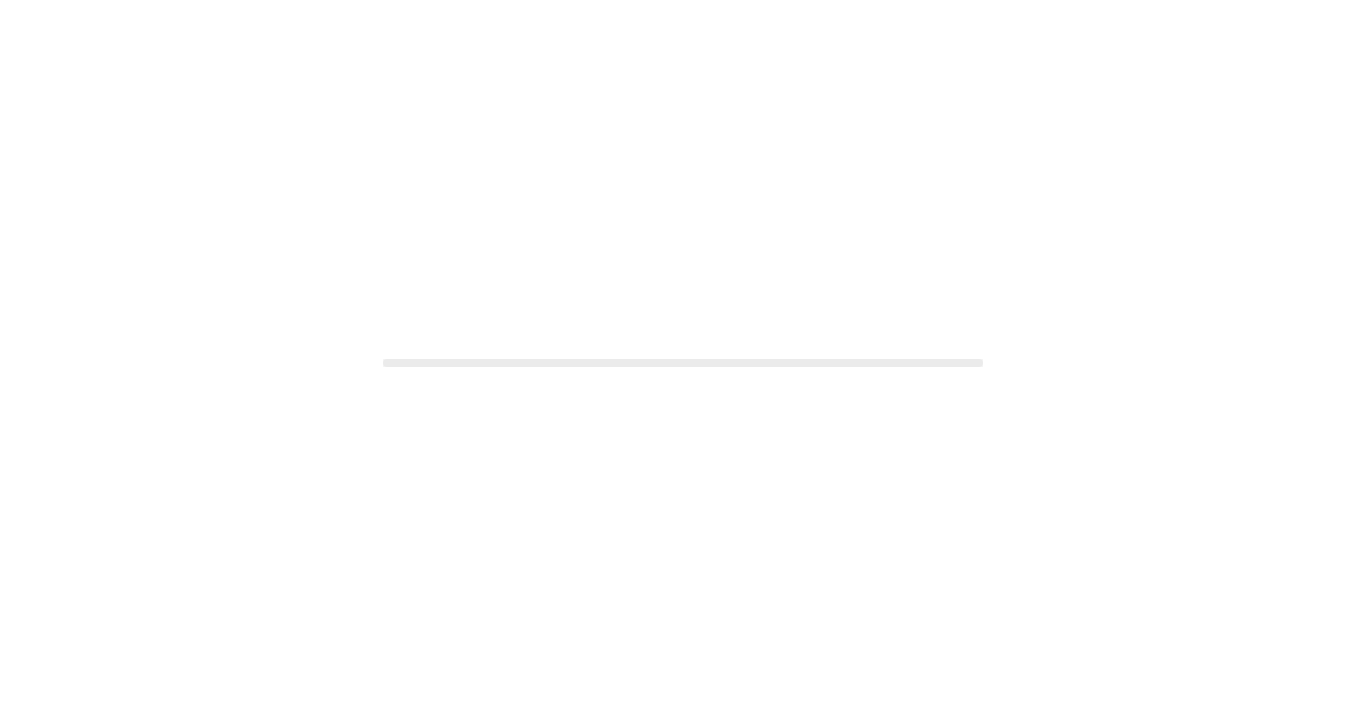 scroll, scrollTop: 0, scrollLeft: 0, axis: both 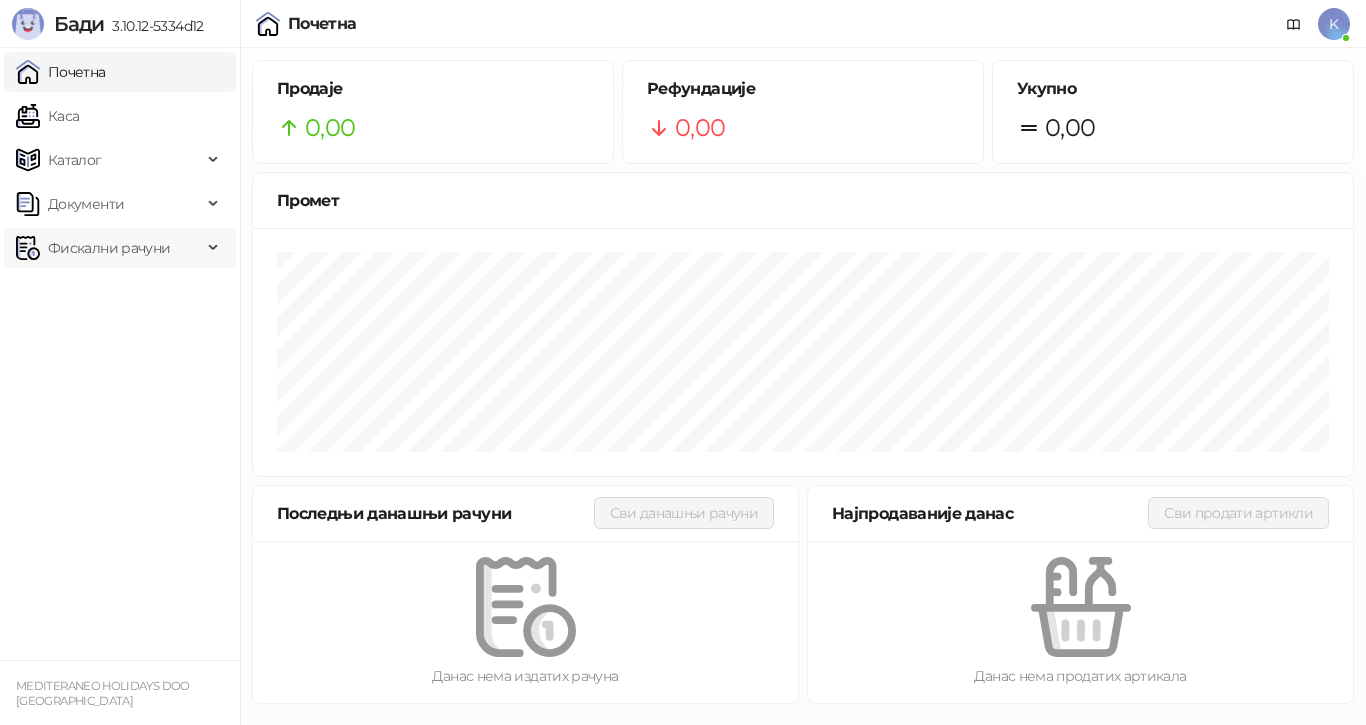click on "Фискални рачуни" at bounding box center [109, 248] 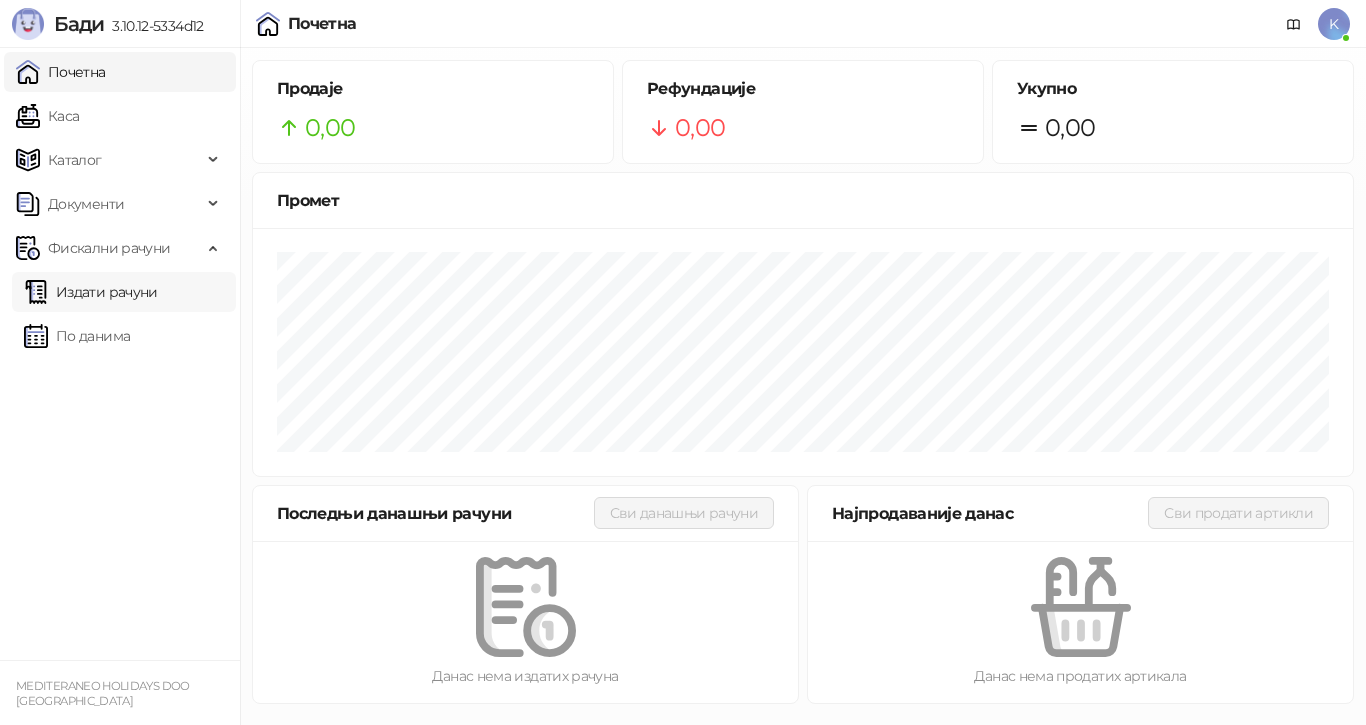 click on "Издати рачуни" at bounding box center (91, 292) 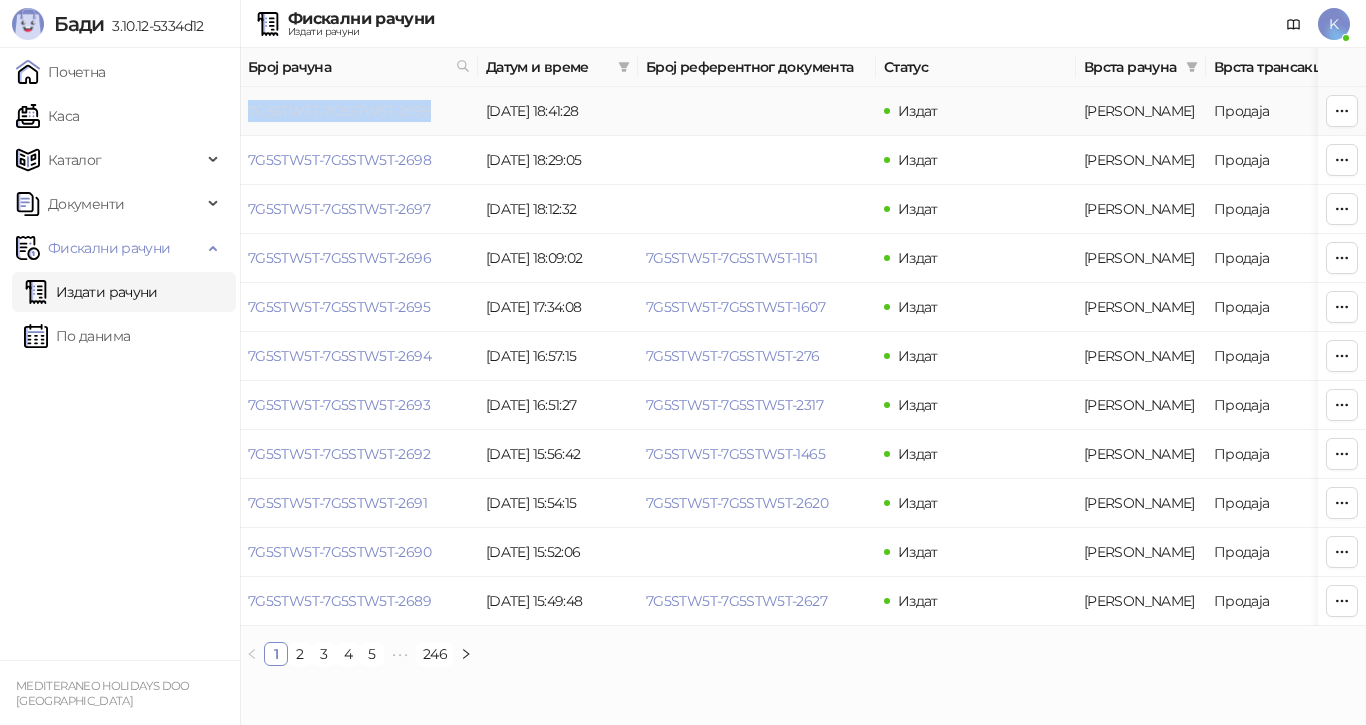 drag, startPoint x: 247, startPoint y: 109, endPoint x: 424, endPoint y: 119, distance: 177.28226 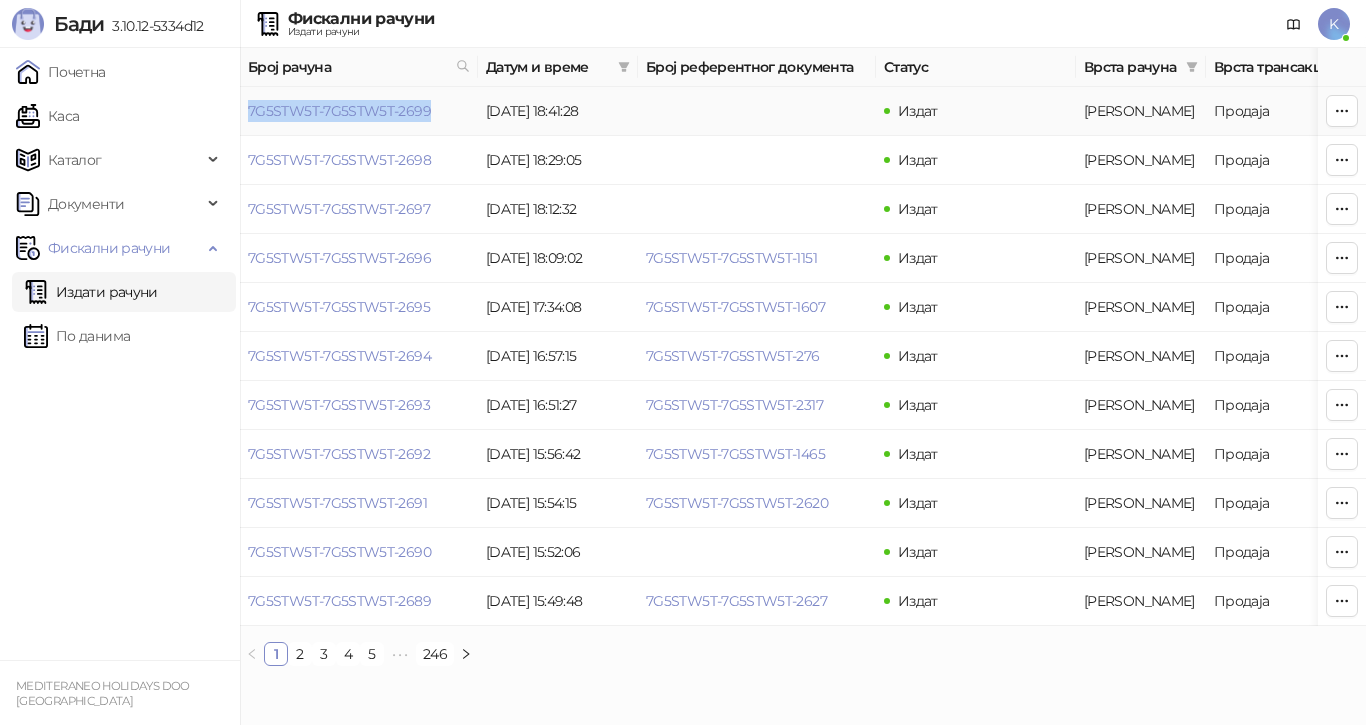 copy on "7G5STW5T-7G5STW5T-2699" 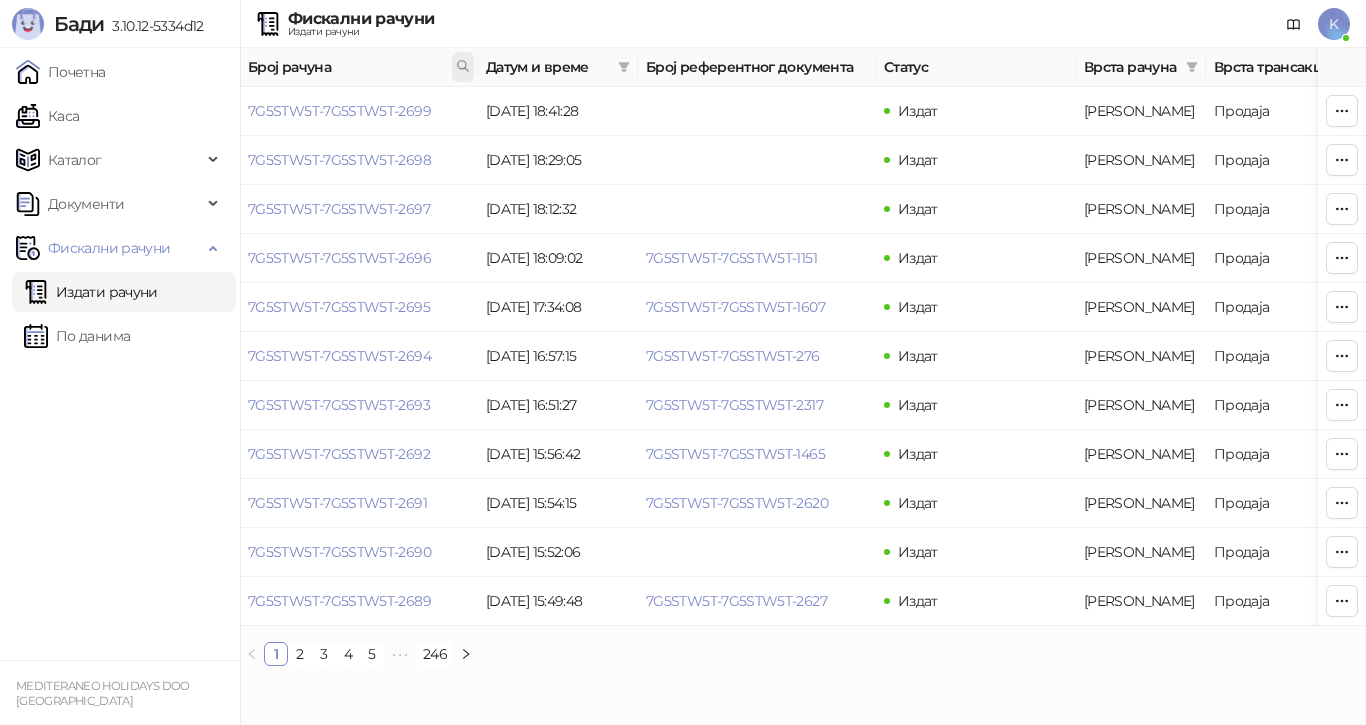 click 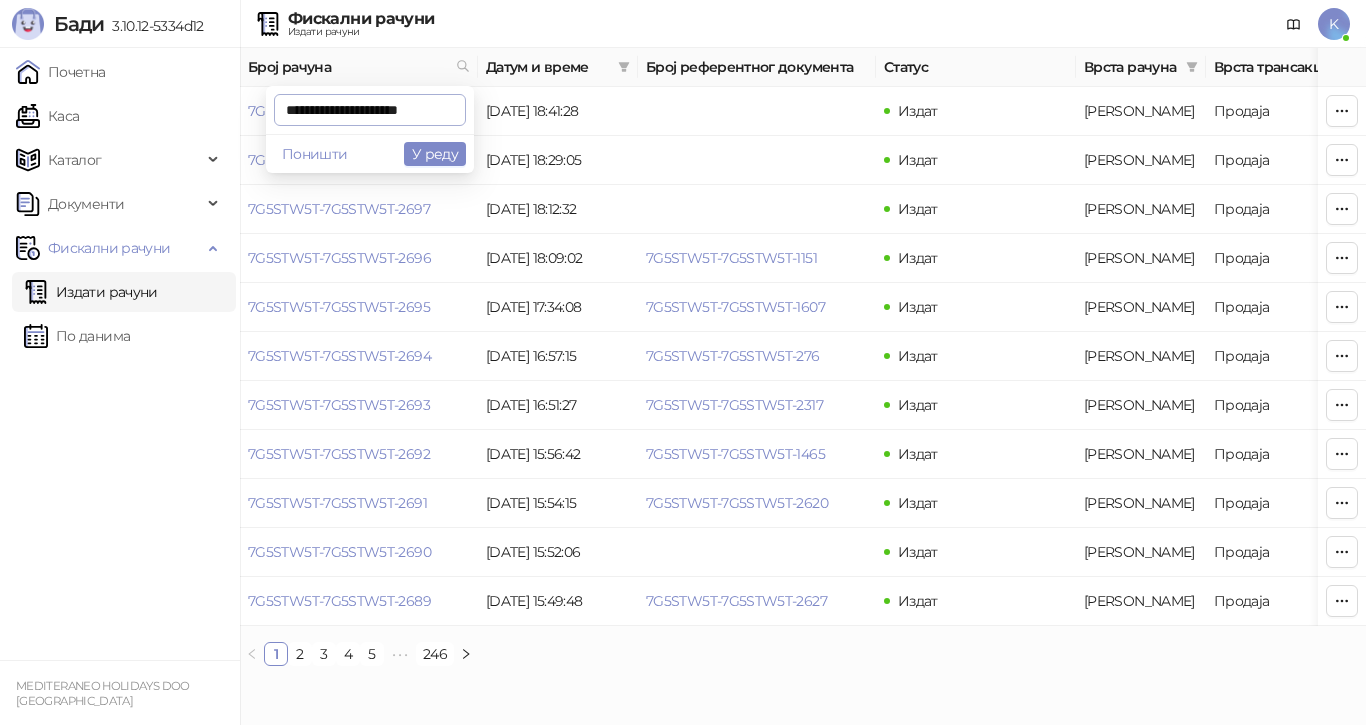 scroll, scrollTop: 0, scrollLeft: 6, axis: horizontal 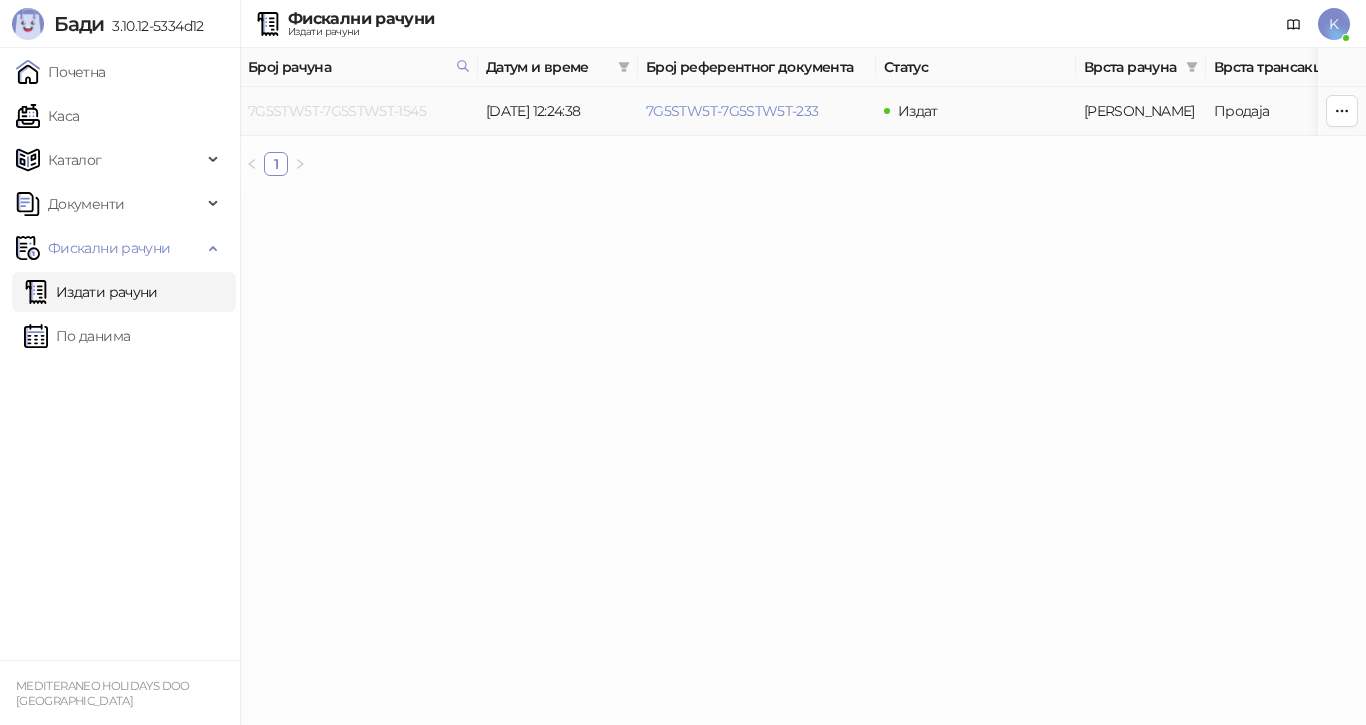 click on "7G5STW5T-7G5STW5T-1545" at bounding box center [337, 111] 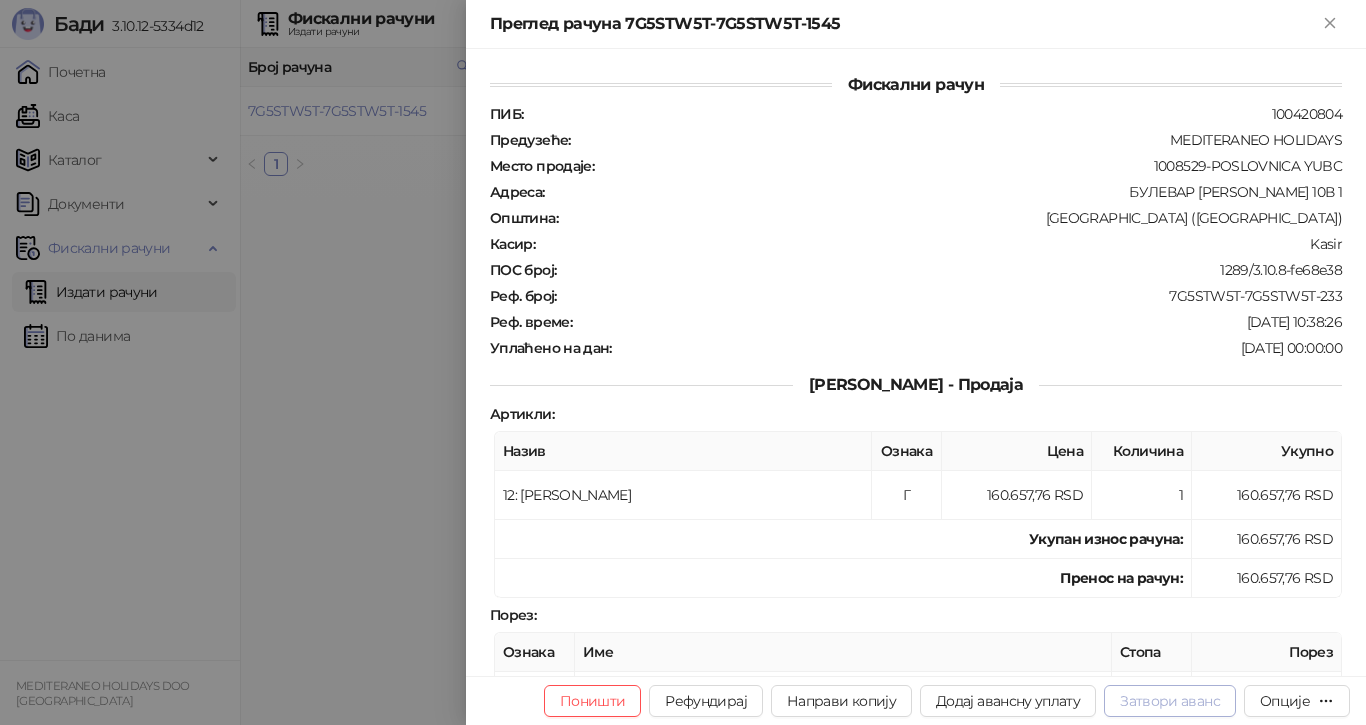 click on "Затвори аванс" at bounding box center [1170, 701] 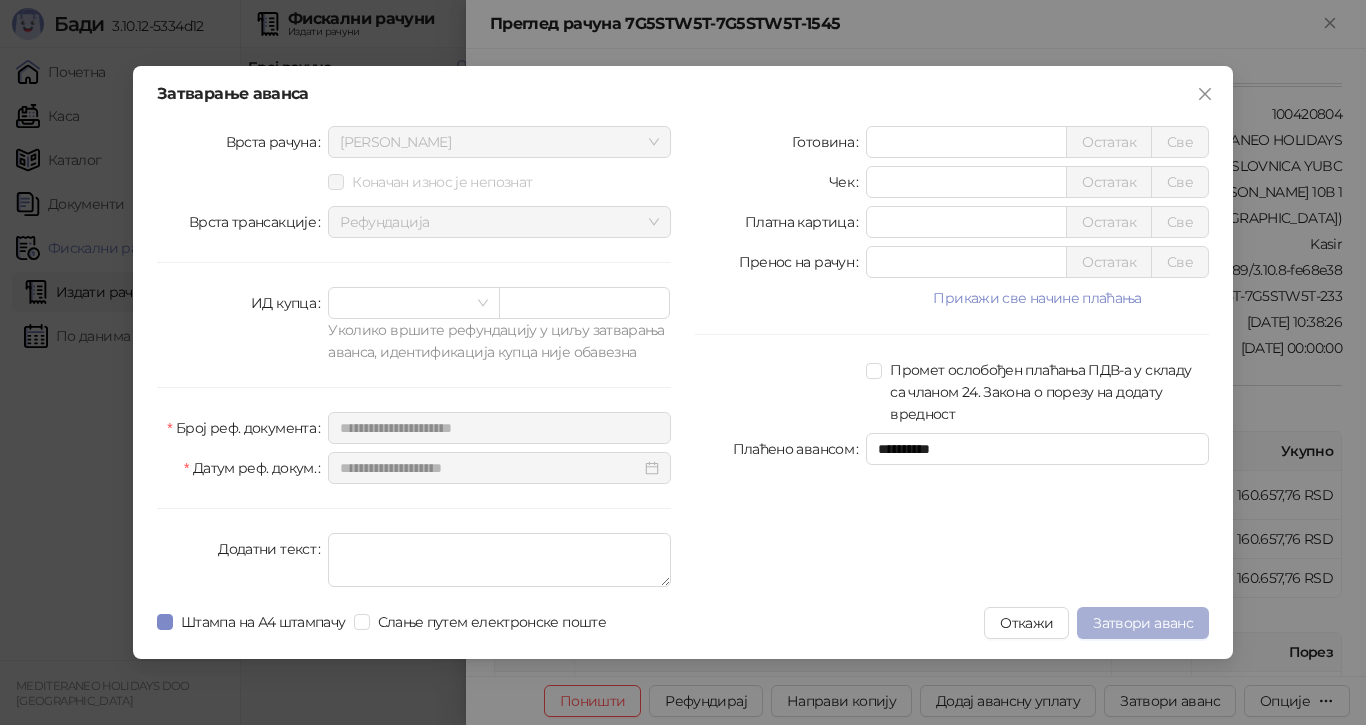 click on "Затвори аванс" at bounding box center (1143, 623) 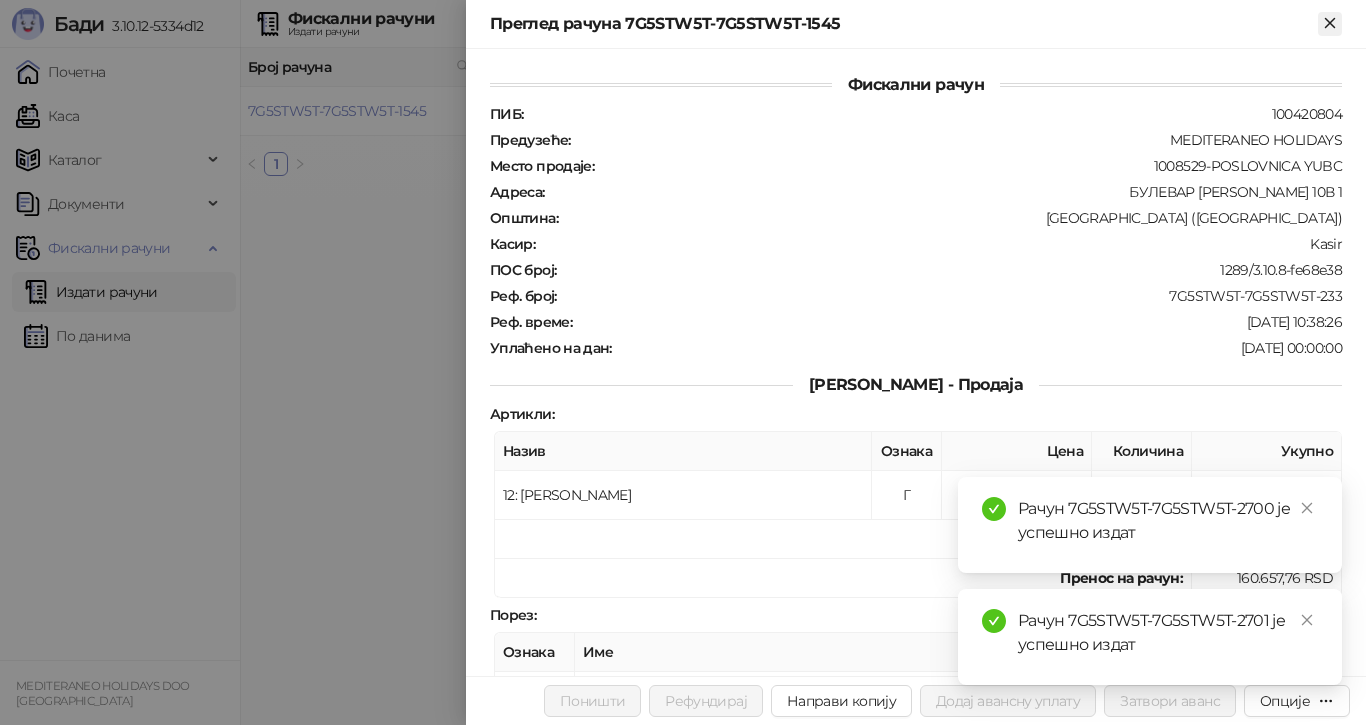click at bounding box center [1330, 24] 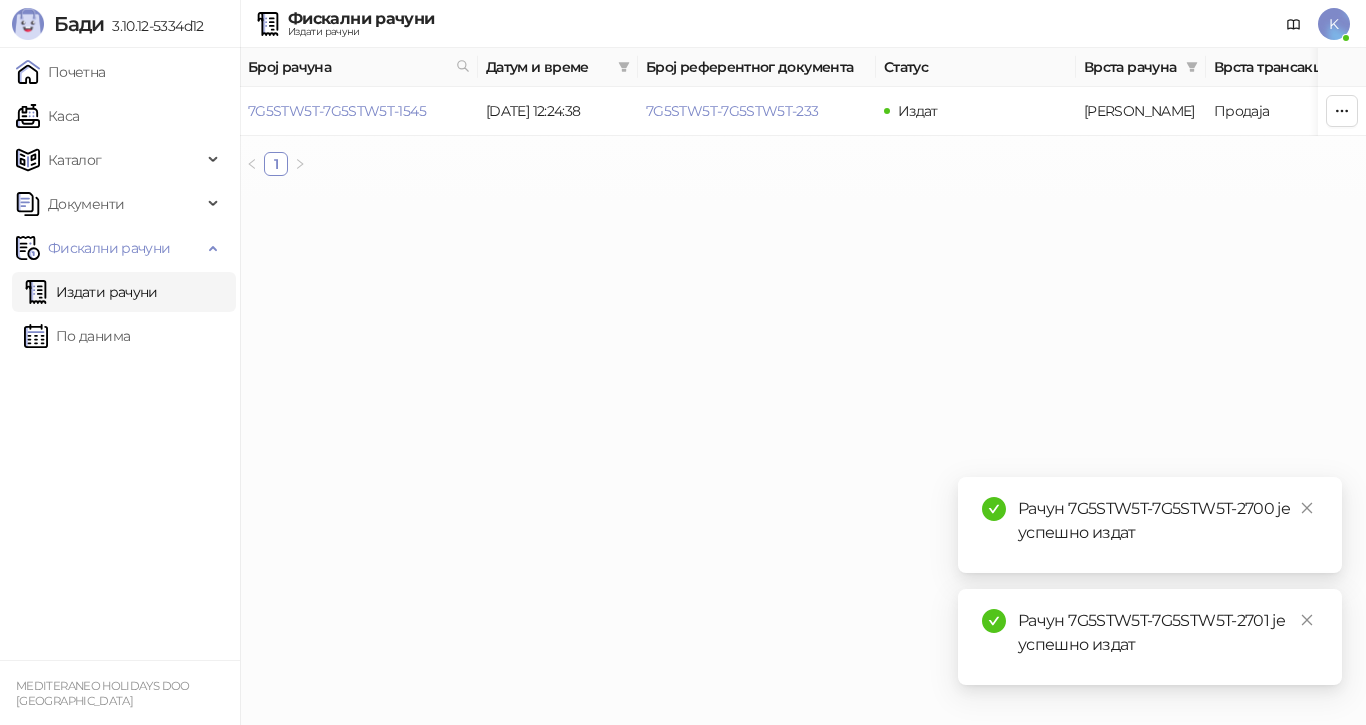 click on "Број рачуна Датум и време Број референтног документа Статус Врста рачуна Врста трансакције Износ Касир Продајно место                     7G5STW5T-7G5STW5T-1545 06.06.2025 12:24:38 7G5STW5T-7G5STW5T-233 Издат Аванс Продаја 160.657,76 RSD Kasir   Poslovnica YBC 1" at bounding box center (803, 120) 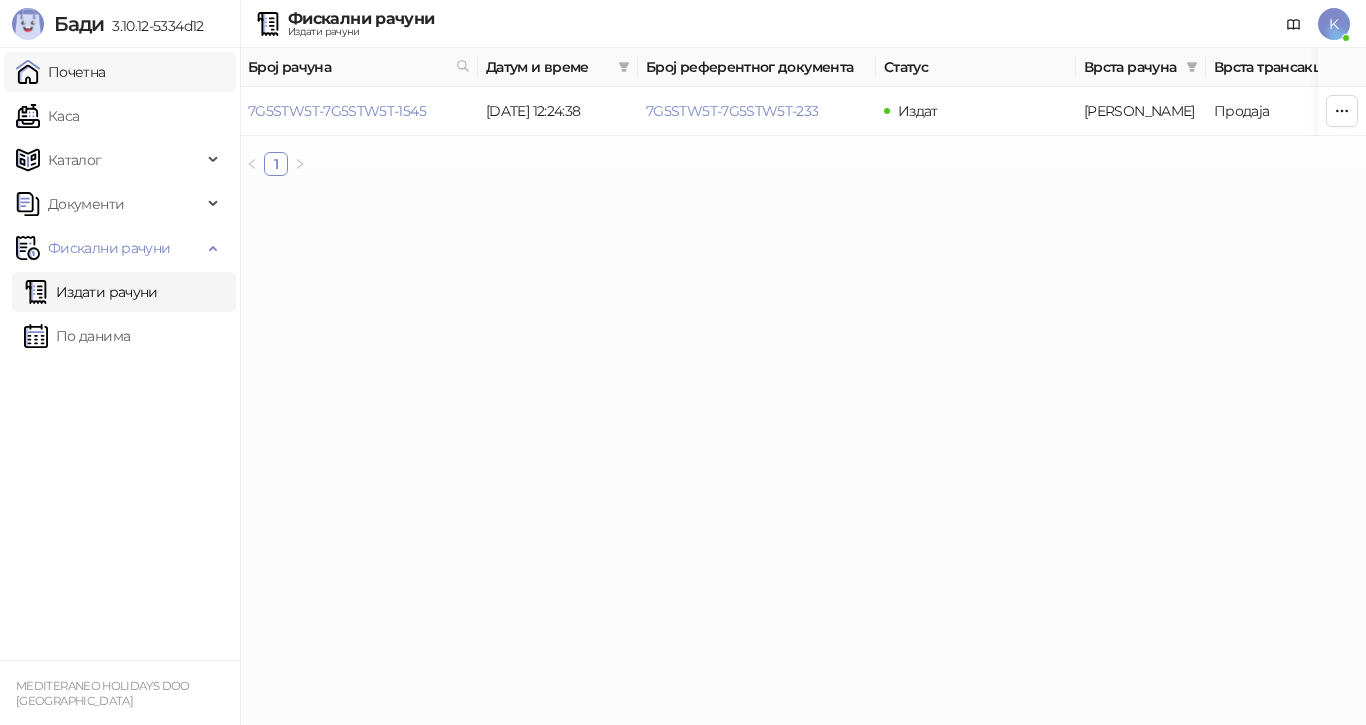 click on "Почетна" at bounding box center (61, 72) 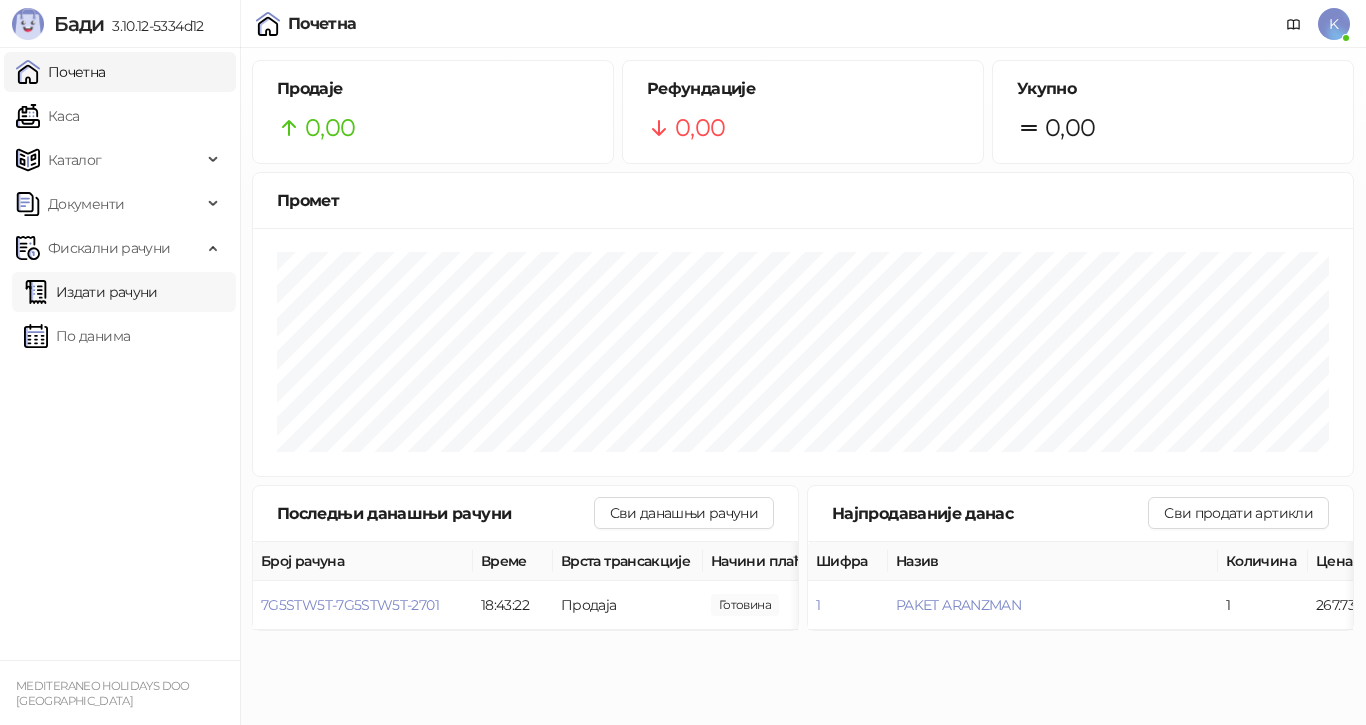 click on "Издати рачуни" at bounding box center [91, 292] 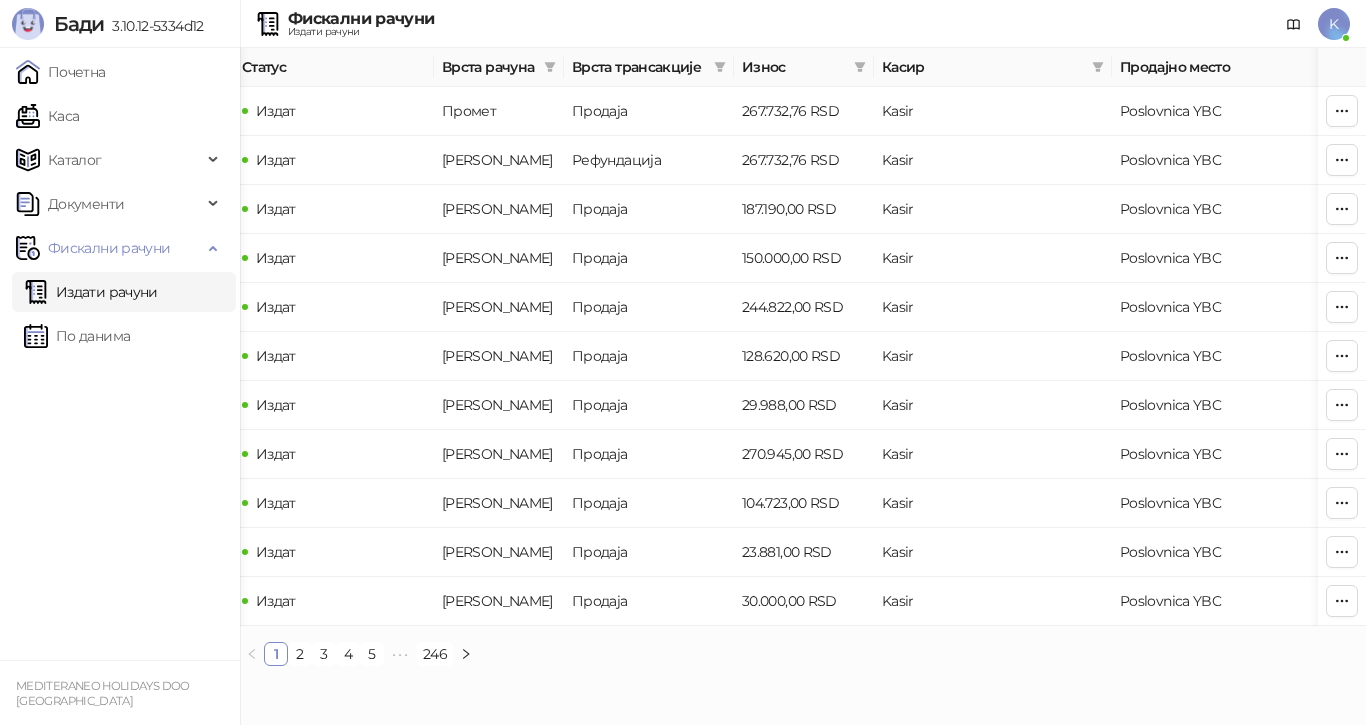 scroll, scrollTop: 0, scrollLeft: 674, axis: horizontal 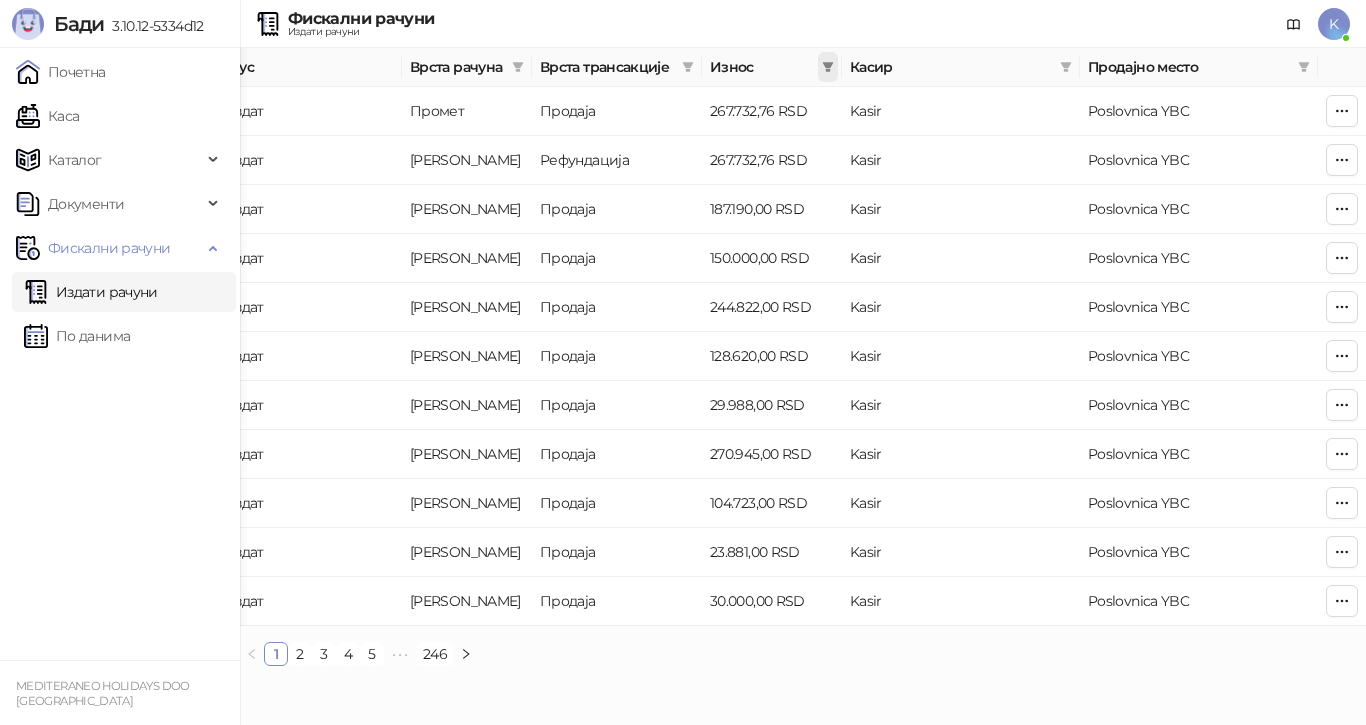 click 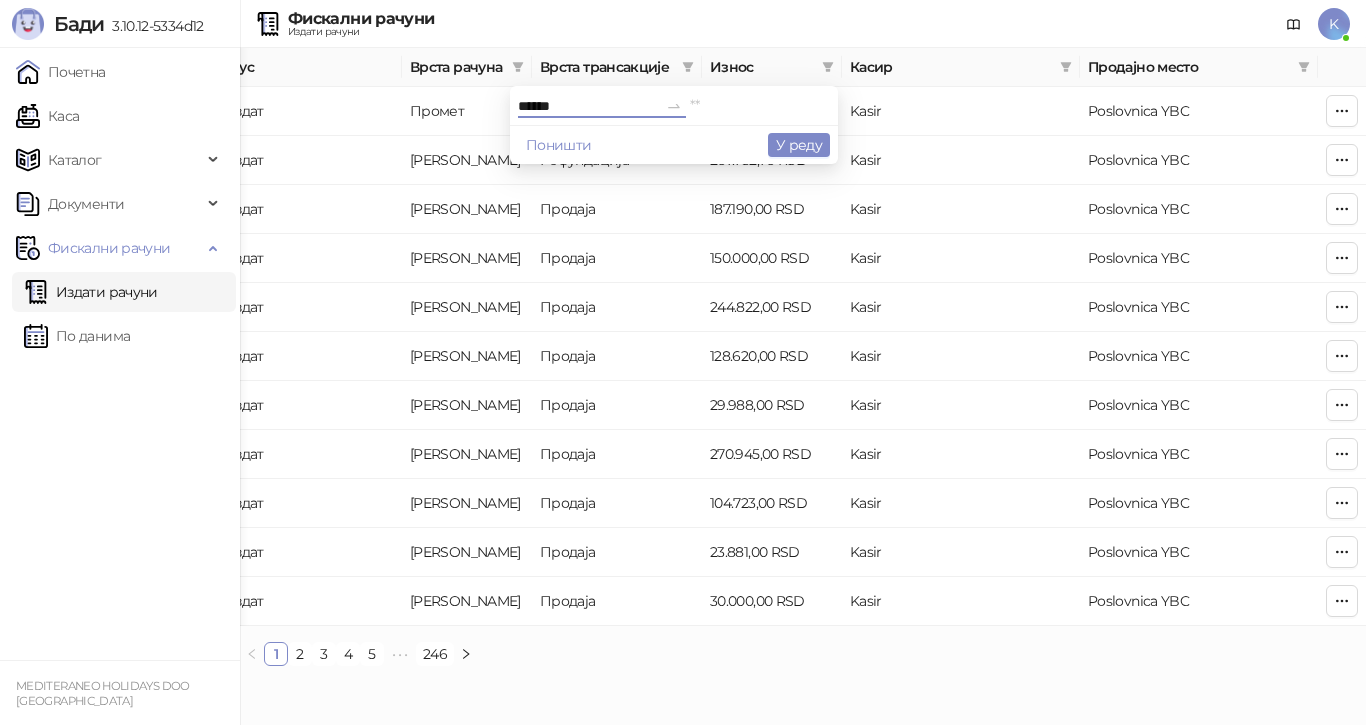 type on "******" 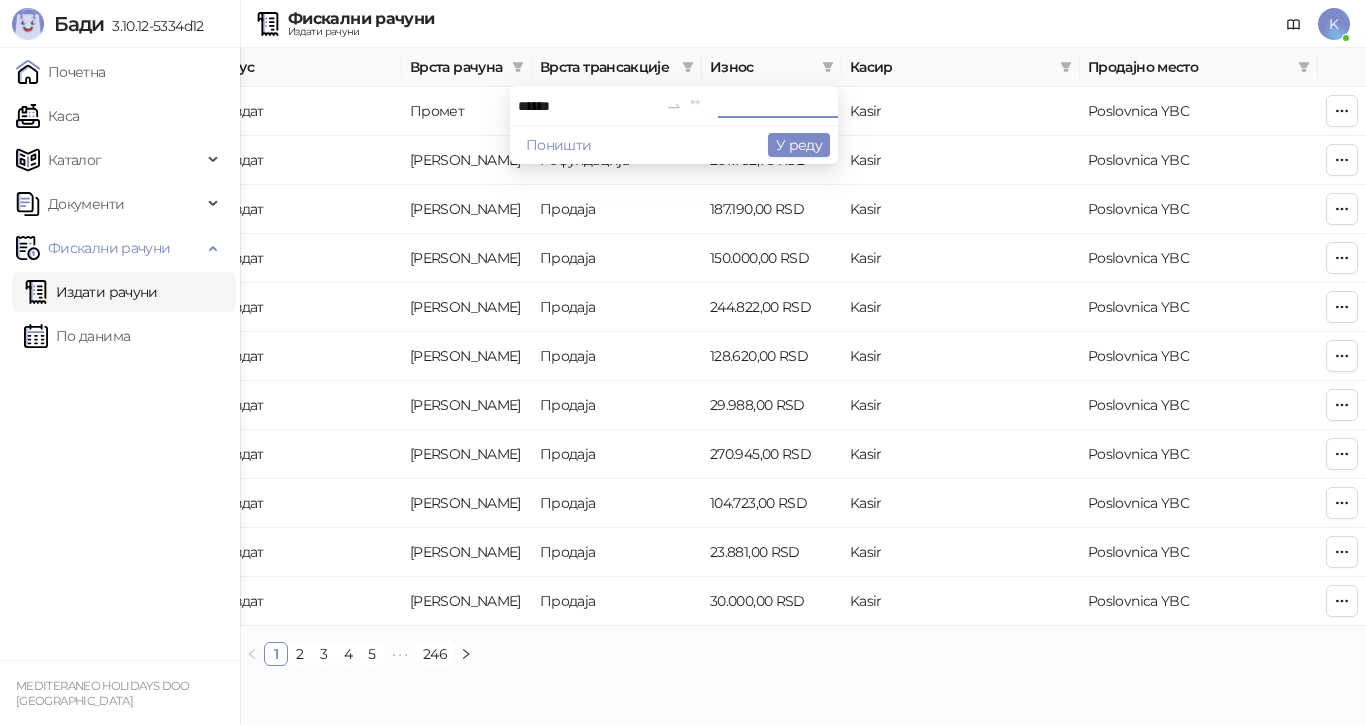 click at bounding box center (760, 106) 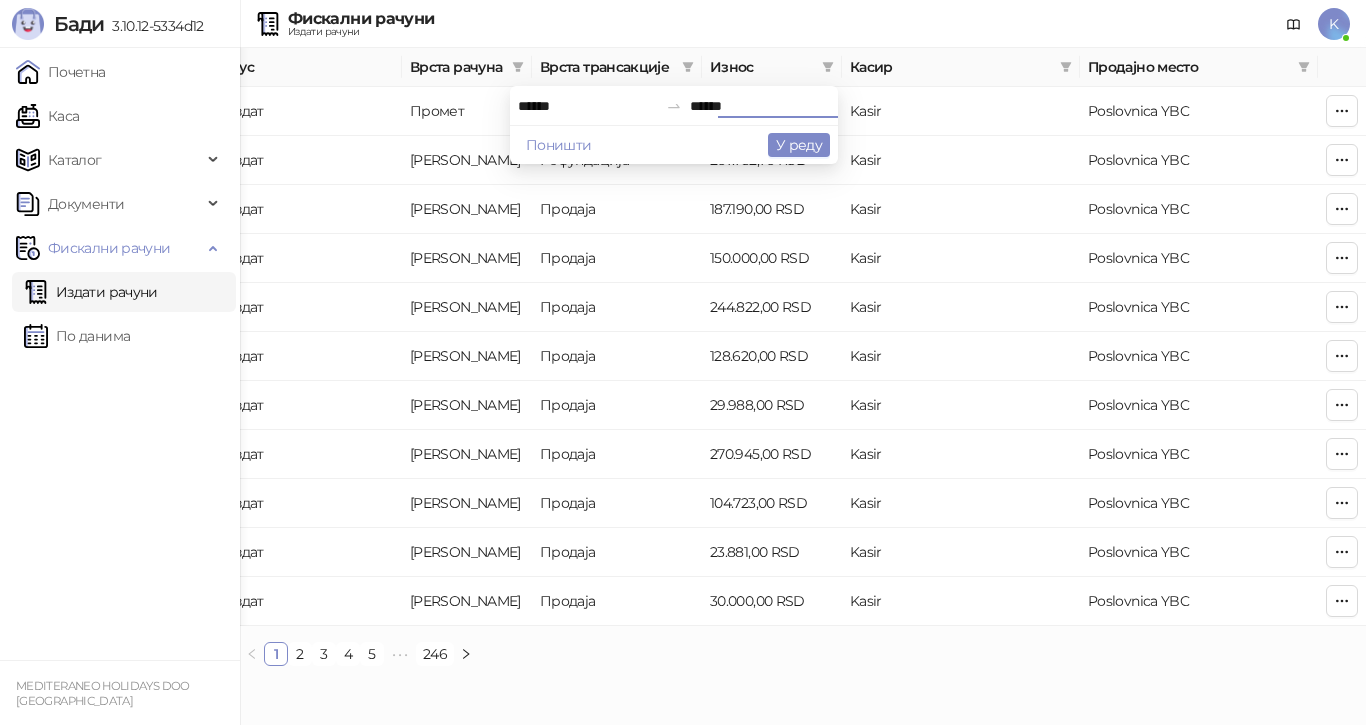 type on "******" 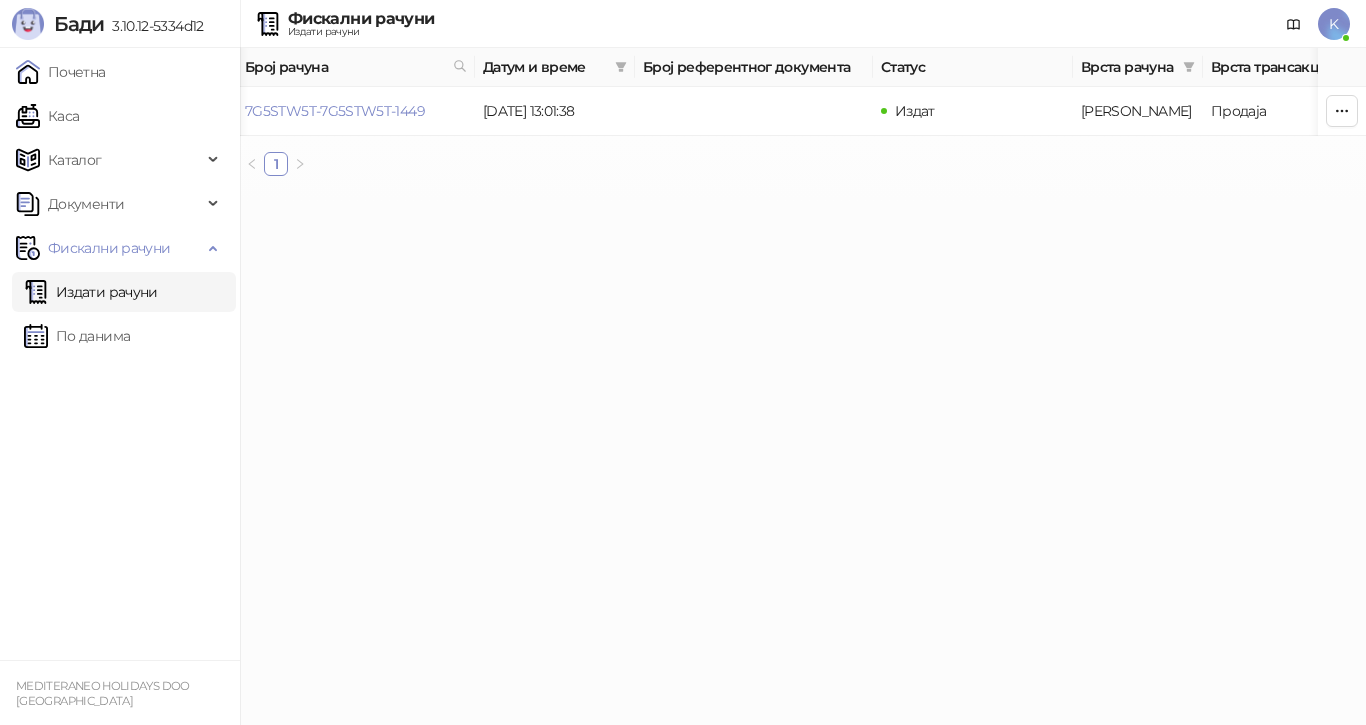 scroll, scrollTop: 0, scrollLeft: 0, axis: both 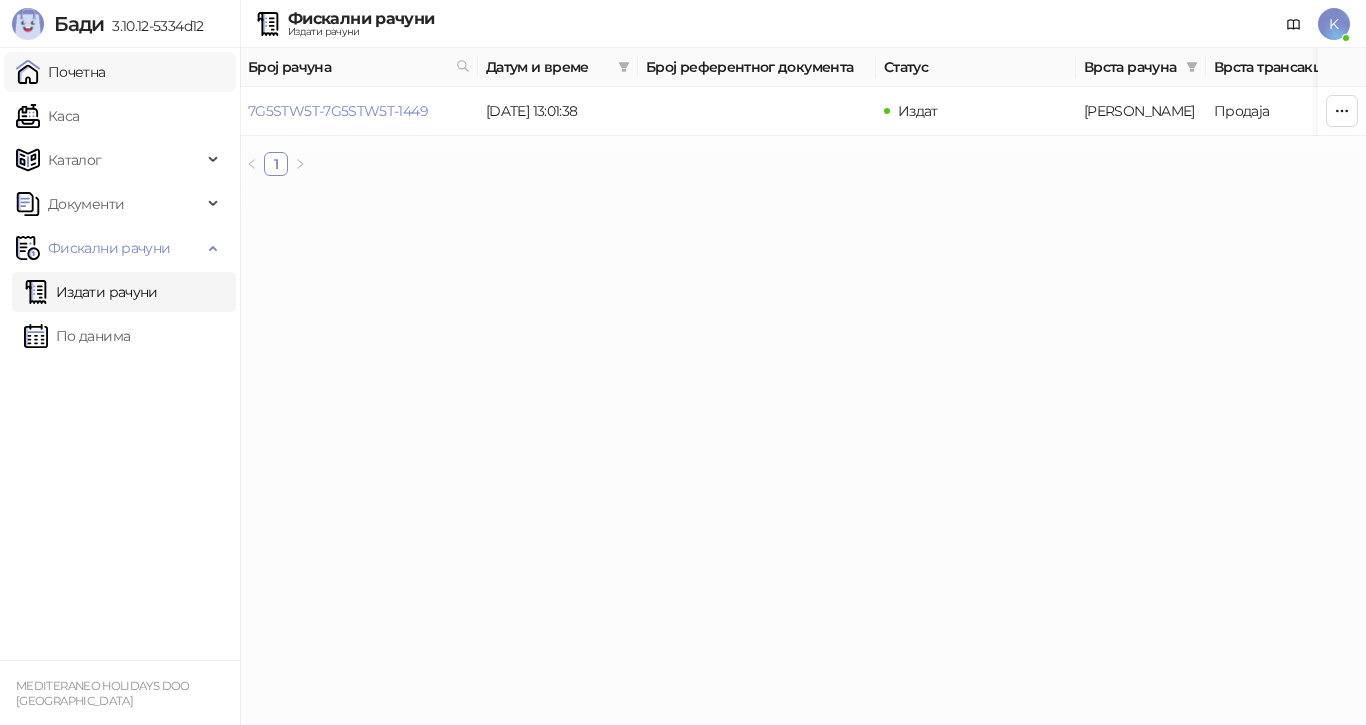 click on "Почетна" at bounding box center (61, 72) 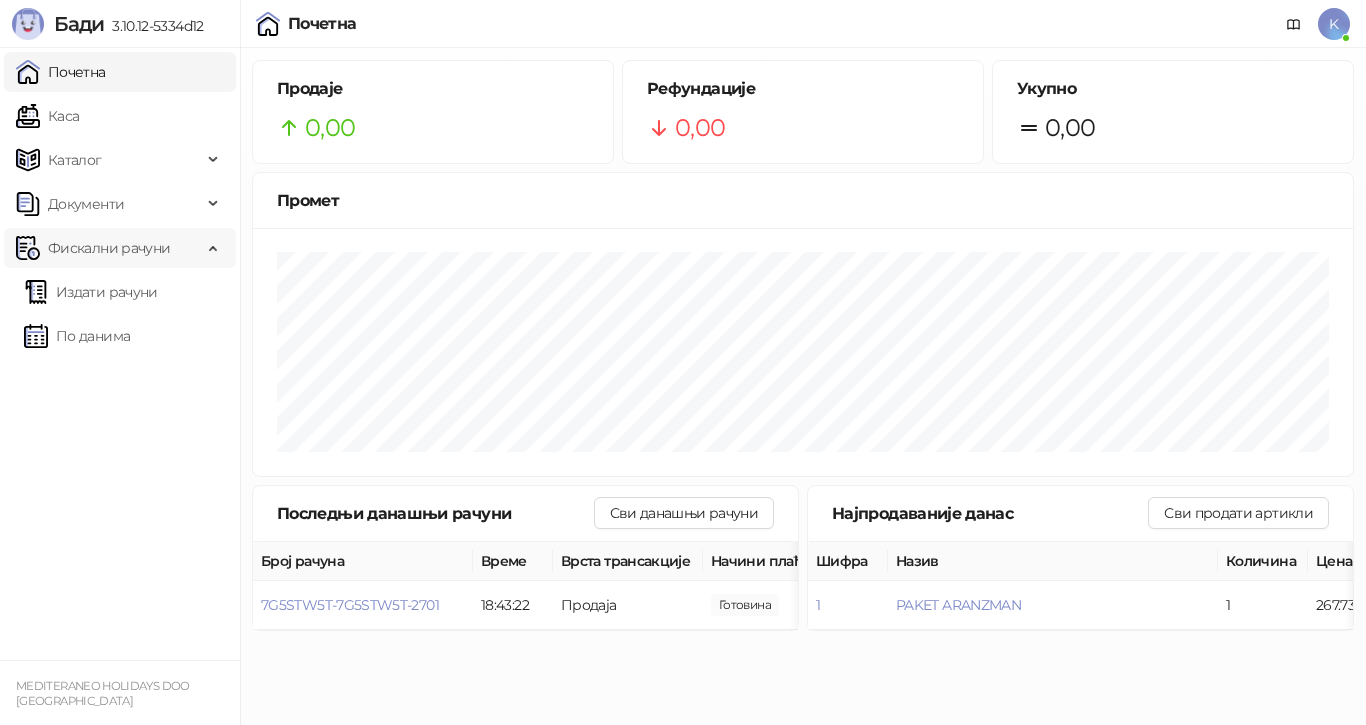 click on "Фискални рачуни" at bounding box center [109, 248] 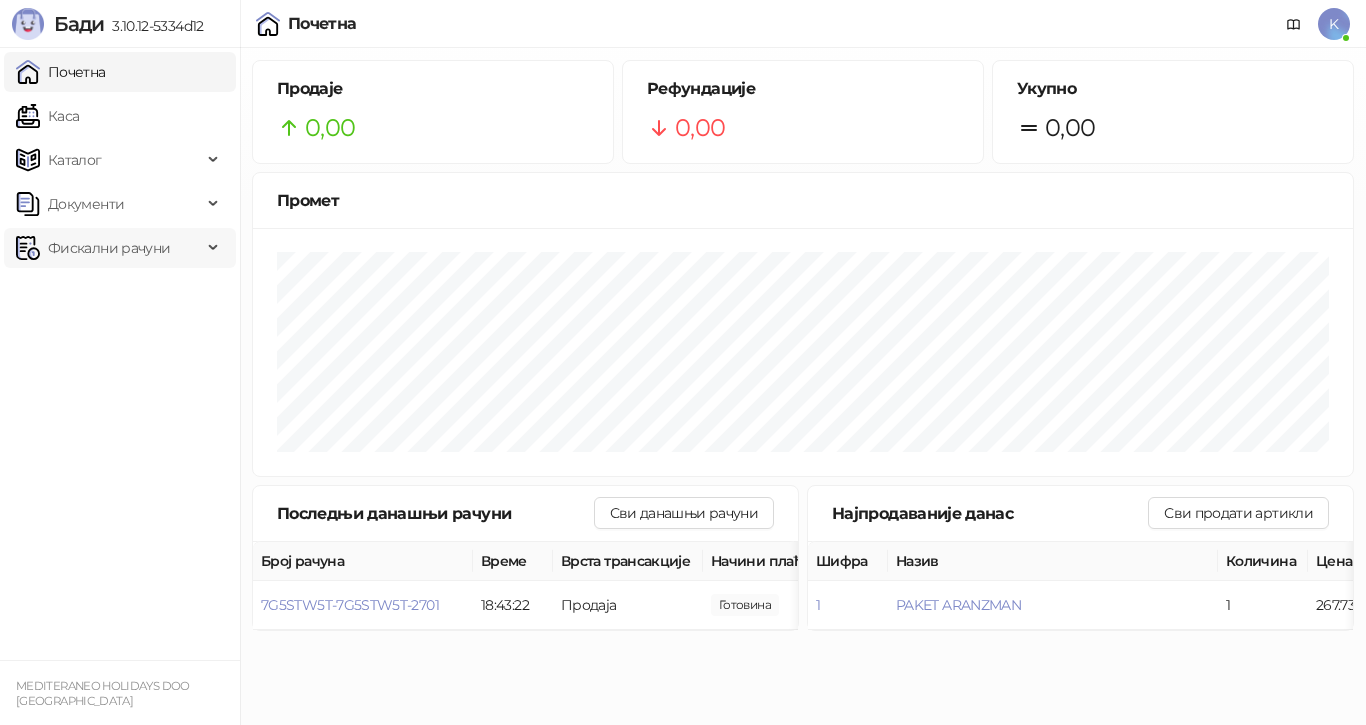 click on "Фискални рачуни" at bounding box center [109, 248] 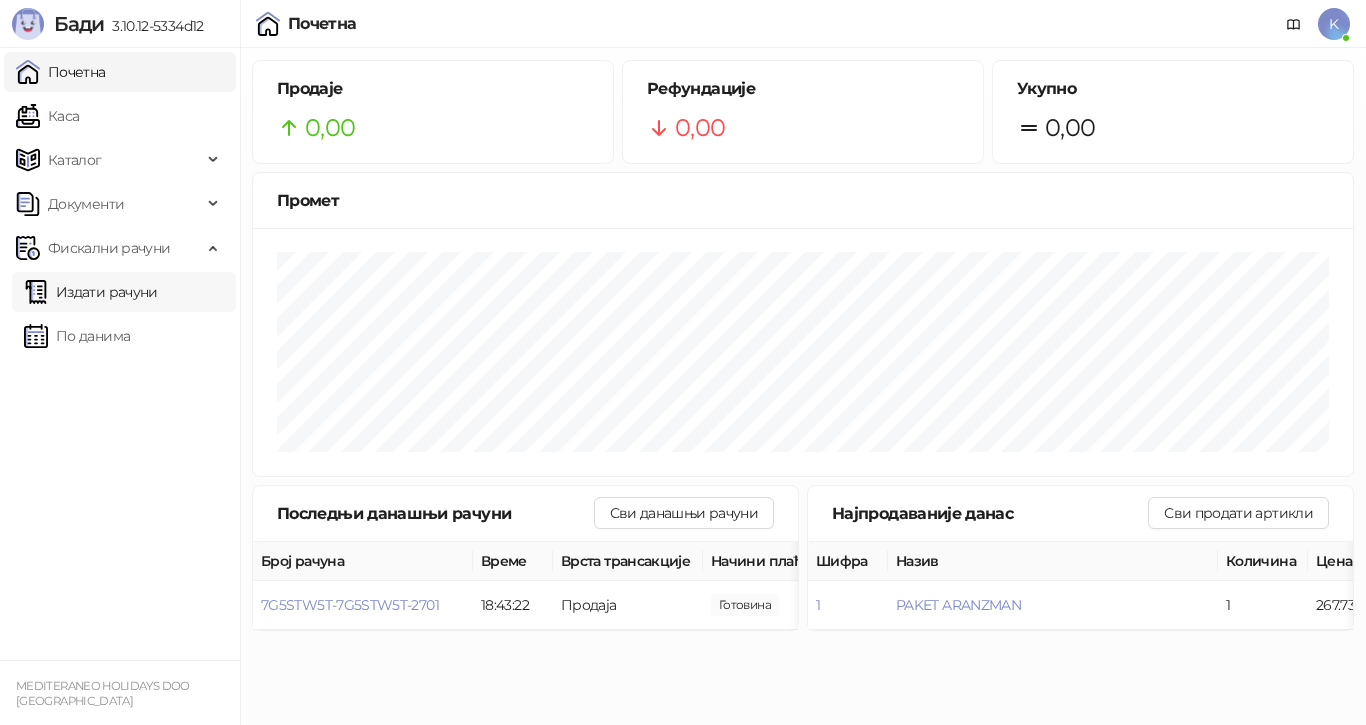 click on "Издати рачуни" at bounding box center (91, 292) 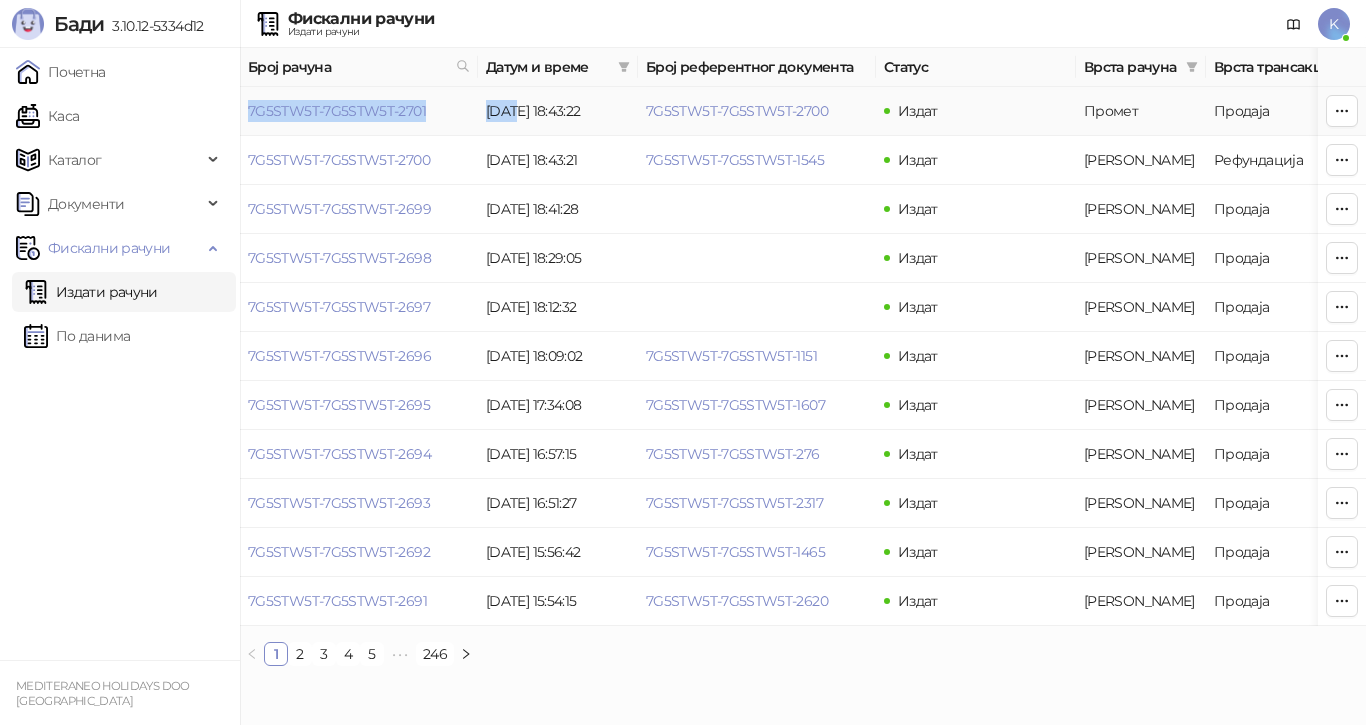 drag, startPoint x: 249, startPoint y: 111, endPoint x: 514, endPoint y: 111, distance: 265 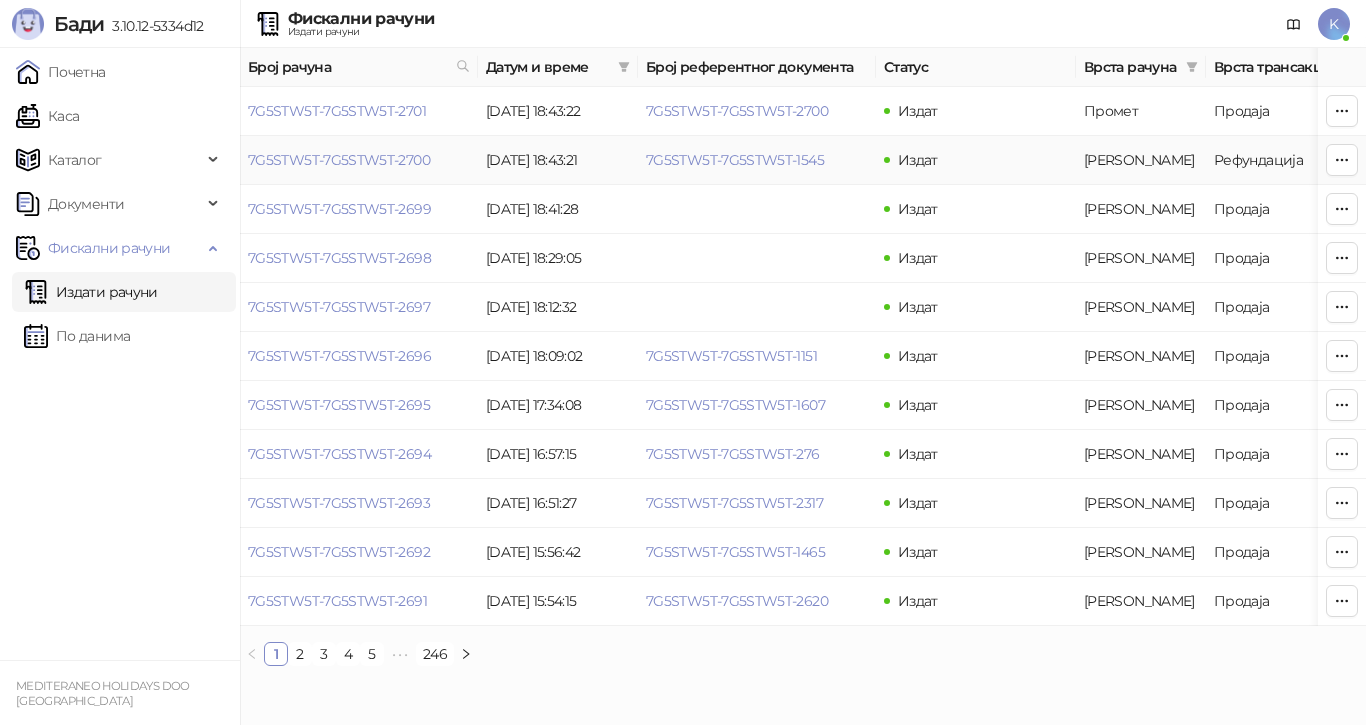 drag, startPoint x: 453, startPoint y: 137, endPoint x: 453, endPoint y: 126, distance: 11 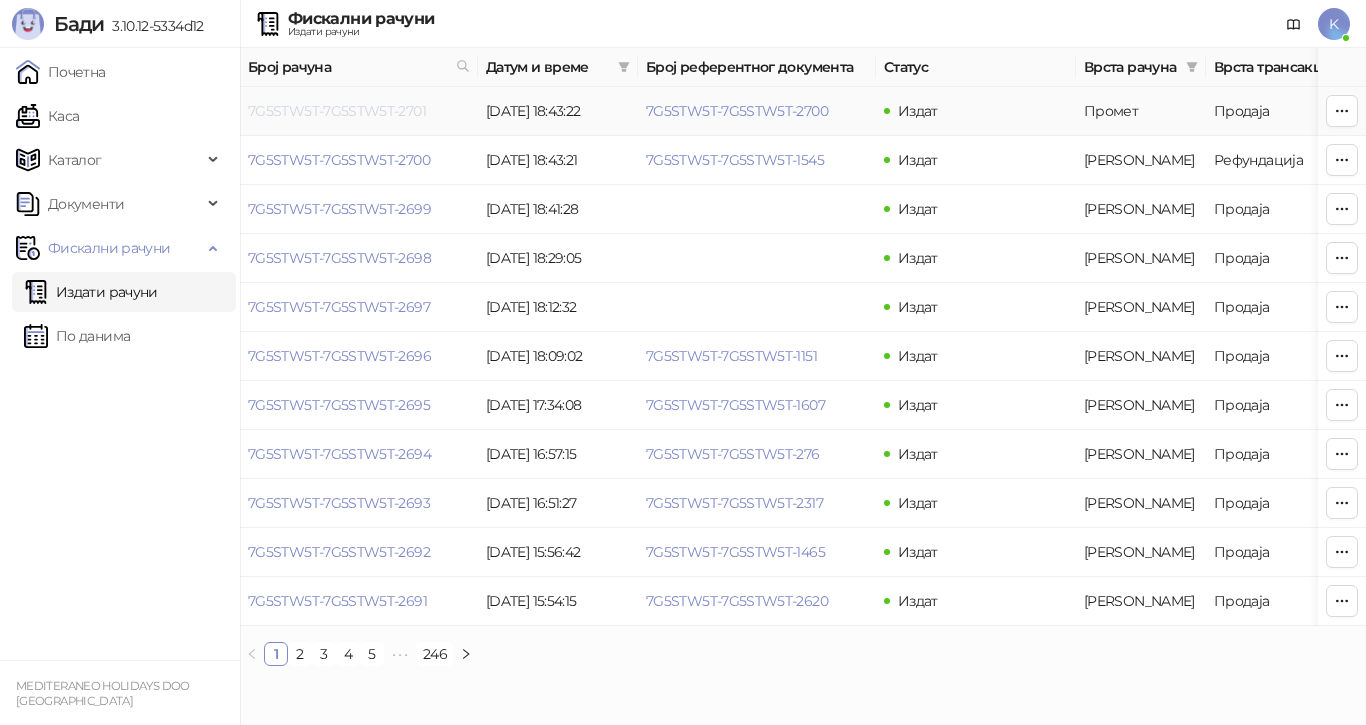 click on "7G5STW5T-7G5STW5T-2701" at bounding box center [337, 111] 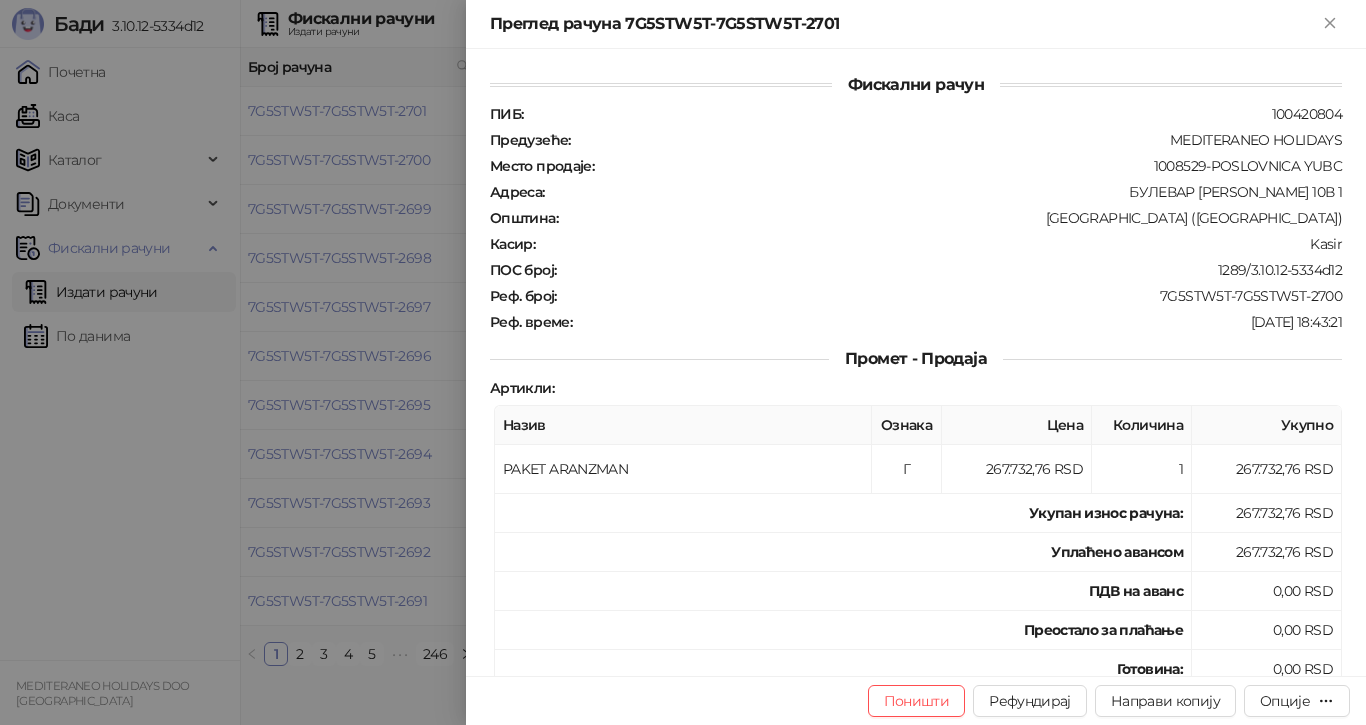 click at bounding box center [683, 362] 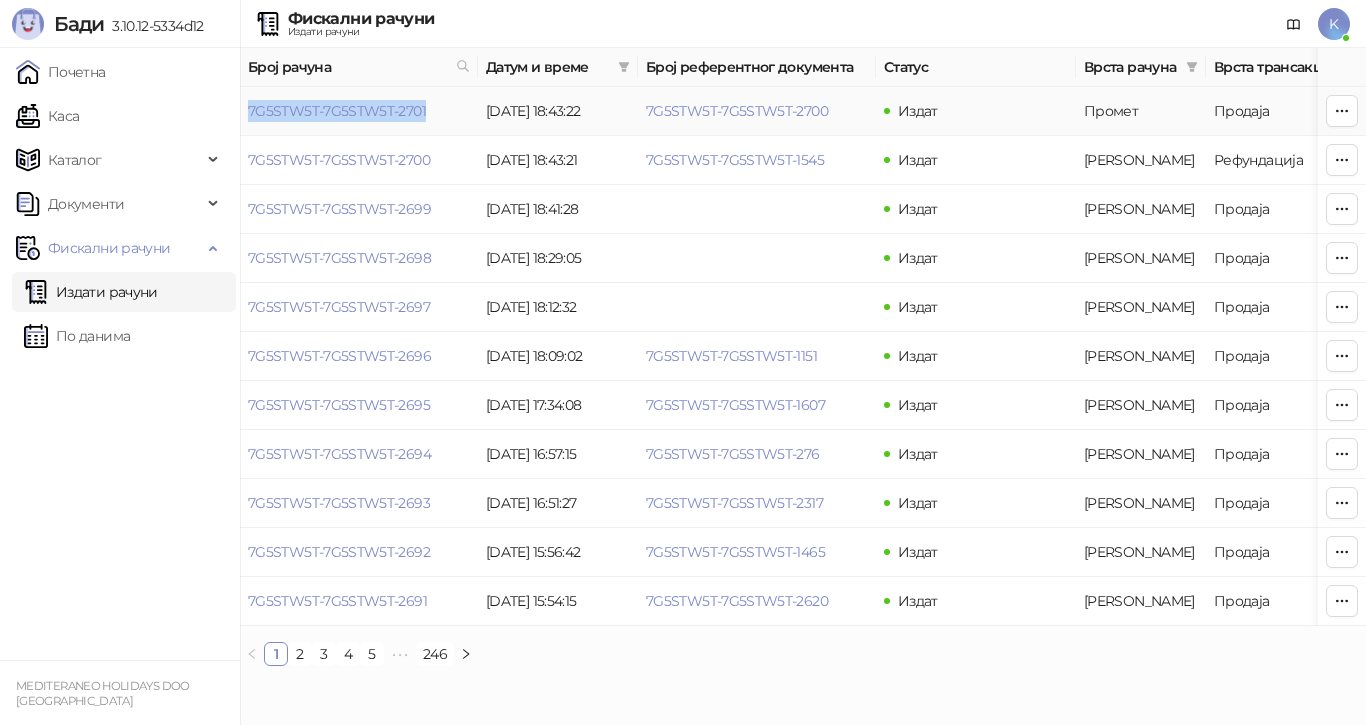 drag, startPoint x: 247, startPoint y: 110, endPoint x: 424, endPoint y: 116, distance: 177.10167 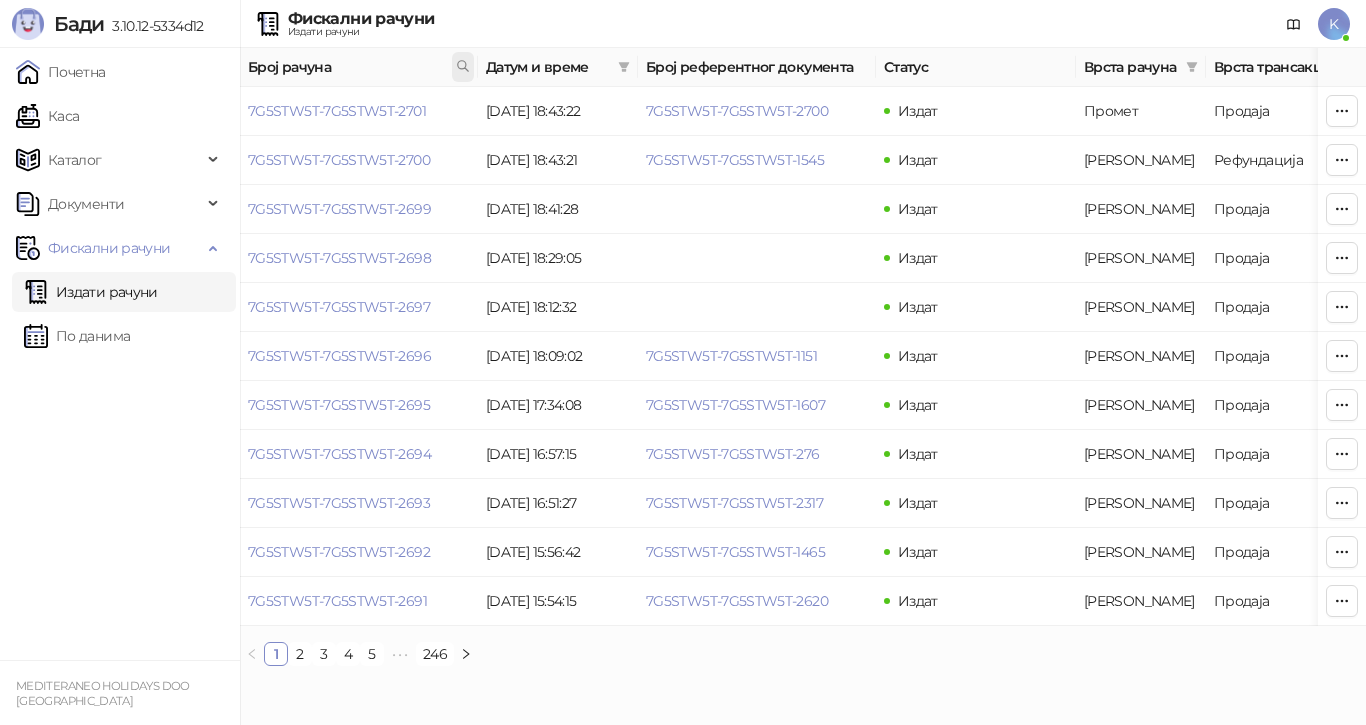 click 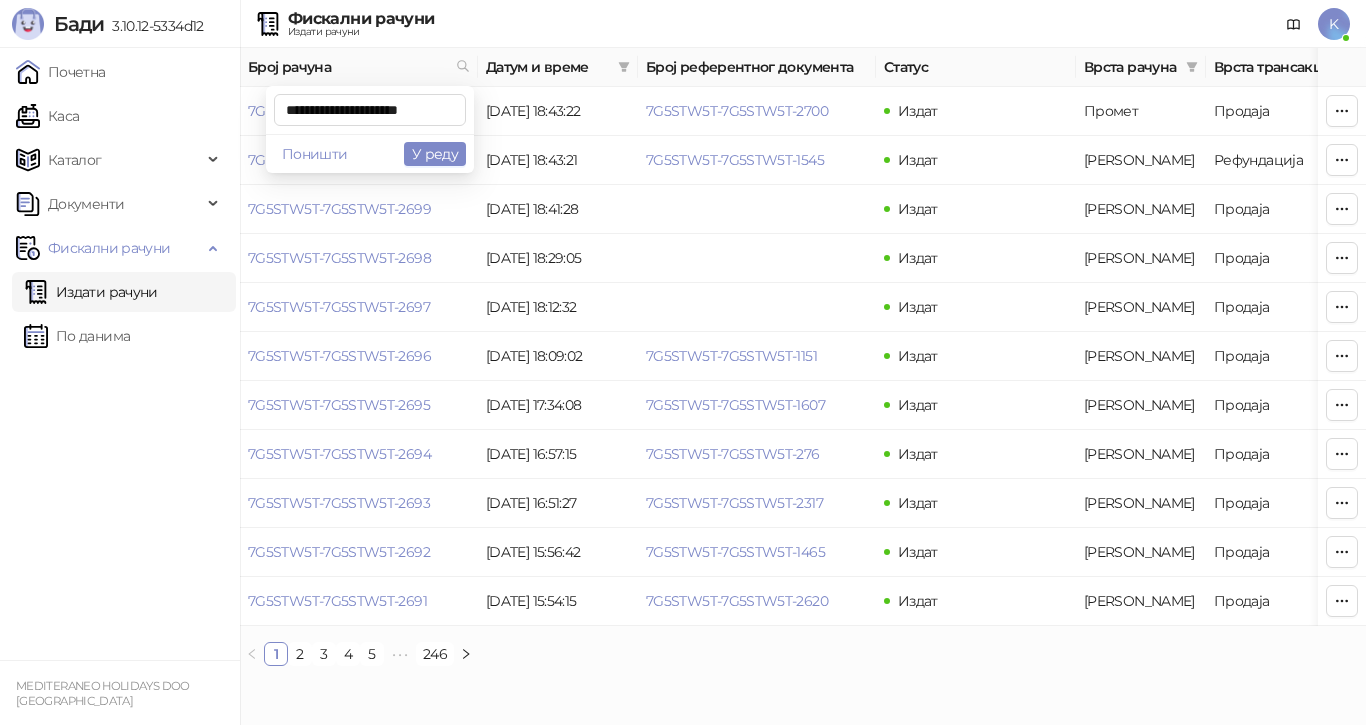 scroll, scrollTop: 0, scrollLeft: 6, axis: horizontal 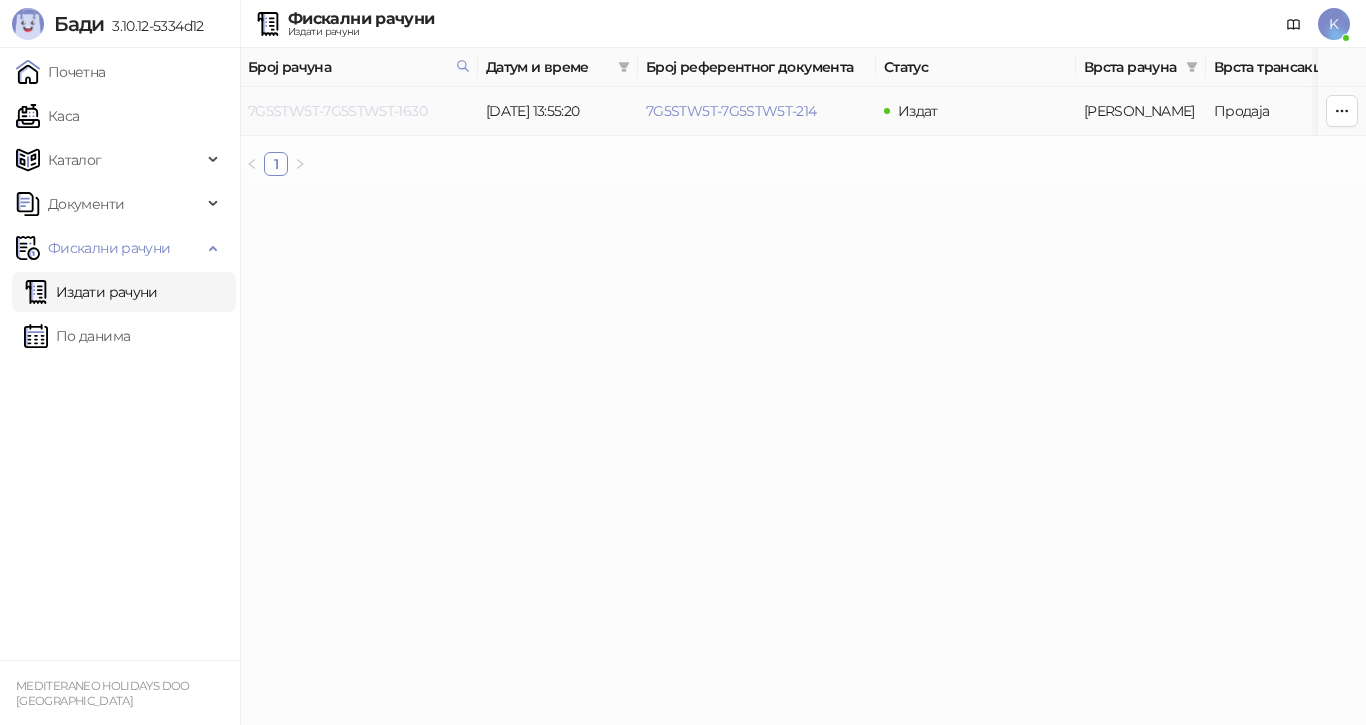 click on "7G5STW5T-7G5STW5T-1630" at bounding box center (337, 111) 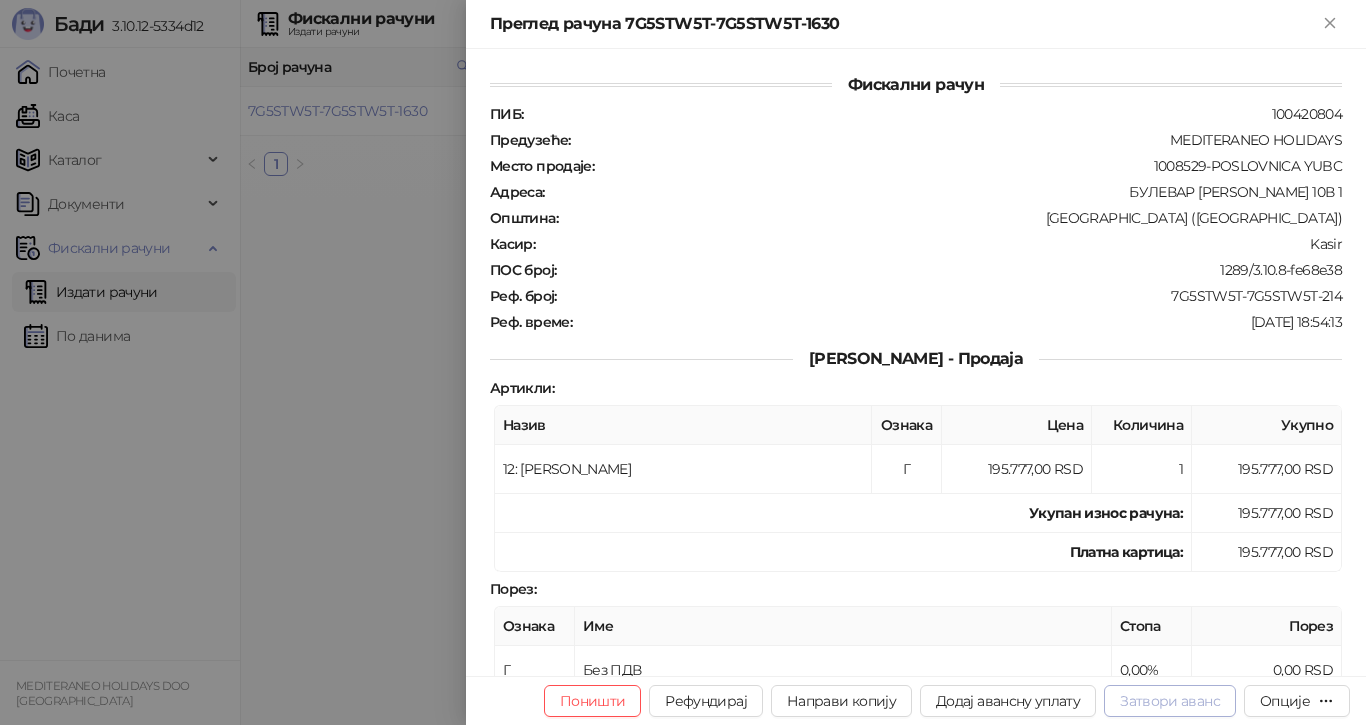 click on "Затвори аванс" at bounding box center [1170, 701] 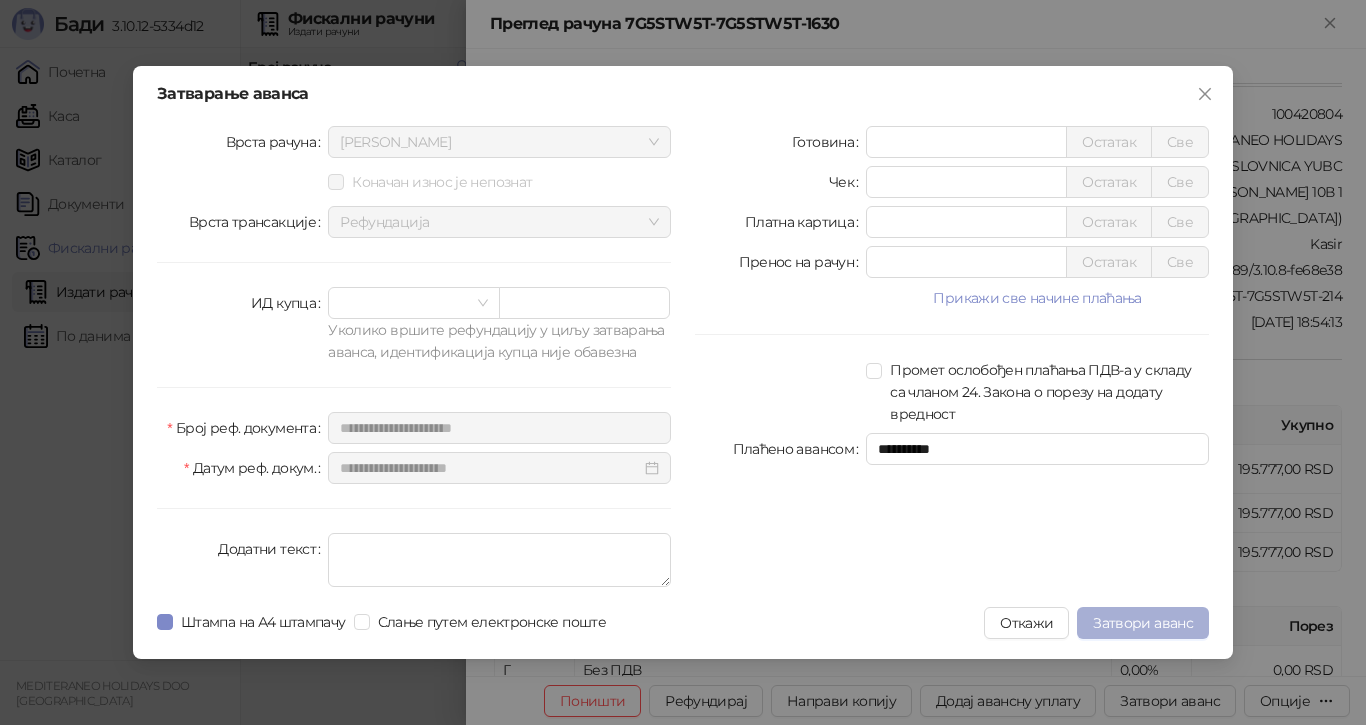 click on "Затвори аванс" at bounding box center (1143, 623) 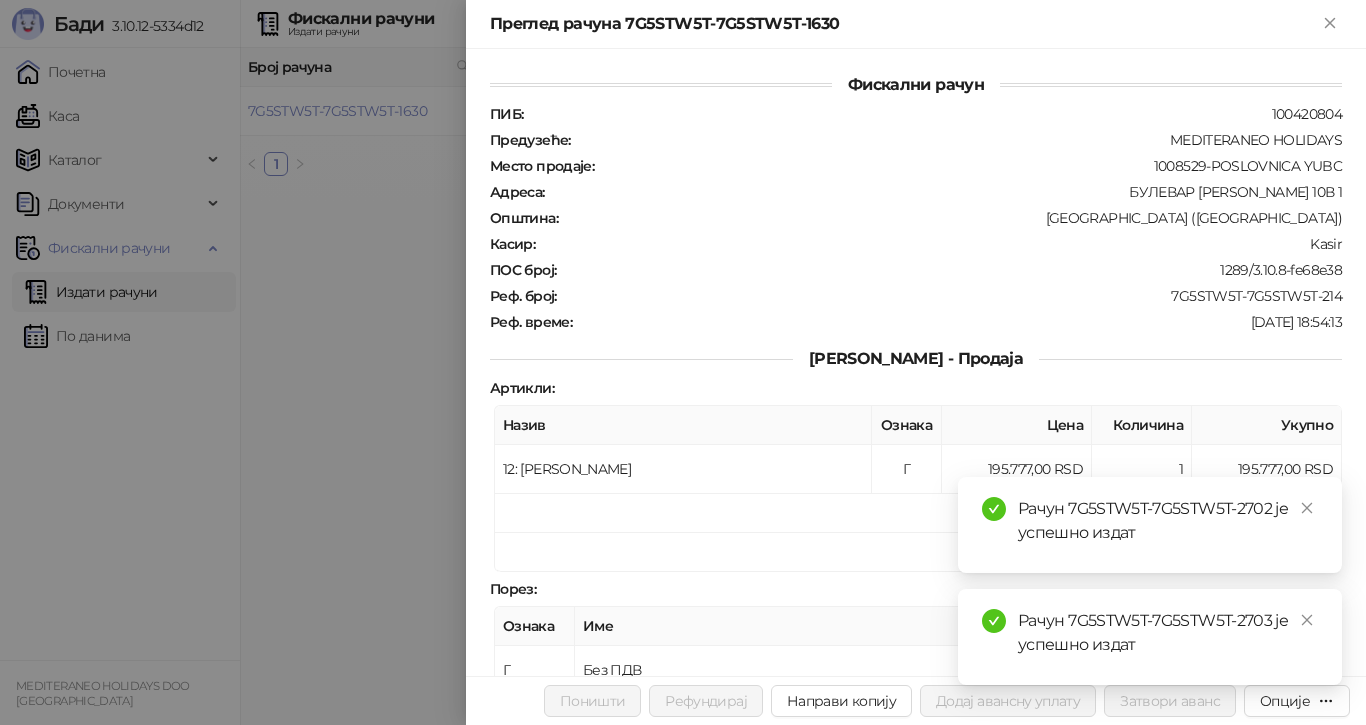 click at bounding box center (683, 362) 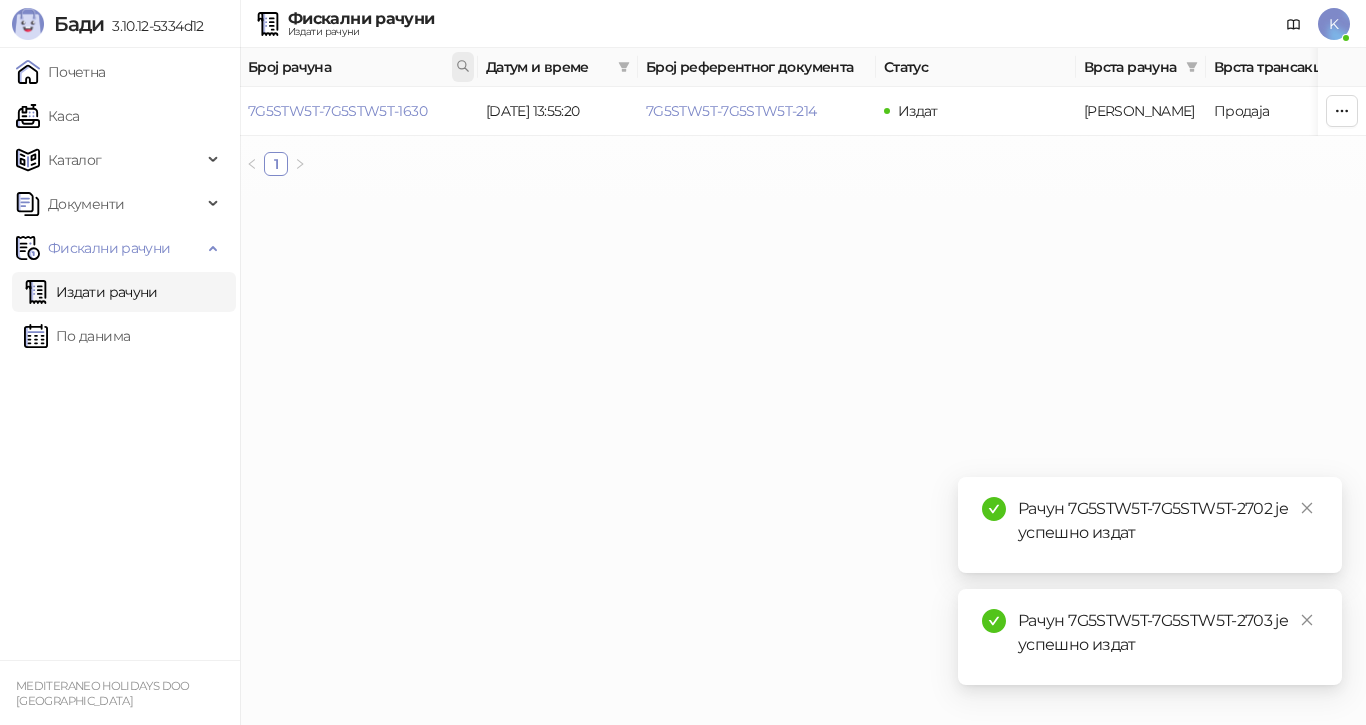 click 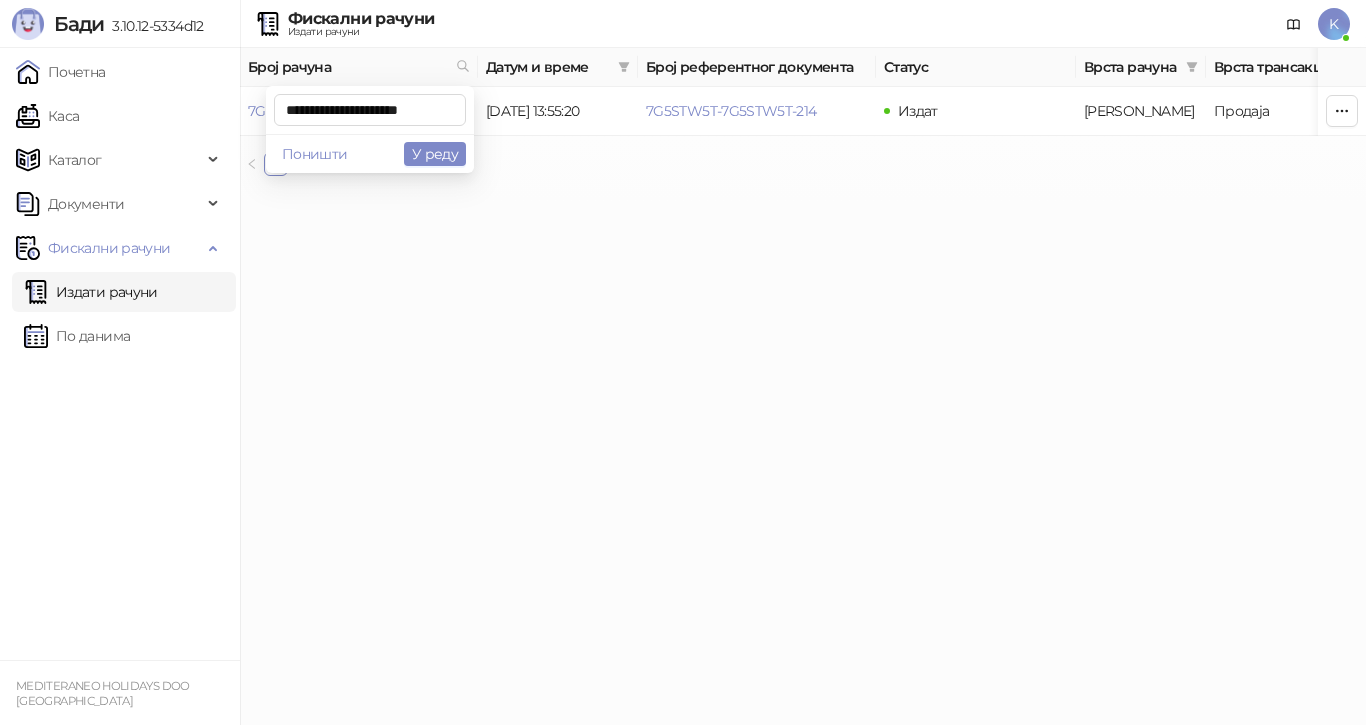 scroll, scrollTop: 0, scrollLeft: 5, axis: horizontal 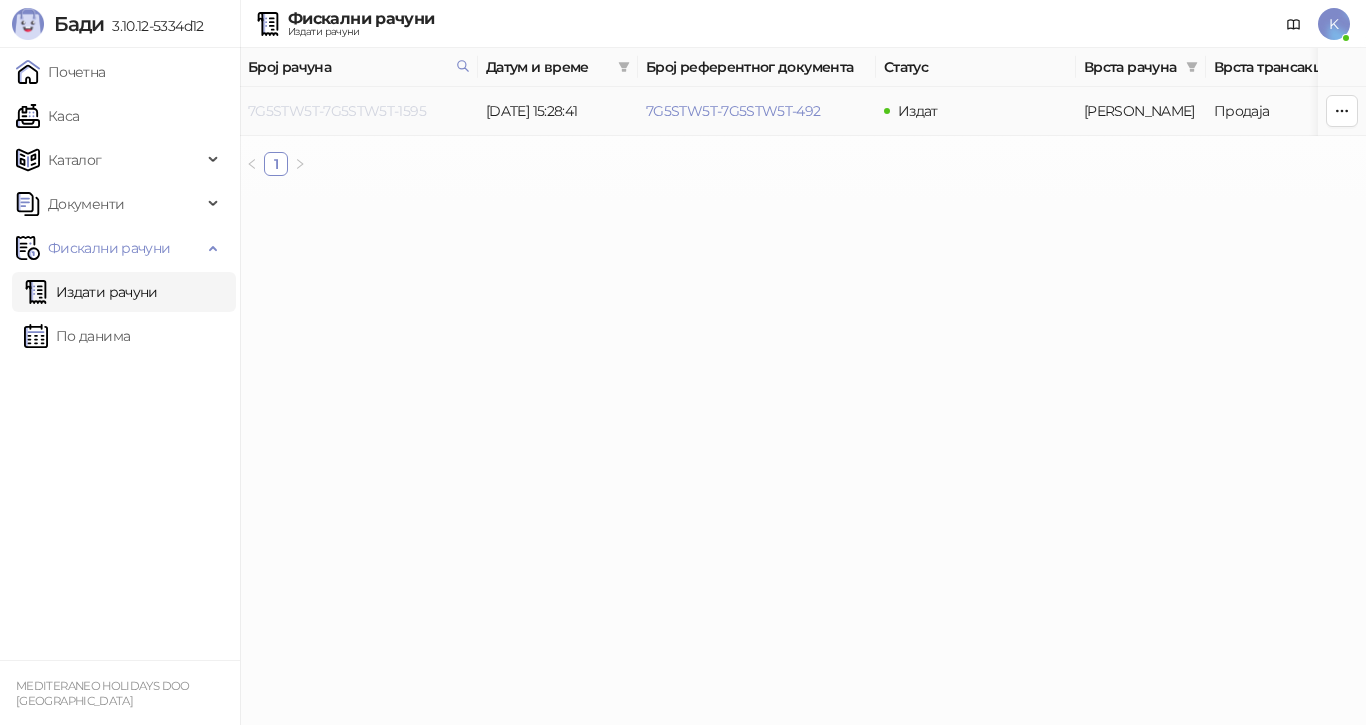 click on "7G5STW5T-7G5STW5T-1595" at bounding box center (337, 111) 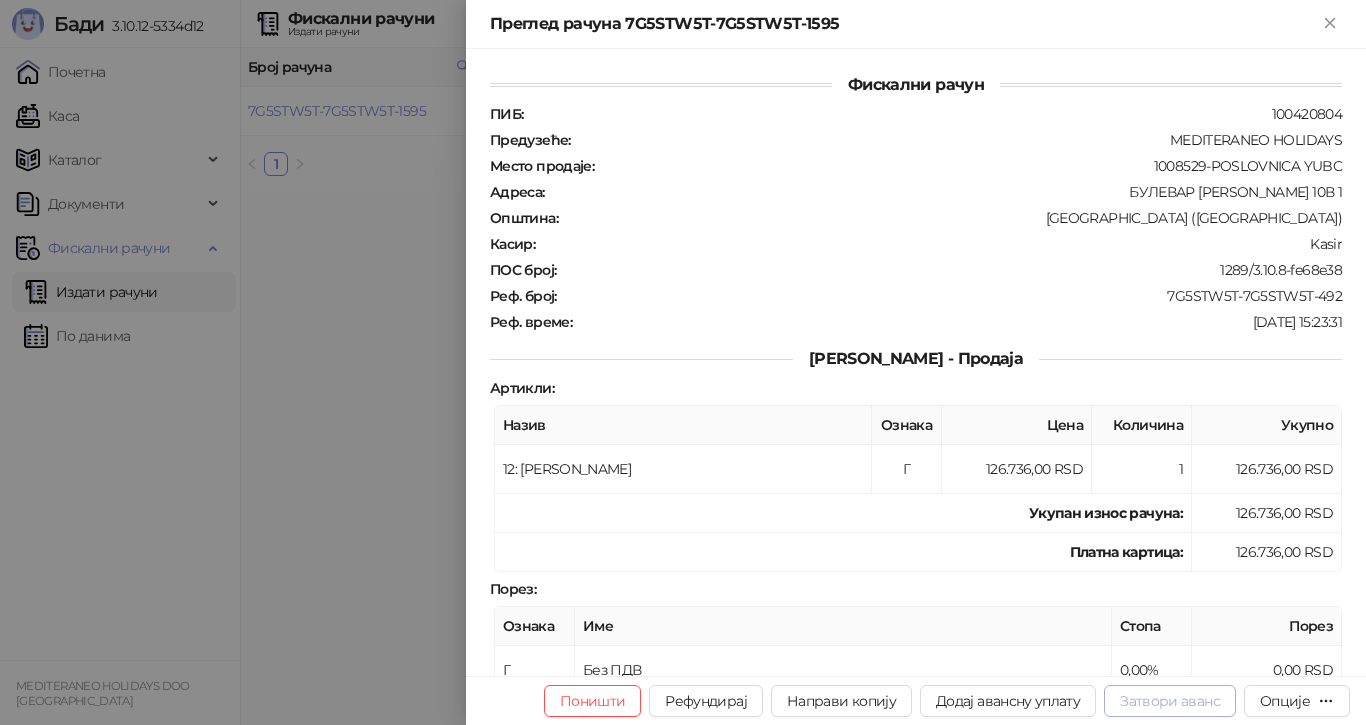 click on "Затвори аванс" at bounding box center (1170, 701) 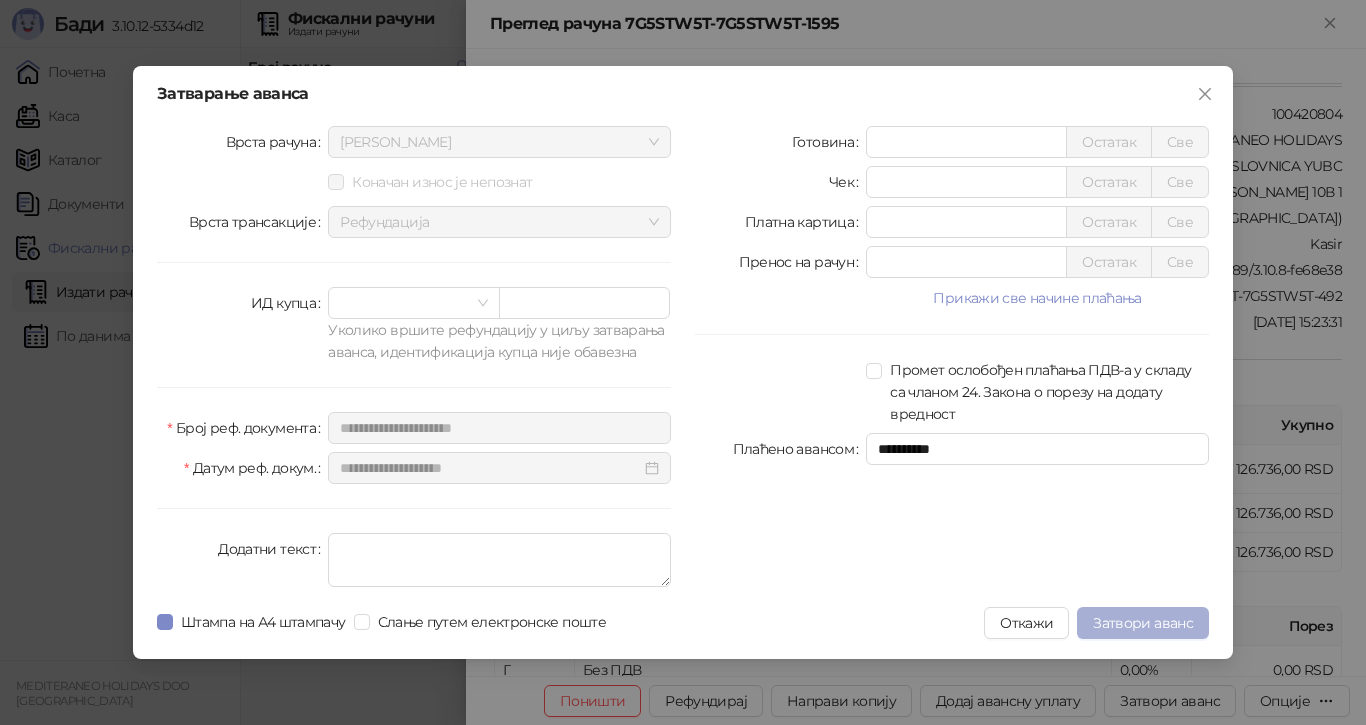 click on "Затвори аванс" at bounding box center (1143, 623) 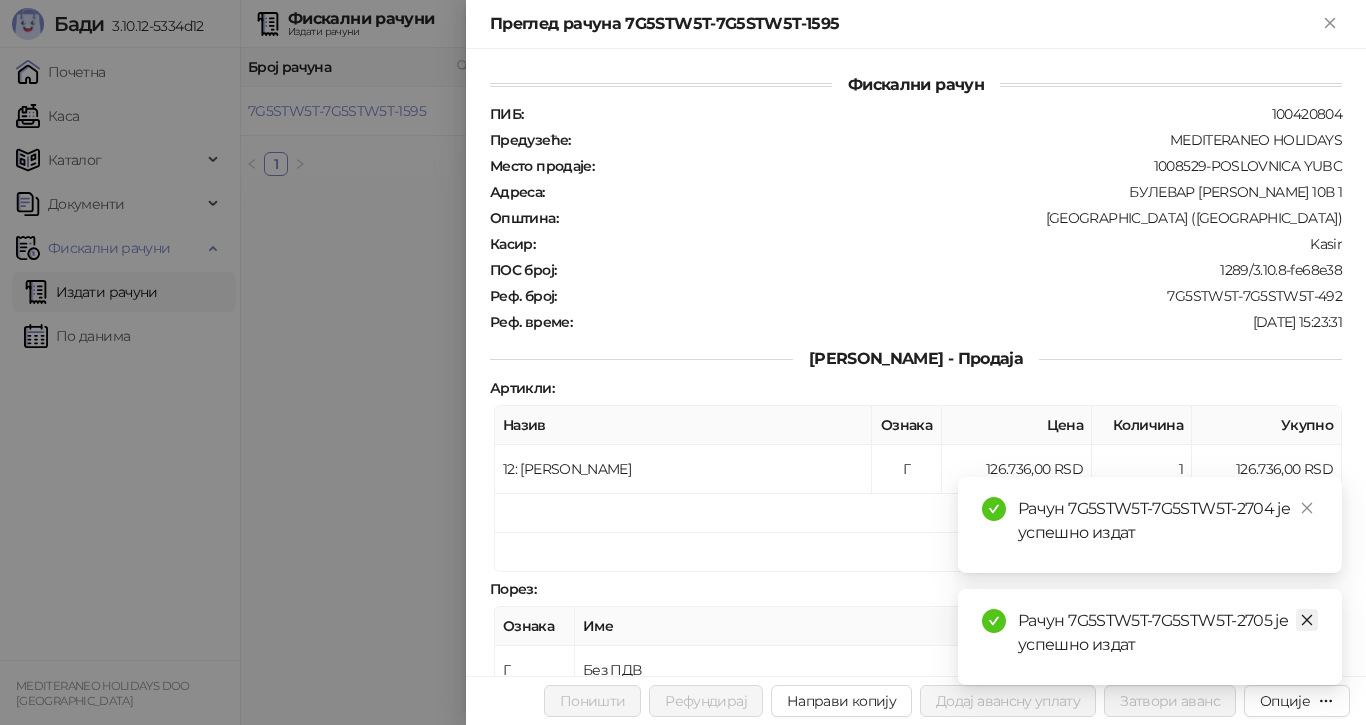 click 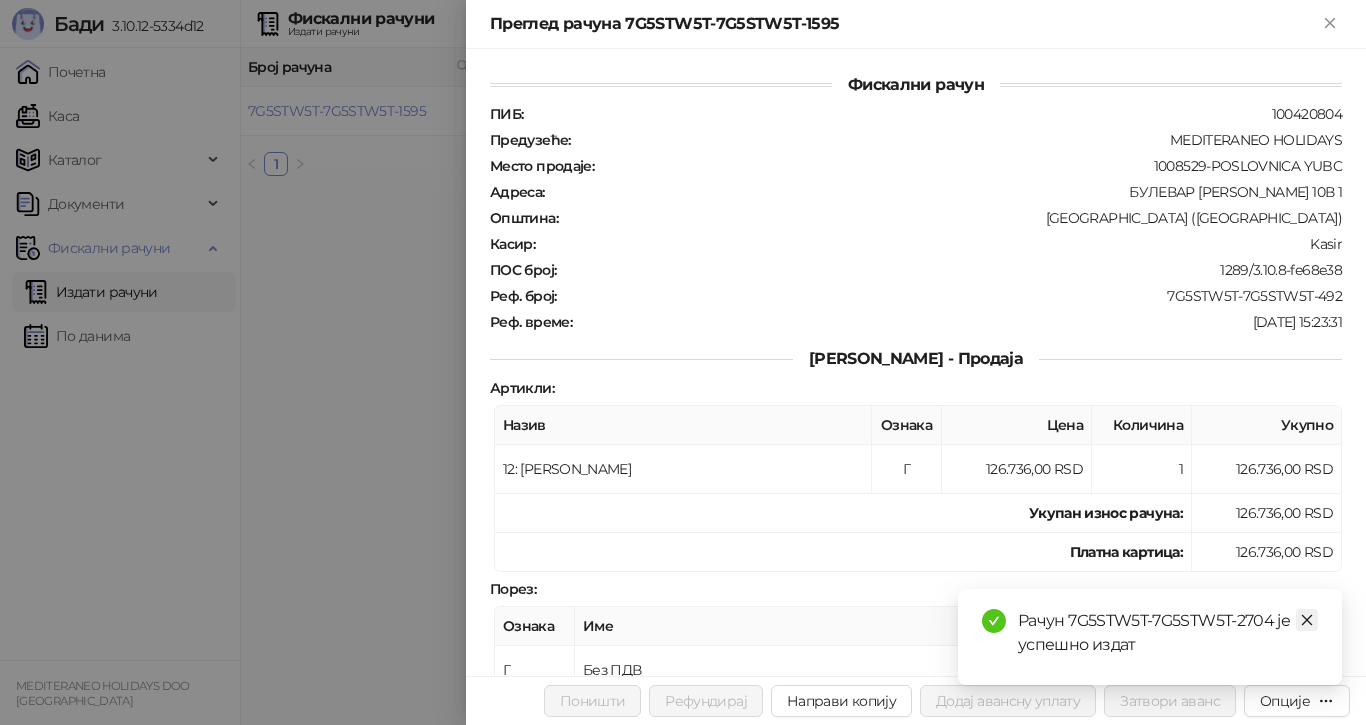 click 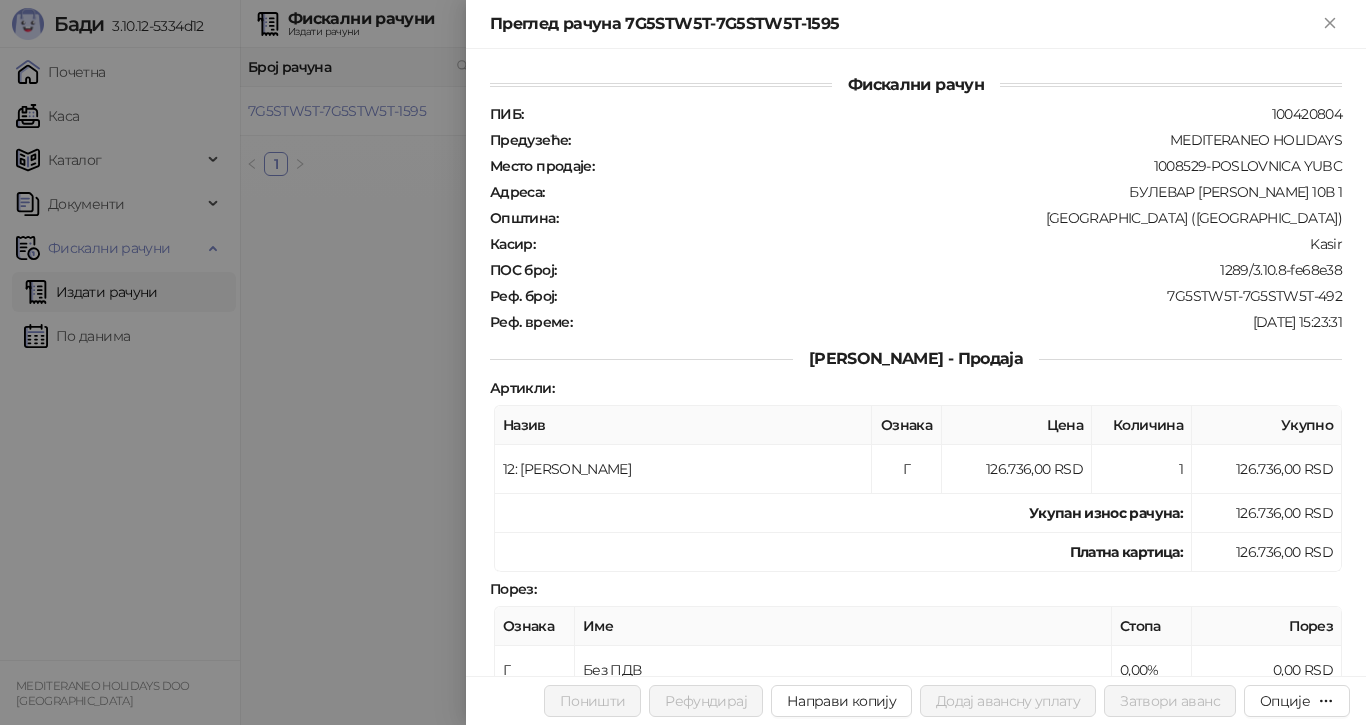 click at bounding box center [683, 362] 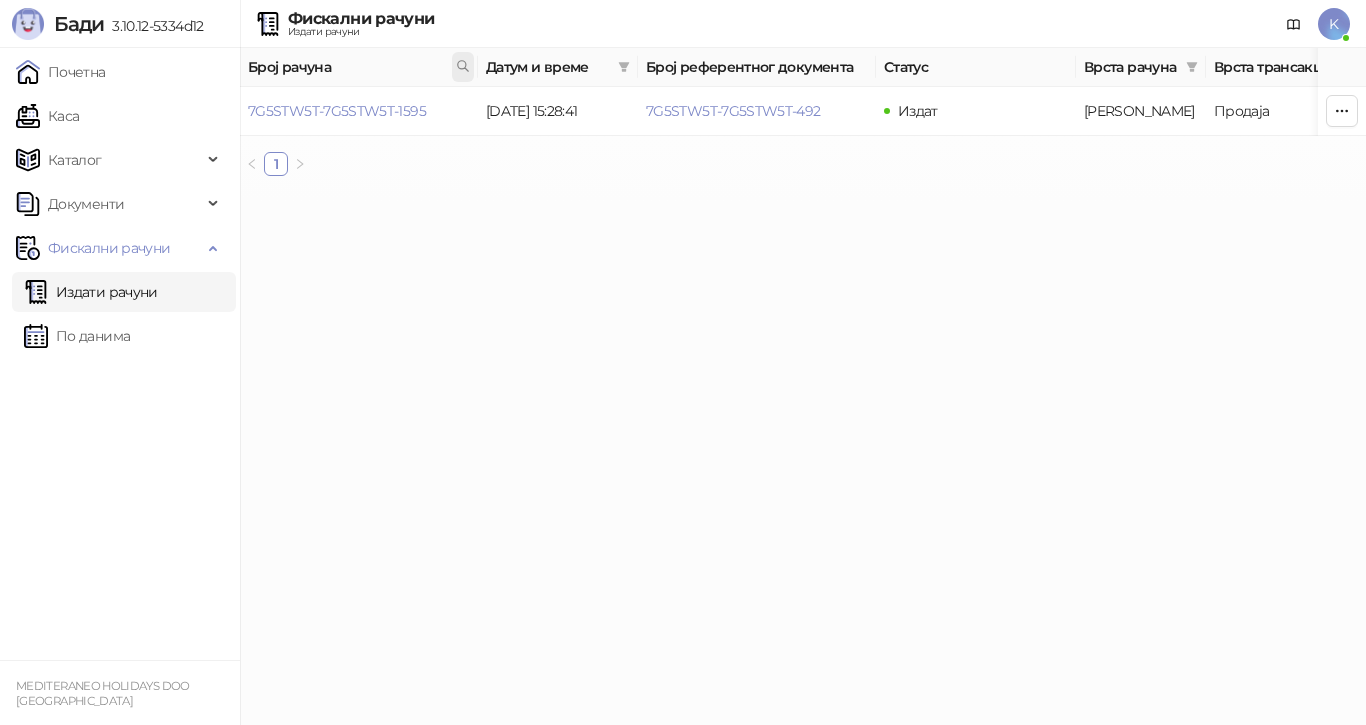 click 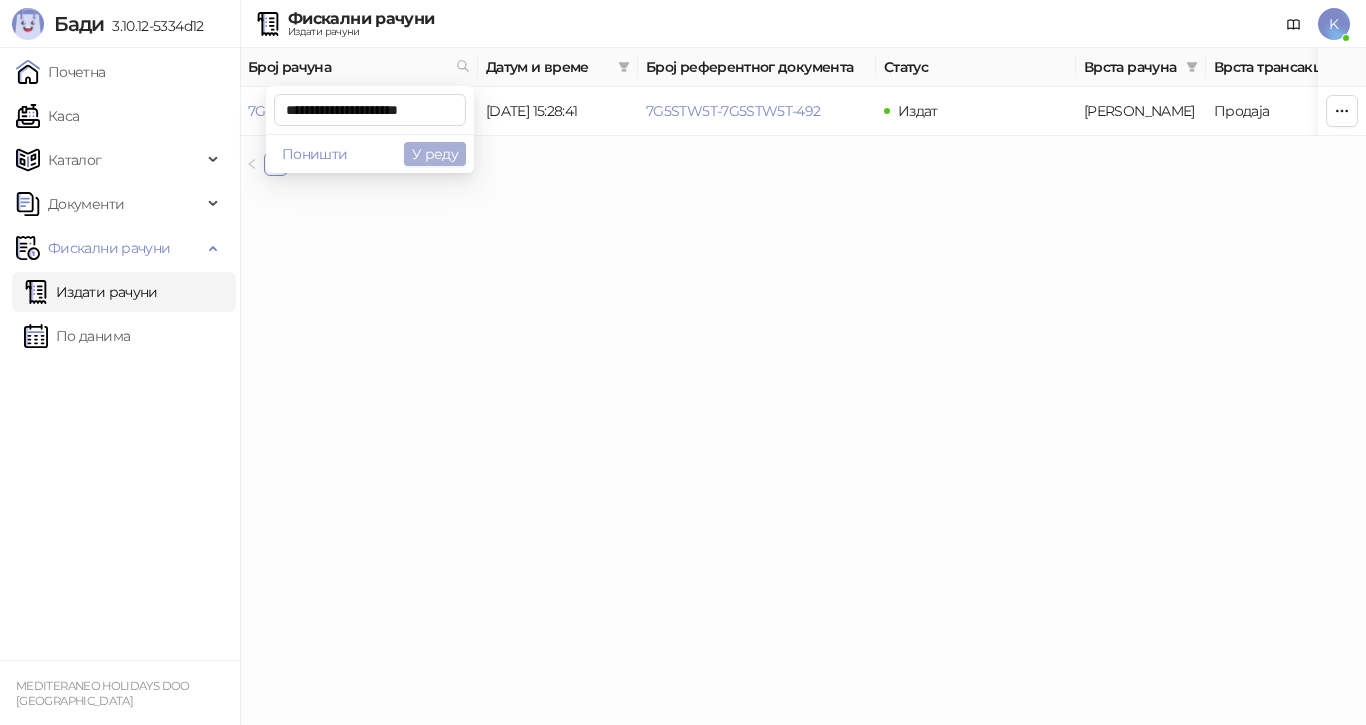scroll, scrollTop: 0, scrollLeft: 6, axis: horizontal 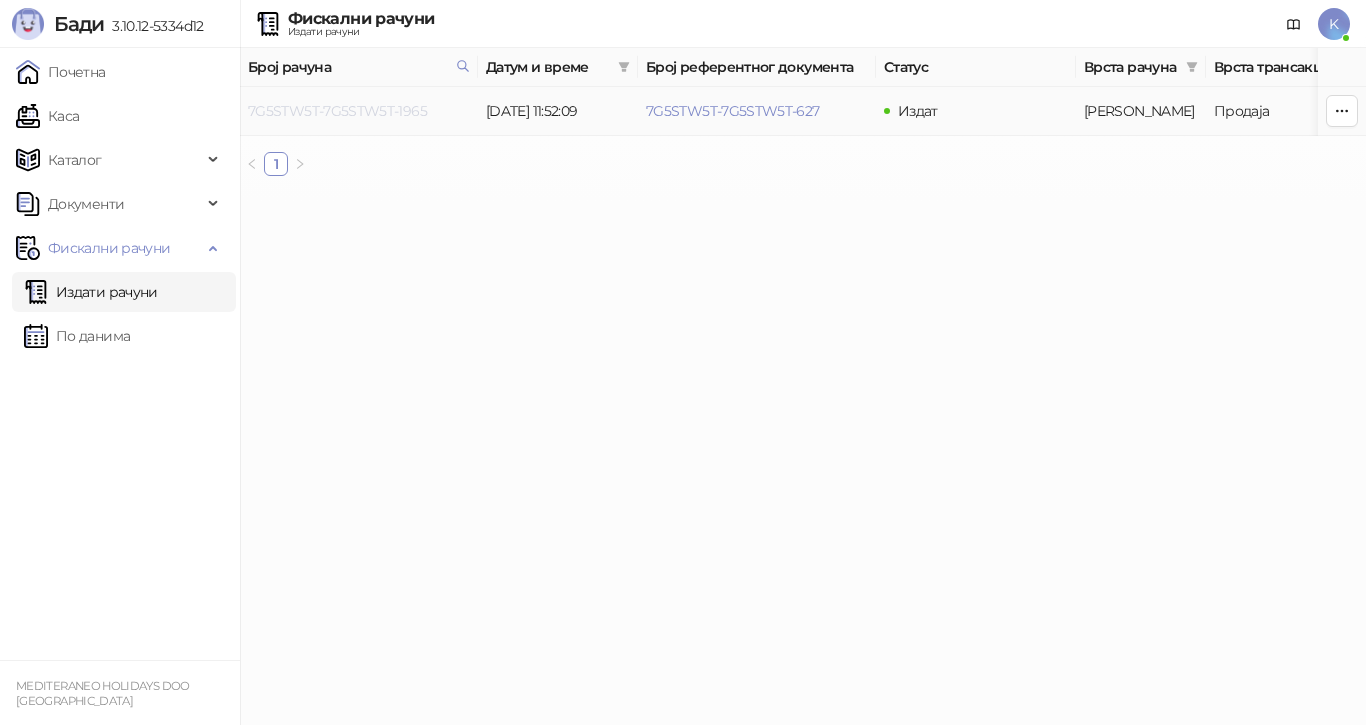 click on "7G5STW5T-7G5STW5T-1965" at bounding box center [337, 111] 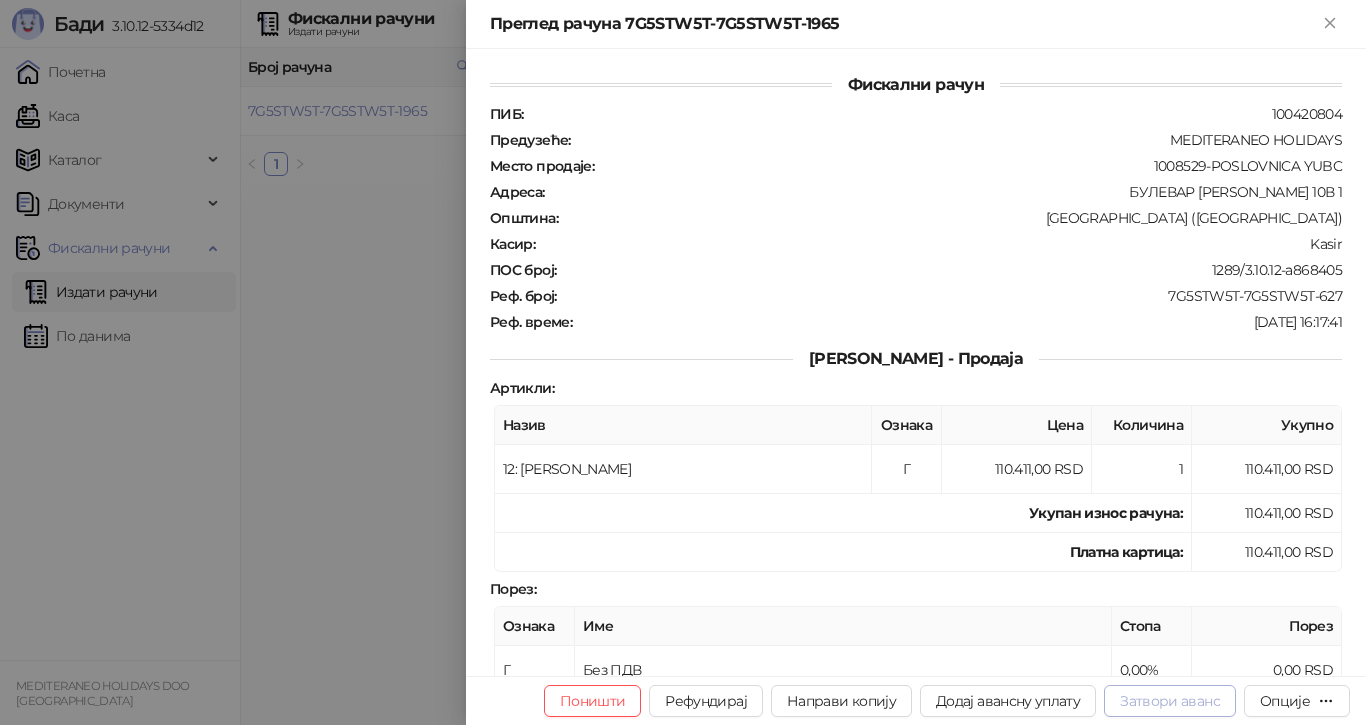 click on "Затвори аванс" at bounding box center (1170, 701) 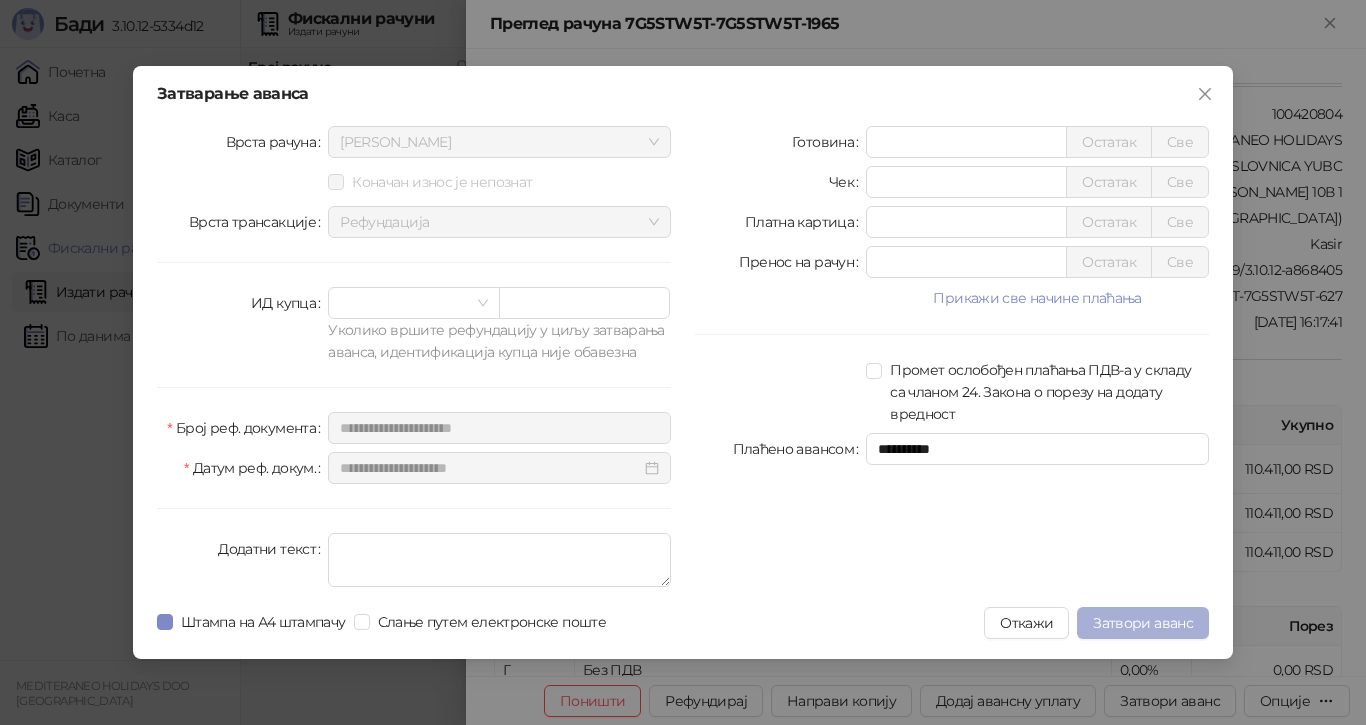 click on "Затвори аванс" at bounding box center [1143, 623] 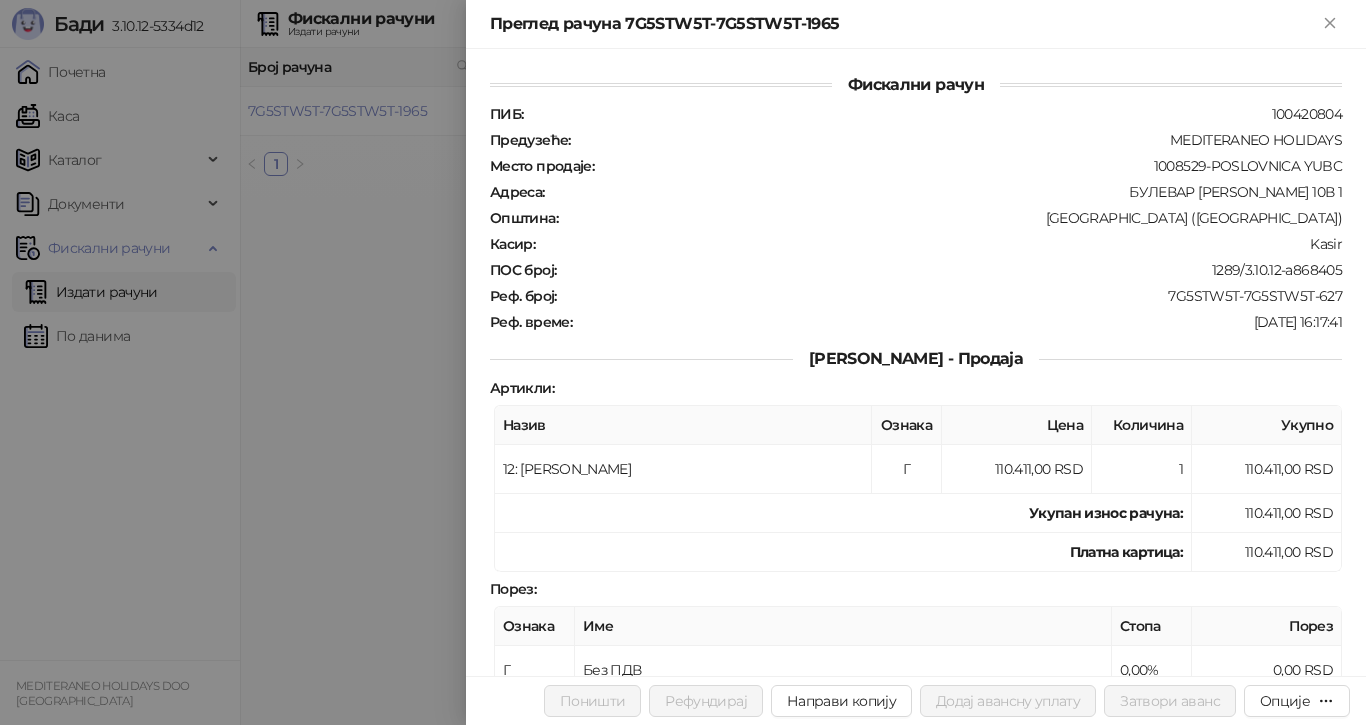 click at bounding box center (683, 362) 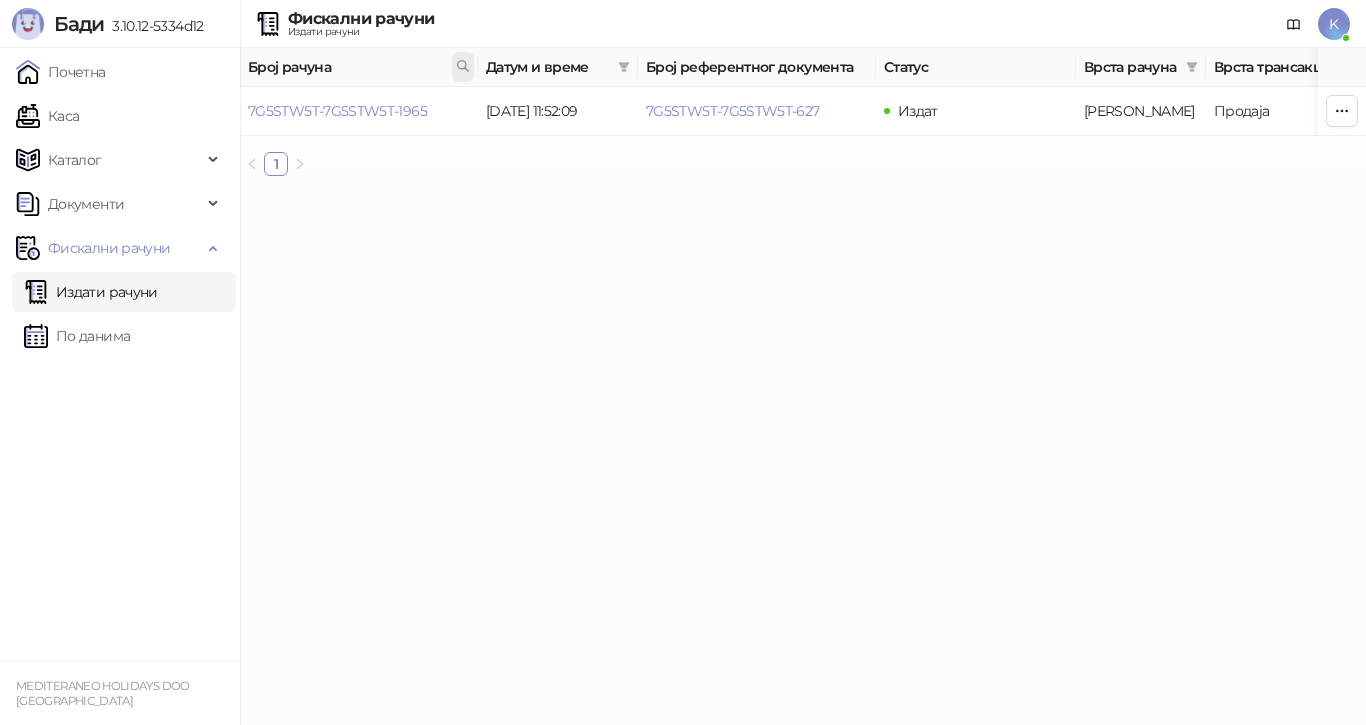 click 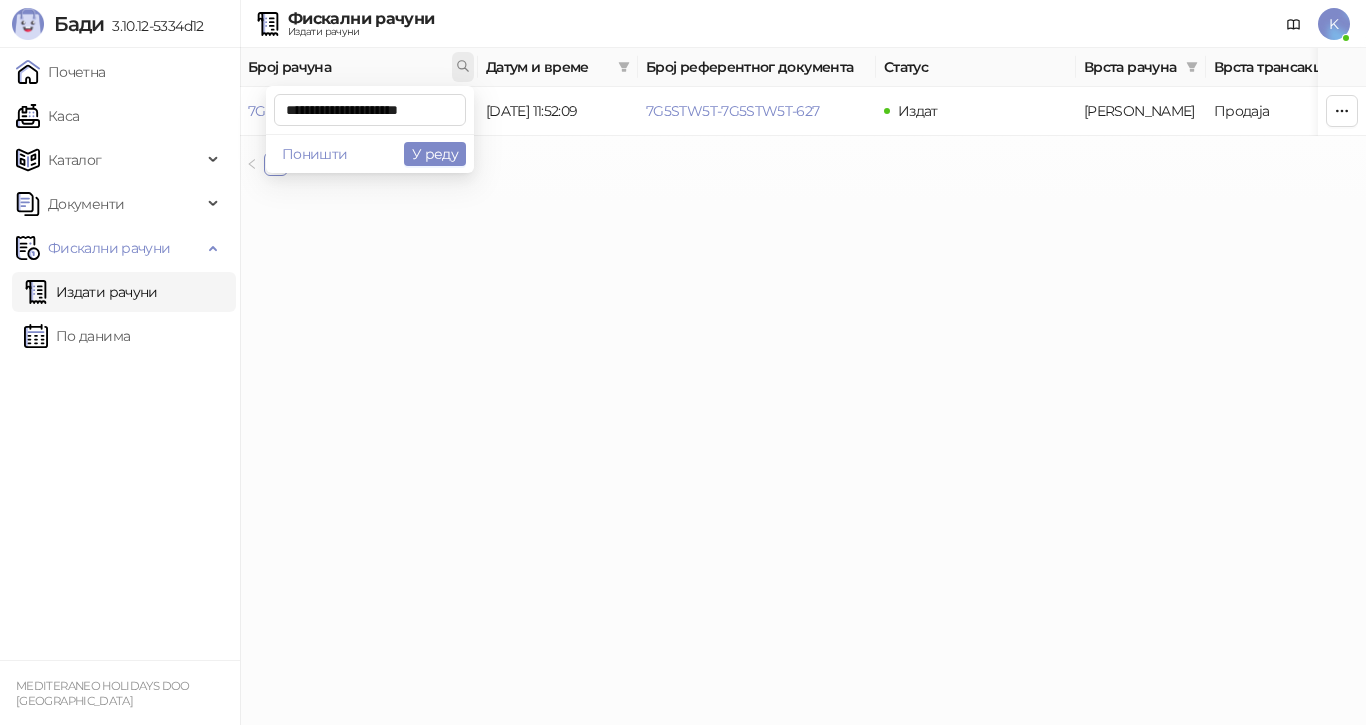 scroll, scrollTop: 0, scrollLeft: 7, axis: horizontal 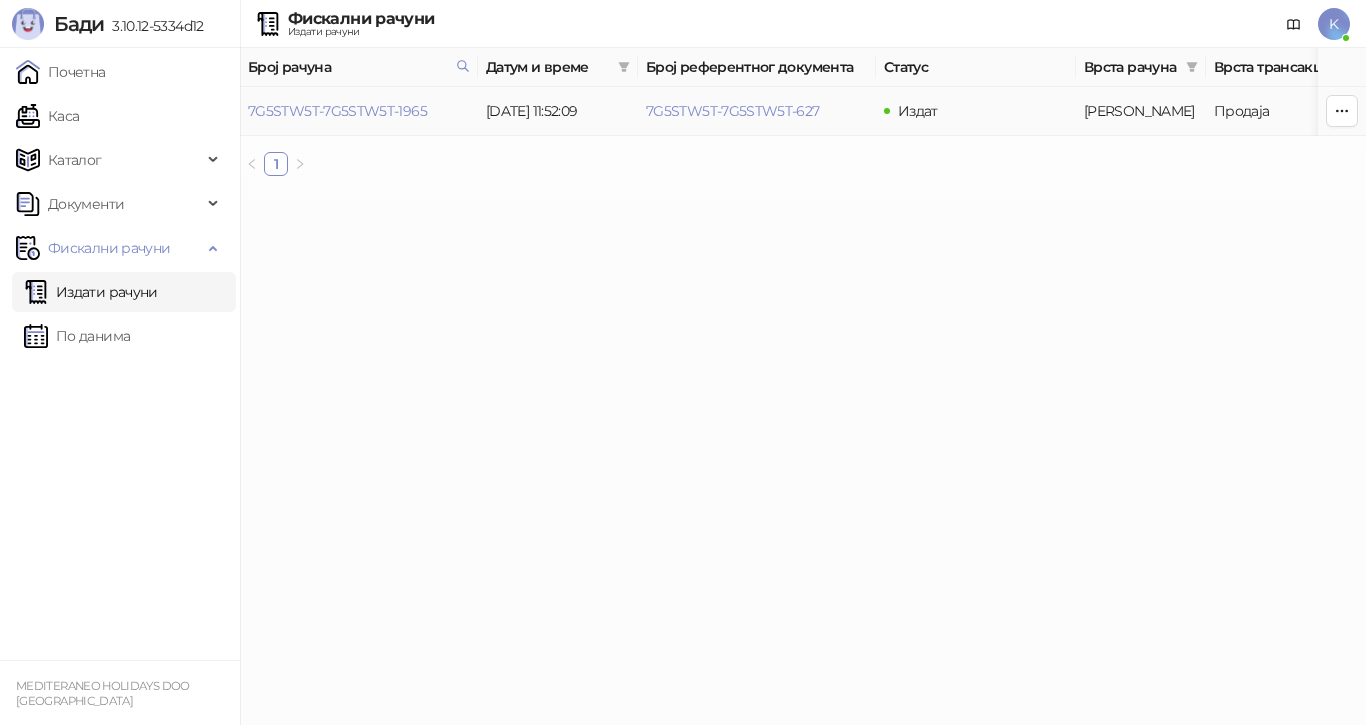 click on "7G5STW5T-7G5STW5T-1965" at bounding box center [337, 111] 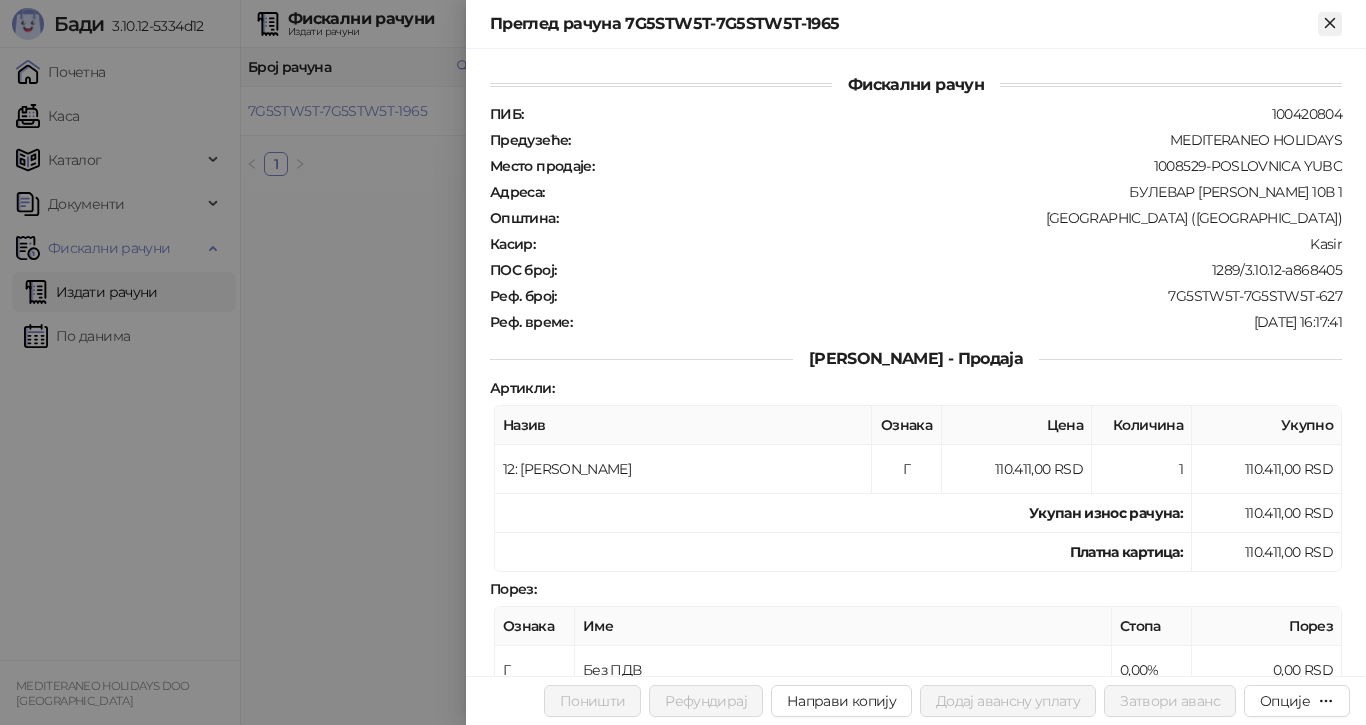 click 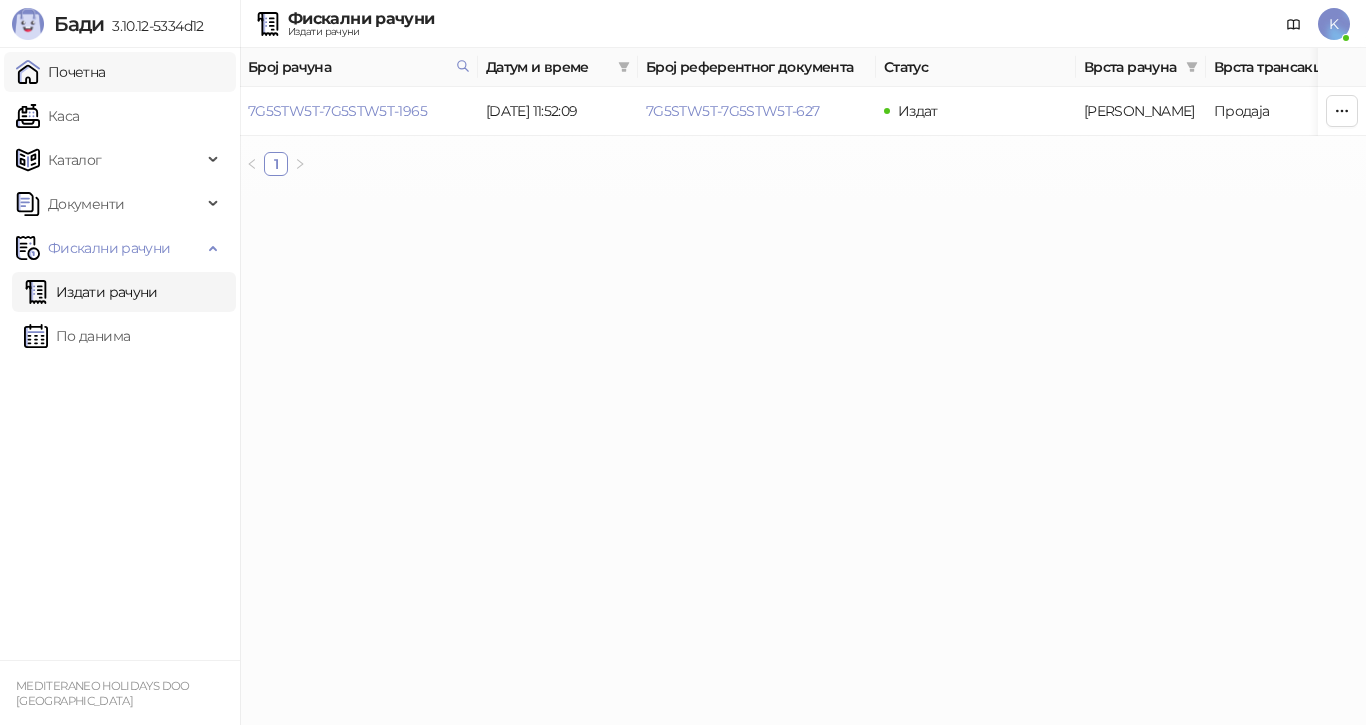 click on "Почетна" at bounding box center [61, 72] 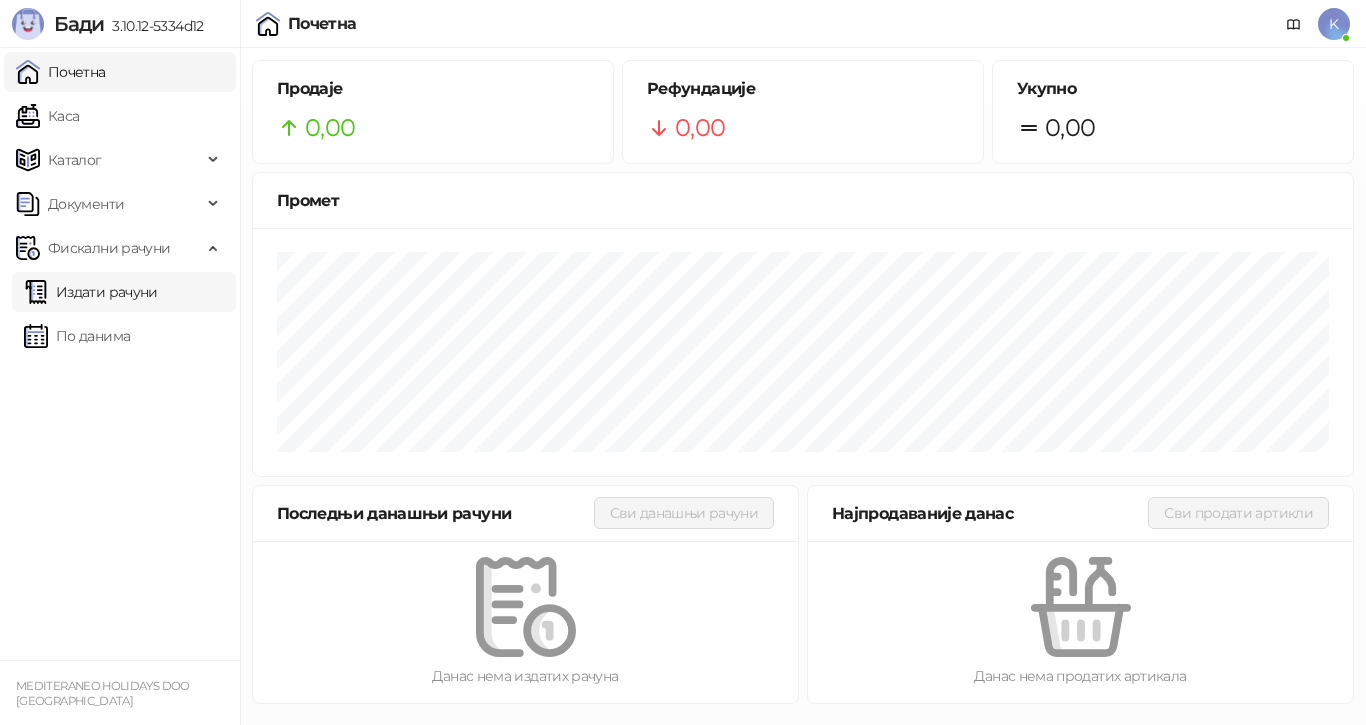 click on "Издати рачуни" at bounding box center [91, 292] 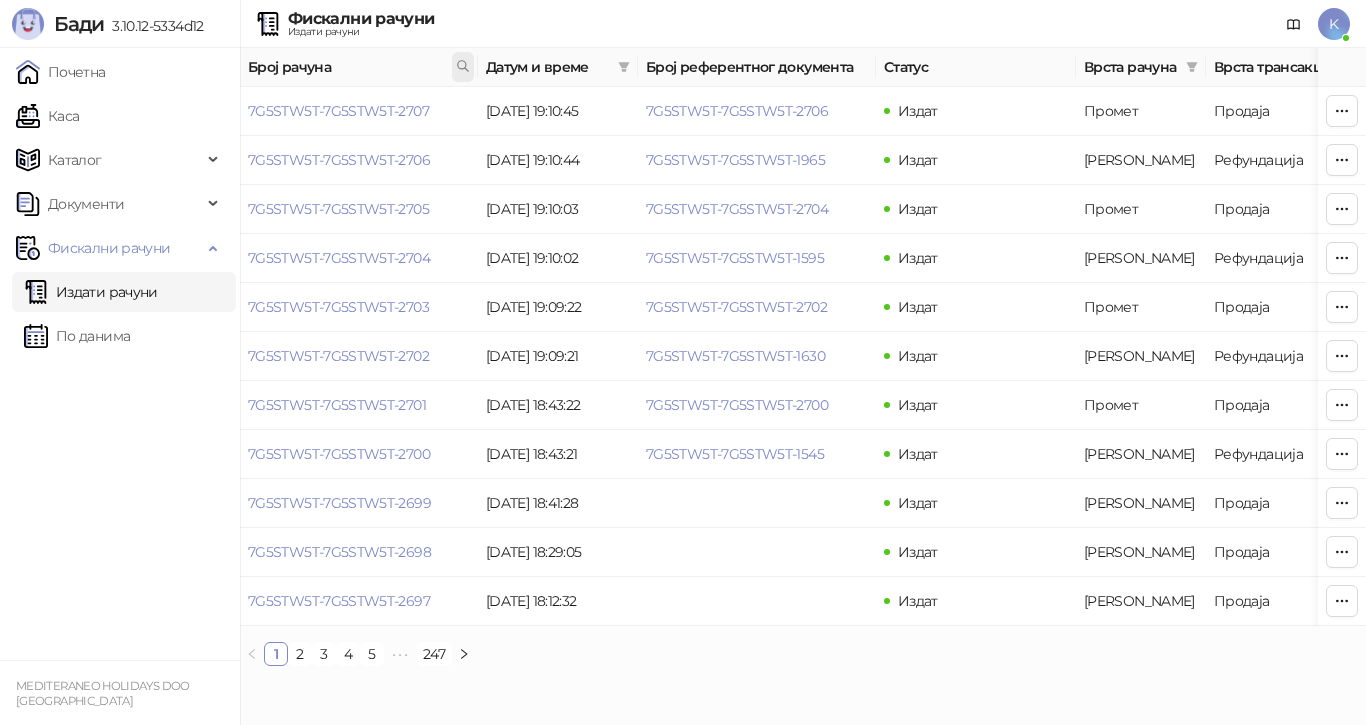 click 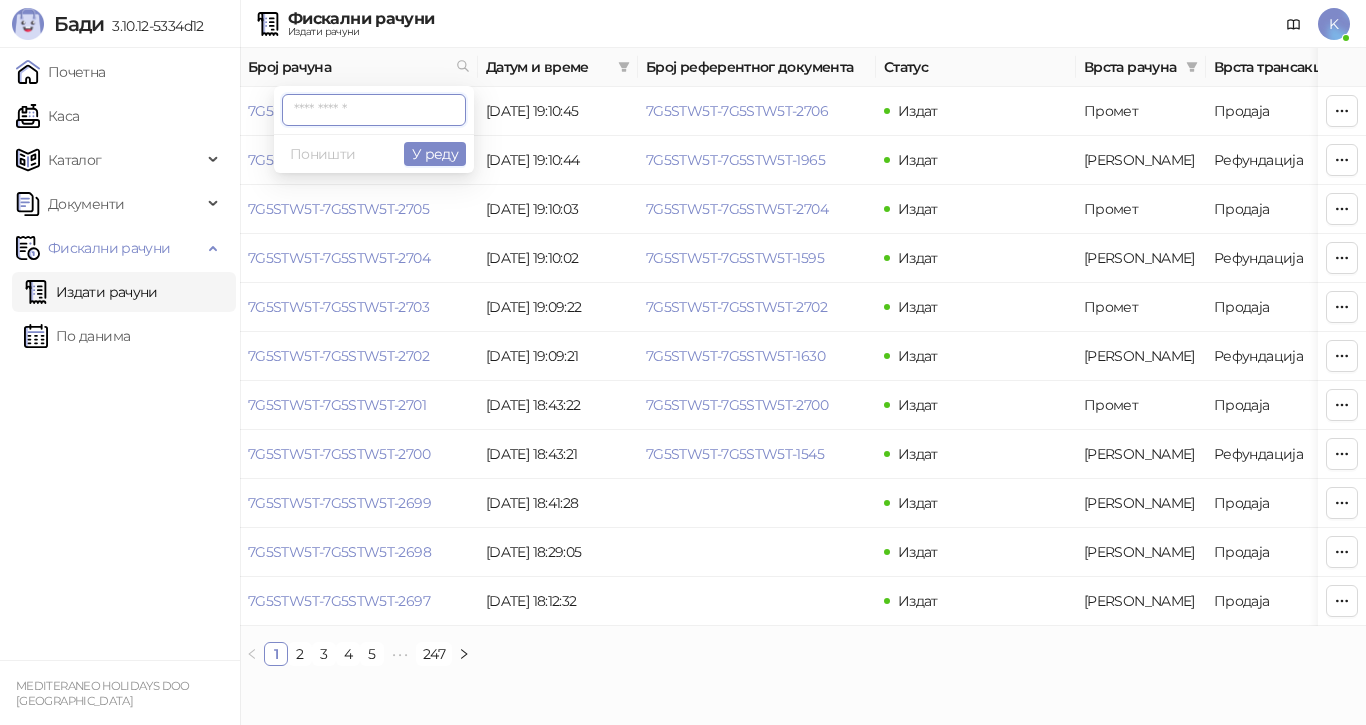 paste on "**********" 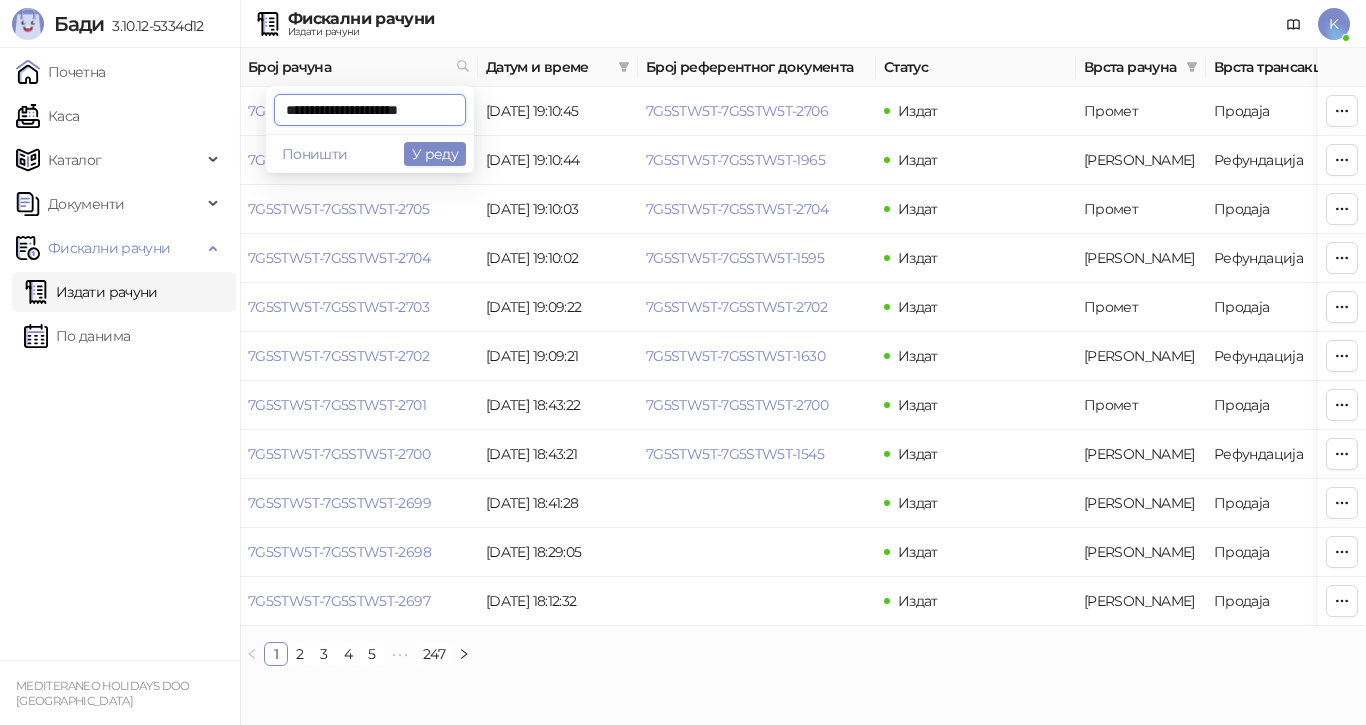 scroll, scrollTop: 0, scrollLeft: 7, axis: horizontal 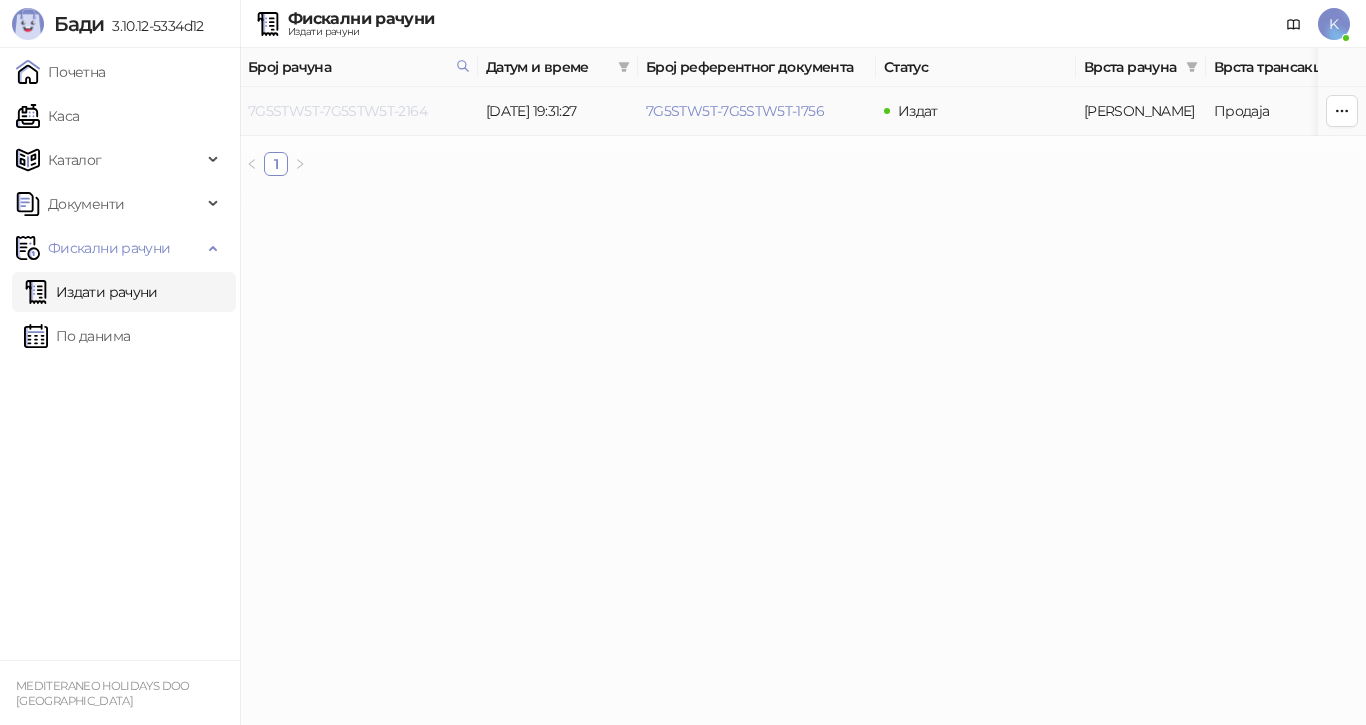 click on "7G5STW5T-7G5STW5T-2164" at bounding box center (337, 111) 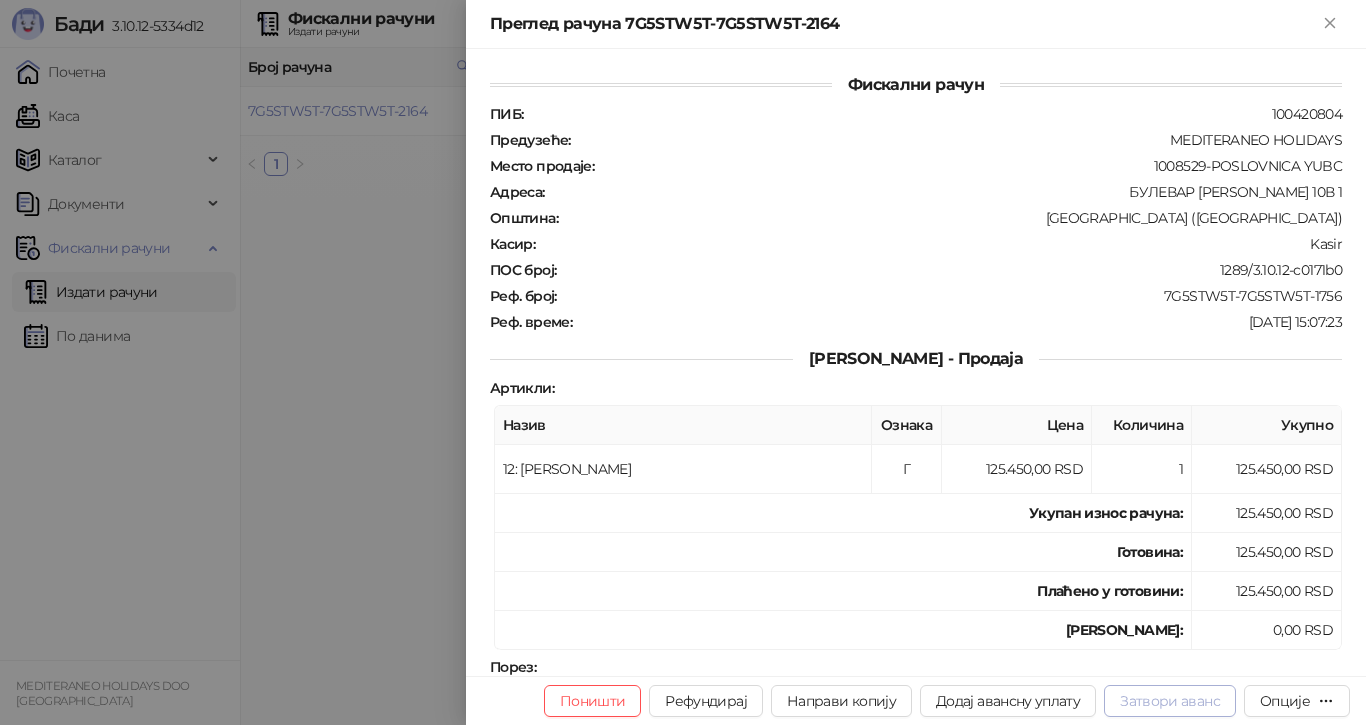 click on "Затвори аванс" at bounding box center [1170, 701] 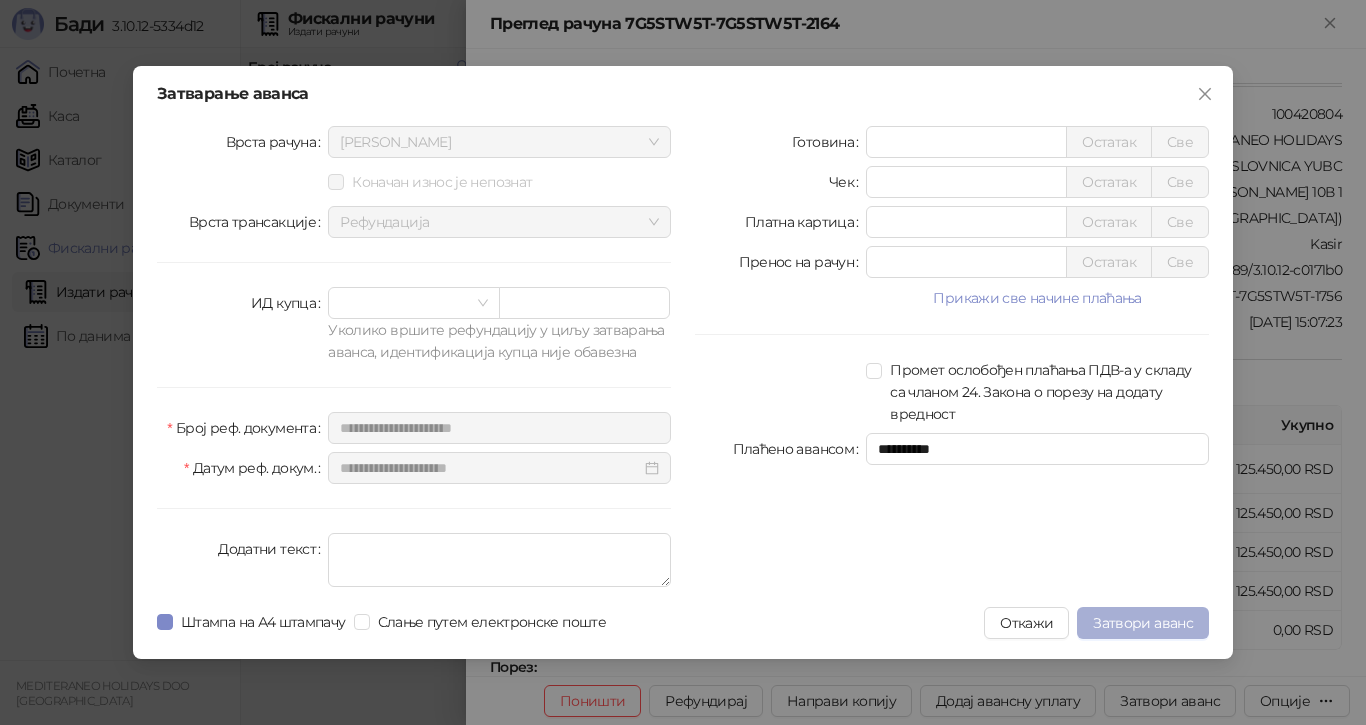 click on "Затвори аванс" at bounding box center (1143, 623) 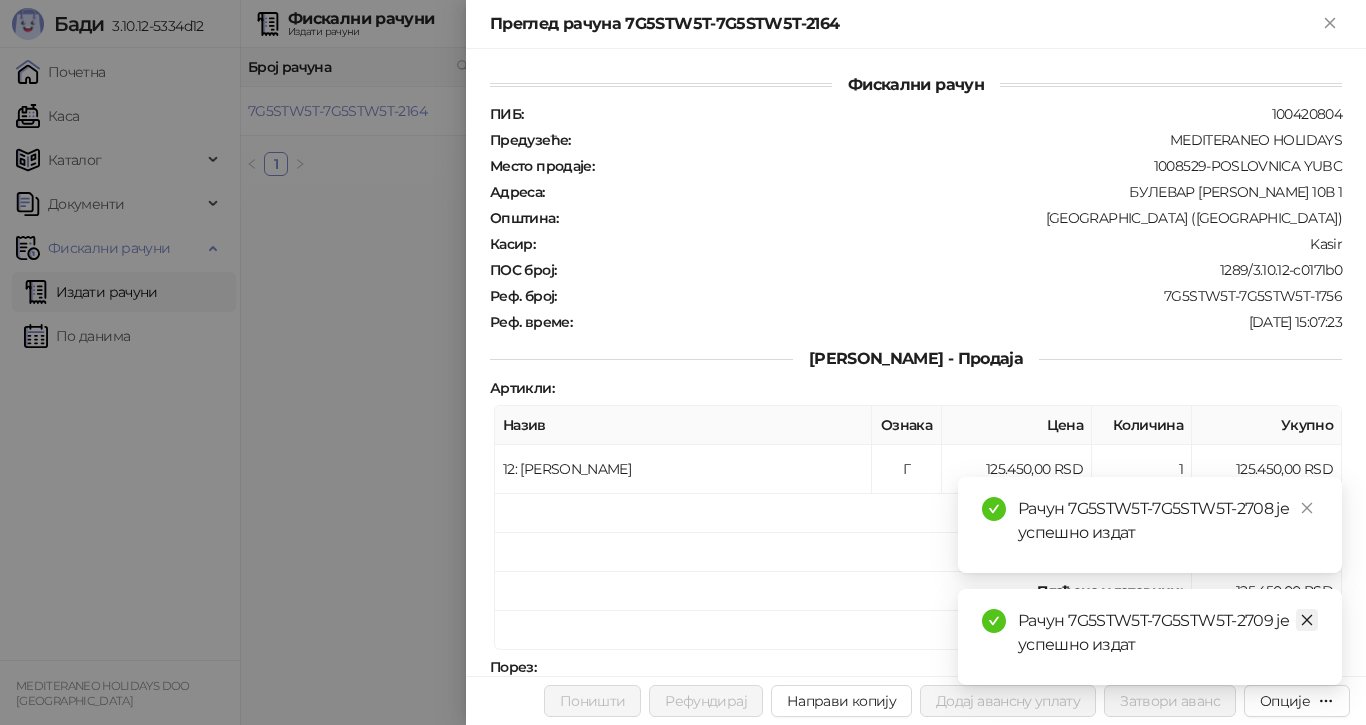 click 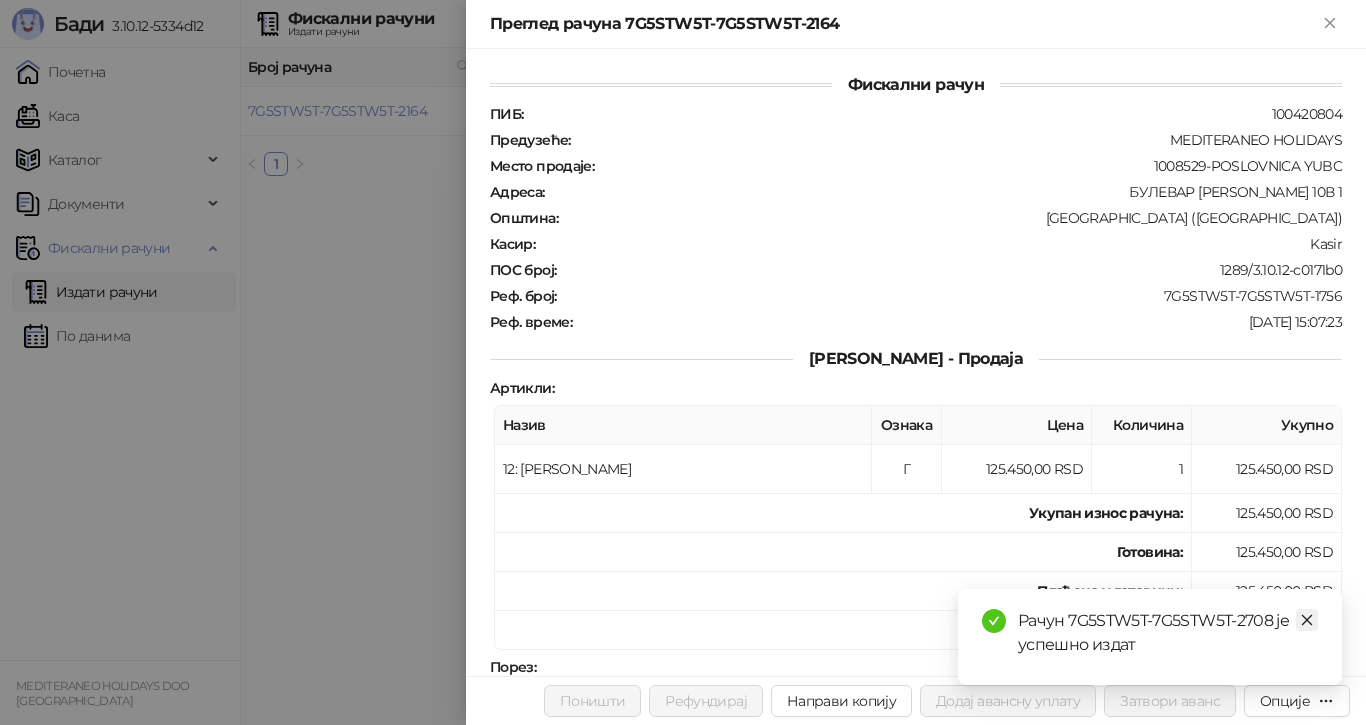 click 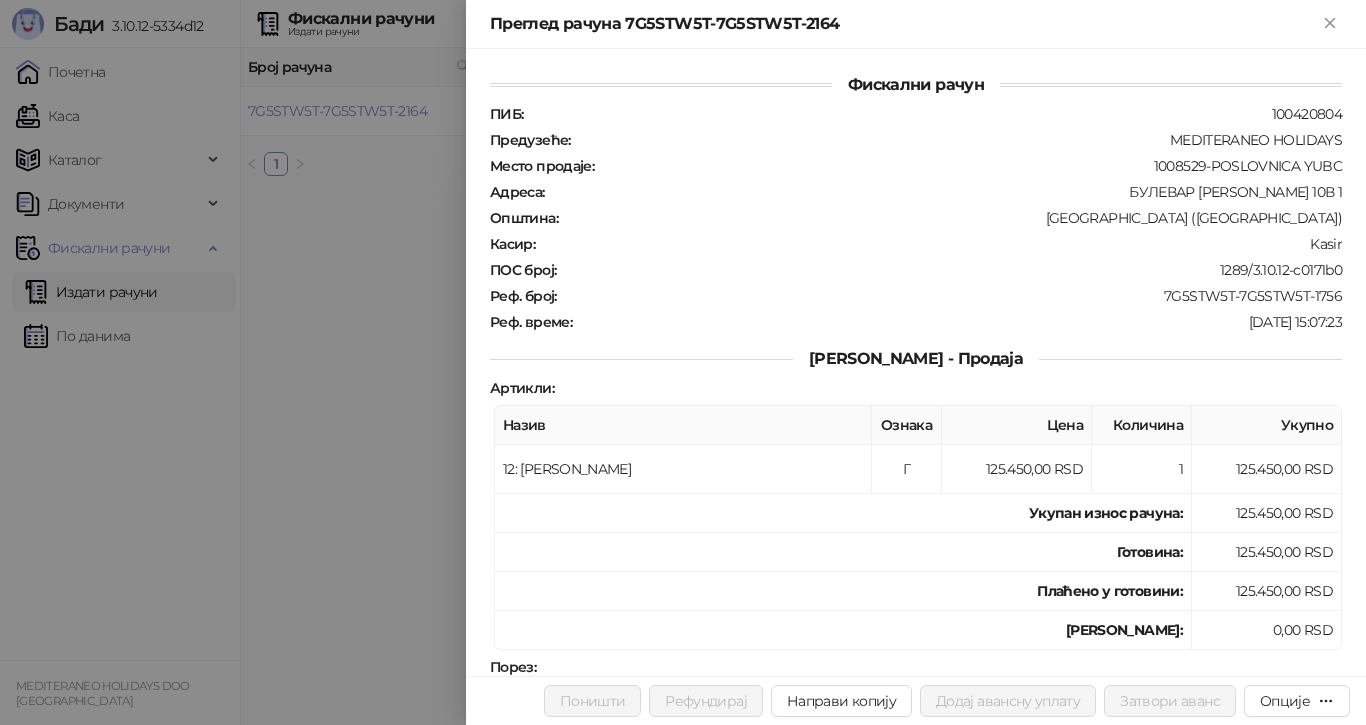 click at bounding box center (683, 362) 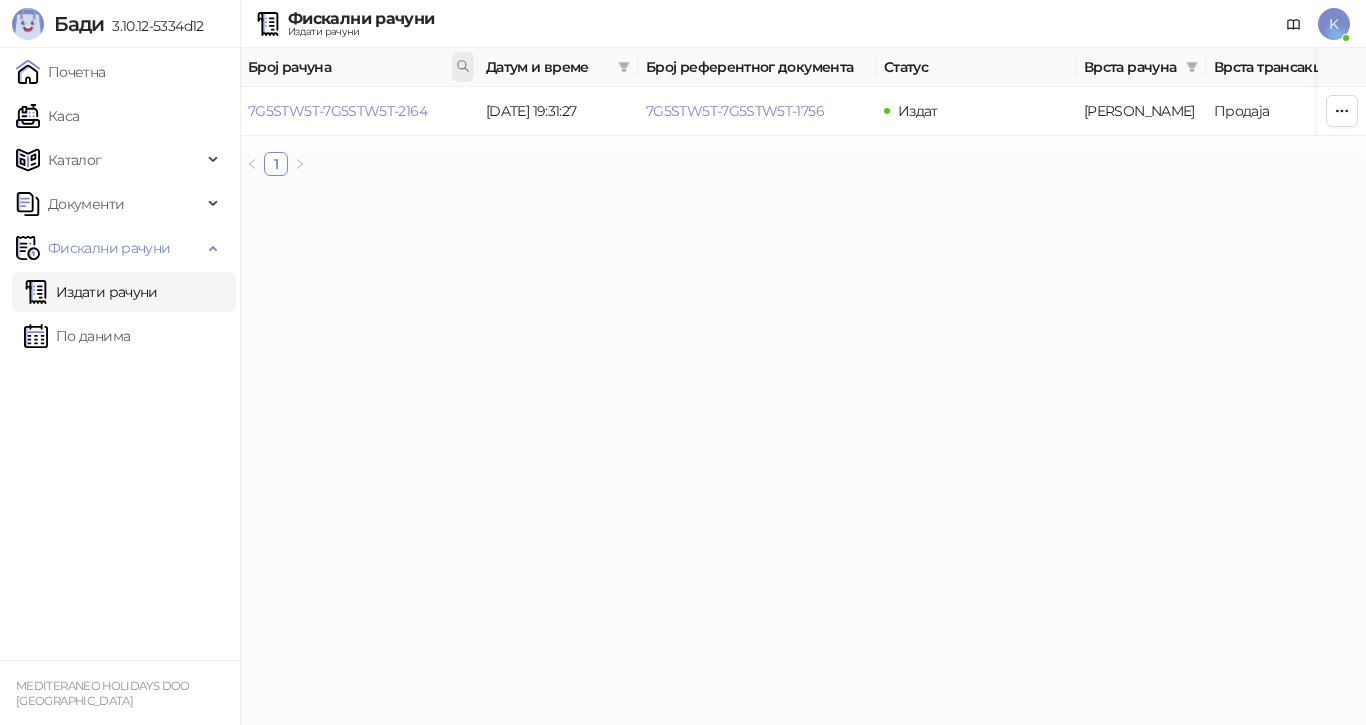 click 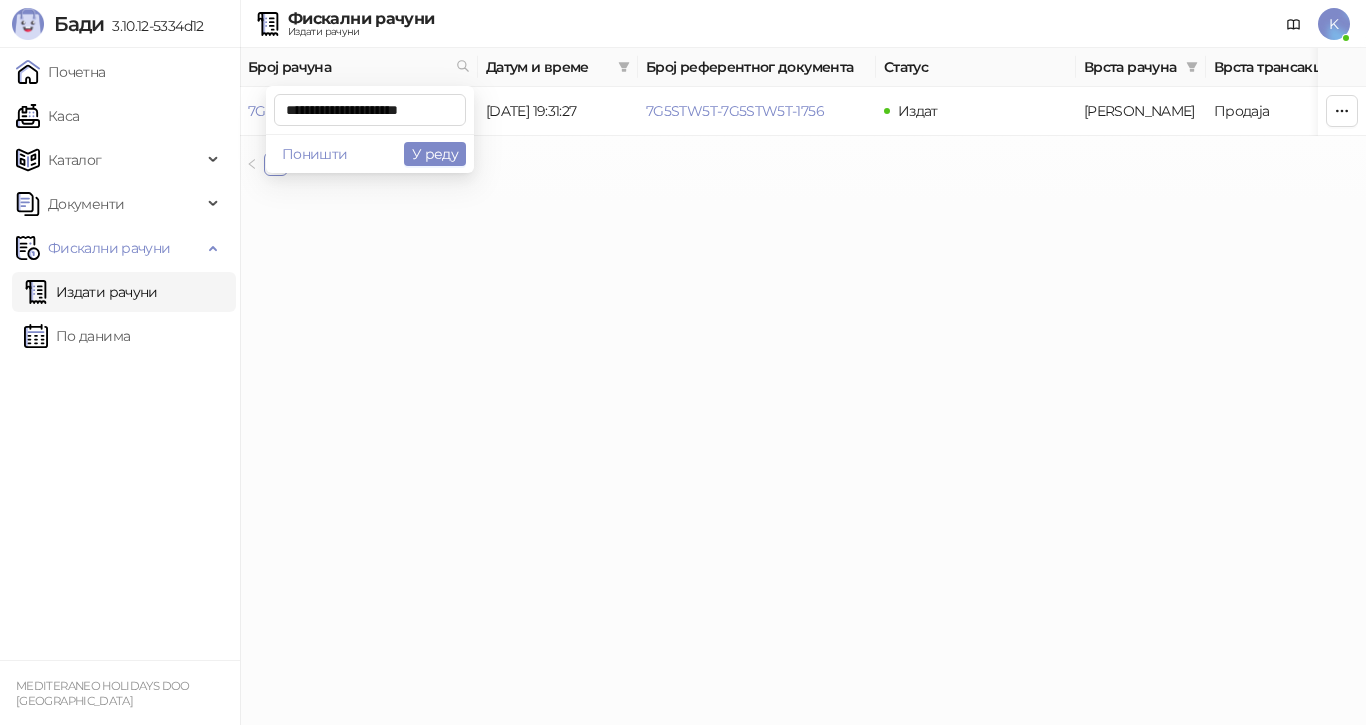 scroll, scrollTop: 0, scrollLeft: 9, axis: horizontal 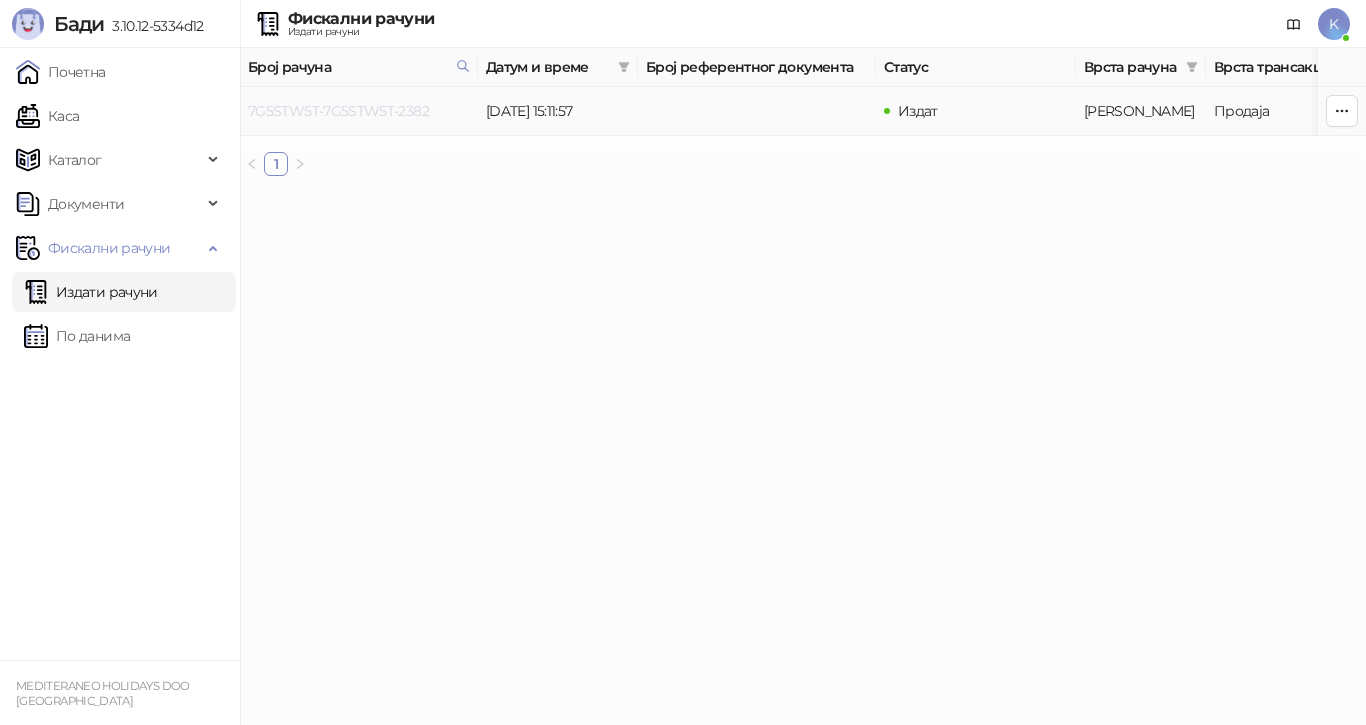 click on "7G5STW5T-7G5STW5T-2382" at bounding box center [338, 111] 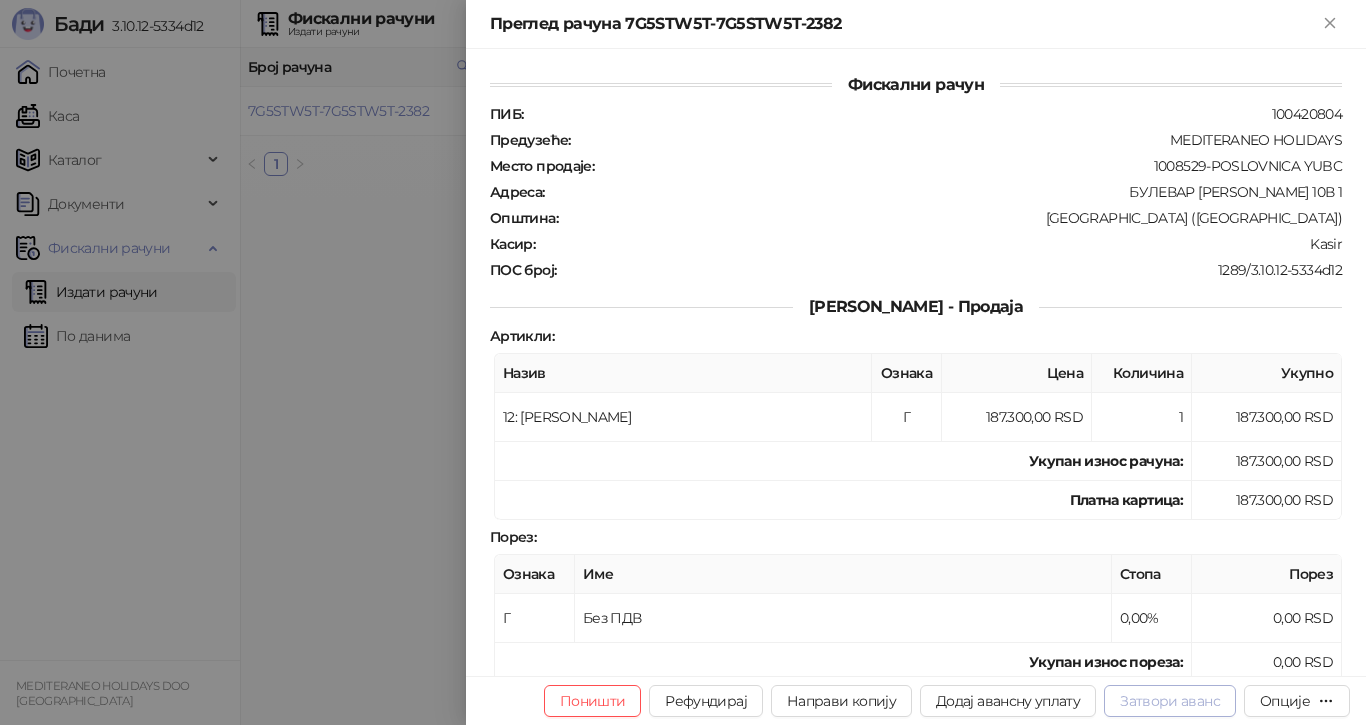 click on "Затвори аванс" at bounding box center (1170, 701) 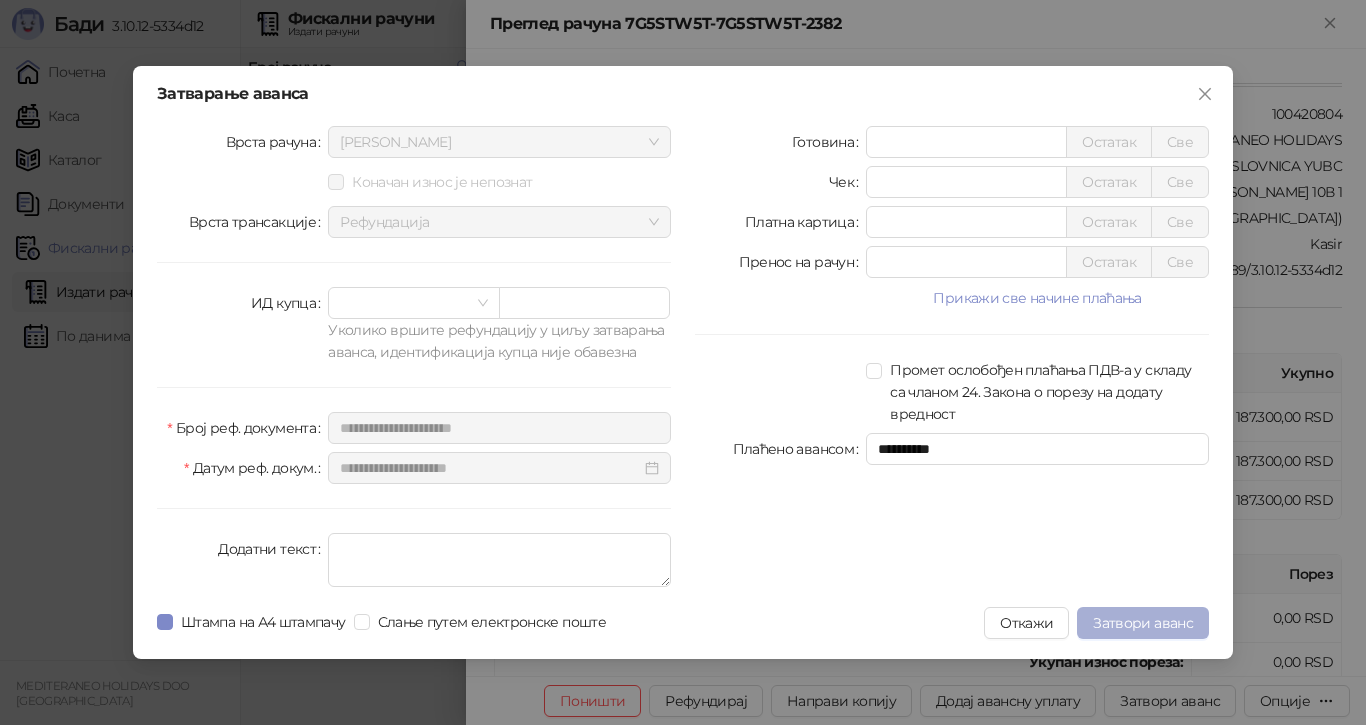 click on "Затвори аванс" at bounding box center [1143, 623] 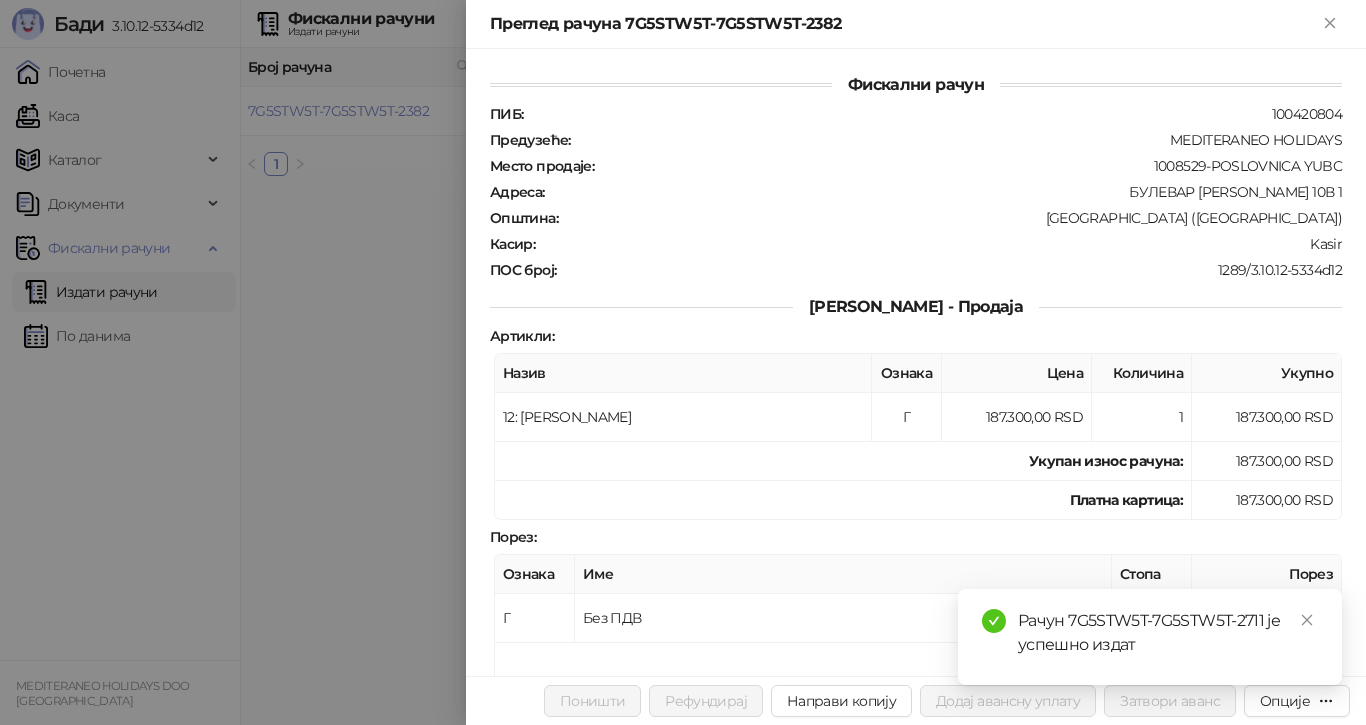 drag, startPoint x: 329, startPoint y: 107, endPoint x: 339, endPoint y: 112, distance: 11.18034 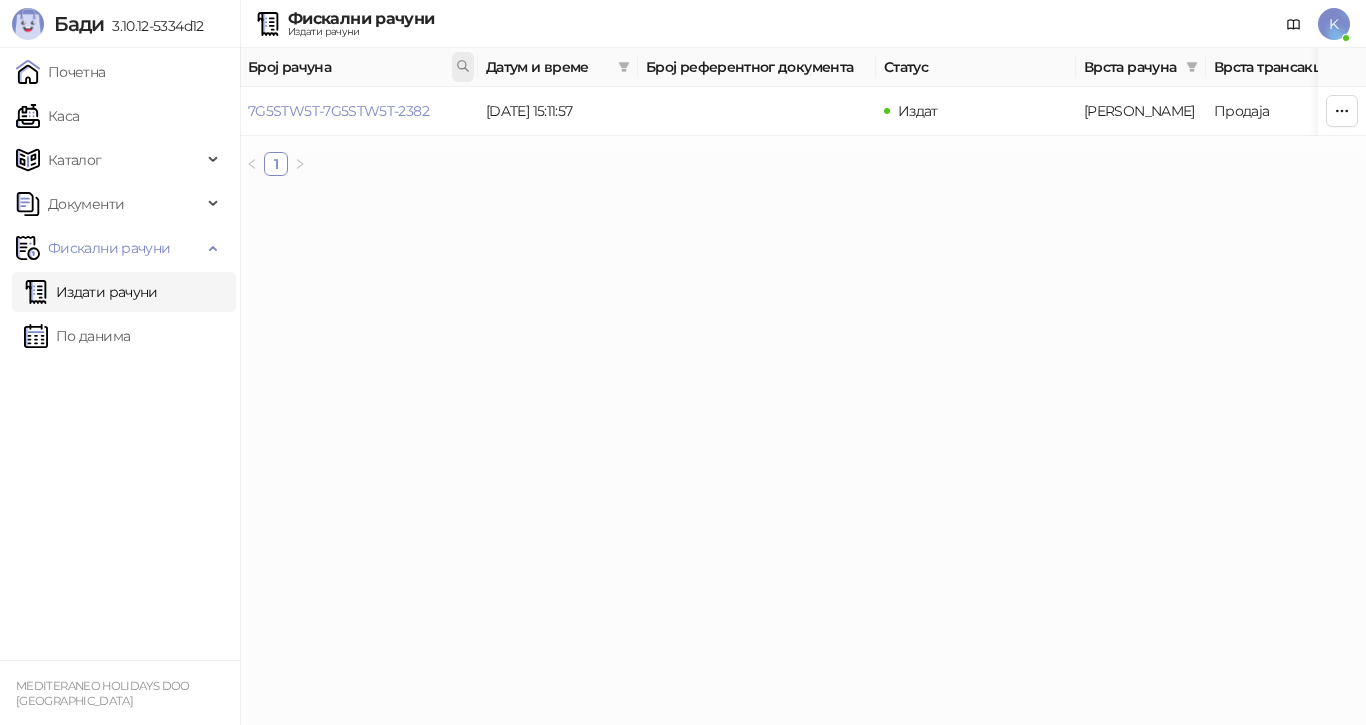 click 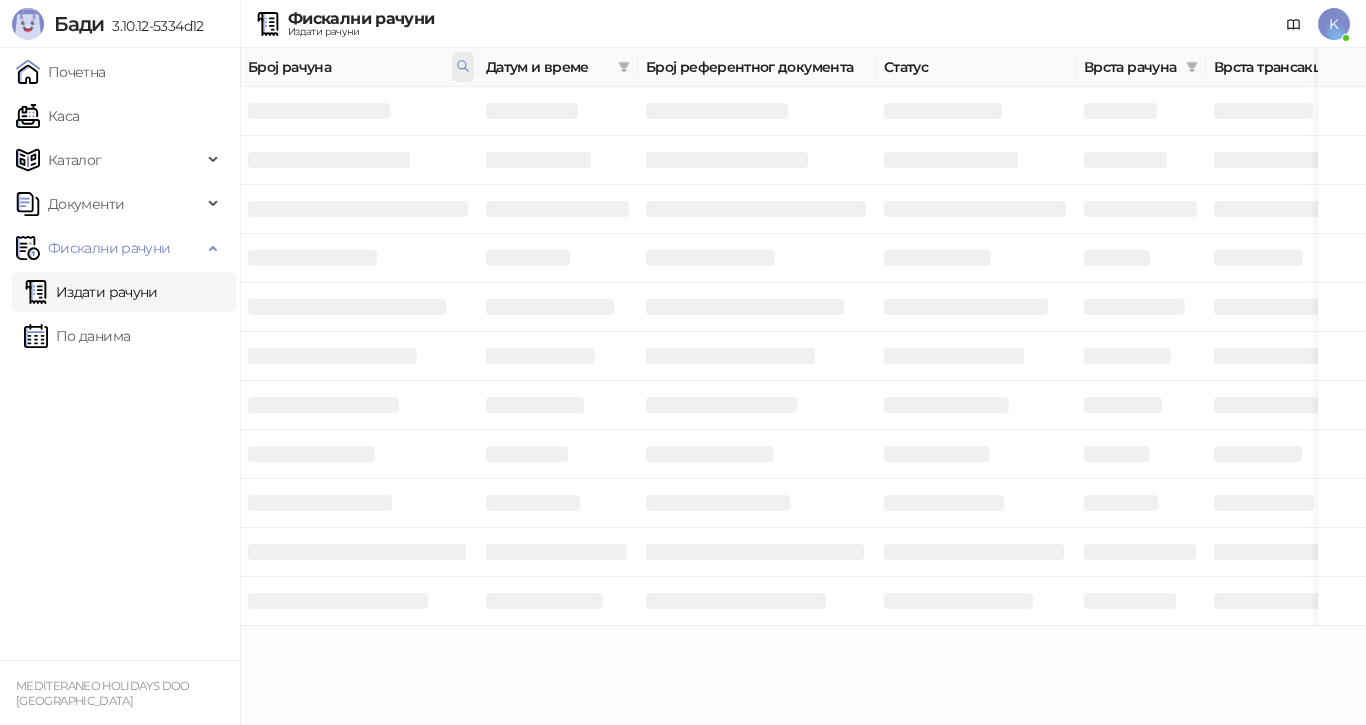 click 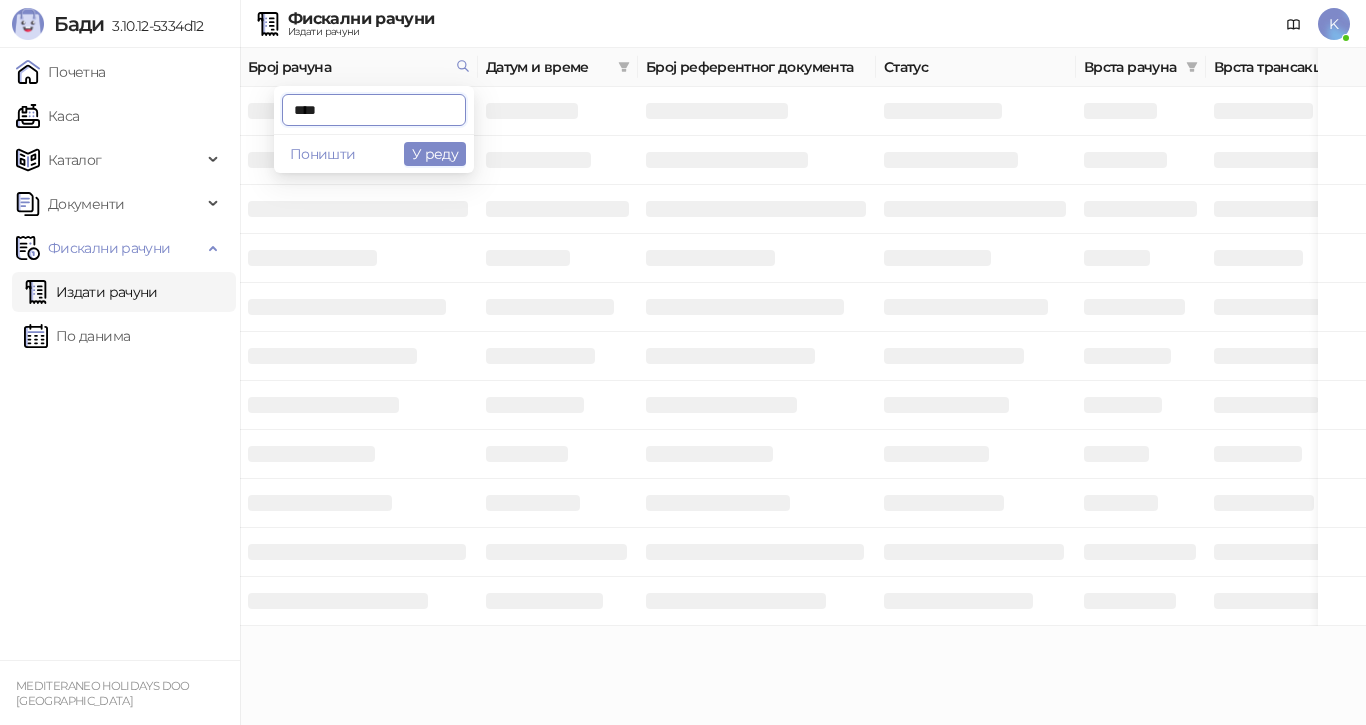 drag, startPoint x: 349, startPoint y: 108, endPoint x: 113, endPoint y: 94, distance: 236.41489 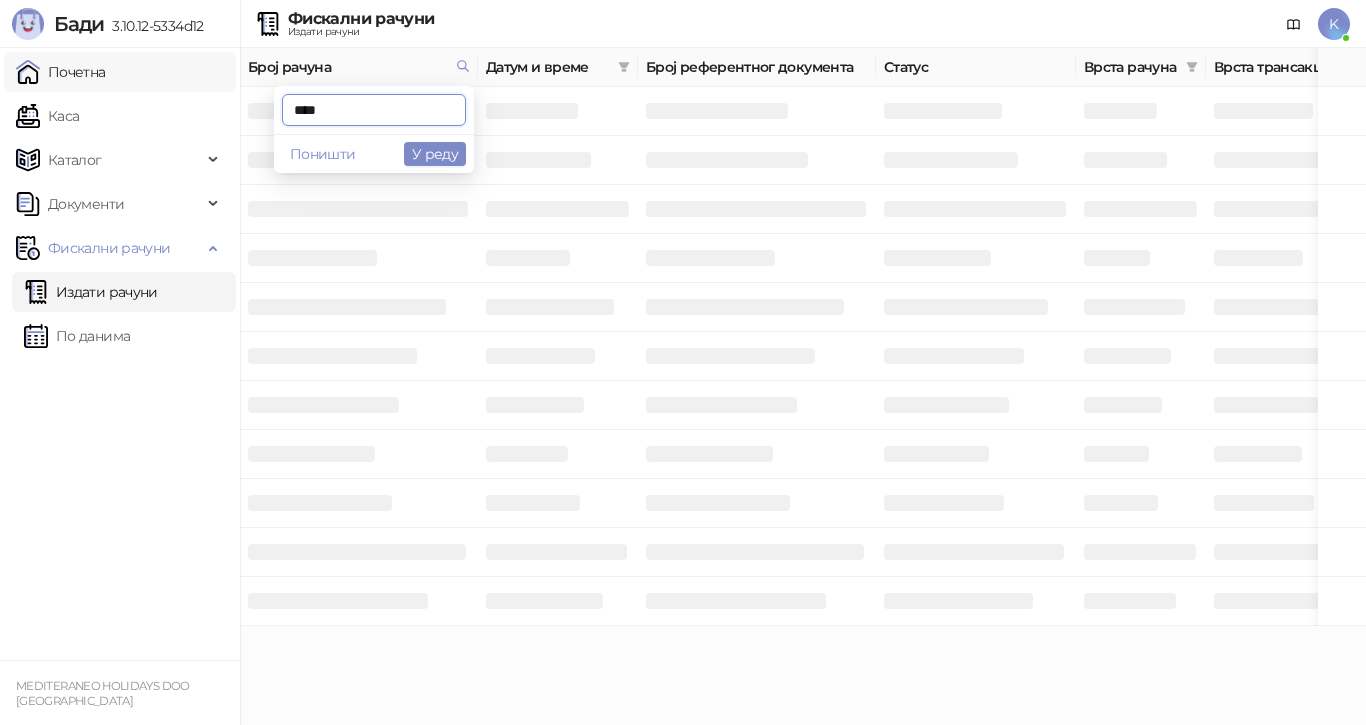 paste on "**********" 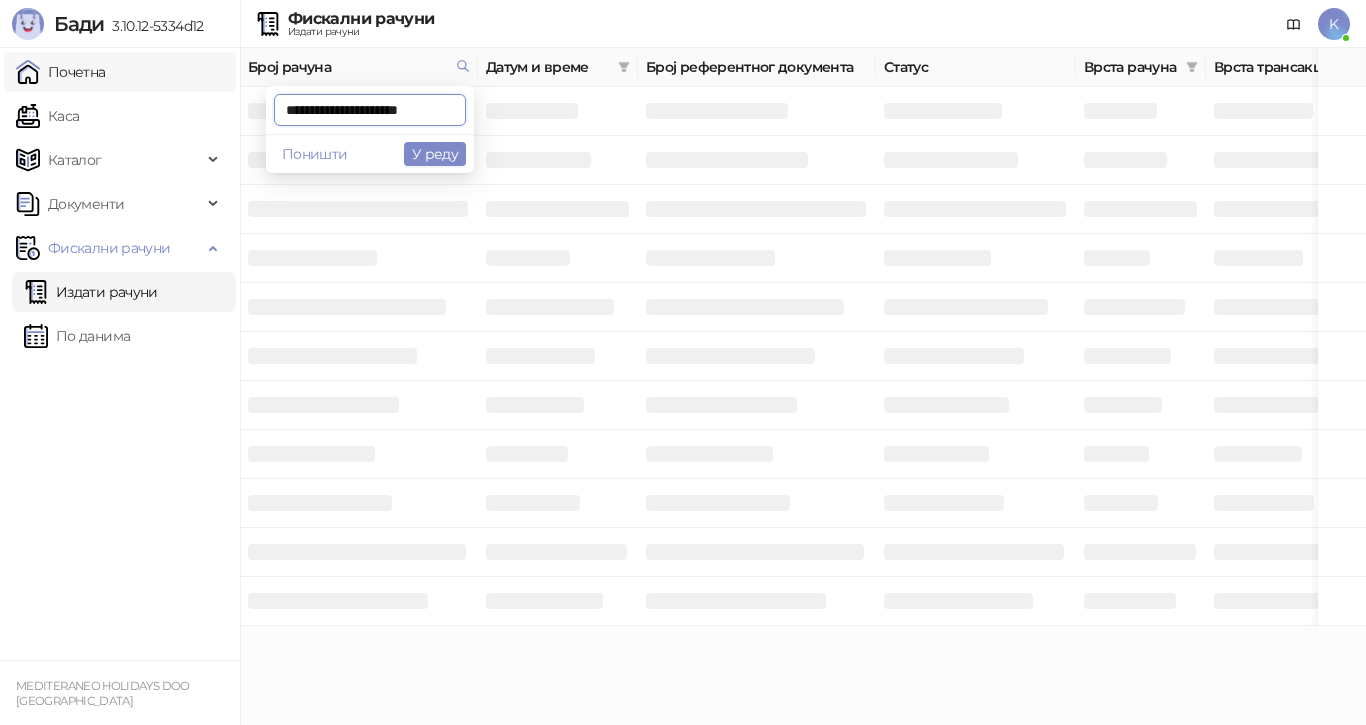 scroll, scrollTop: 0, scrollLeft: 9, axis: horizontal 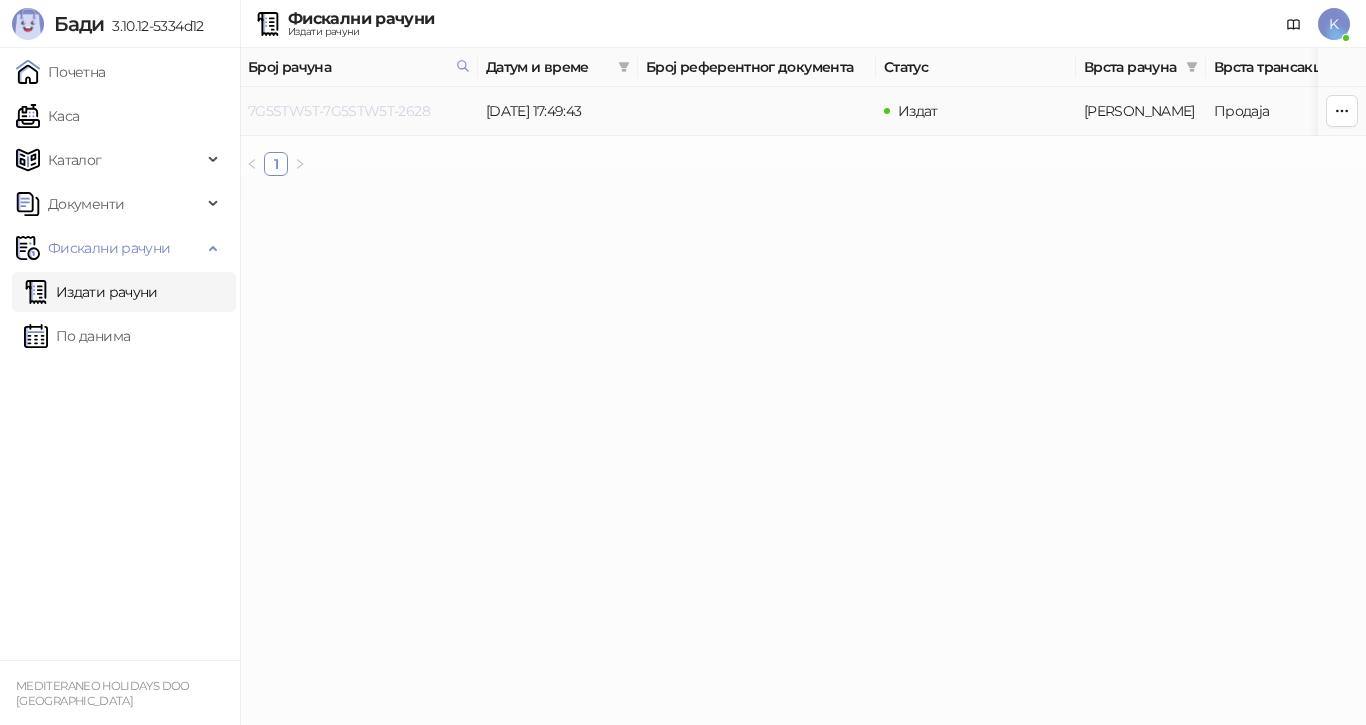 click on "7G5STW5T-7G5STW5T-2628" at bounding box center [339, 111] 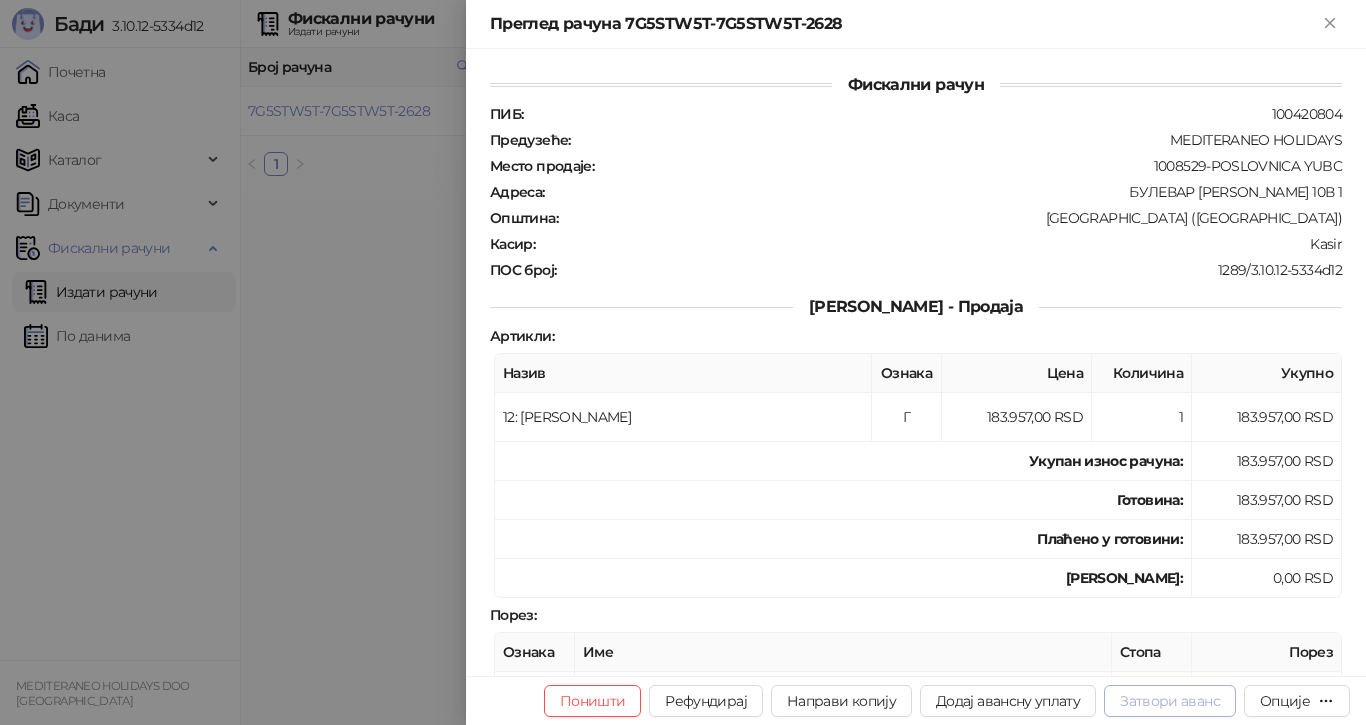 click on "Затвори аванс" at bounding box center [1170, 701] 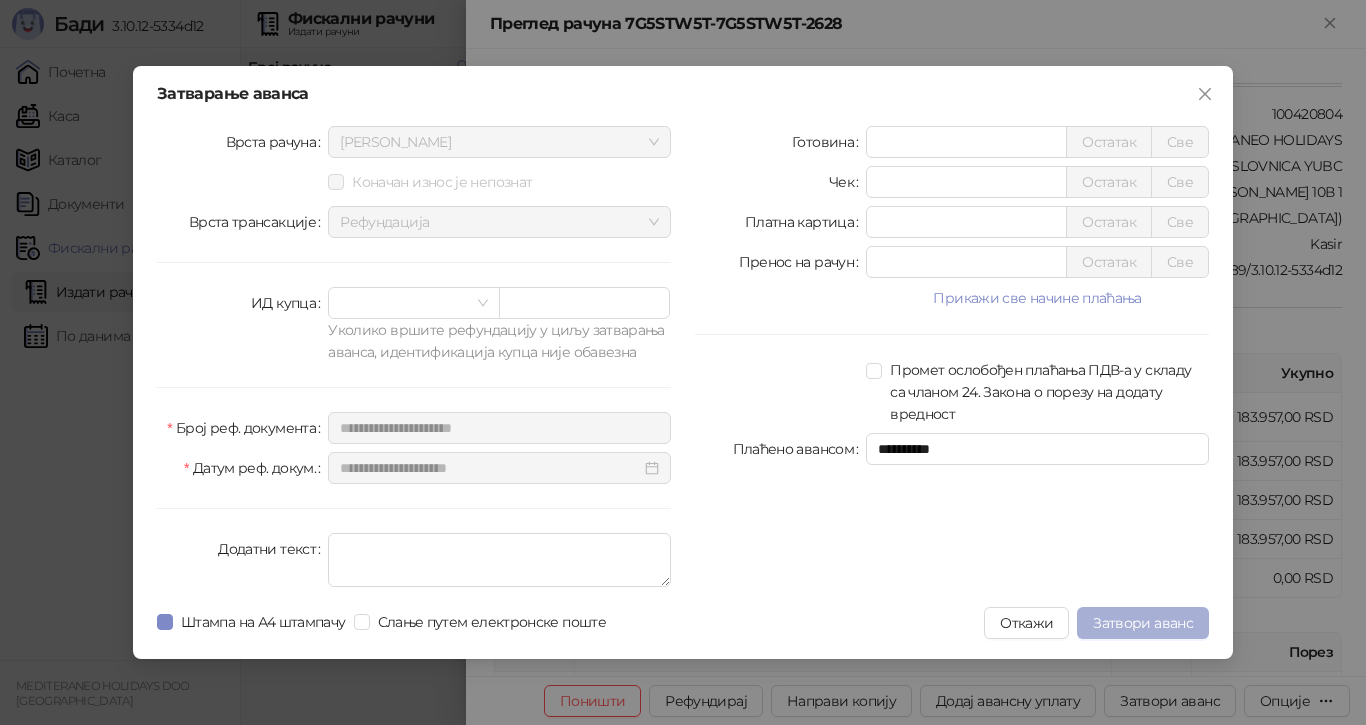 click on "Затвори аванс" at bounding box center [1143, 623] 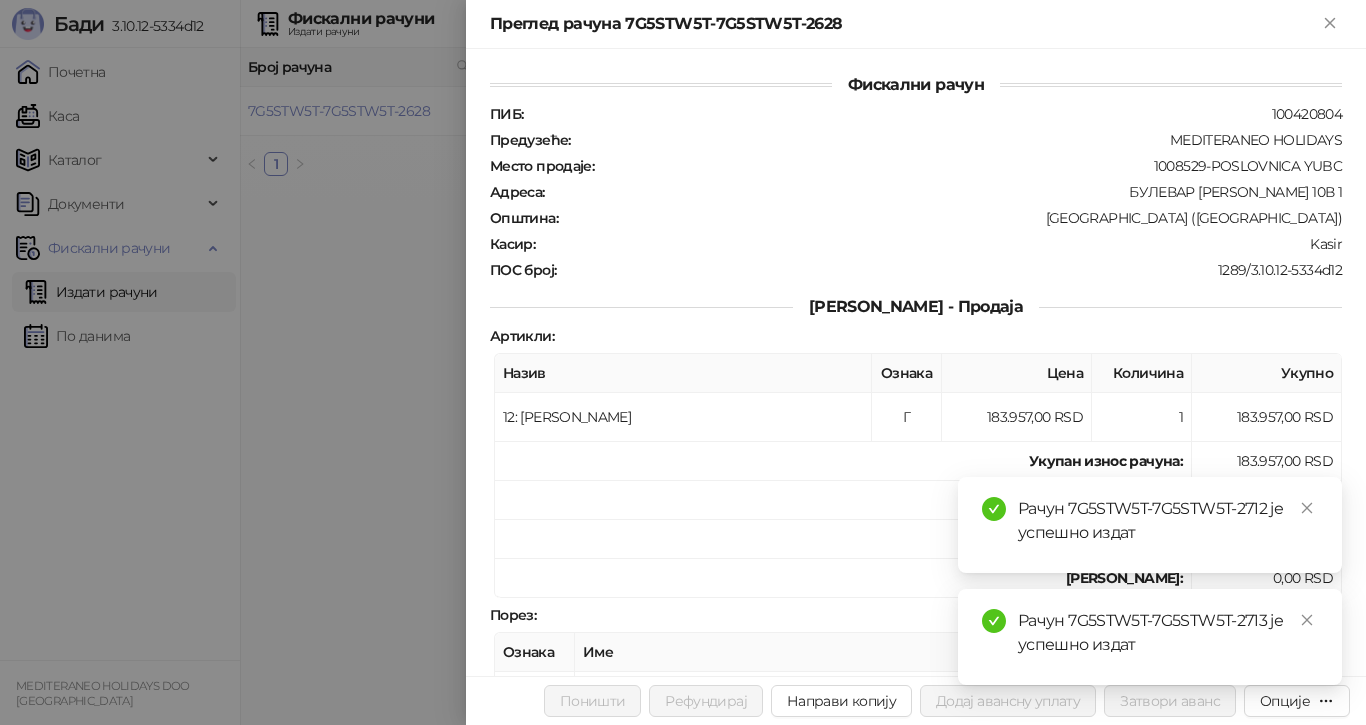 click at bounding box center (683, 362) 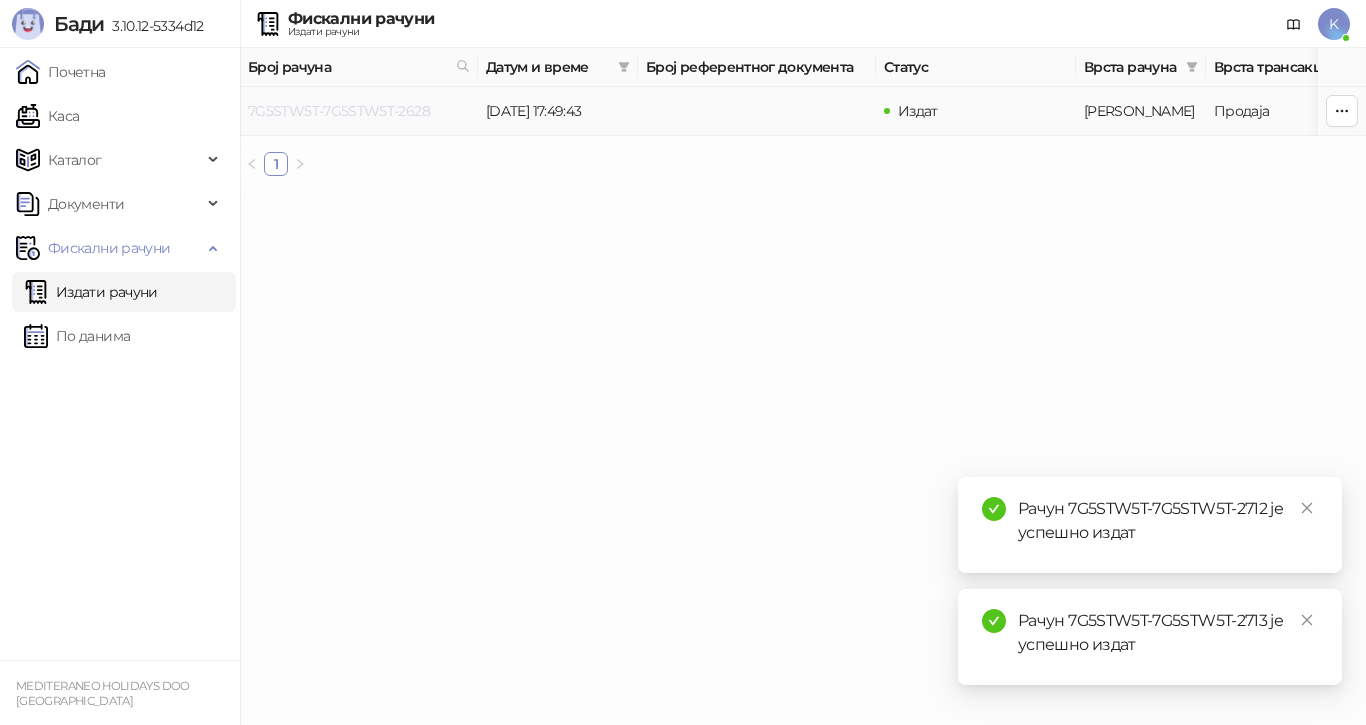 click on "7G5STW5T-7G5STW5T-2628" at bounding box center [339, 111] 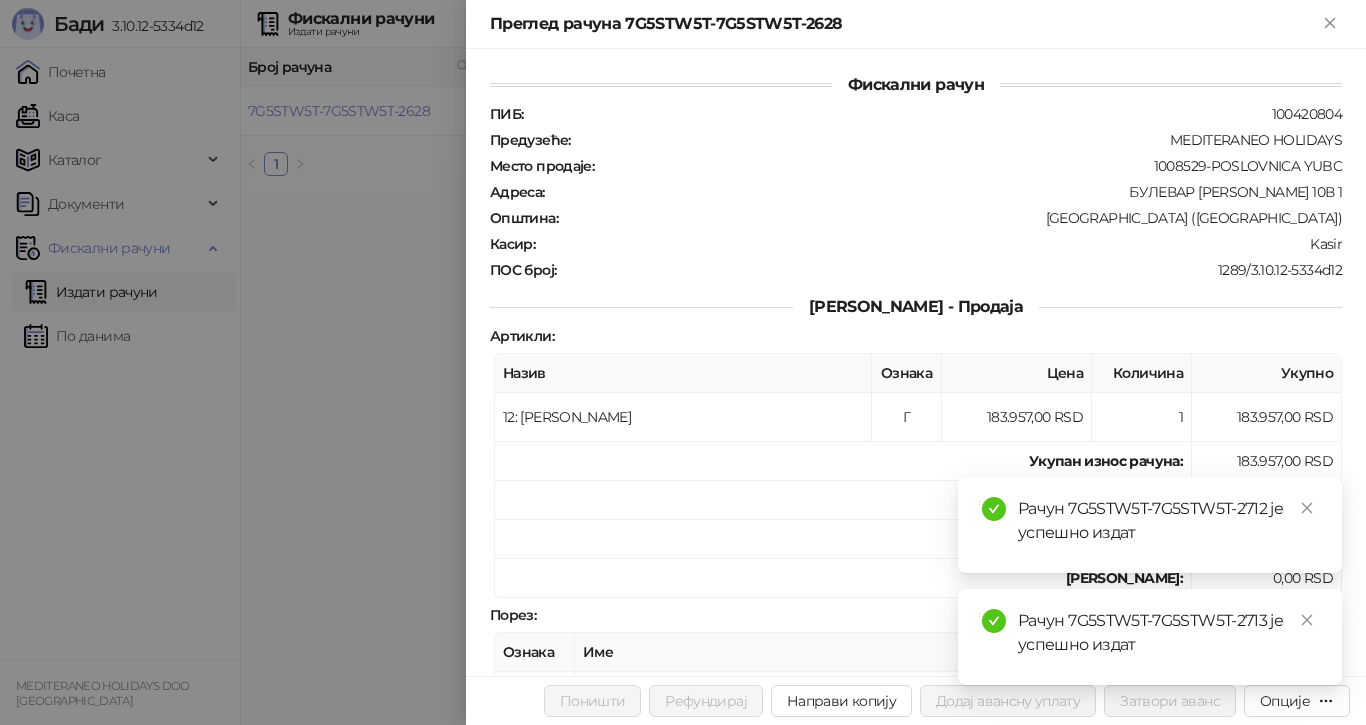 click at bounding box center [683, 362] 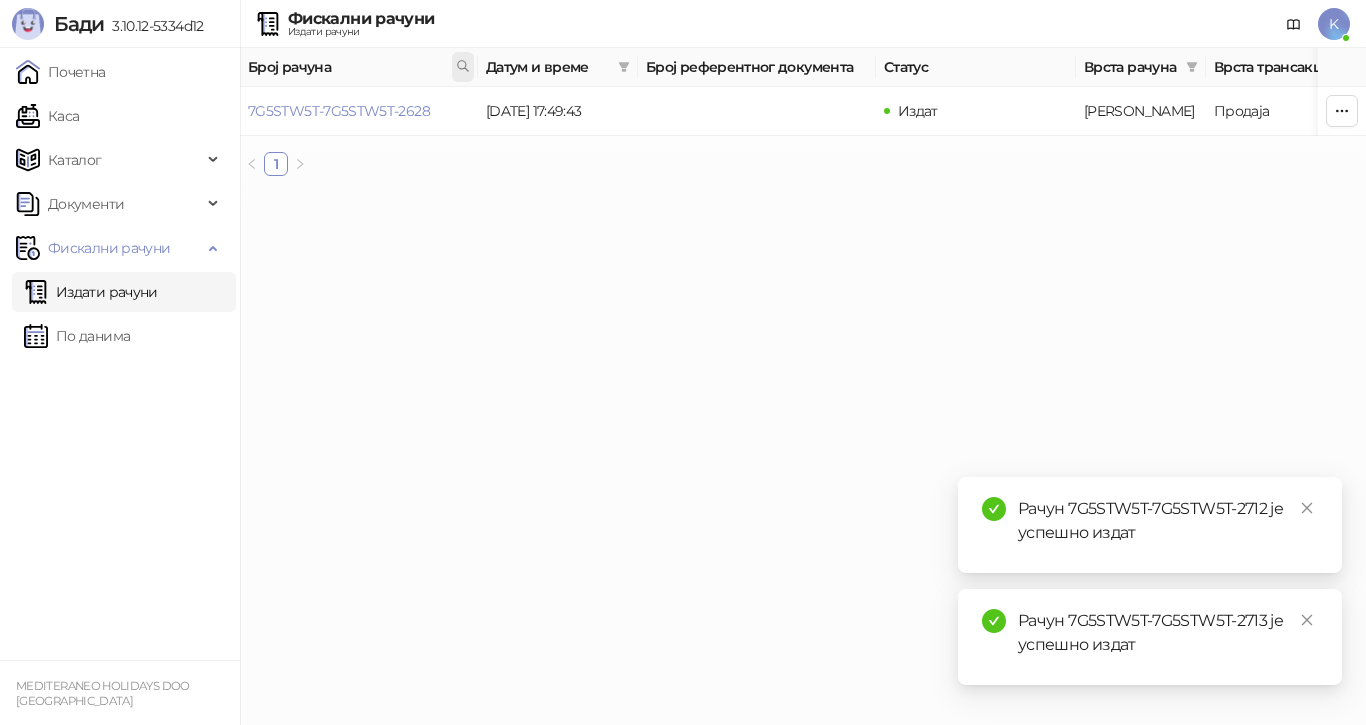 click 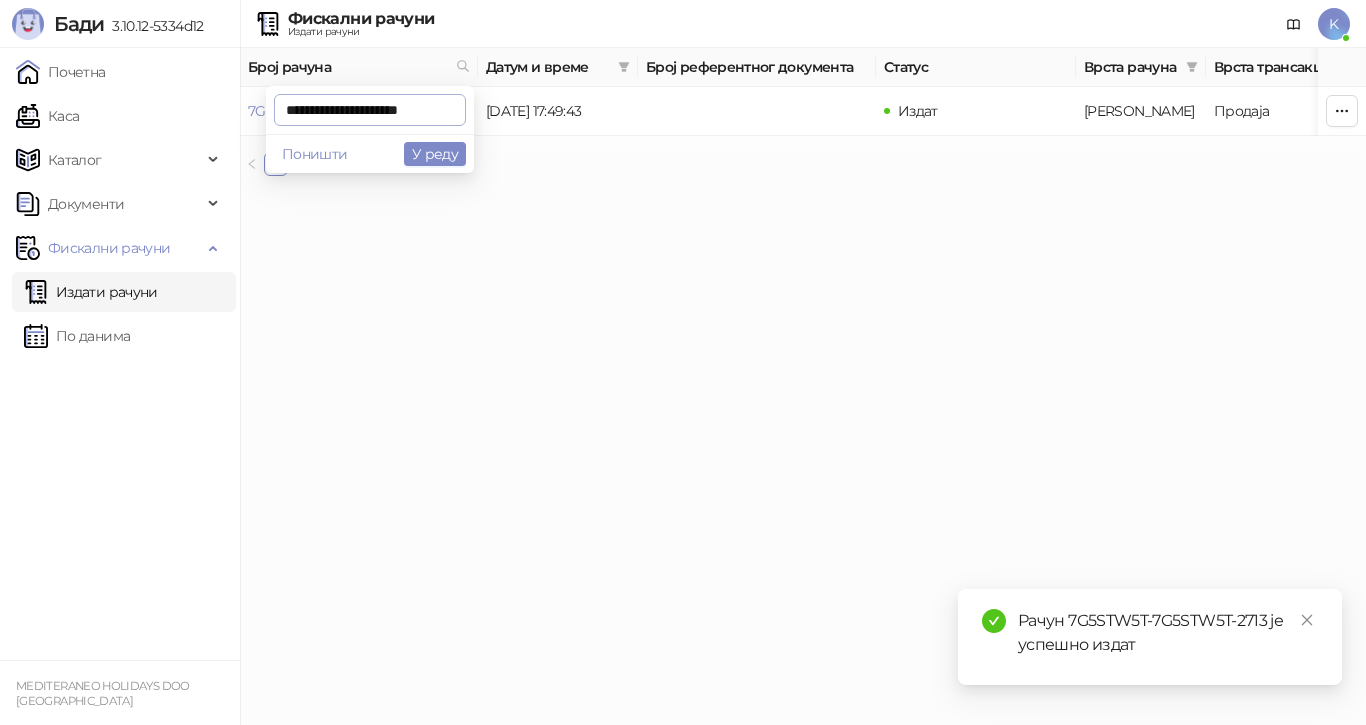 scroll, scrollTop: 0, scrollLeft: 8, axis: horizontal 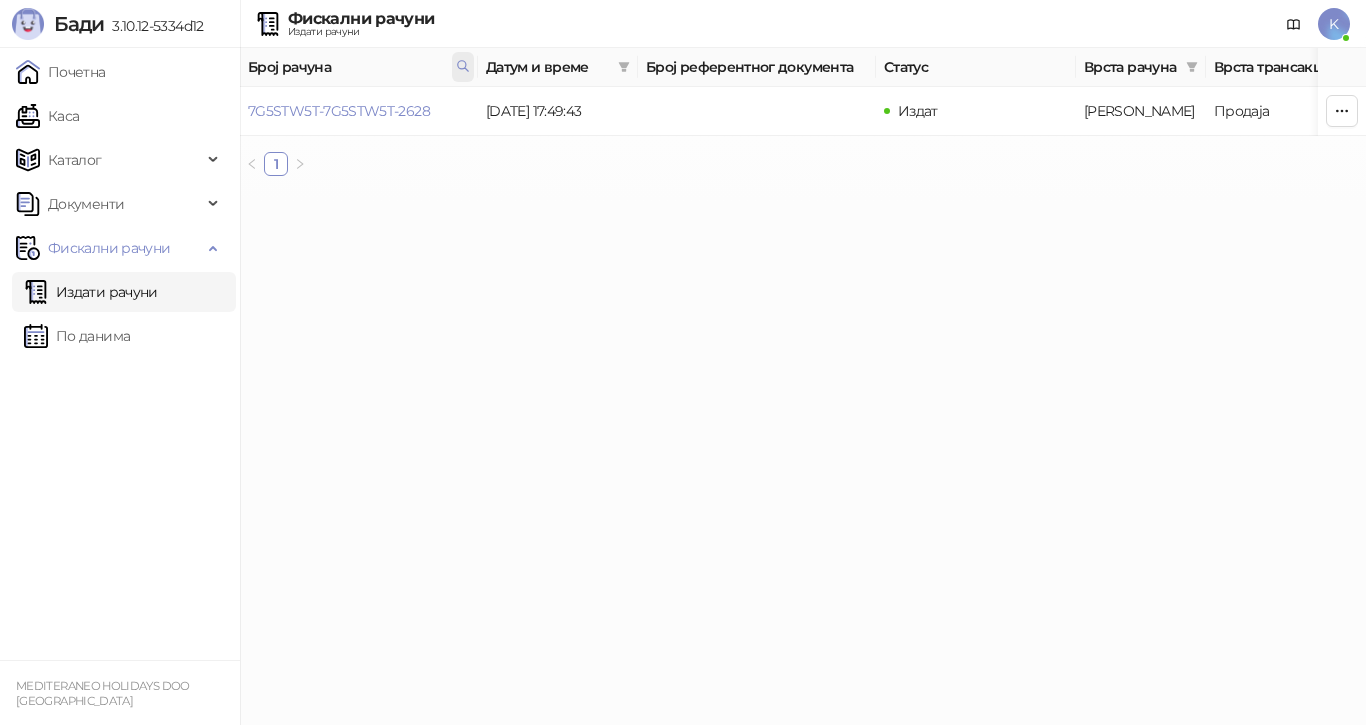 click 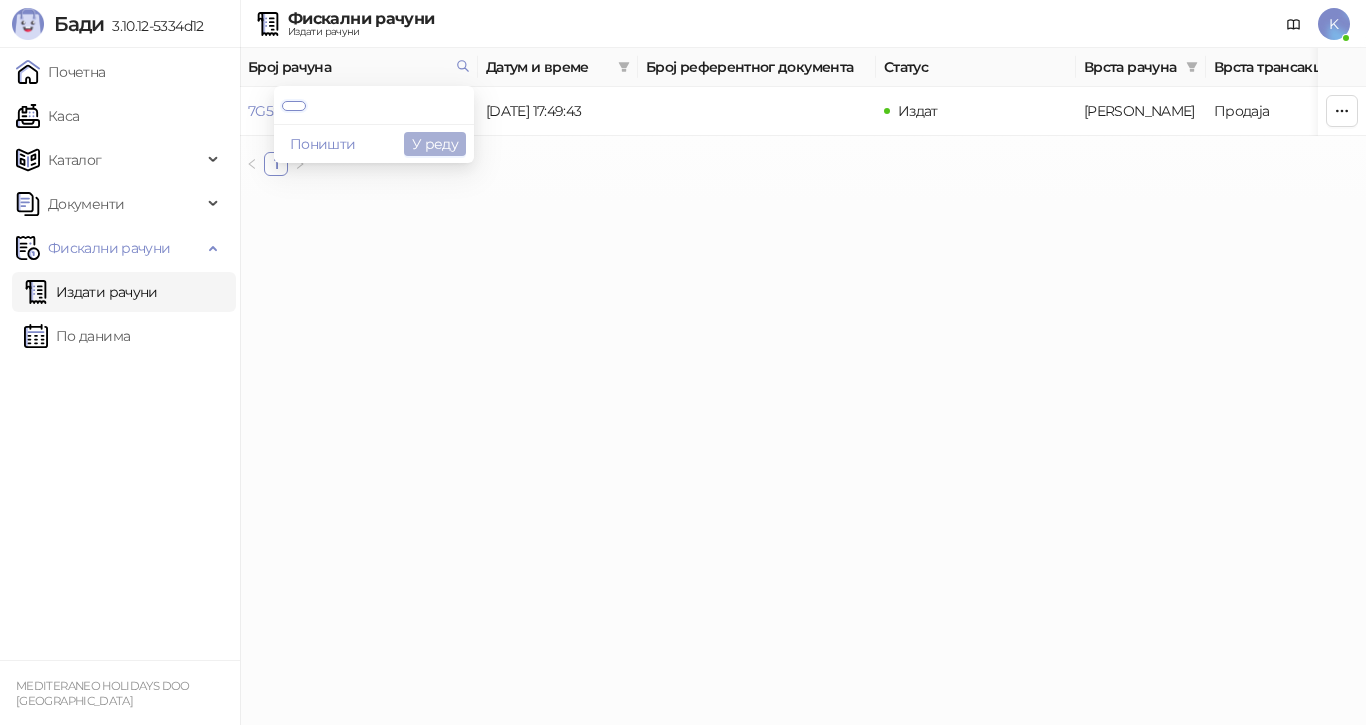 scroll, scrollTop: 0, scrollLeft: 9, axis: horizontal 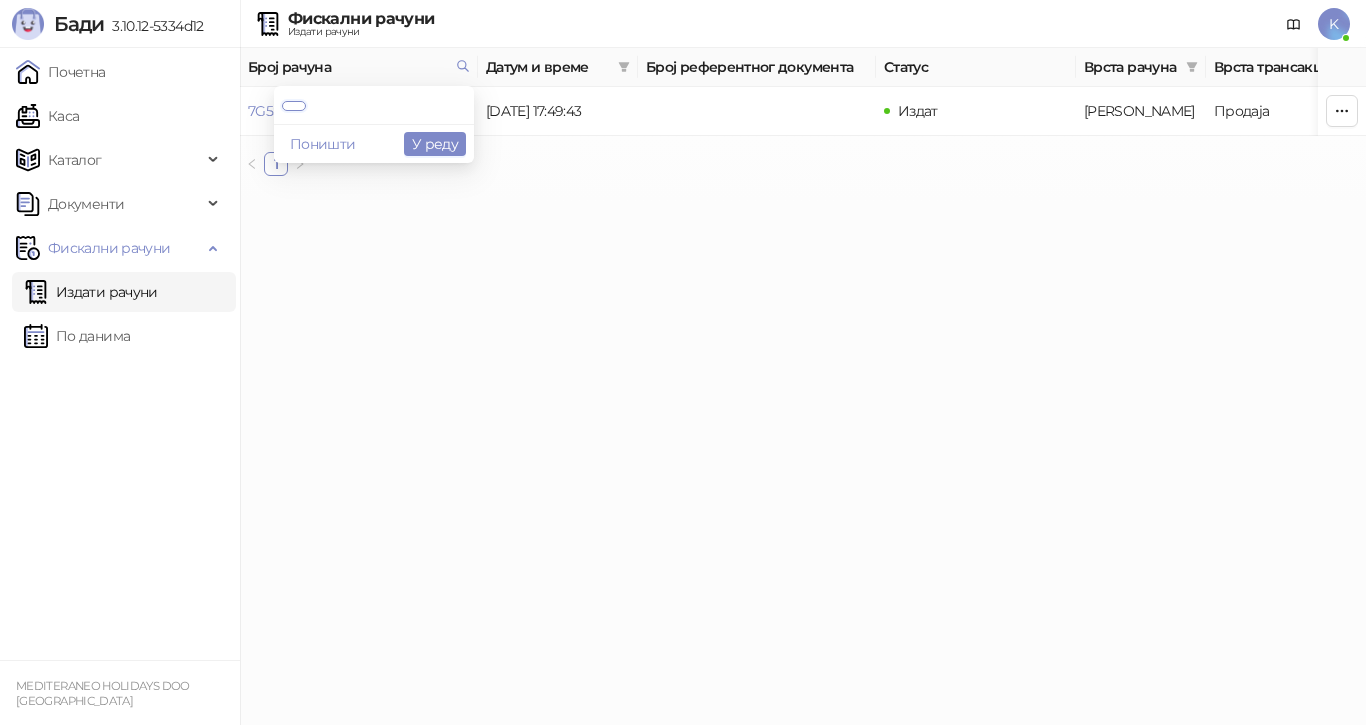 click on "У реду" at bounding box center [435, 144] 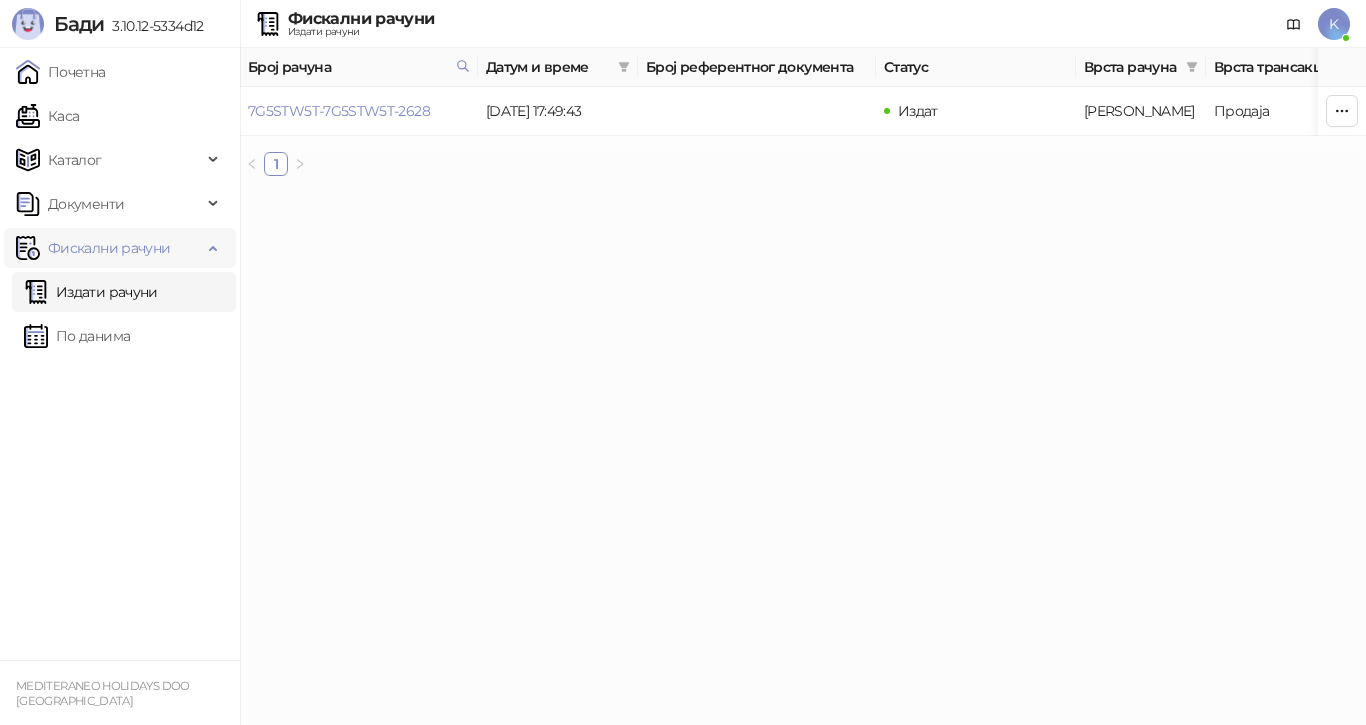click on "Фискални рачуни" at bounding box center (109, 248) 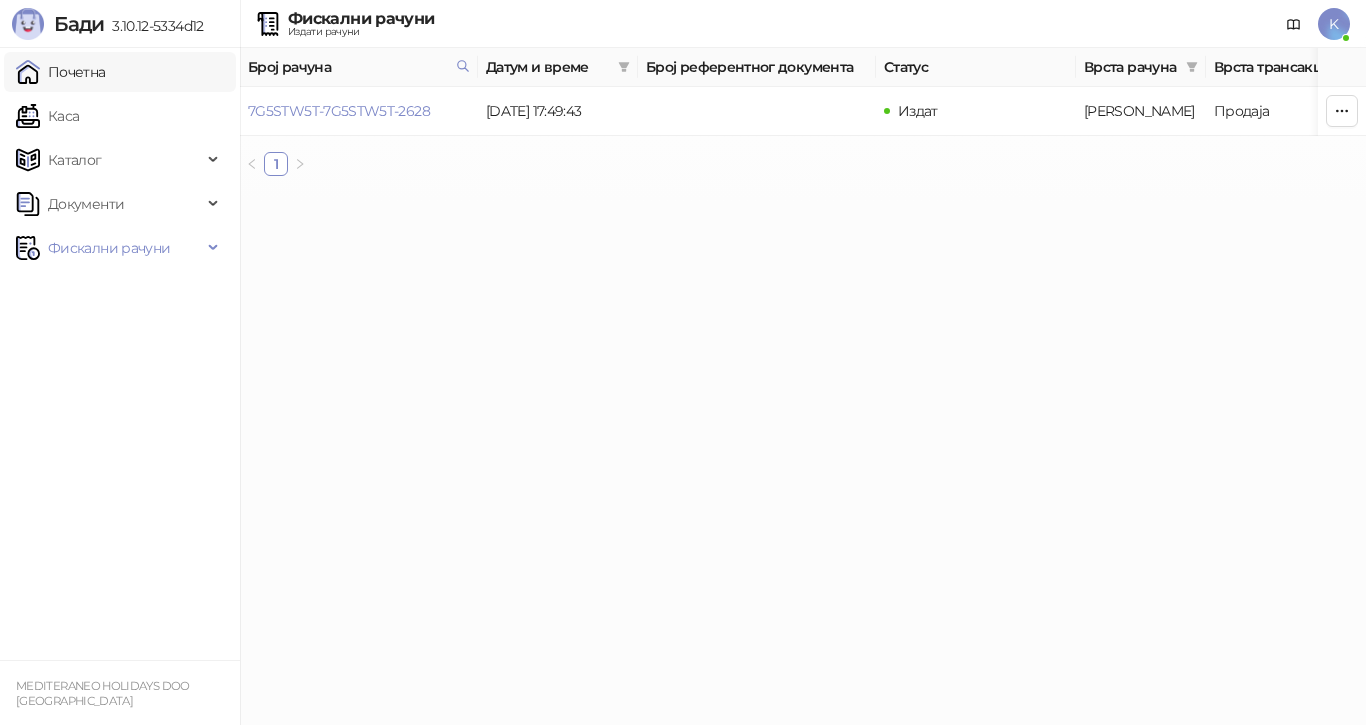 click on "Почетна" at bounding box center [61, 72] 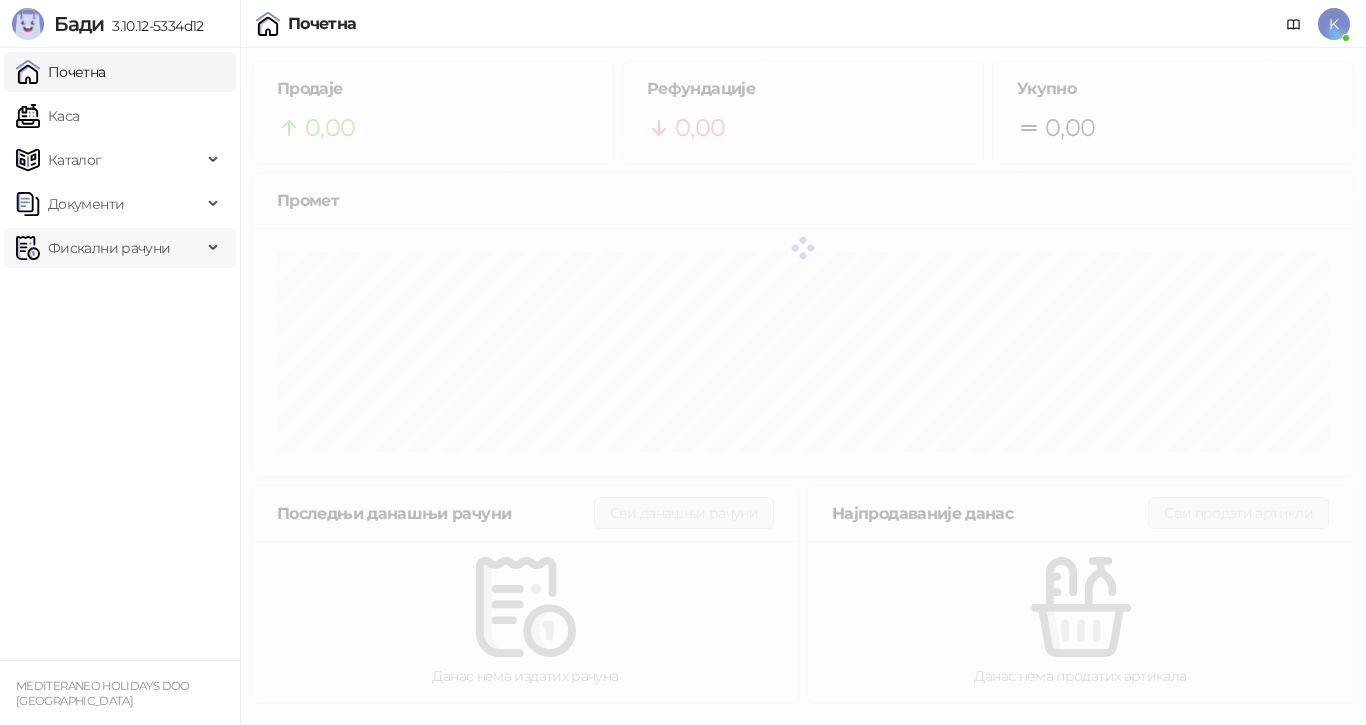 click on "Фискални рачуни" at bounding box center (109, 248) 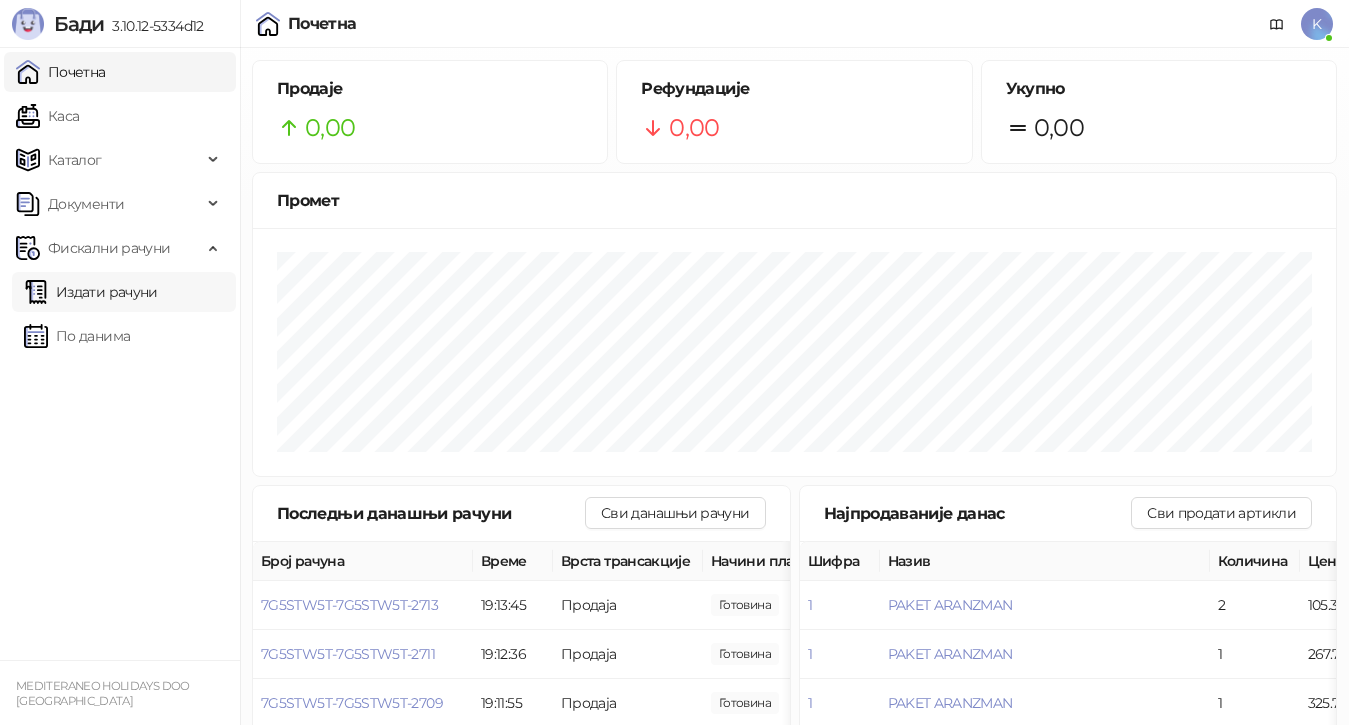 click on "Издати рачуни" at bounding box center (91, 292) 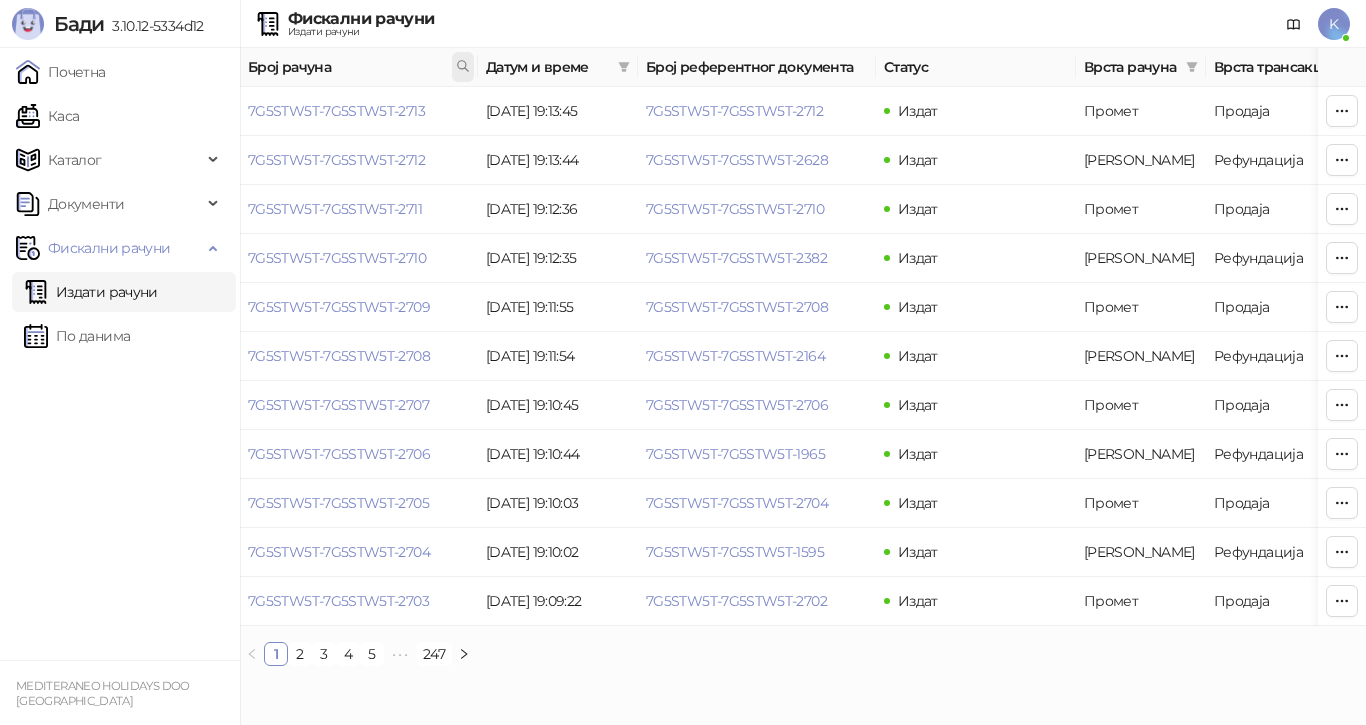 click 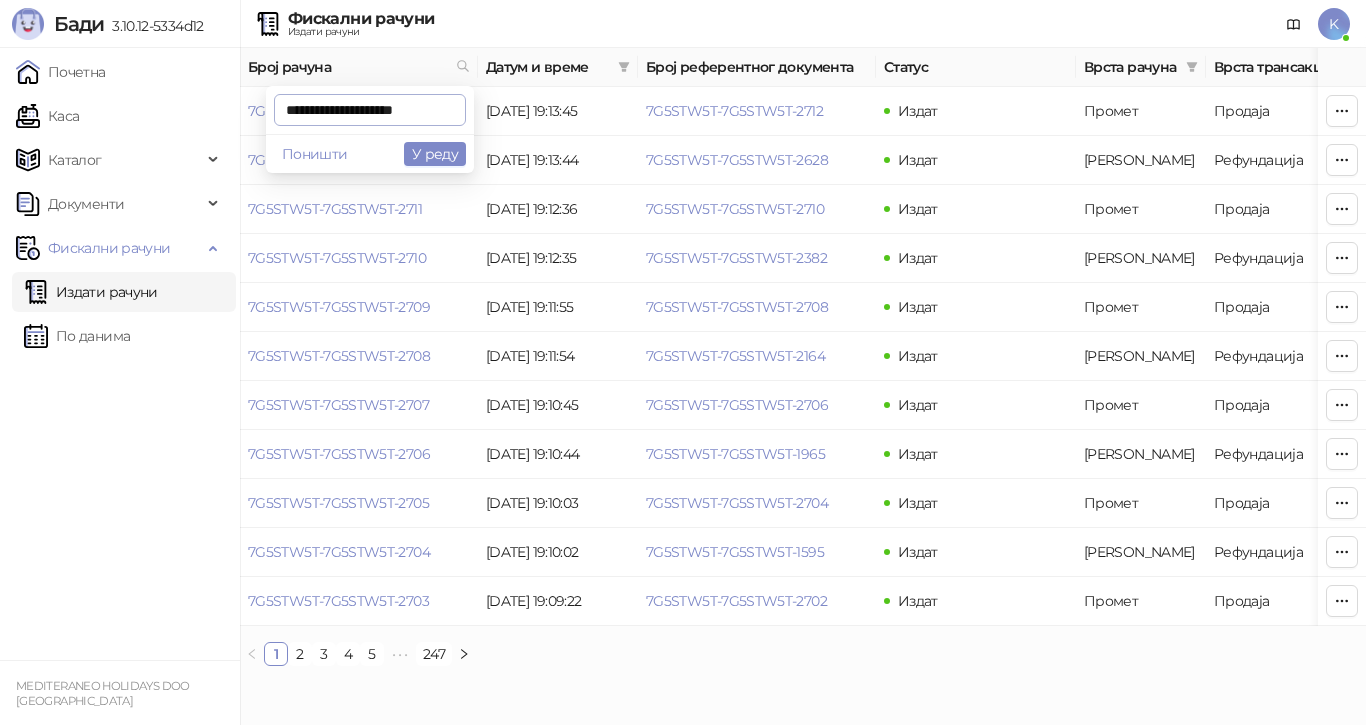 scroll, scrollTop: 0, scrollLeft: 8, axis: horizontal 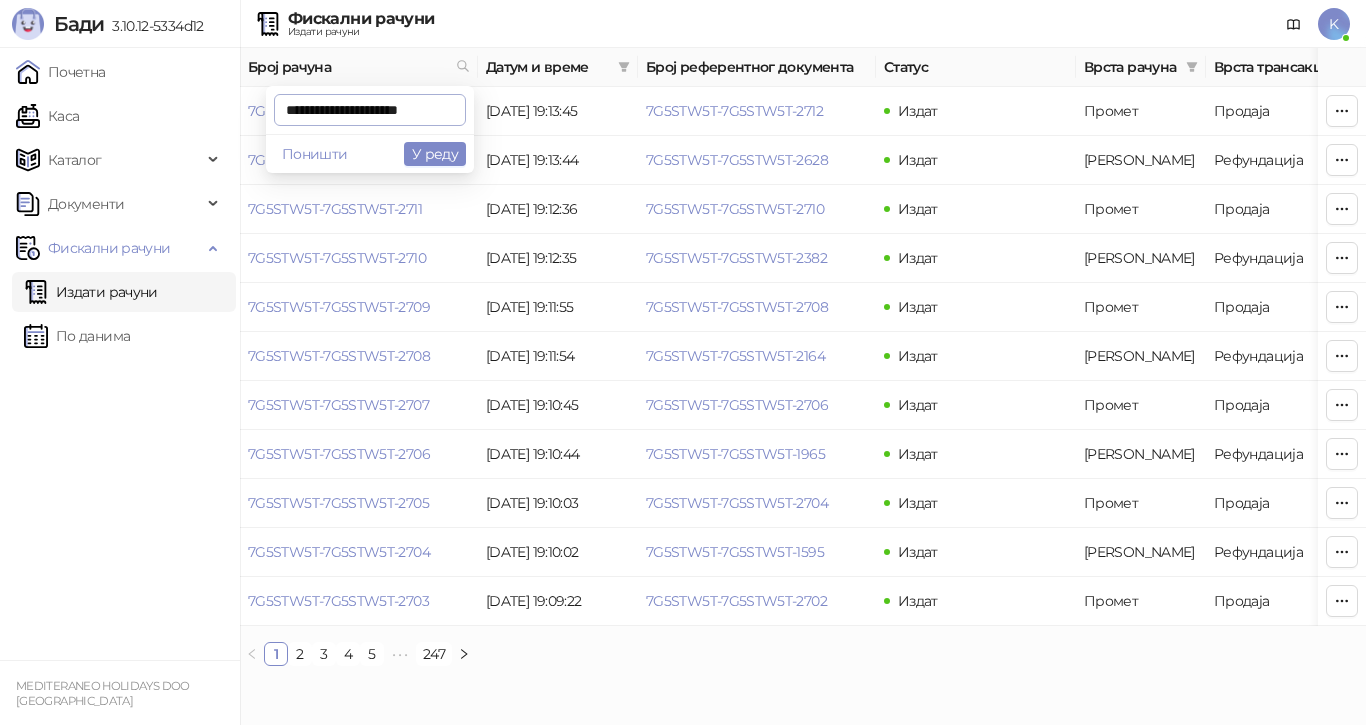type on "**********" 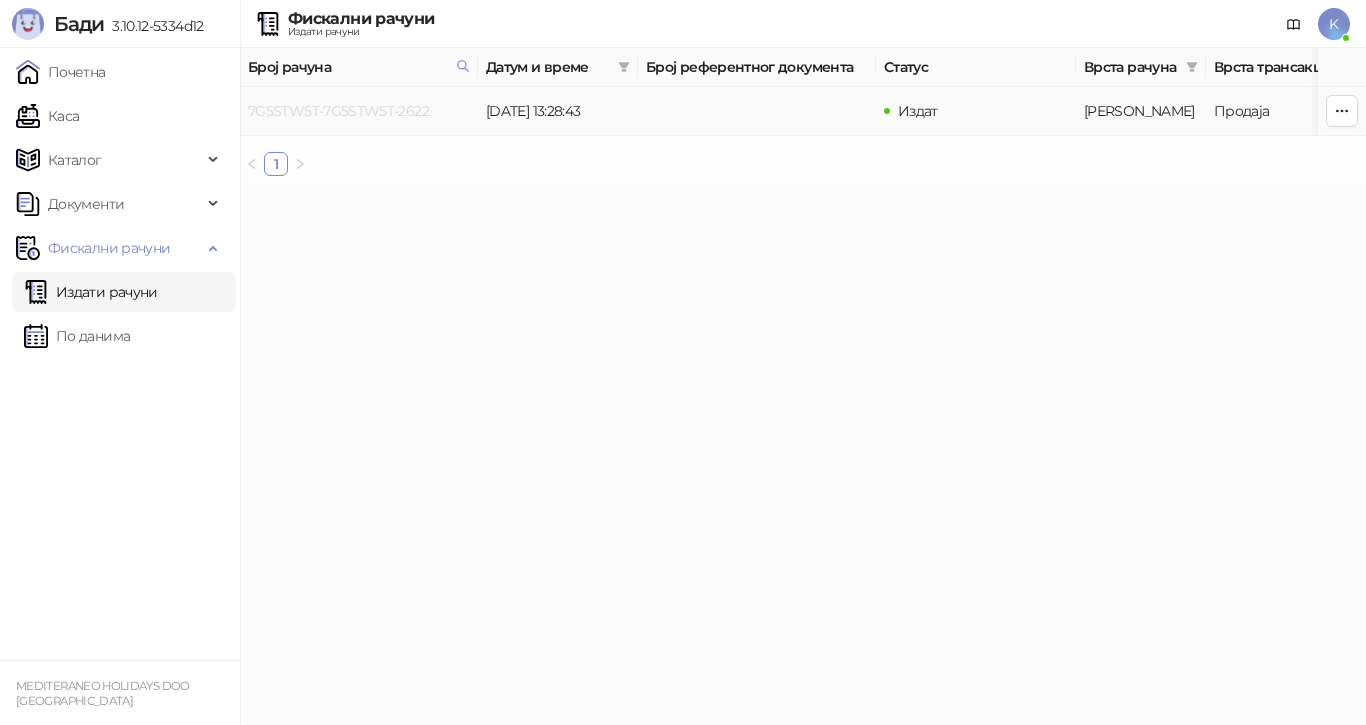click on "7G5STW5T-7G5STW5T-2622" at bounding box center [338, 111] 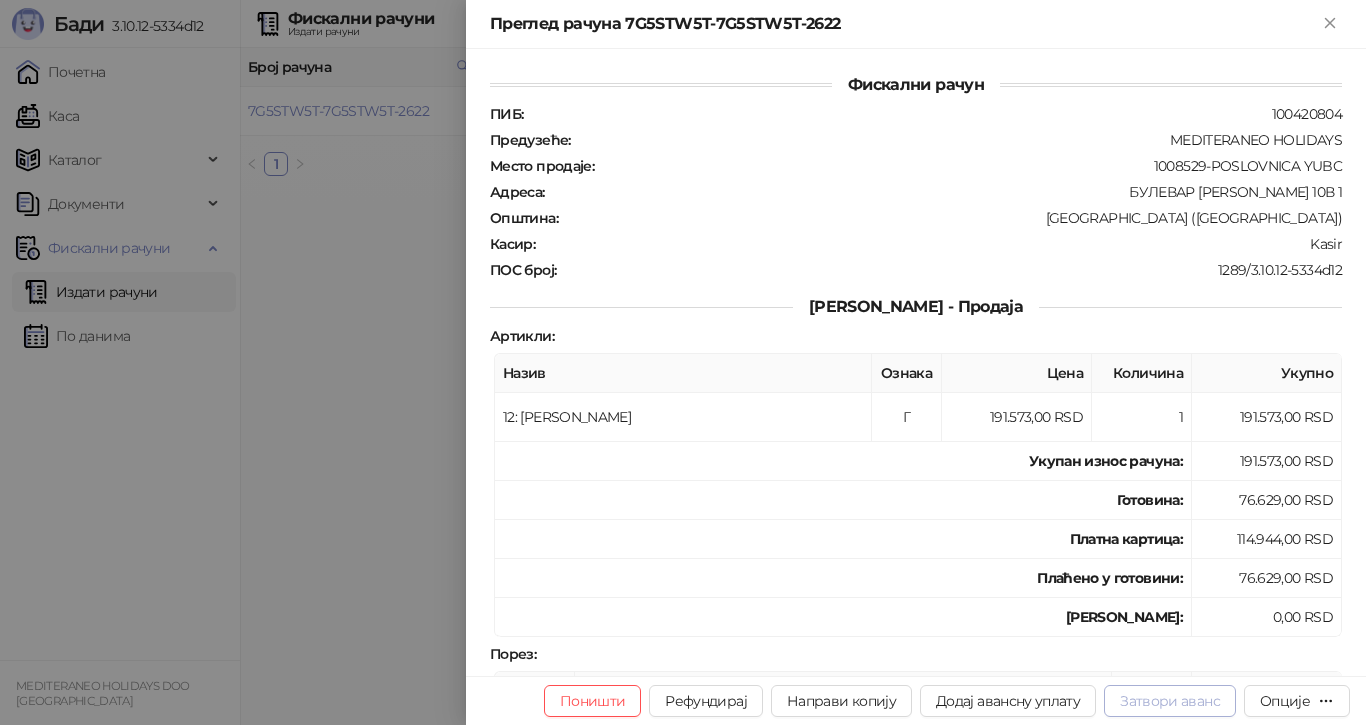 click on "Затвори аванс" at bounding box center [1170, 701] 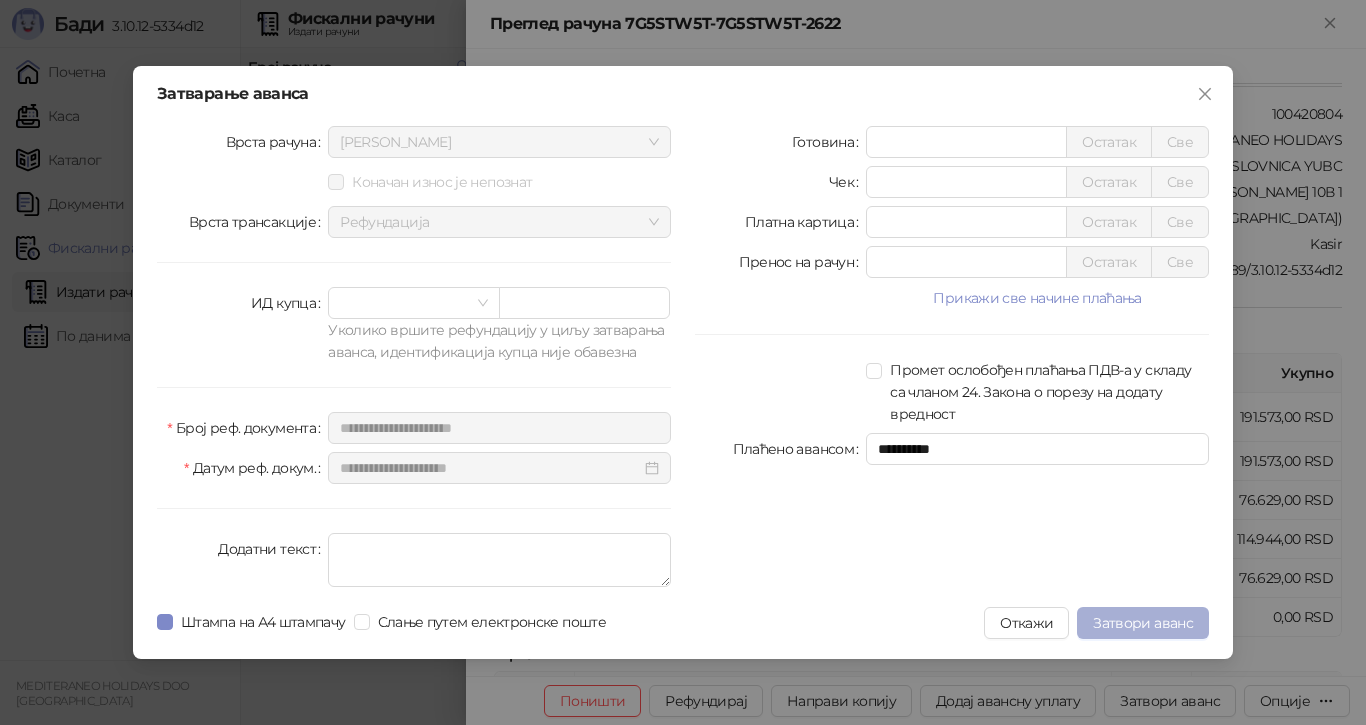 click on "Затвори аванс" at bounding box center [1143, 623] 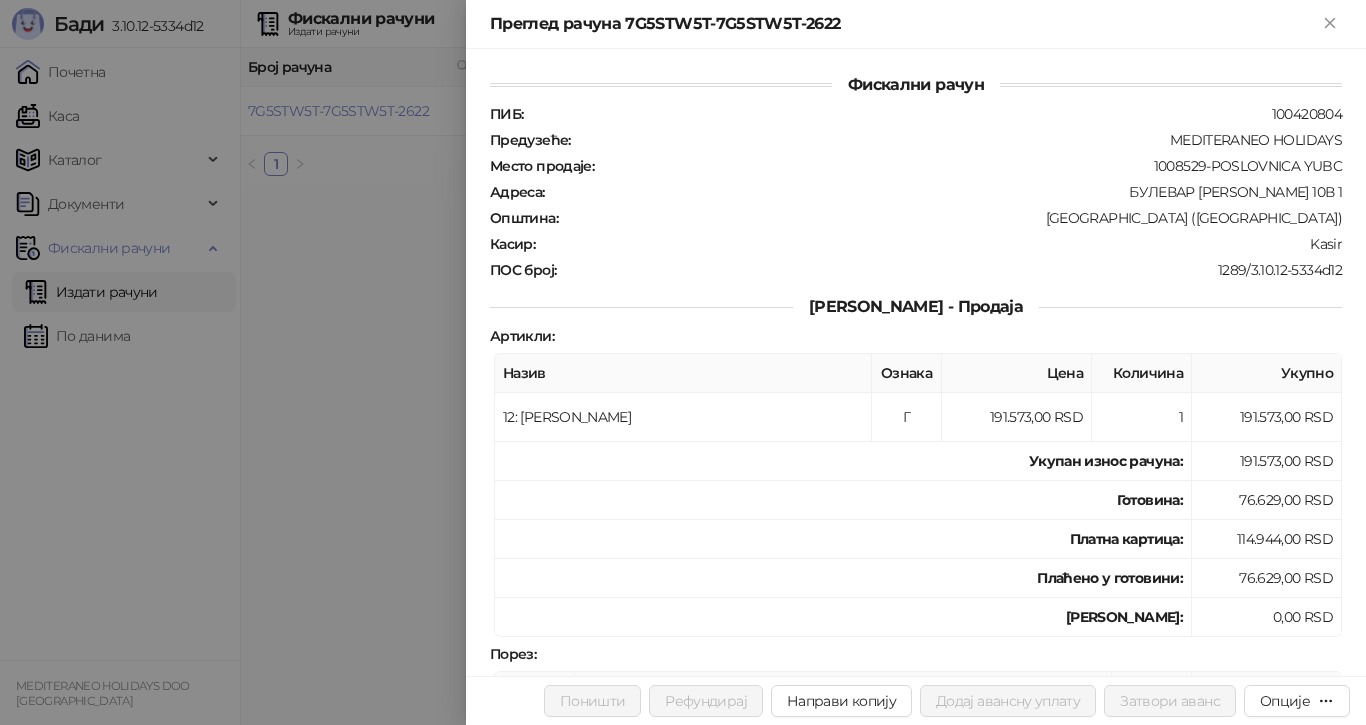 drag, startPoint x: 376, startPoint y: 109, endPoint x: 388, endPoint y: 113, distance: 12.649111 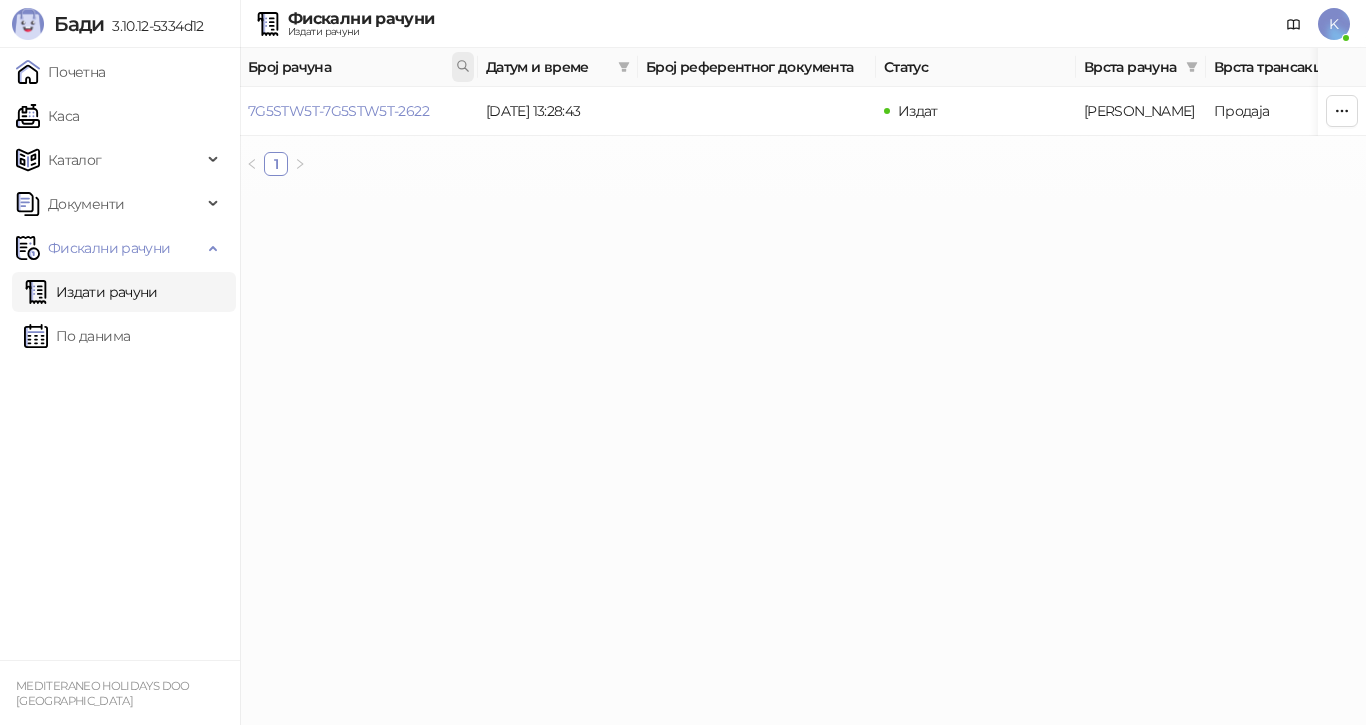 click 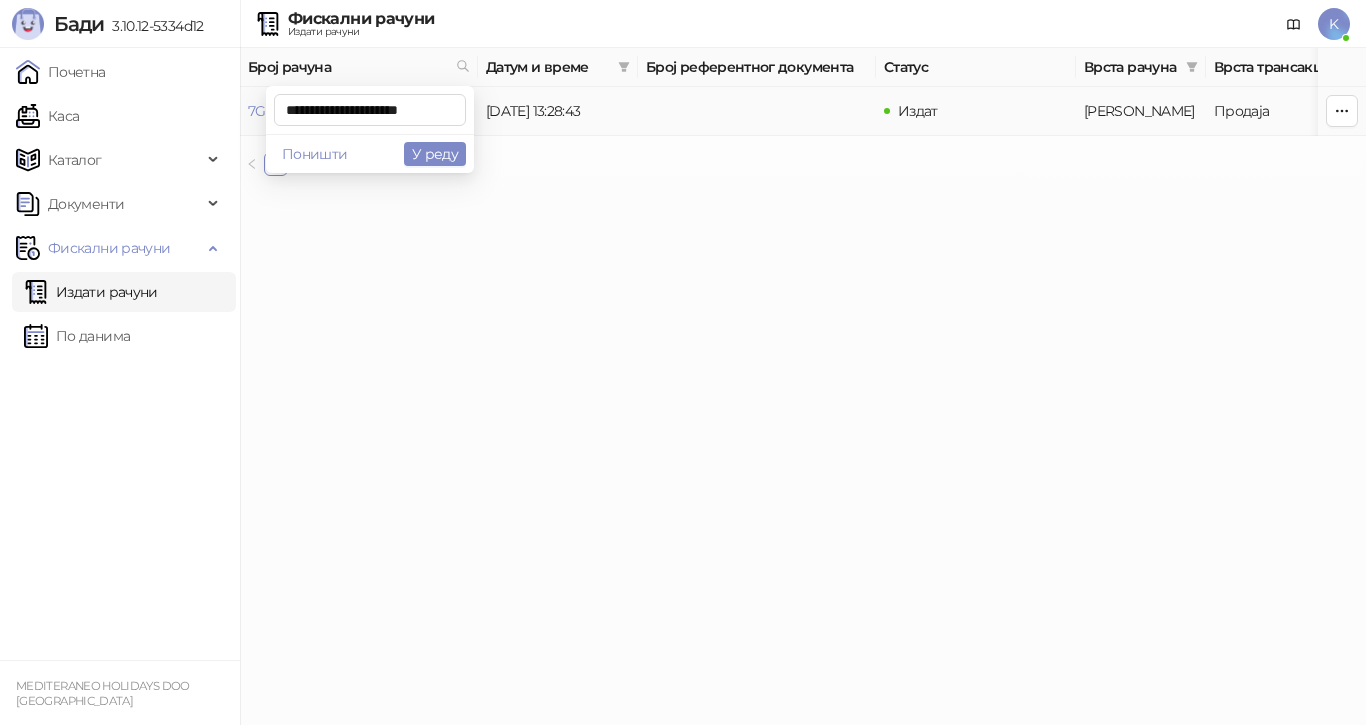 scroll, scrollTop: 0, scrollLeft: 3, axis: horizontal 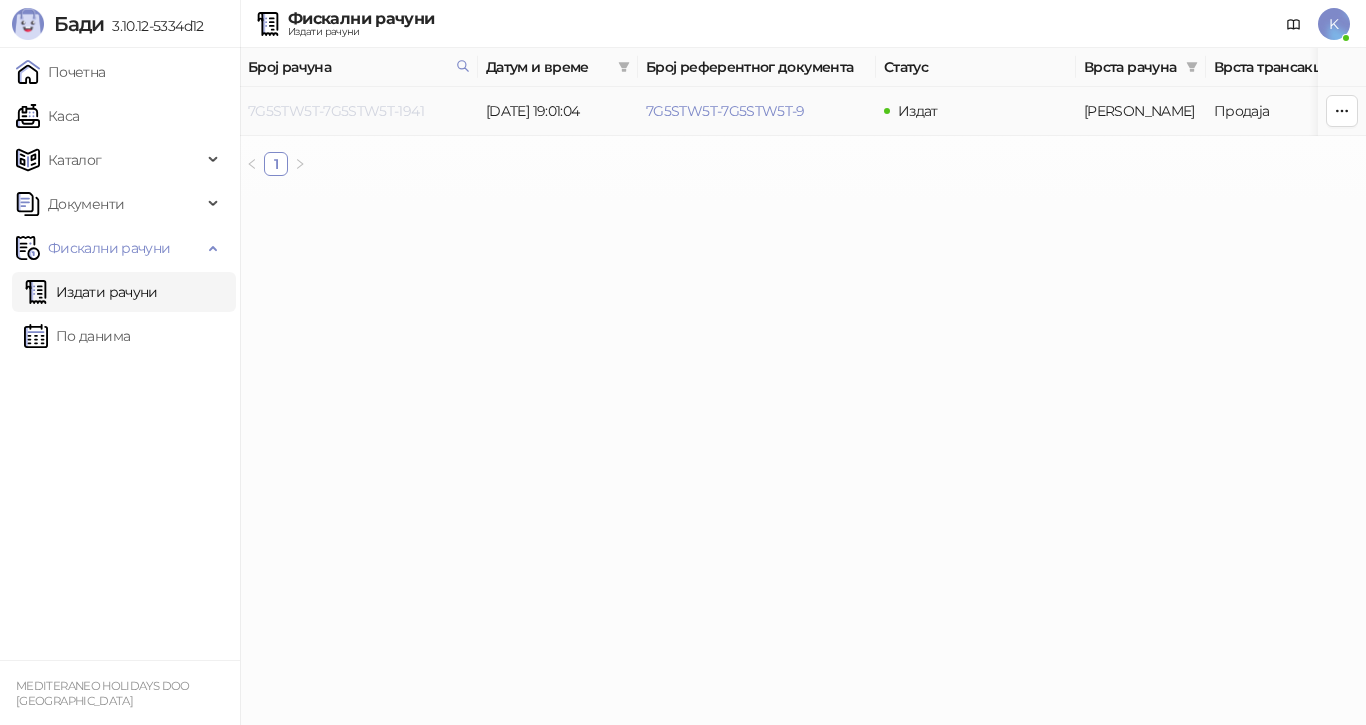 click on "7G5STW5T-7G5STW5T-1941" at bounding box center [336, 111] 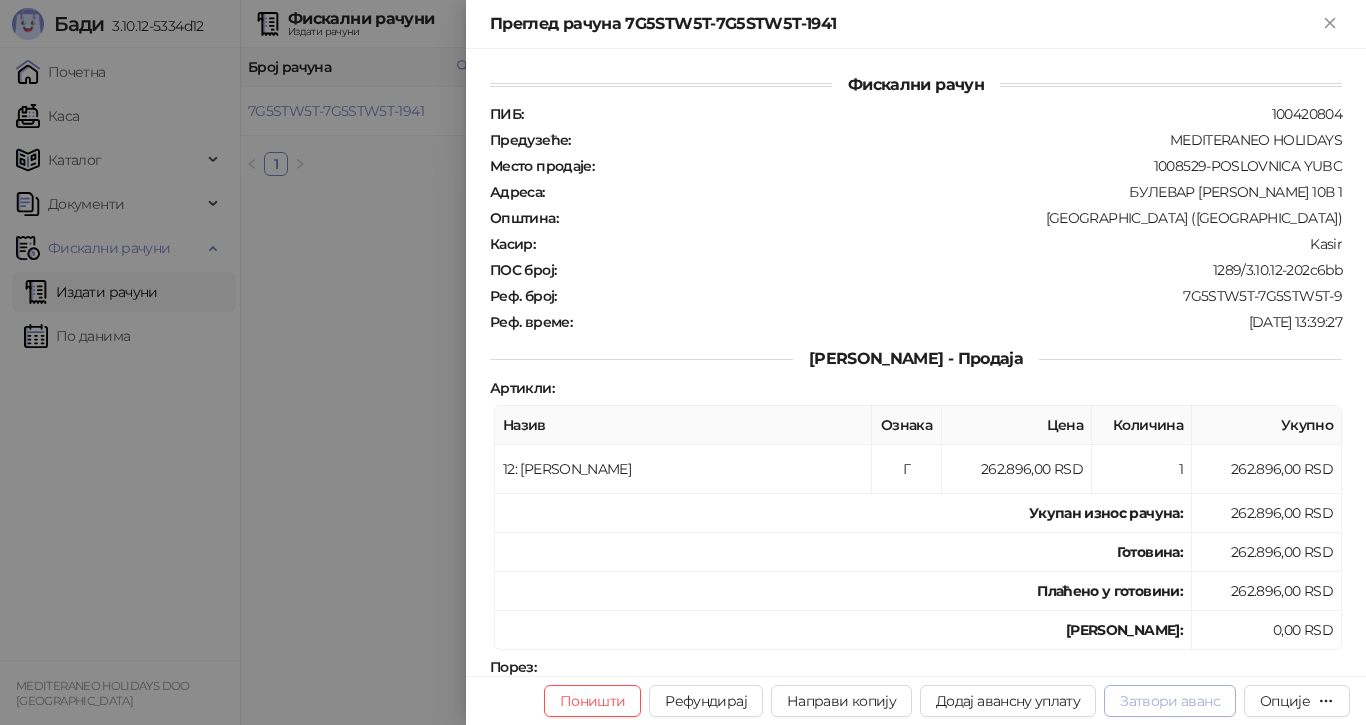 click on "Затвори аванс" at bounding box center [1170, 701] 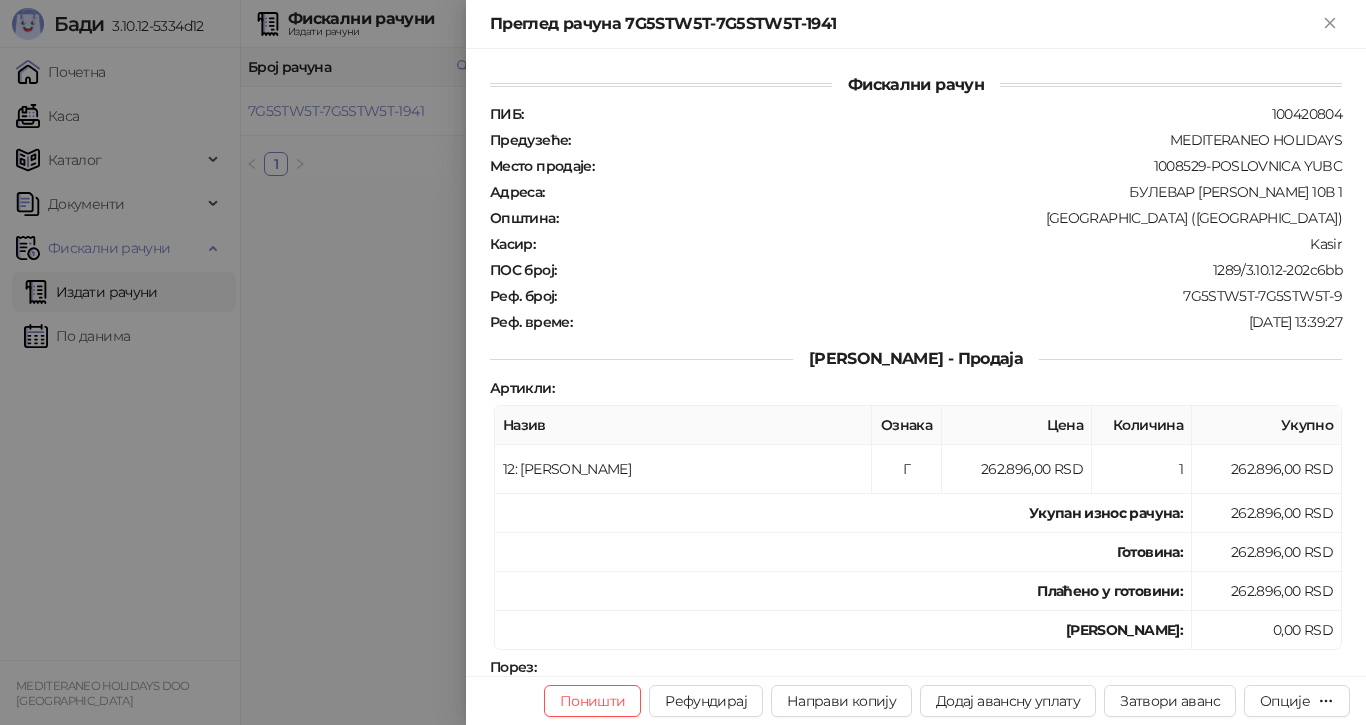 type on "**********" 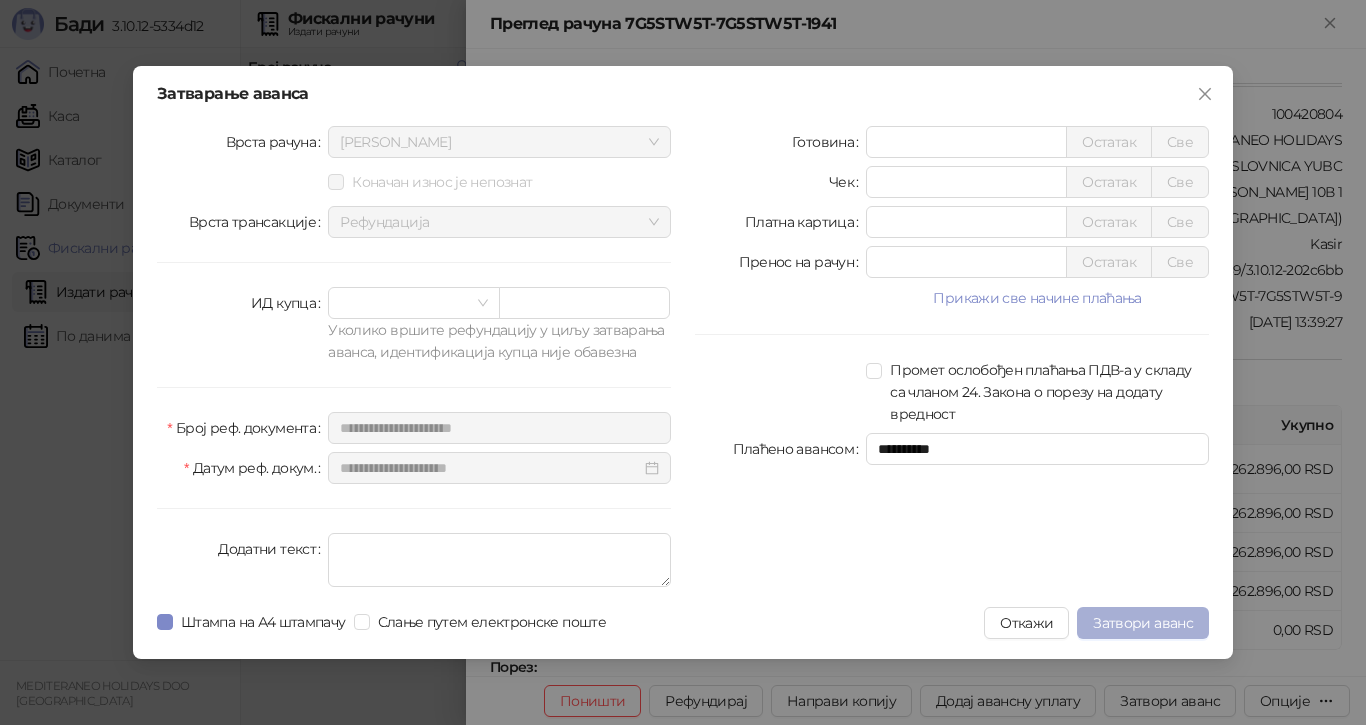 click on "Затвори аванс" at bounding box center [1143, 623] 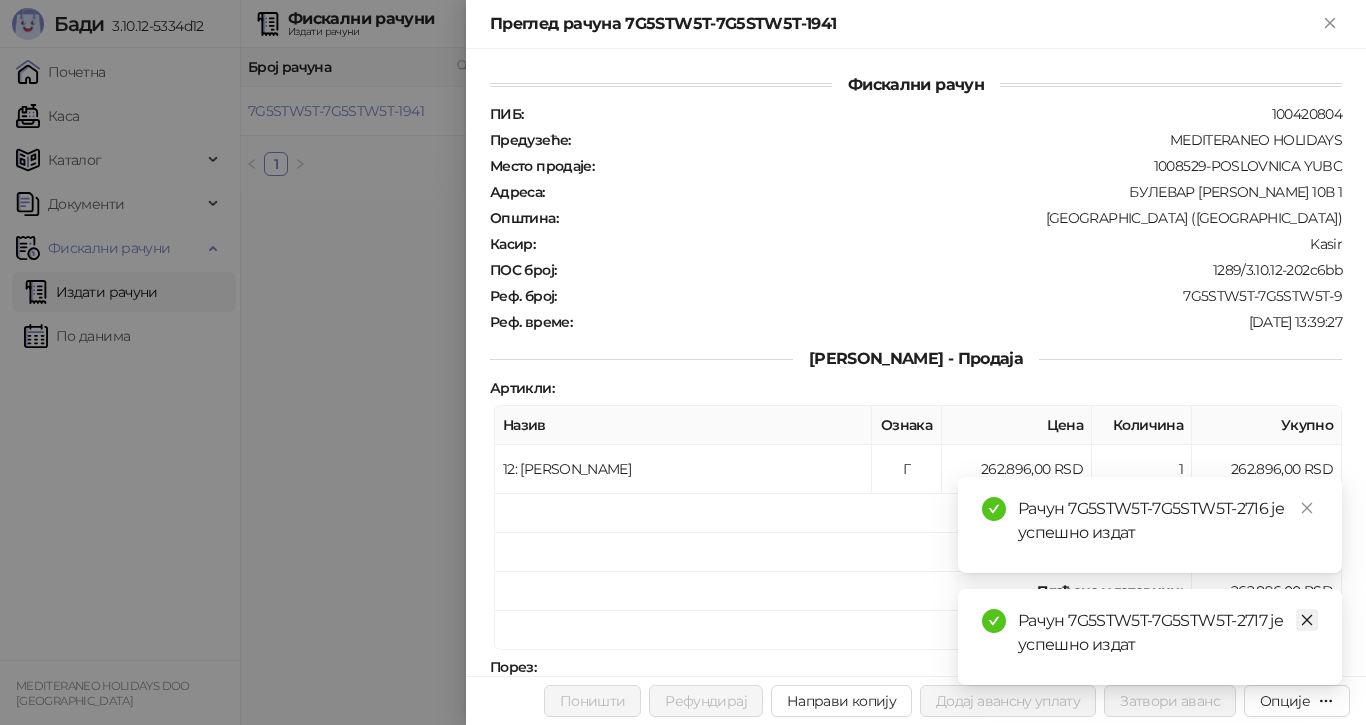 click 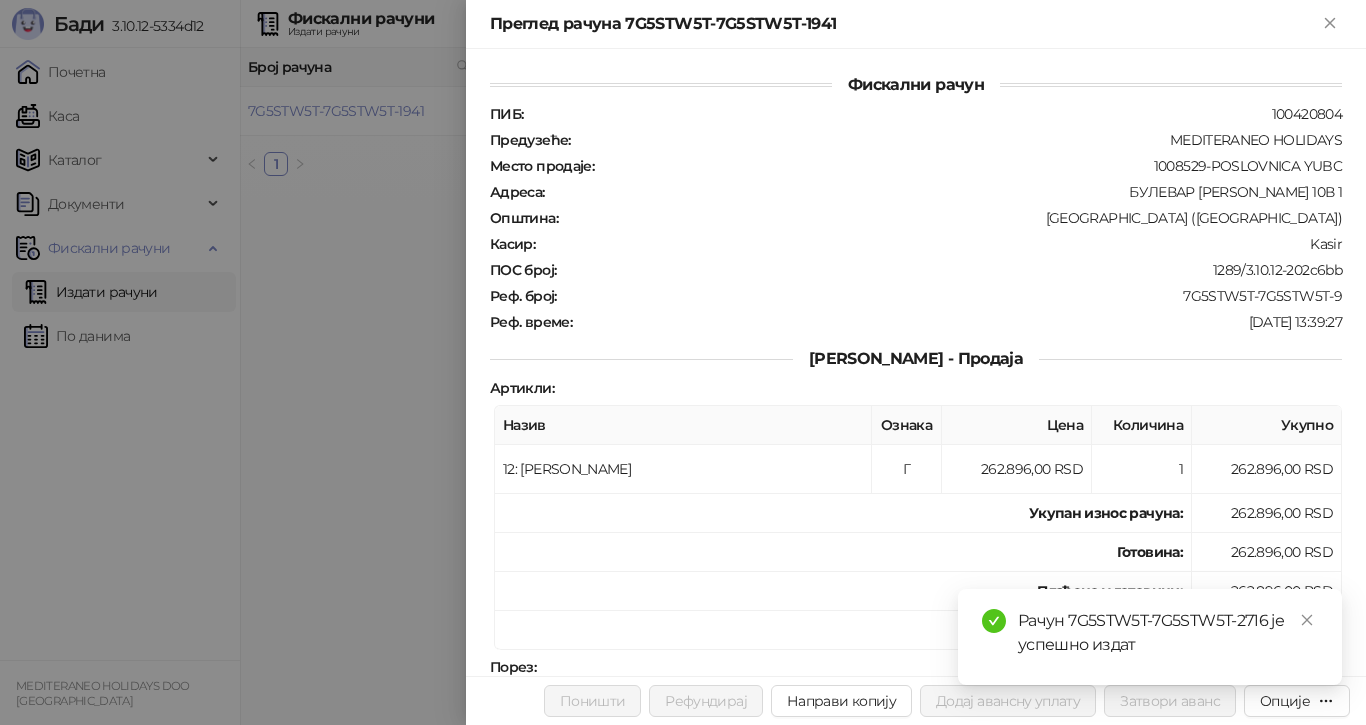drag, startPoint x: 1309, startPoint y: 618, endPoint x: 1274, endPoint y: 606, distance: 37 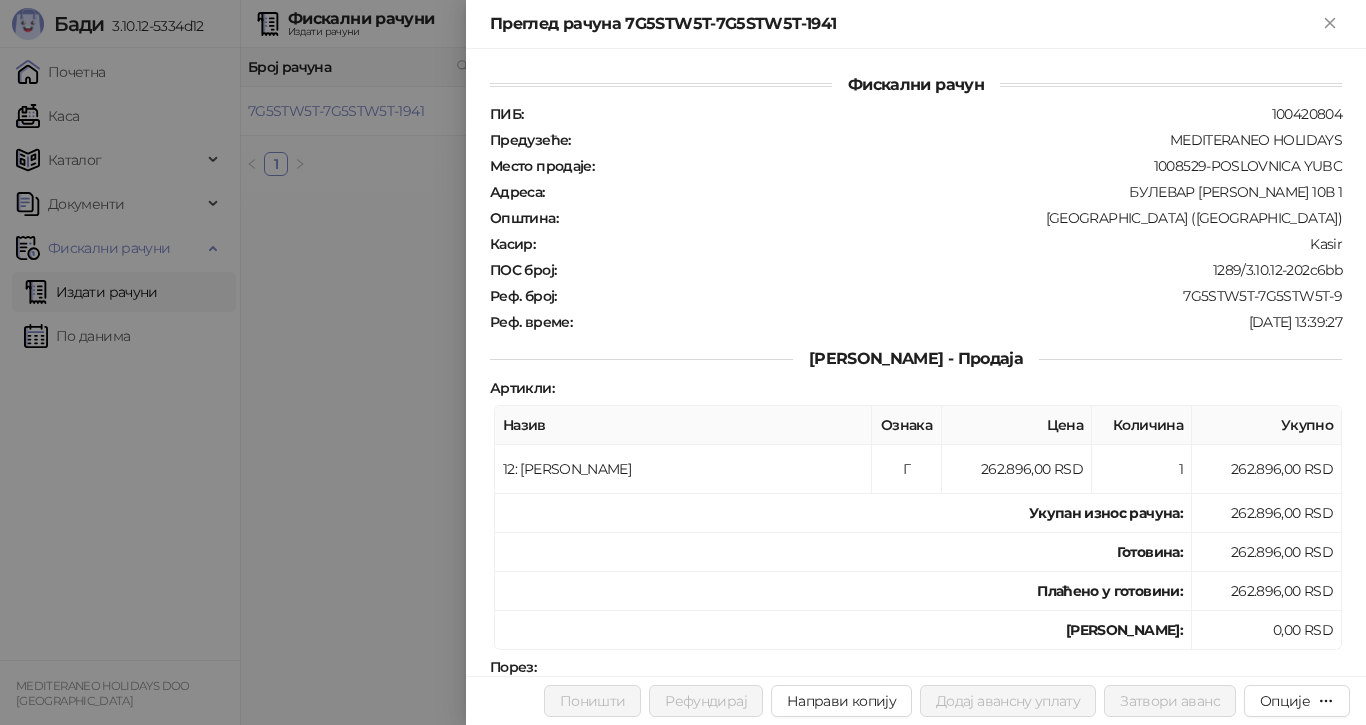 click at bounding box center (683, 362) 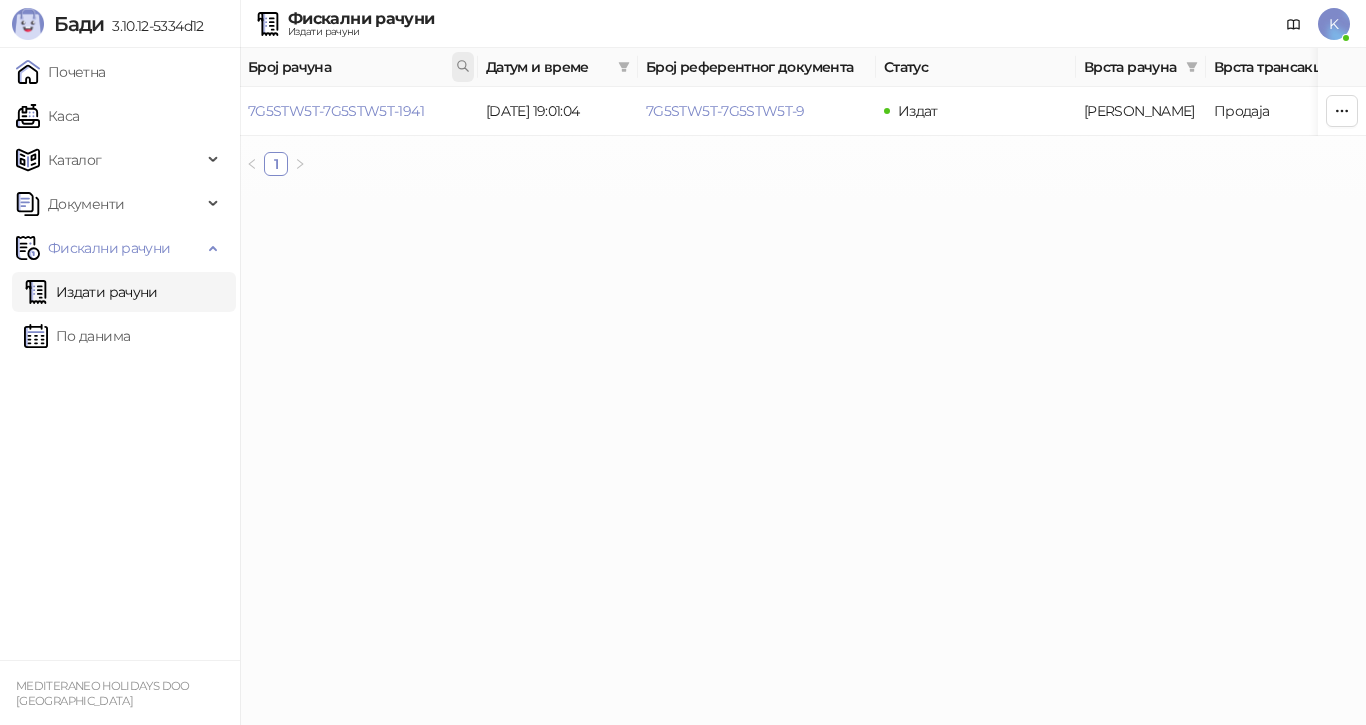click 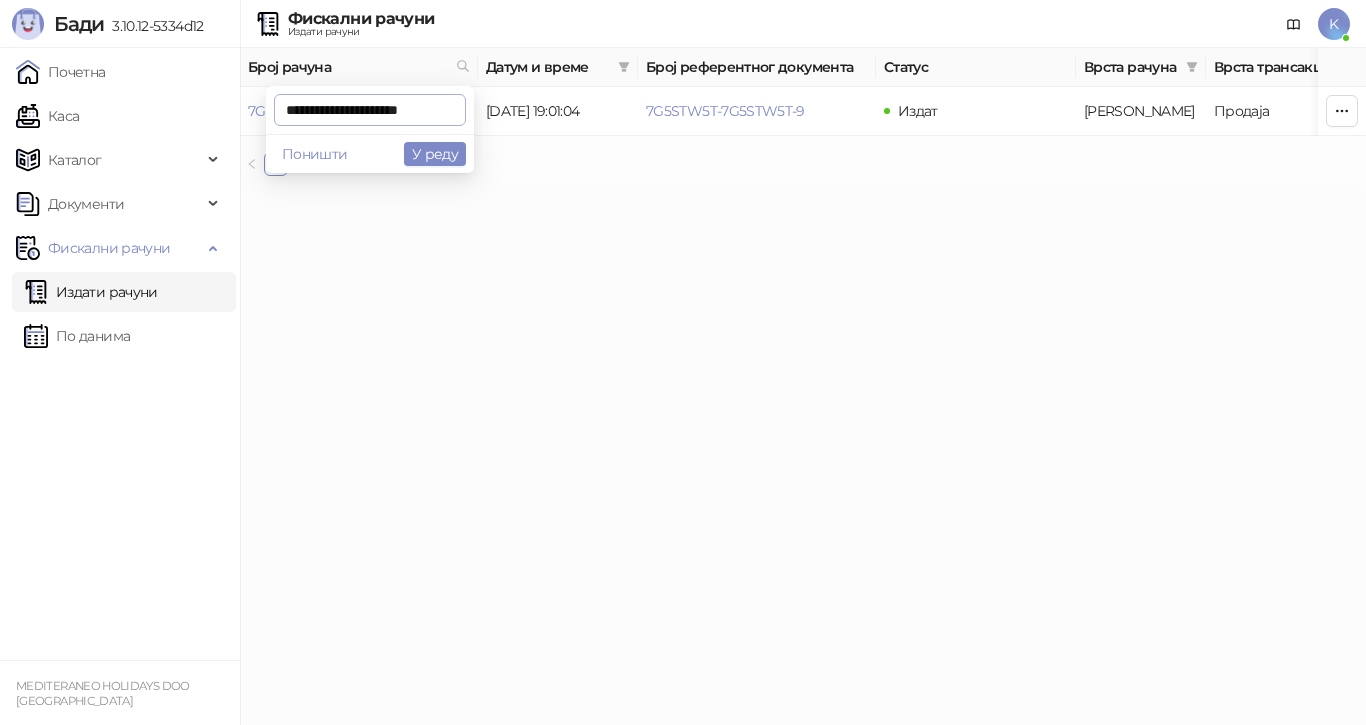 scroll, scrollTop: 0, scrollLeft: 3, axis: horizontal 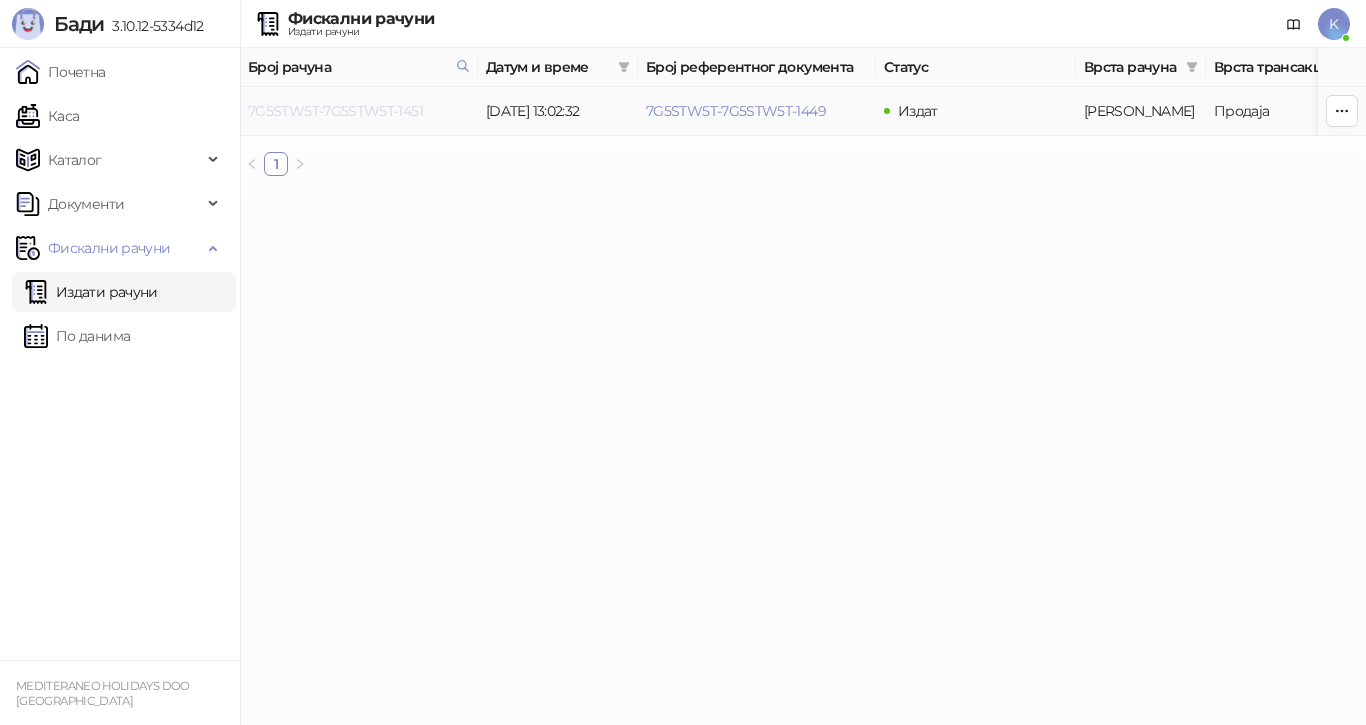 click on "7G5STW5T-7G5STW5T-1451" at bounding box center [335, 111] 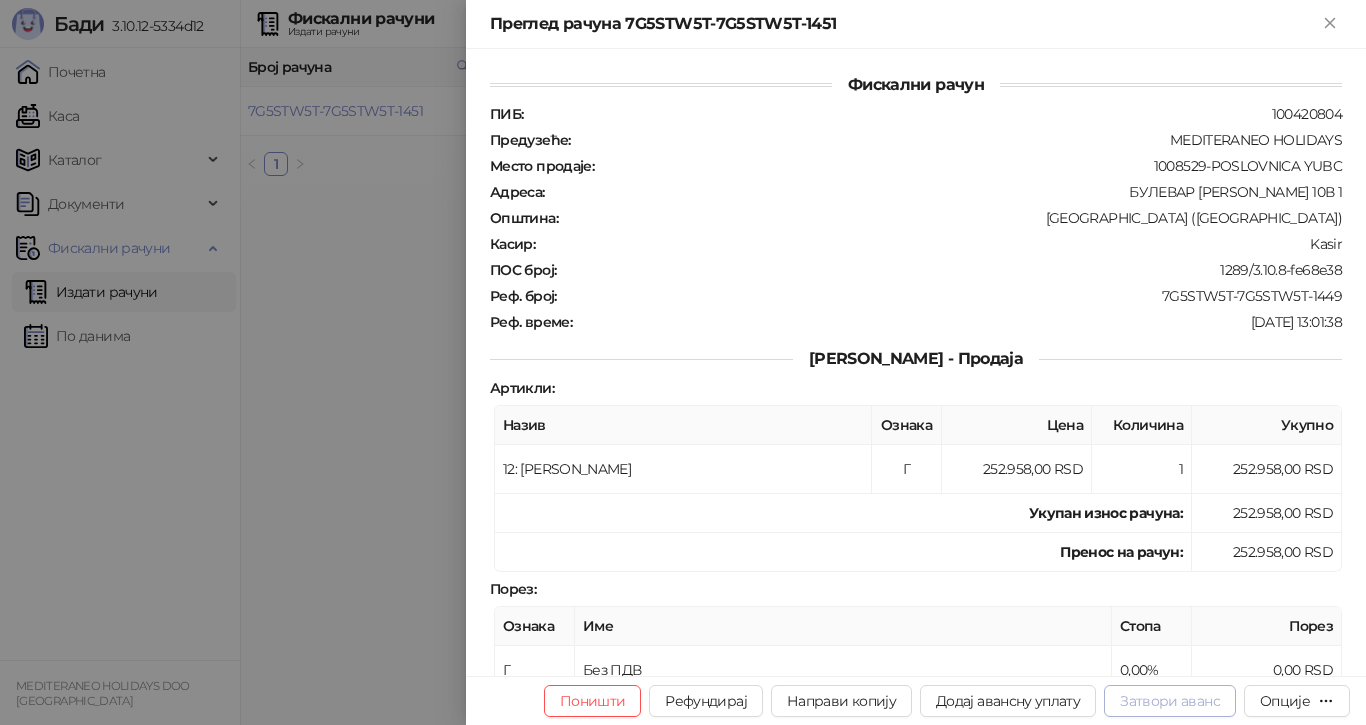 click on "Затвори аванс" at bounding box center [1170, 701] 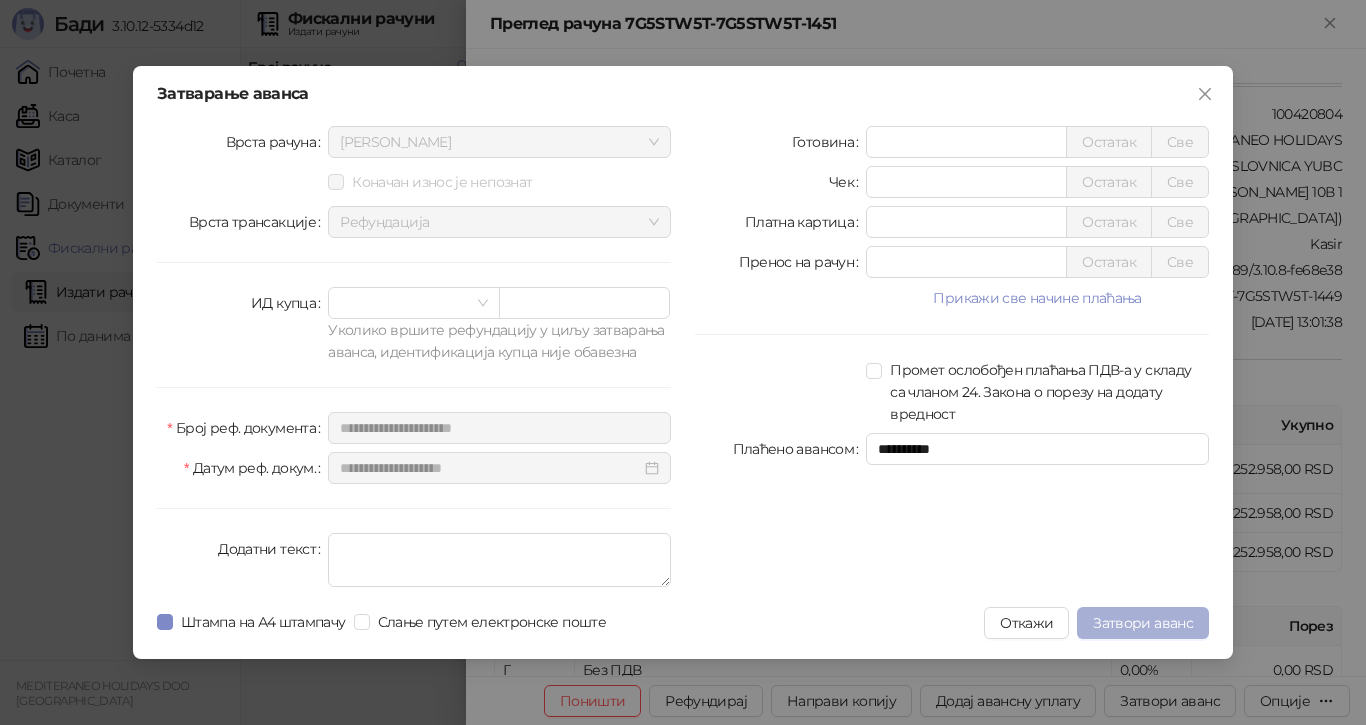 click on "Затвори аванс" at bounding box center [1143, 623] 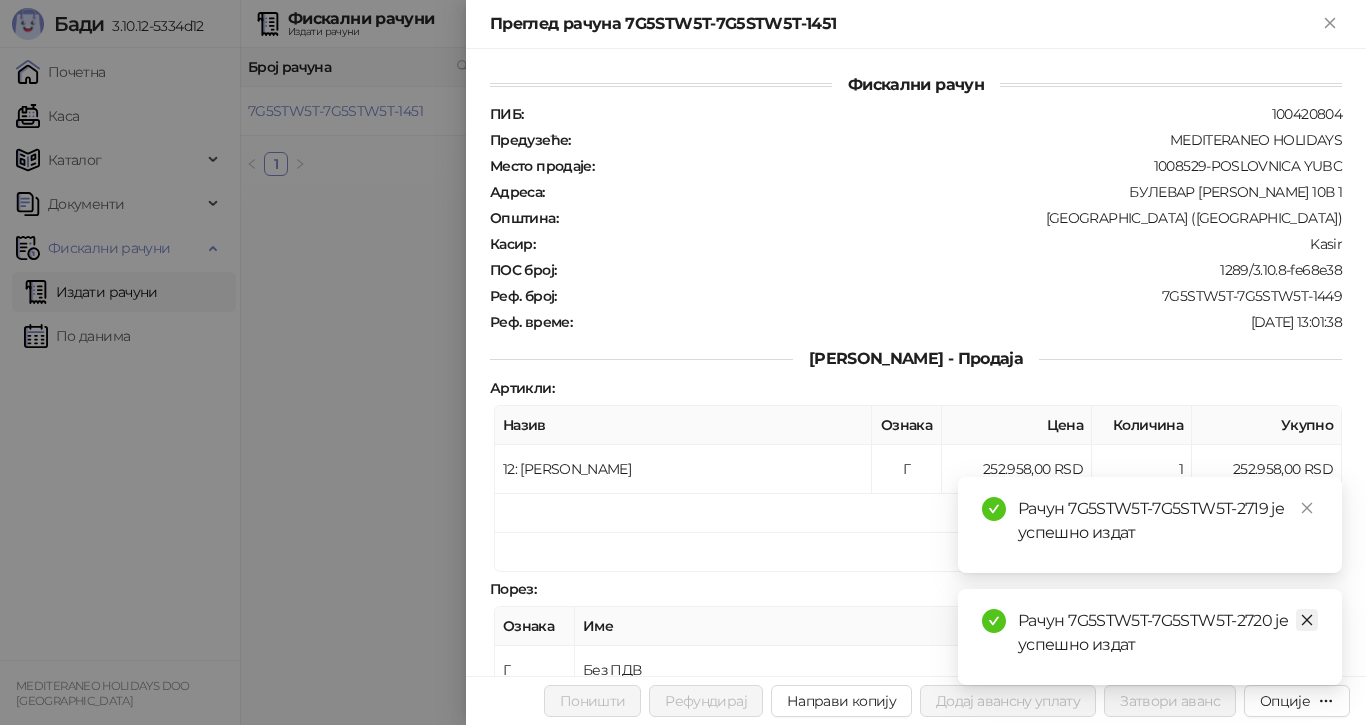 click 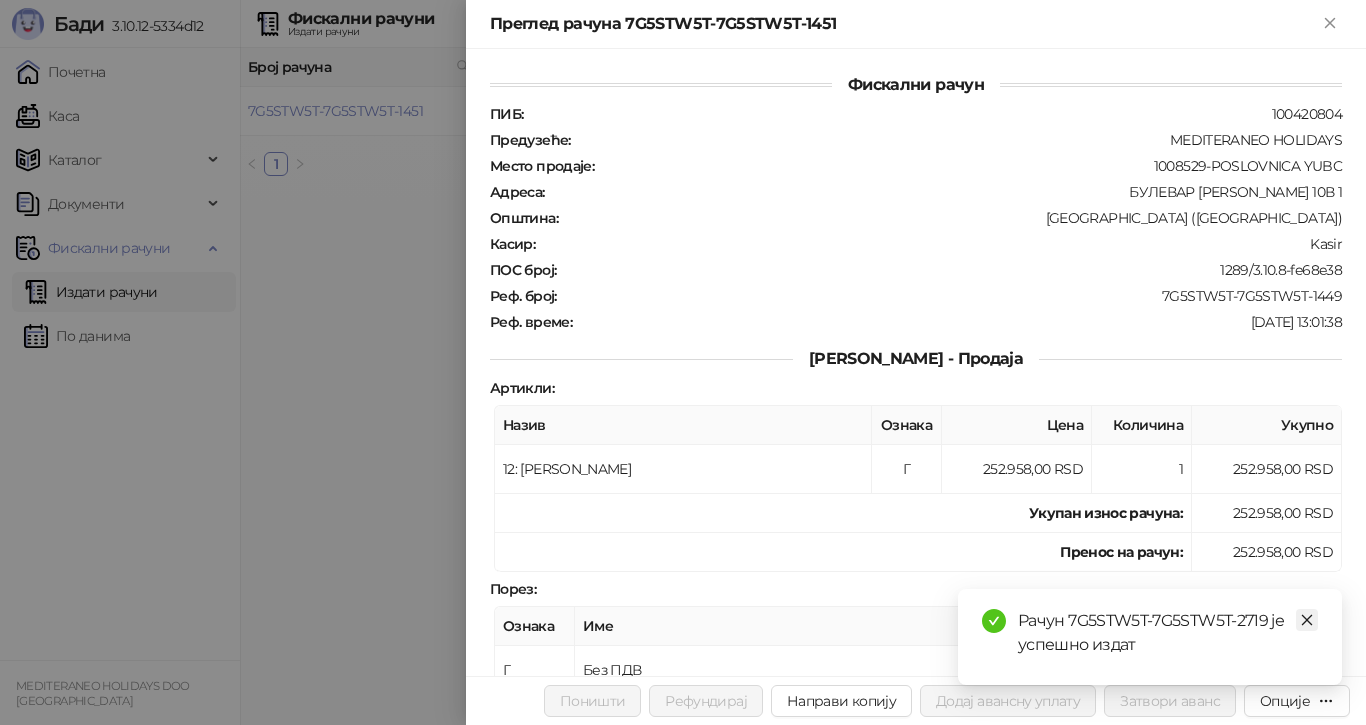 click 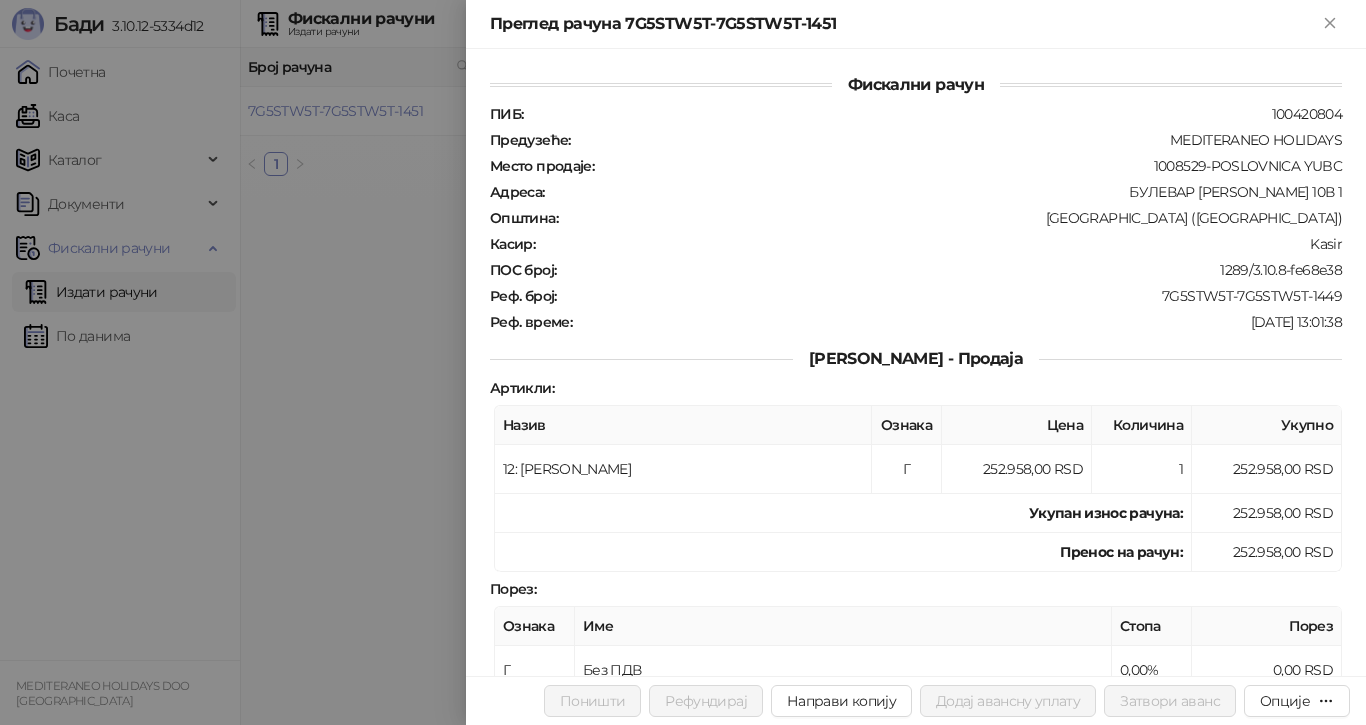 click at bounding box center (683, 362) 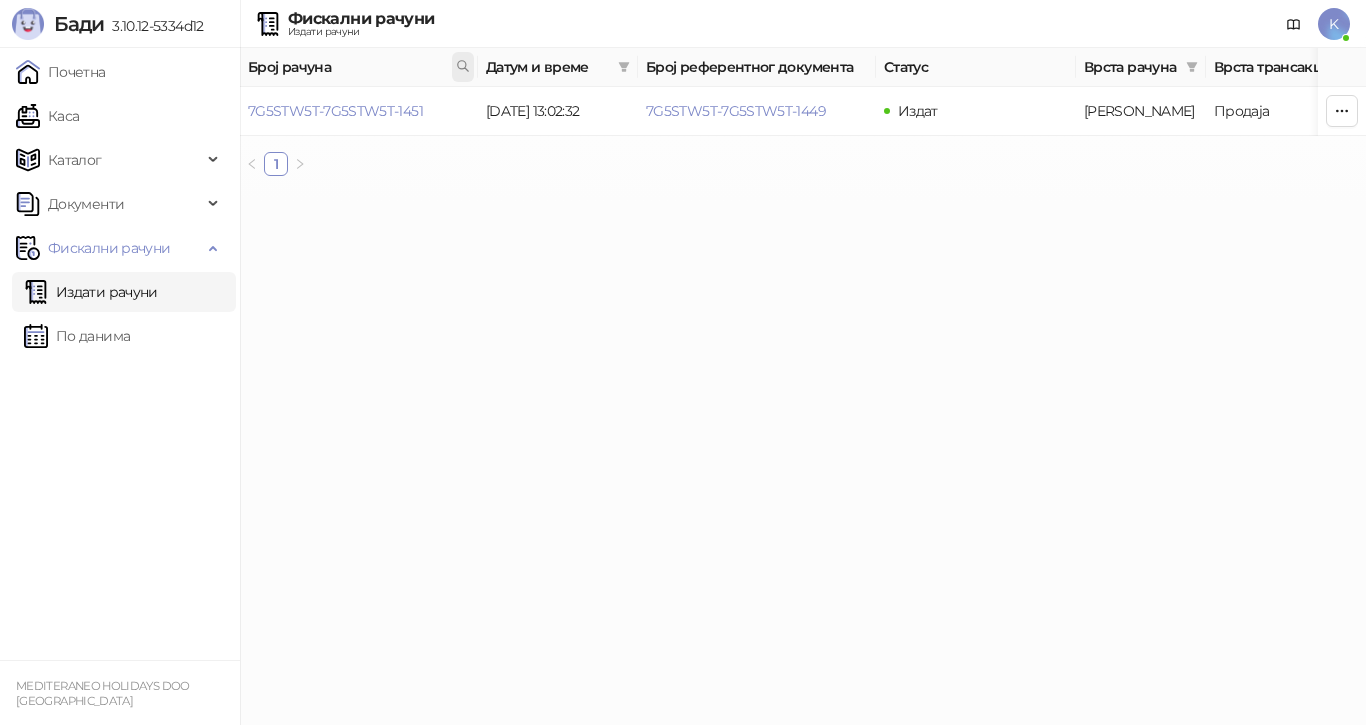 click 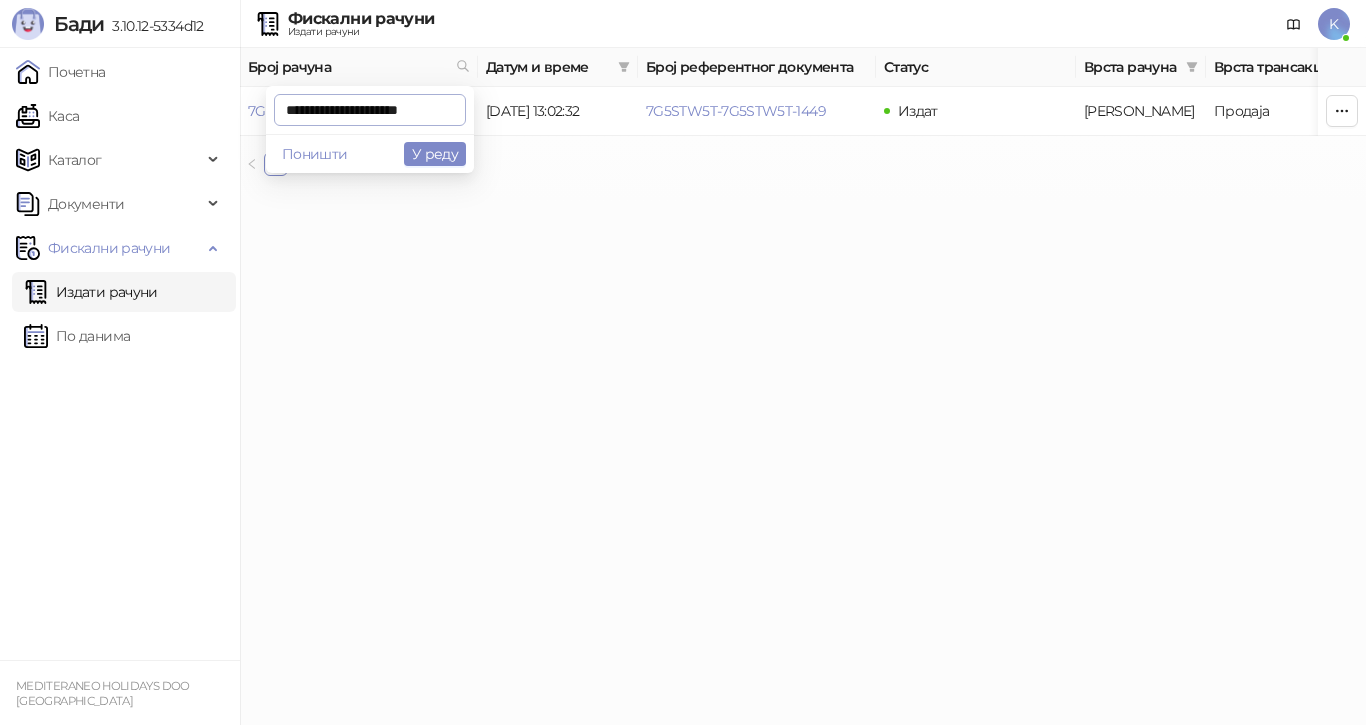scroll, scrollTop: 0, scrollLeft: 2, axis: horizontal 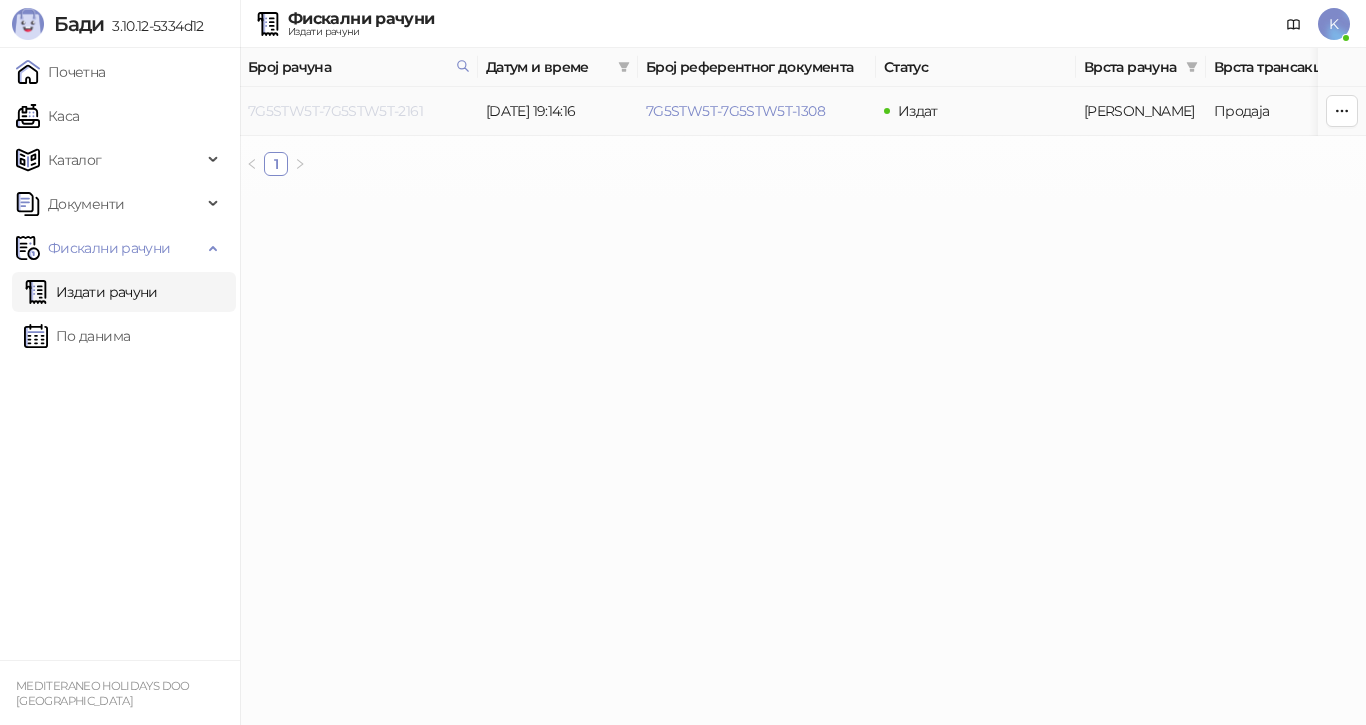 click on "7G5STW5T-7G5STW5T-2161" at bounding box center (335, 111) 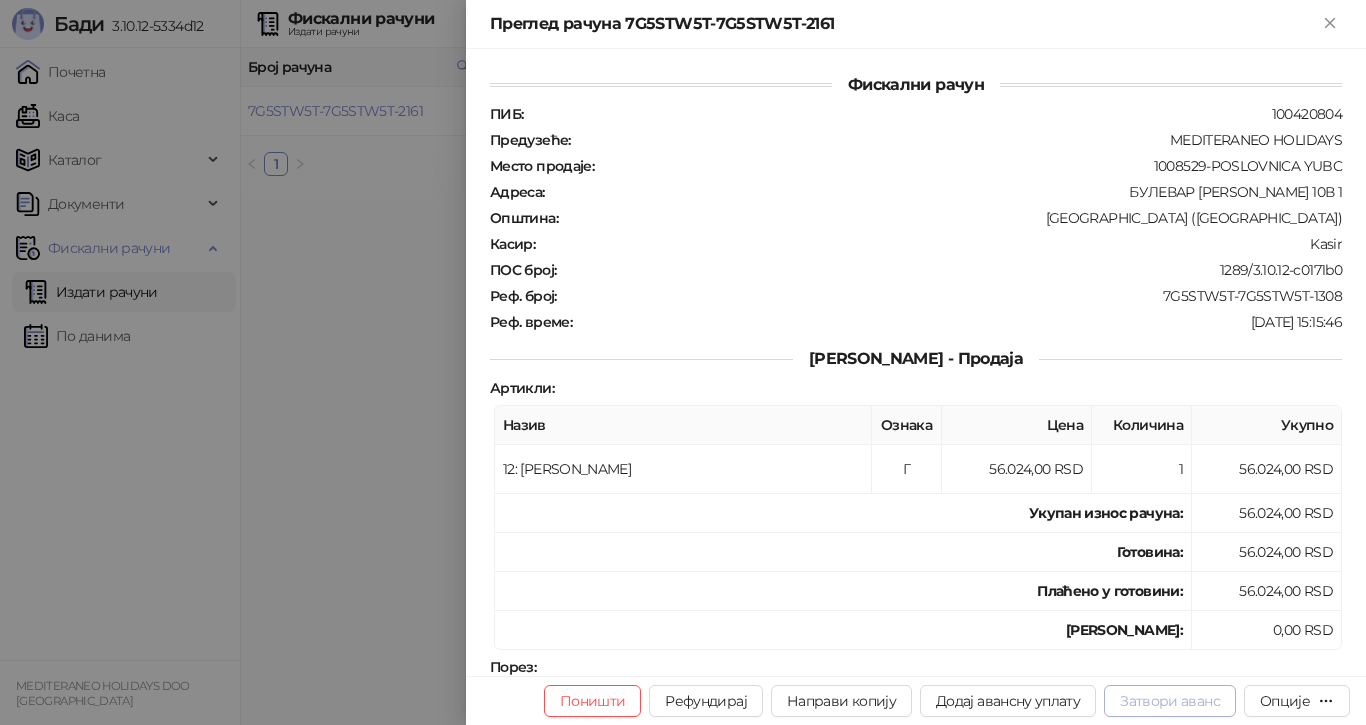 click on "Затвори аванс" at bounding box center [1170, 701] 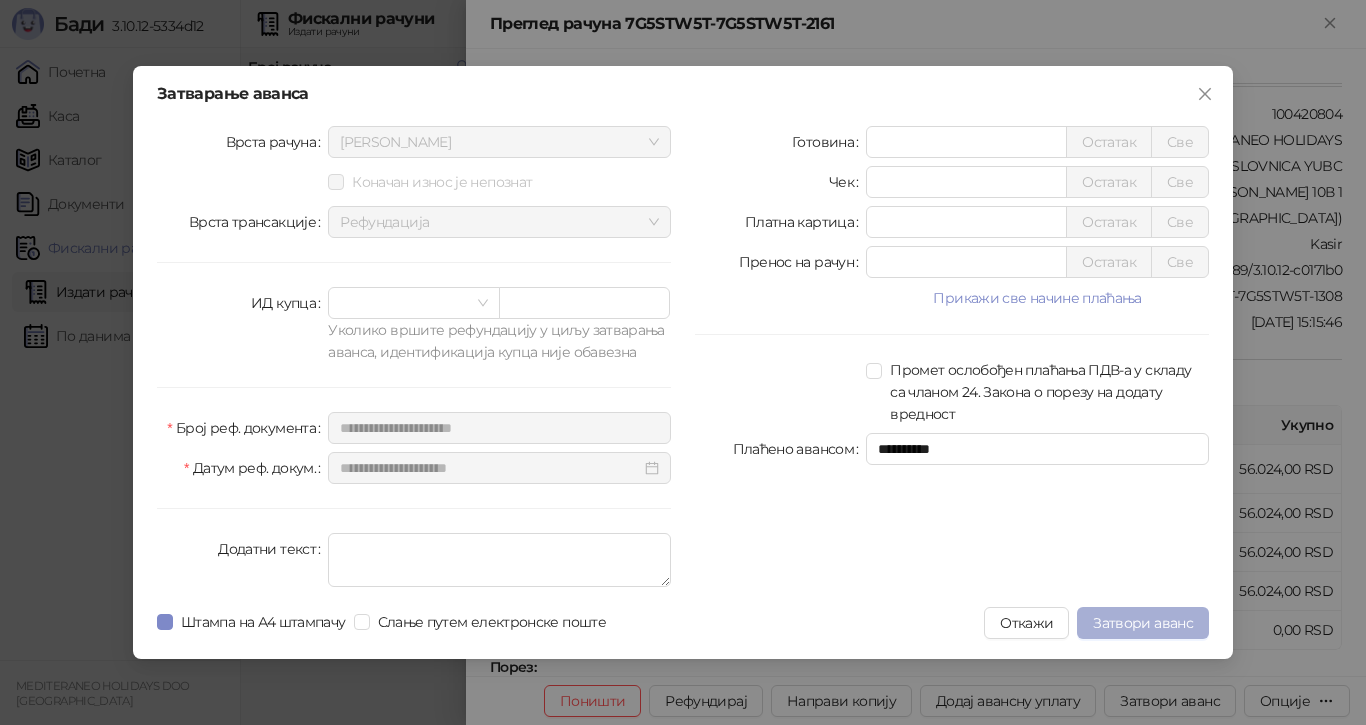 click on "Затвори аванс" at bounding box center (1143, 623) 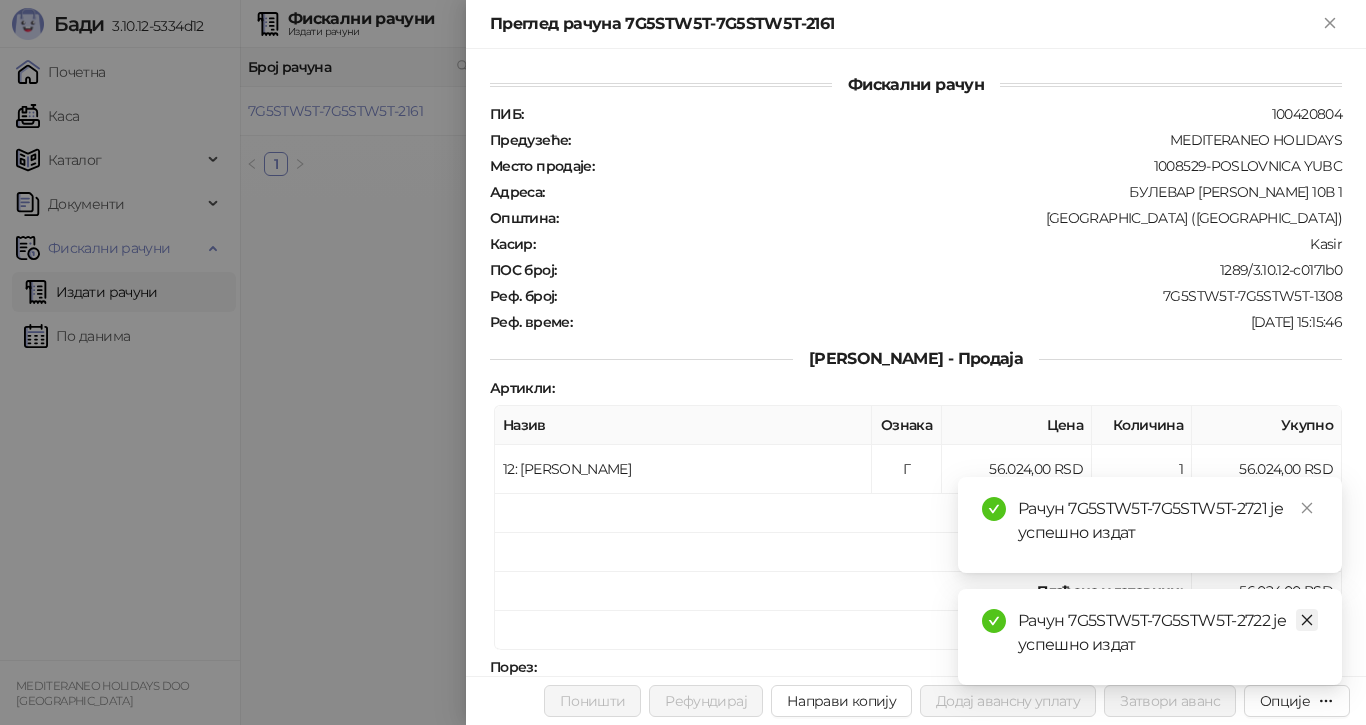 click 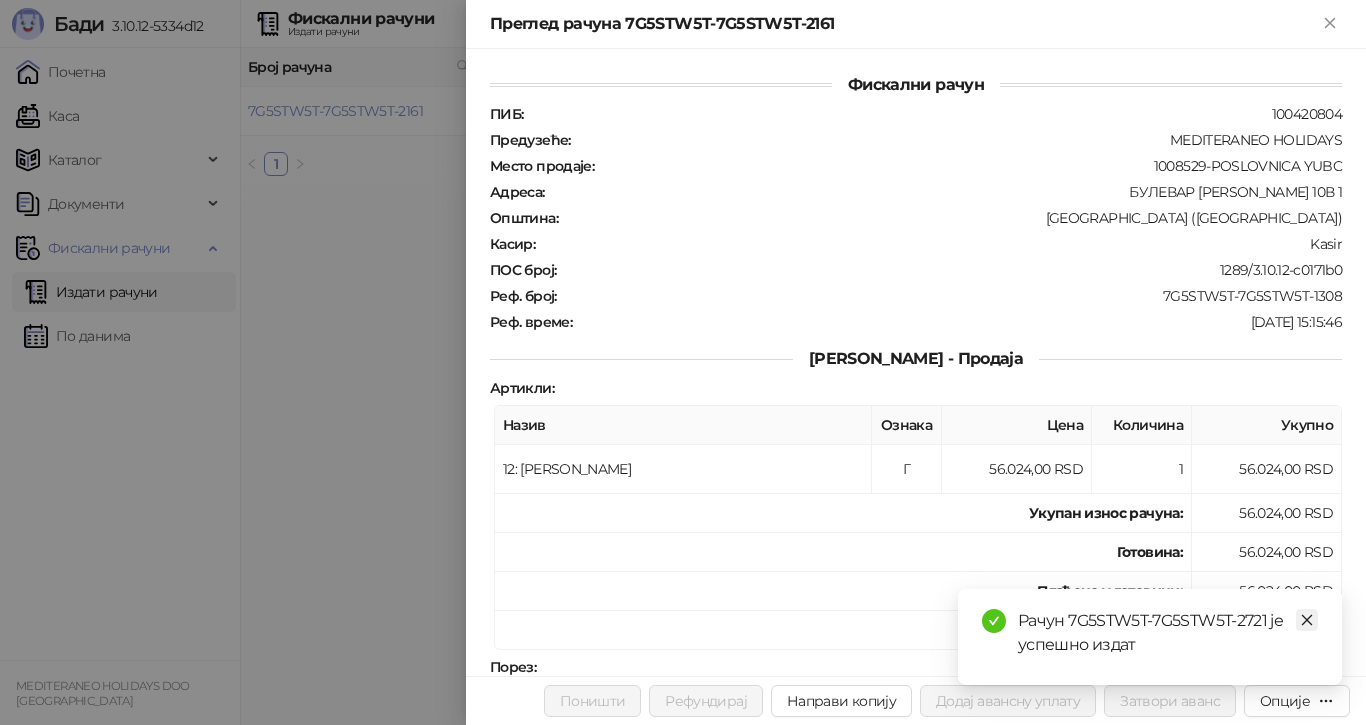 click 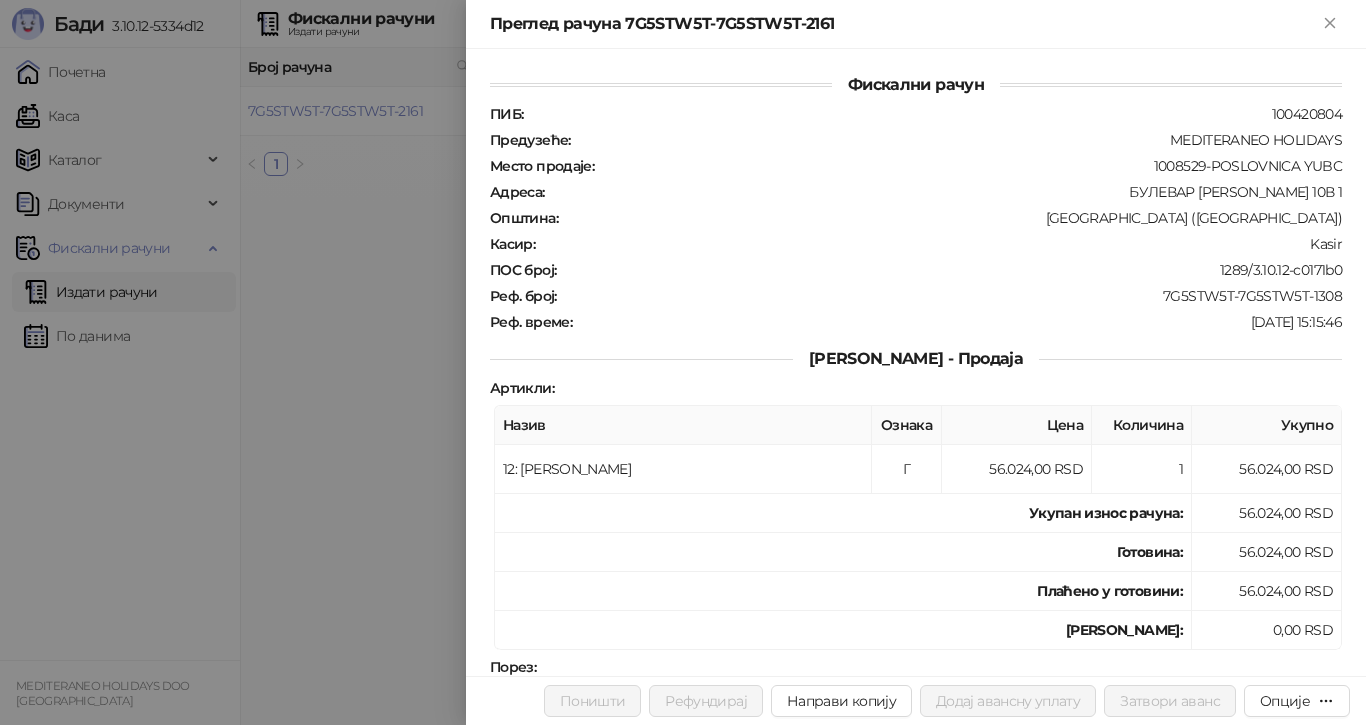 click at bounding box center (683, 362) 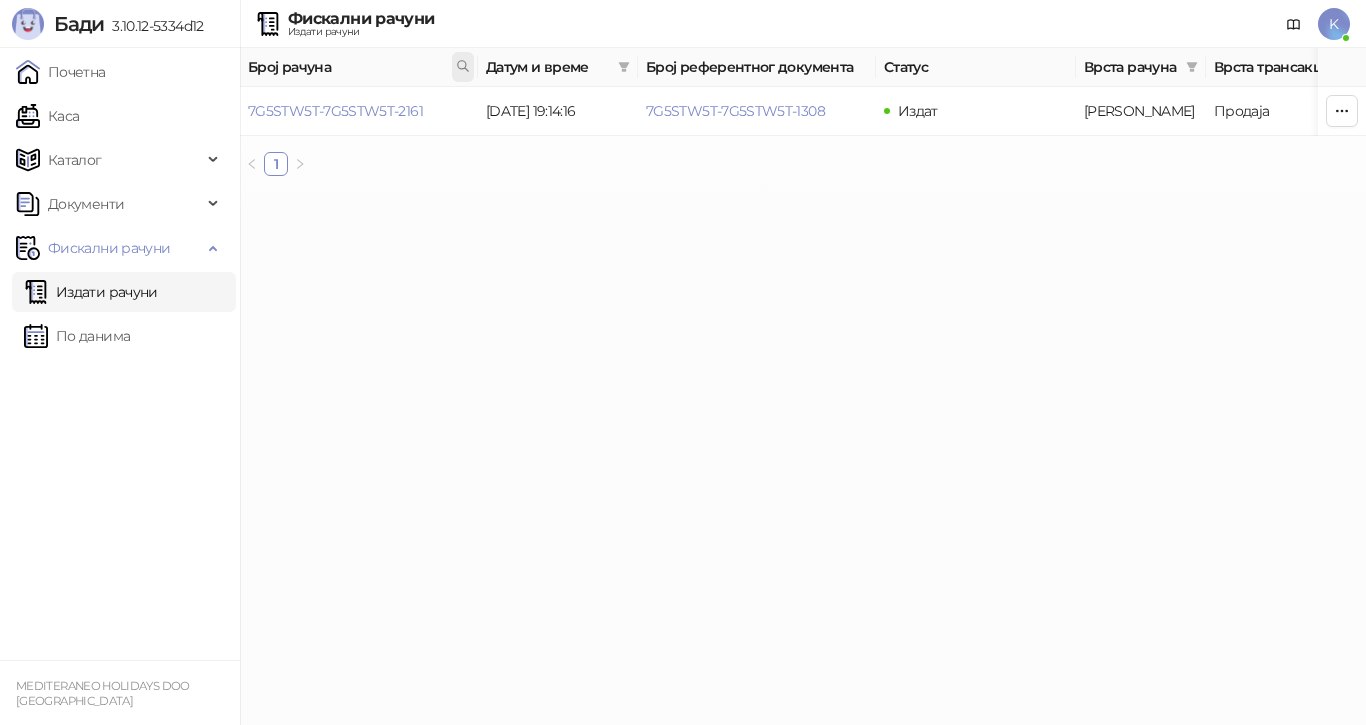 click at bounding box center [463, 67] 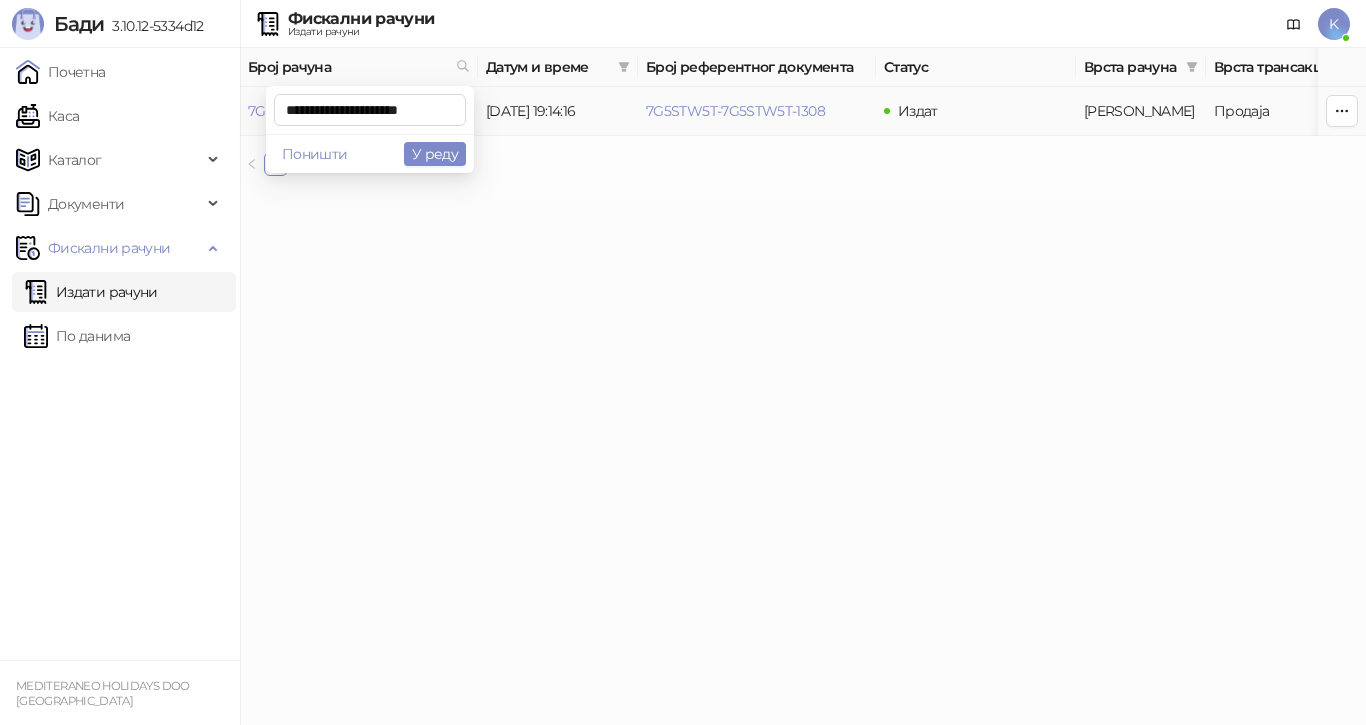 scroll, scrollTop: 0, scrollLeft: 7, axis: horizontal 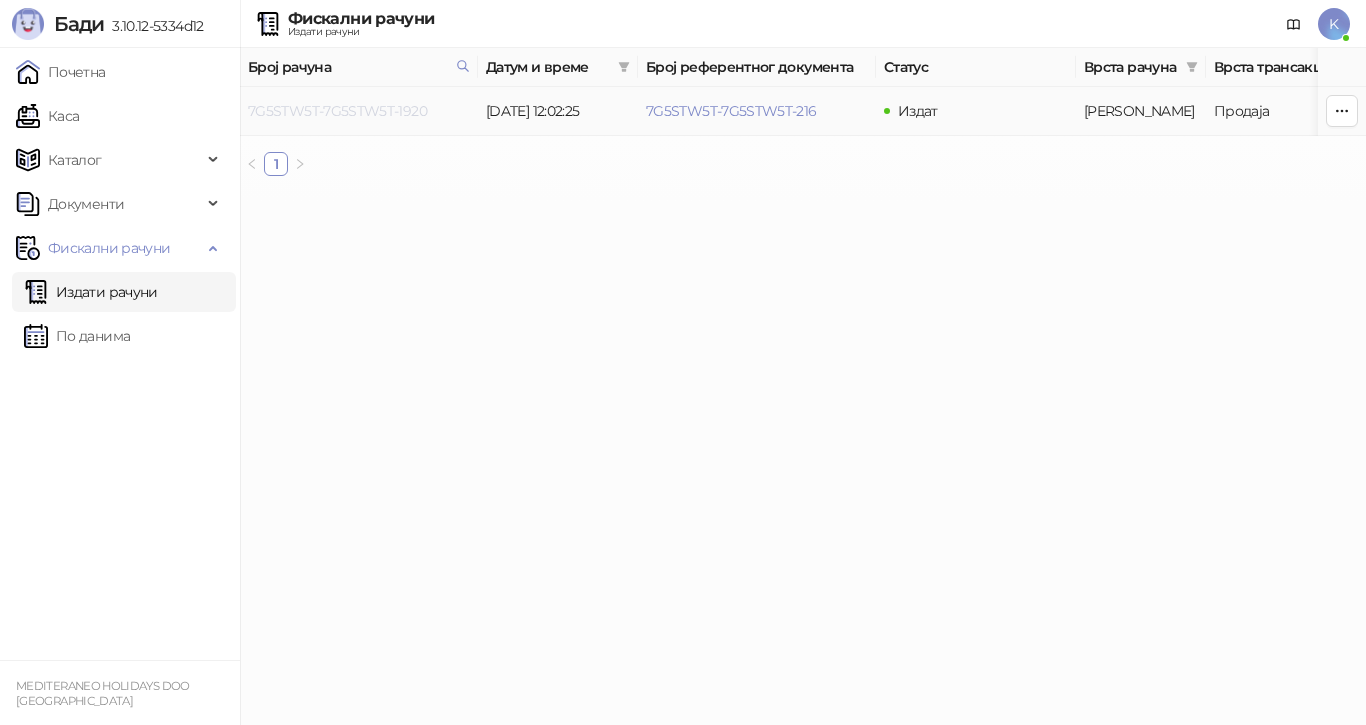 click on "7G5STW5T-7G5STW5T-1920" at bounding box center [337, 111] 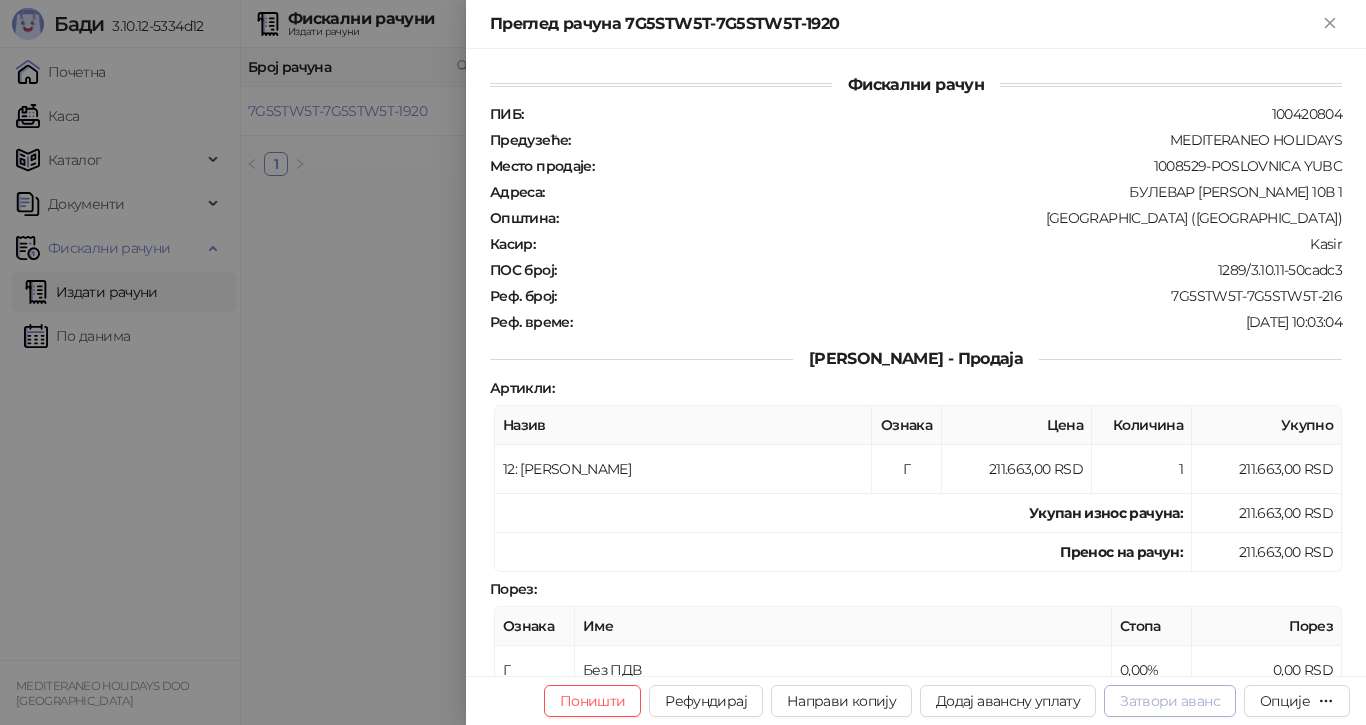 click on "Затвори аванс" at bounding box center (1170, 701) 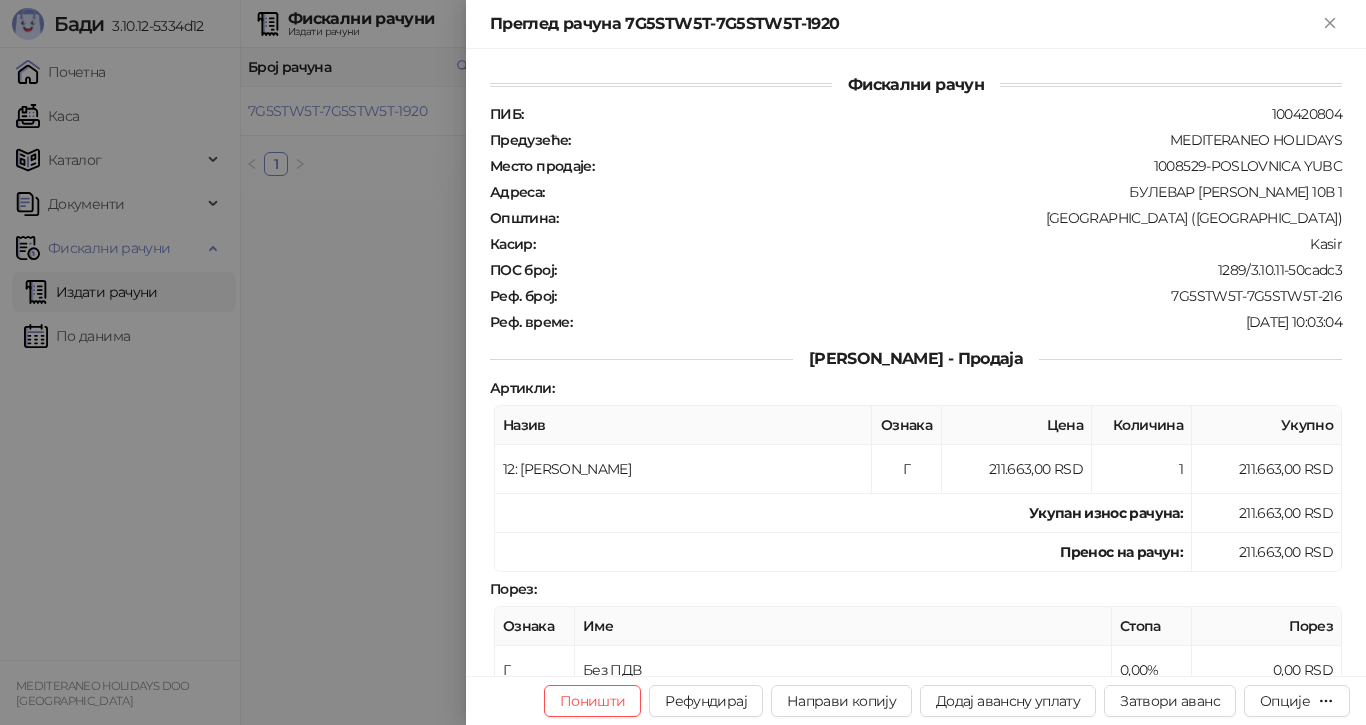 type on "**********" 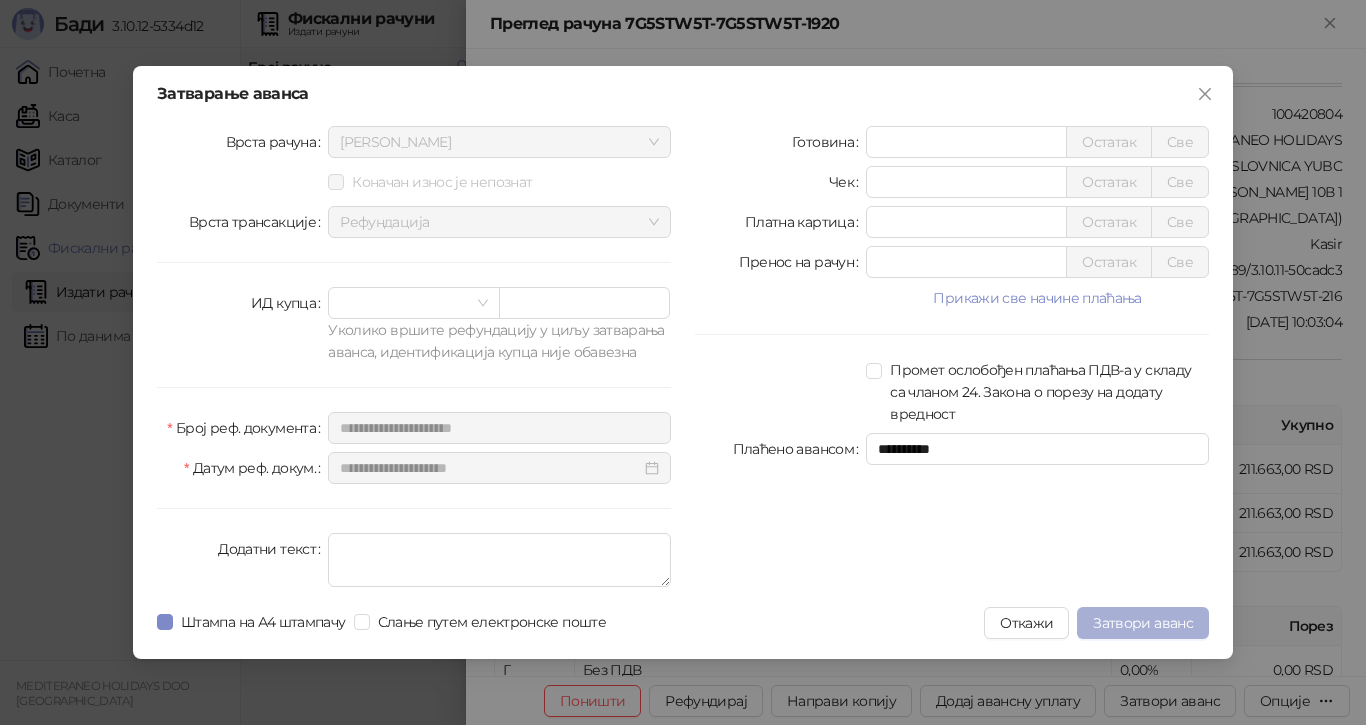 click on "Затвори аванс" at bounding box center (1143, 623) 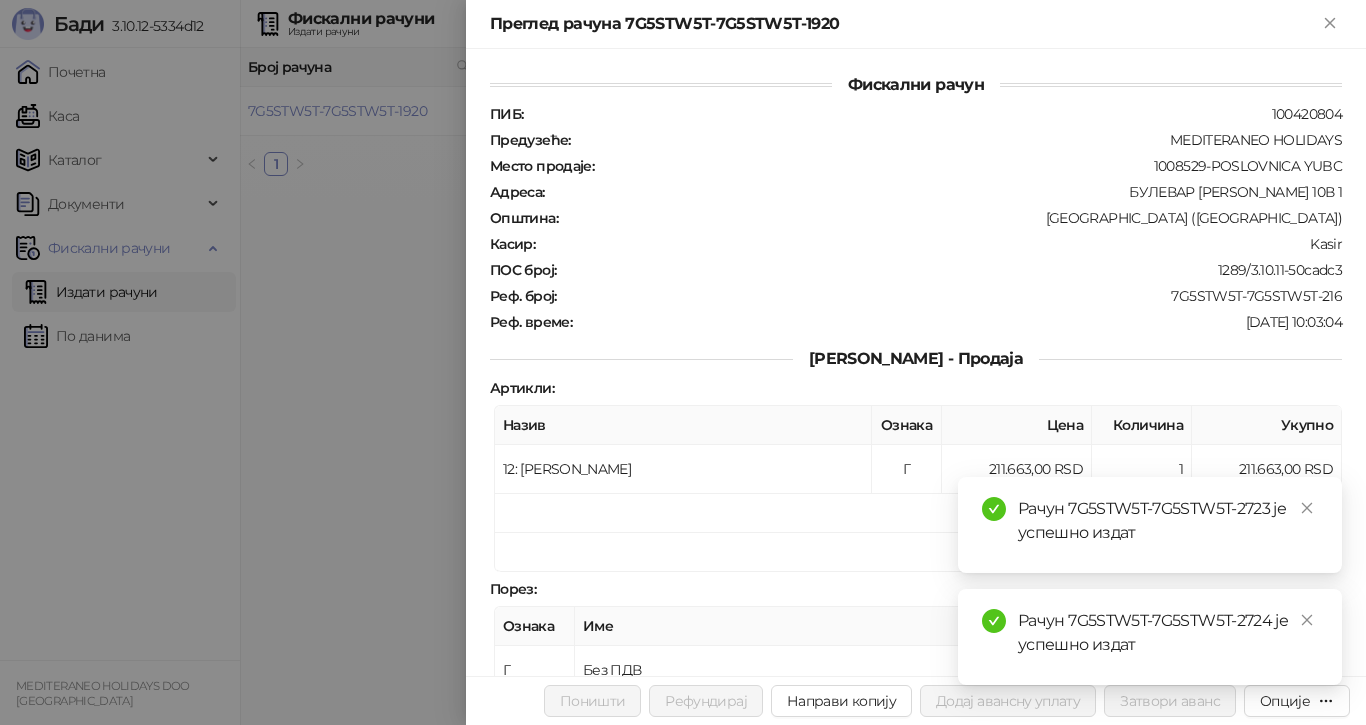 click at bounding box center (683, 362) 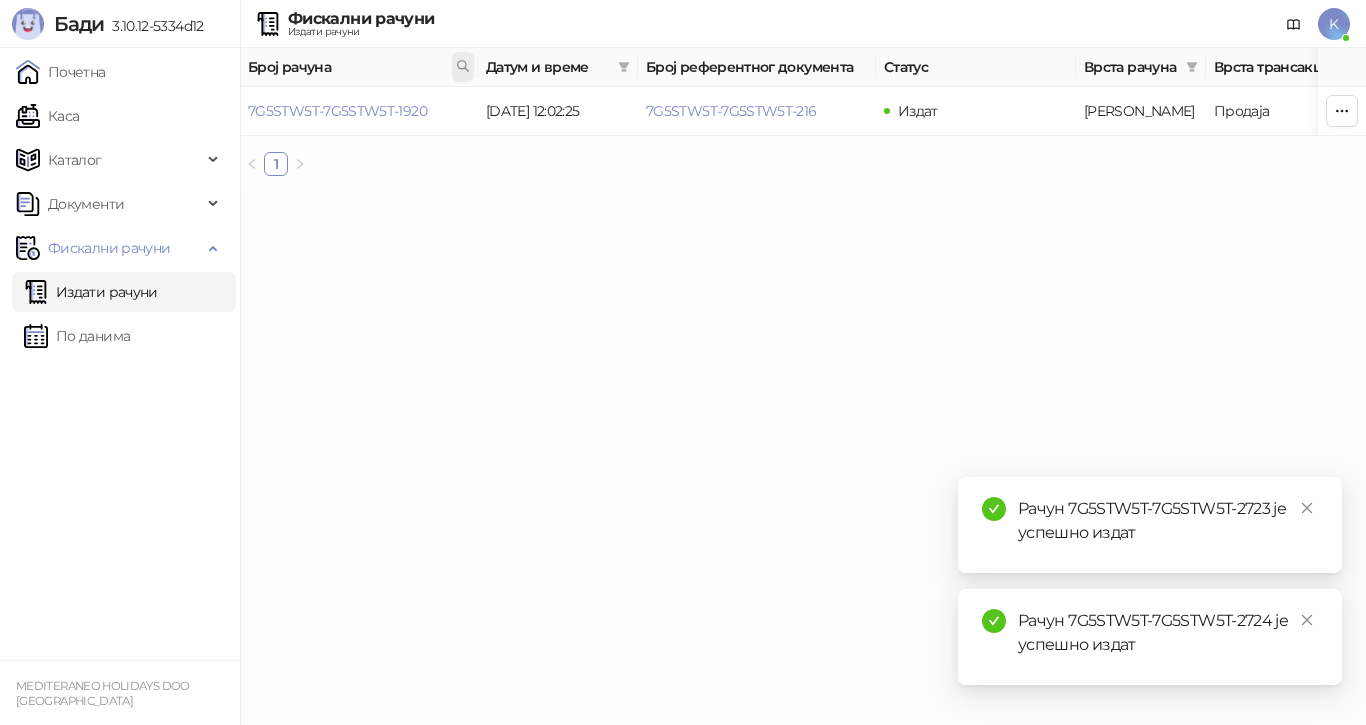 click 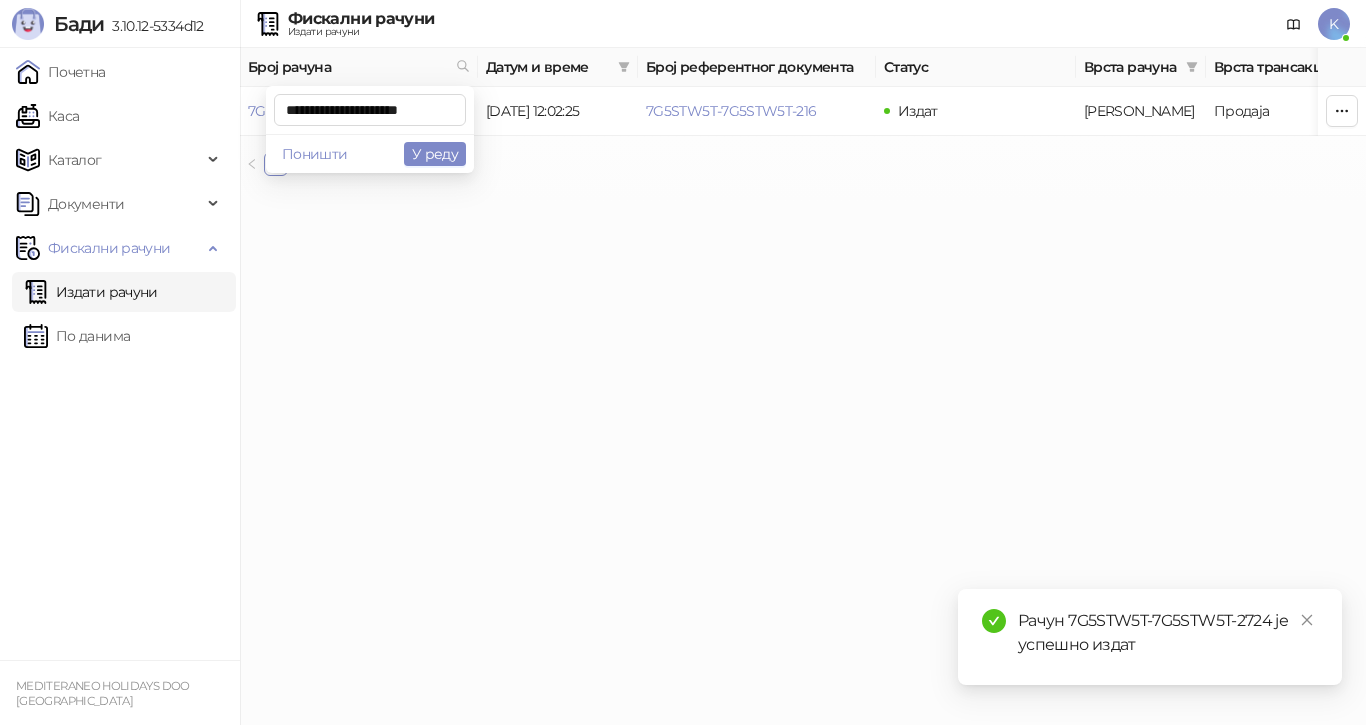 scroll, scrollTop: 0, scrollLeft: 3, axis: horizontal 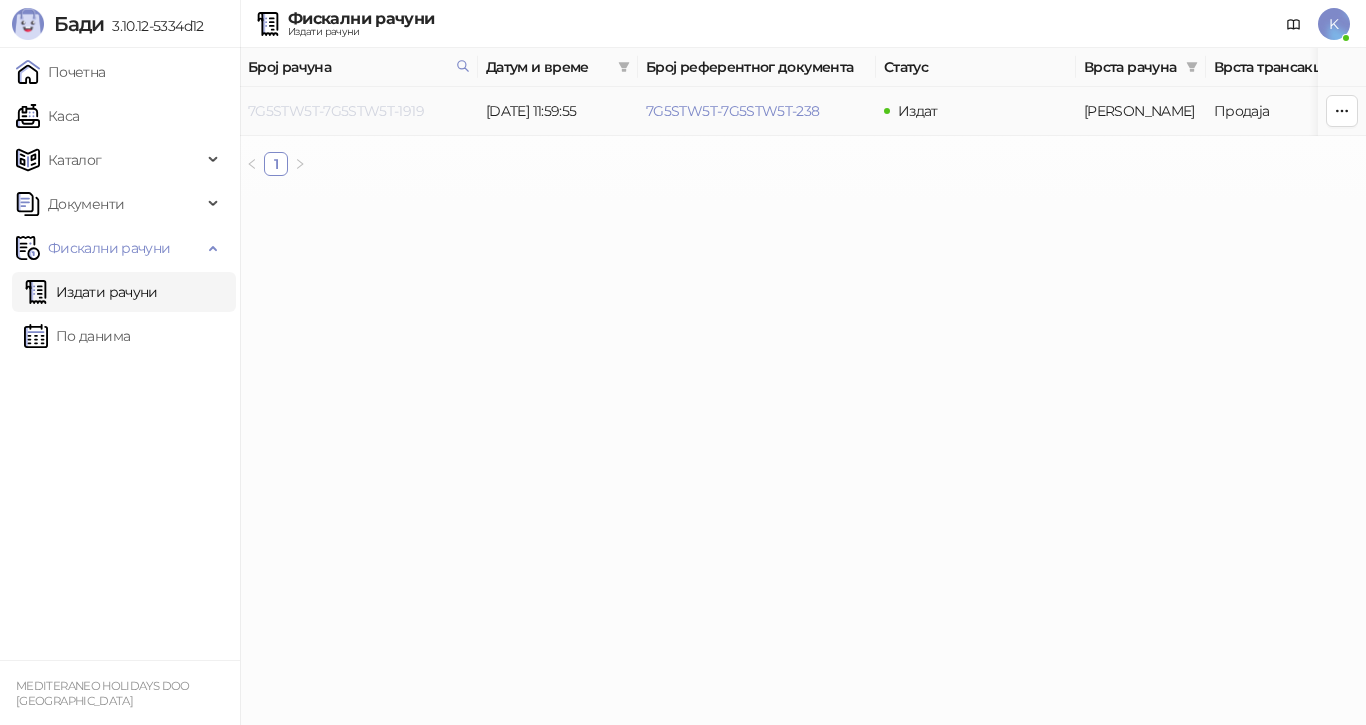 click on "7G5STW5T-7G5STW5T-1919" at bounding box center (336, 111) 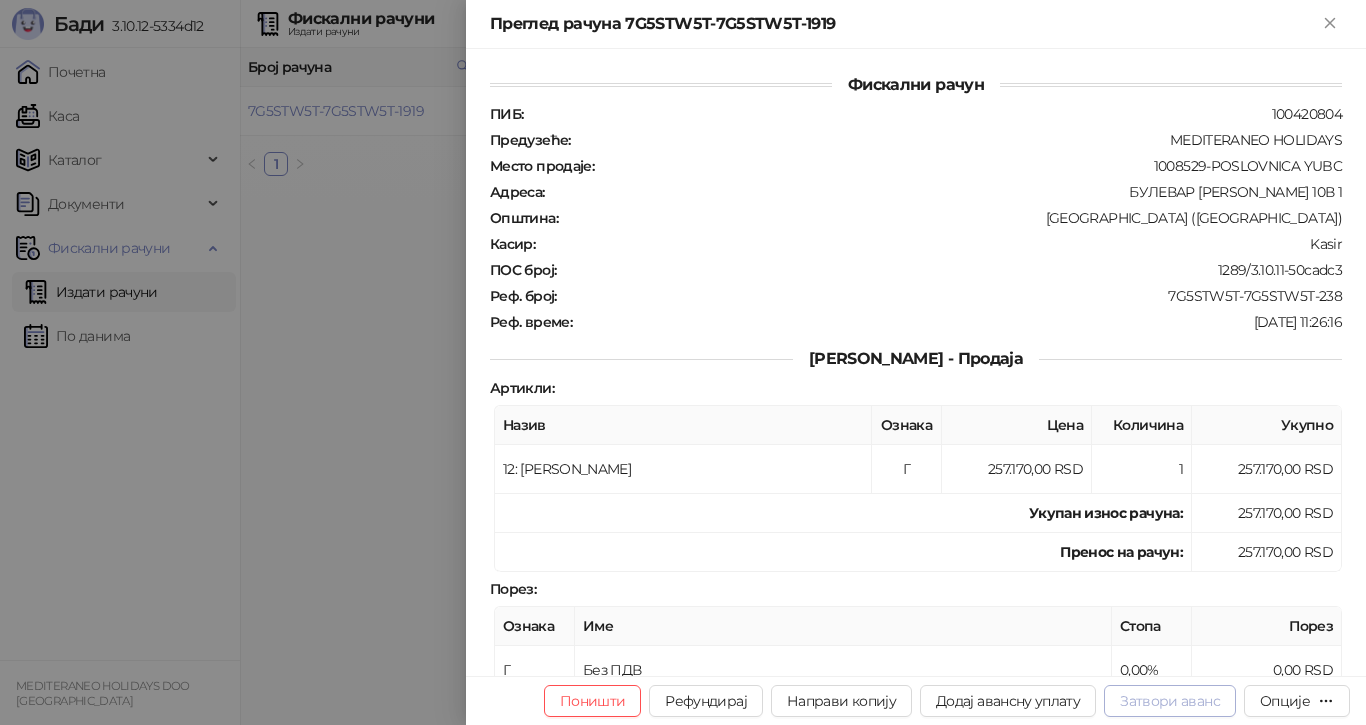 click on "Затвори аванс" at bounding box center (1170, 701) 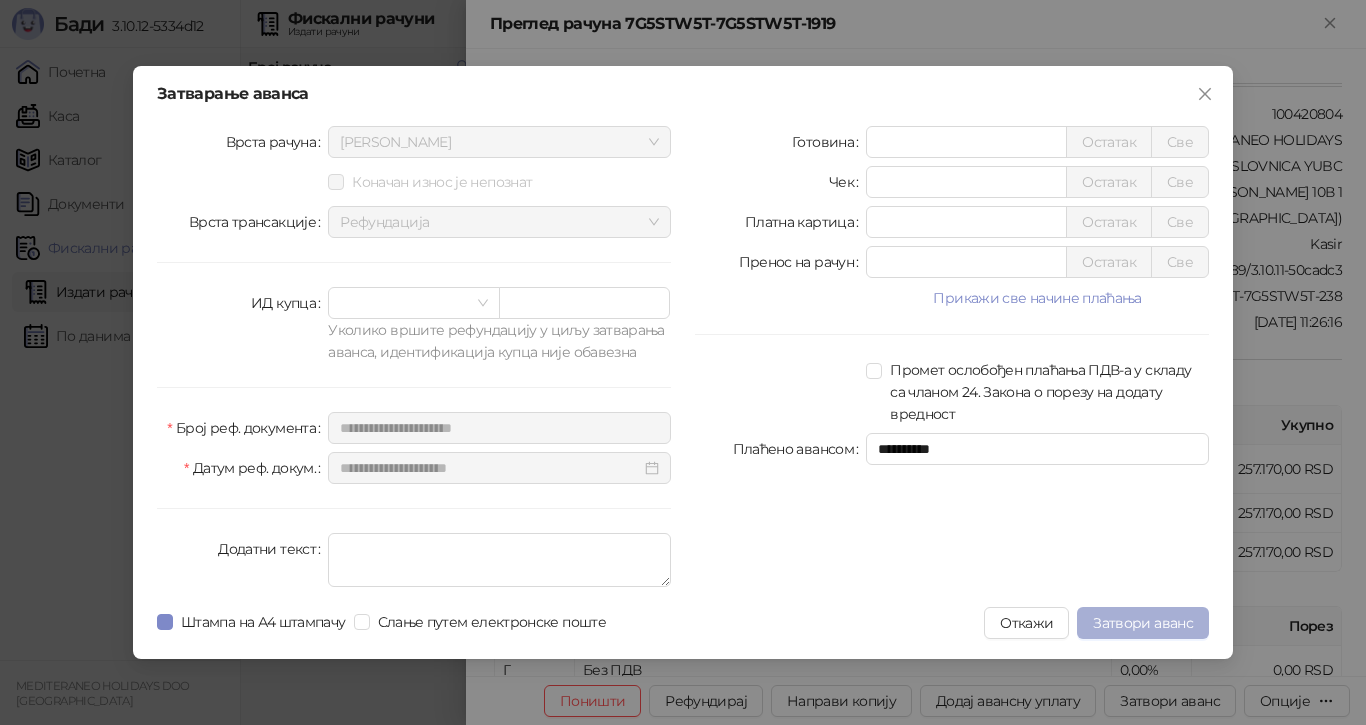 click on "Затвори аванс" at bounding box center (1143, 623) 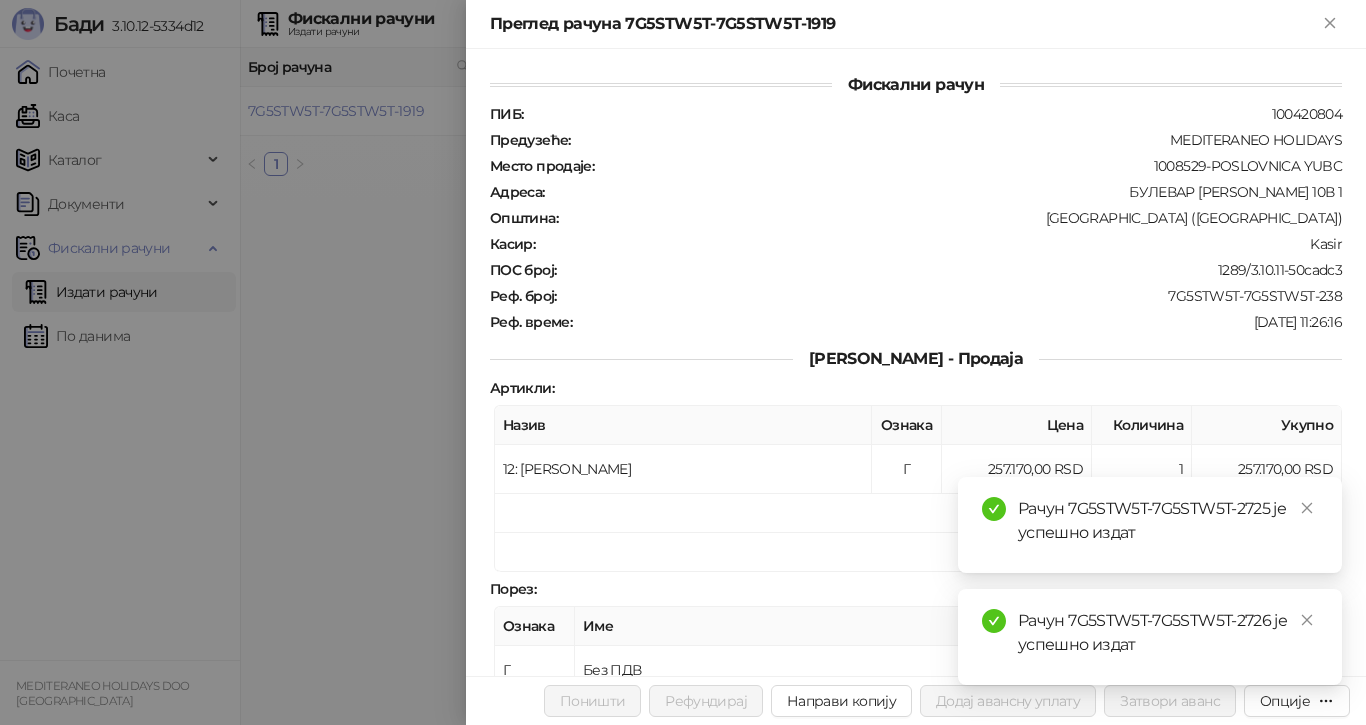 click at bounding box center (683, 362) 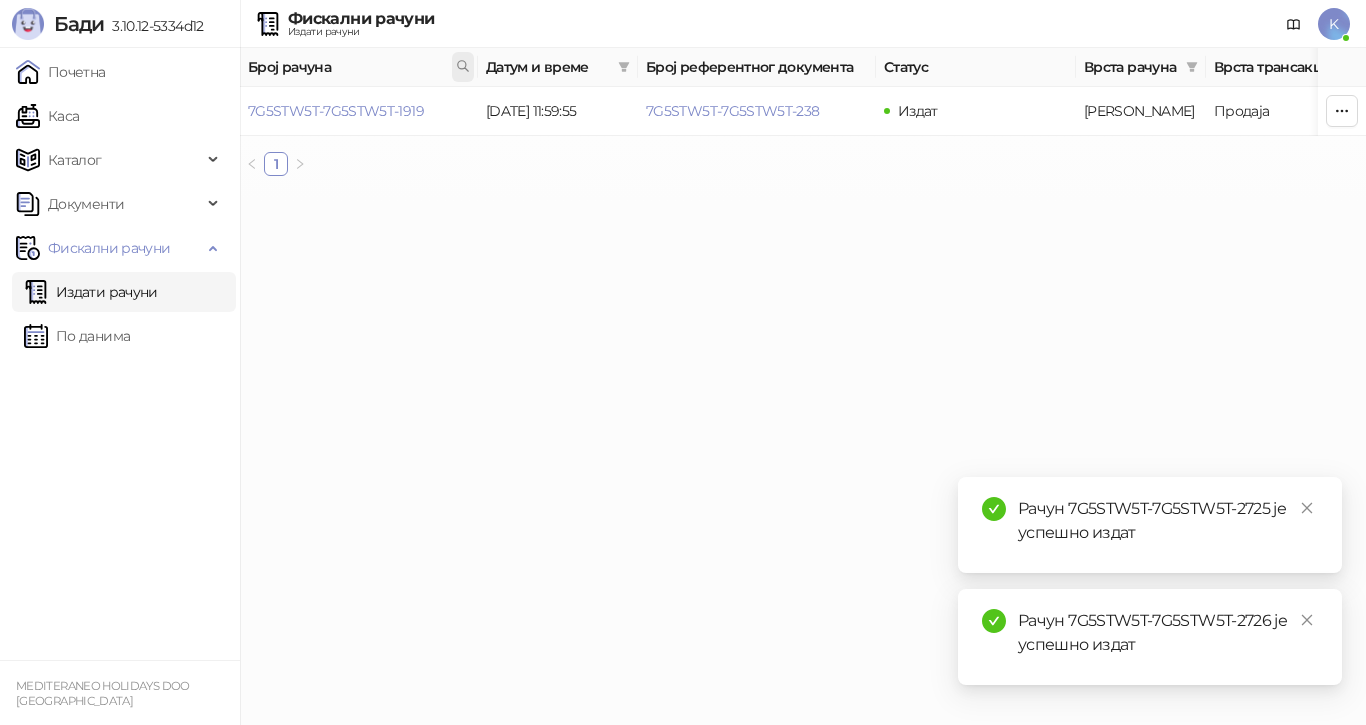 click at bounding box center [463, 67] 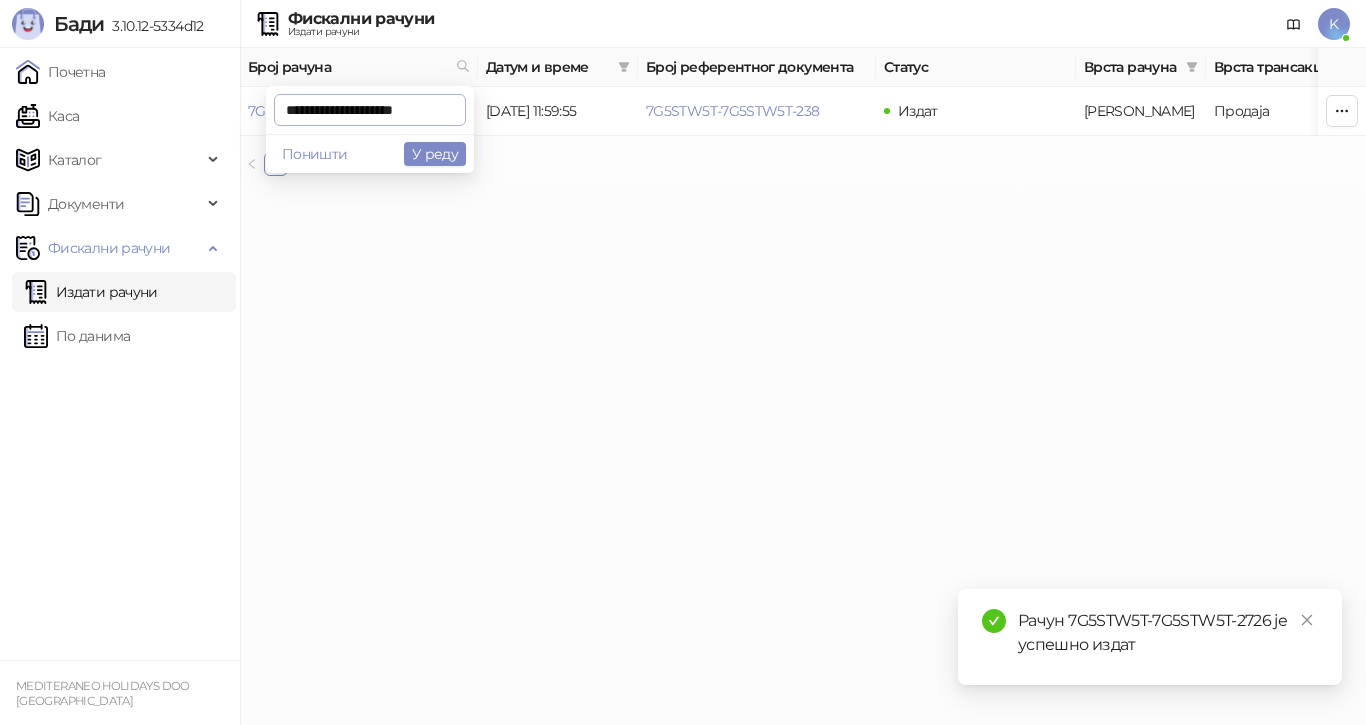 scroll, scrollTop: 0, scrollLeft: 1, axis: horizontal 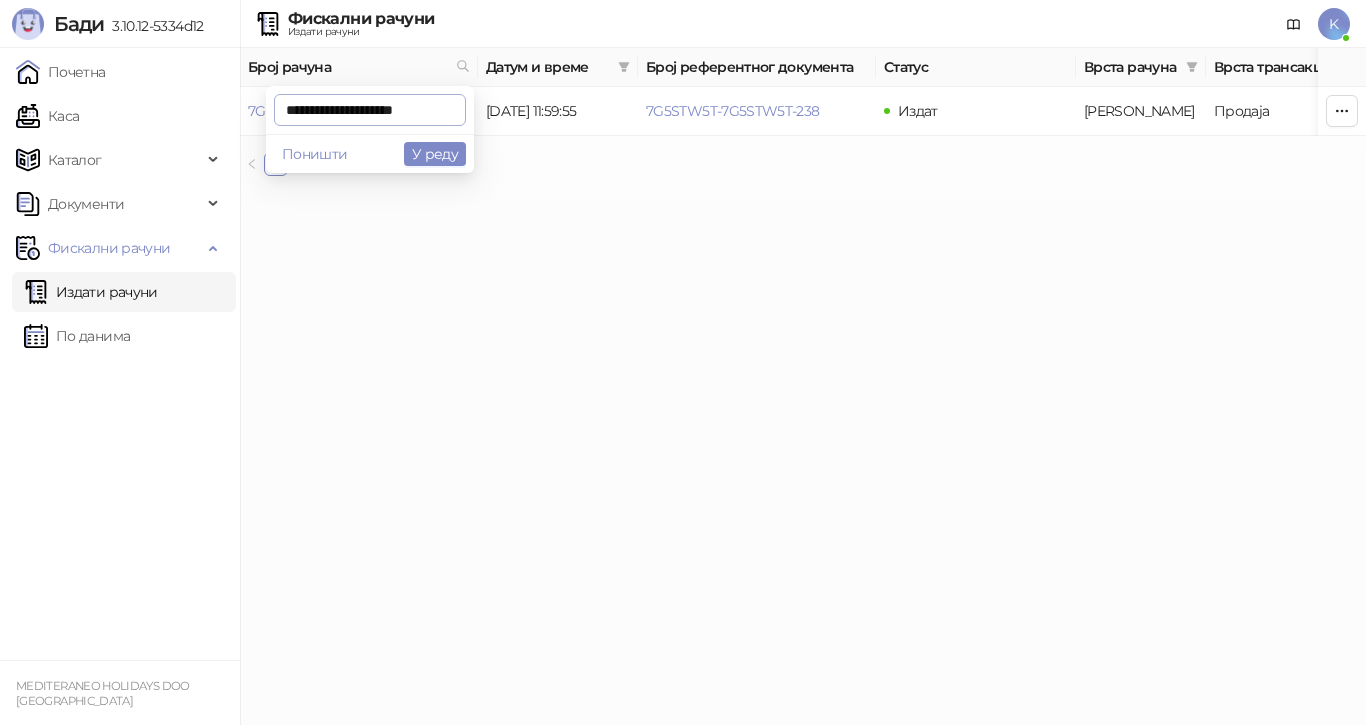 type on "**********" 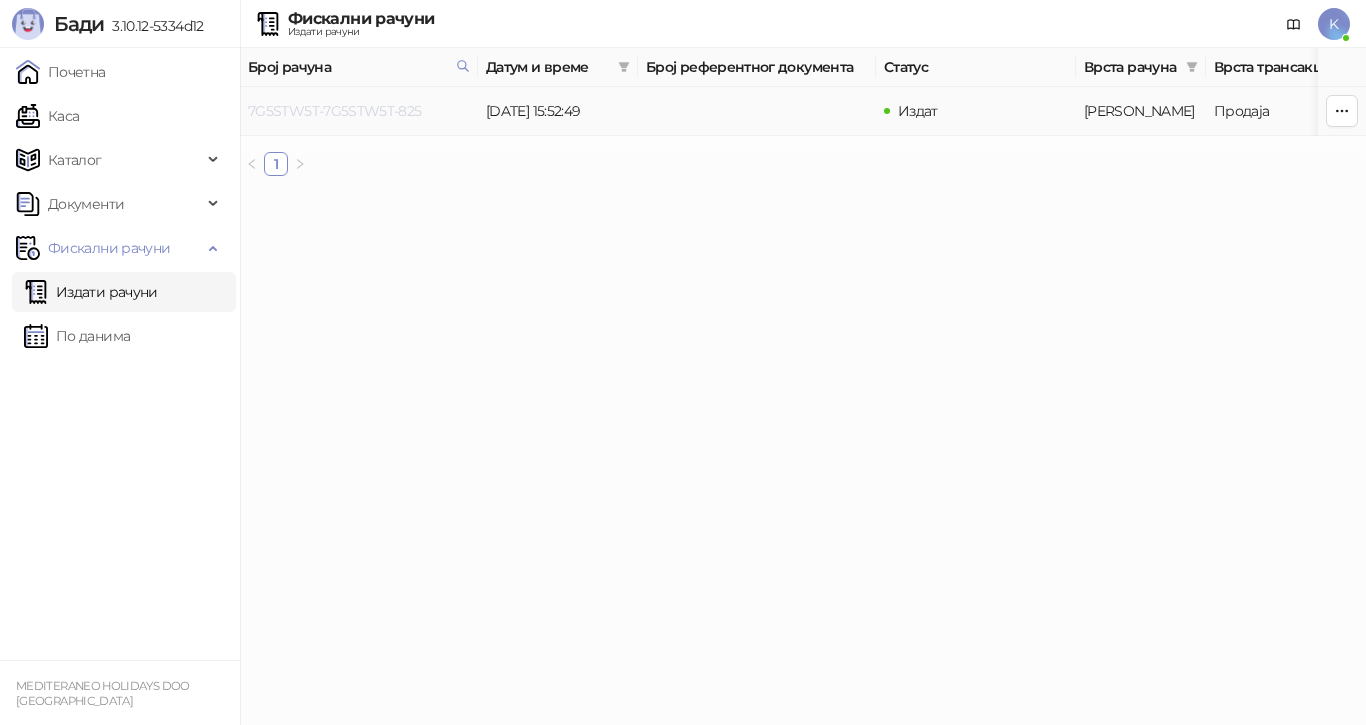 click on "7G5STW5T-7G5STW5T-825" at bounding box center [335, 111] 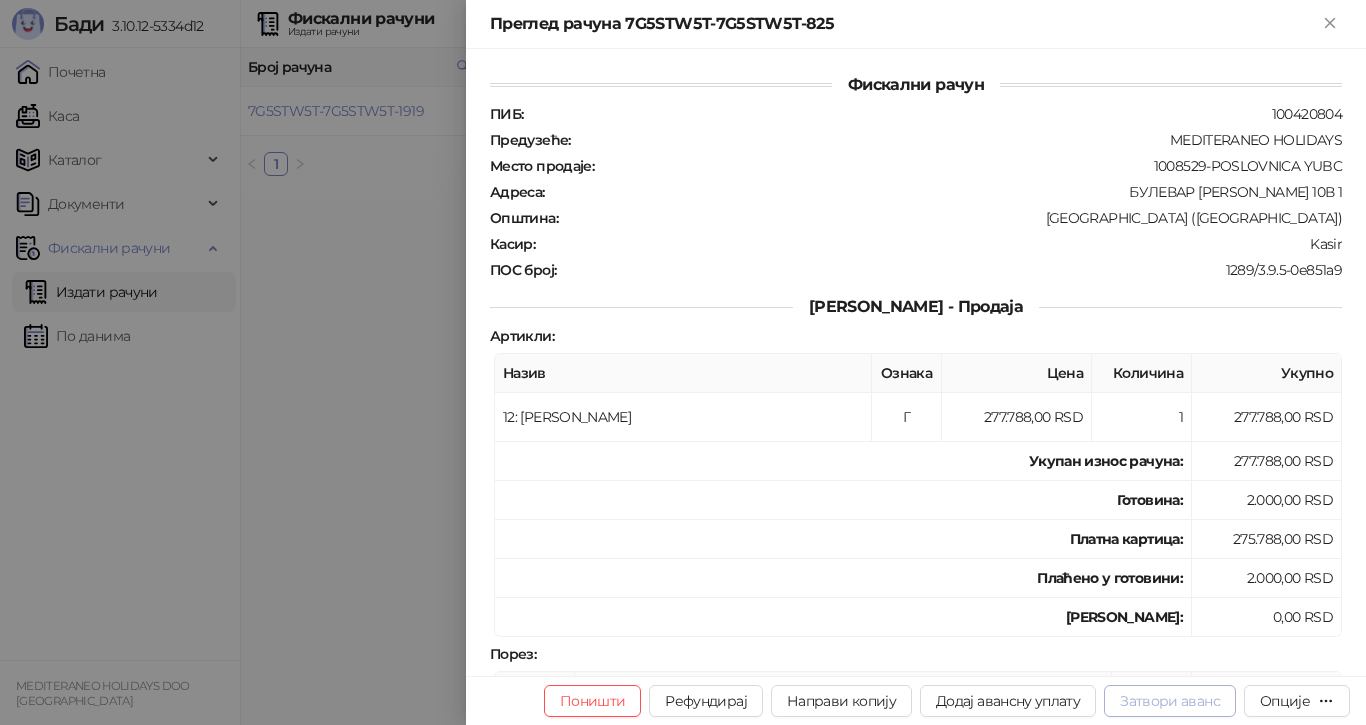 click on "Затвори аванс" at bounding box center [1170, 701] 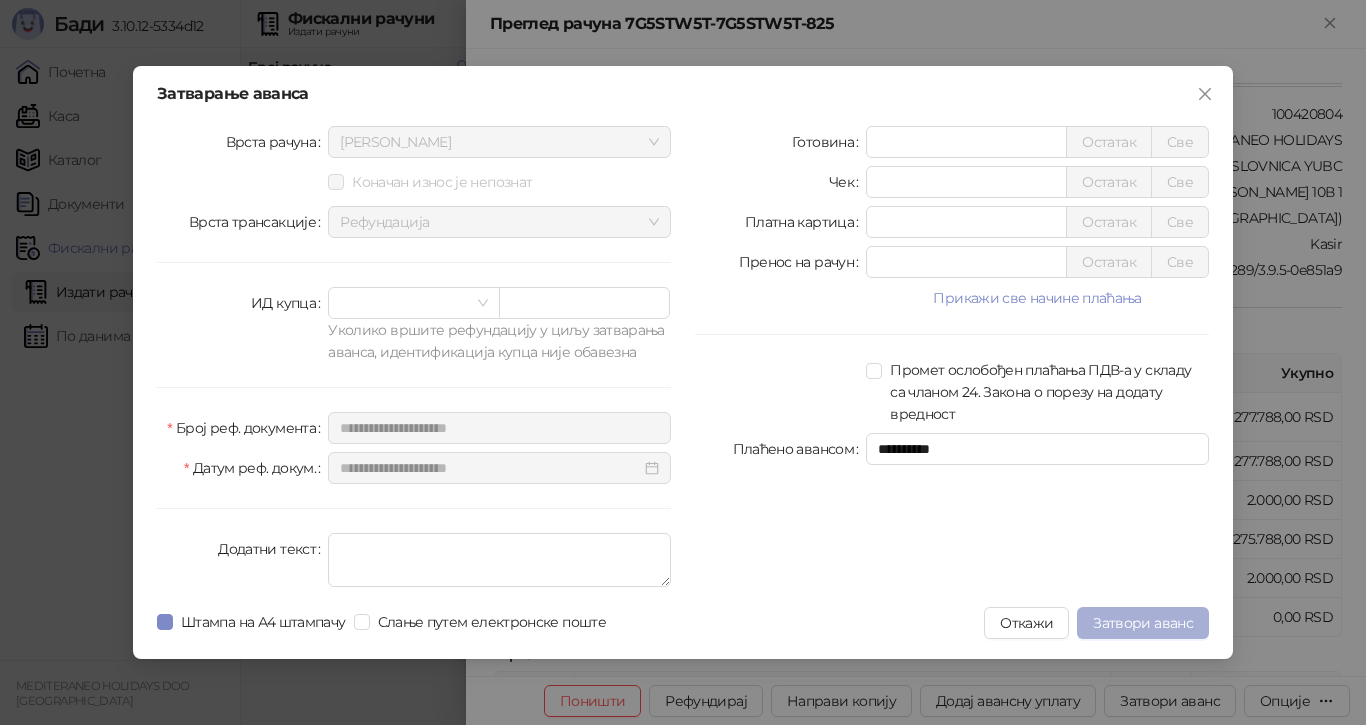 click on "Затвори аванс" at bounding box center [1143, 623] 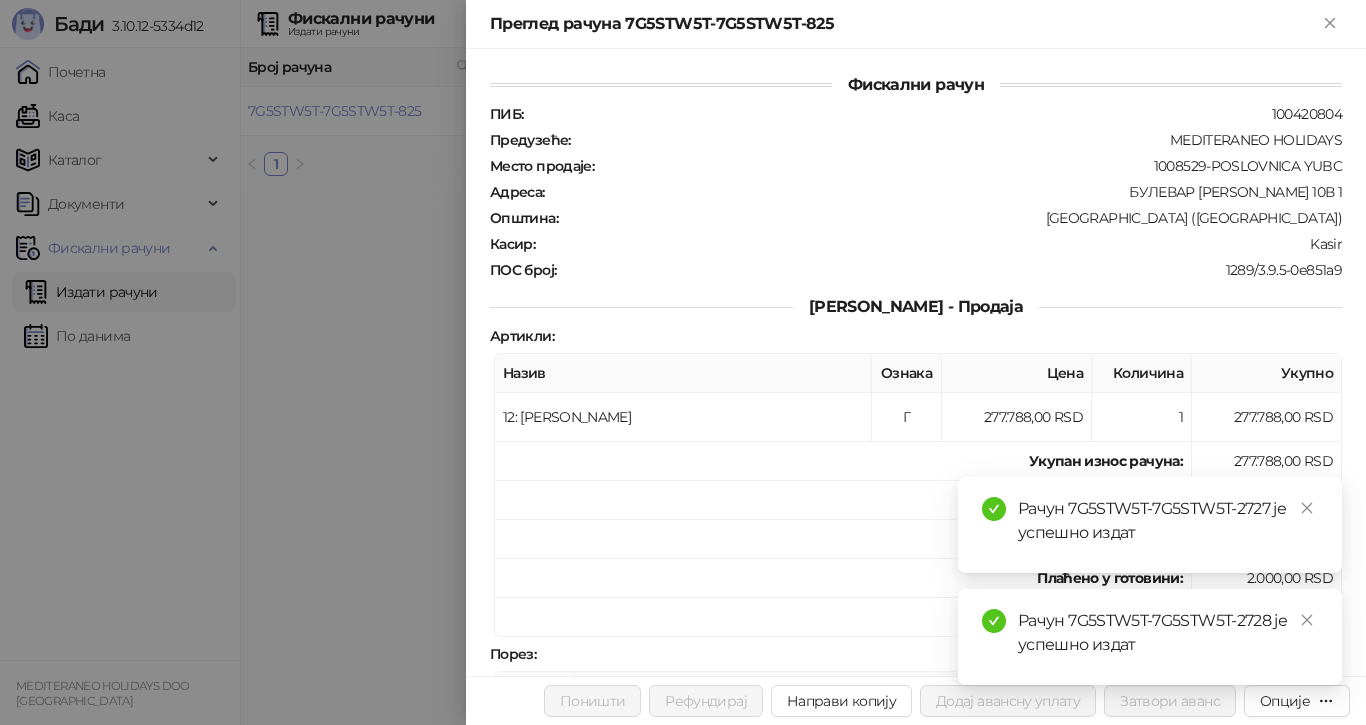 click at bounding box center [683, 362] 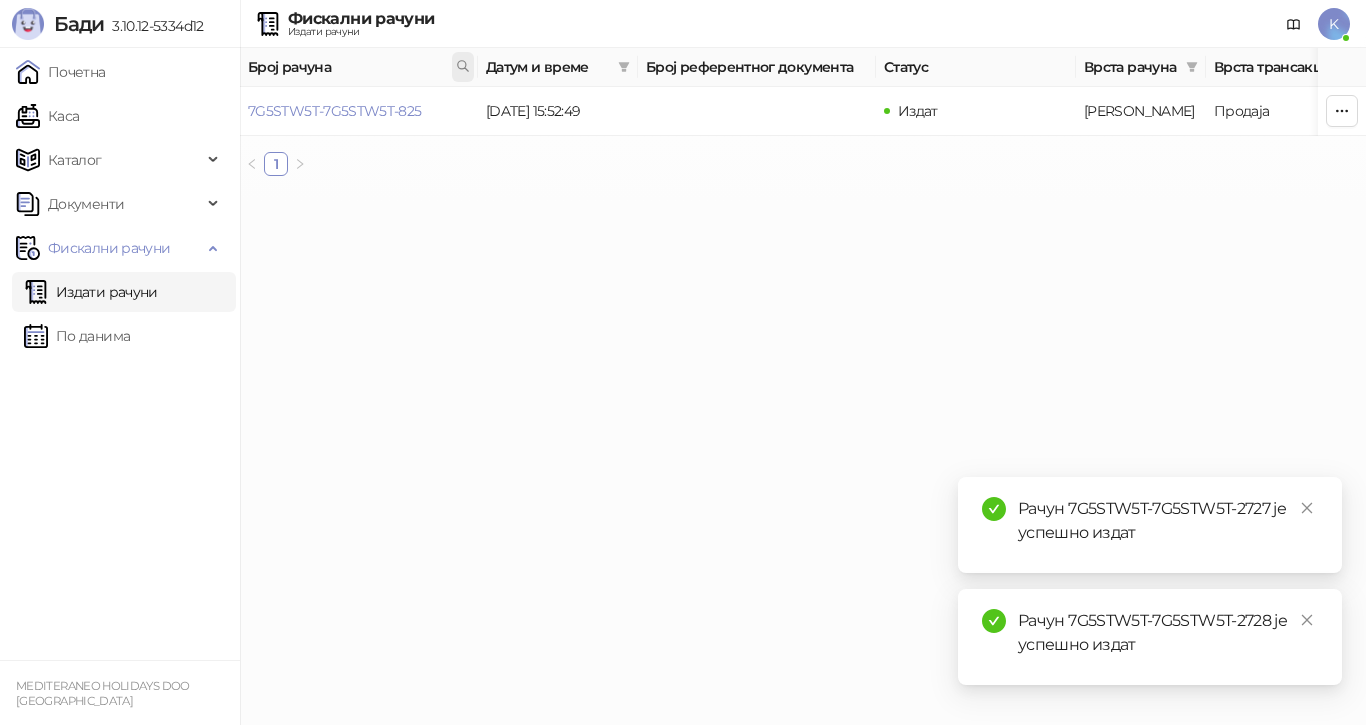 click 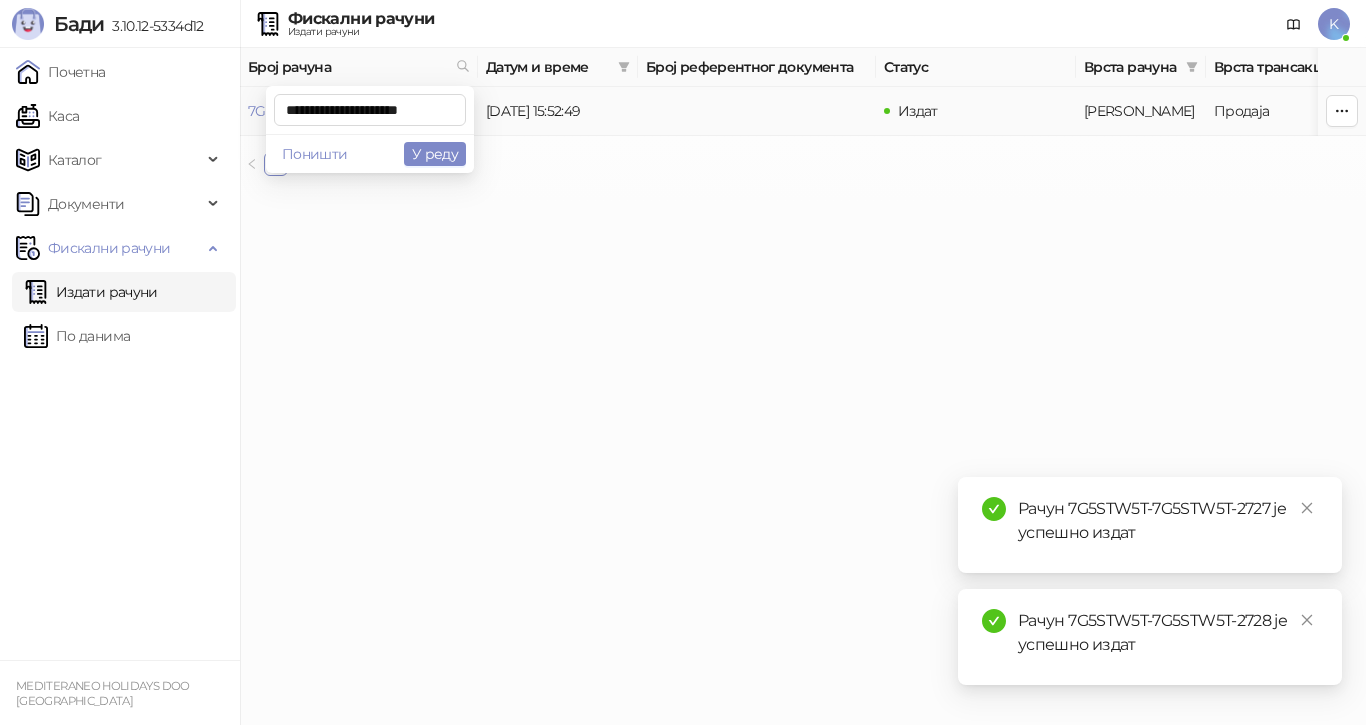 scroll, scrollTop: 0, scrollLeft: 4, axis: horizontal 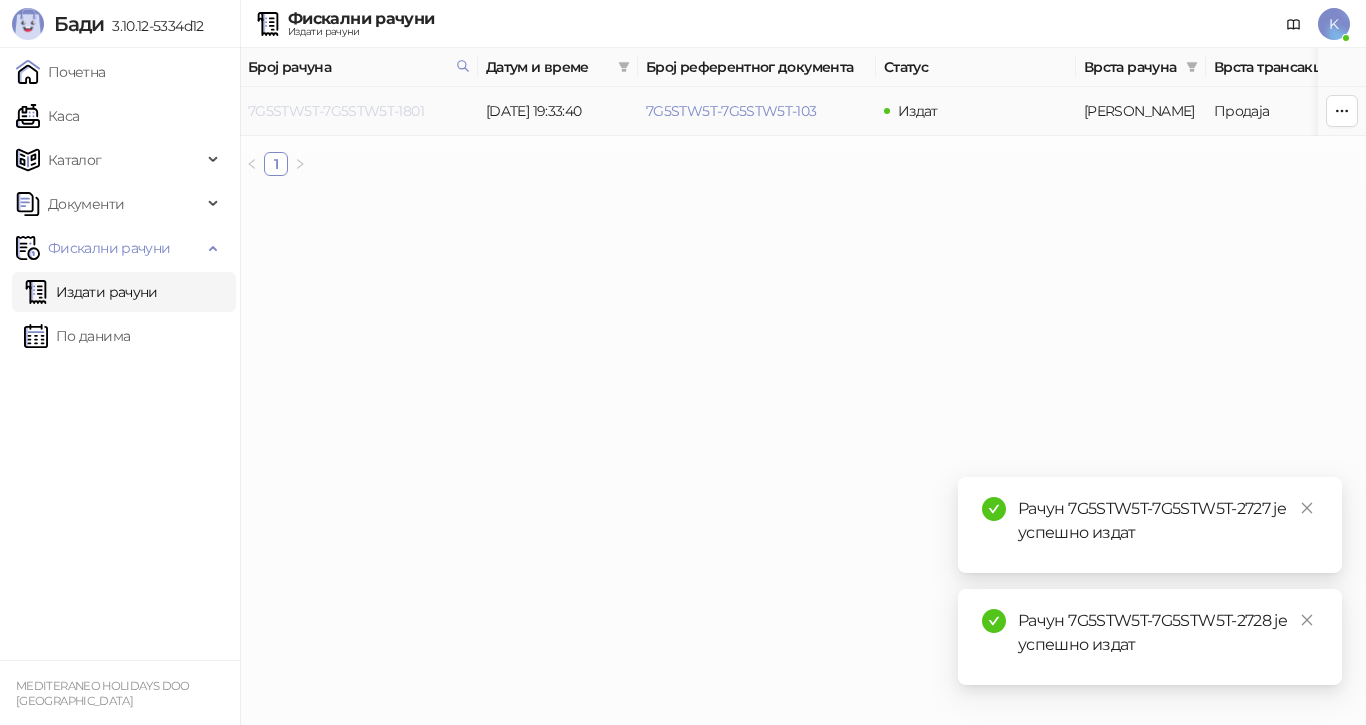 click on "7G5STW5T-7G5STW5T-1801" at bounding box center (336, 111) 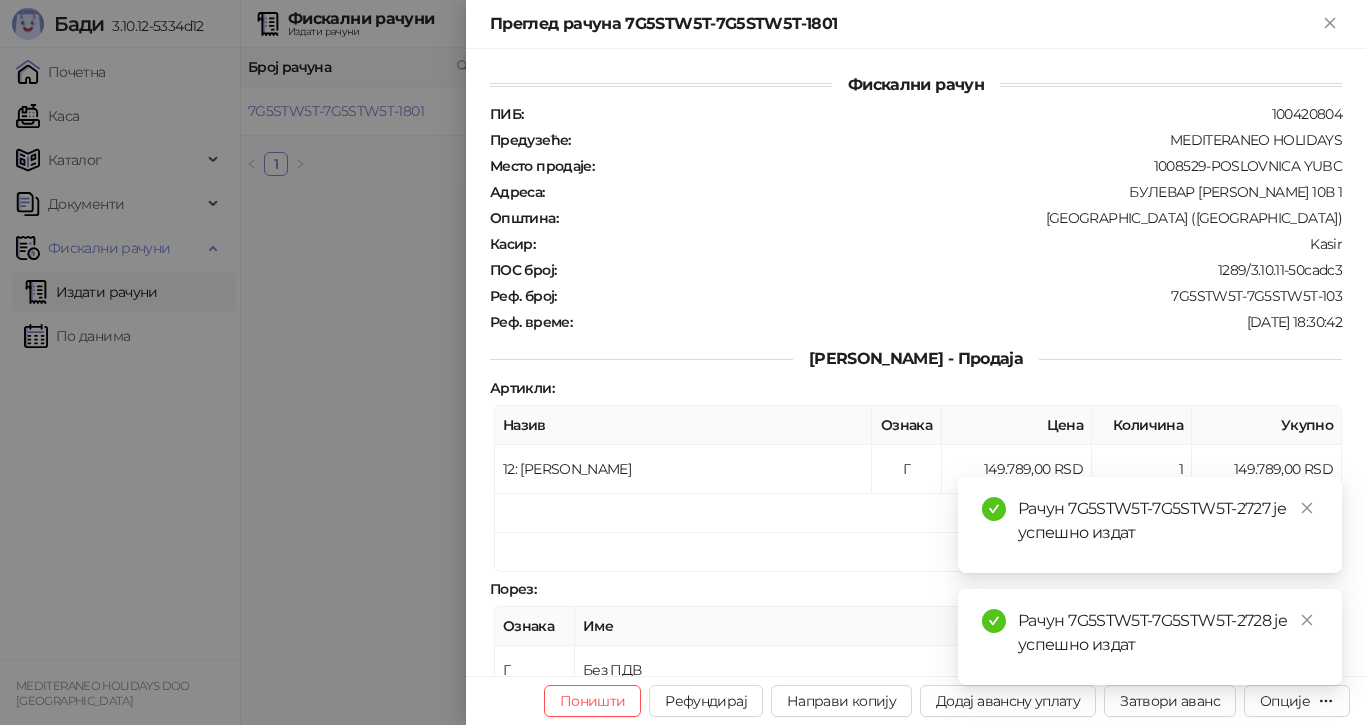 click at bounding box center [1307, 620] 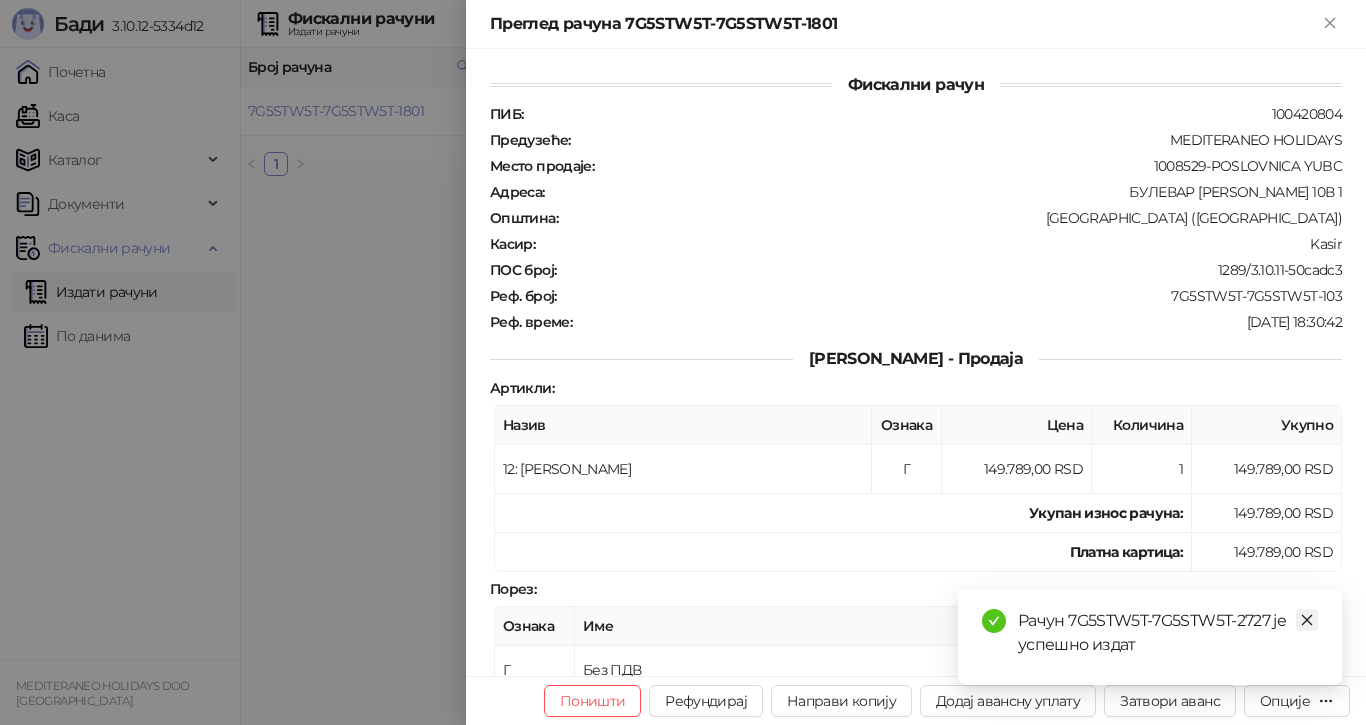click 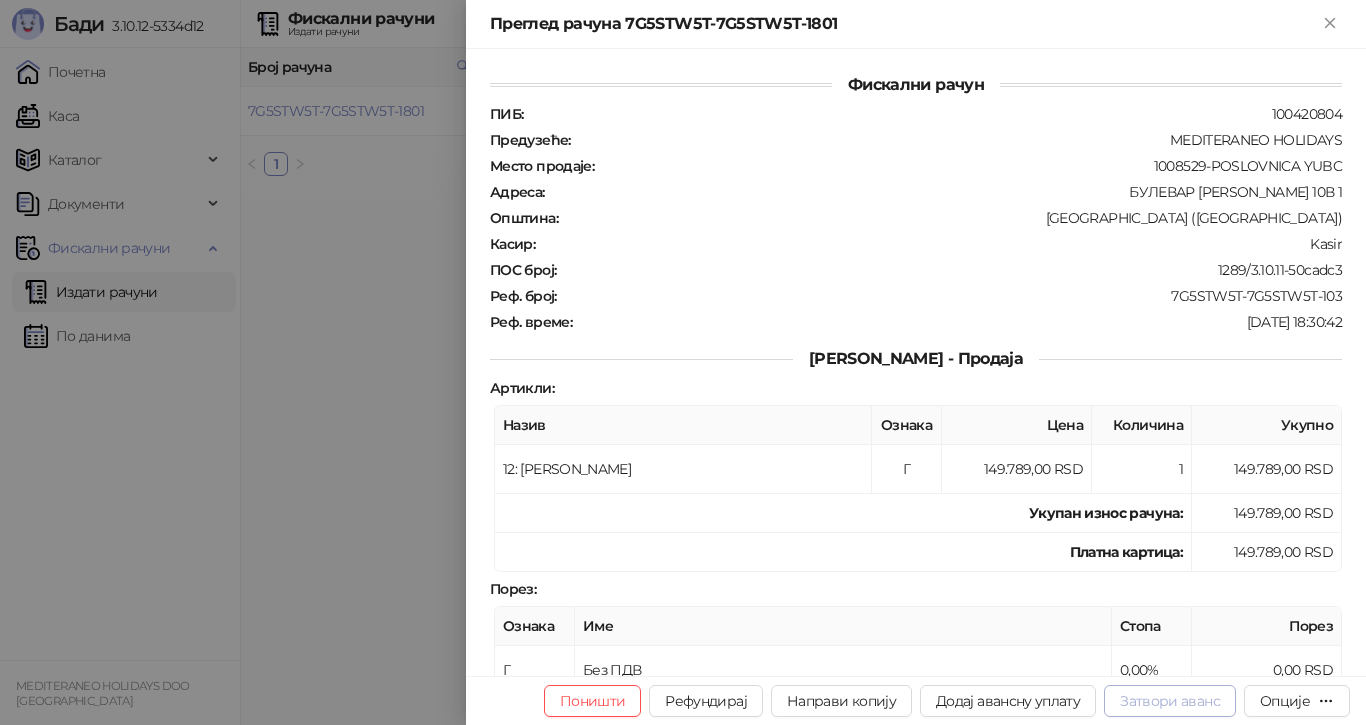 click on "Затвори аванс" at bounding box center [1170, 701] 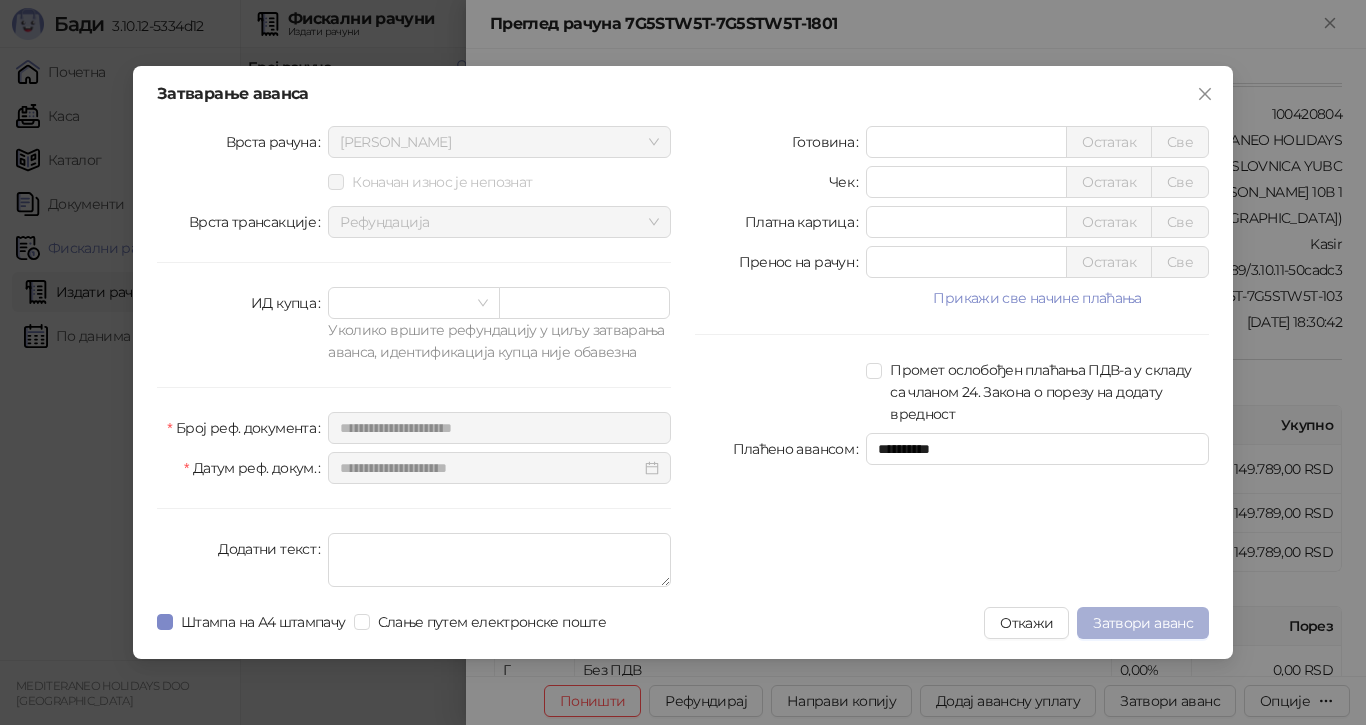 click on "Затвори аванс" at bounding box center (1143, 623) 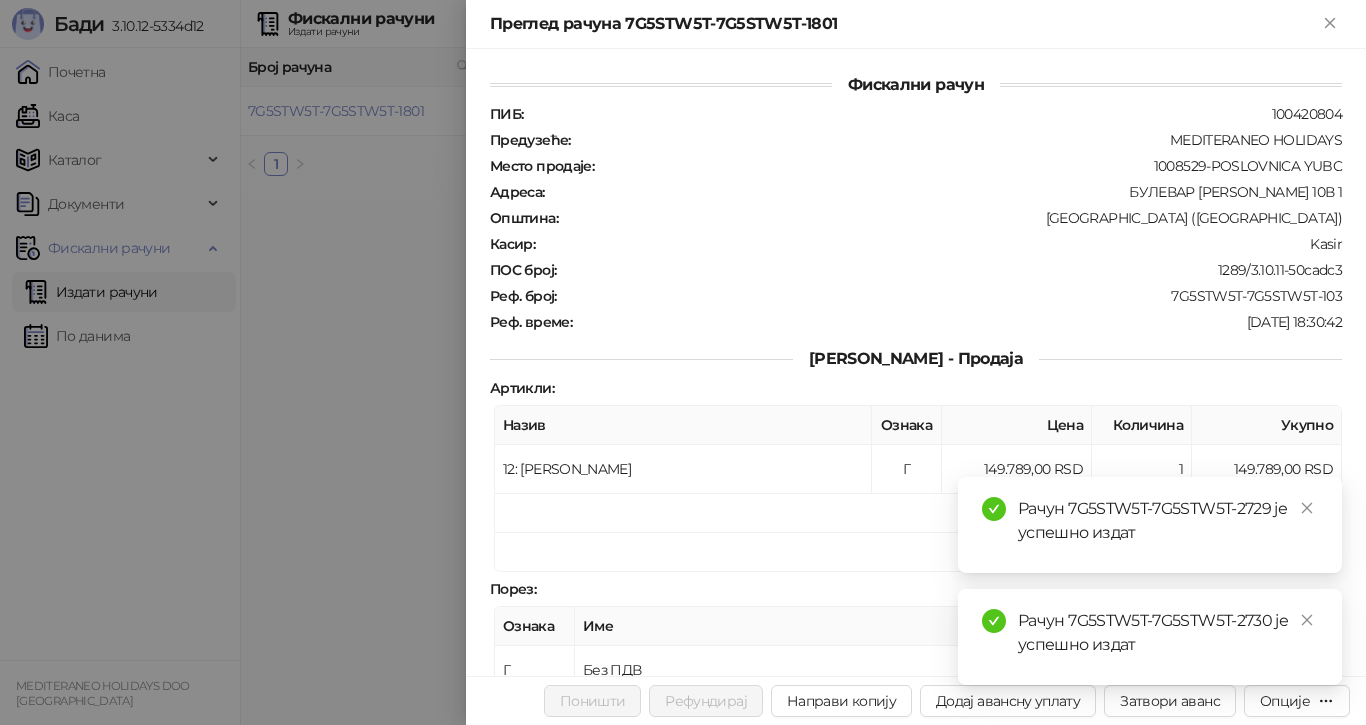 click at bounding box center (683, 362) 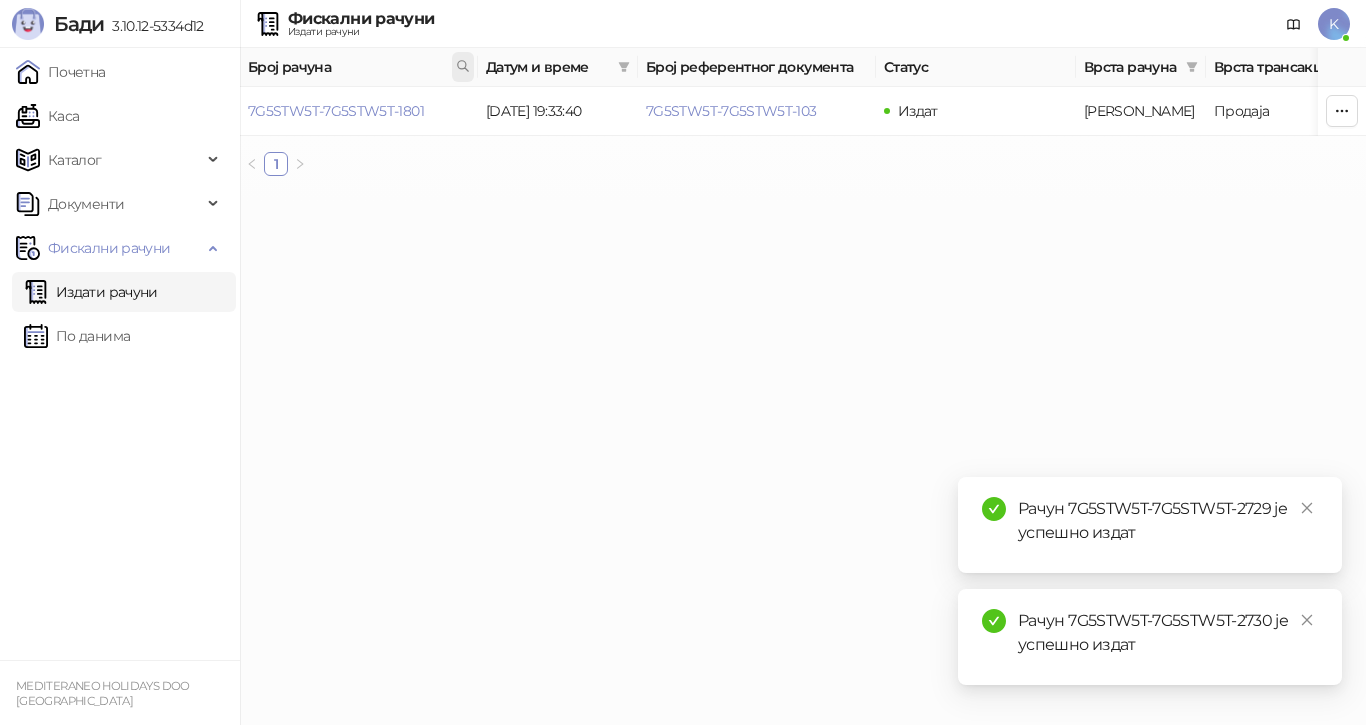 click at bounding box center (463, 67) 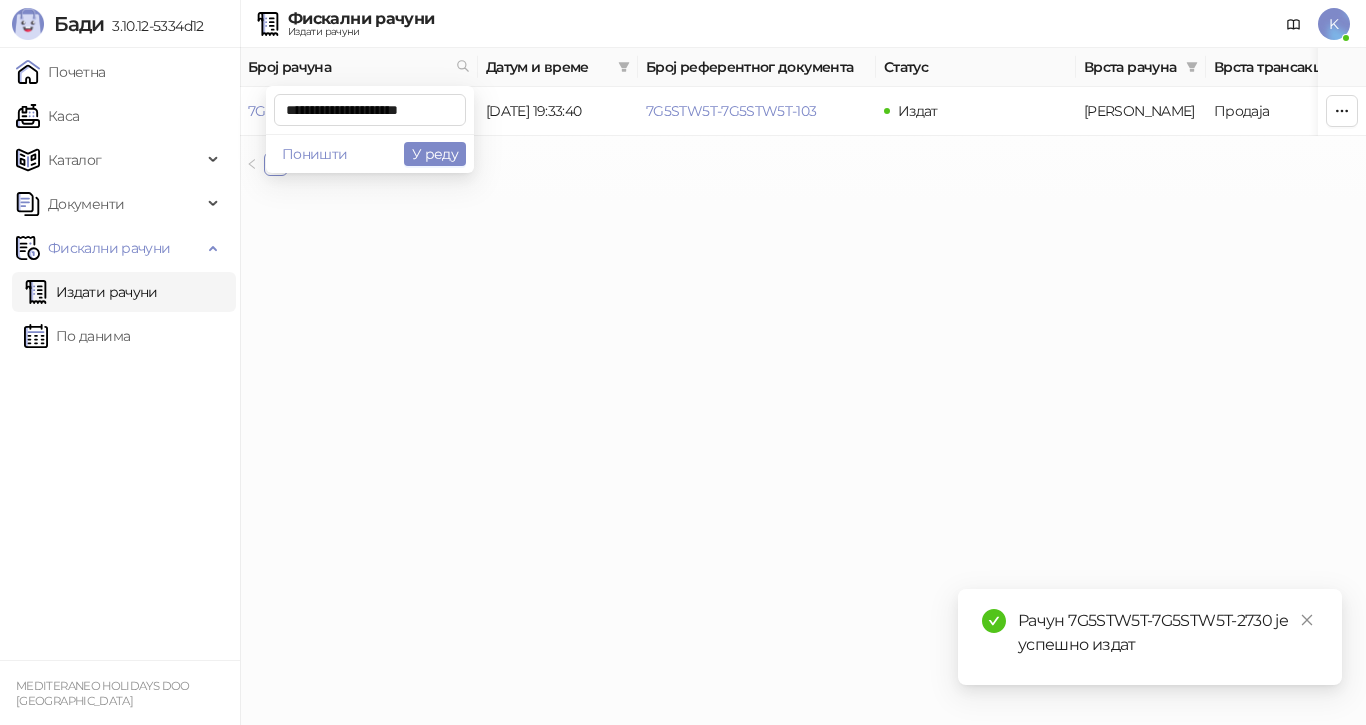 scroll, scrollTop: 0, scrollLeft: 8, axis: horizontal 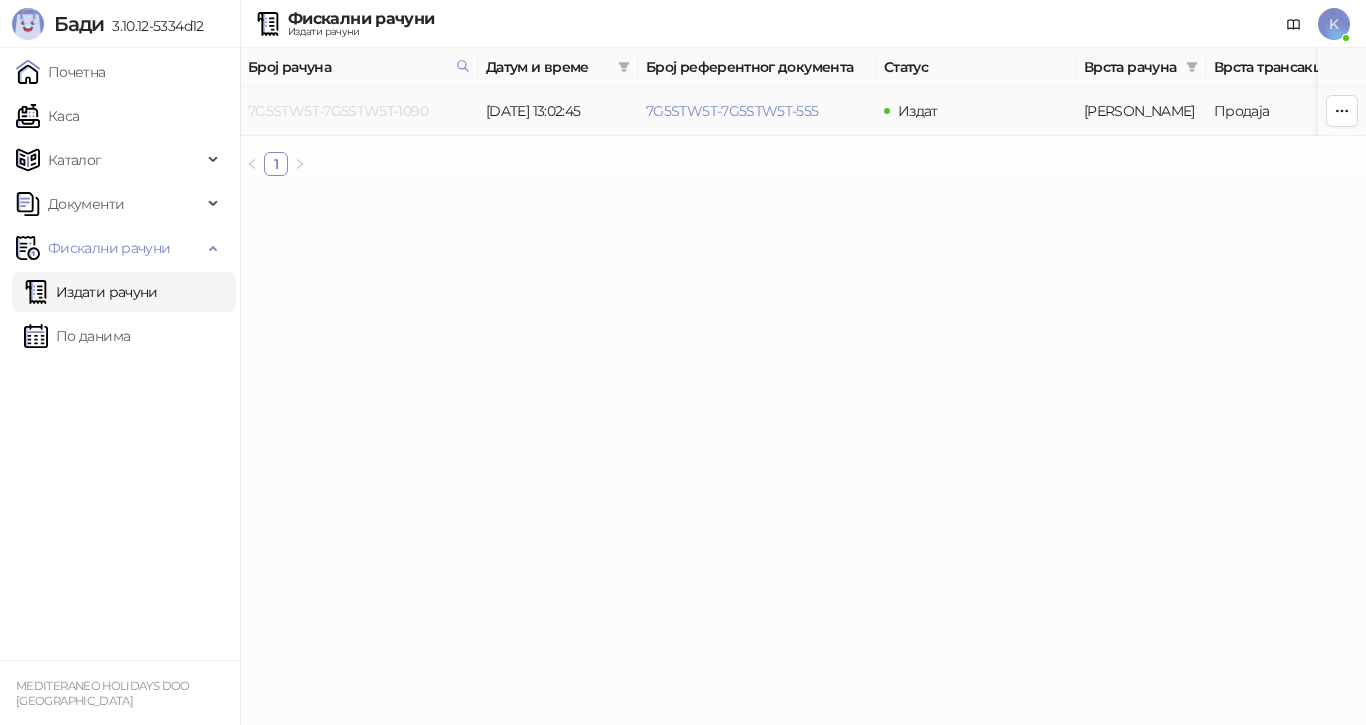click on "7G5STW5T-7G5STW5T-1090" at bounding box center [338, 111] 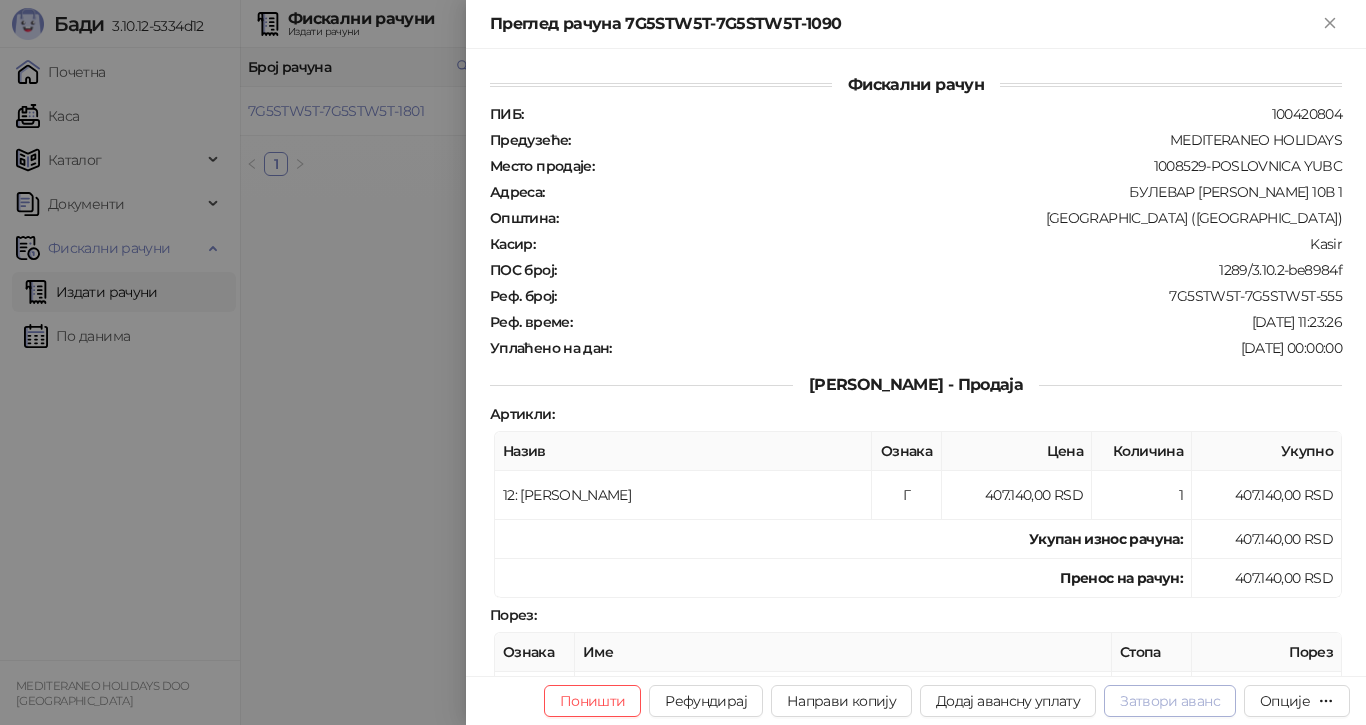 click on "Затвори аванс" at bounding box center (1170, 701) 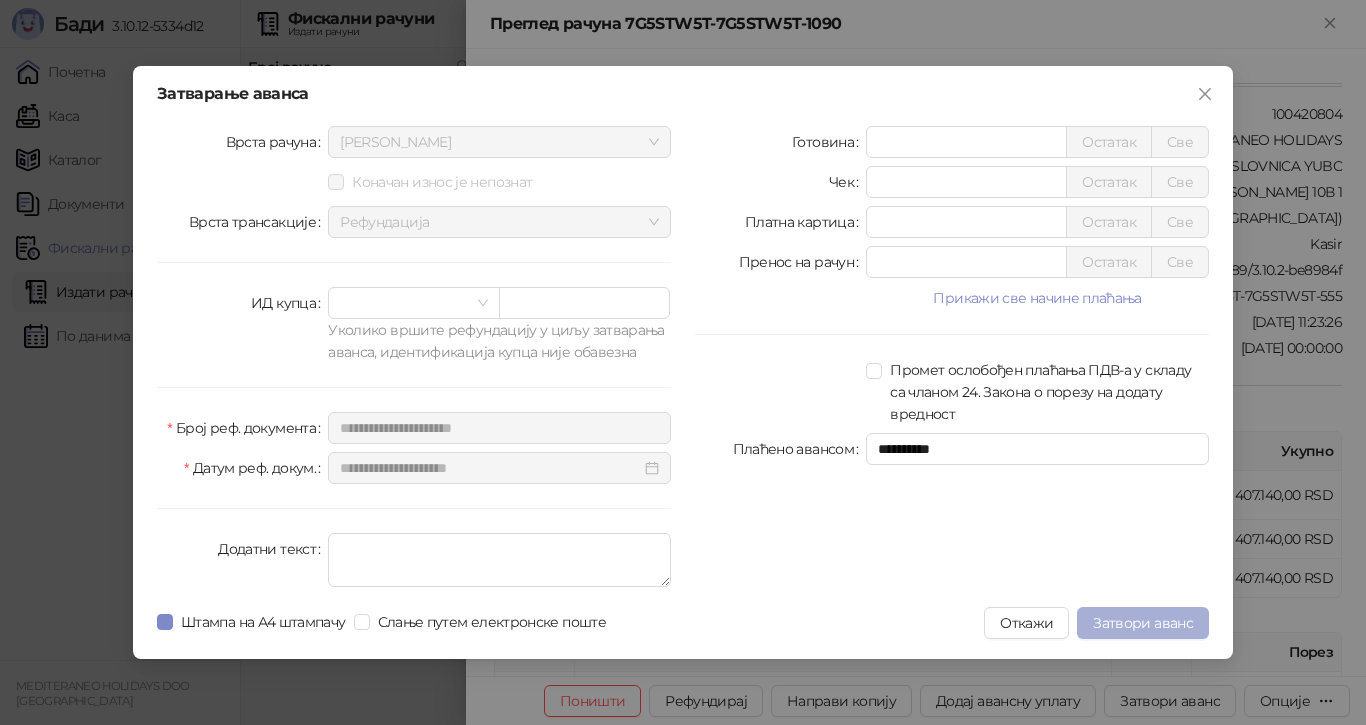 click on "Затвори аванс" at bounding box center [1143, 623] 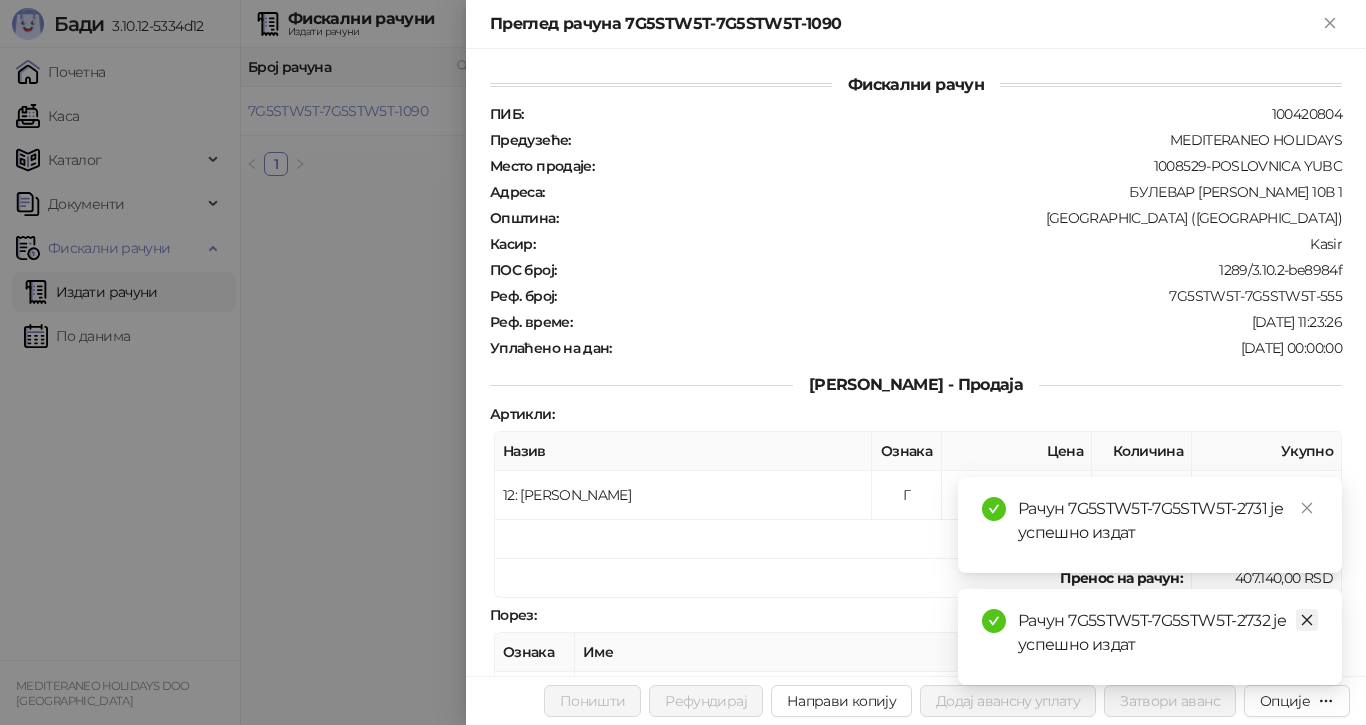 click at bounding box center (1307, 620) 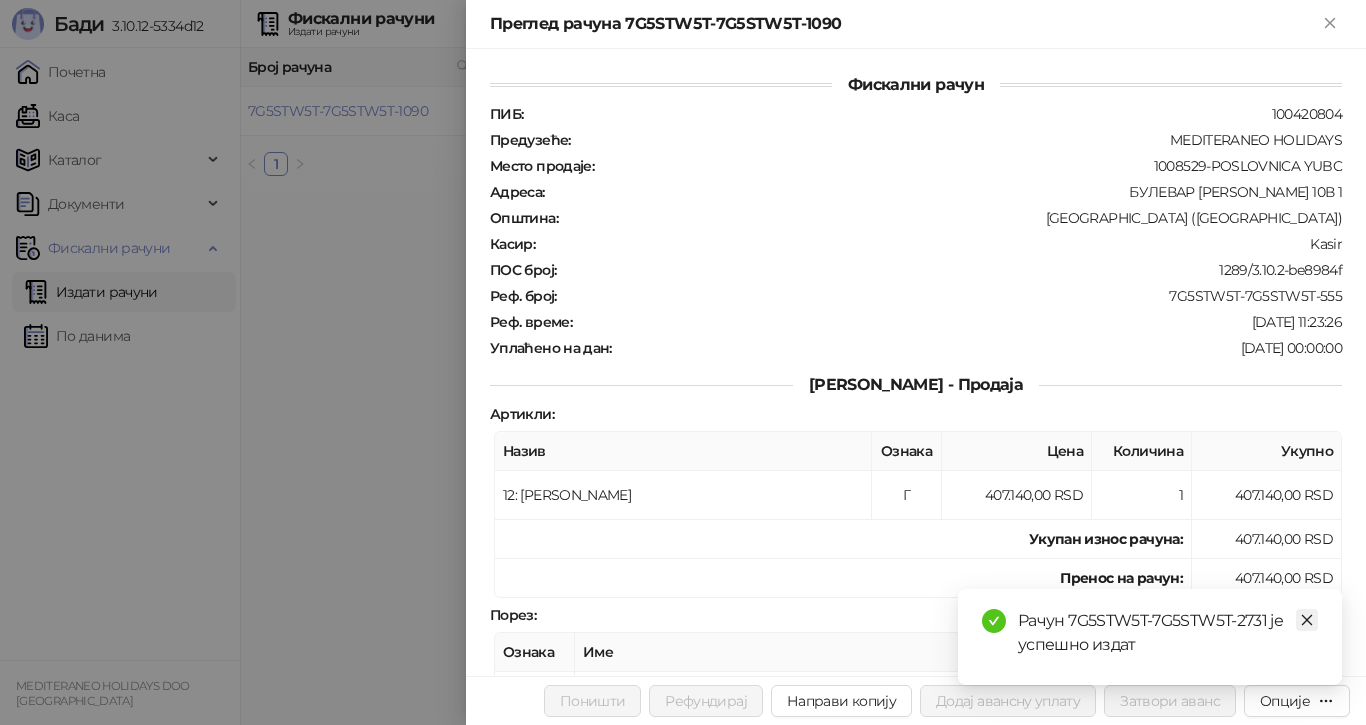click 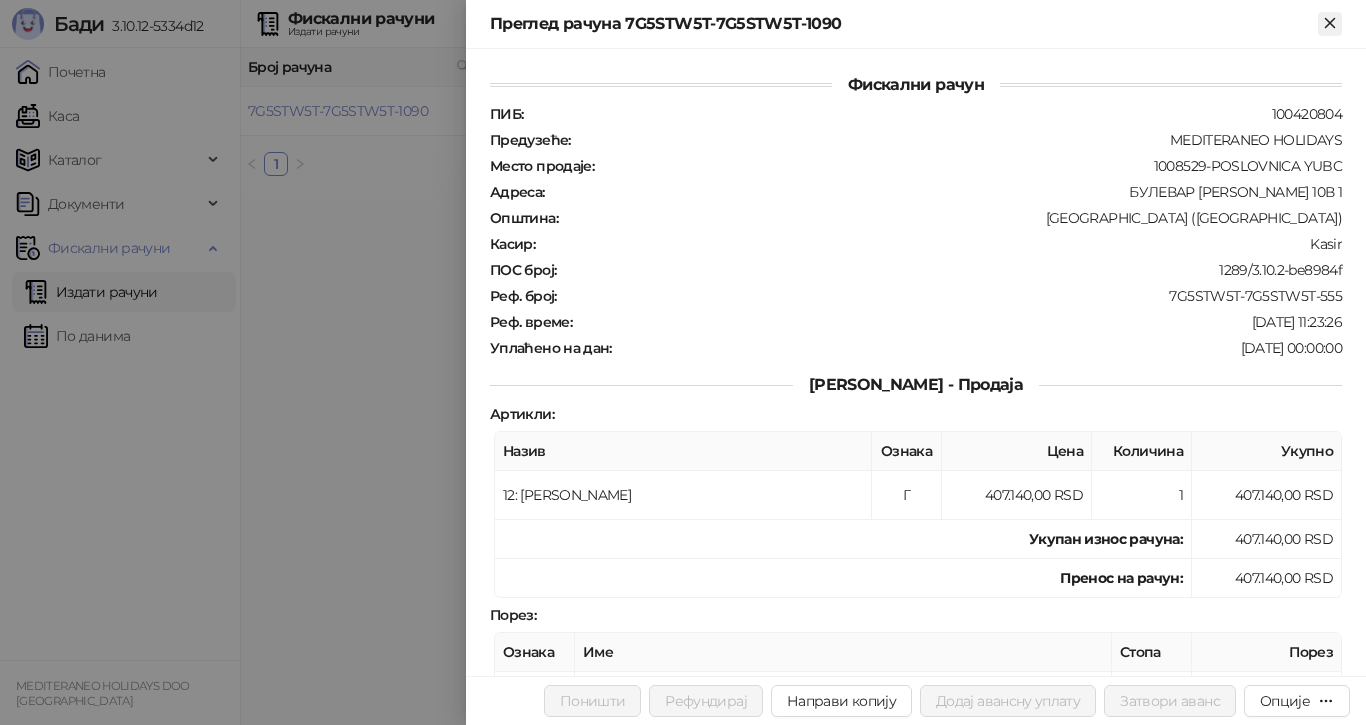 click 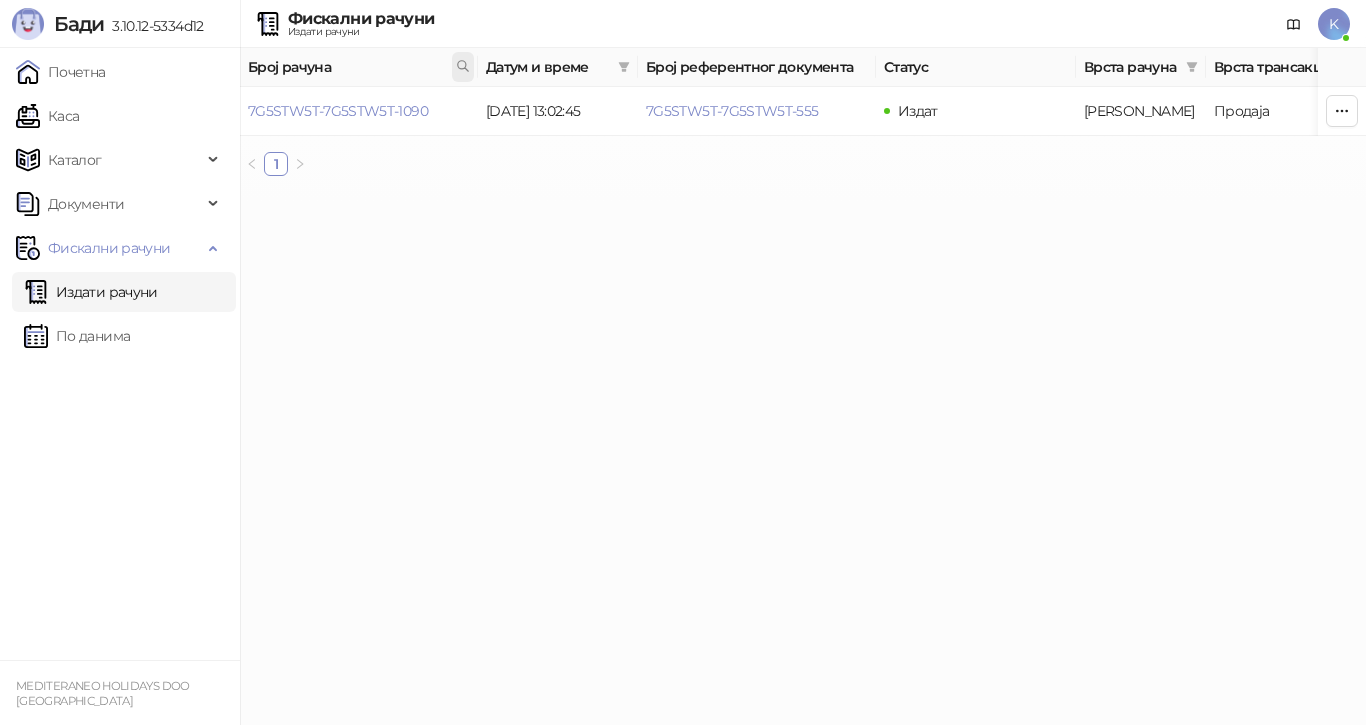 click 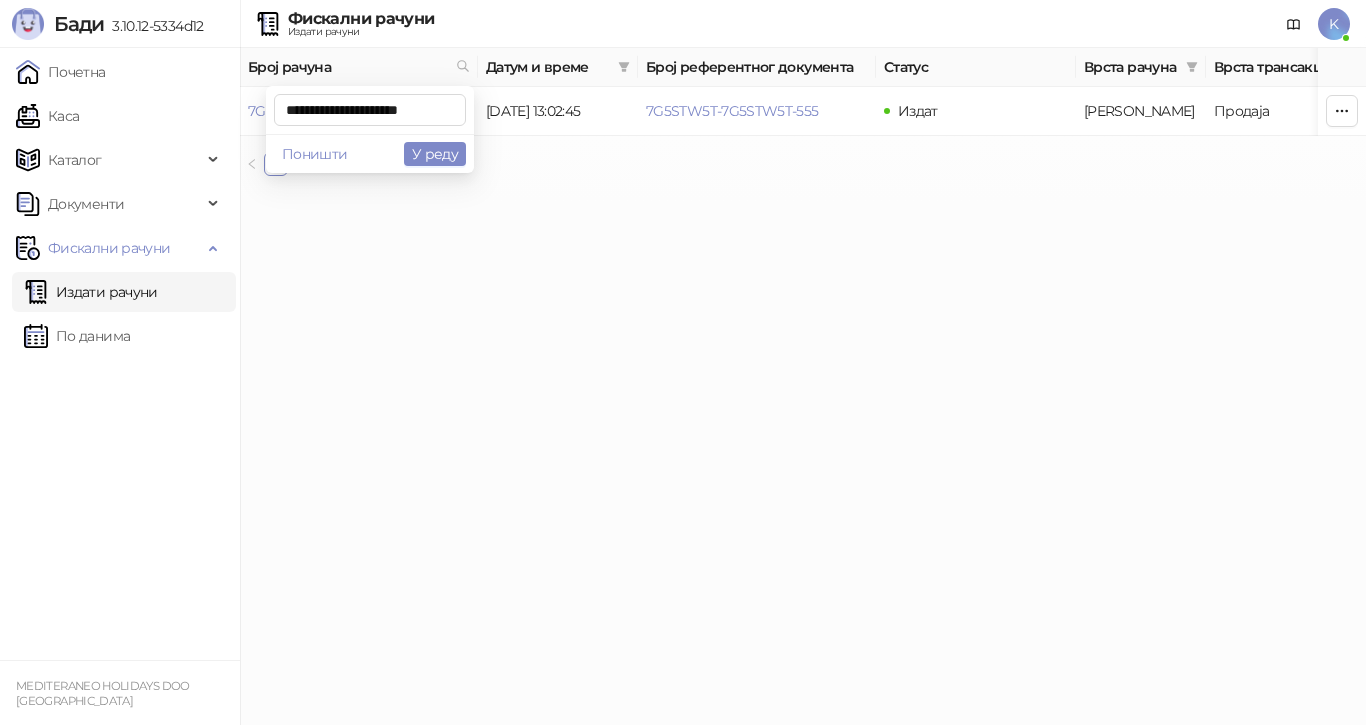 scroll, scrollTop: 0, scrollLeft: 6, axis: horizontal 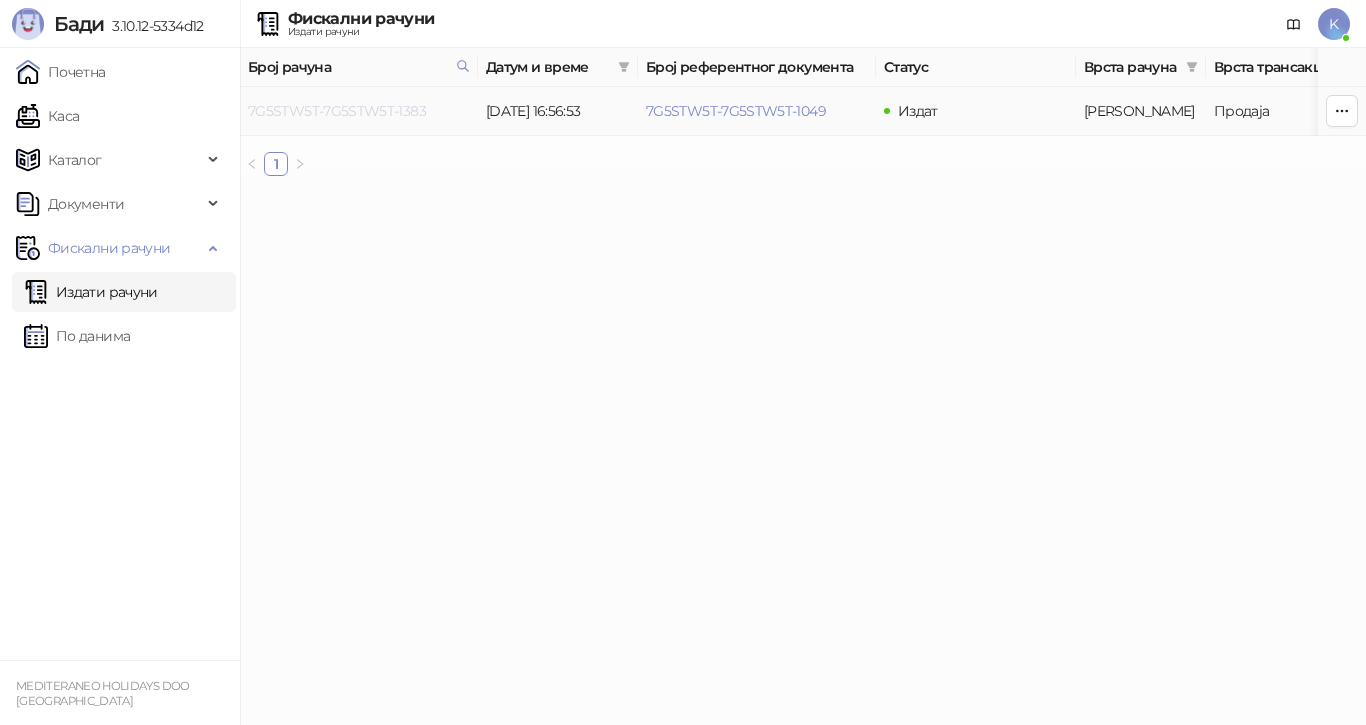 click on "7G5STW5T-7G5STW5T-1383" at bounding box center [337, 111] 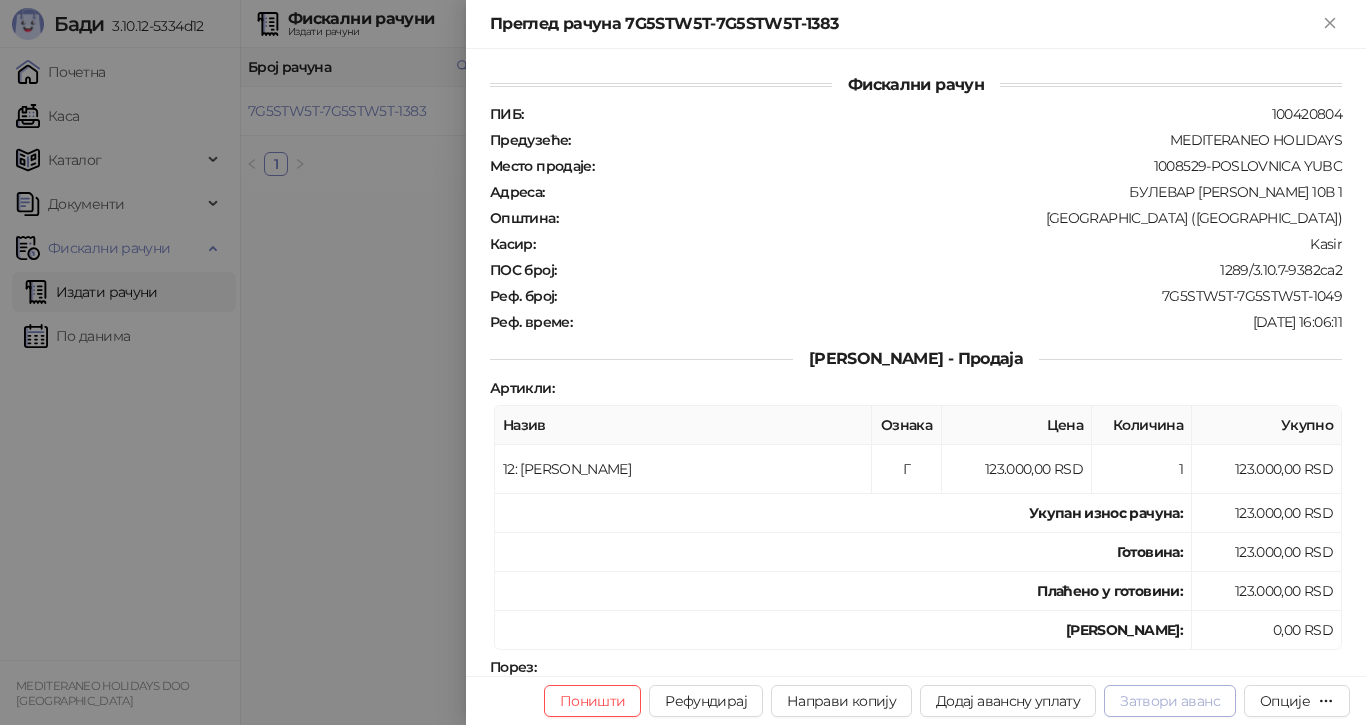 click on "Затвори аванс" at bounding box center [1170, 701] 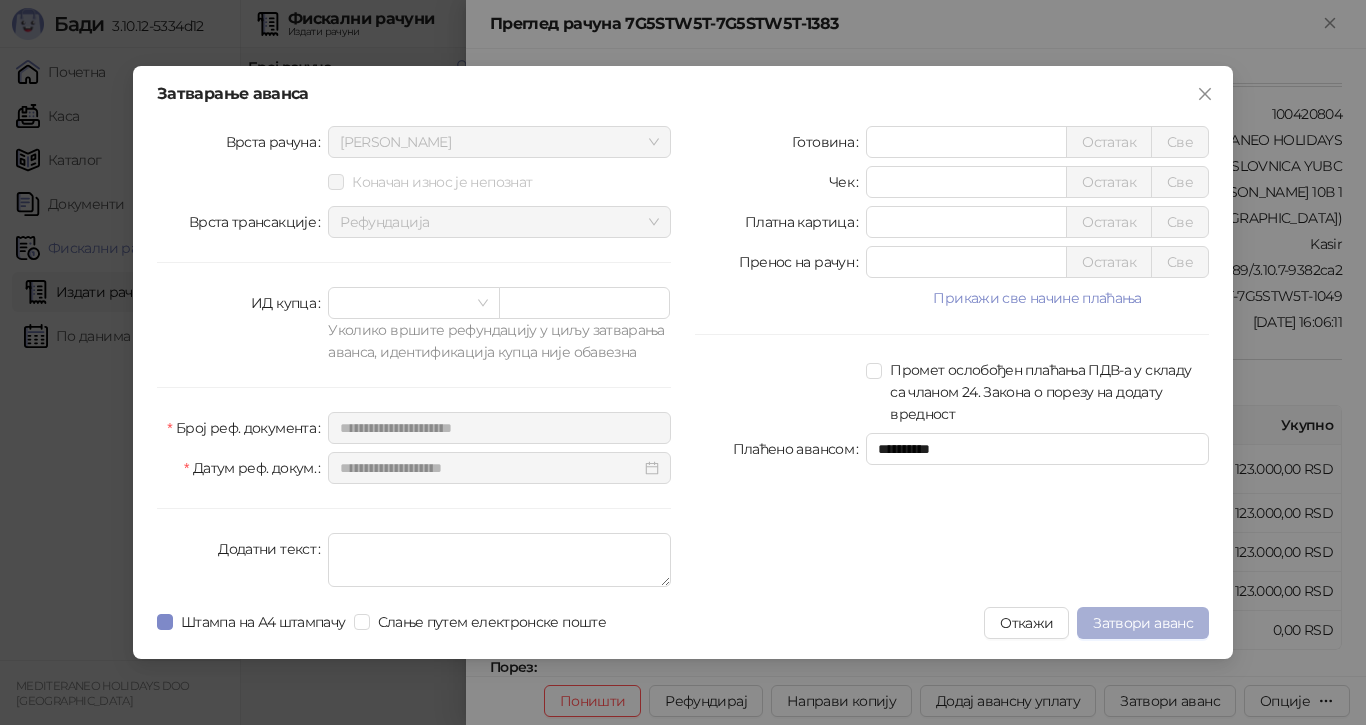 click on "Затвори аванс" at bounding box center (1143, 623) 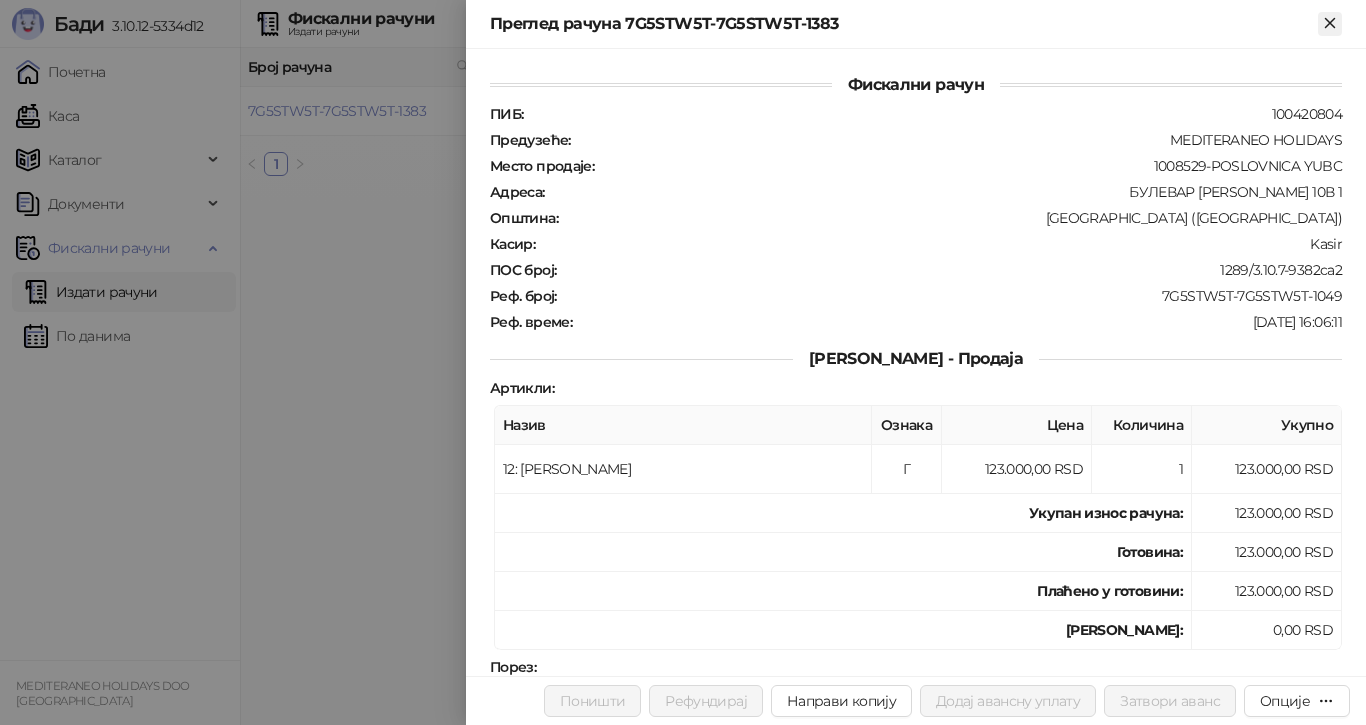 click 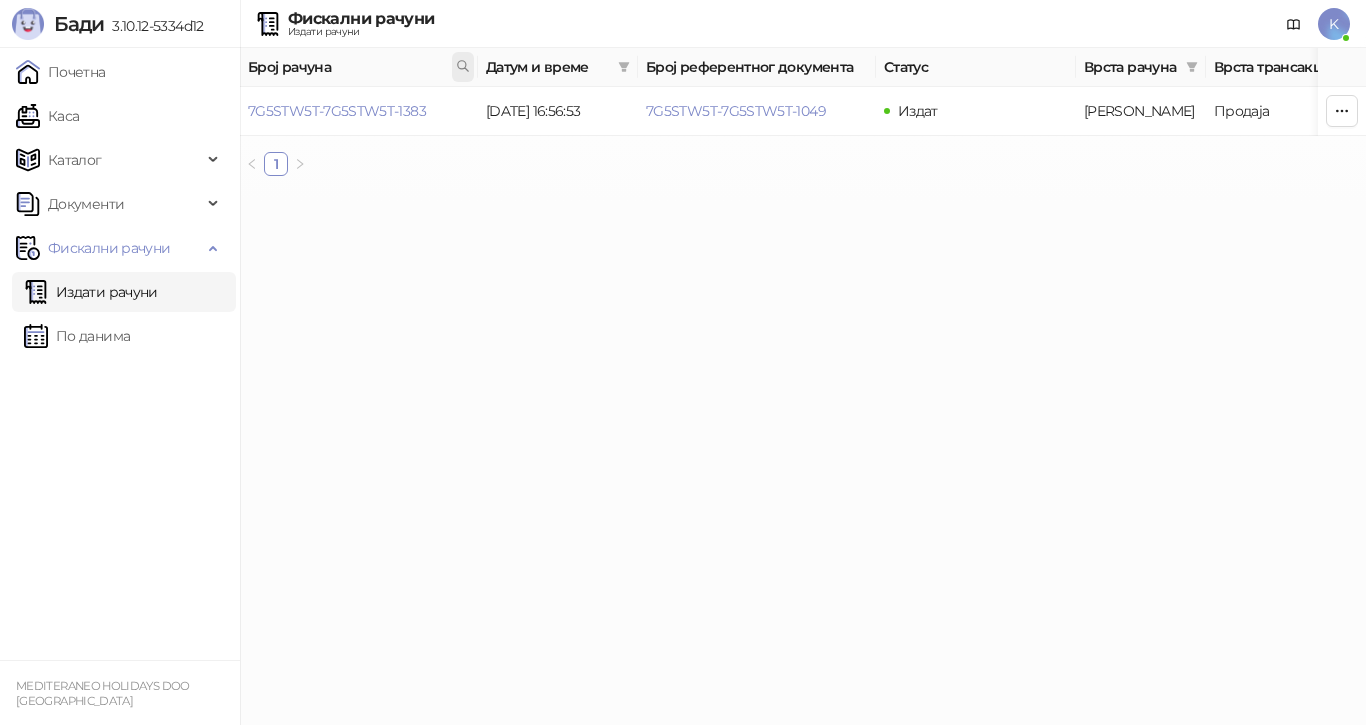click at bounding box center (463, 67) 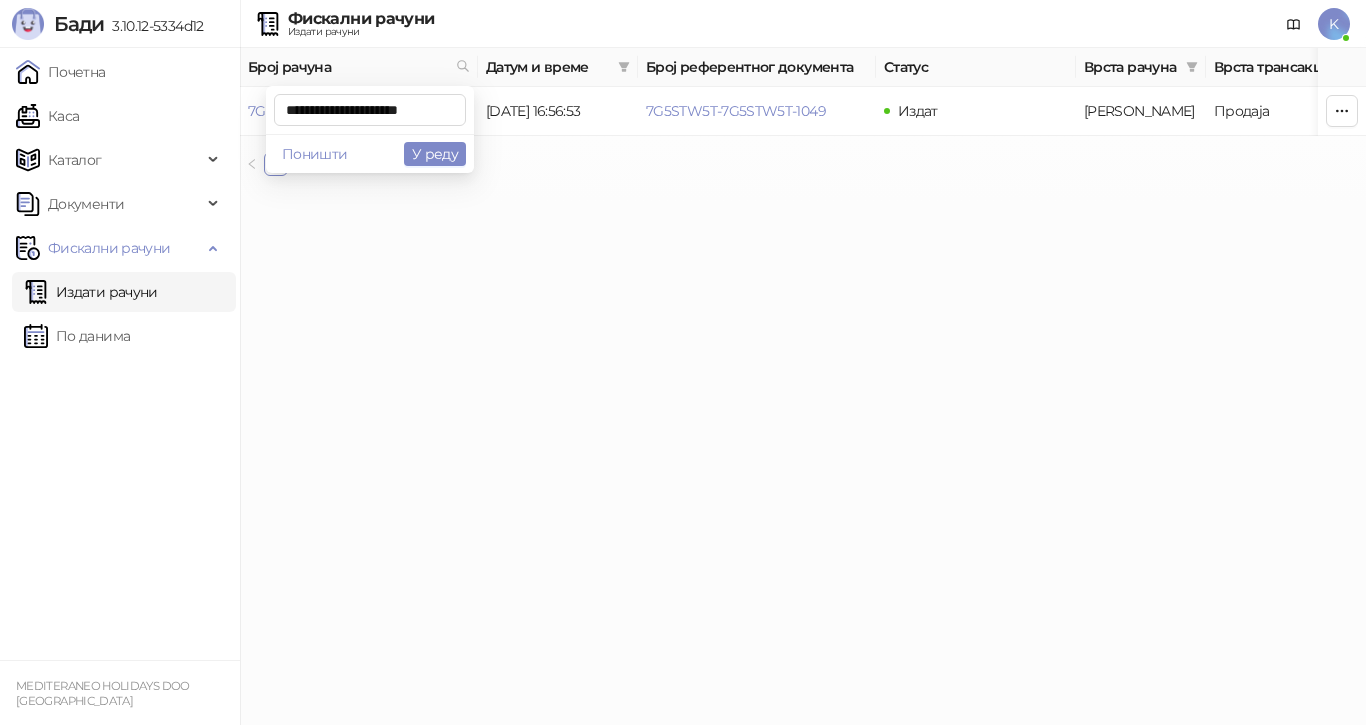 scroll, scrollTop: 0, scrollLeft: 8, axis: horizontal 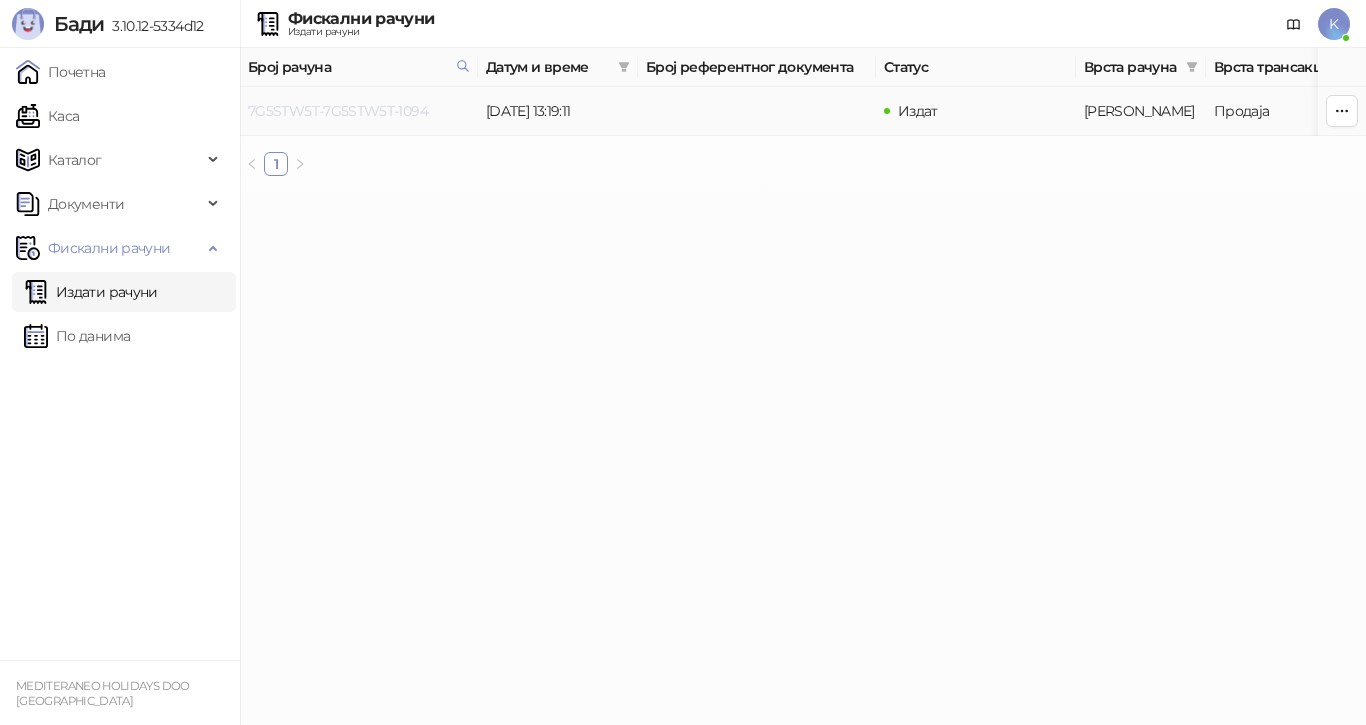 click on "7G5STW5T-7G5STW5T-1094" at bounding box center (338, 111) 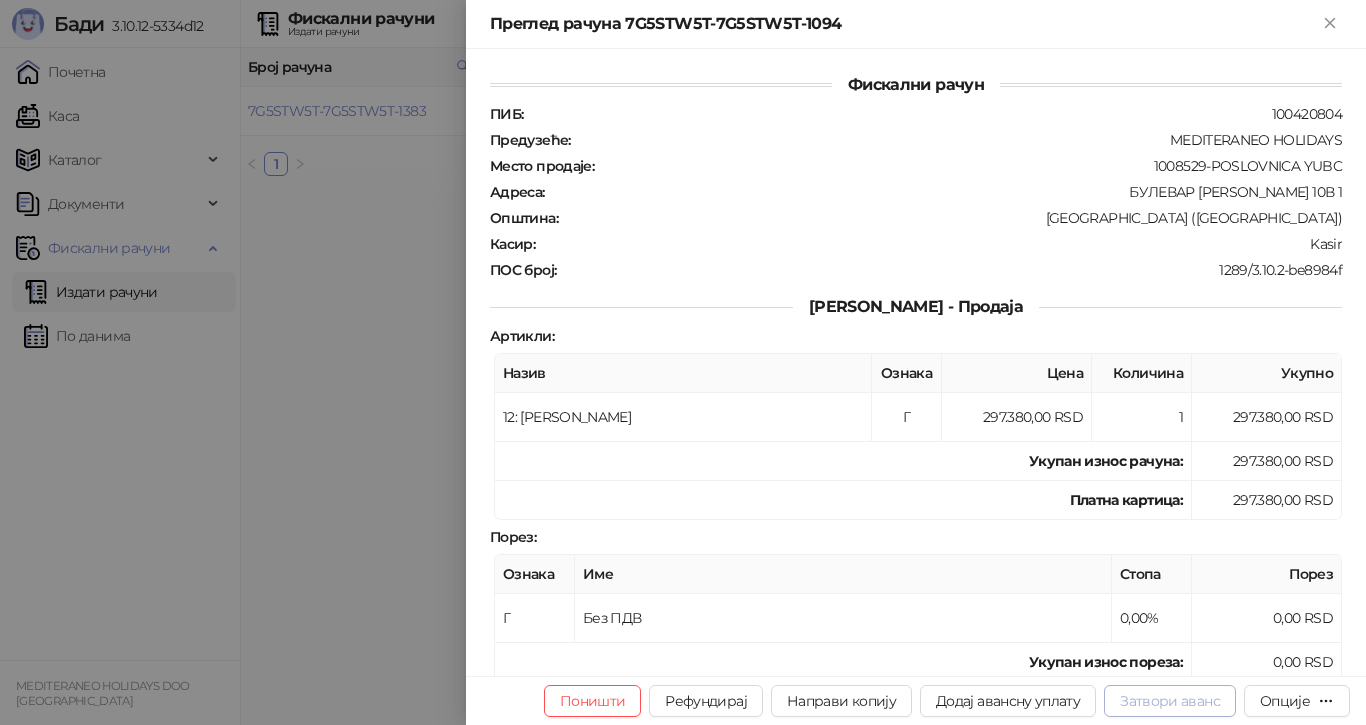 click on "Затвори аванс" at bounding box center [1170, 701] 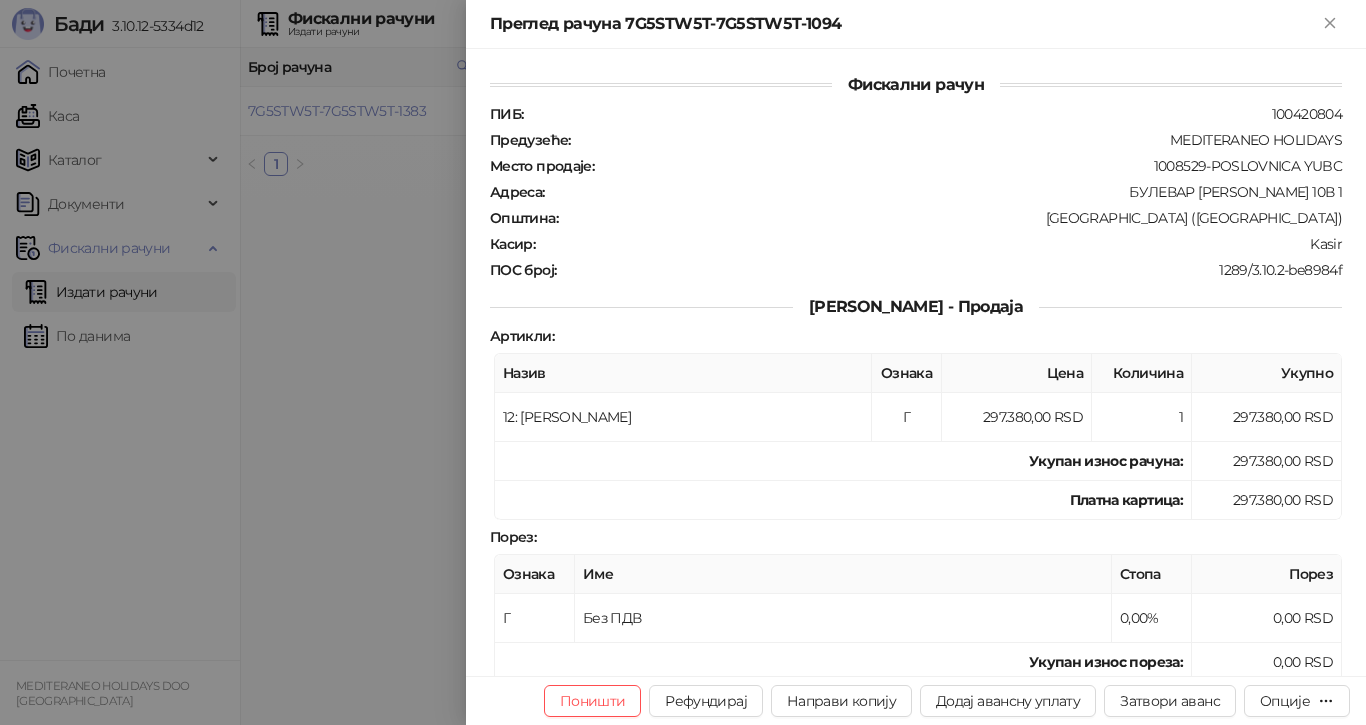 type on "**********" 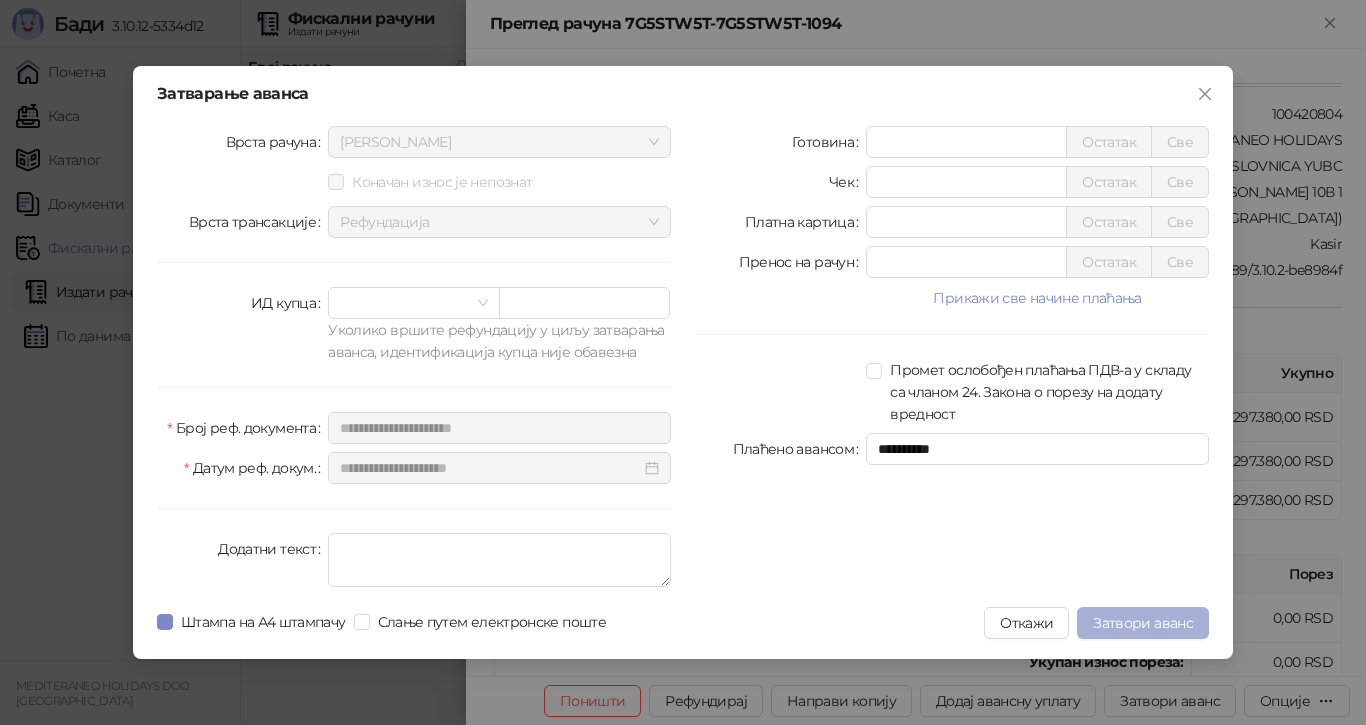 click on "Затвори аванс" at bounding box center [1143, 623] 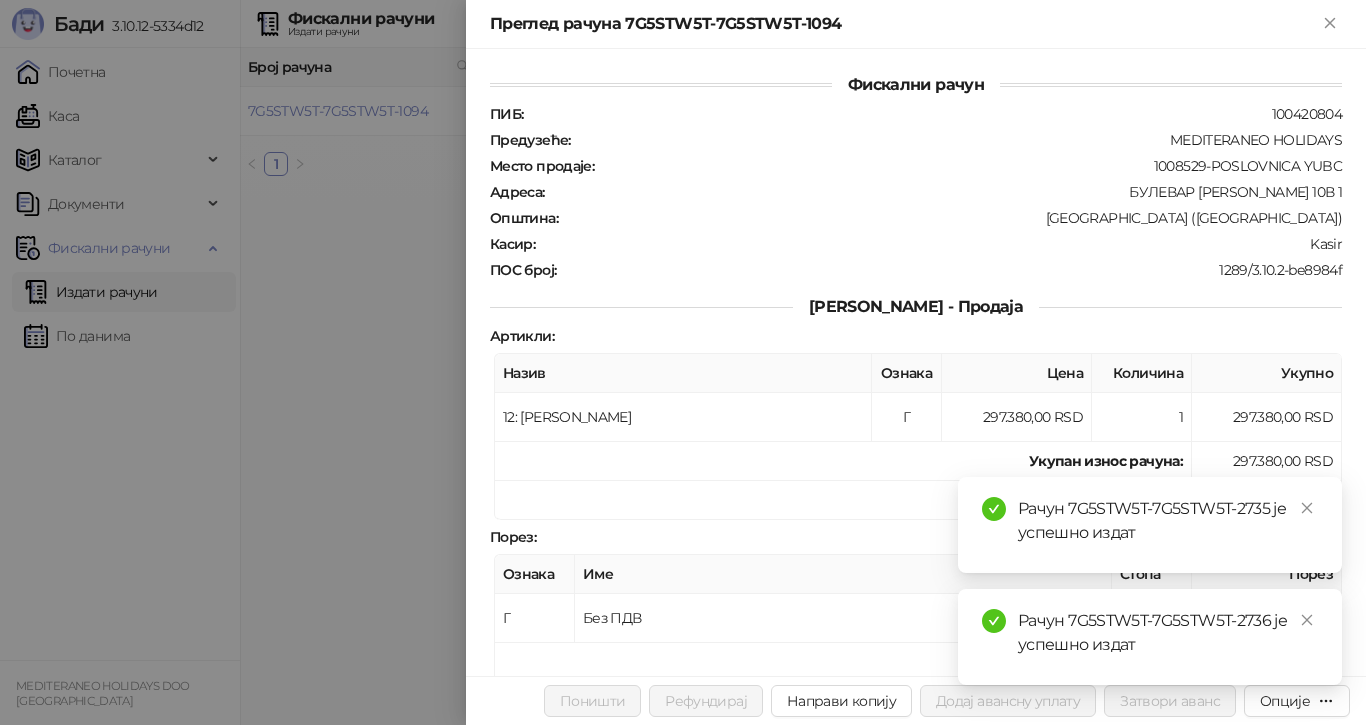 click at bounding box center (683, 362) 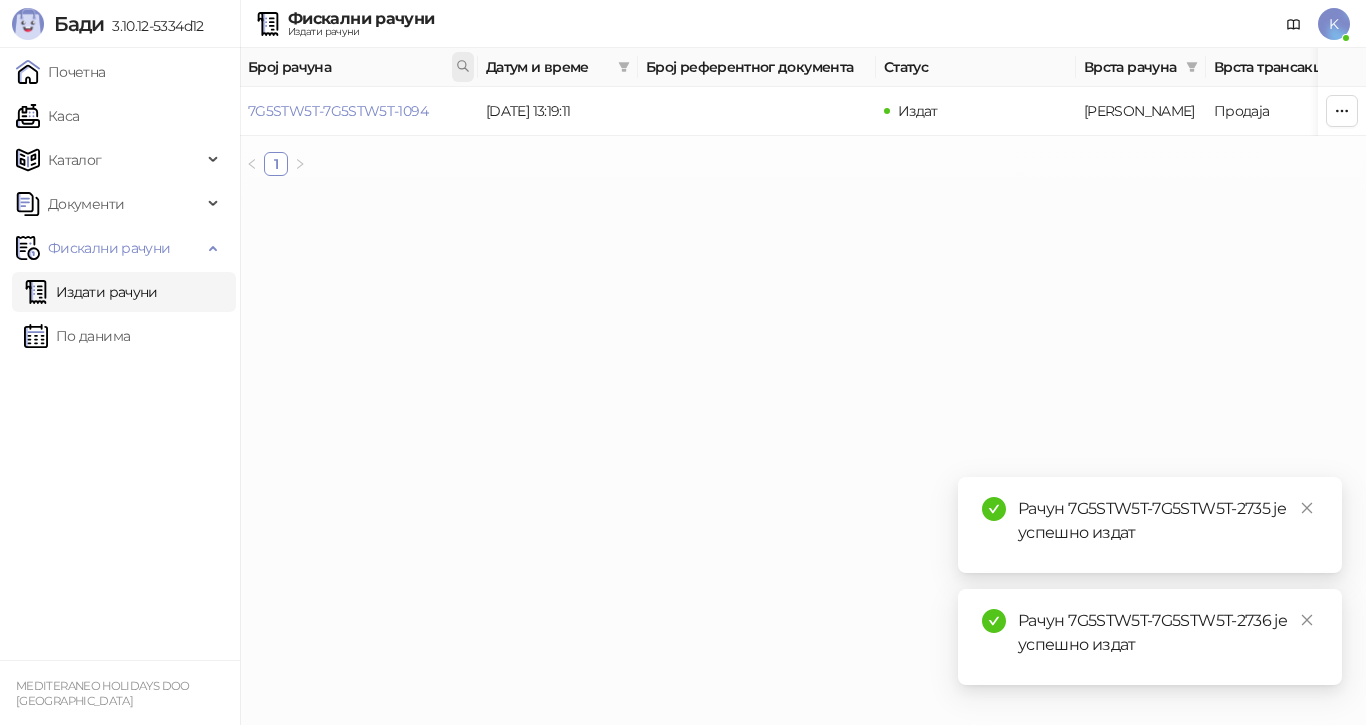 click 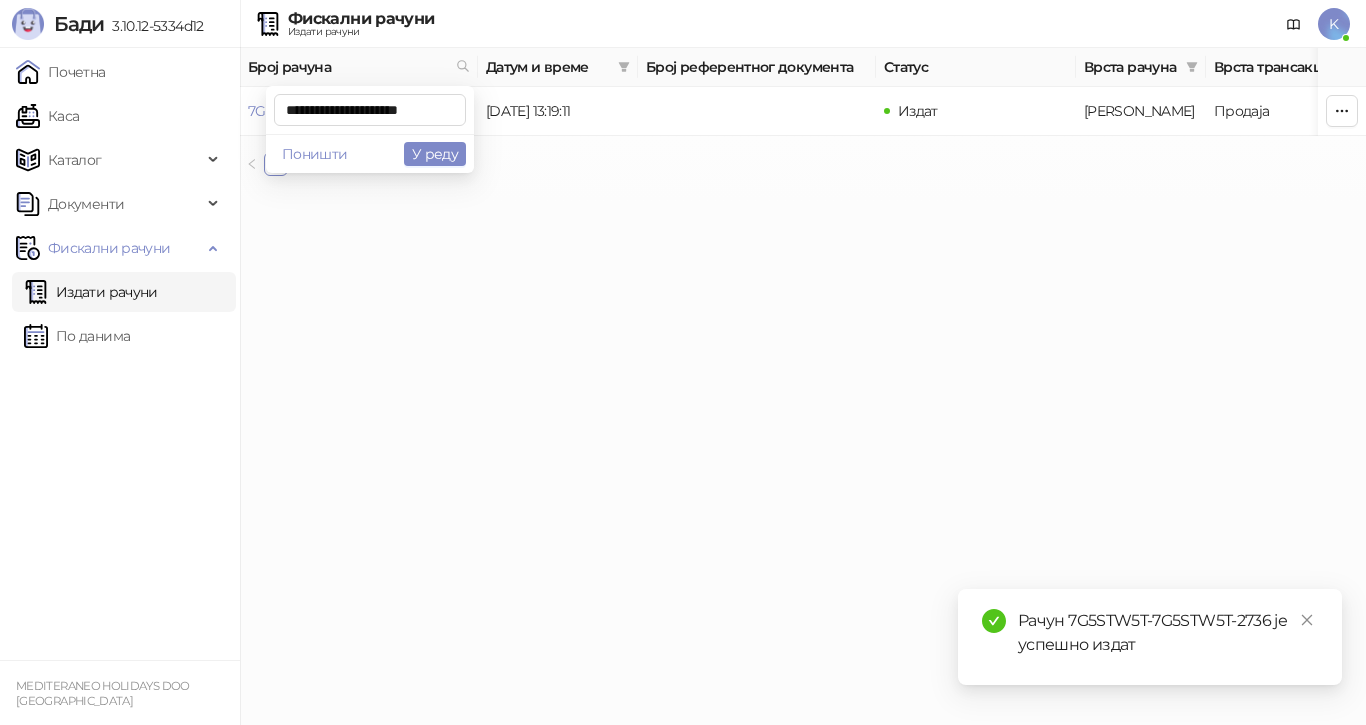 scroll, scrollTop: 0, scrollLeft: 5, axis: horizontal 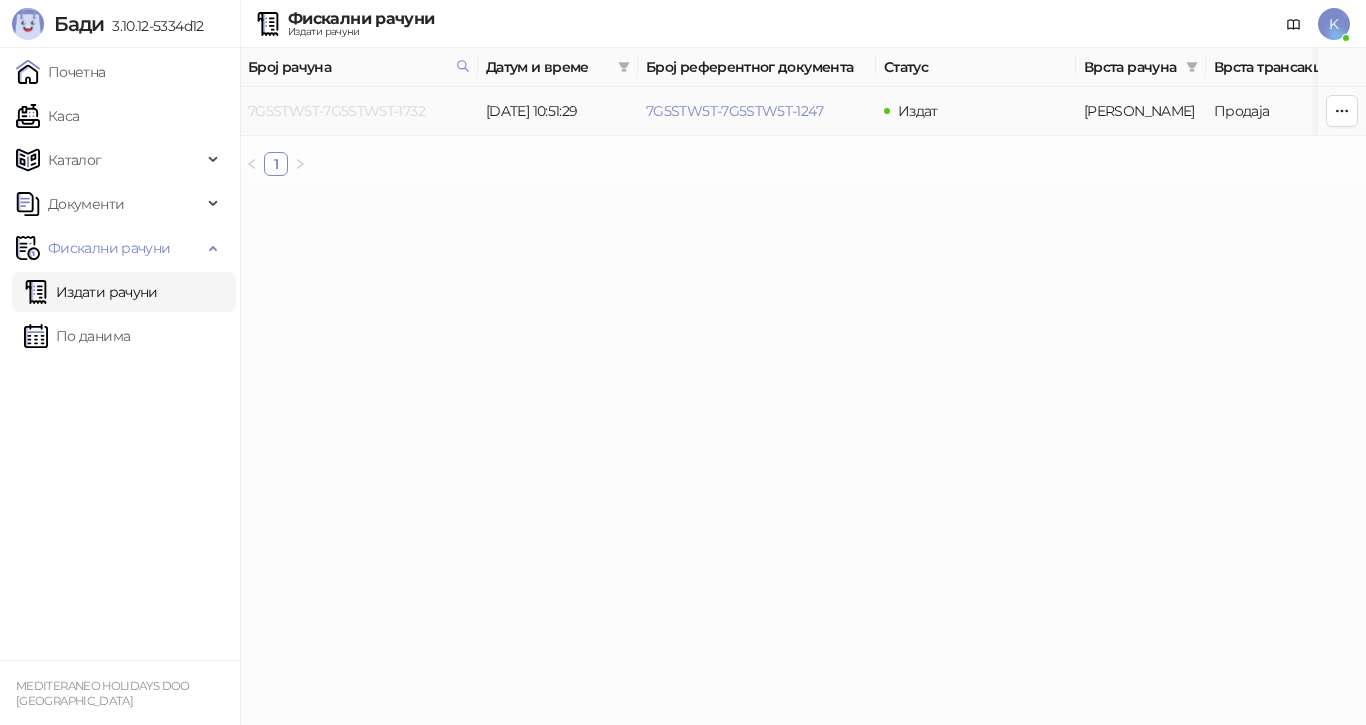 click on "7G5STW5T-7G5STW5T-1732" at bounding box center [336, 111] 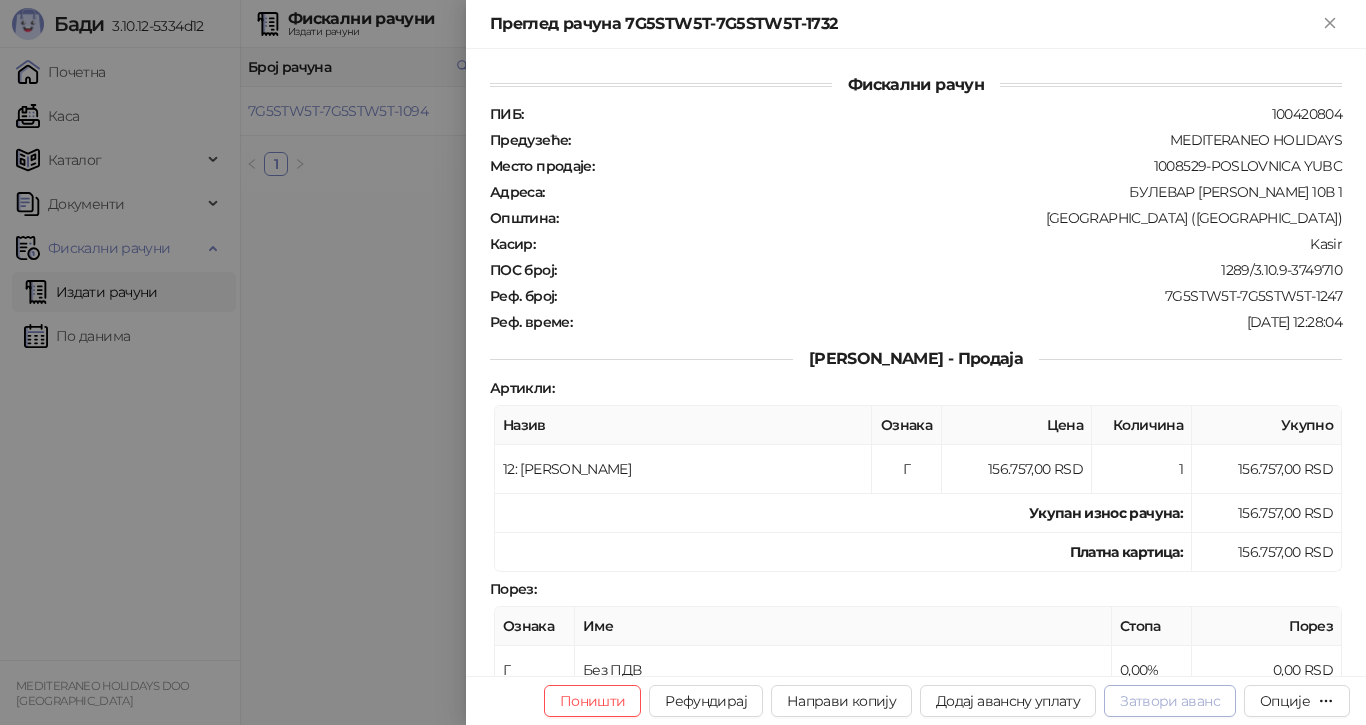 click on "Затвори аванс" at bounding box center [1170, 701] 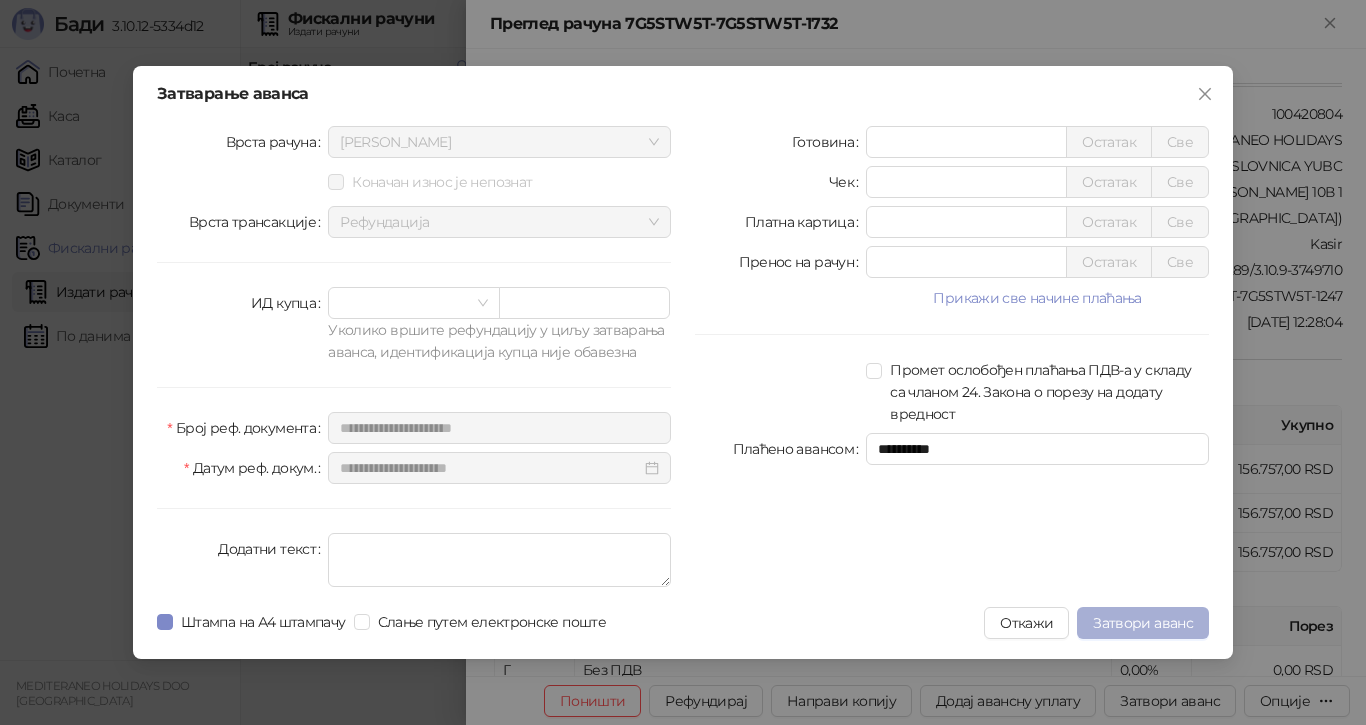 click on "Затвори аванс" at bounding box center (1143, 623) 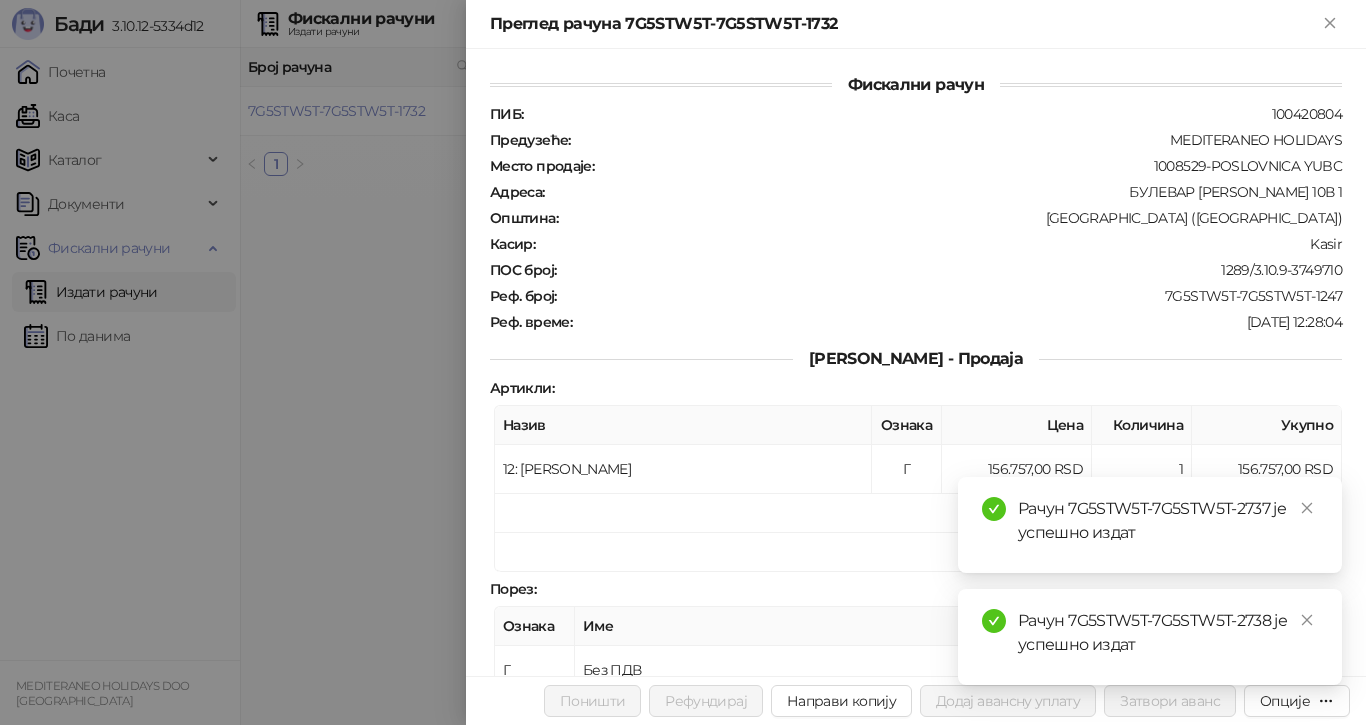 click at bounding box center (683, 362) 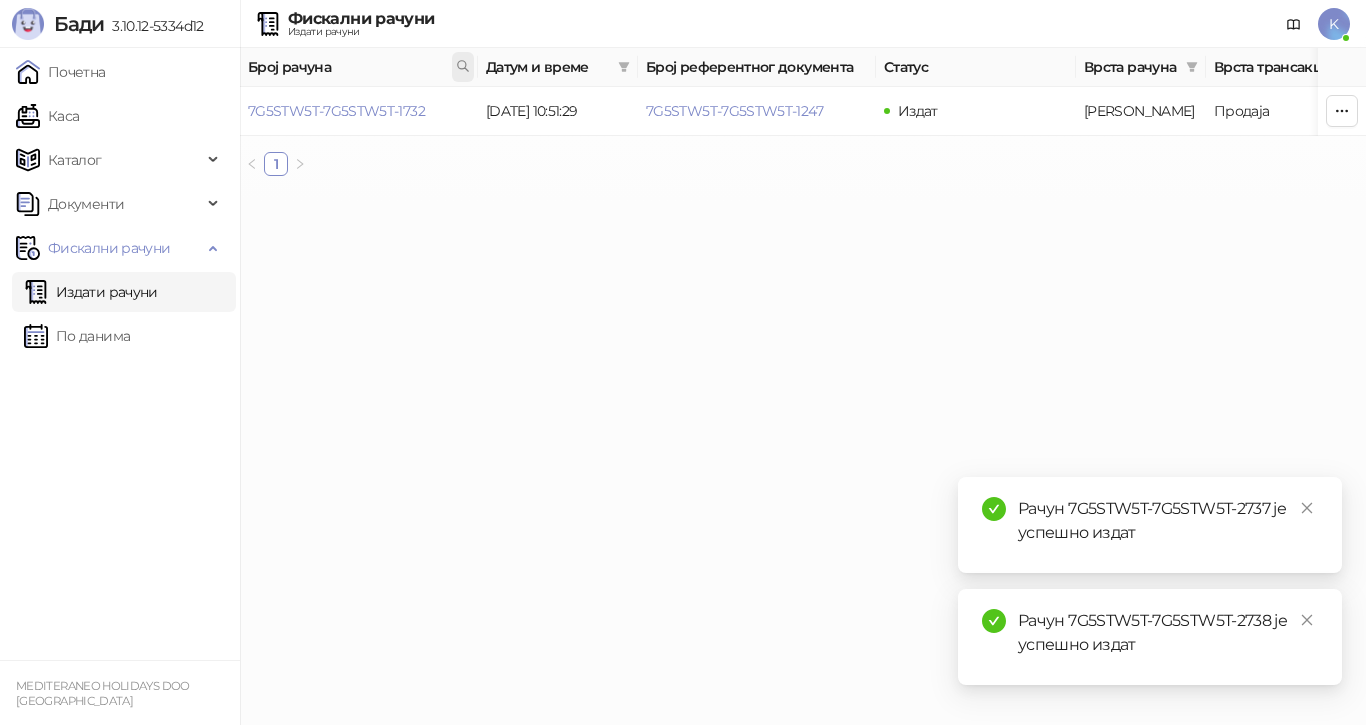click at bounding box center [463, 67] 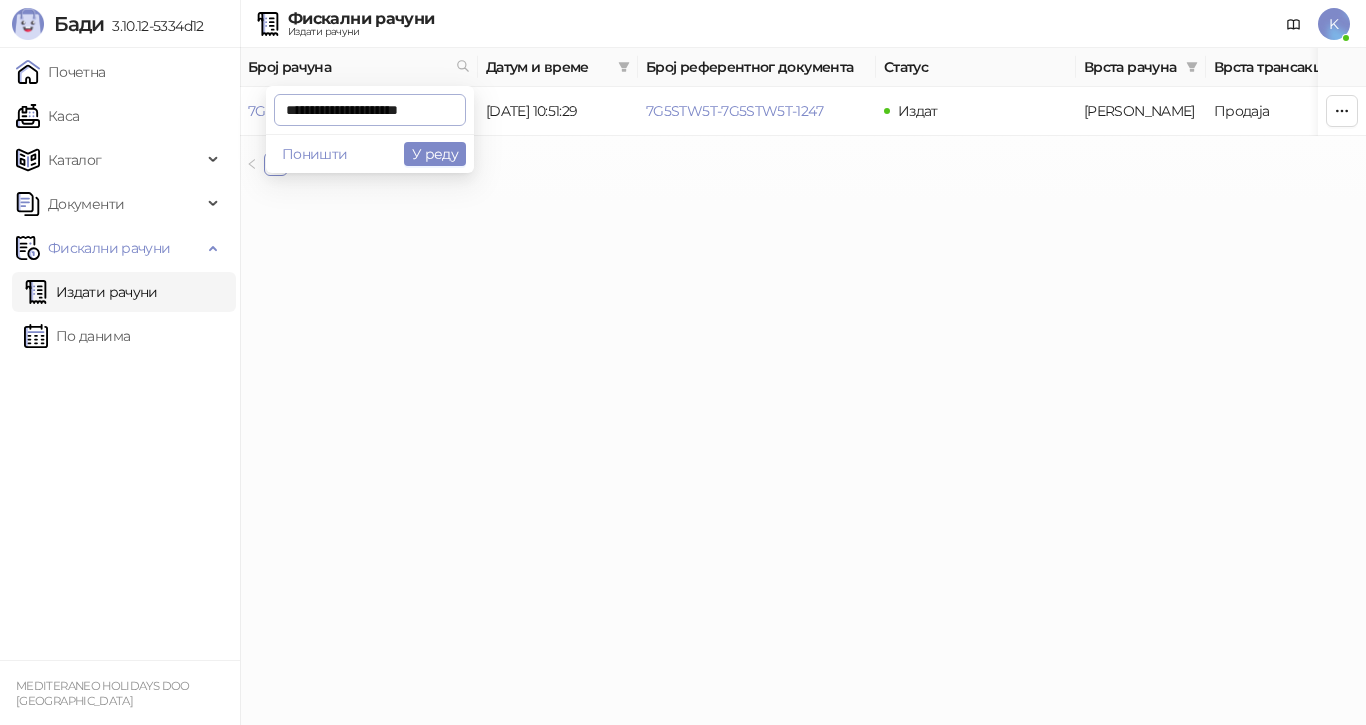 scroll, scrollTop: 0, scrollLeft: 8, axis: horizontal 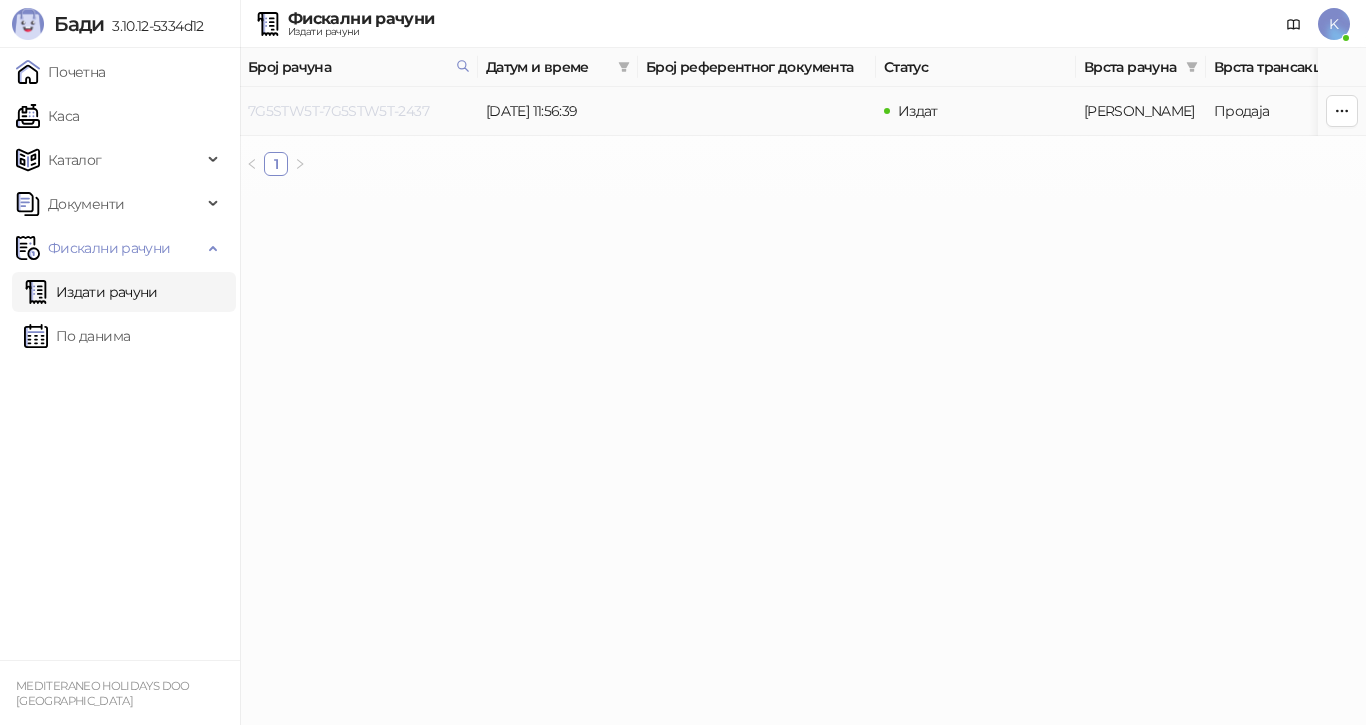 click on "7G5STW5T-7G5STW5T-2437" at bounding box center (338, 111) 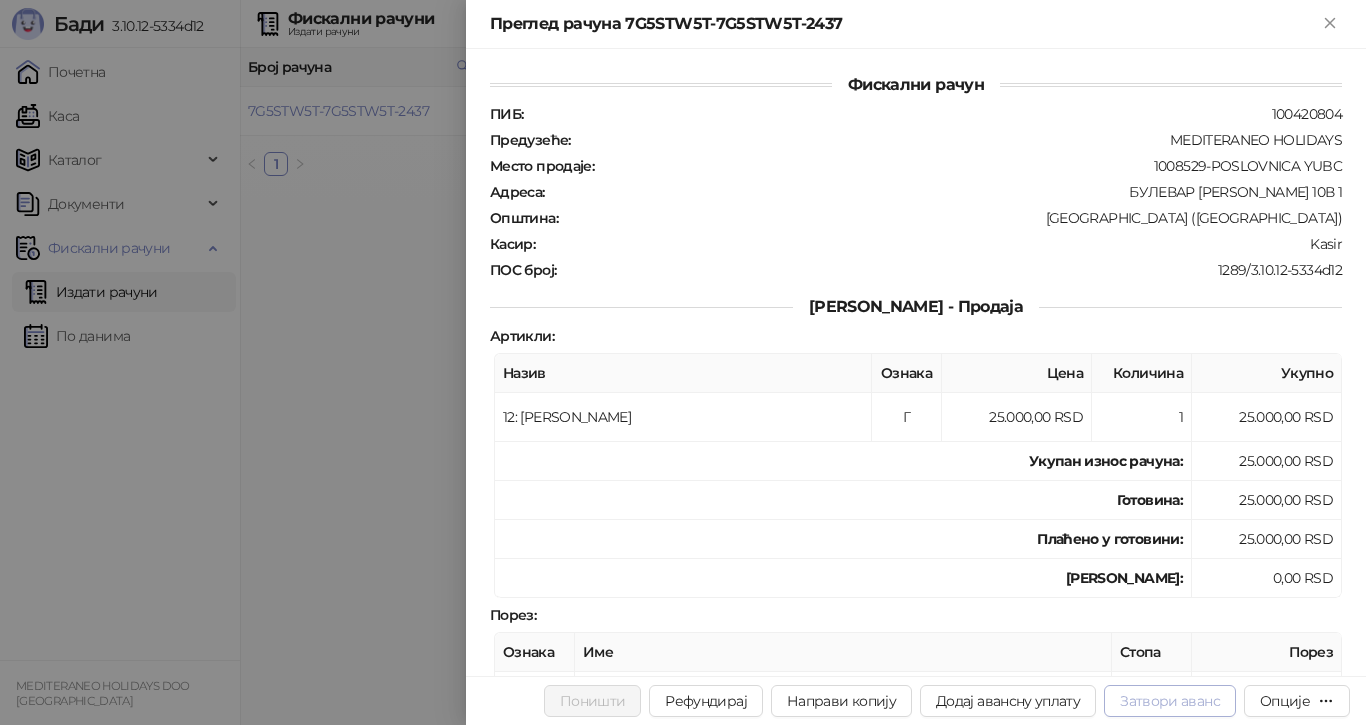 click on "Затвори аванс" at bounding box center [1170, 701] 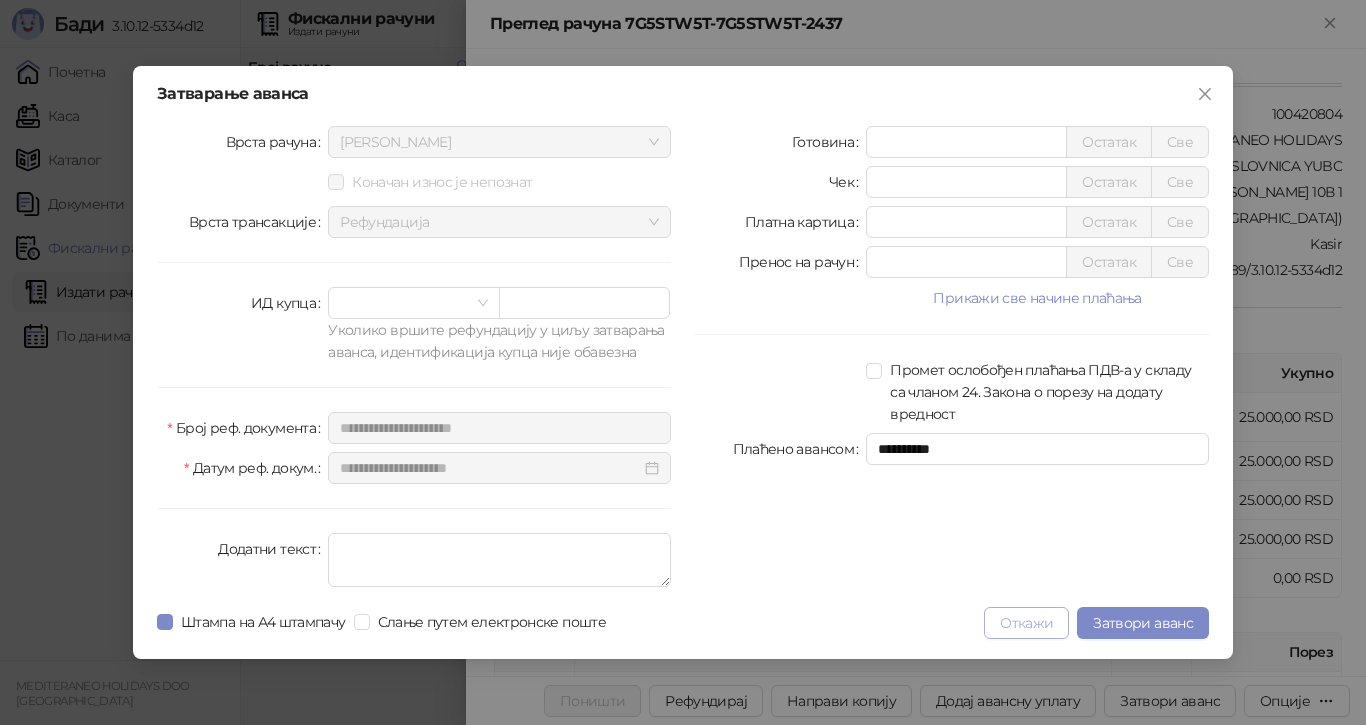 click on "Откажи" at bounding box center [1026, 623] 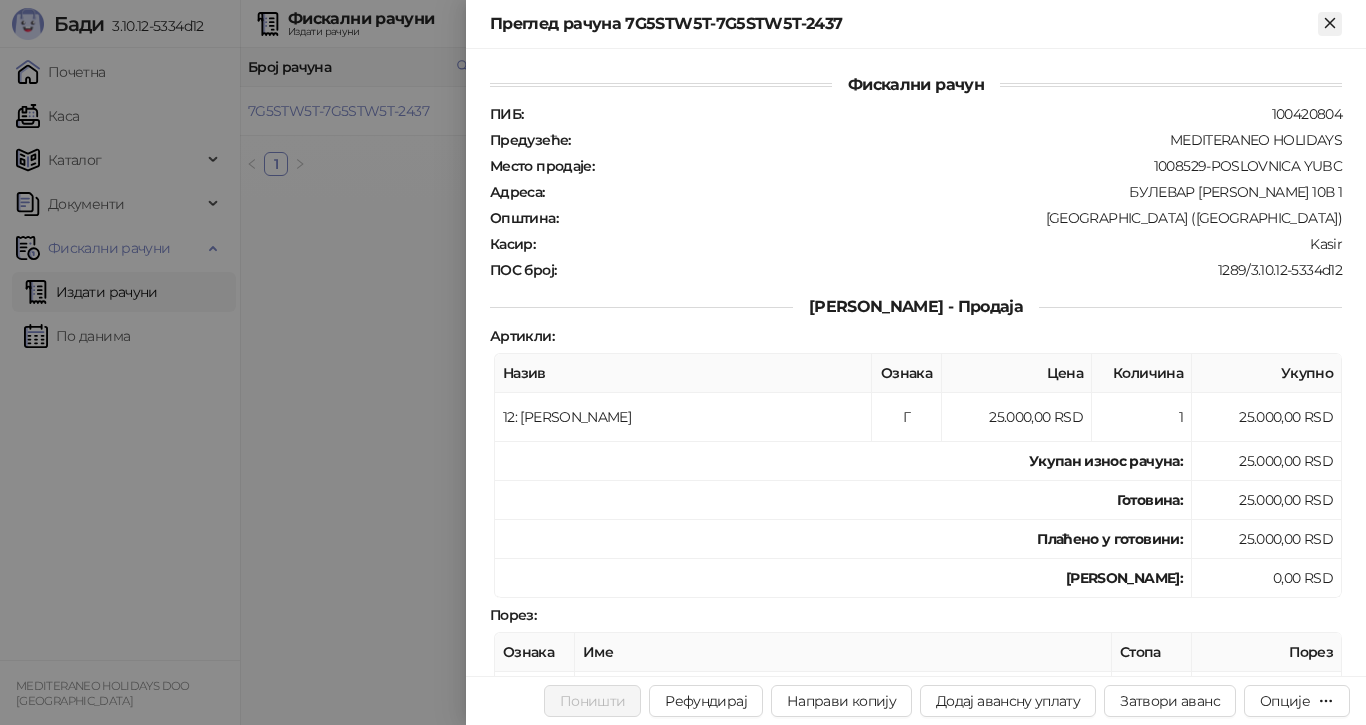 click 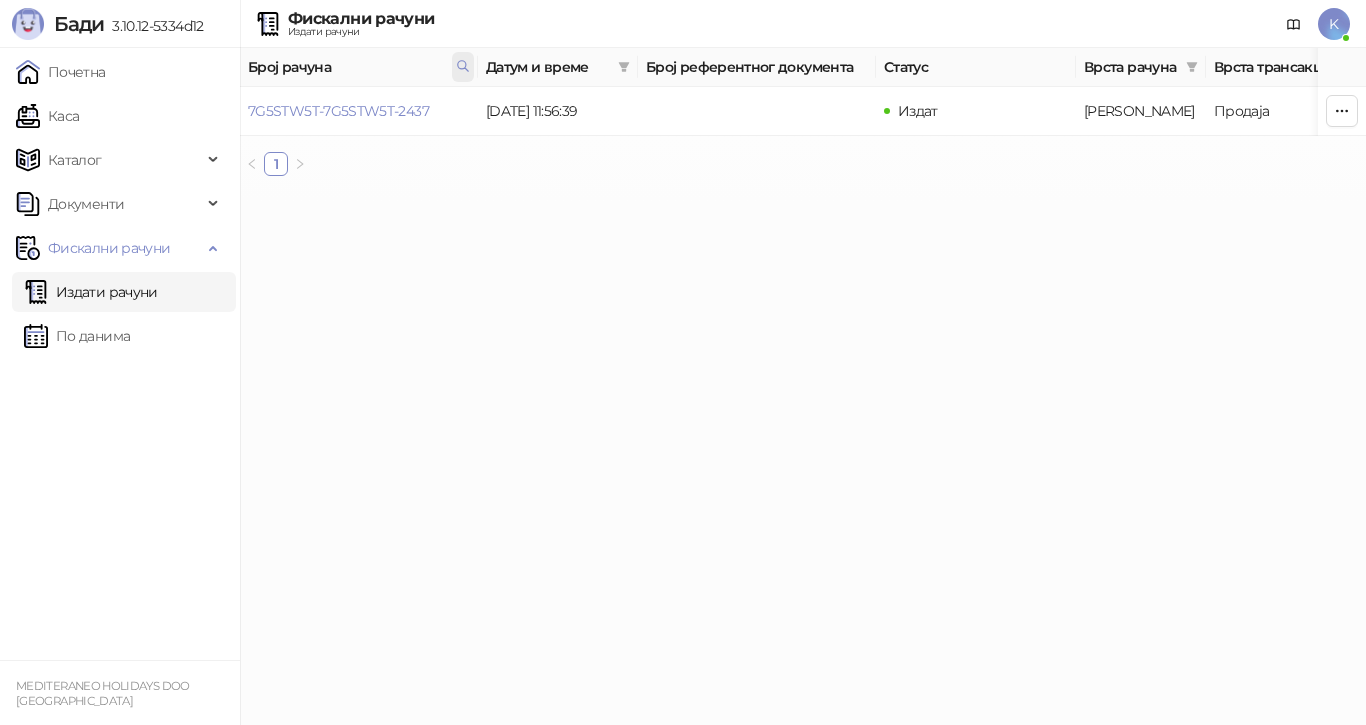 click 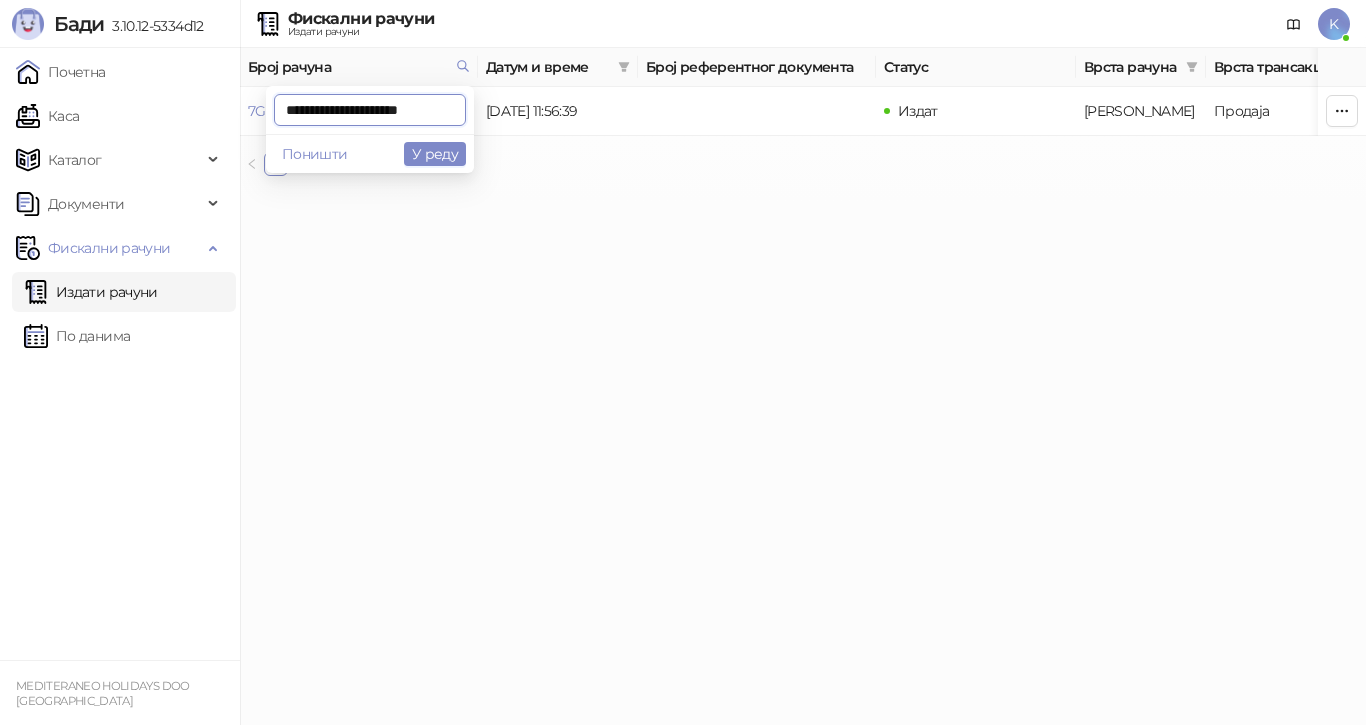 scroll, scrollTop: 0, scrollLeft: 8, axis: horizontal 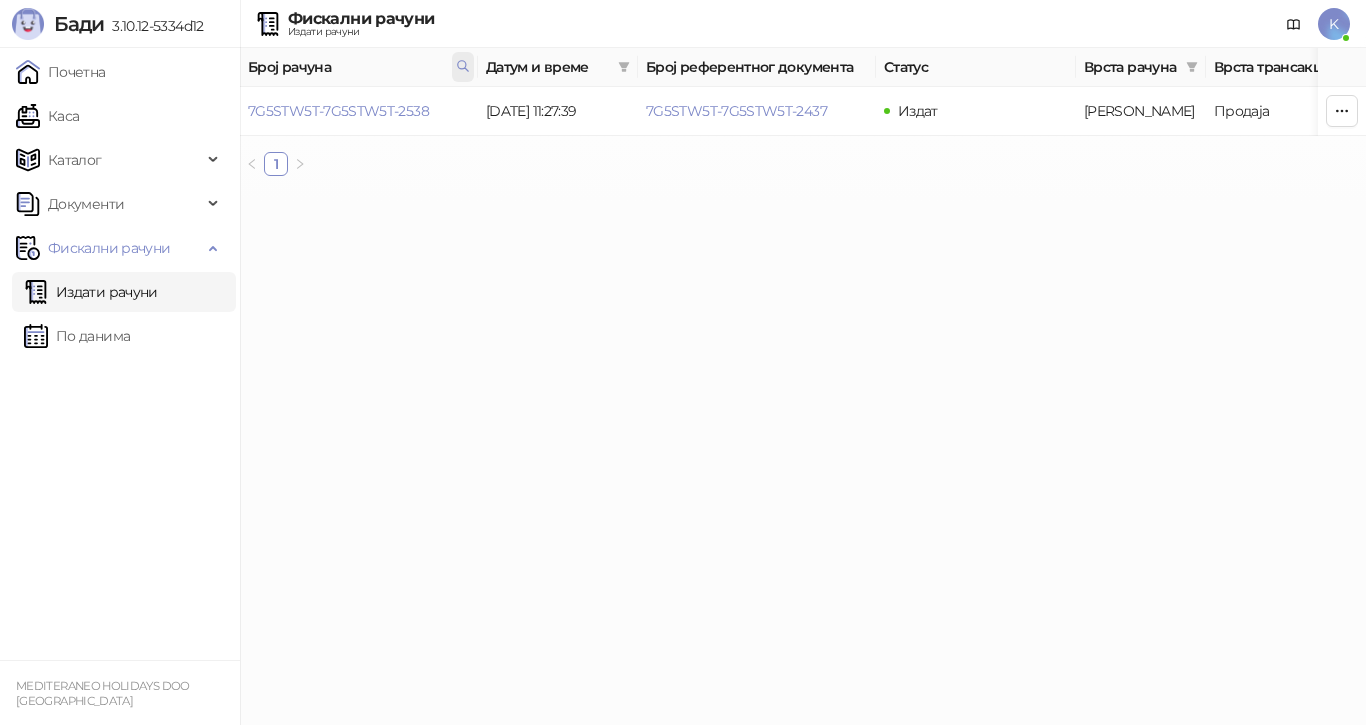 click 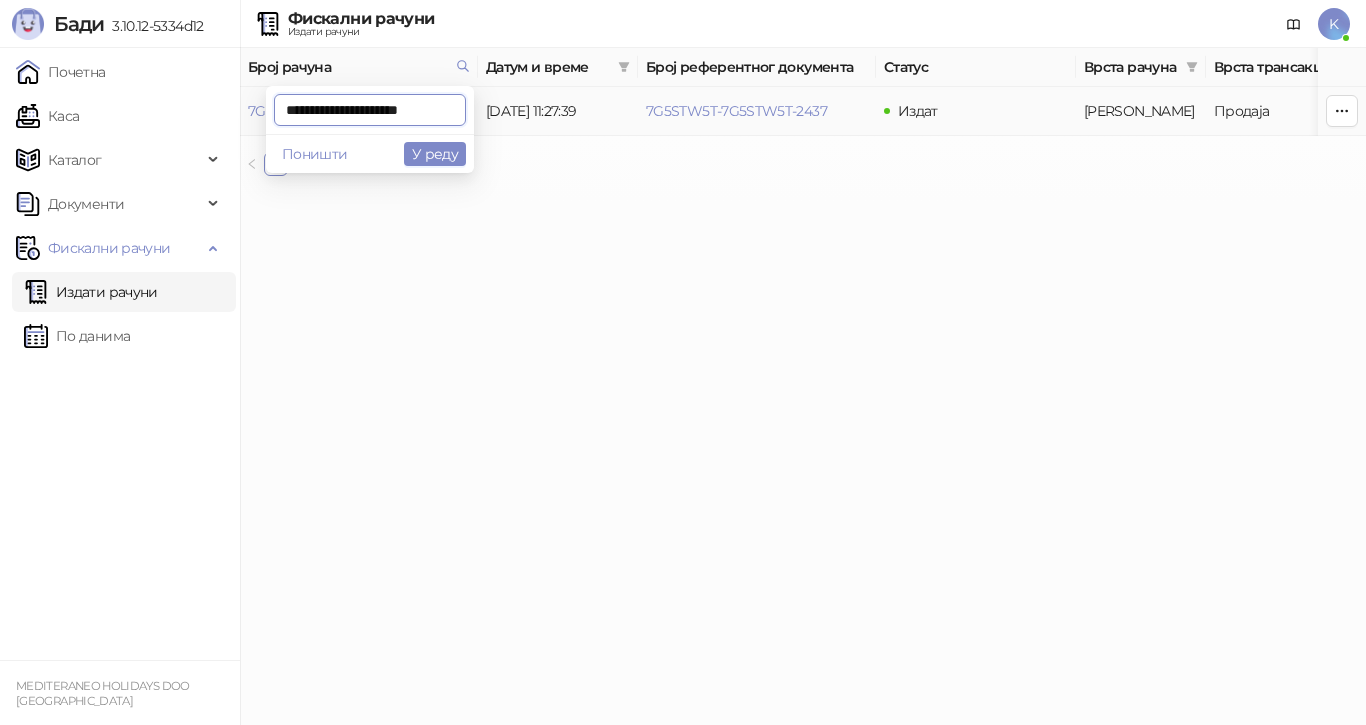 scroll, scrollTop: 0, scrollLeft: 6, axis: horizontal 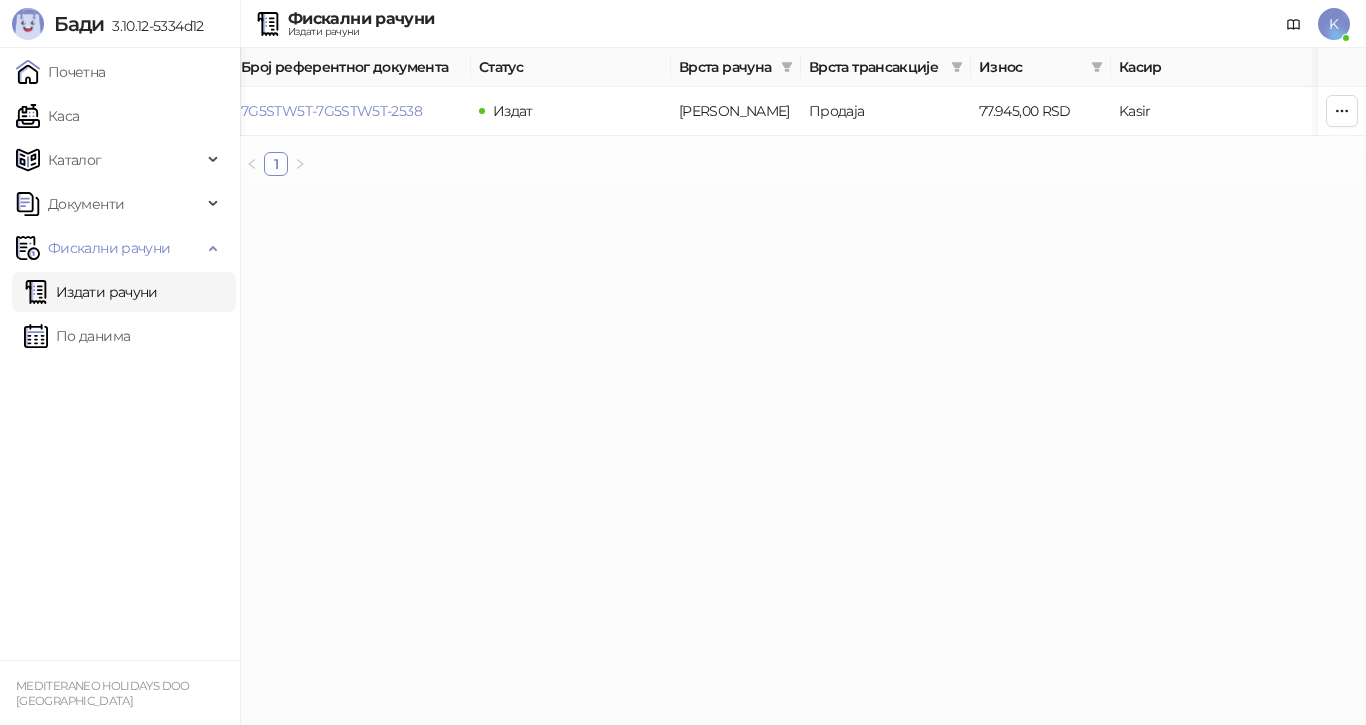 click on "Бади 3.10.12-5334d12 Почетна Каса Каталог Документи Фискални рачуни Издати рачуни По данима MEDITERANEO HOLIDAYS DOO BEOGRAD Фискални рачуни Издати рачуни K  Број рачуна Датум и време Број референтног документа Статус Врста рачуна Врста трансакције Износ Касир Продајно место                     7G5STW5T-7G5STW5T-2616 30.06.2025 12:24:31 7G5STW5T-7G5STW5T-2538 Издат Аванс Продаја 77.945,00 RSD Kasir   Poslovnica YBC 1 ФИСКАЛНИ РАЧУН ПИБ:  100420804 Предузеће:  MEDITERANEO HOLIDAYS Место продаје:  1008529-POSLOVNICA YUBC  Адреса:  БУЛЕВАР МИХАЈЛА ПУПИНА 10В 1   Општина:  БЕОГРАД (НОВИ БЕОГРАД) Касир:  Kasir   ЕСИР број:  1289/3.10.12-5334d12 Реф. број:  7G5STW5T-7G5STW5T-2737 # Назив" at bounding box center [683, 96] 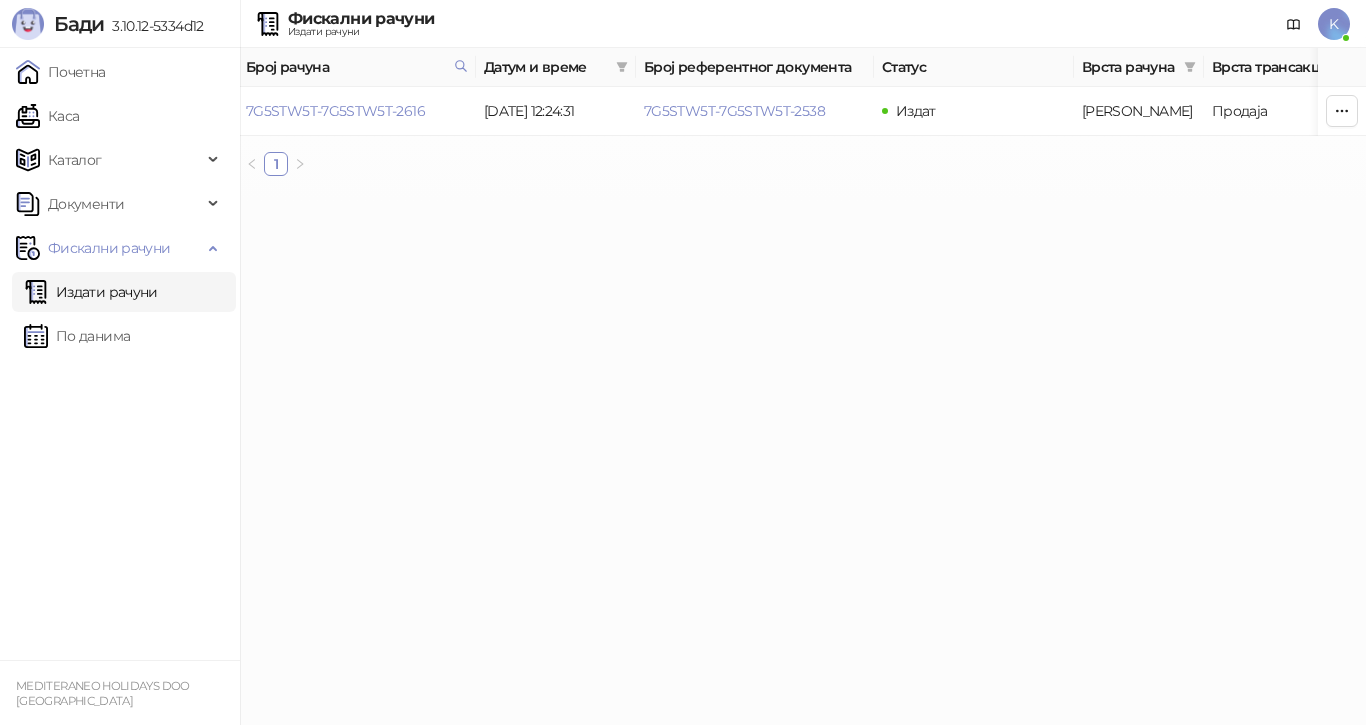 scroll, scrollTop: 0, scrollLeft: 0, axis: both 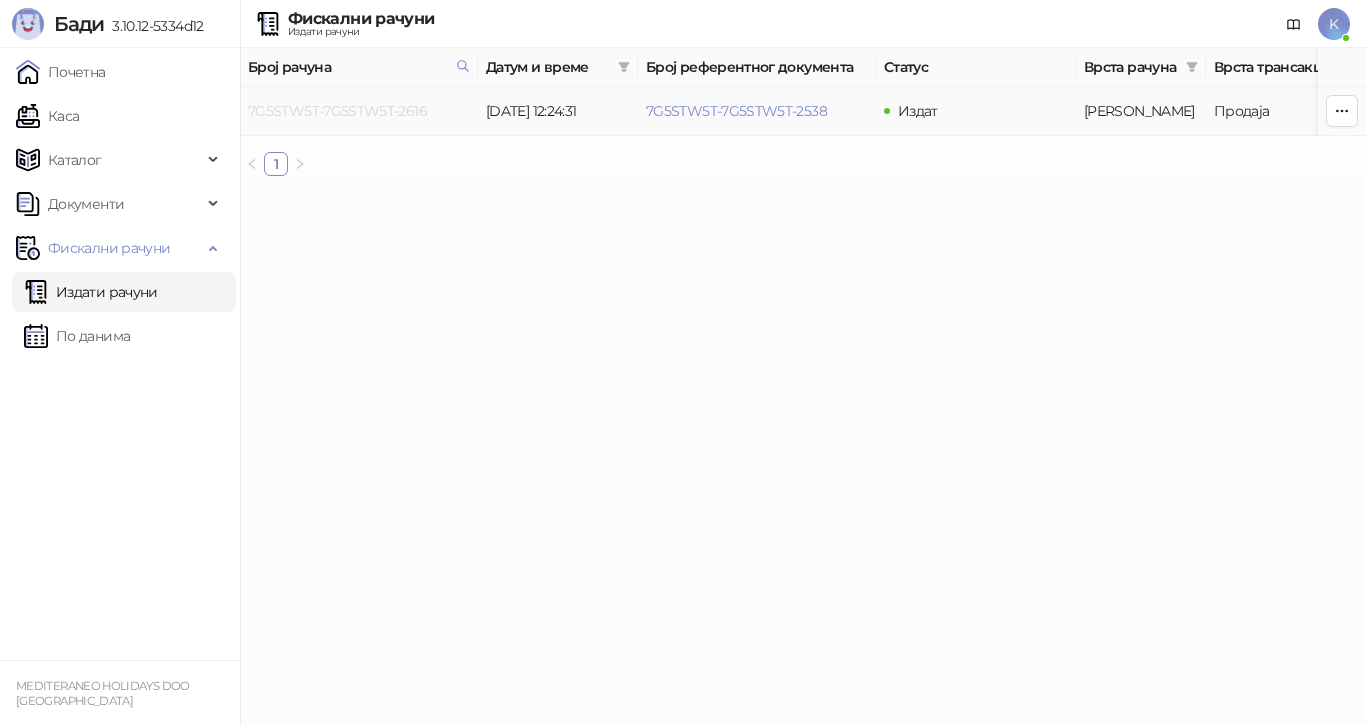 click on "7G5STW5T-7G5STW5T-2616" at bounding box center (337, 111) 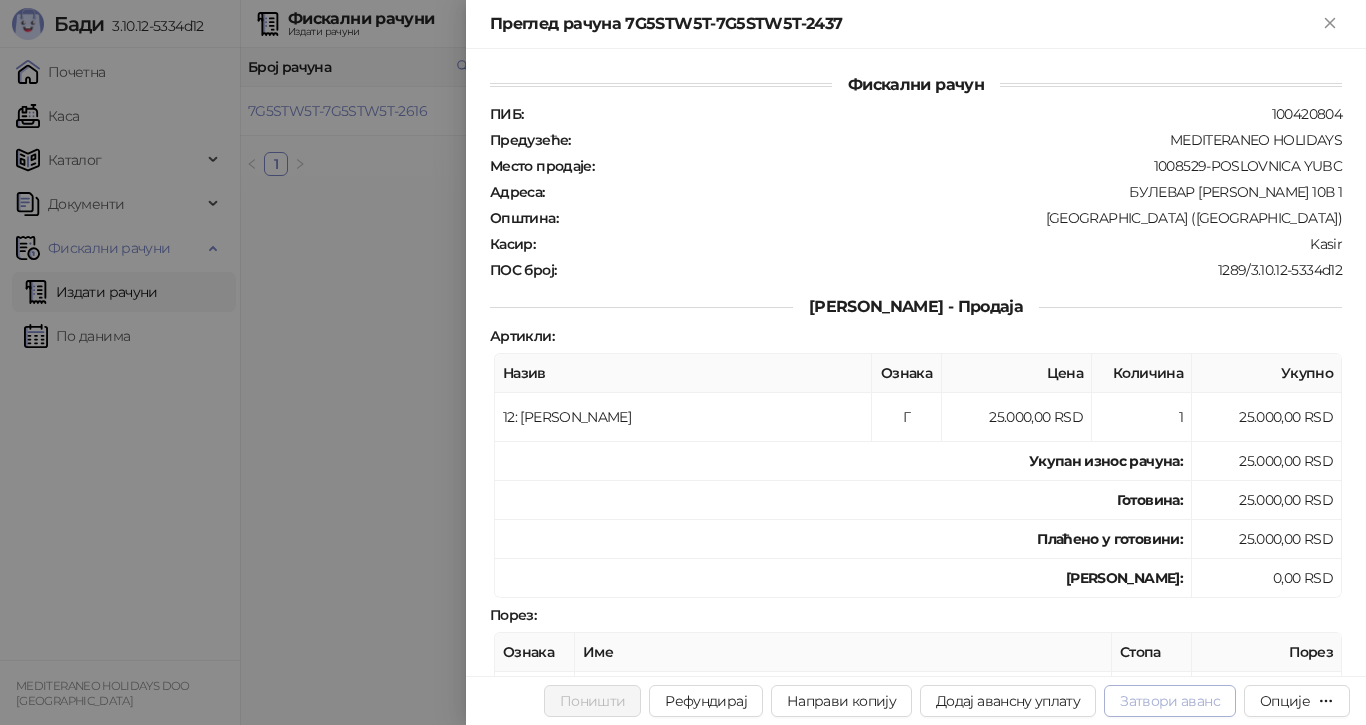 click on "Затвори аванс" at bounding box center (1170, 701) 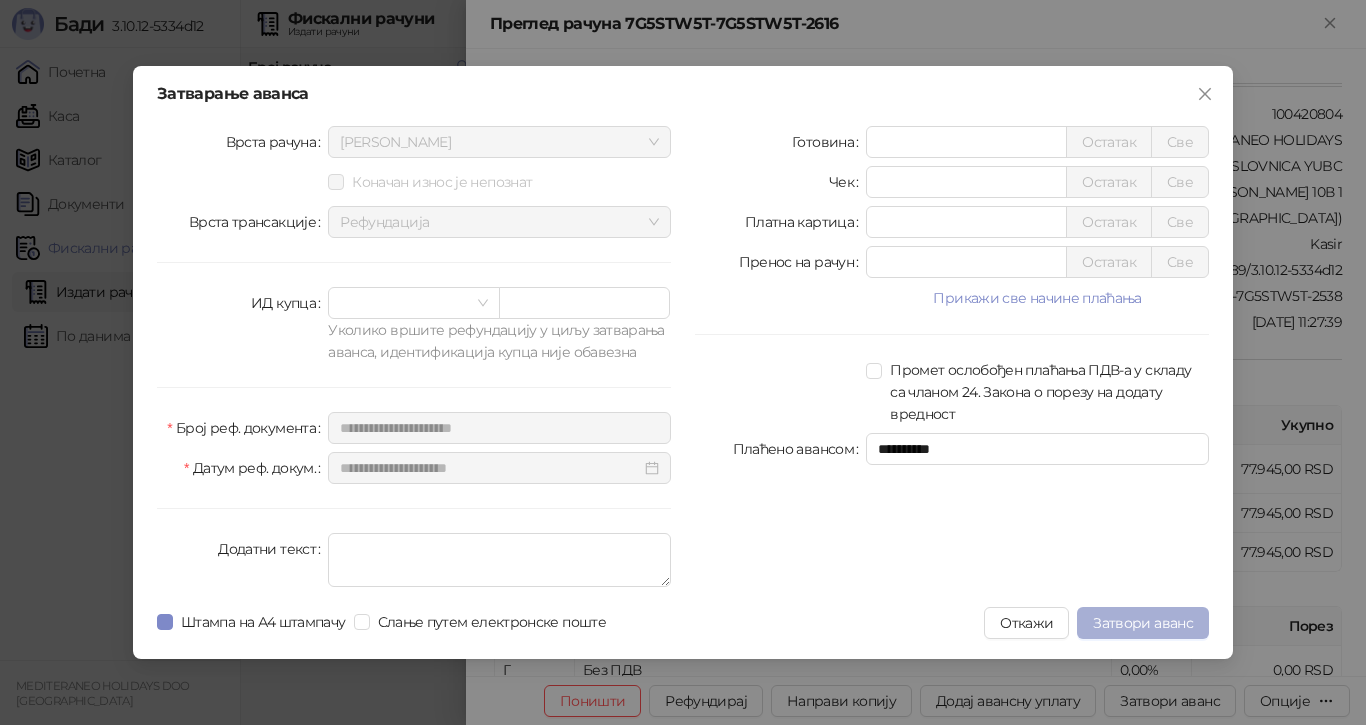 click on "Затвори аванс" at bounding box center [1143, 623] 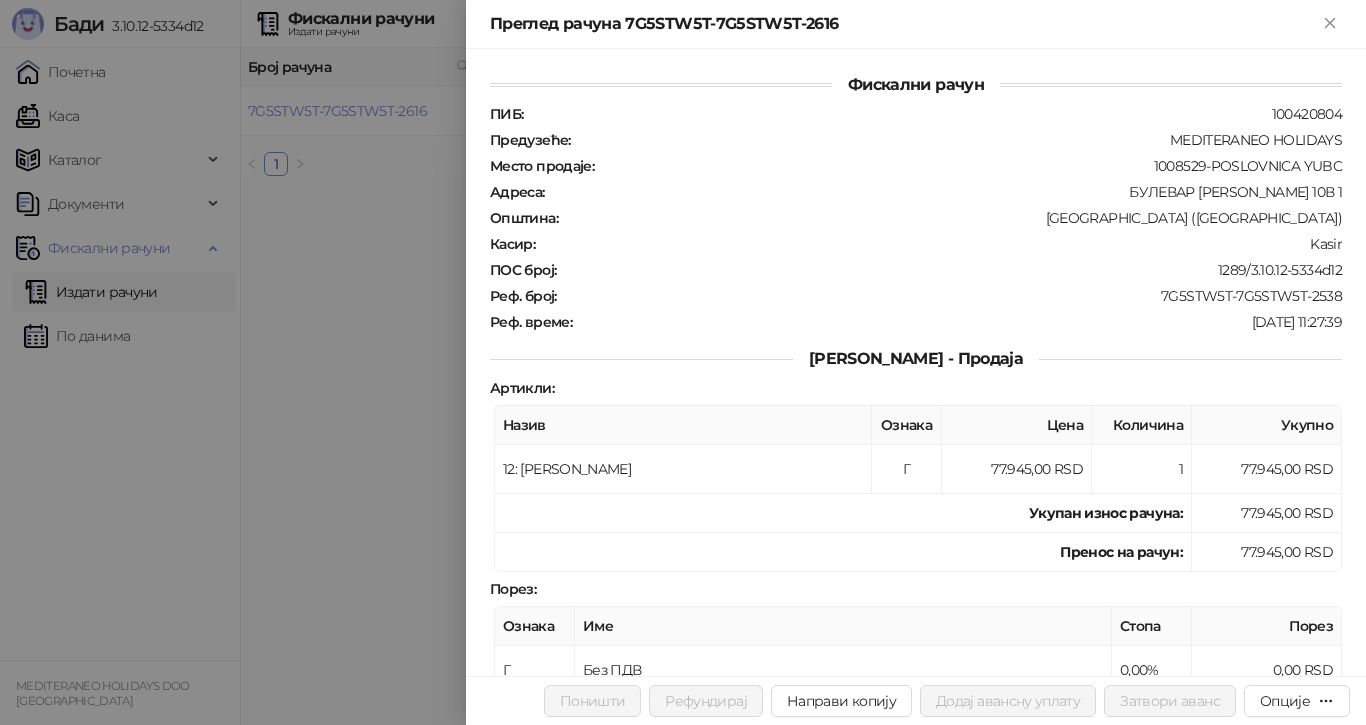 click at bounding box center (683, 362) 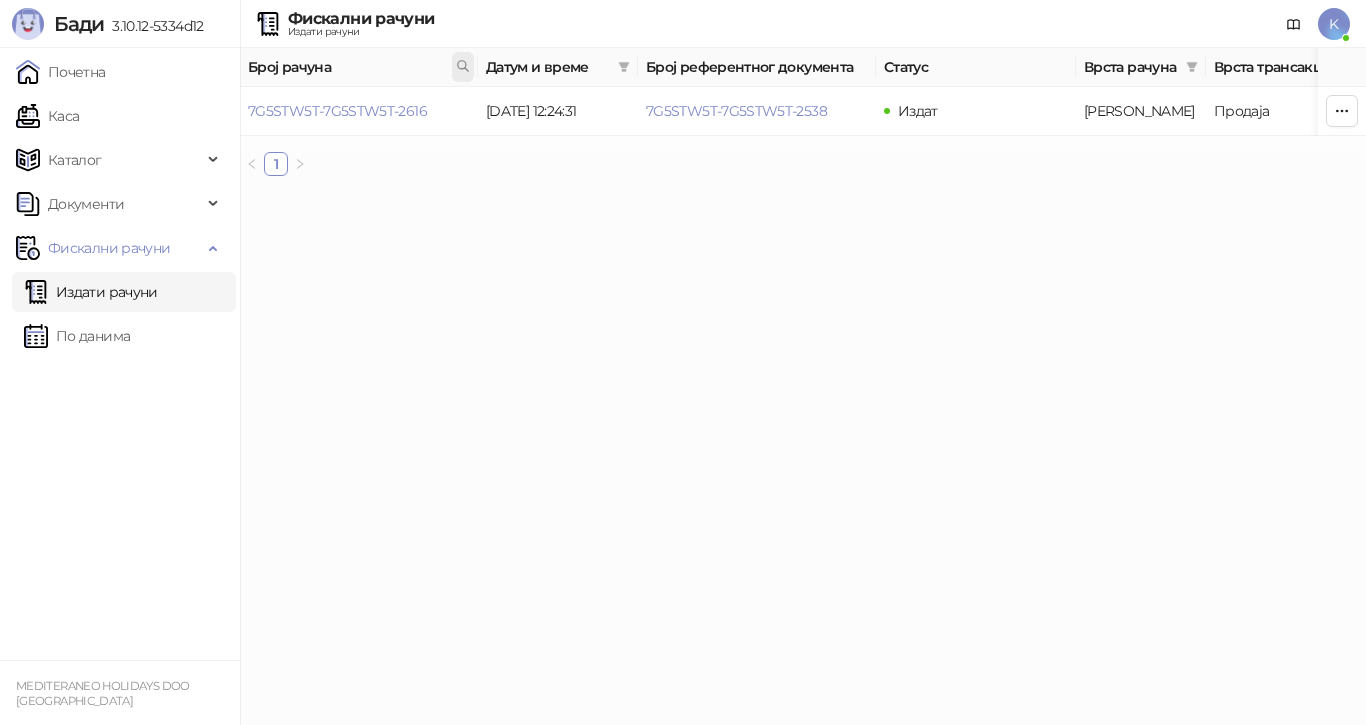 click 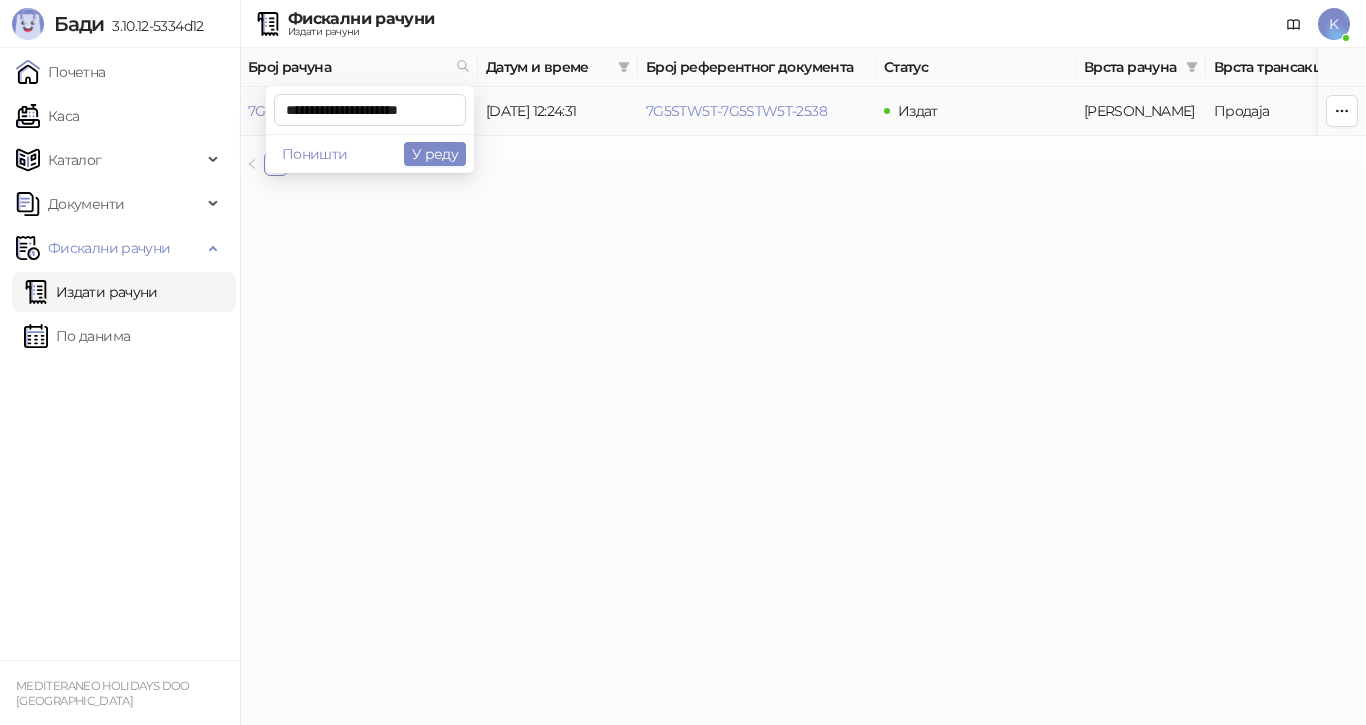 scroll, scrollTop: 0, scrollLeft: 7, axis: horizontal 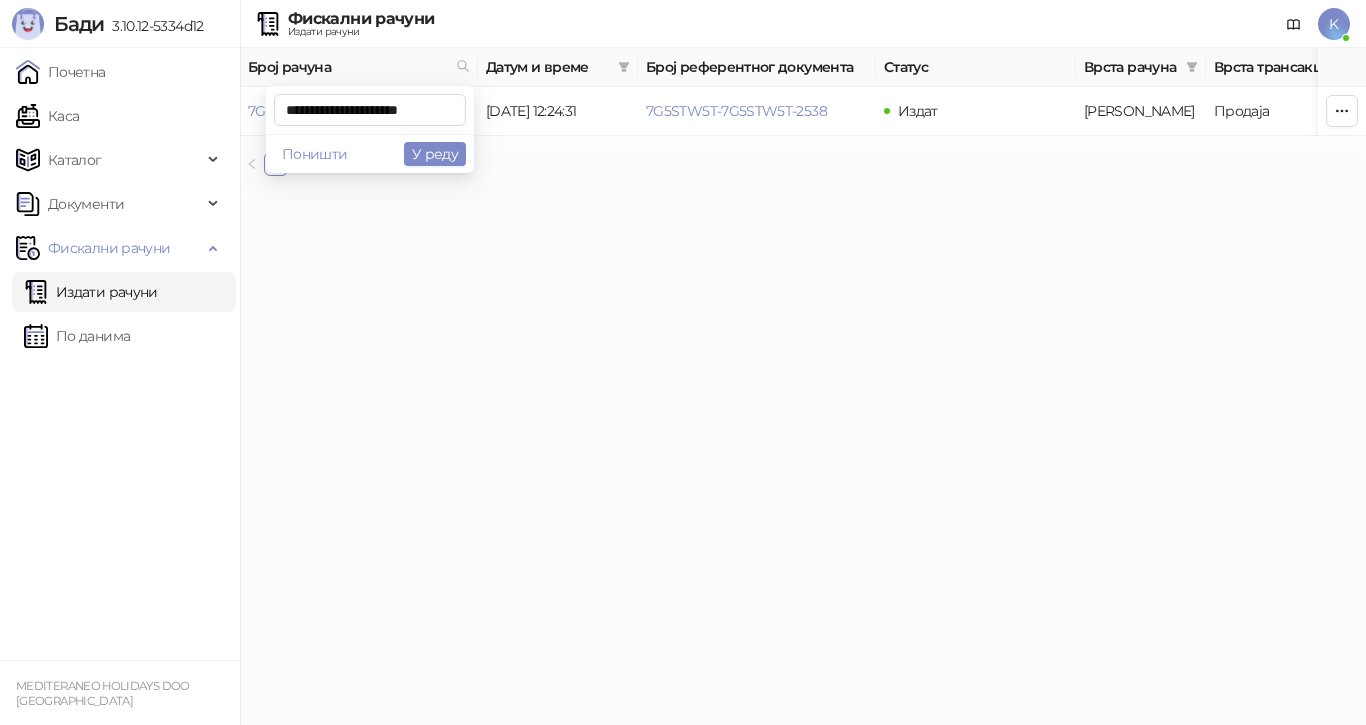 type on "**********" 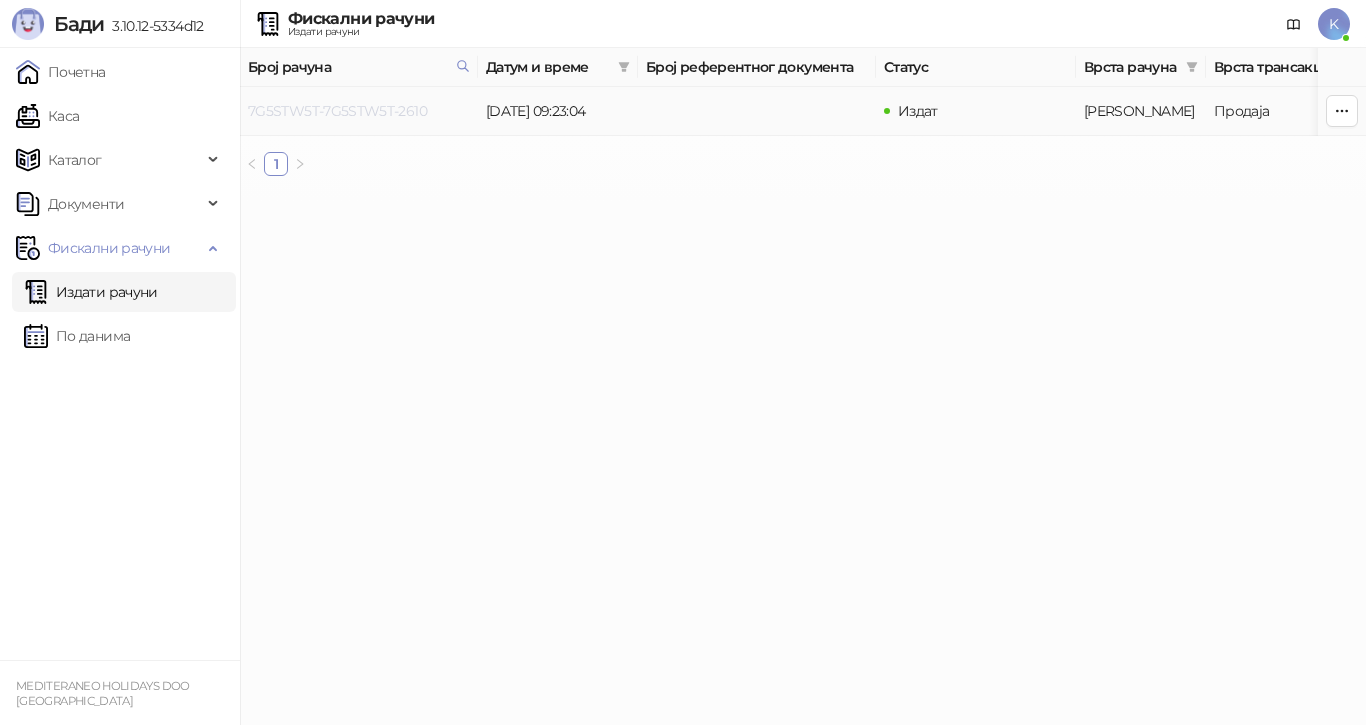 click on "7G5STW5T-7G5STW5T-2610" at bounding box center [337, 111] 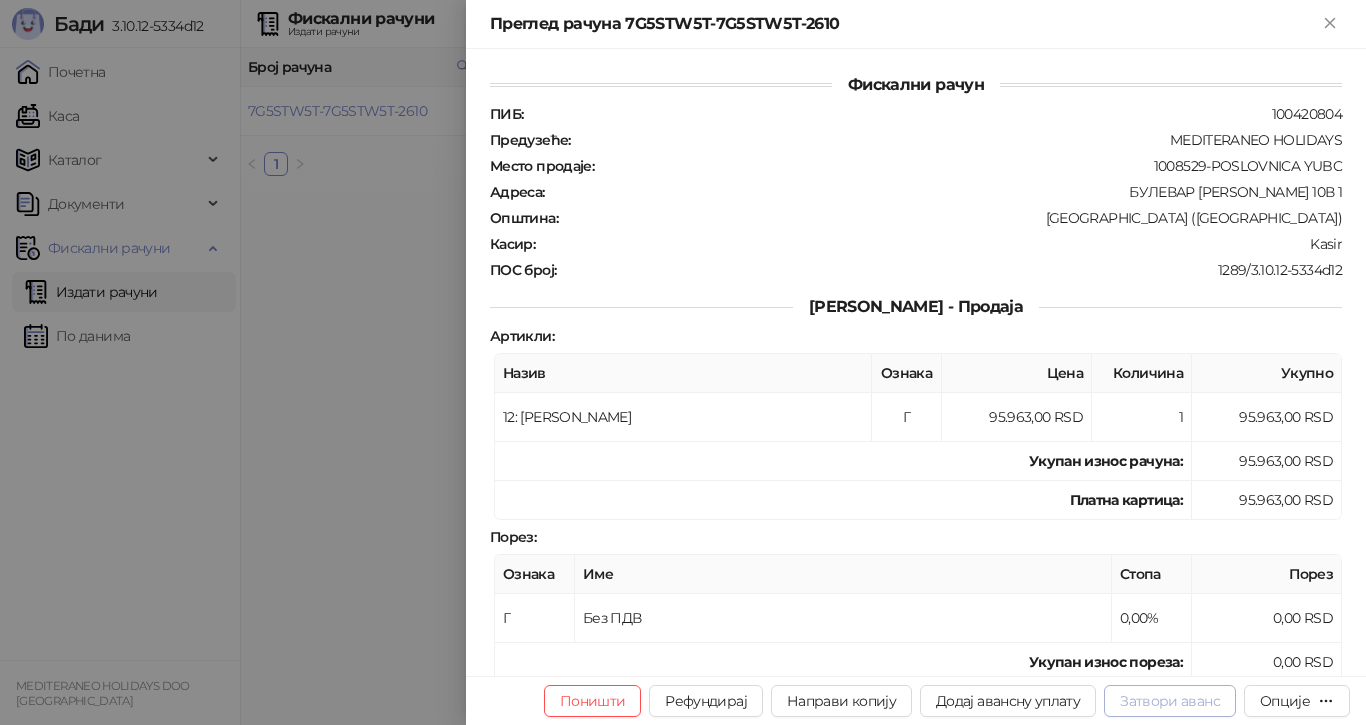 click on "Затвори аванс" at bounding box center [1170, 701] 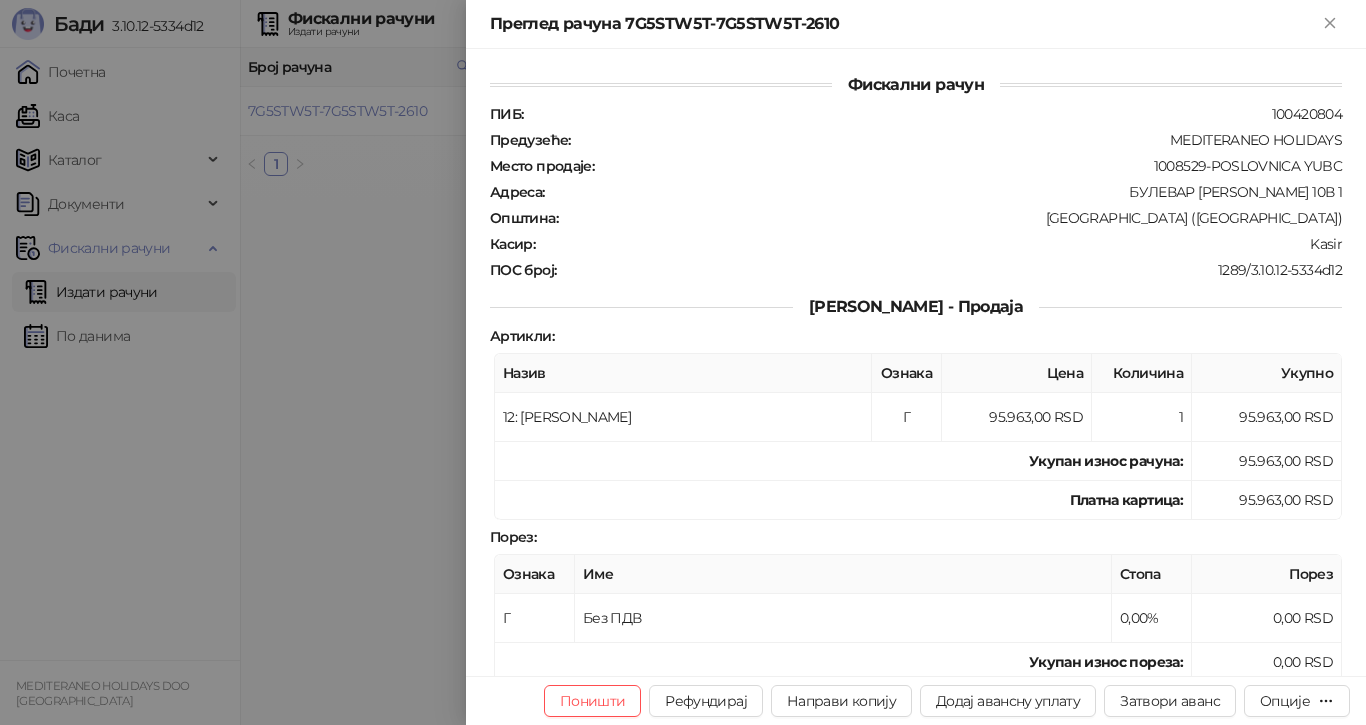 type on "**********" 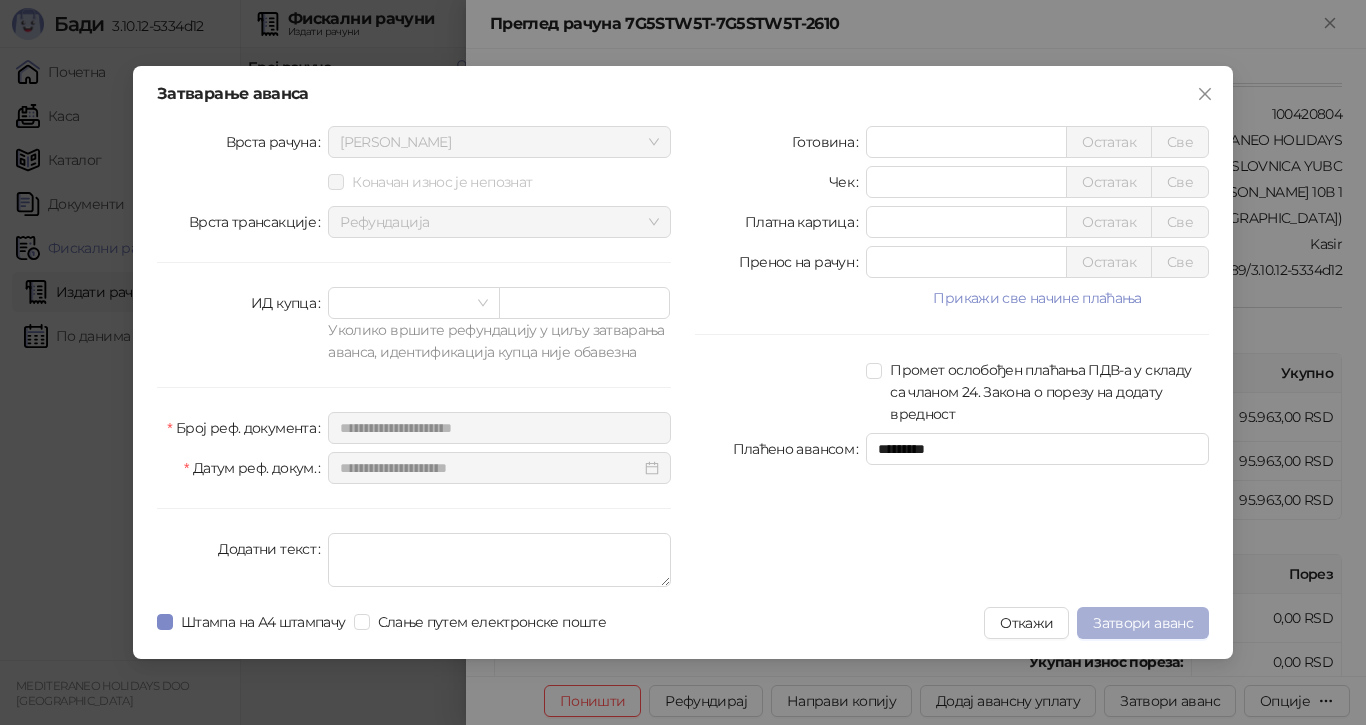 click on "Затвори аванс" at bounding box center [1143, 623] 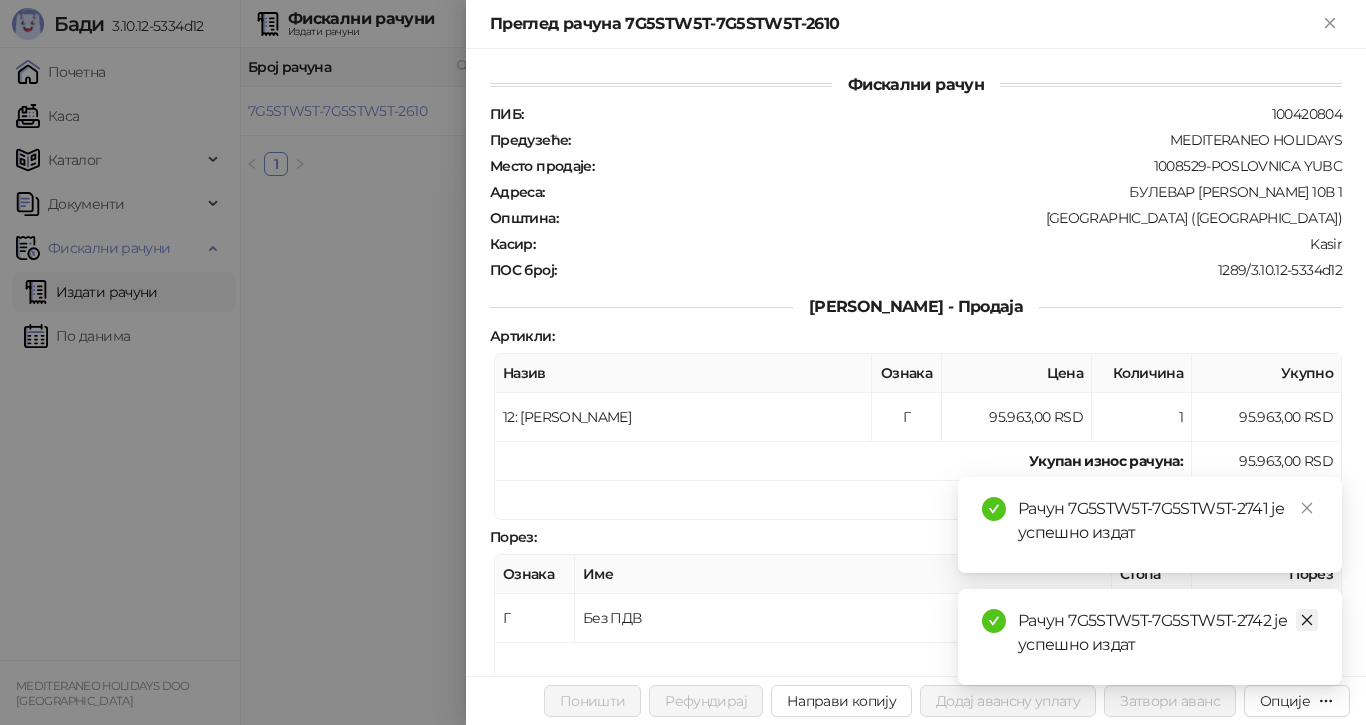 click 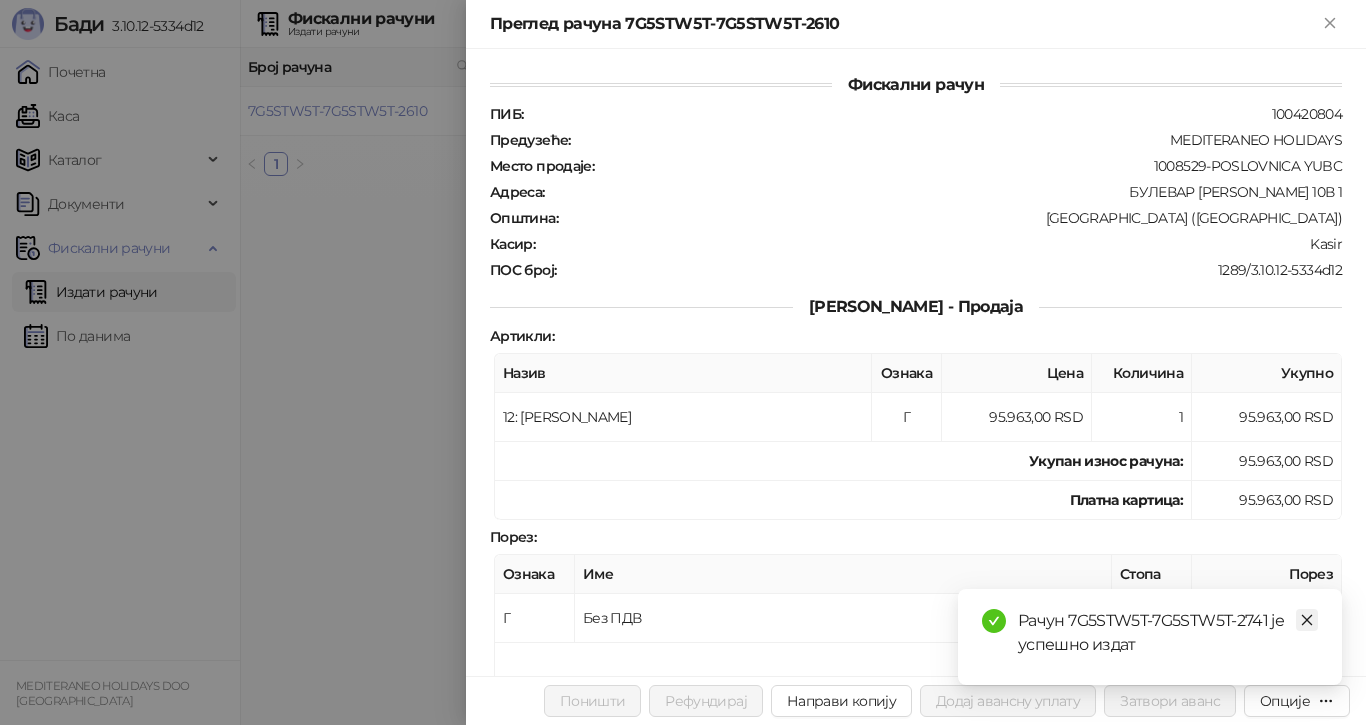 click 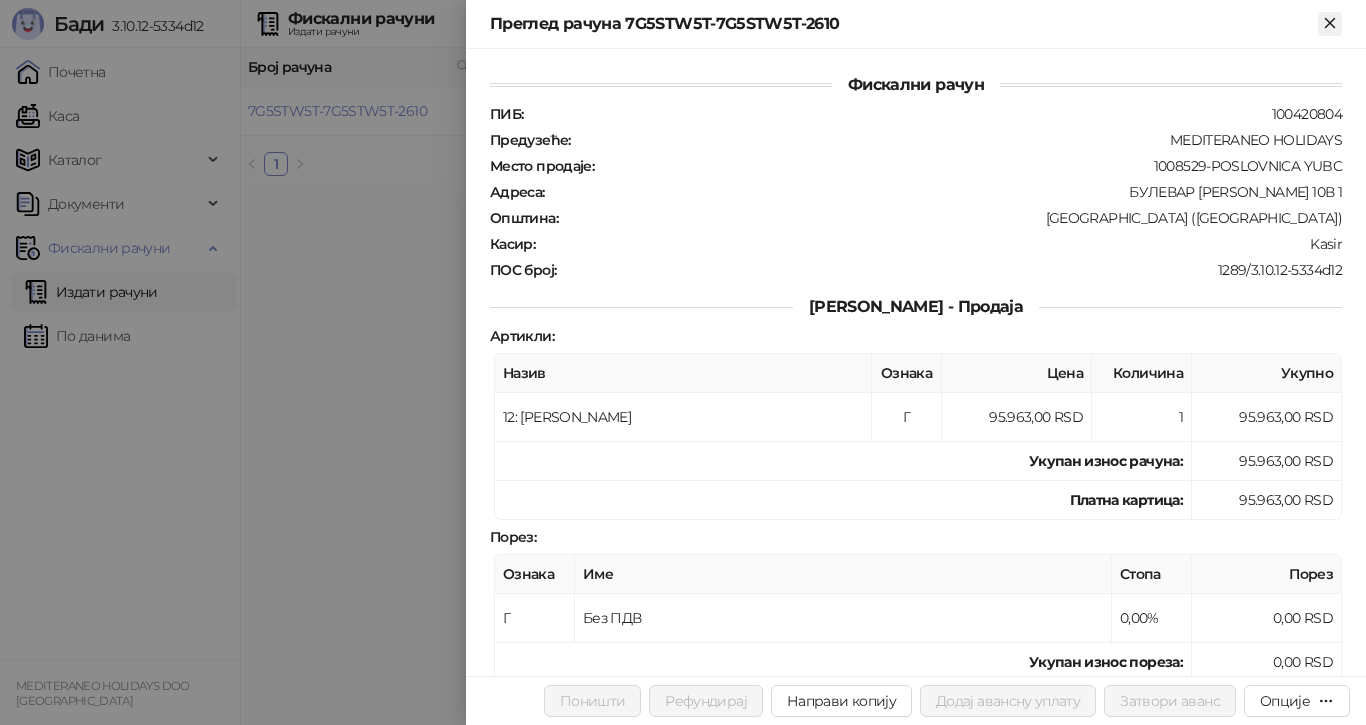 click 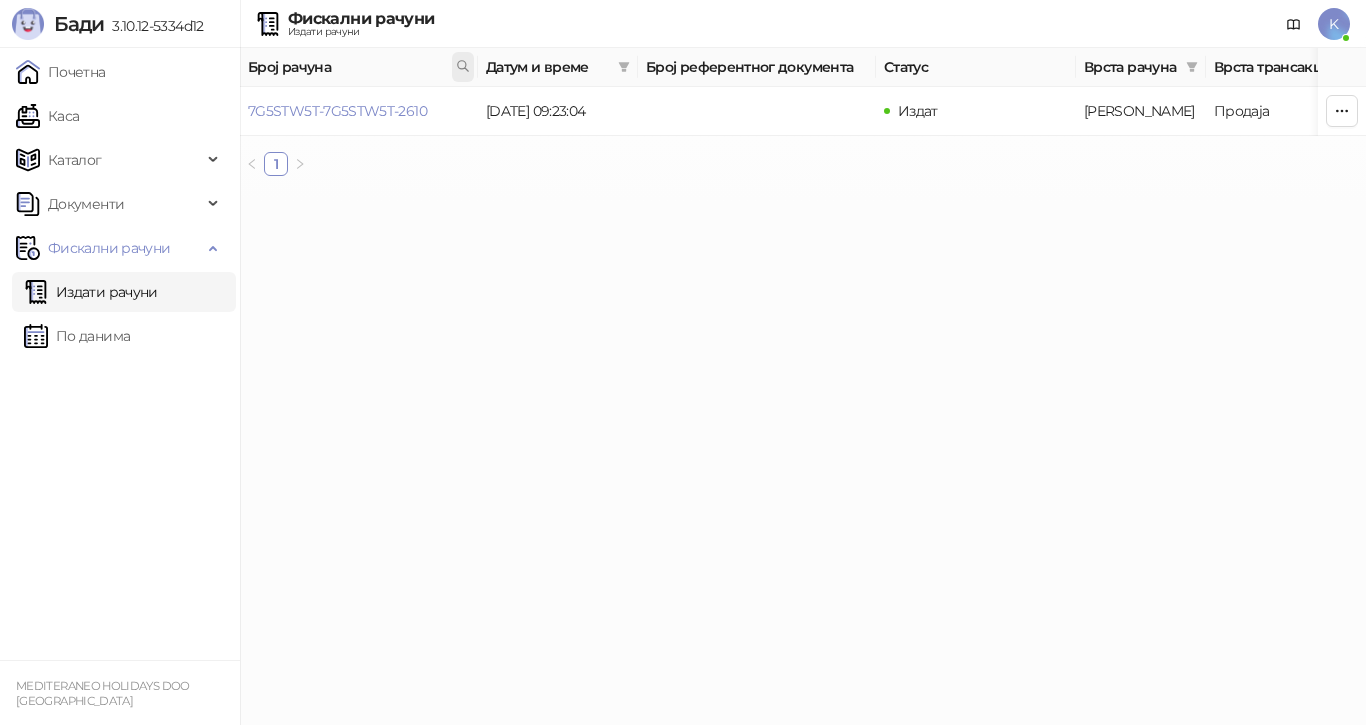 click 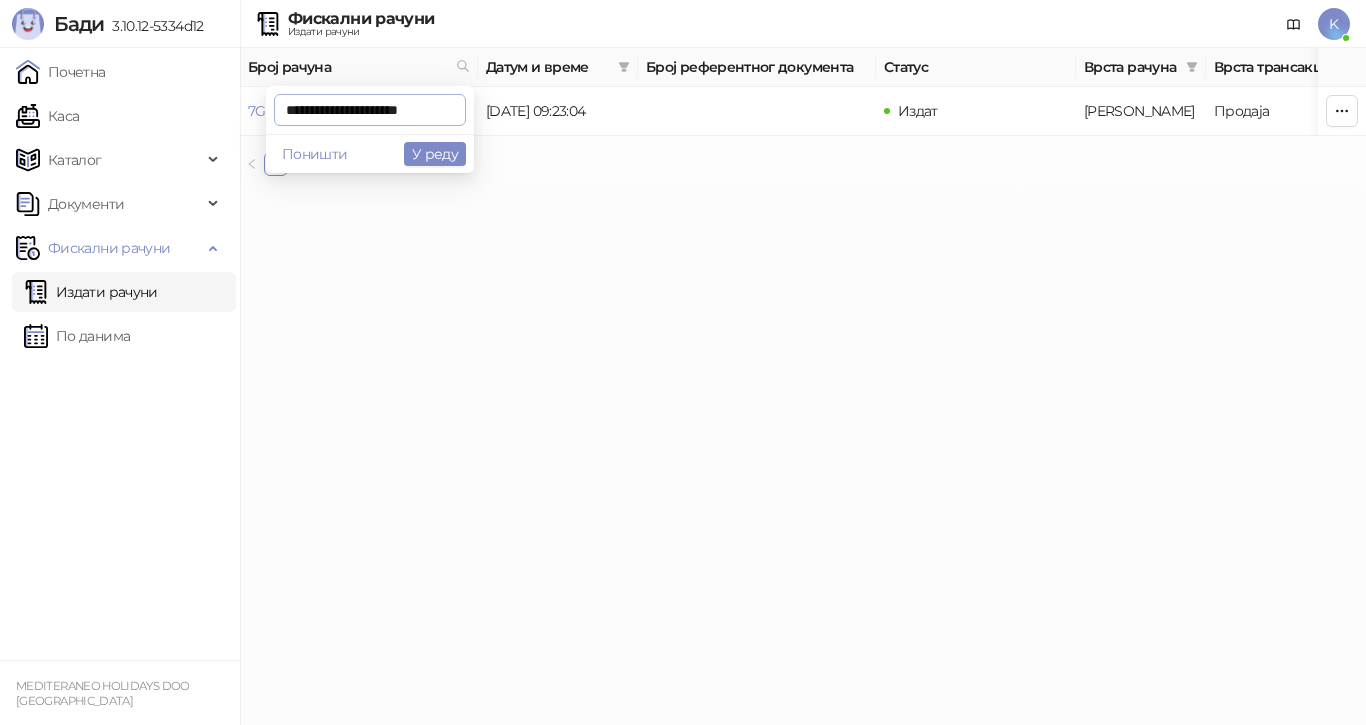 scroll, scrollTop: 0, scrollLeft: 10, axis: horizontal 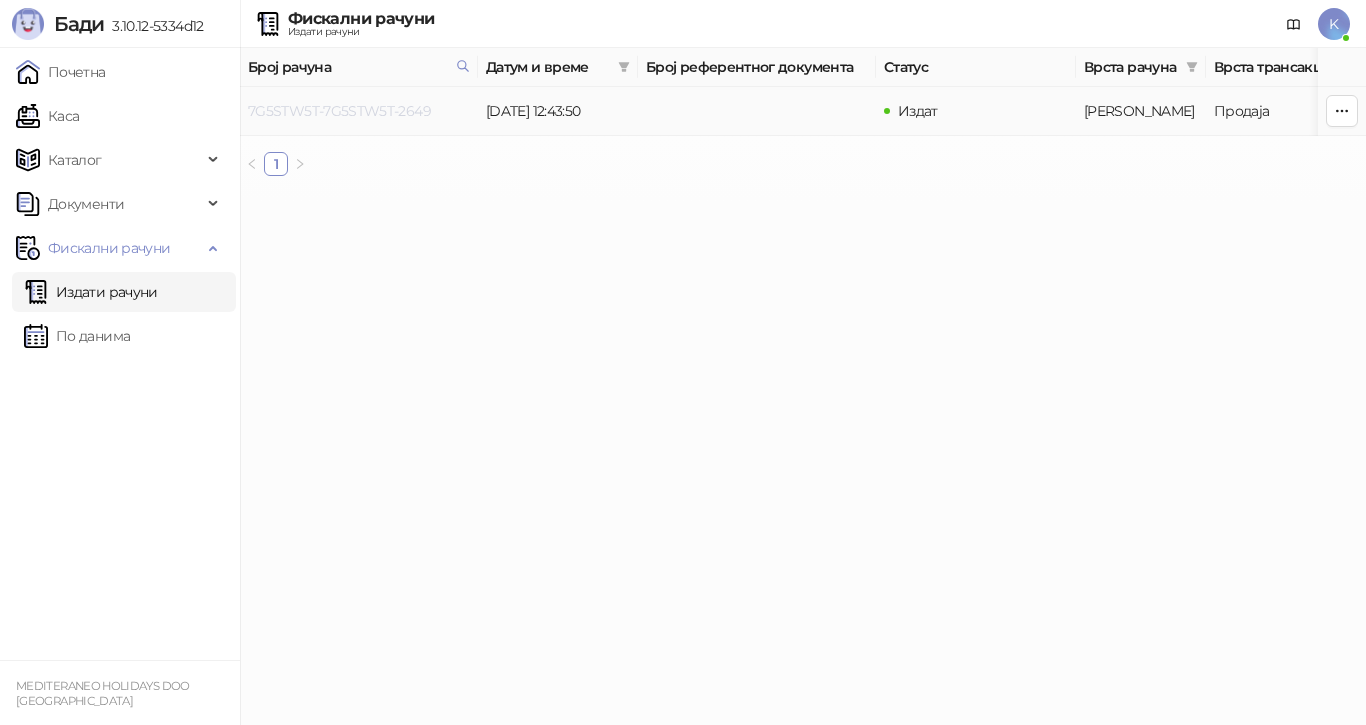 click on "7G5STW5T-7G5STW5T-2649" at bounding box center (339, 111) 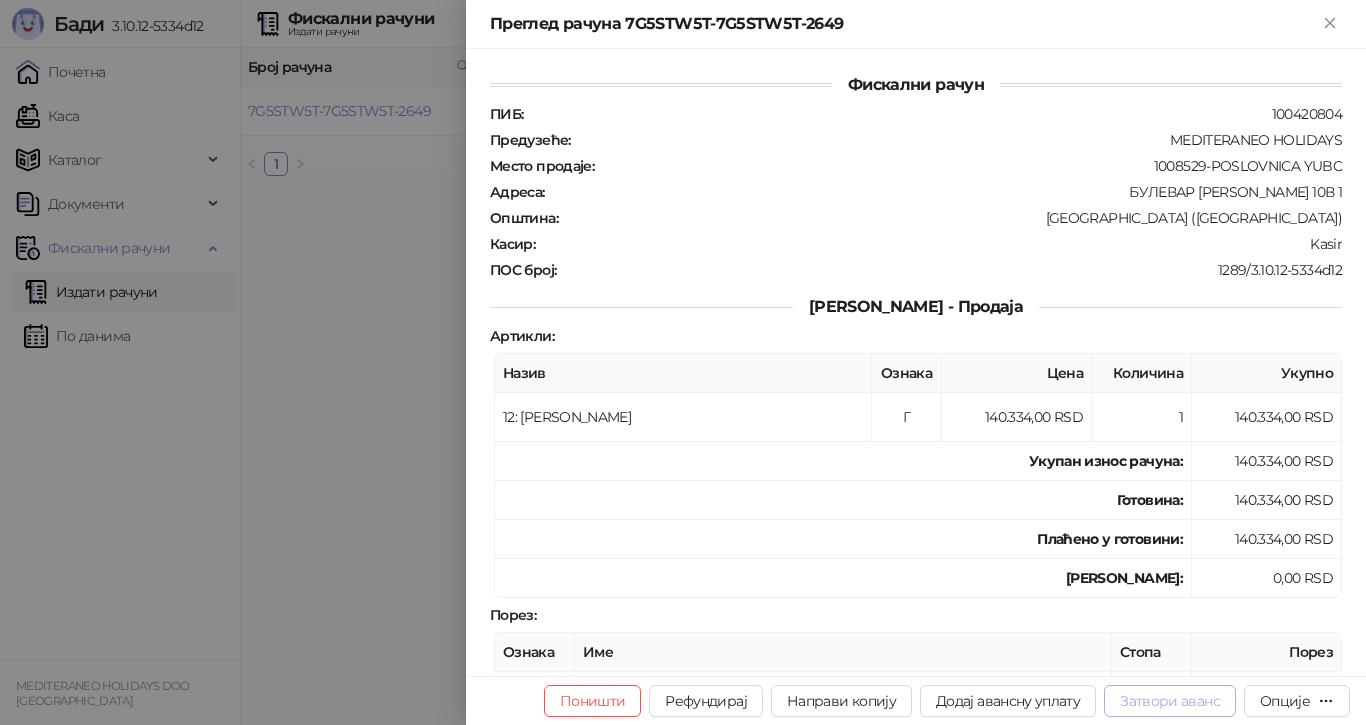 click on "Затвори аванс" at bounding box center (1170, 701) 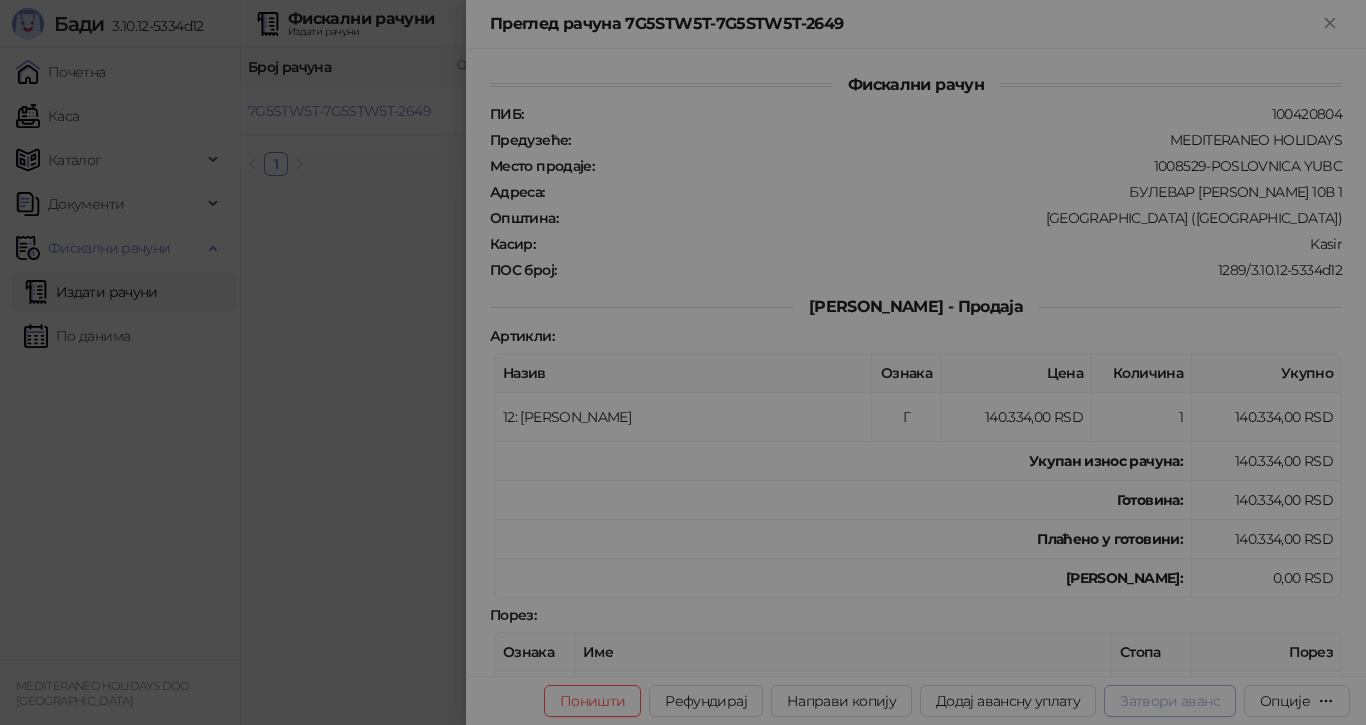 type on "**********" 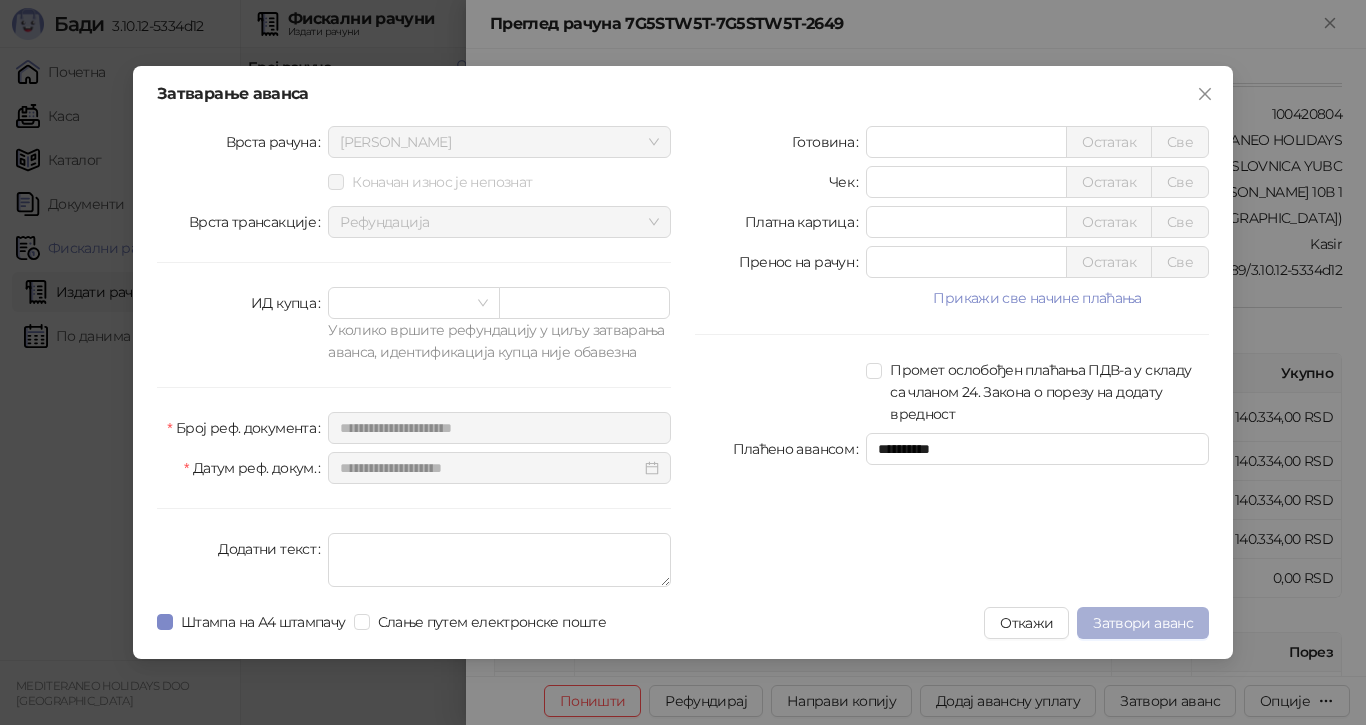 click on "Затвори аванс" at bounding box center (1143, 623) 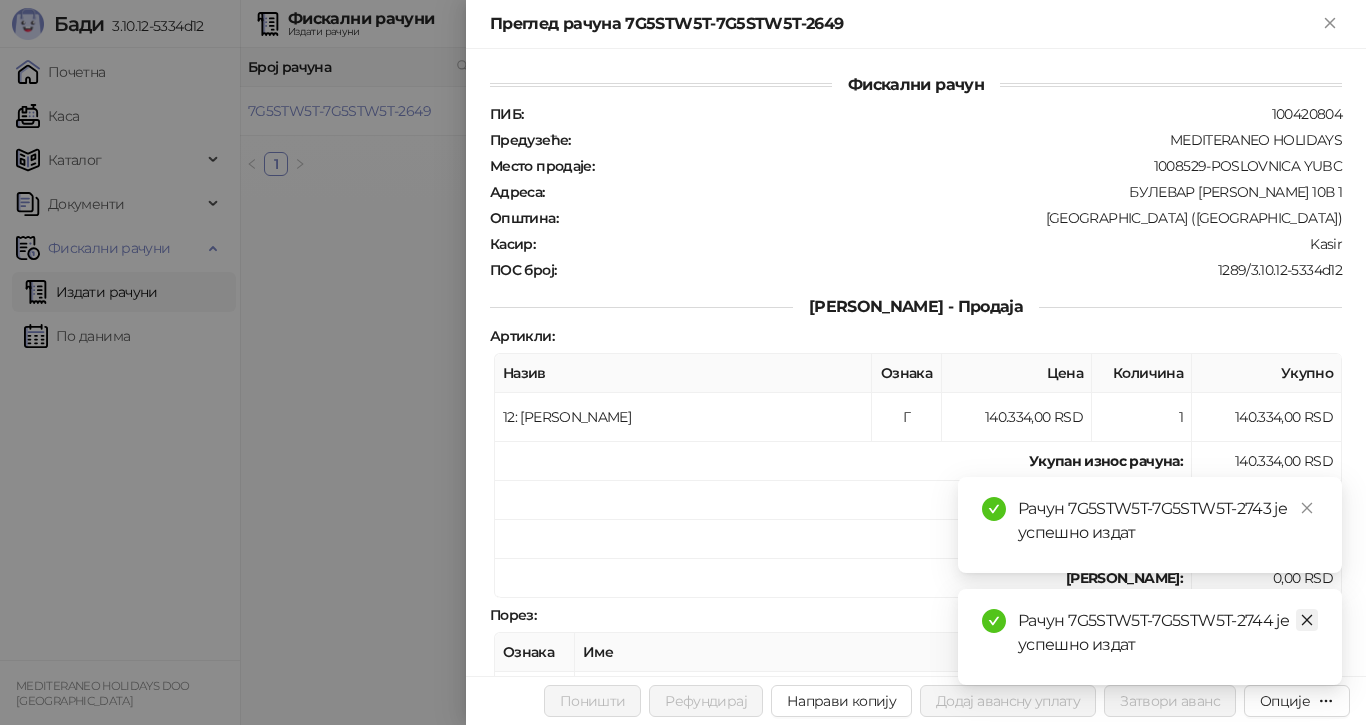 click 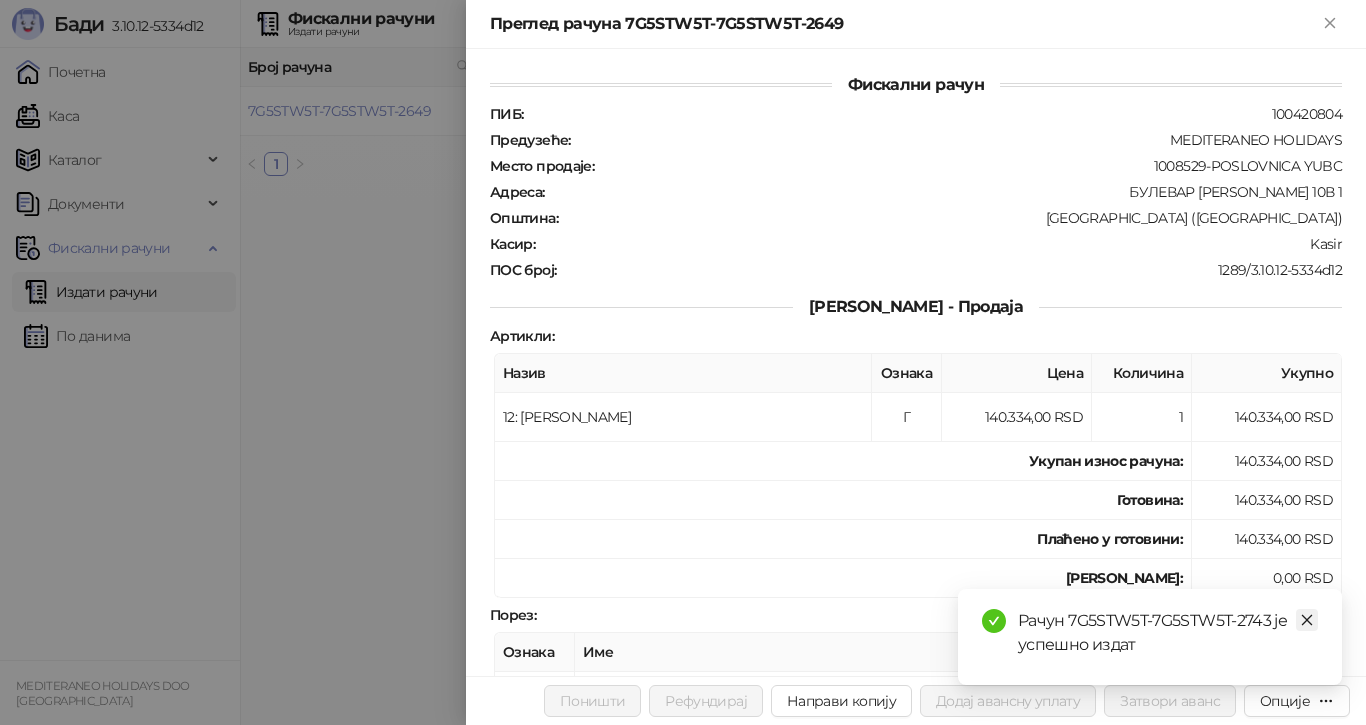 click 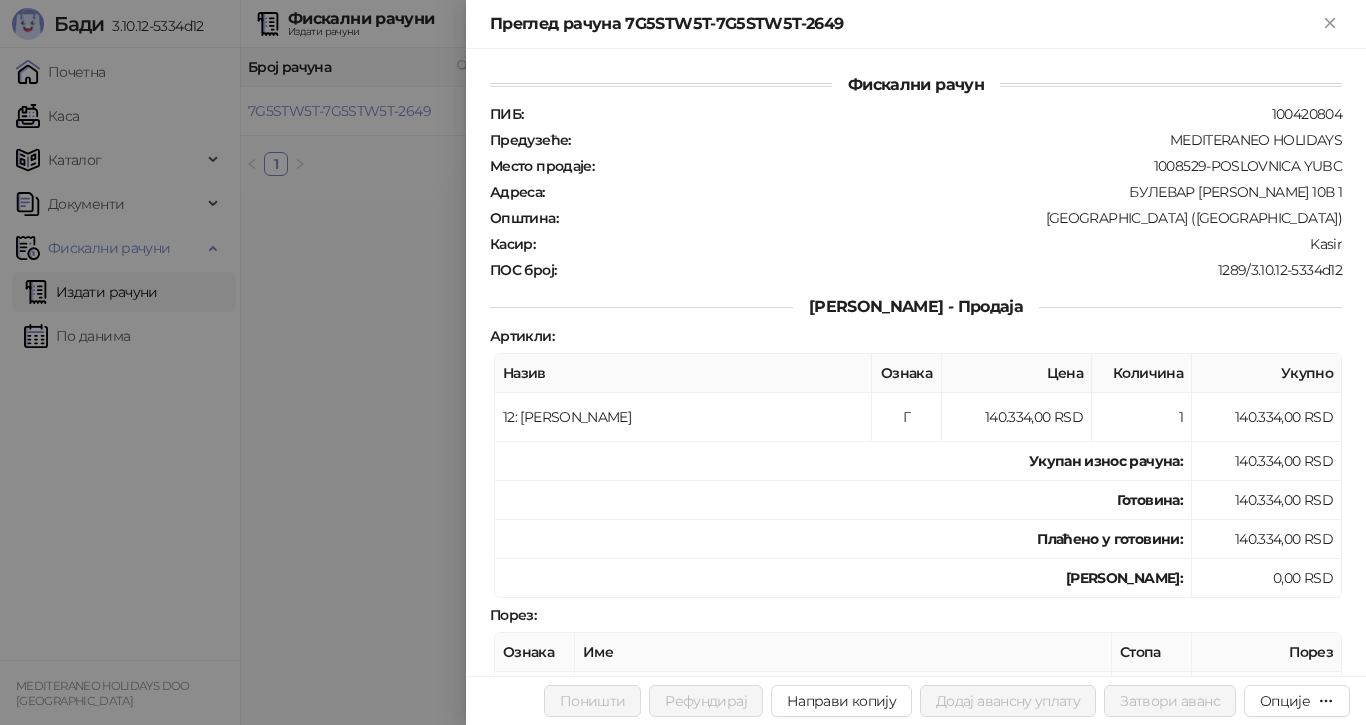 click at bounding box center [683, 362] 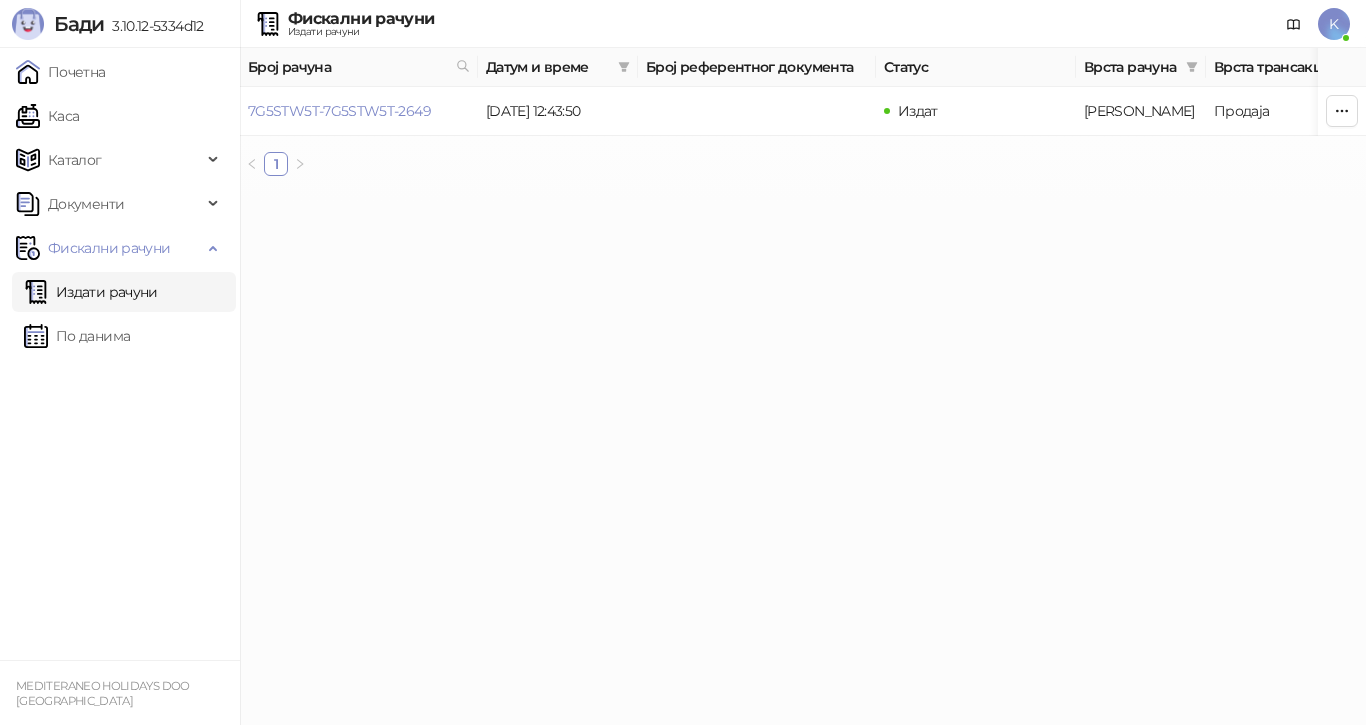 drag, startPoint x: 460, startPoint y: 60, endPoint x: 479, endPoint y: 125, distance: 67.72001 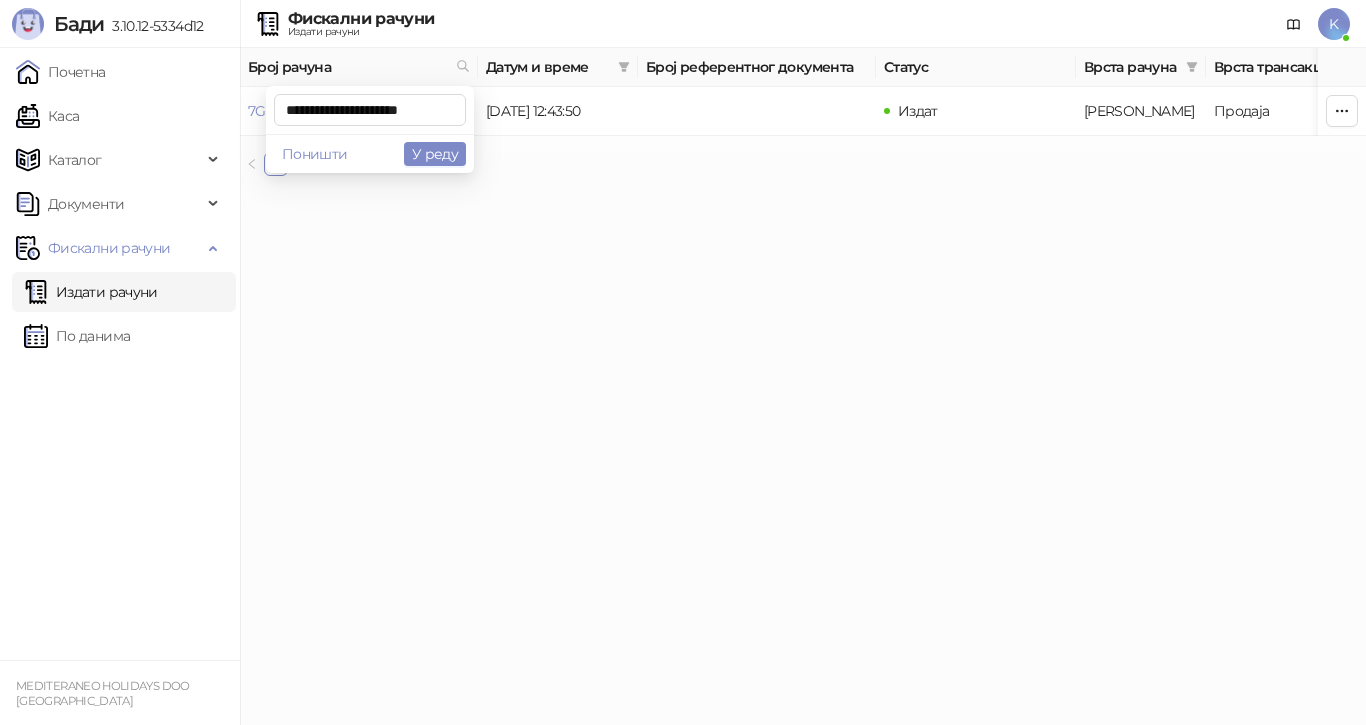 scroll, scrollTop: 0, scrollLeft: 6, axis: horizontal 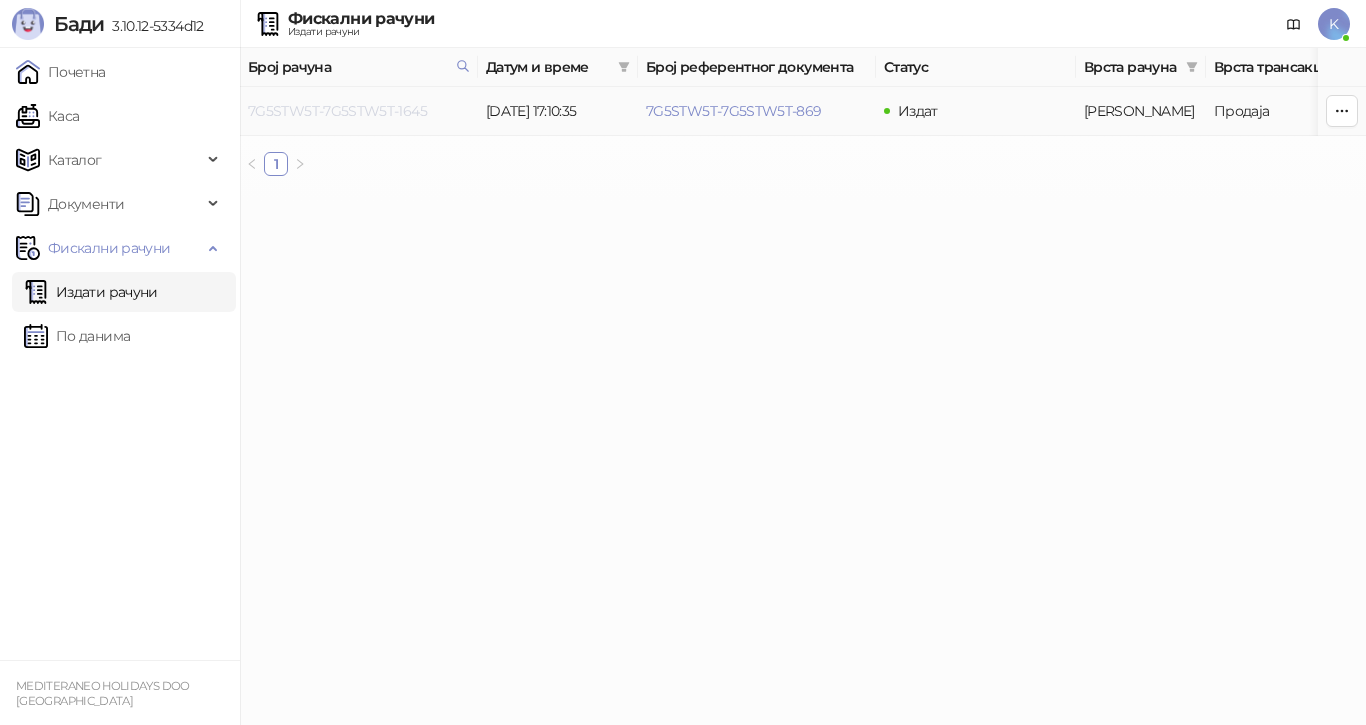 click on "7G5STW5T-7G5STW5T-1645" at bounding box center (337, 111) 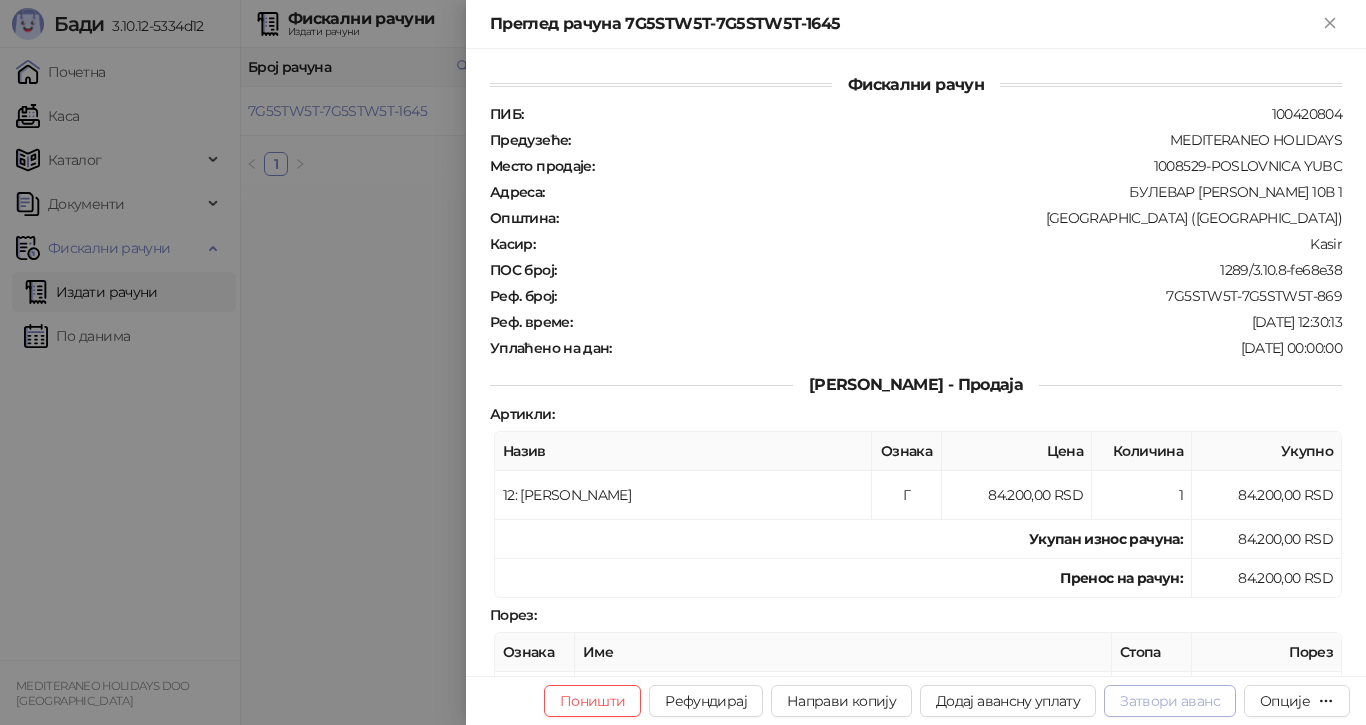 click on "Затвори аванс" at bounding box center [1170, 701] 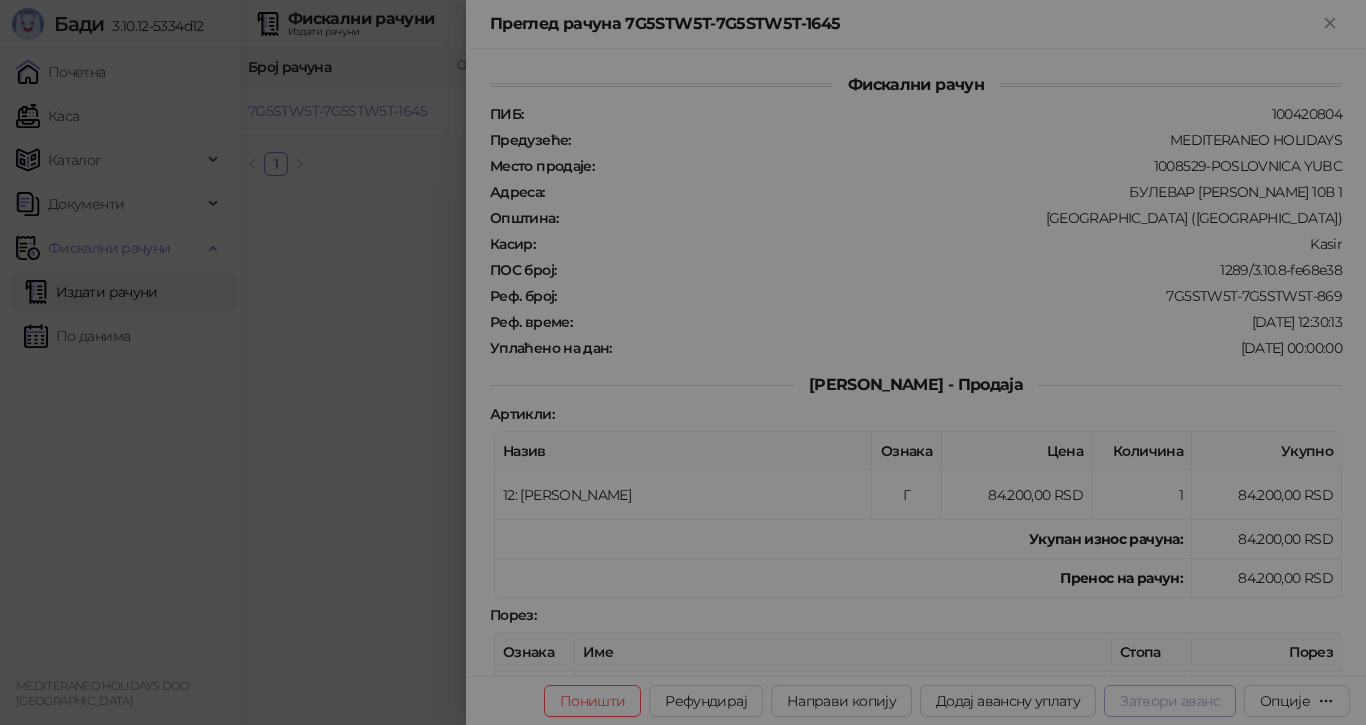 type on "**********" 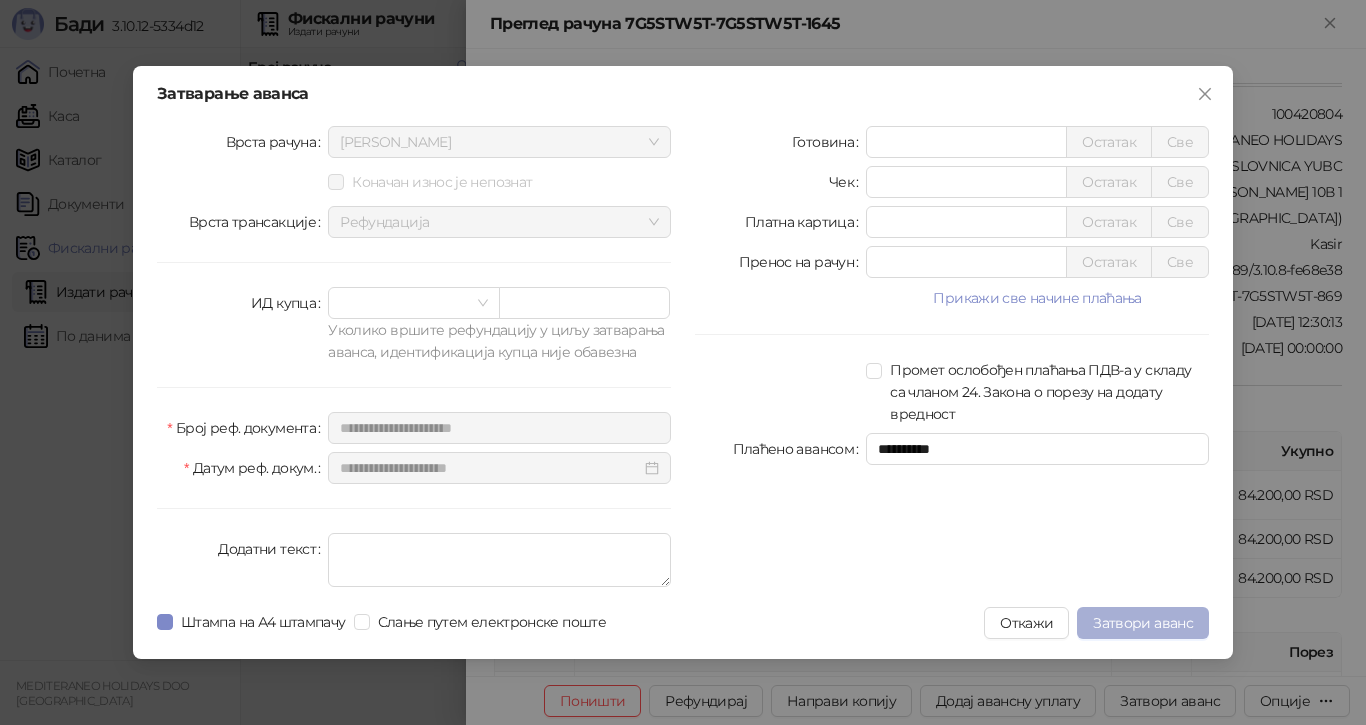 click on "Затвори аванс" at bounding box center (1143, 623) 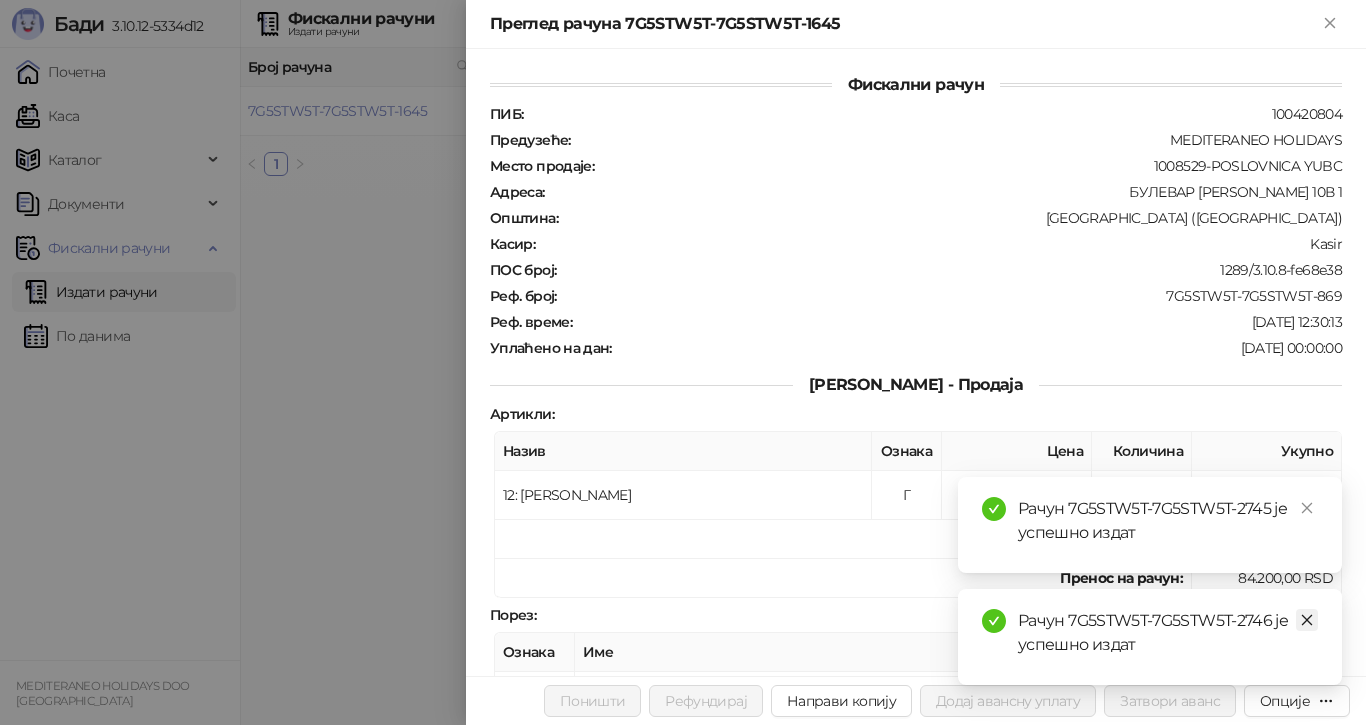 click 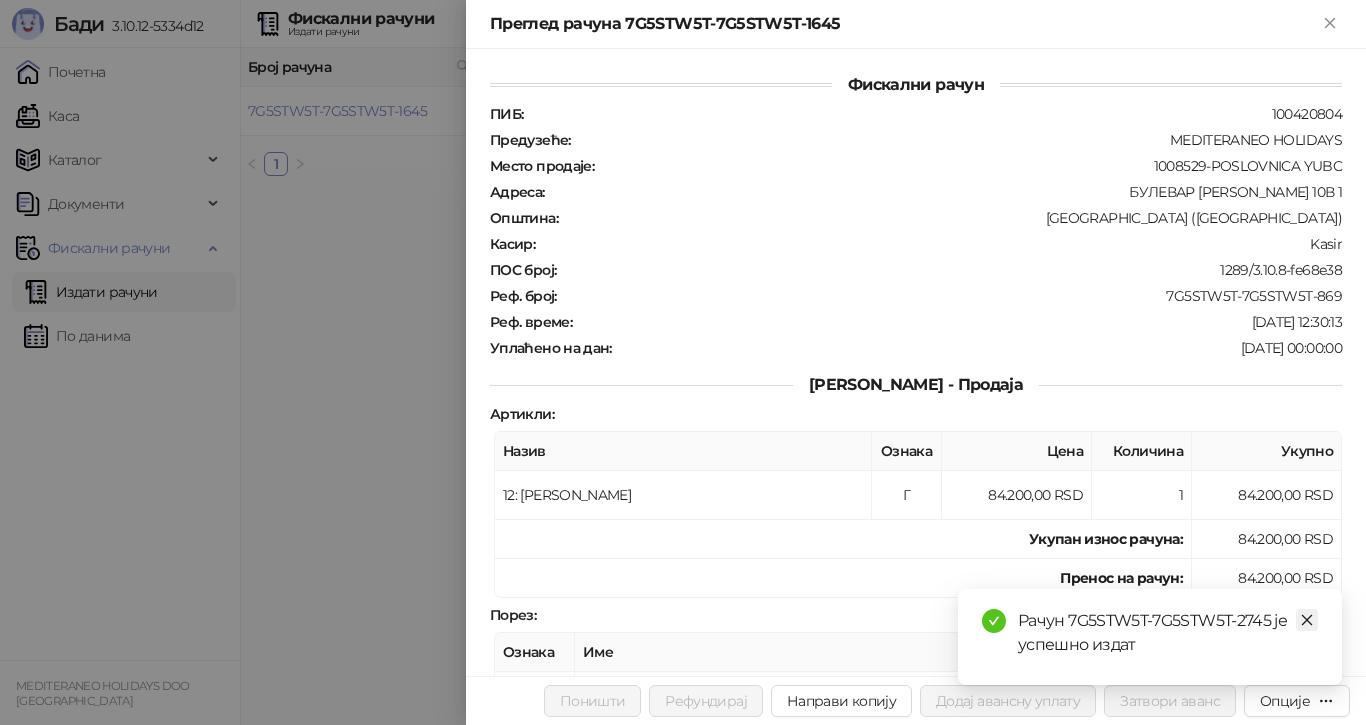 drag, startPoint x: 1303, startPoint y: 619, endPoint x: 1275, endPoint y: 602, distance: 32.75668 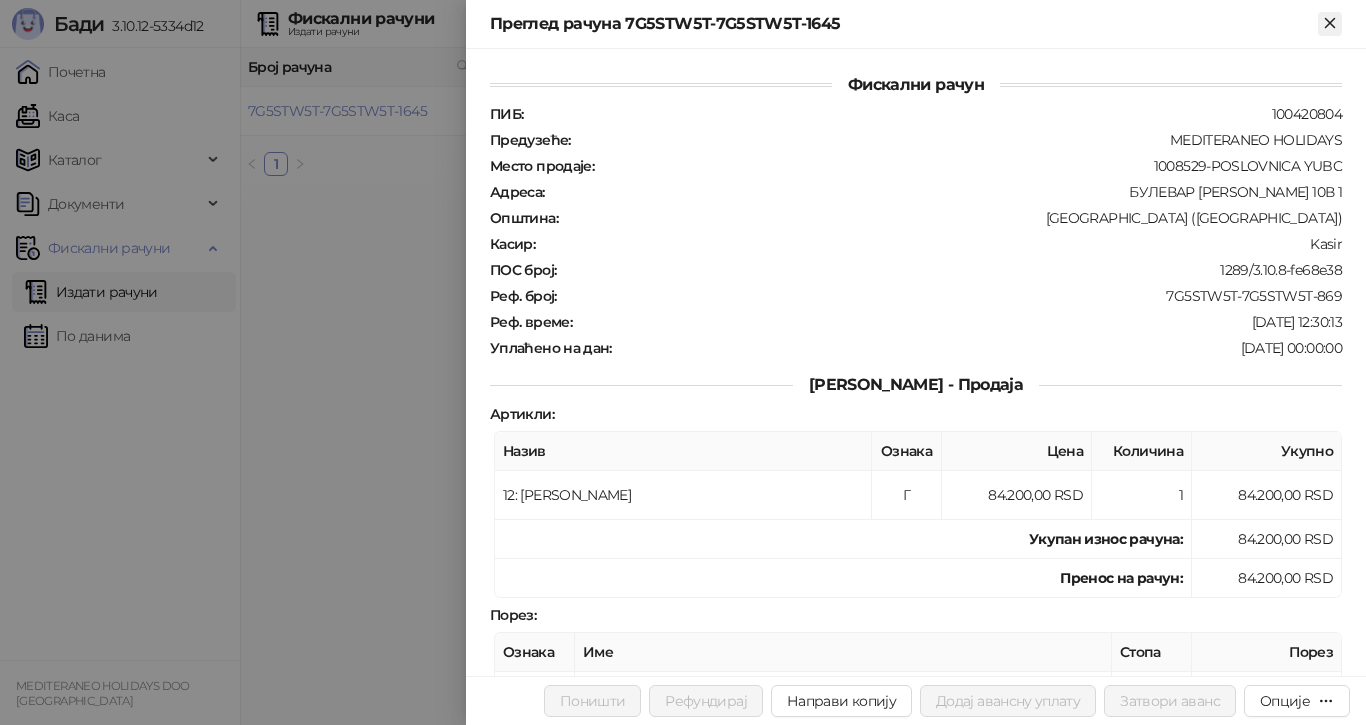 click 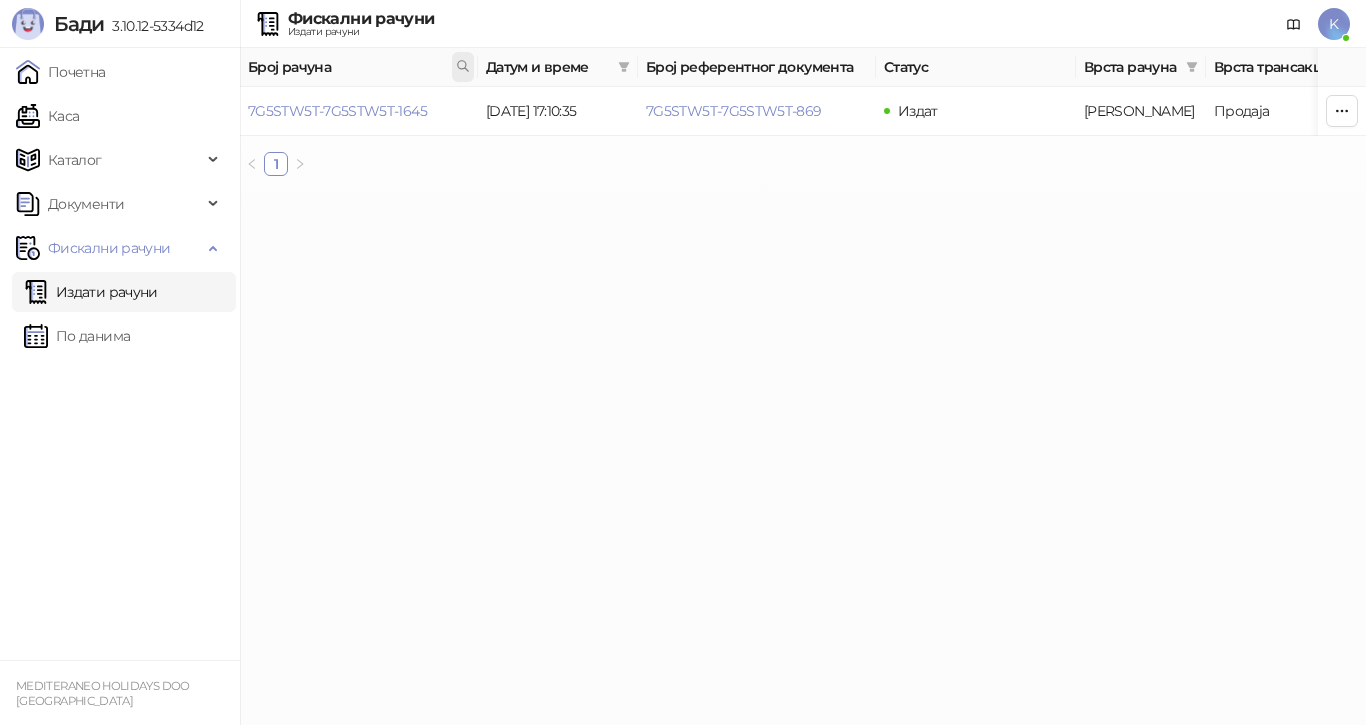 click 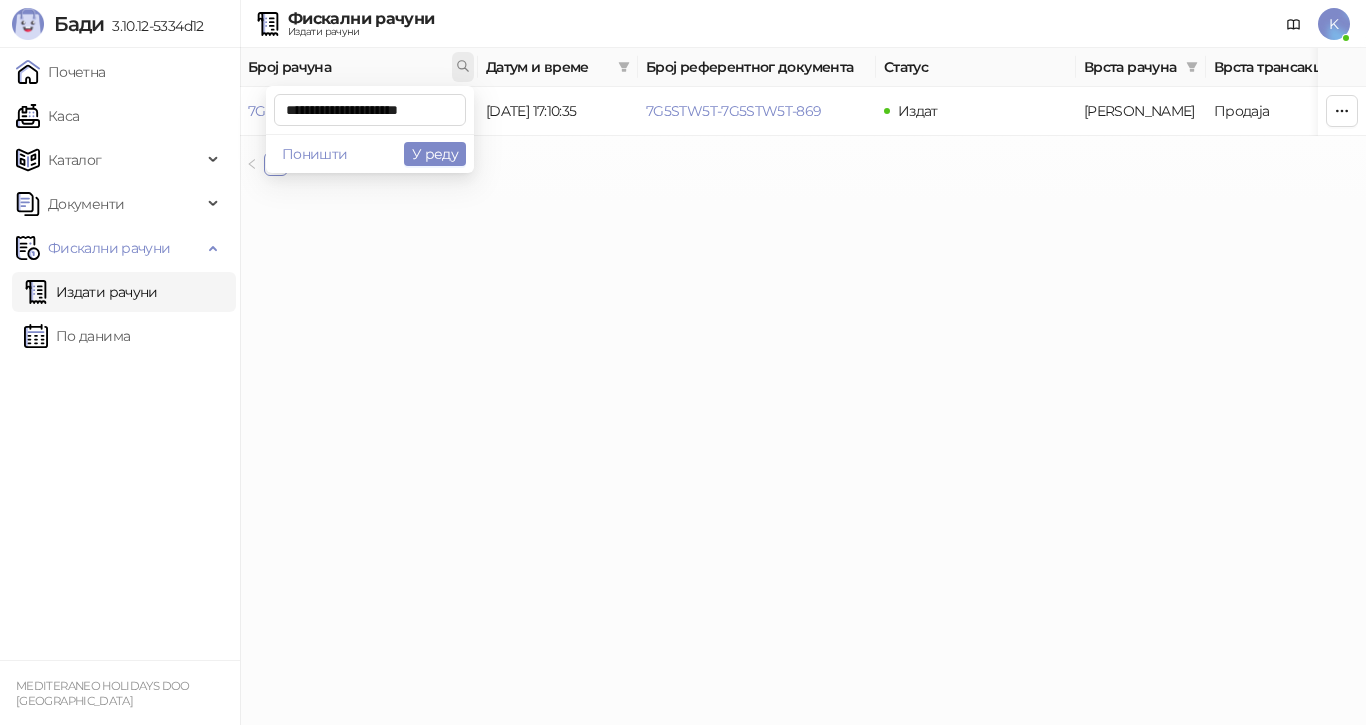 scroll, scrollTop: 0, scrollLeft: 6, axis: horizontal 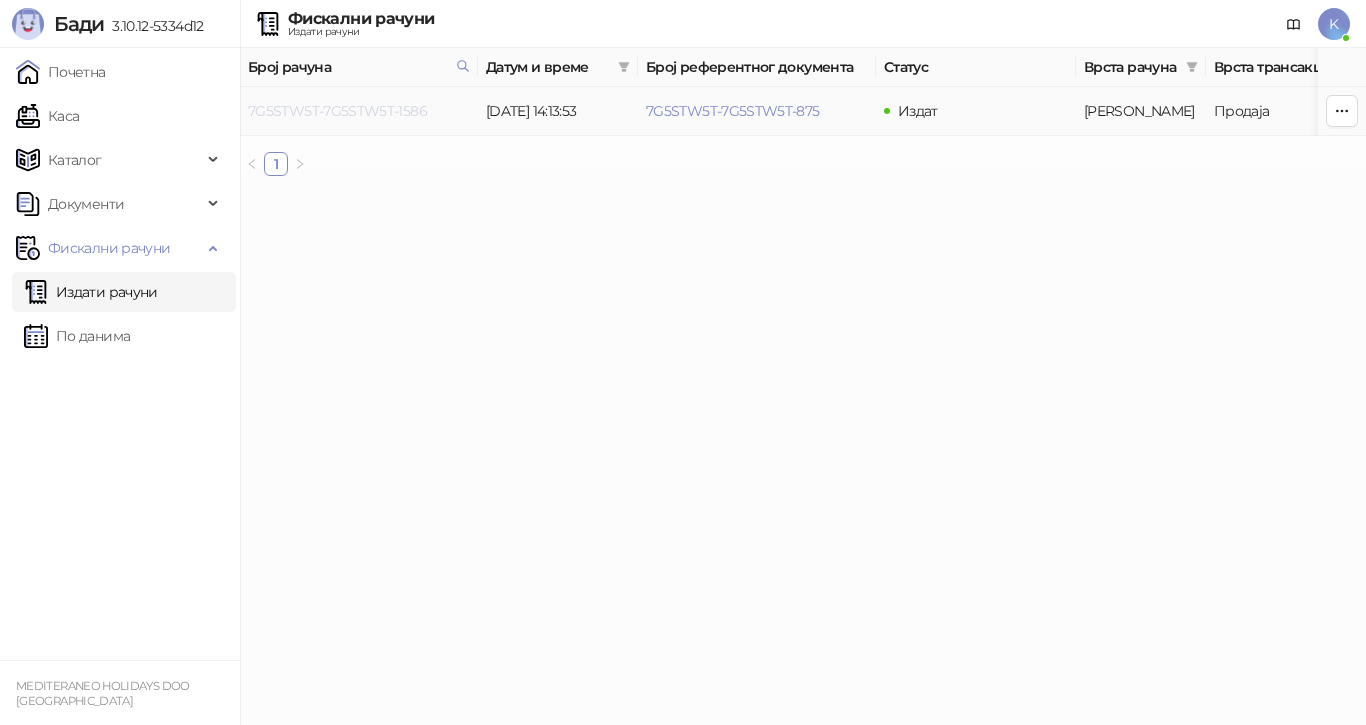 click on "7G5STW5T-7G5STW5T-1586" at bounding box center (337, 111) 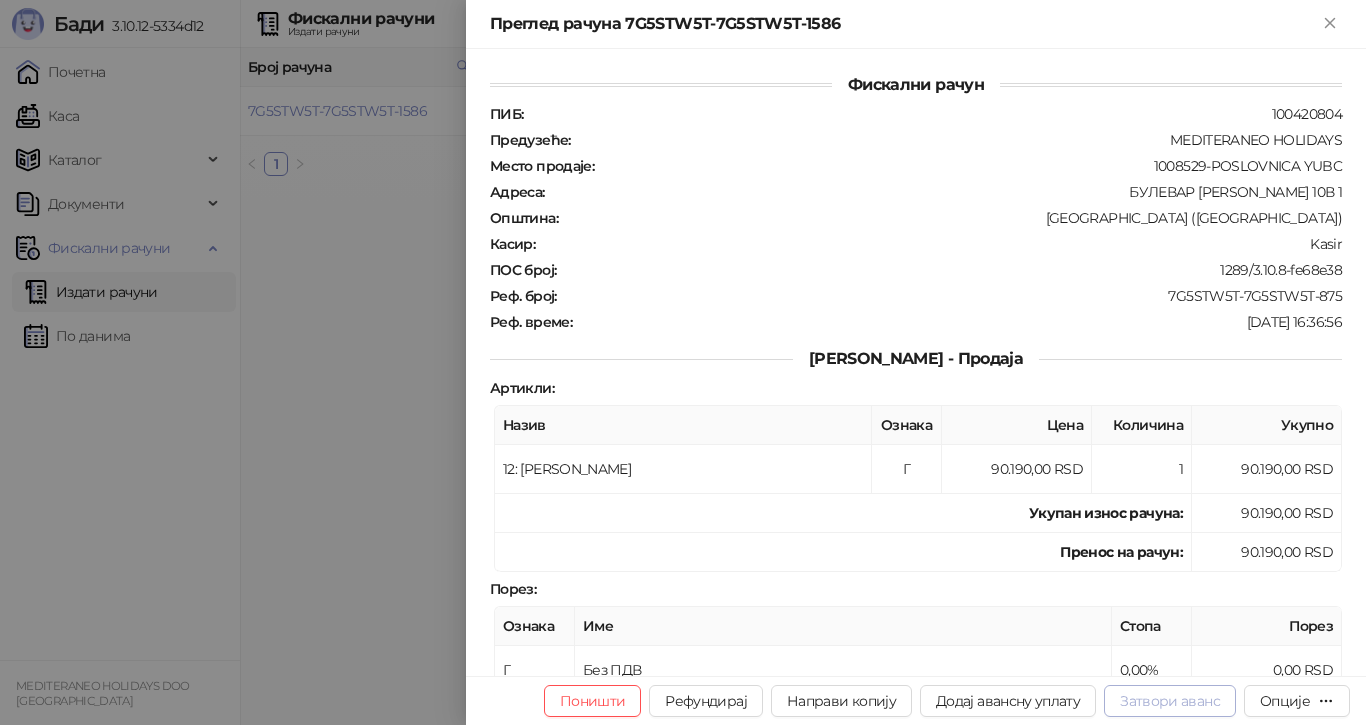 click on "Затвори аванс" at bounding box center (1170, 701) 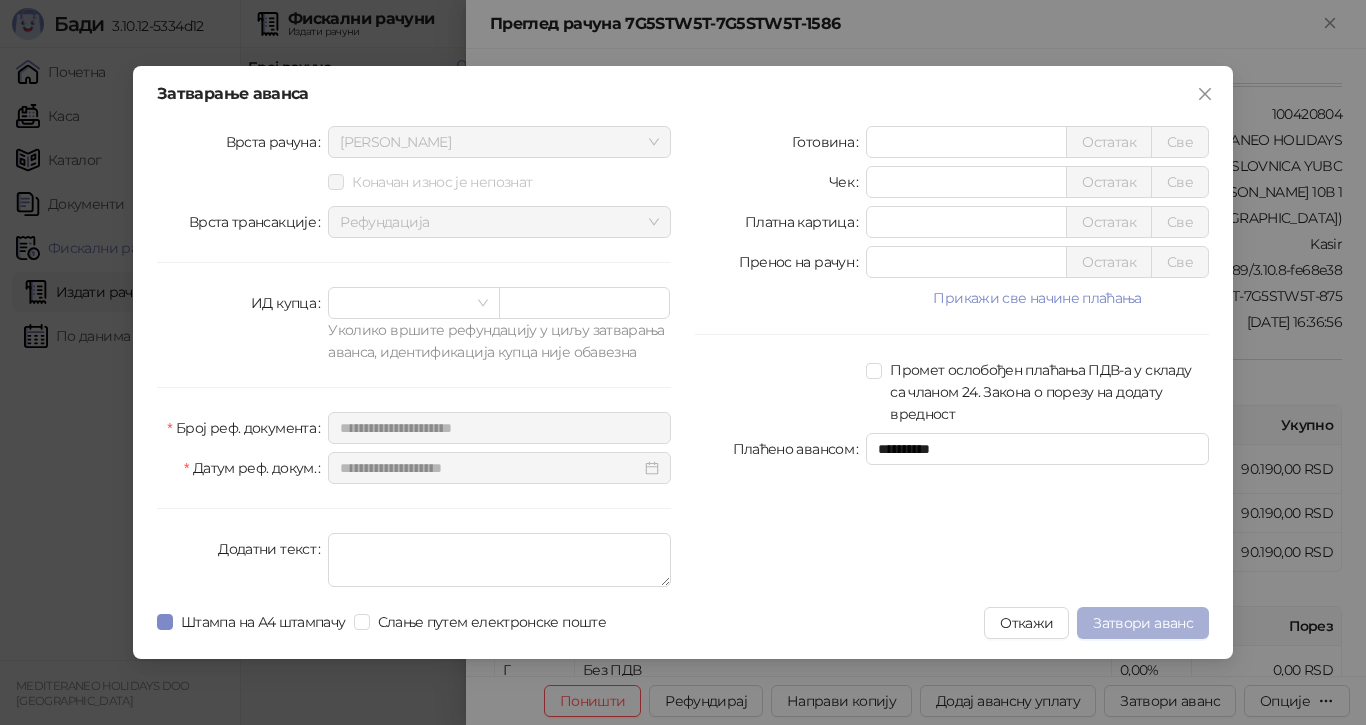 click on "Затвори аванс" at bounding box center [1143, 623] 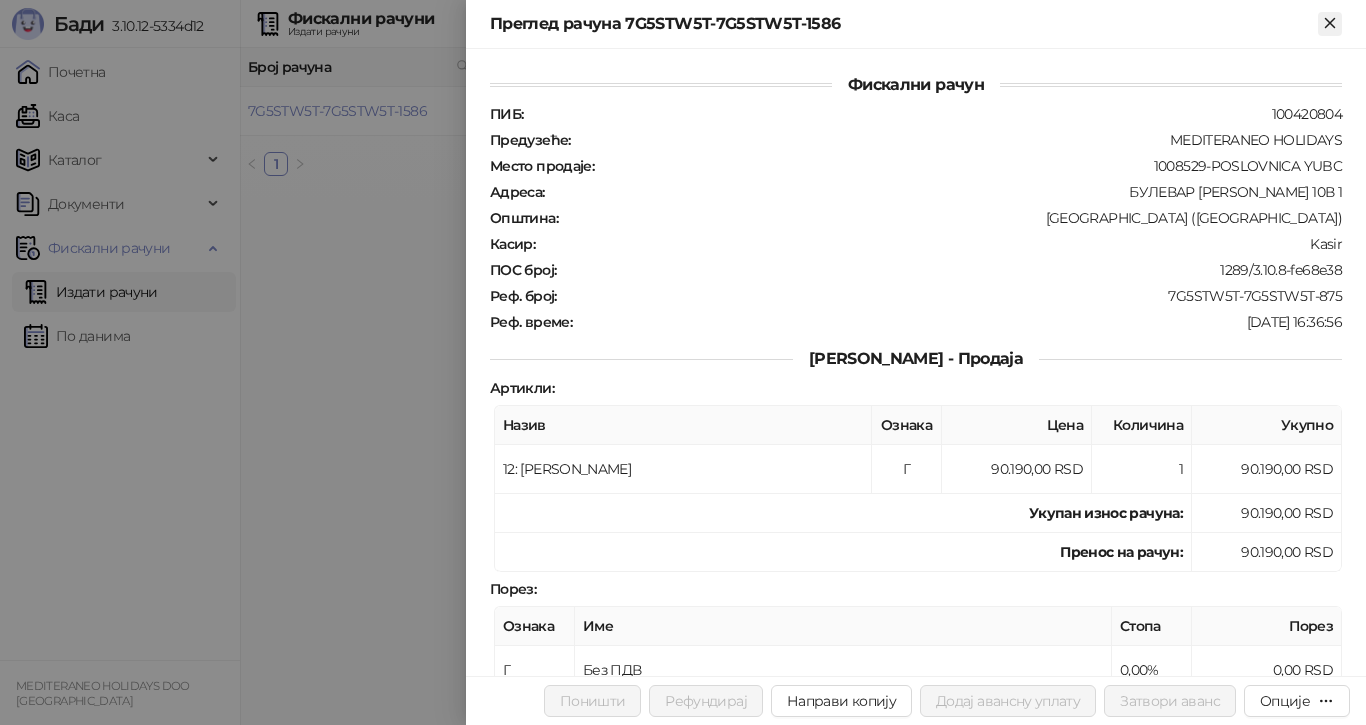 click 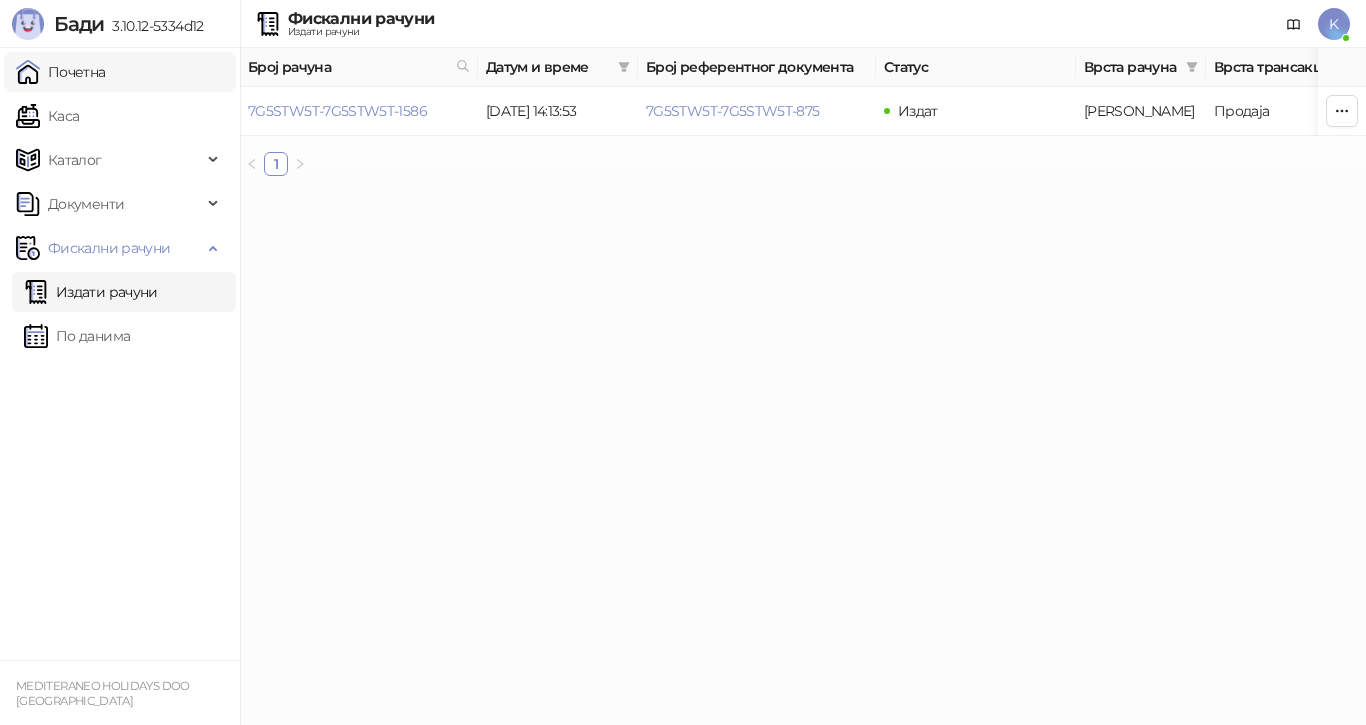 click on "Почетна" at bounding box center [61, 72] 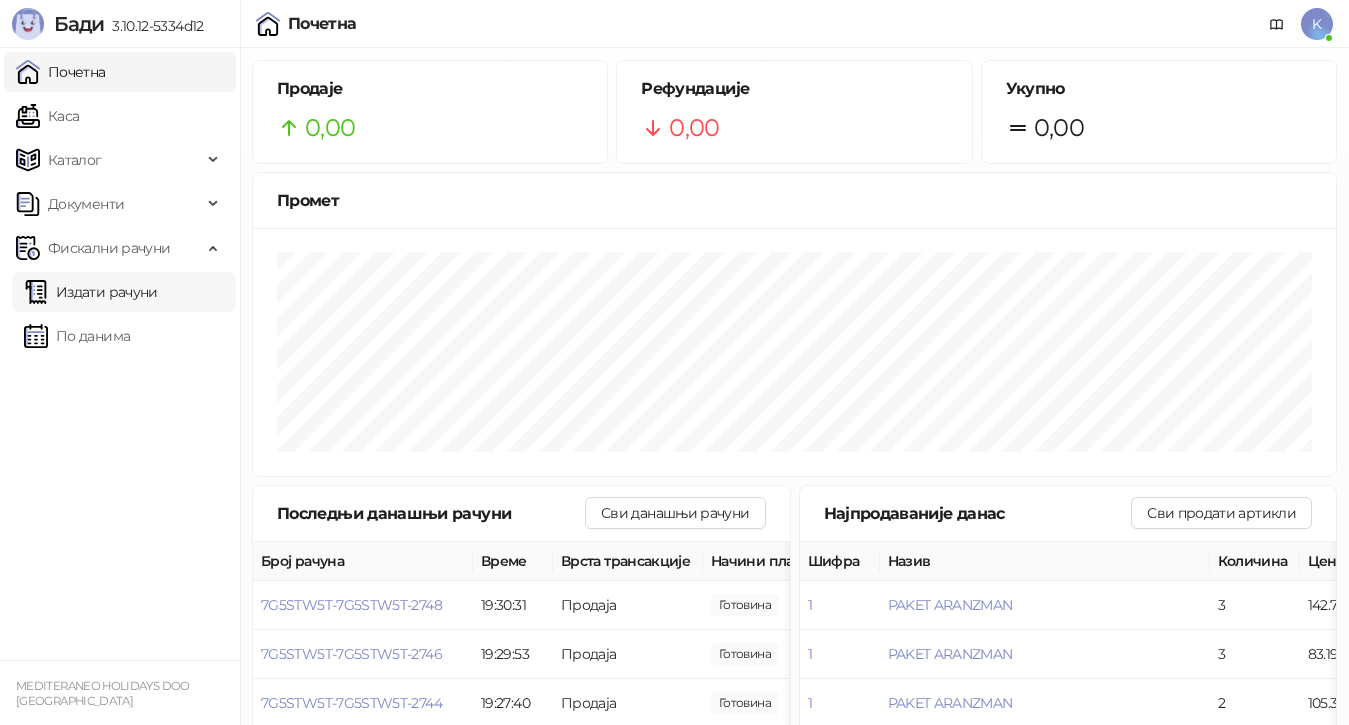 click on "Издати рачуни" at bounding box center [91, 292] 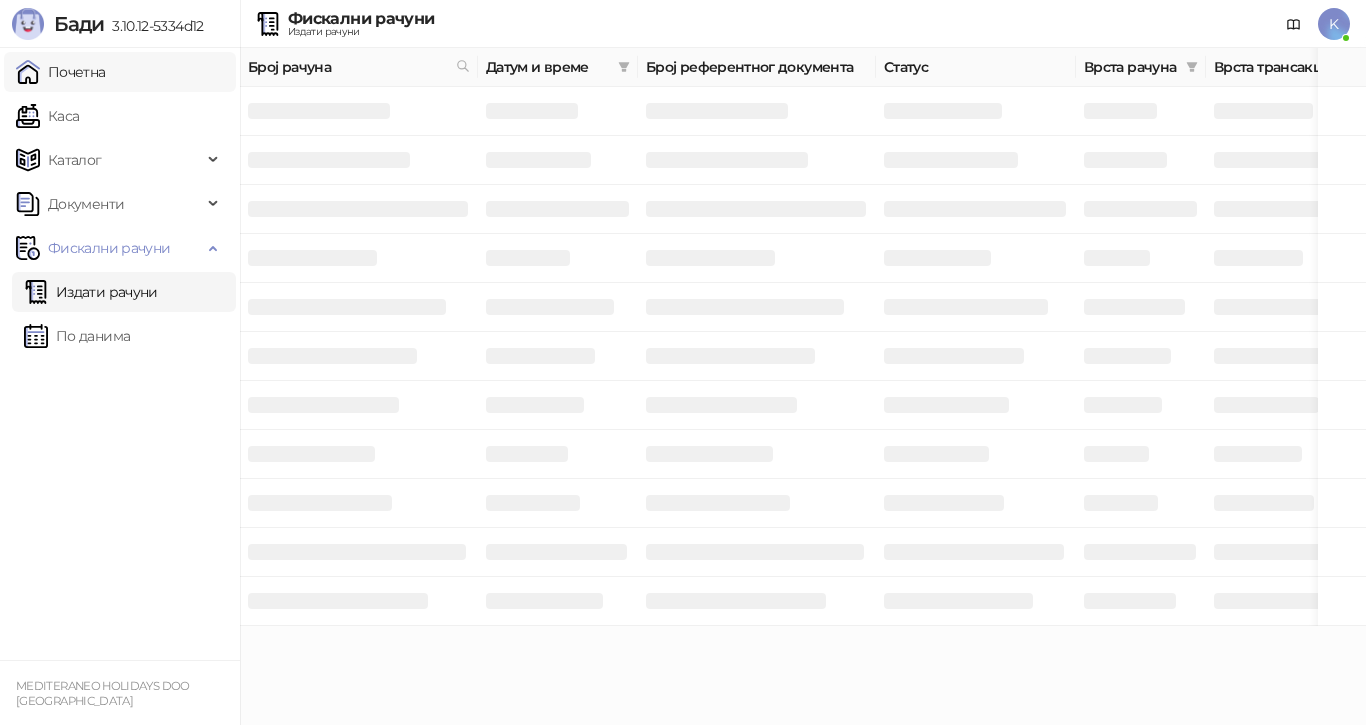 click on "Почетна" at bounding box center [61, 72] 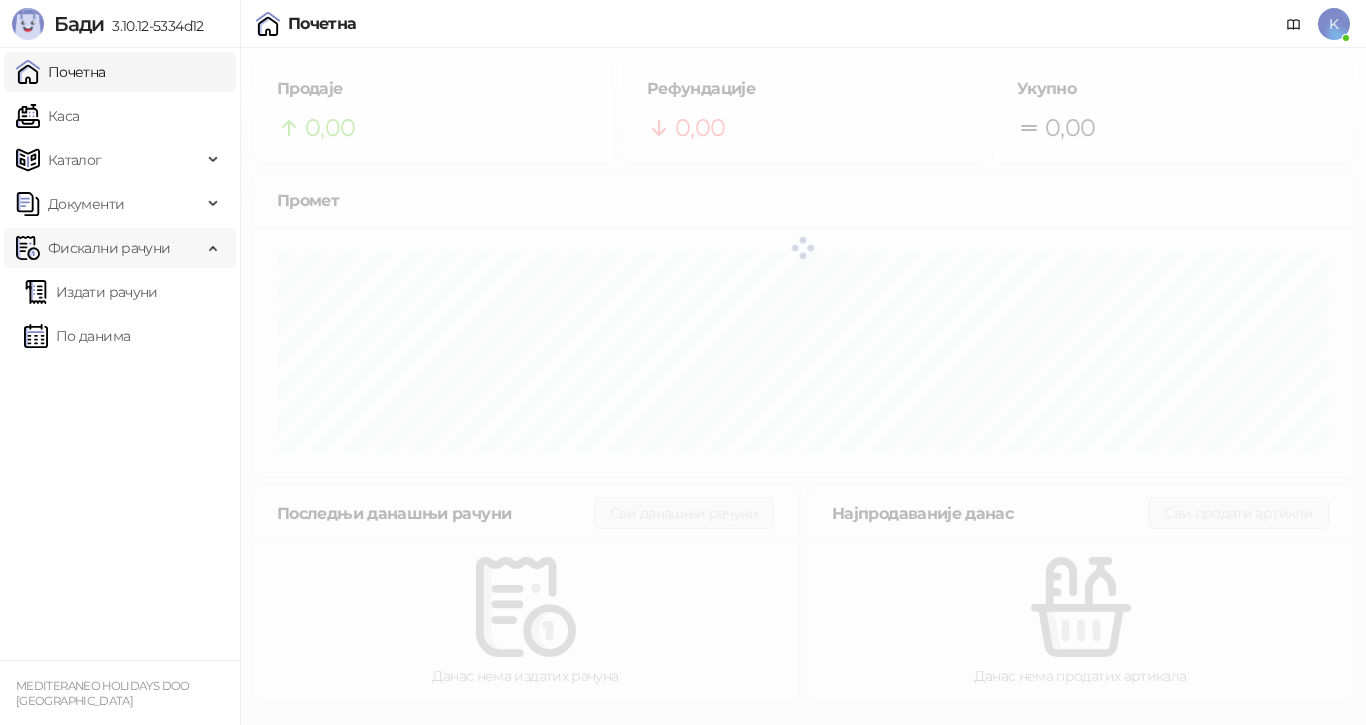 click on "Фискални рачуни" at bounding box center [109, 248] 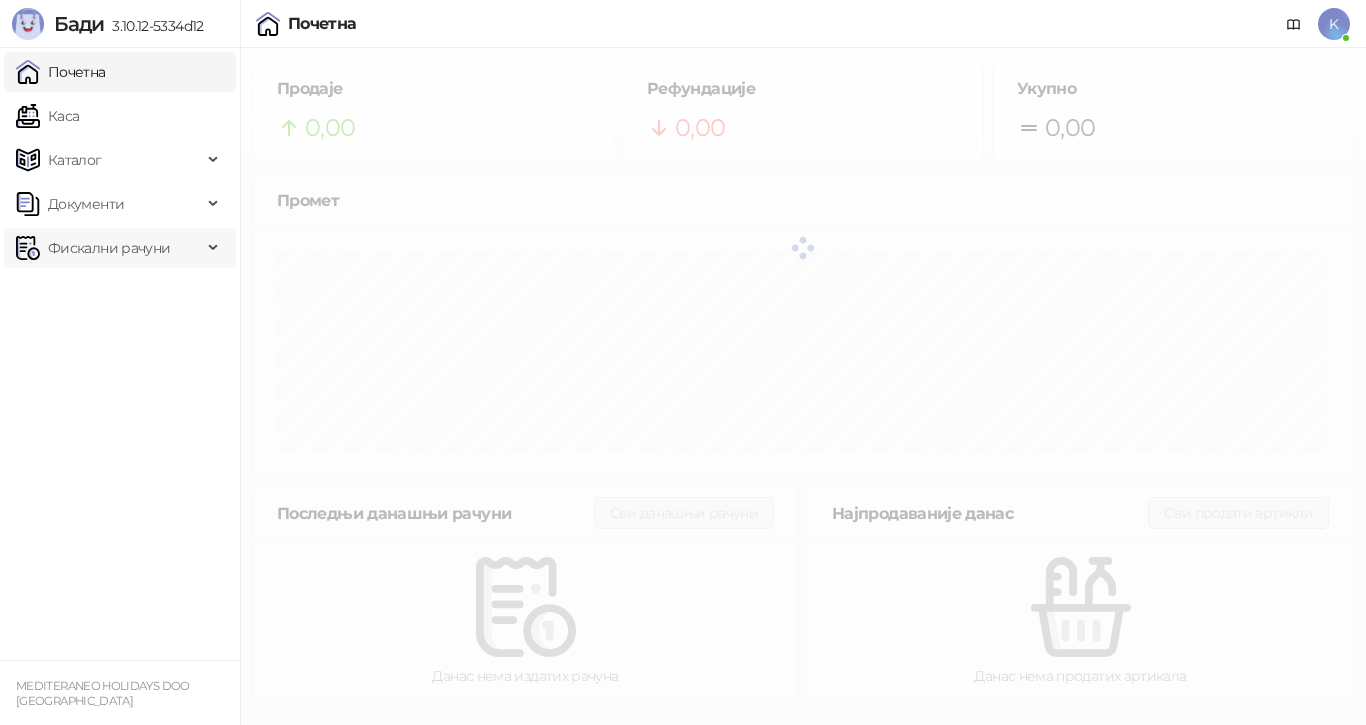 click on "Фискални рачуни" at bounding box center [109, 248] 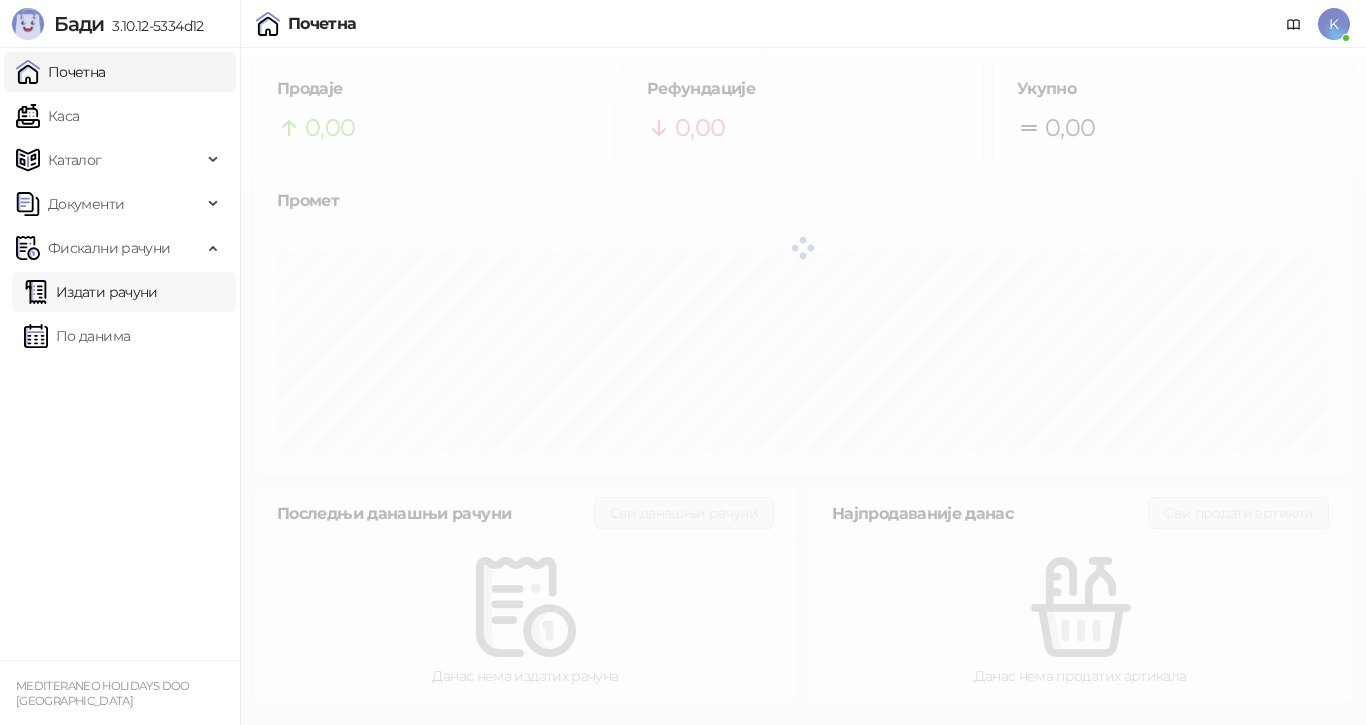 click on "Издати рачуни" at bounding box center (91, 292) 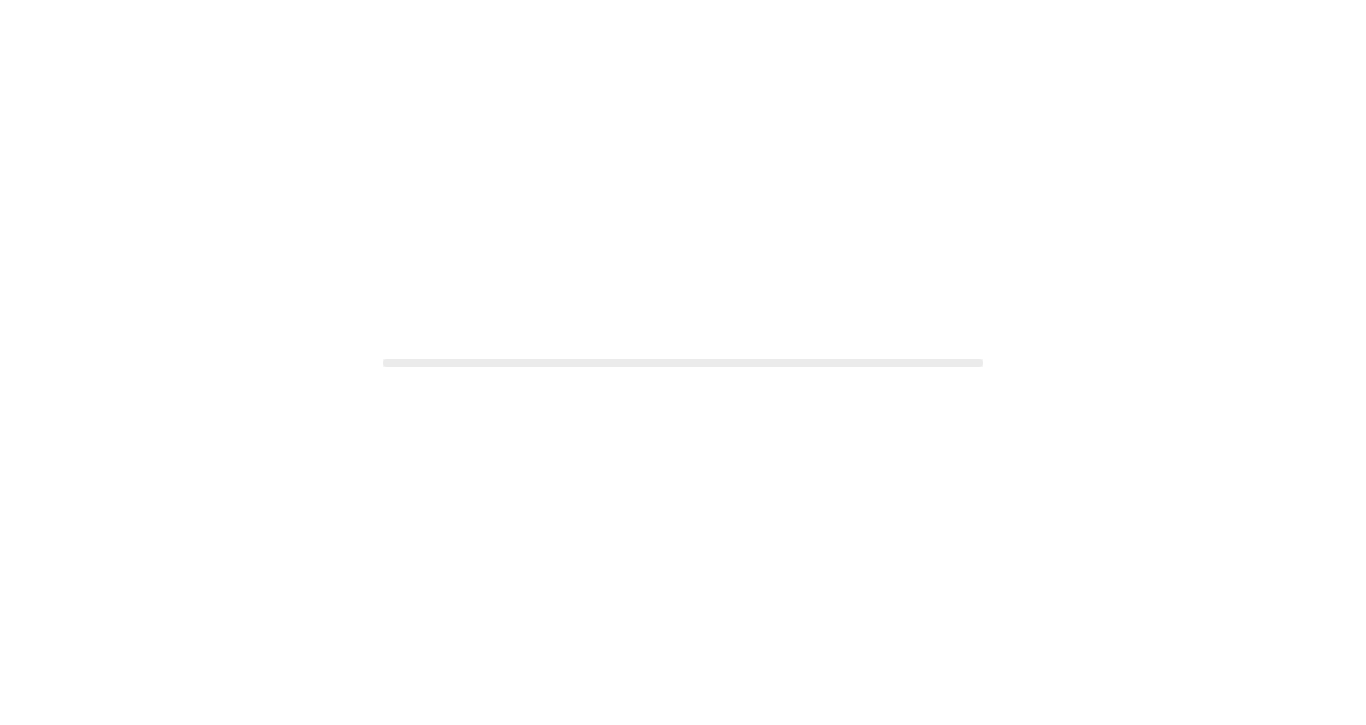scroll, scrollTop: 0, scrollLeft: 0, axis: both 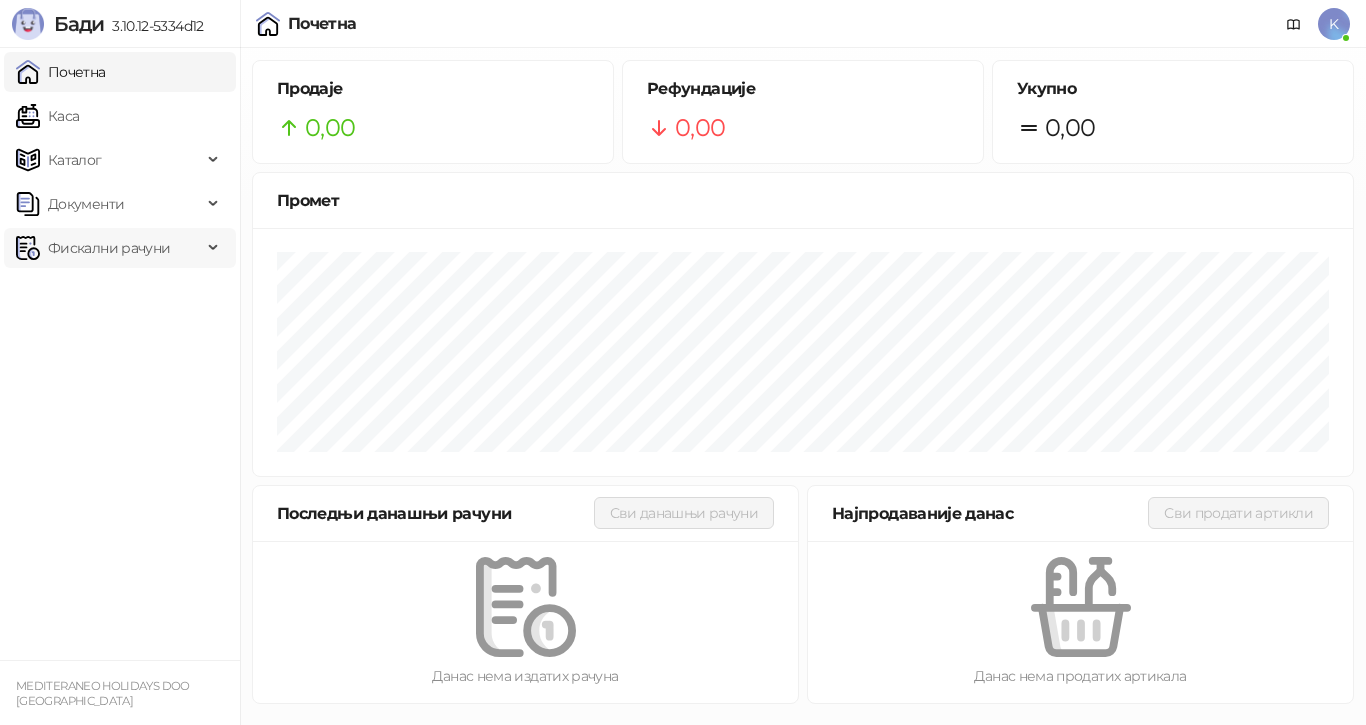 click on "Фискални рачуни" at bounding box center (109, 248) 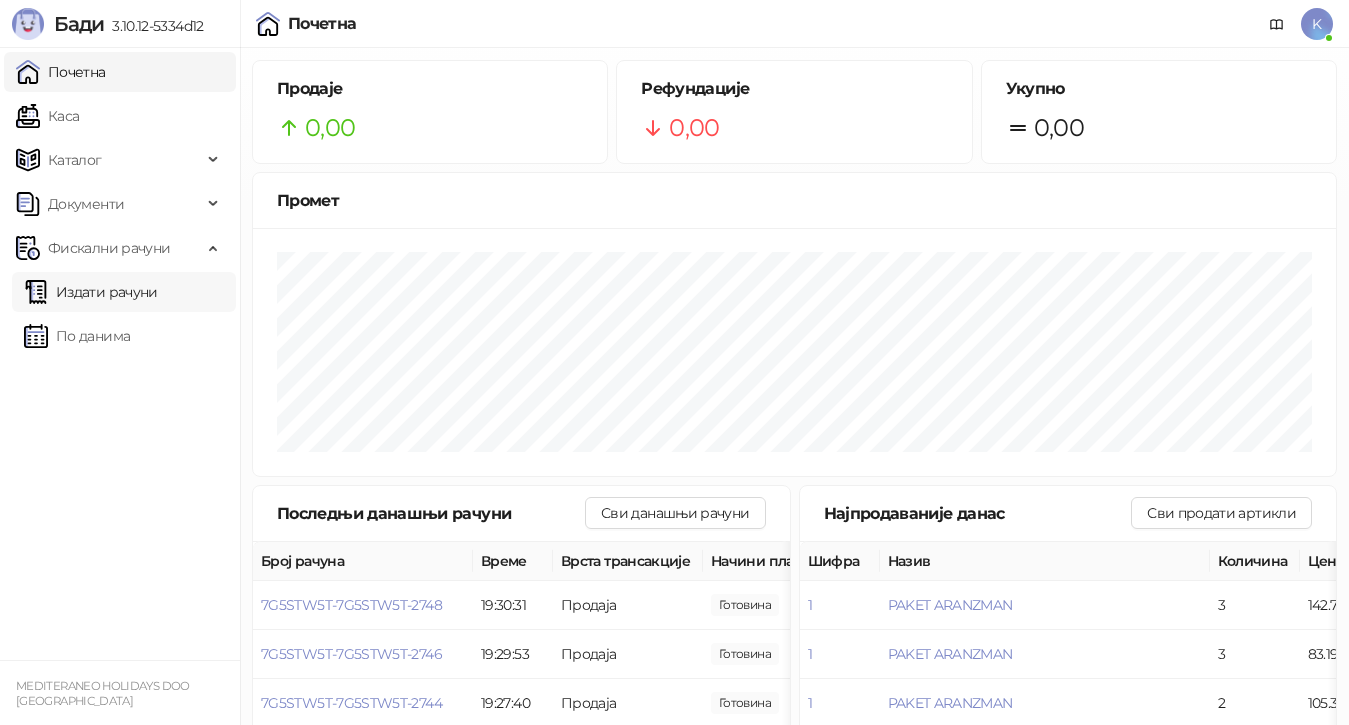 click on "Издати рачуни" at bounding box center [91, 292] 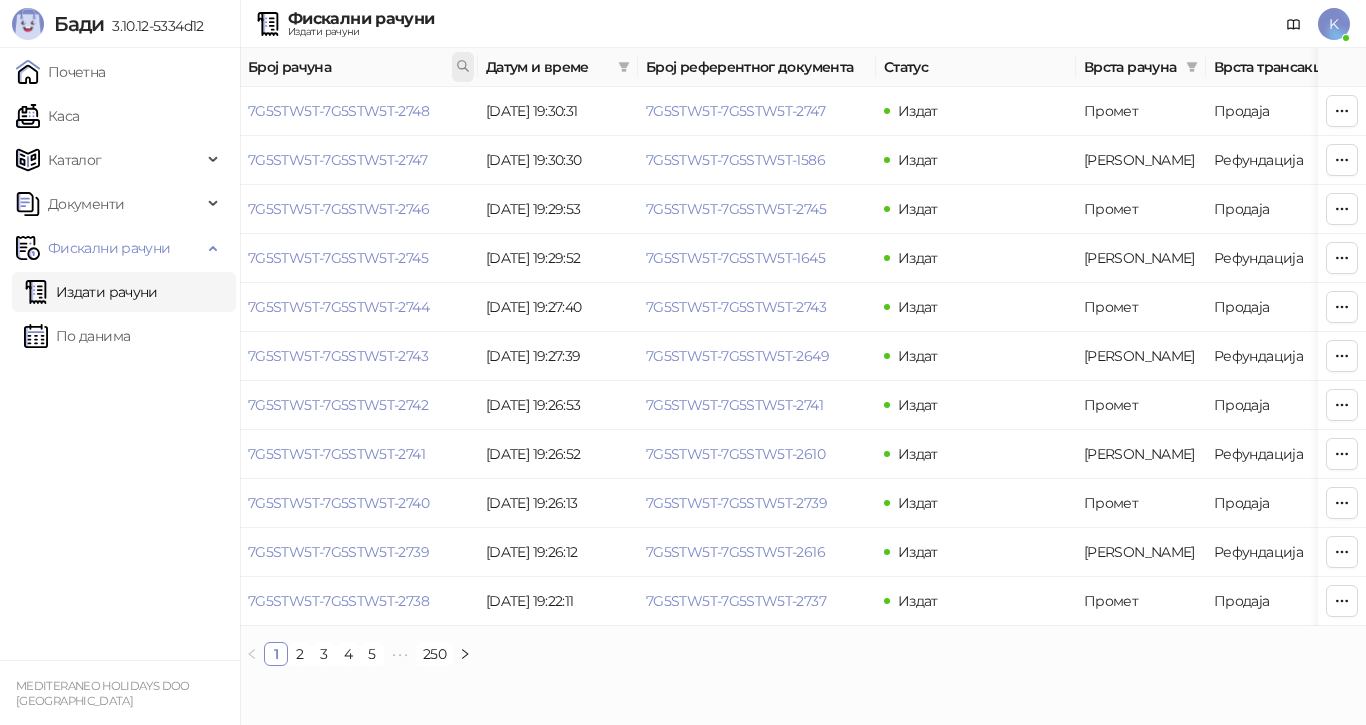 click 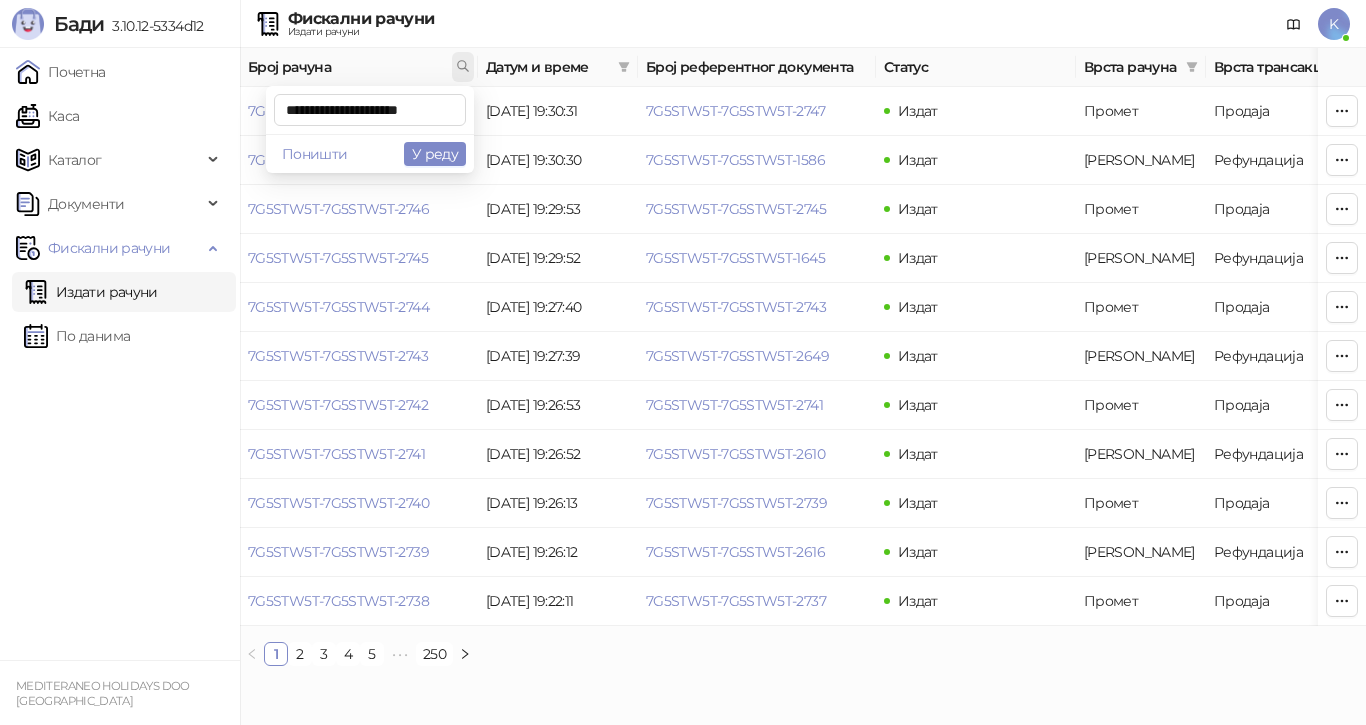 scroll, scrollTop: 0, scrollLeft: 7, axis: horizontal 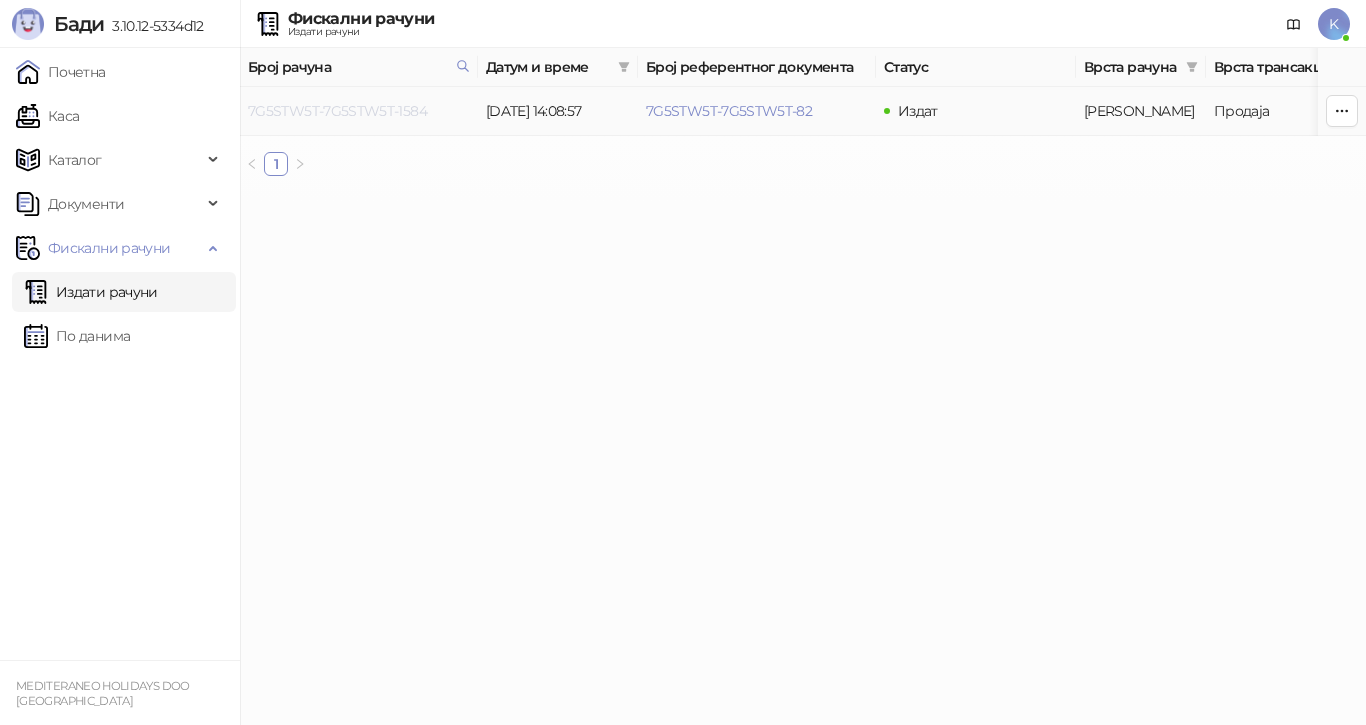 click on "7G5STW5T-7G5STW5T-1584" at bounding box center [337, 111] 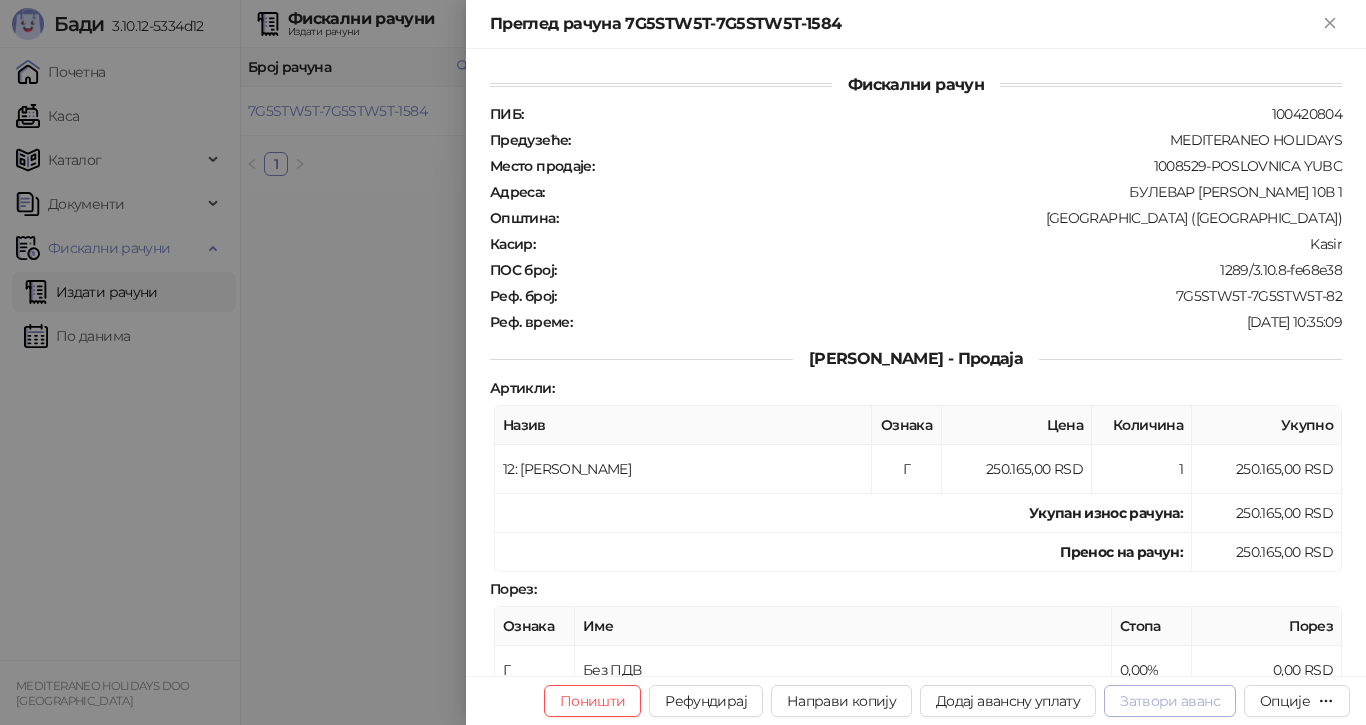 click on "Затвори аванс" at bounding box center (1170, 701) 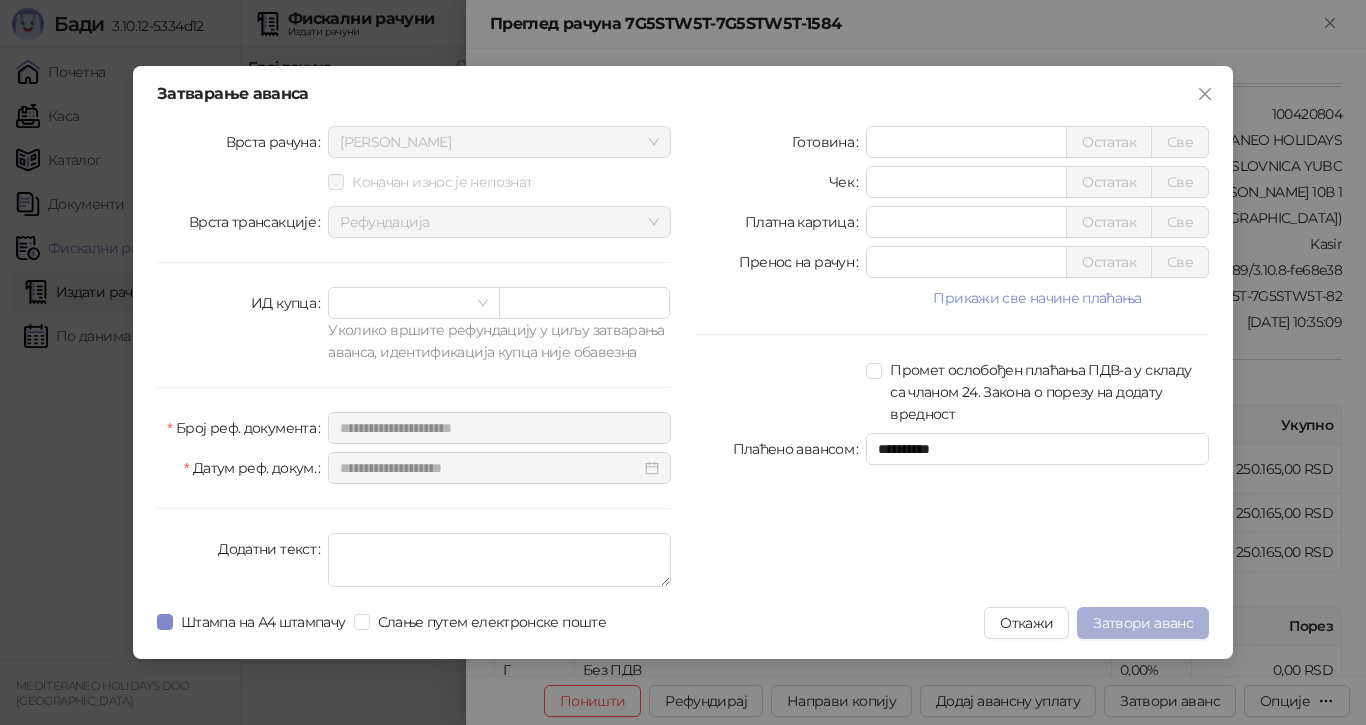 click on "Затвори аванс" at bounding box center [1143, 623] 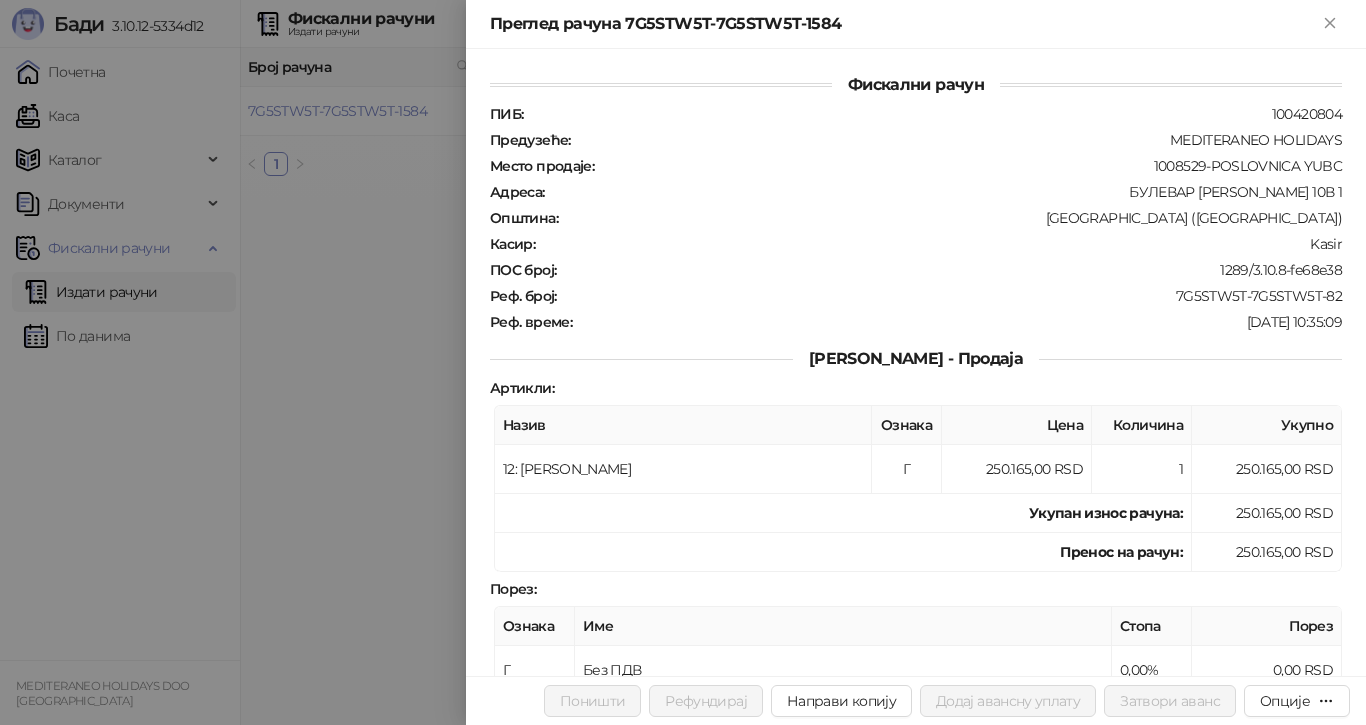click at bounding box center (683, 362) 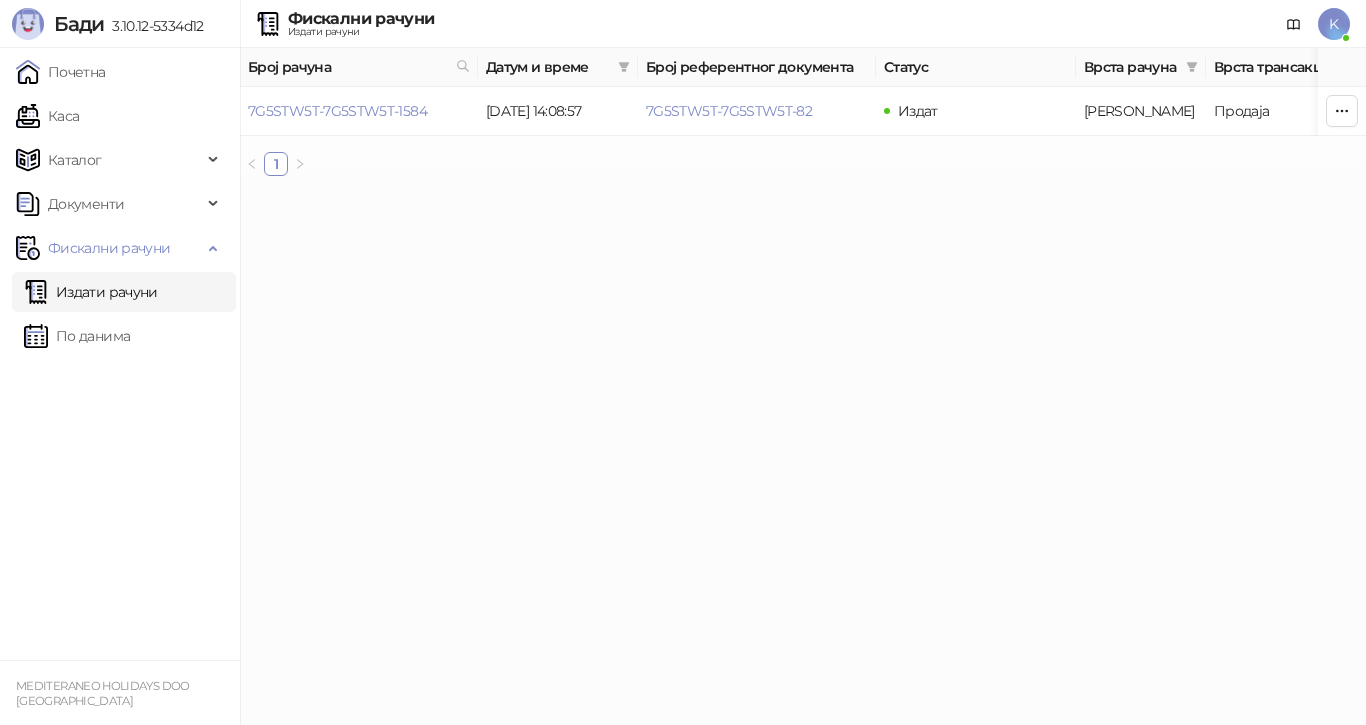 drag, startPoint x: 466, startPoint y: 70, endPoint x: 489, endPoint y: 84, distance: 26.925823 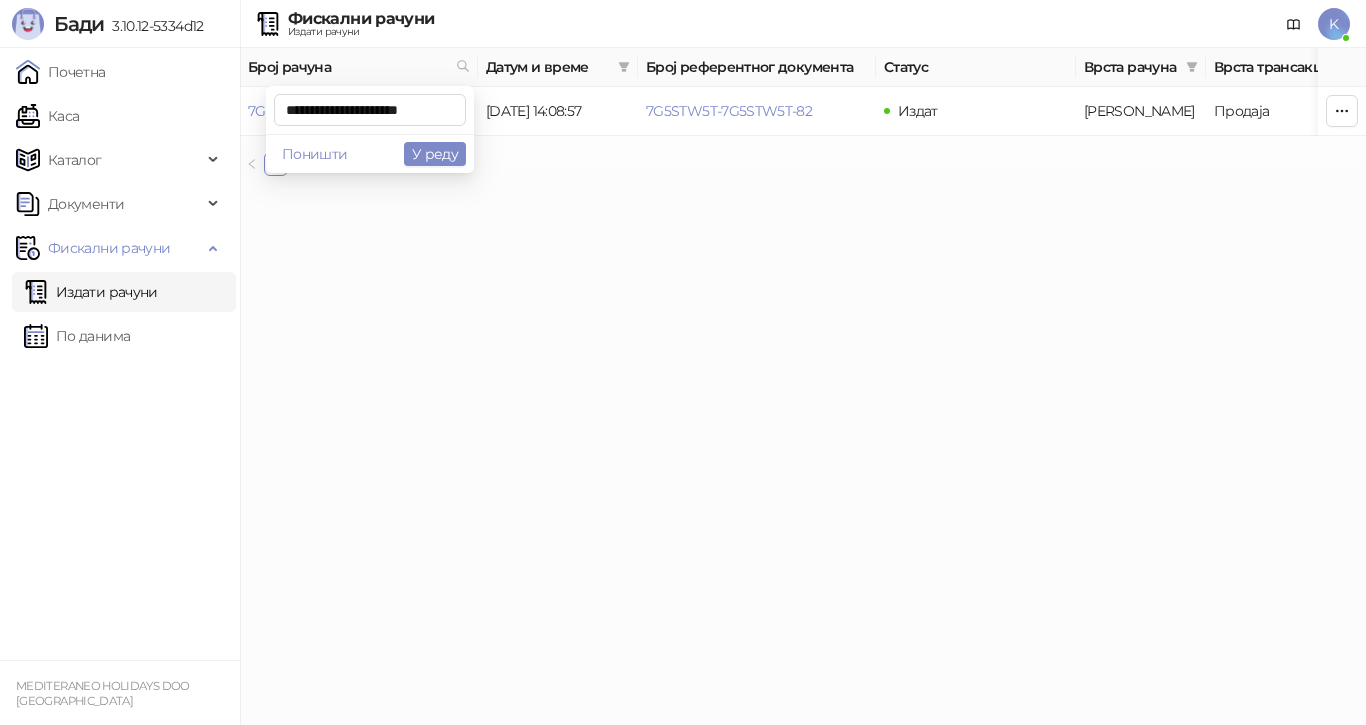 scroll, scrollTop: 0, scrollLeft: 3, axis: horizontal 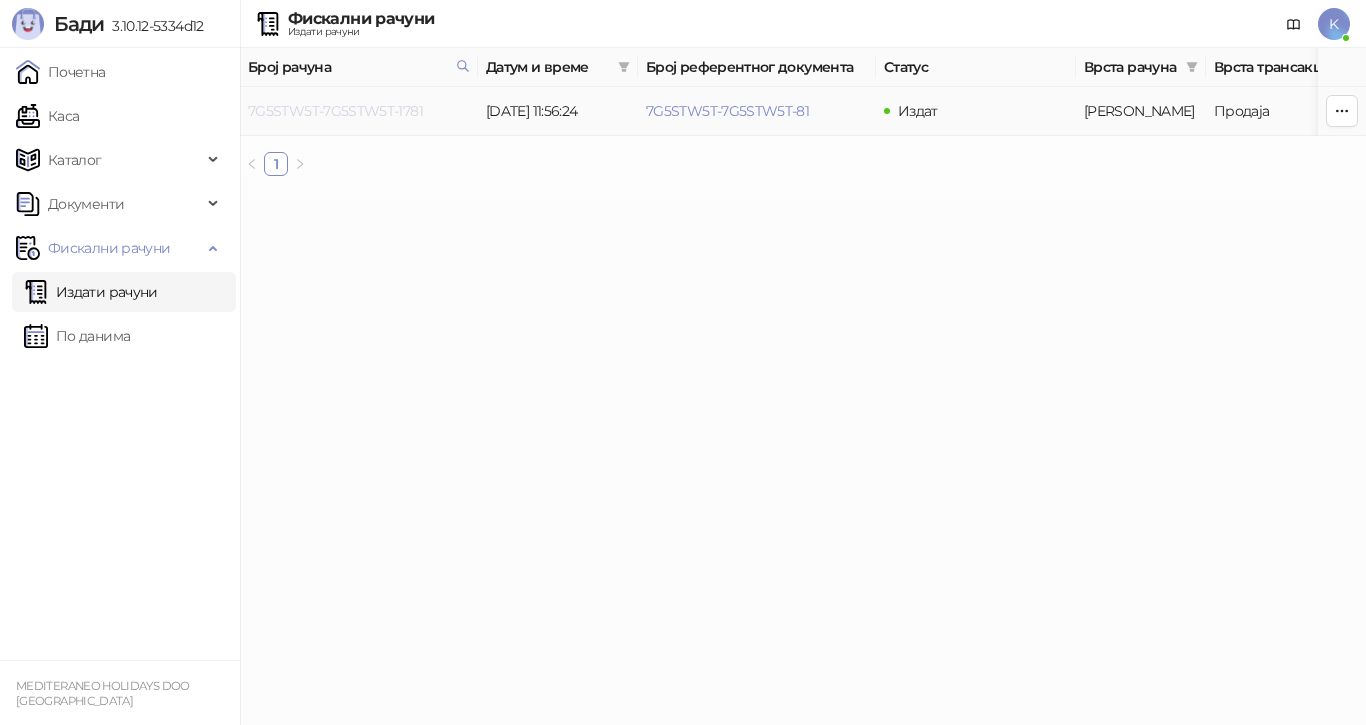 click on "7G5STW5T-7G5STW5T-1781" at bounding box center [335, 111] 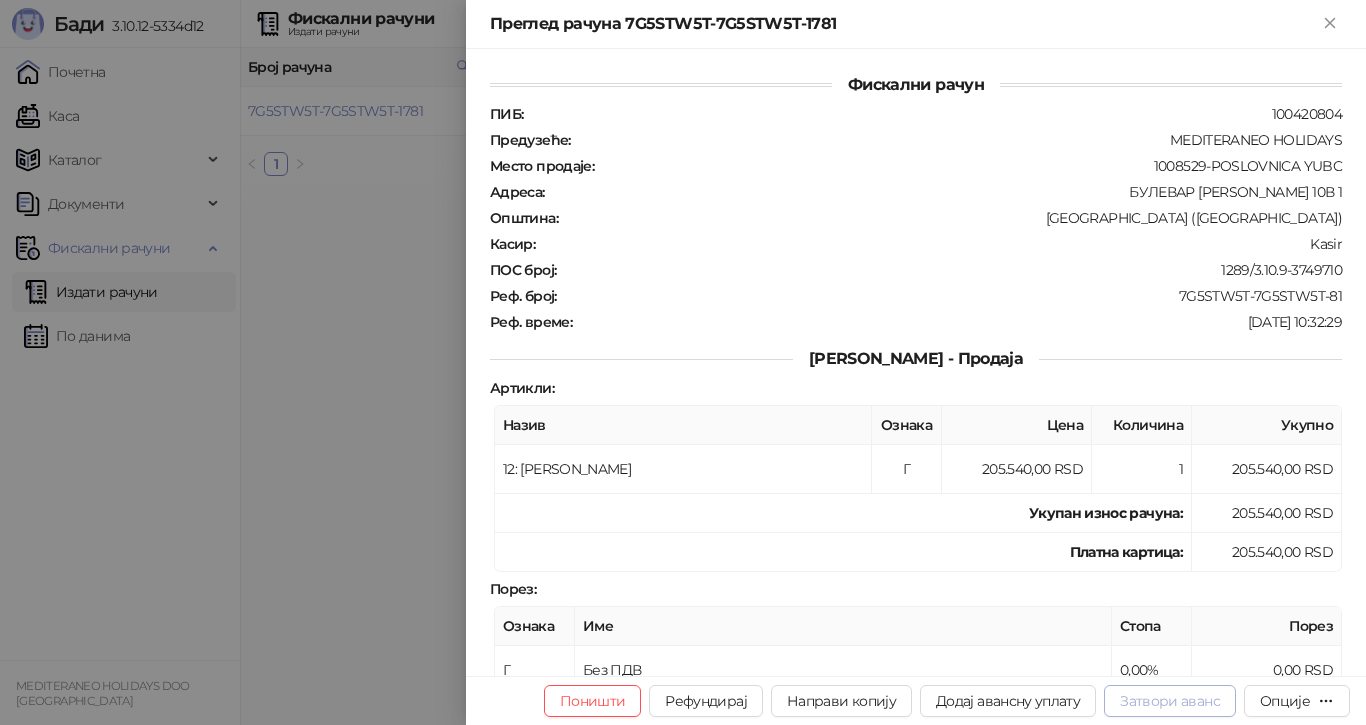 click on "Затвори аванс" at bounding box center [1170, 701] 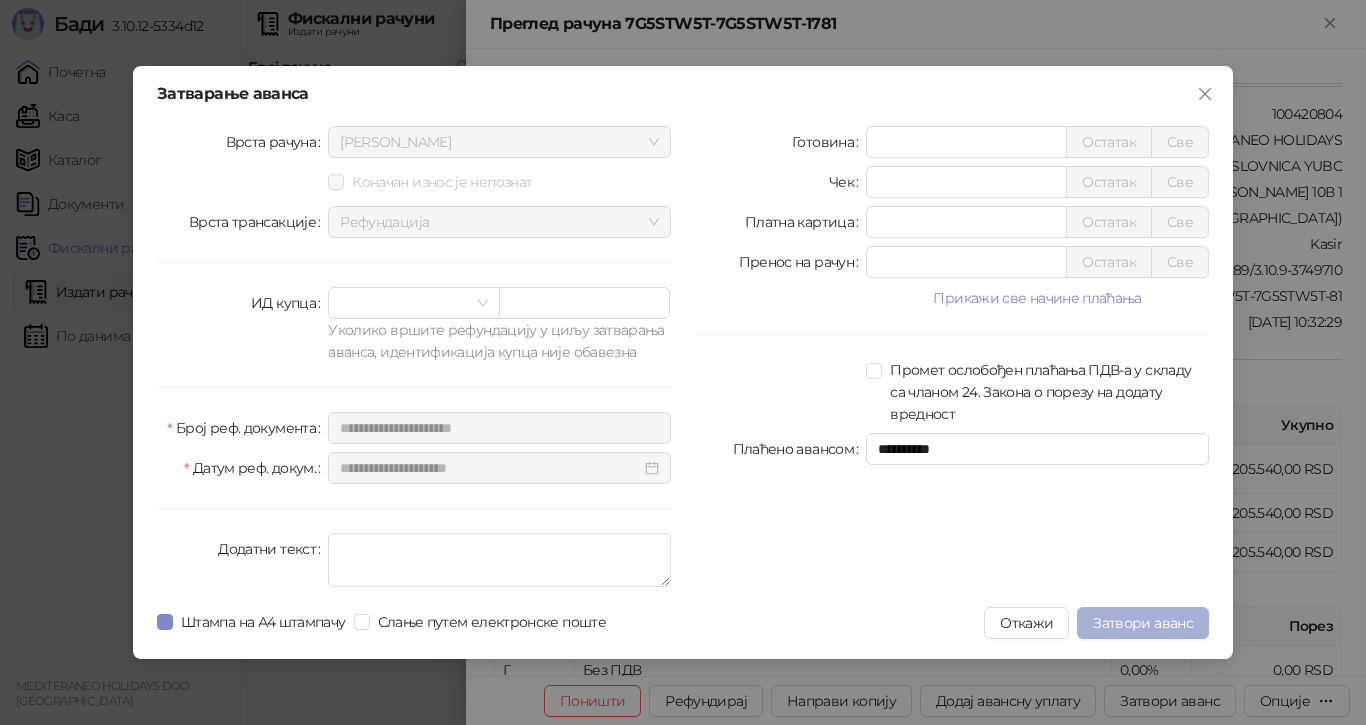 click on "Затвори аванс" at bounding box center (1143, 623) 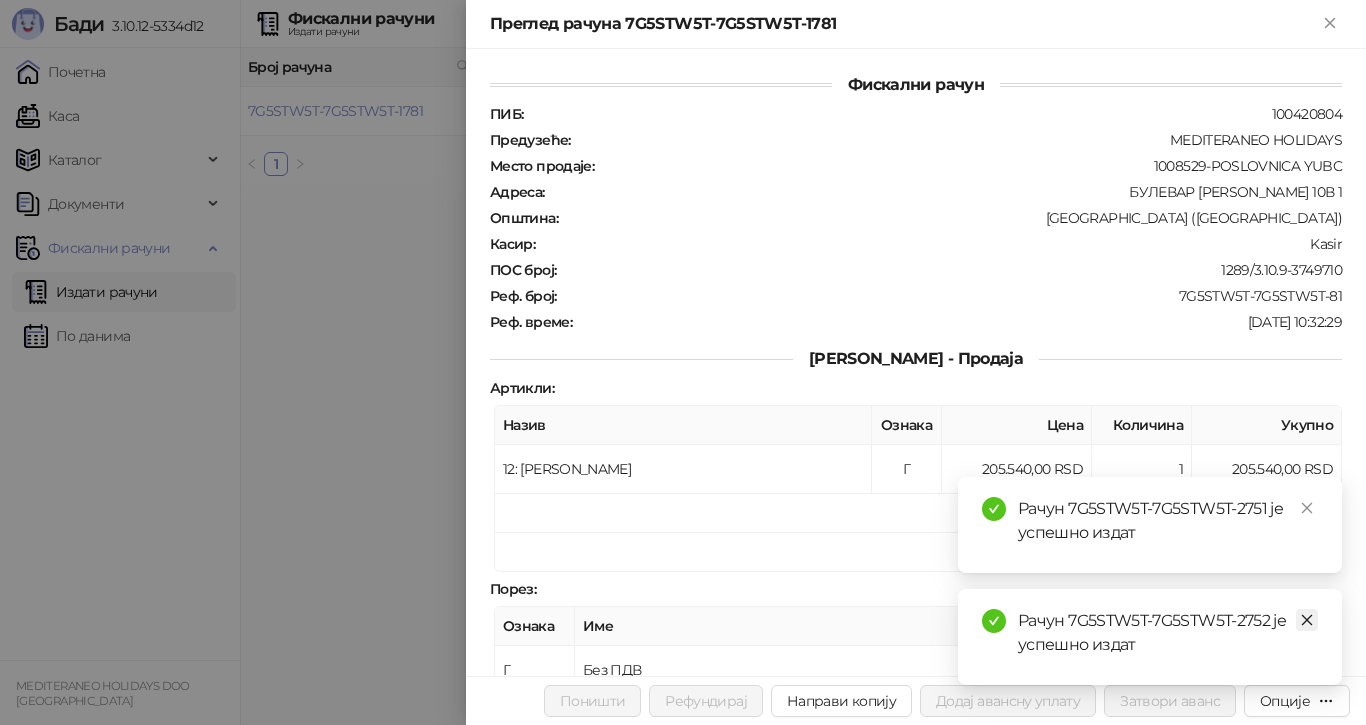 click 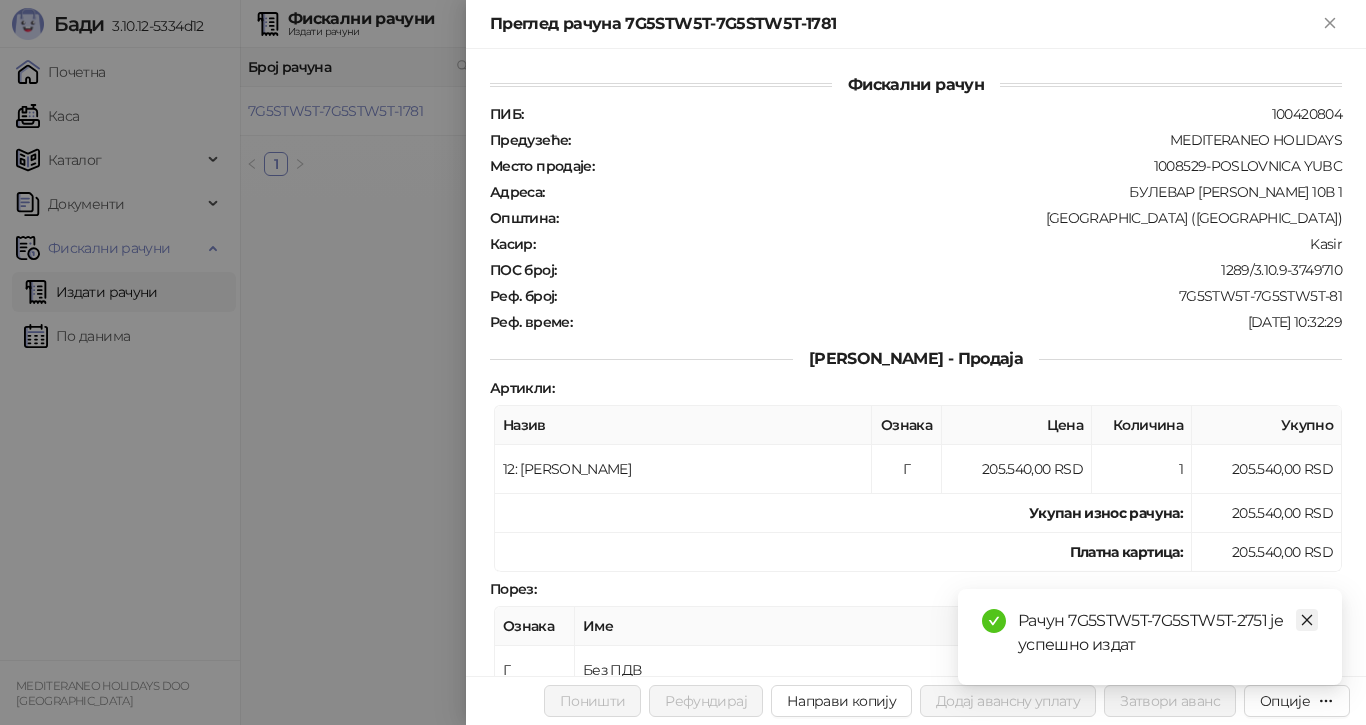 click 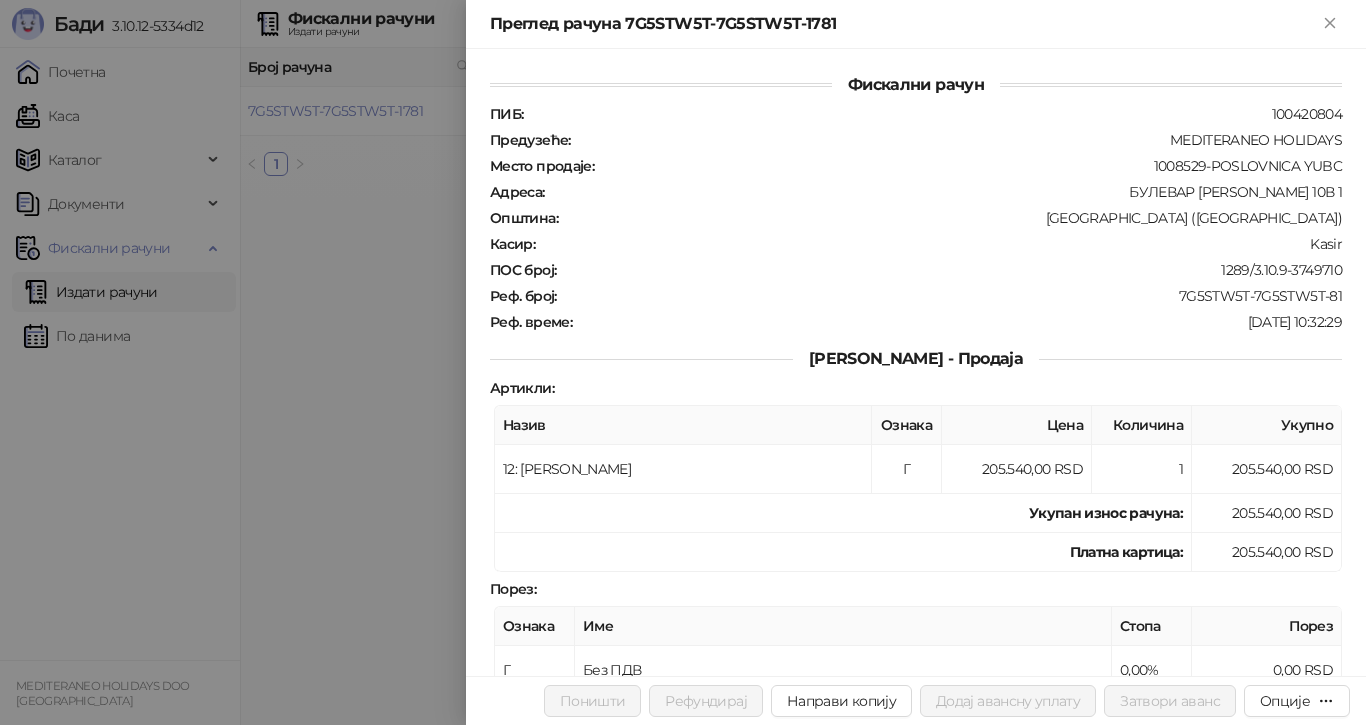 click at bounding box center [683, 362] 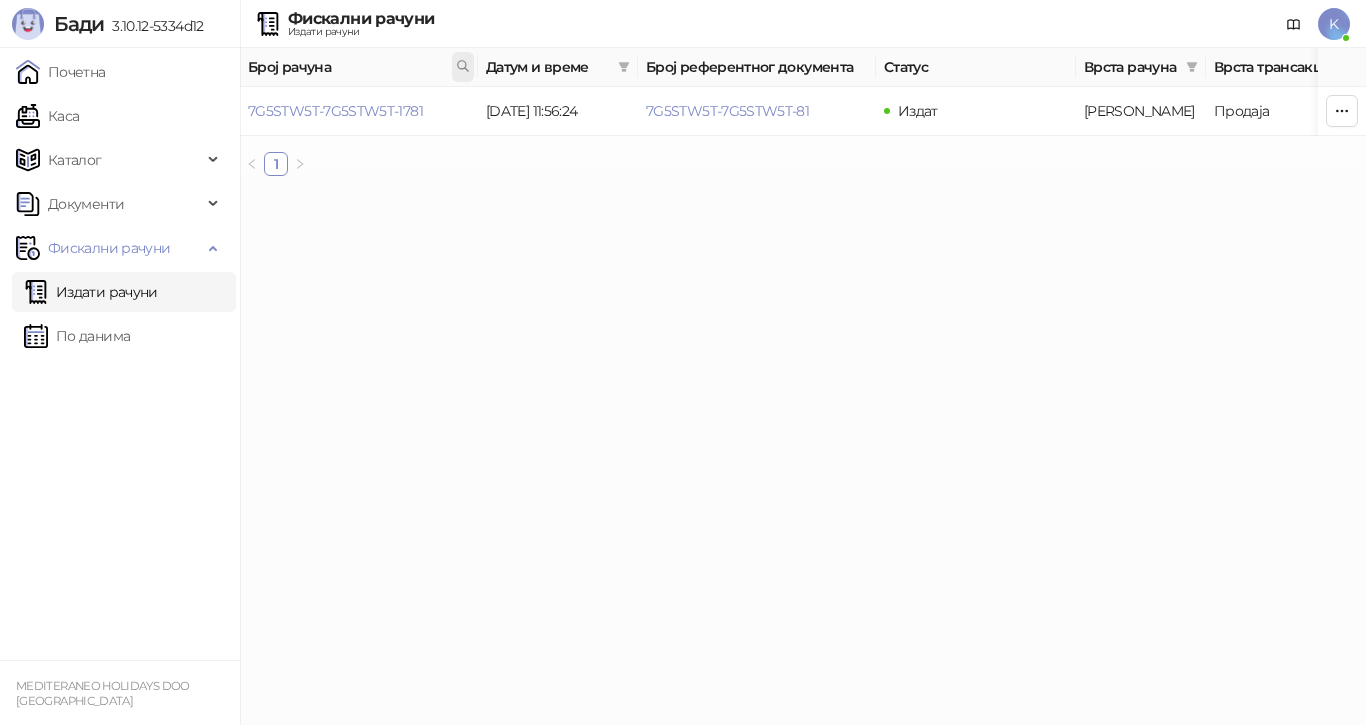 click 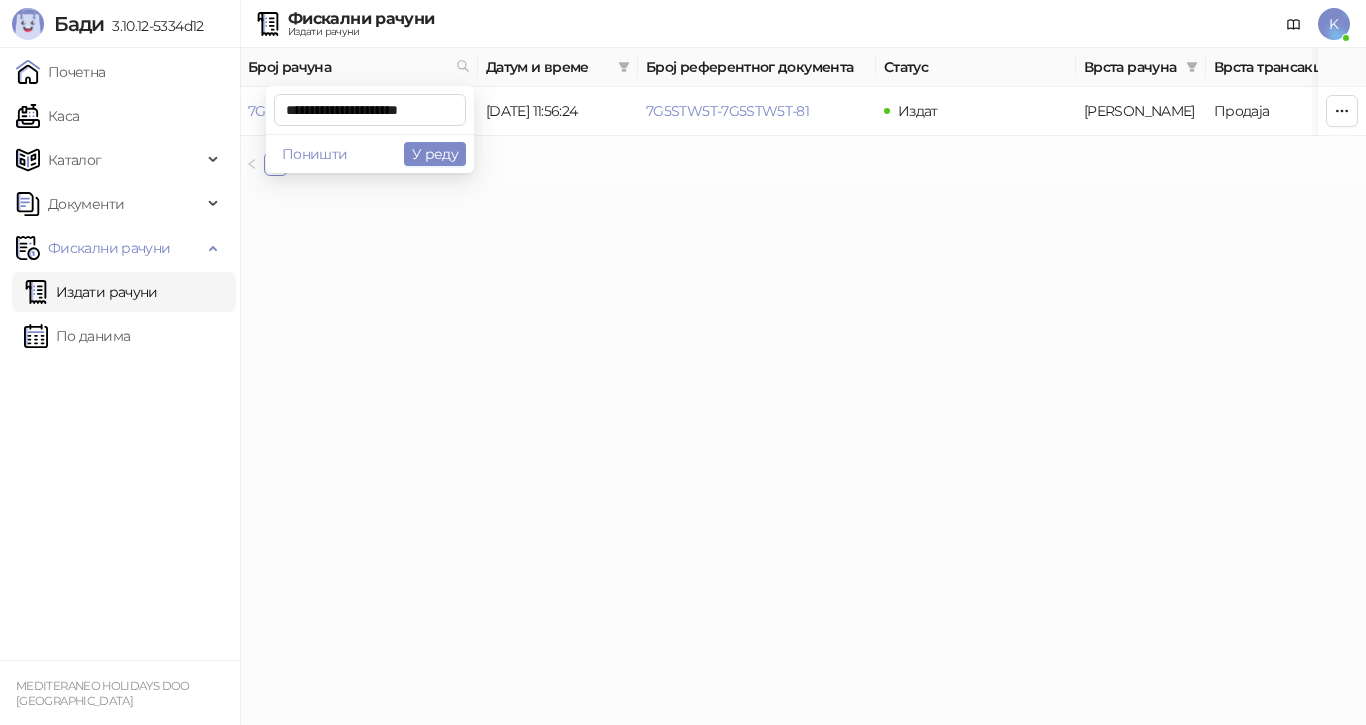 scroll, scrollTop: 0, scrollLeft: 6, axis: horizontal 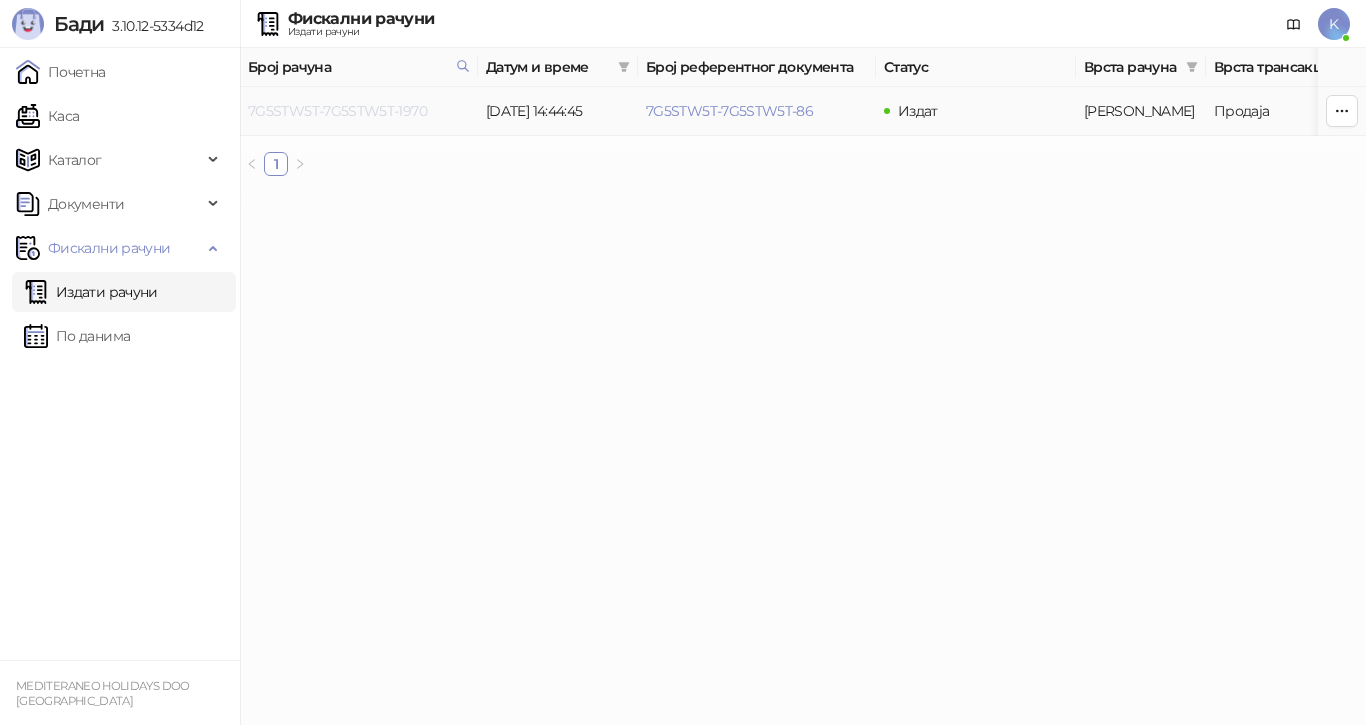click on "7G5STW5T-7G5STW5T-1970" at bounding box center [337, 111] 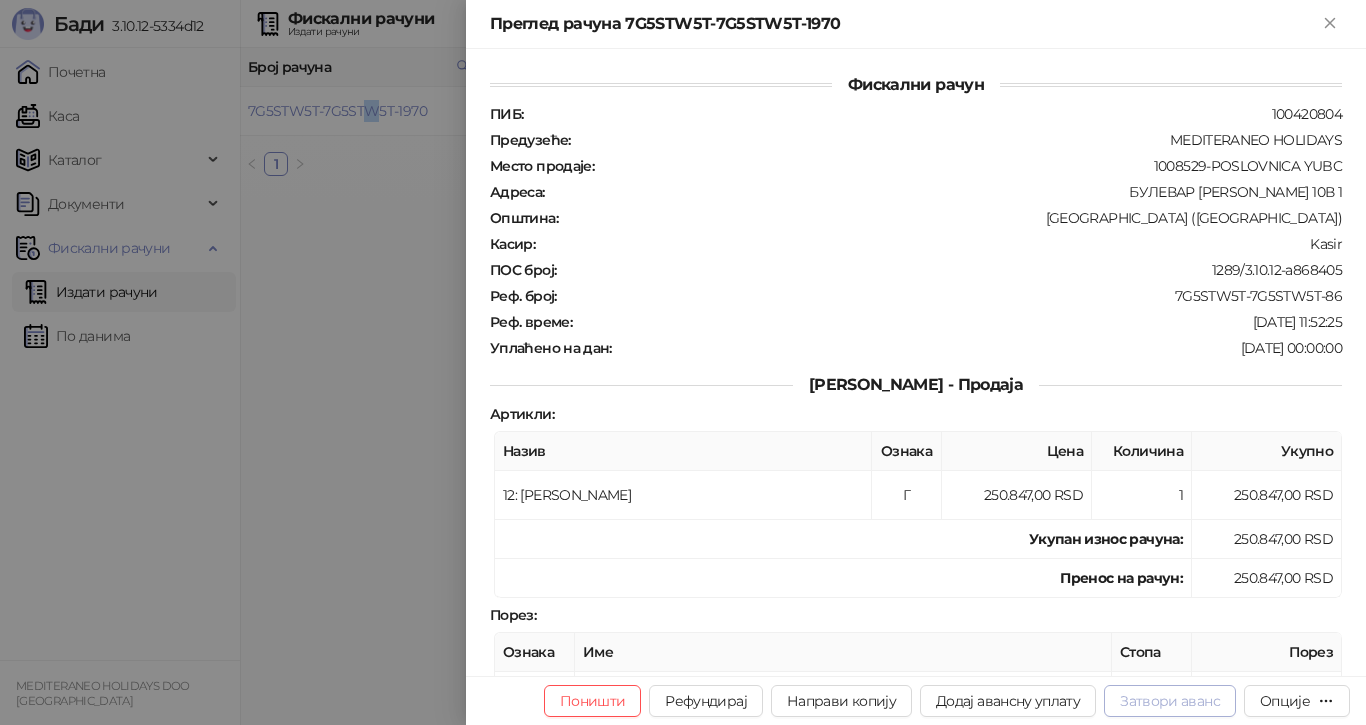 click on "Затвори аванс" at bounding box center (1170, 701) 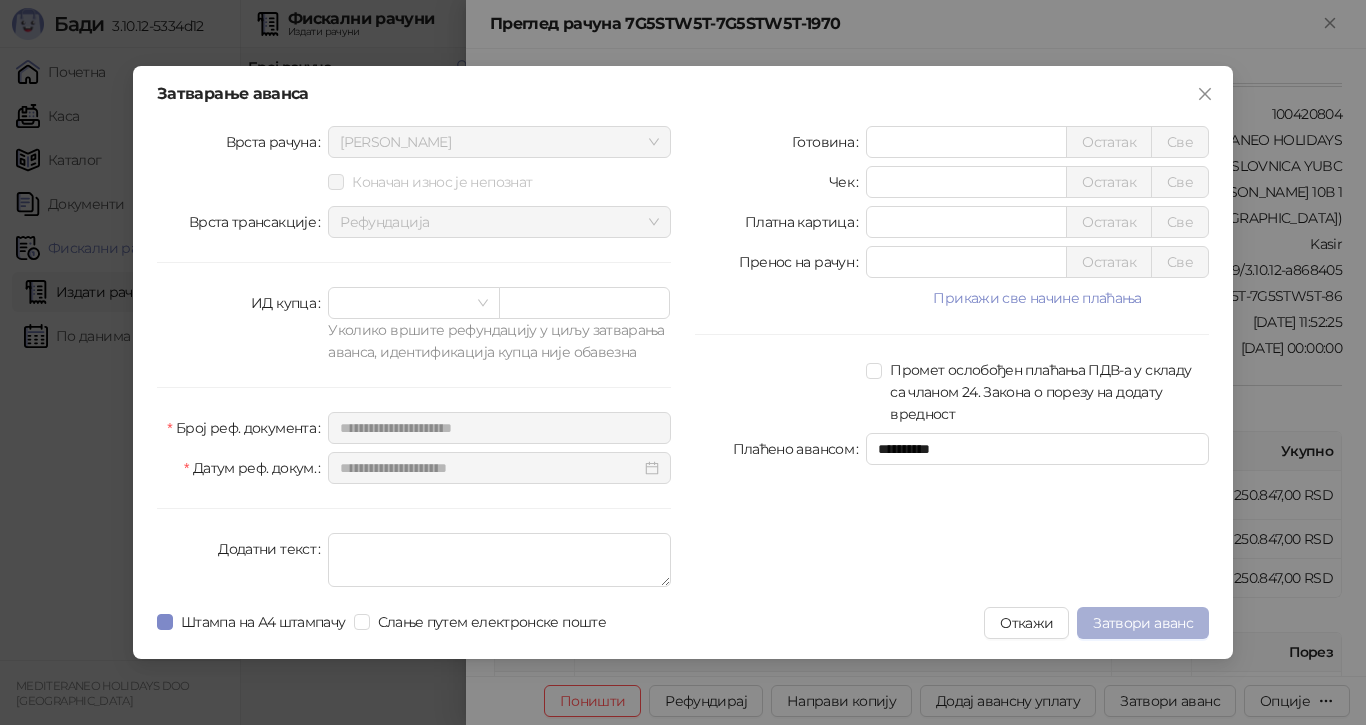 click on "Затвори аванс" at bounding box center [1143, 623] 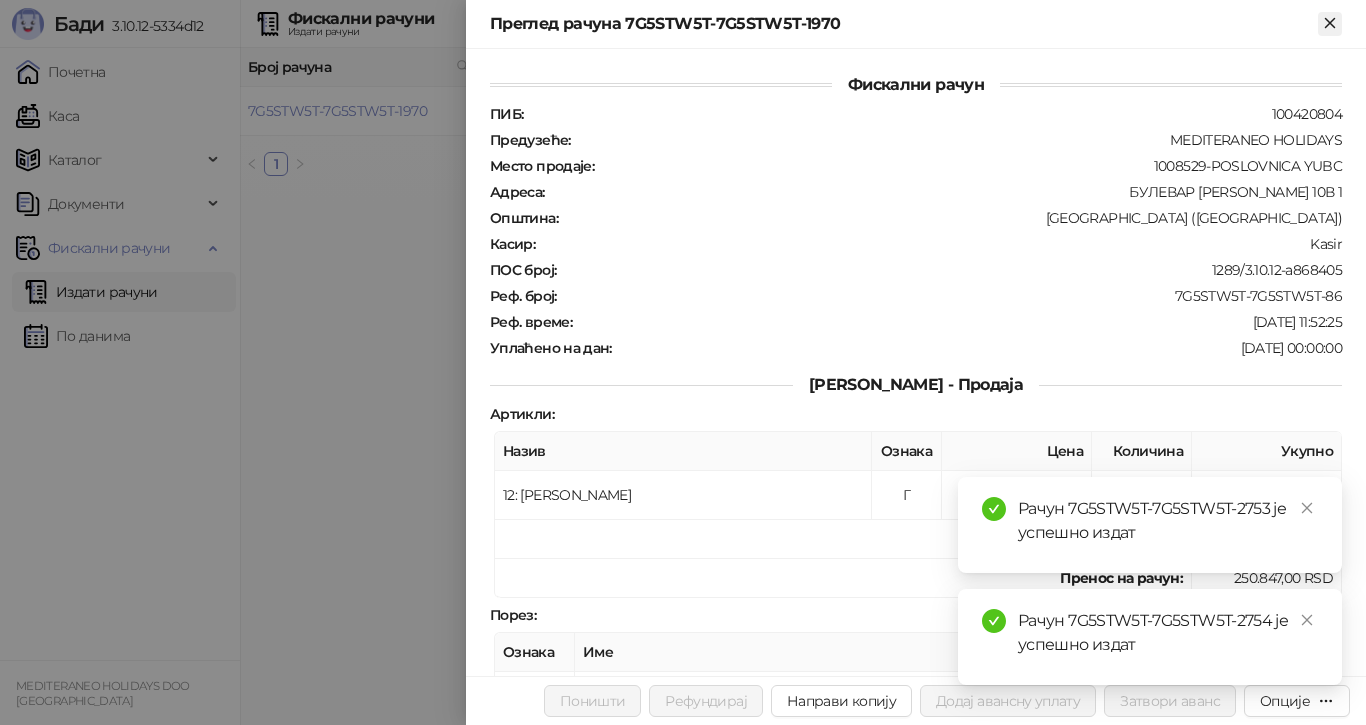 click 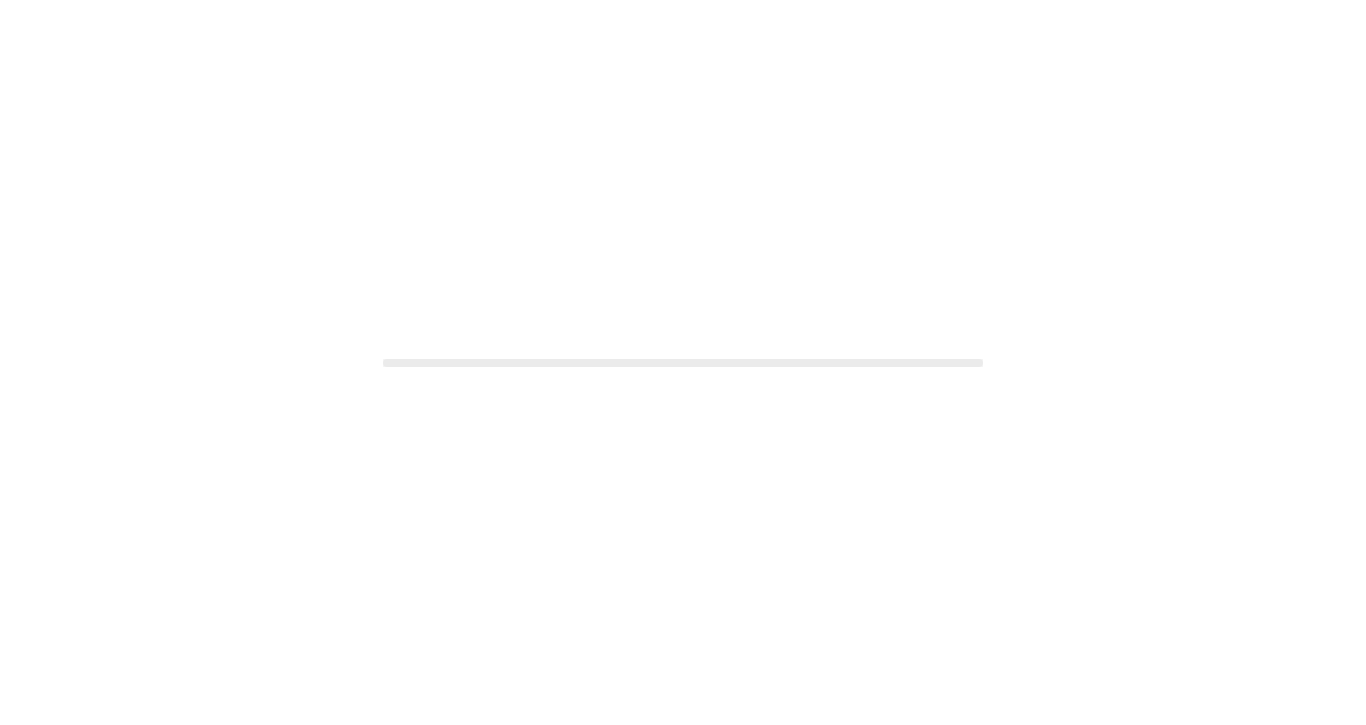 scroll, scrollTop: 0, scrollLeft: 0, axis: both 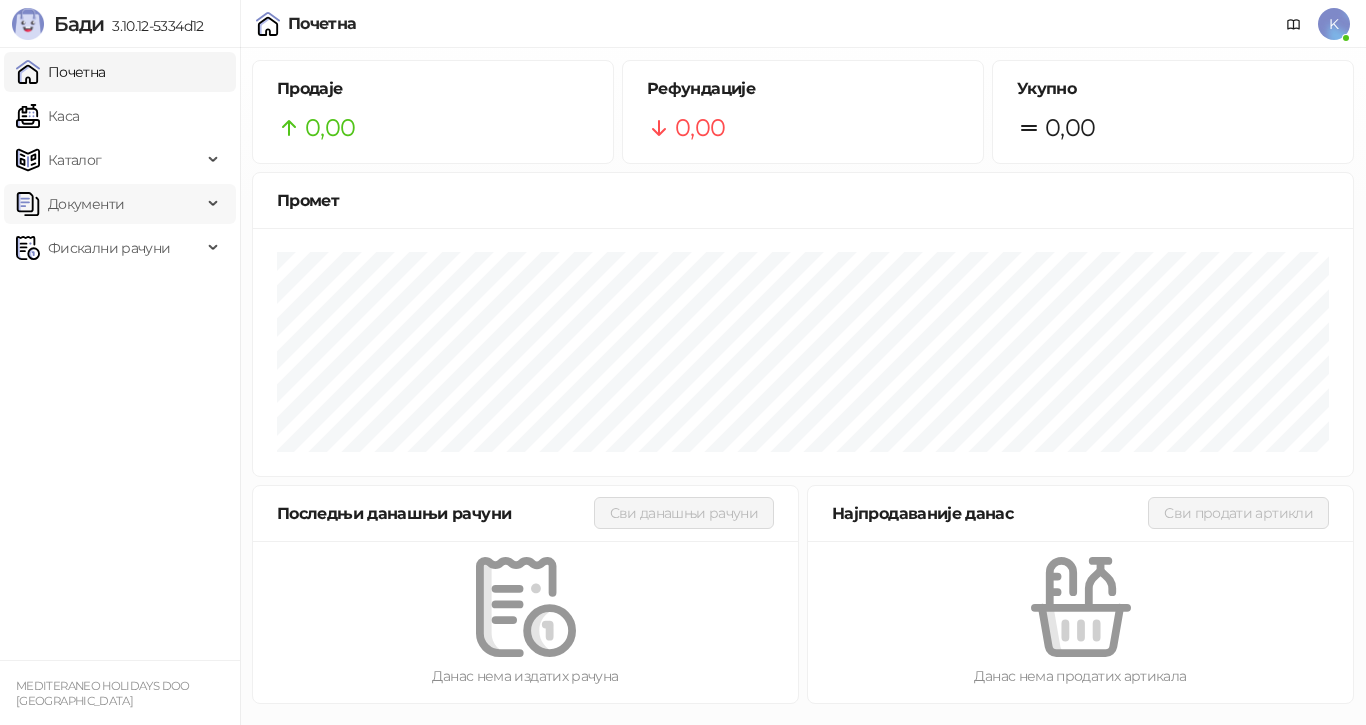 click on "Документи" at bounding box center [86, 204] 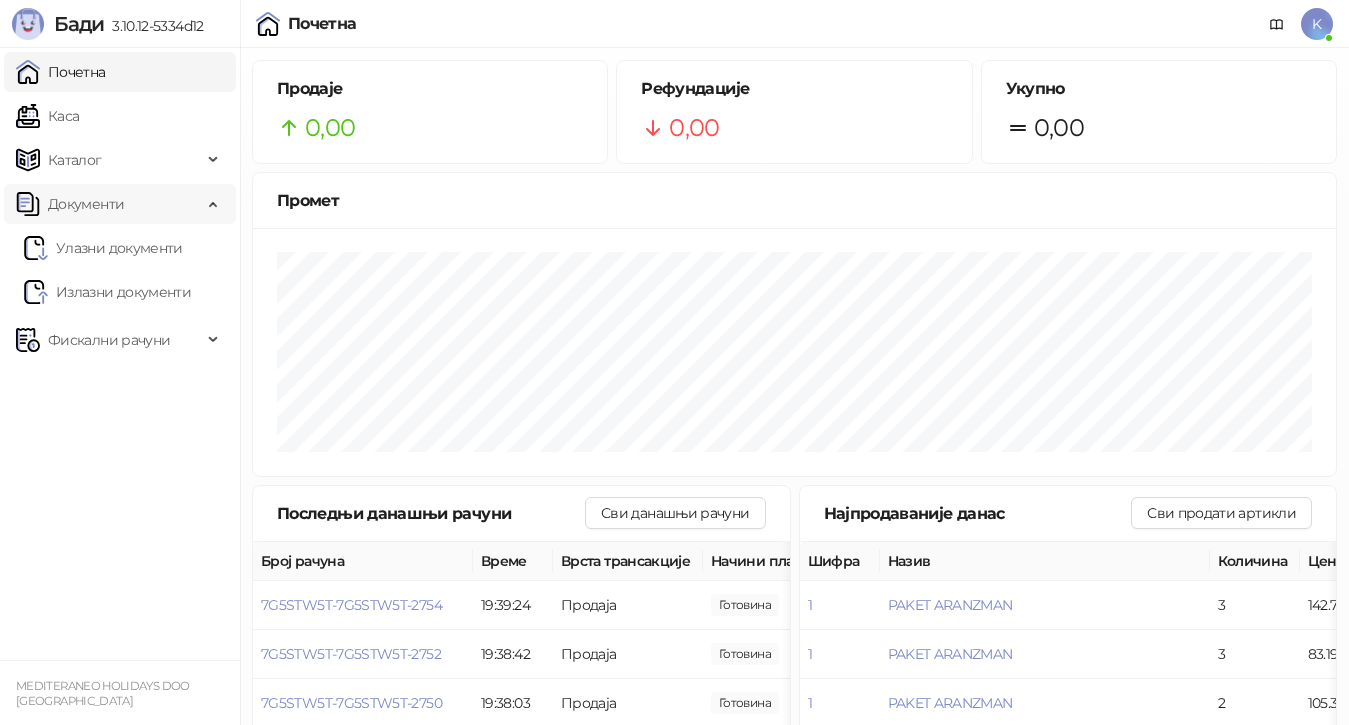 click on "Документи" at bounding box center [86, 204] 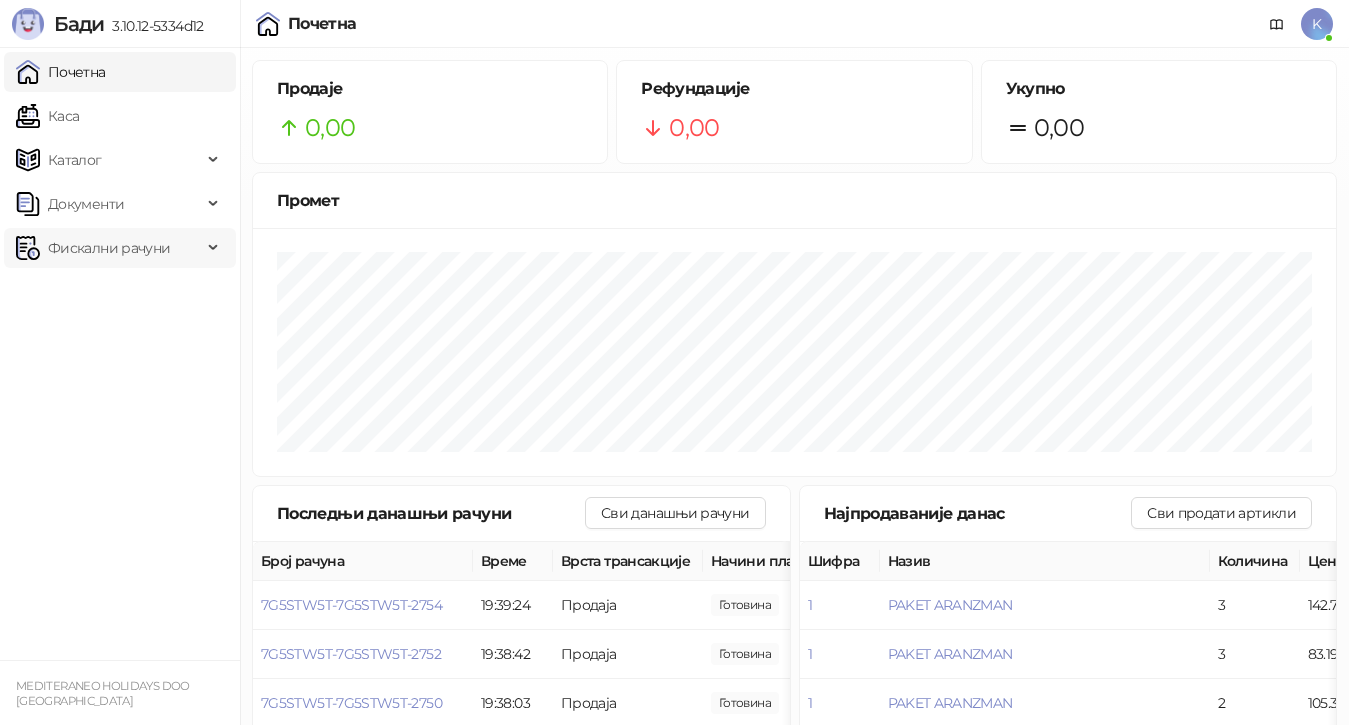 click on "Фискални рачуни" at bounding box center (109, 248) 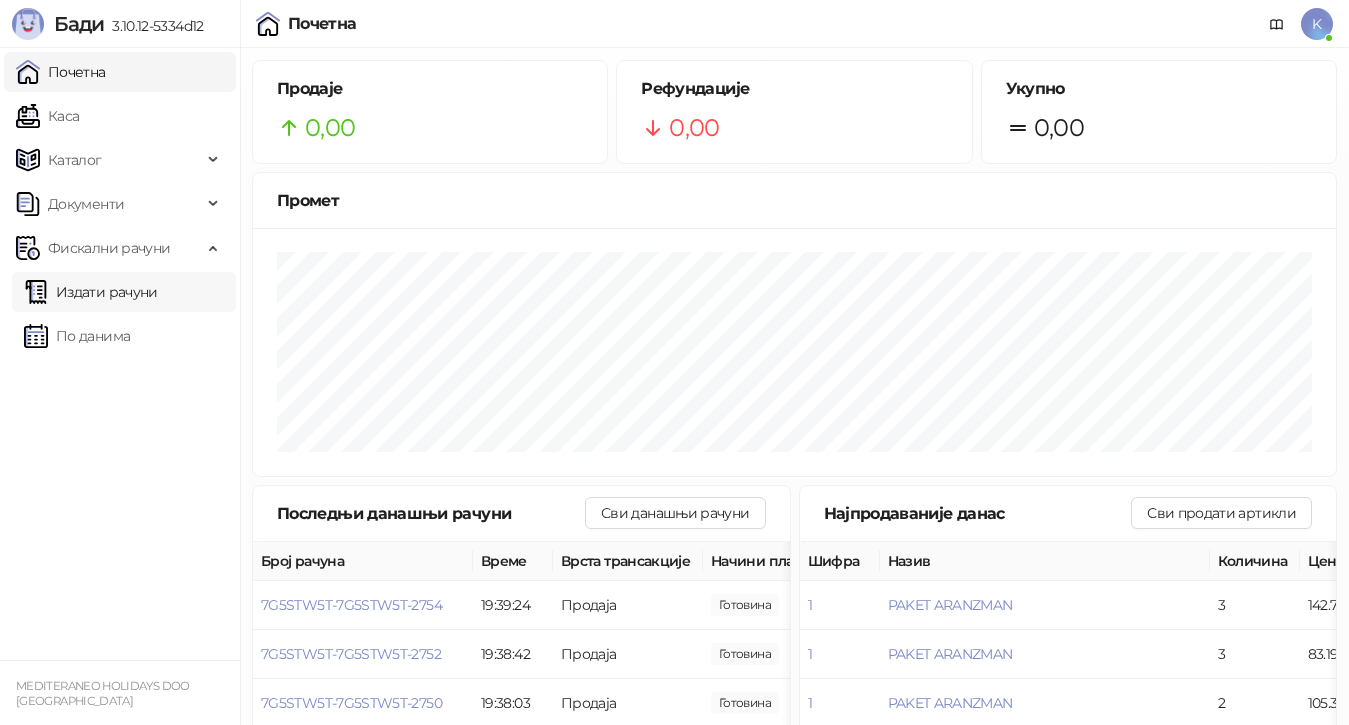 click on "Издати рачуни" at bounding box center [91, 292] 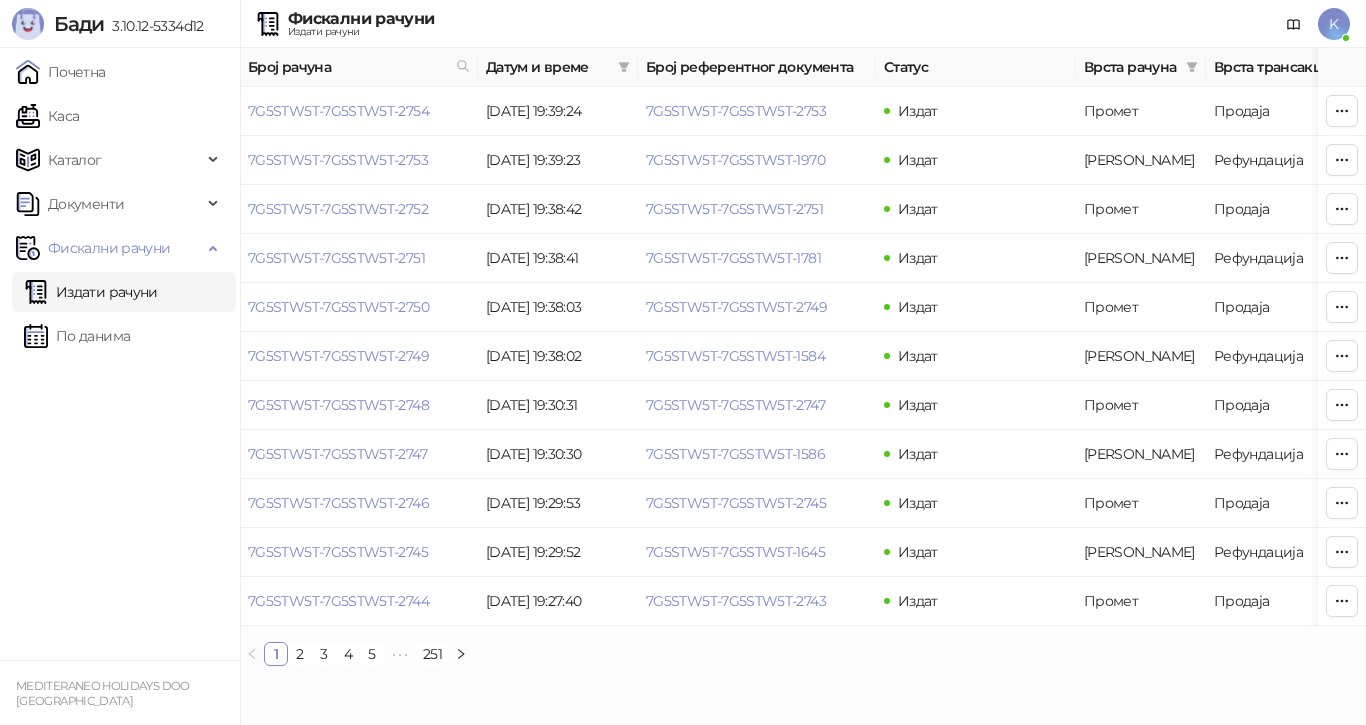 click on "3" at bounding box center [324, 654] 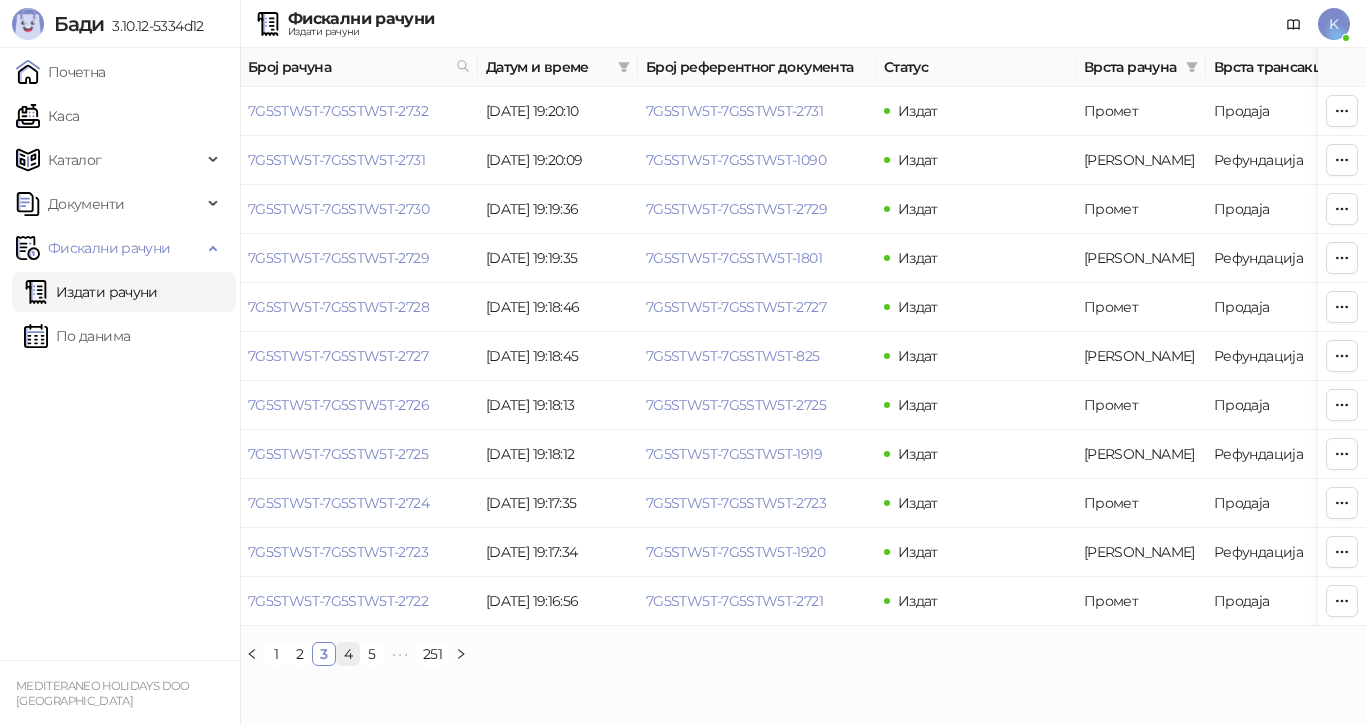 click on "4" at bounding box center (348, 654) 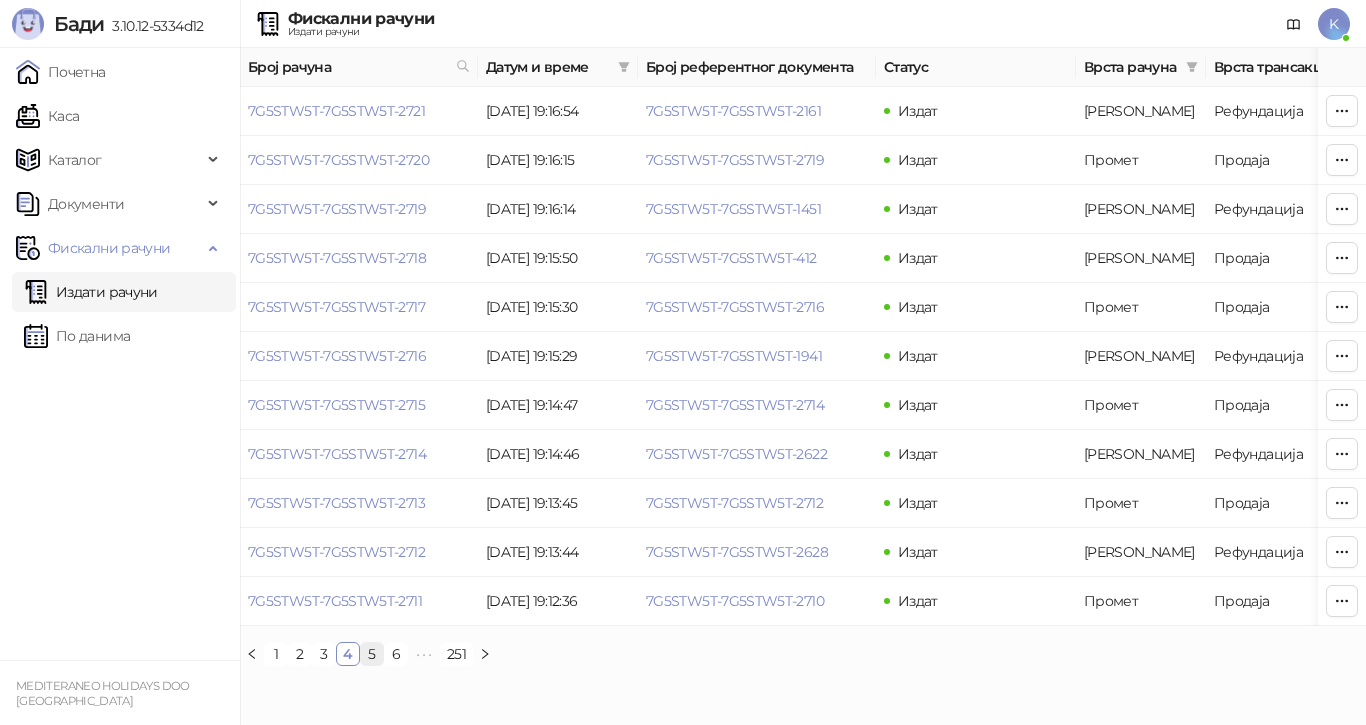 click on "5" at bounding box center (372, 654) 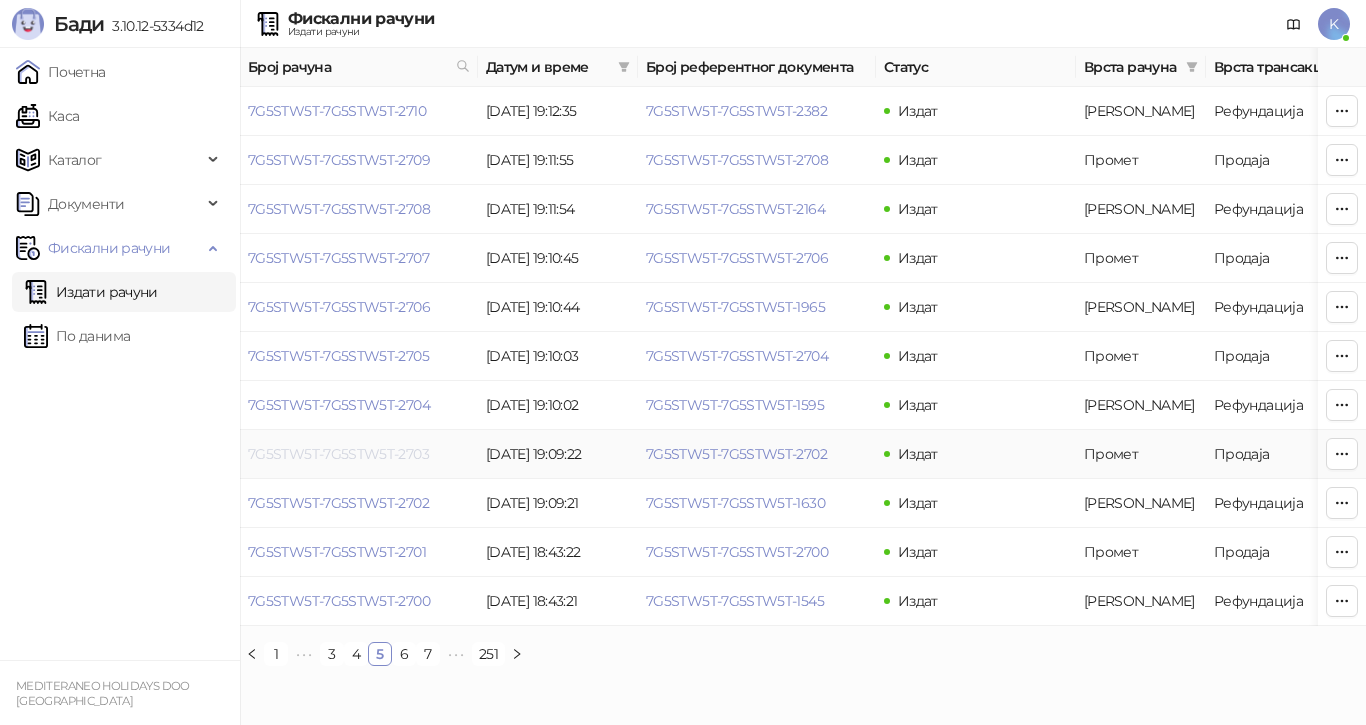 click on "7G5STW5T-7G5STW5T-2703" at bounding box center (338, 454) 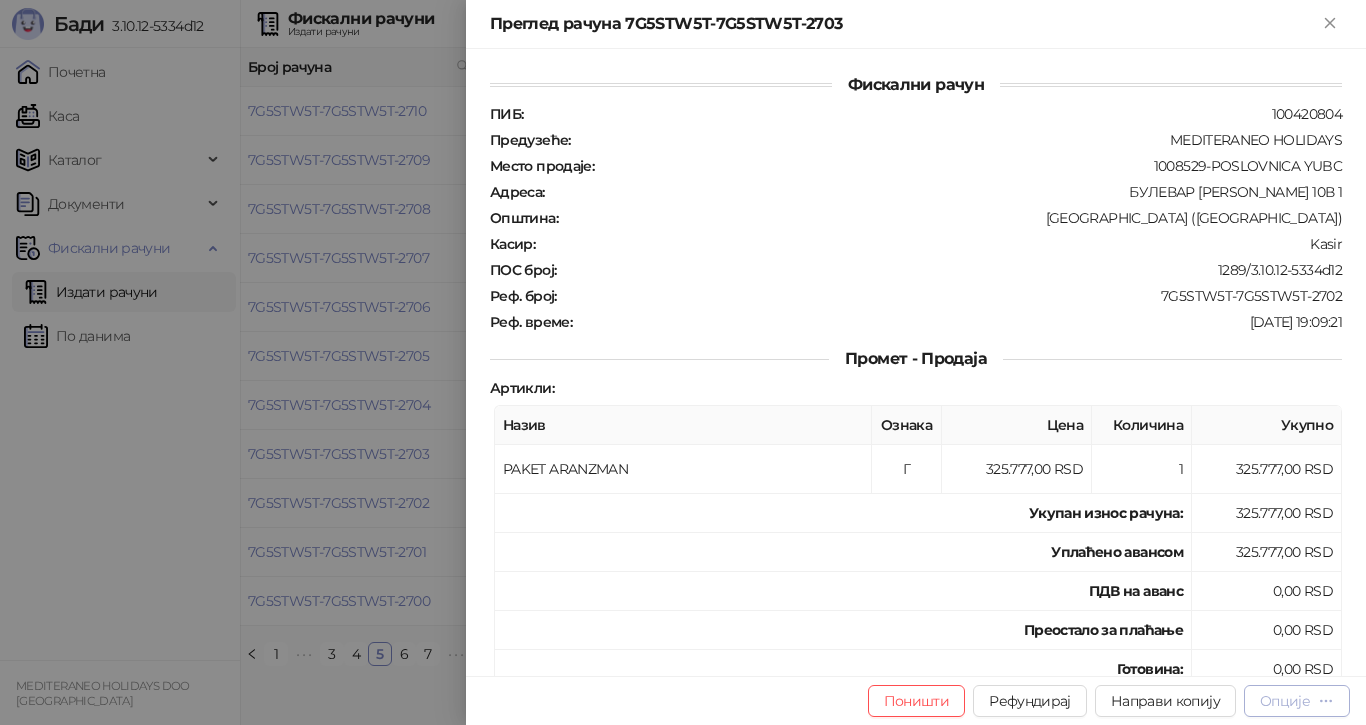 click on "Опције" at bounding box center (1285, 701) 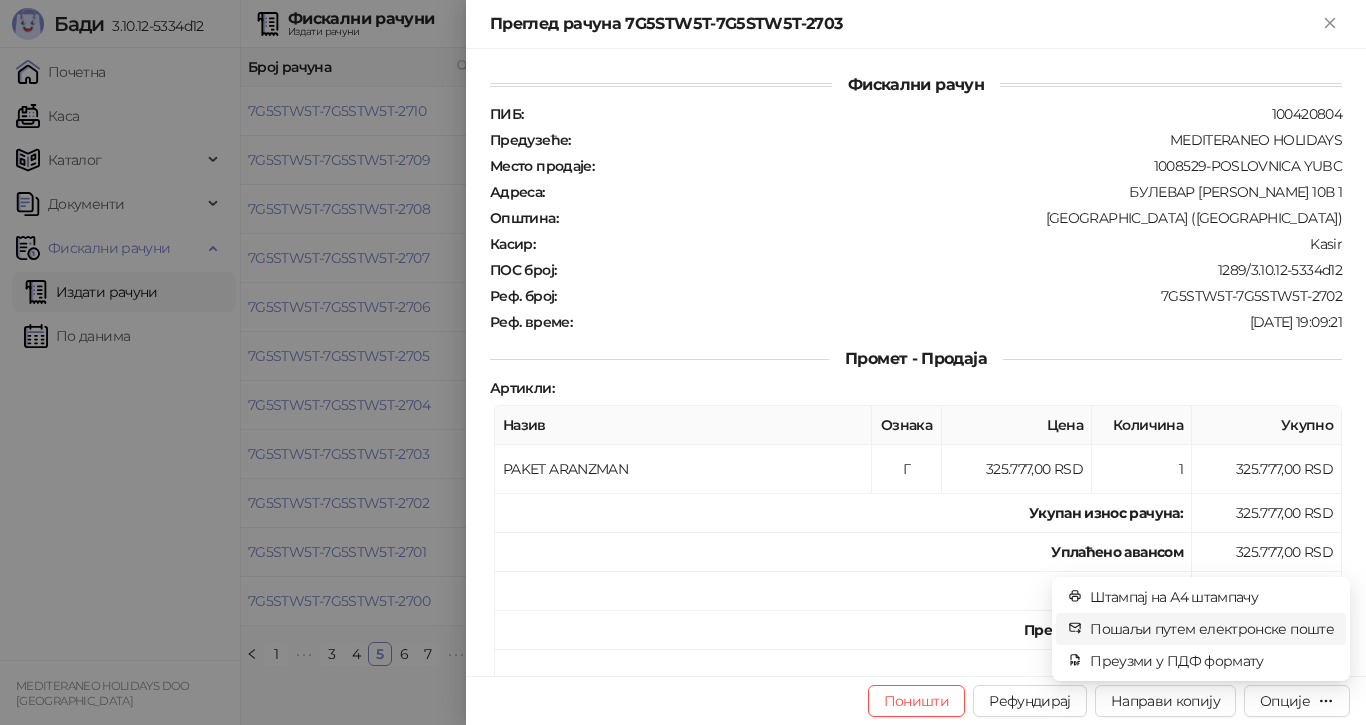 click on "Пошаљи путем електронске поште" at bounding box center (1212, 629) 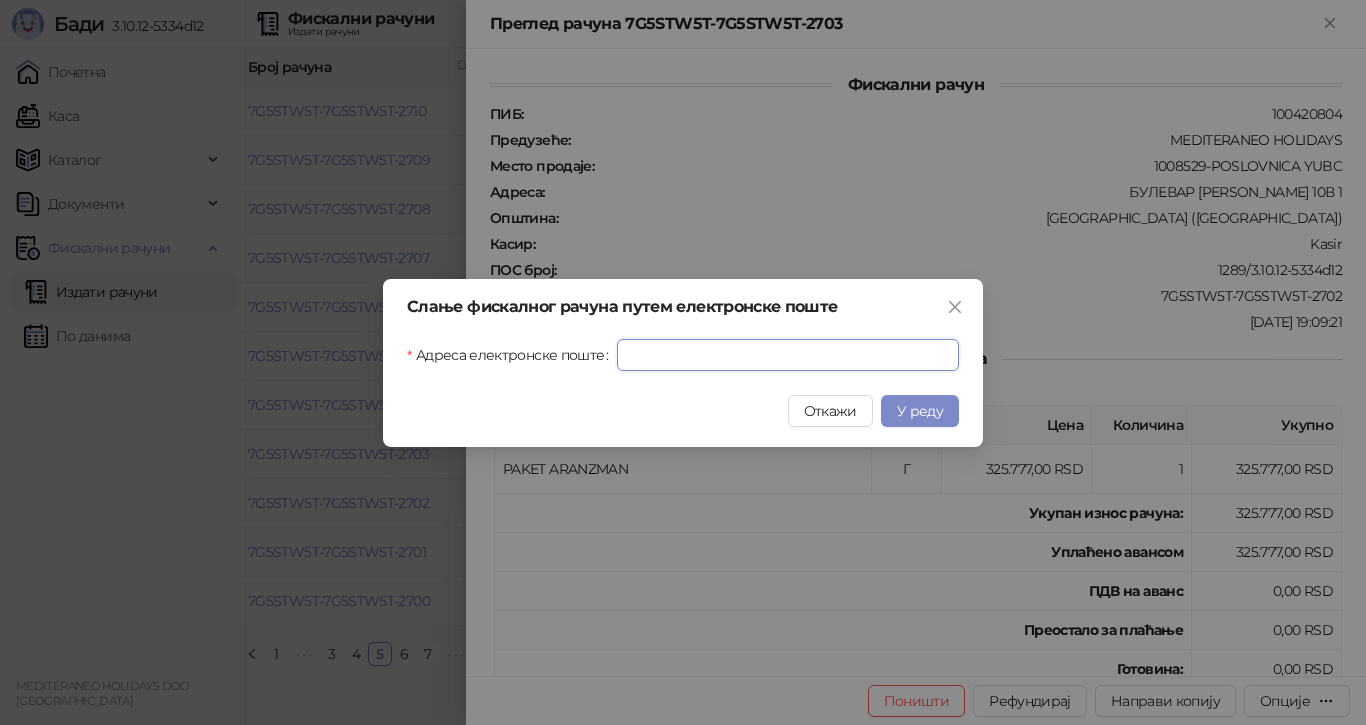 click on "Адреса електронске поште" at bounding box center (788, 355) 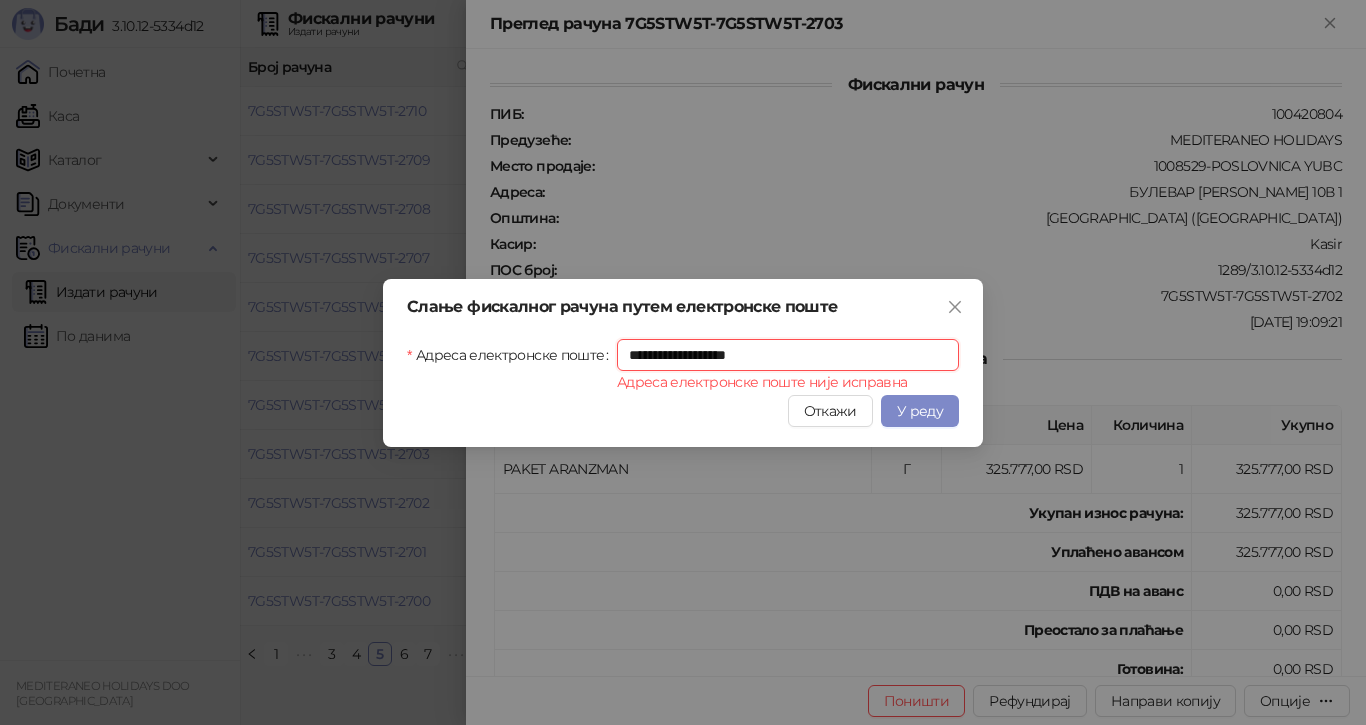 click on "**********" at bounding box center (788, 355) 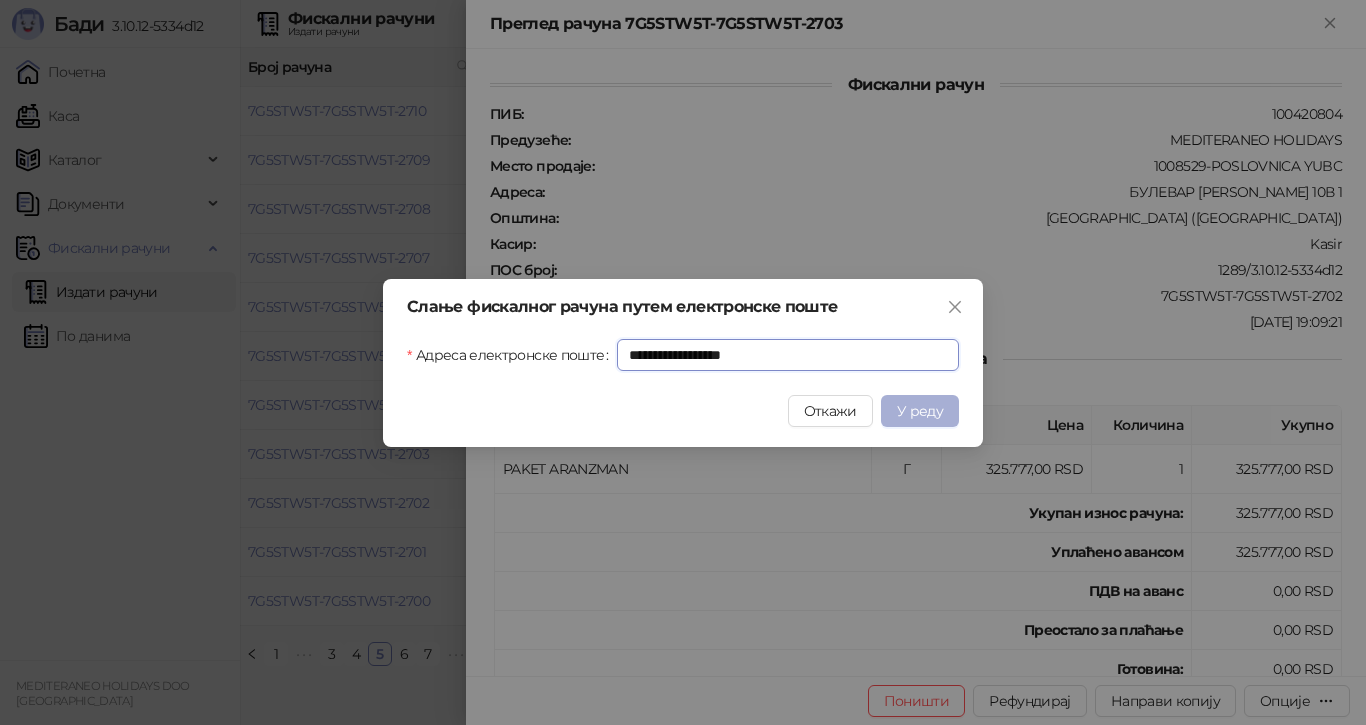 type on "**********" 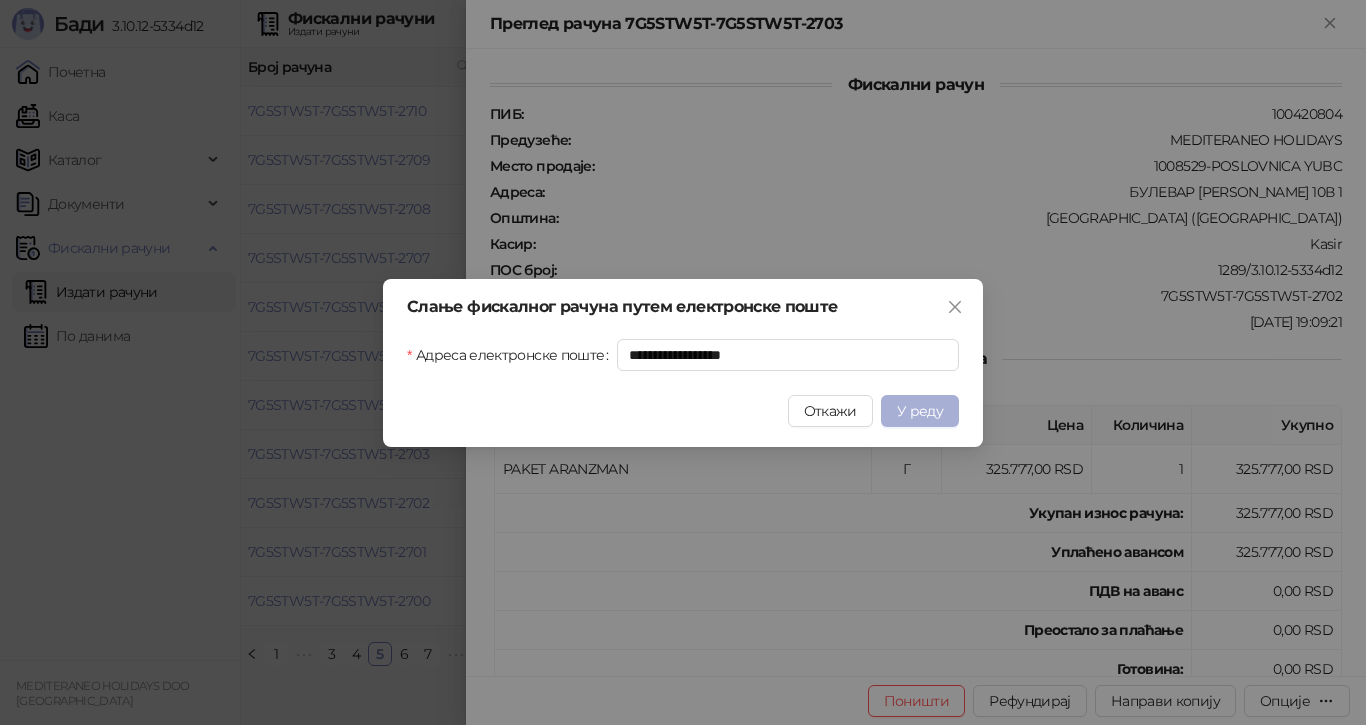 click on "У реду" at bounding box center [920, 411] 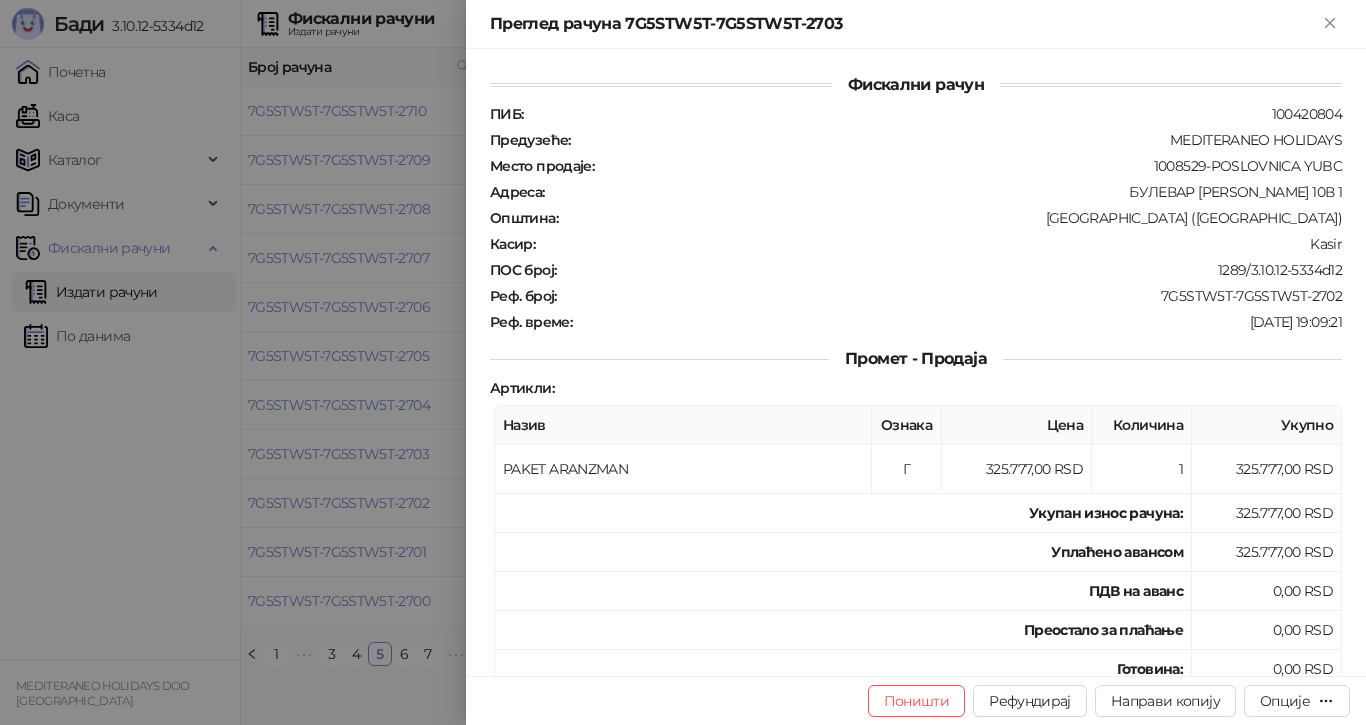 click at bounding box center (683, 362) 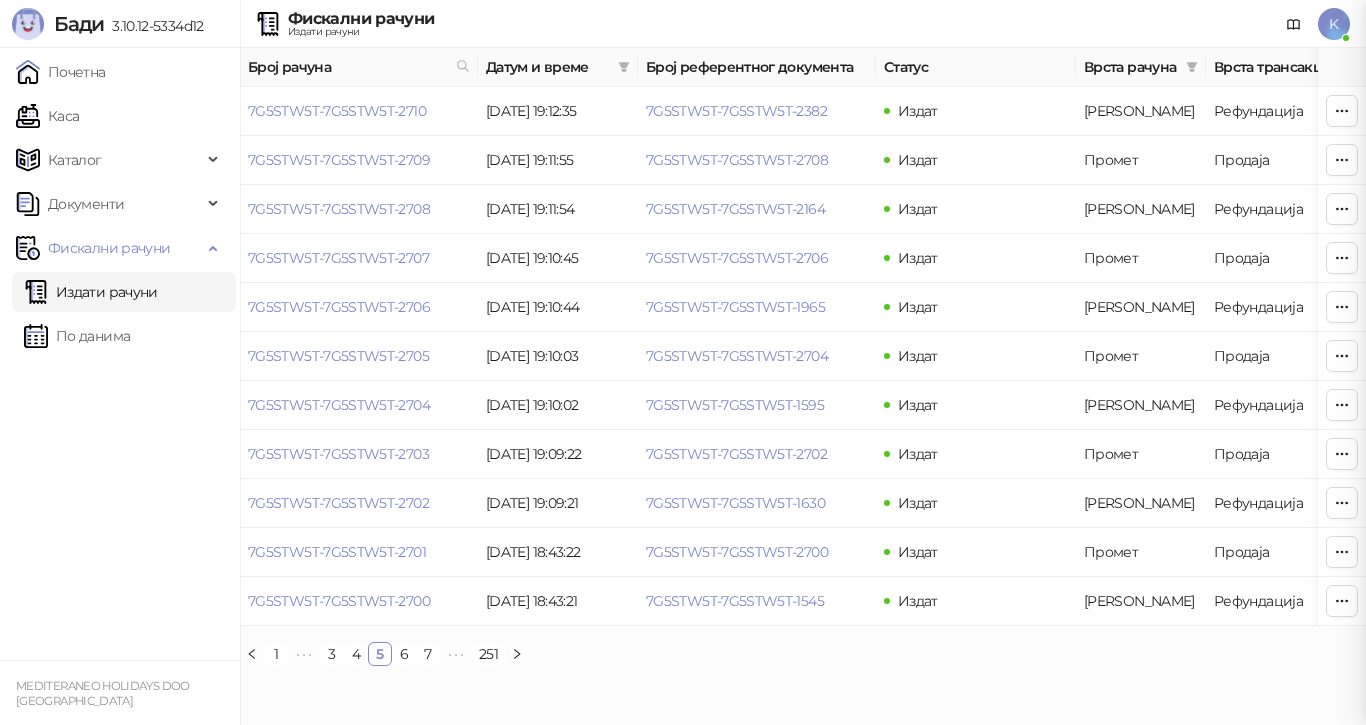 click on "7G5STW5T-7G5STW5T-2705" at bounding box center [338, 356] 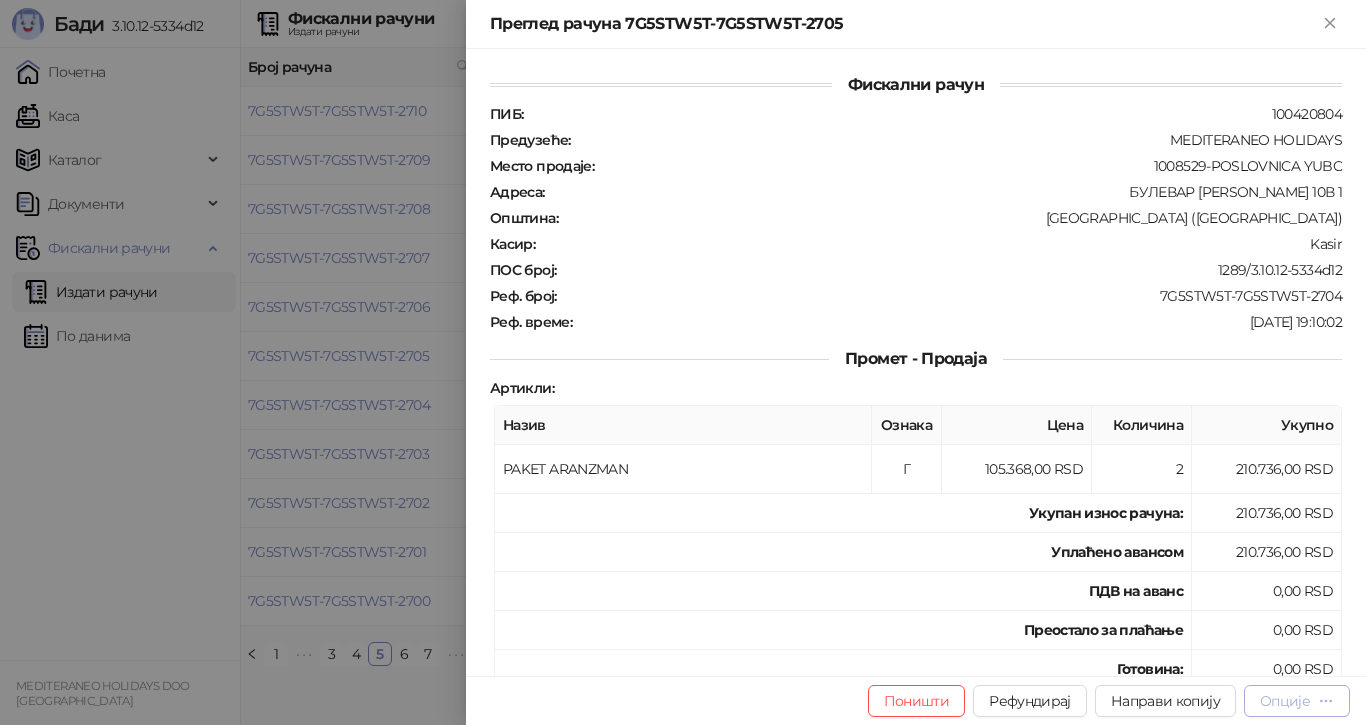 click on "Опције" at bounding box center (1285, 701) 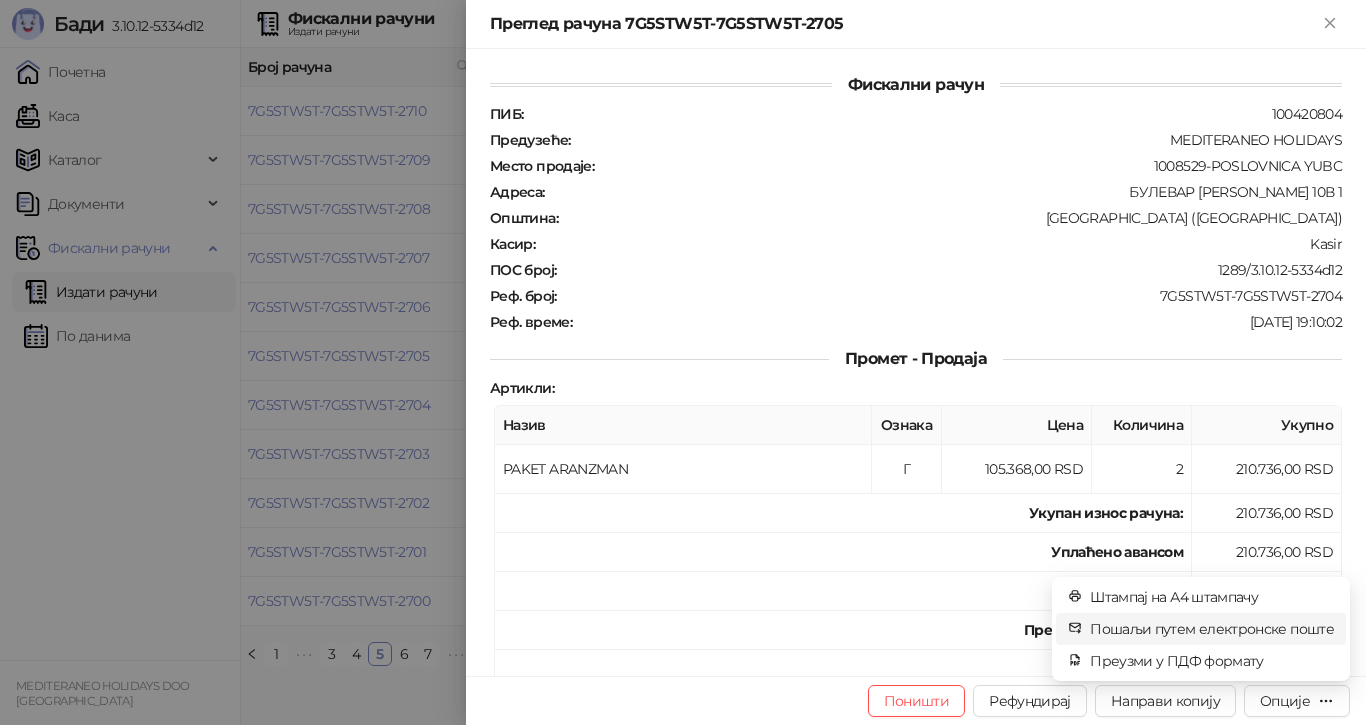 click on "Пошаљи путем електронске поште" at bounding box center [1212, 629] 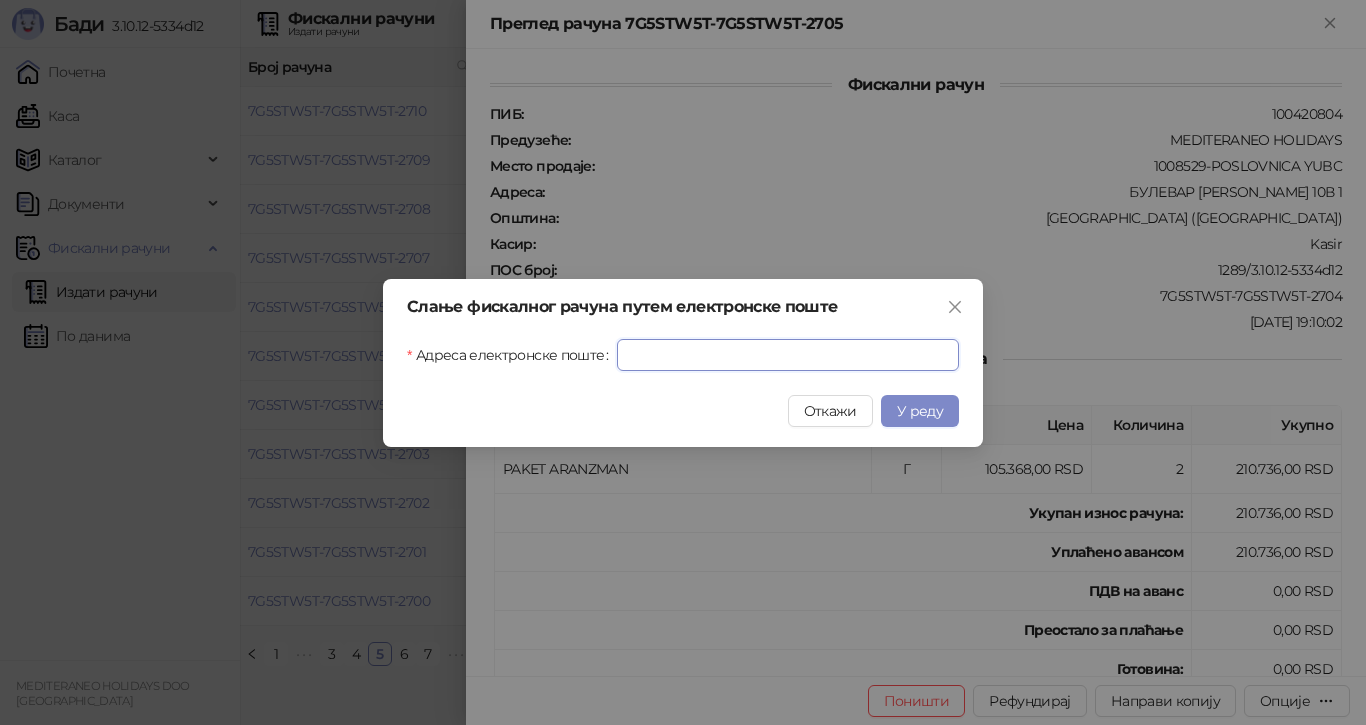 click on "Адреса електронске поште" at bounding box center [788, 355] 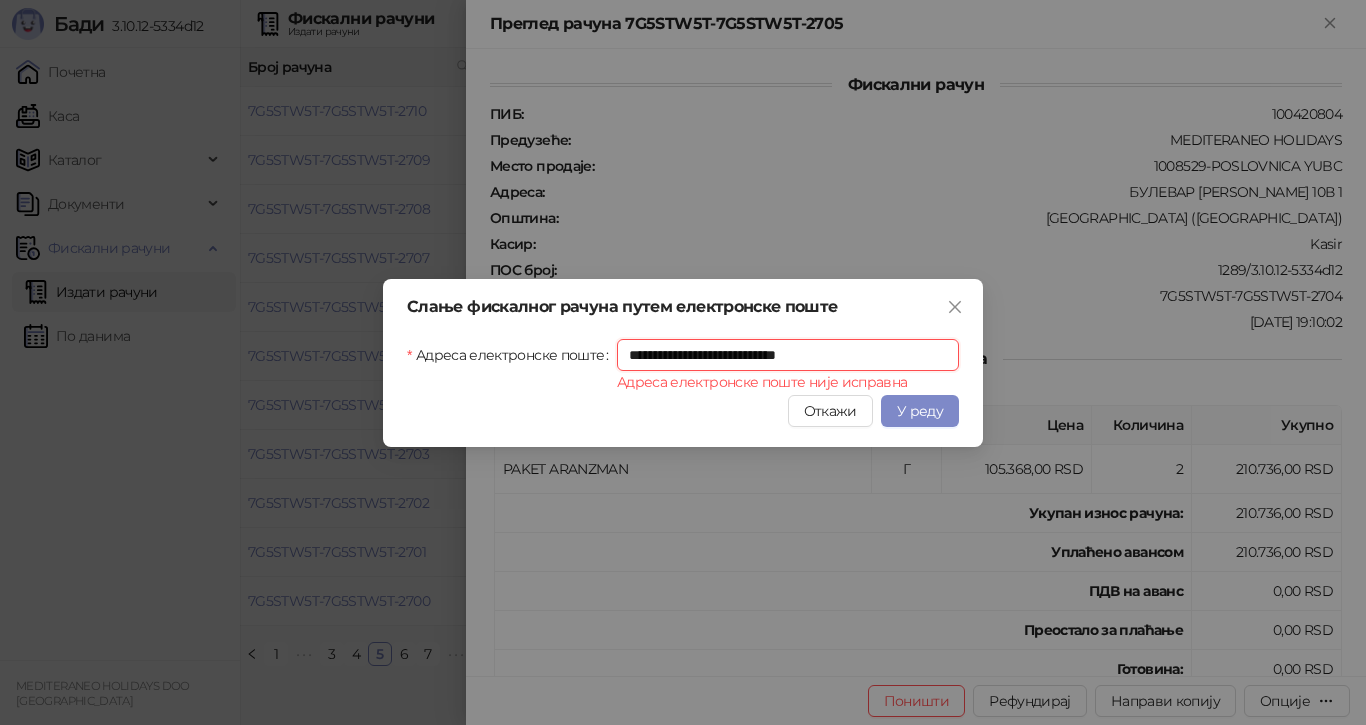 click on "**********" at bounding box center (788, 355) 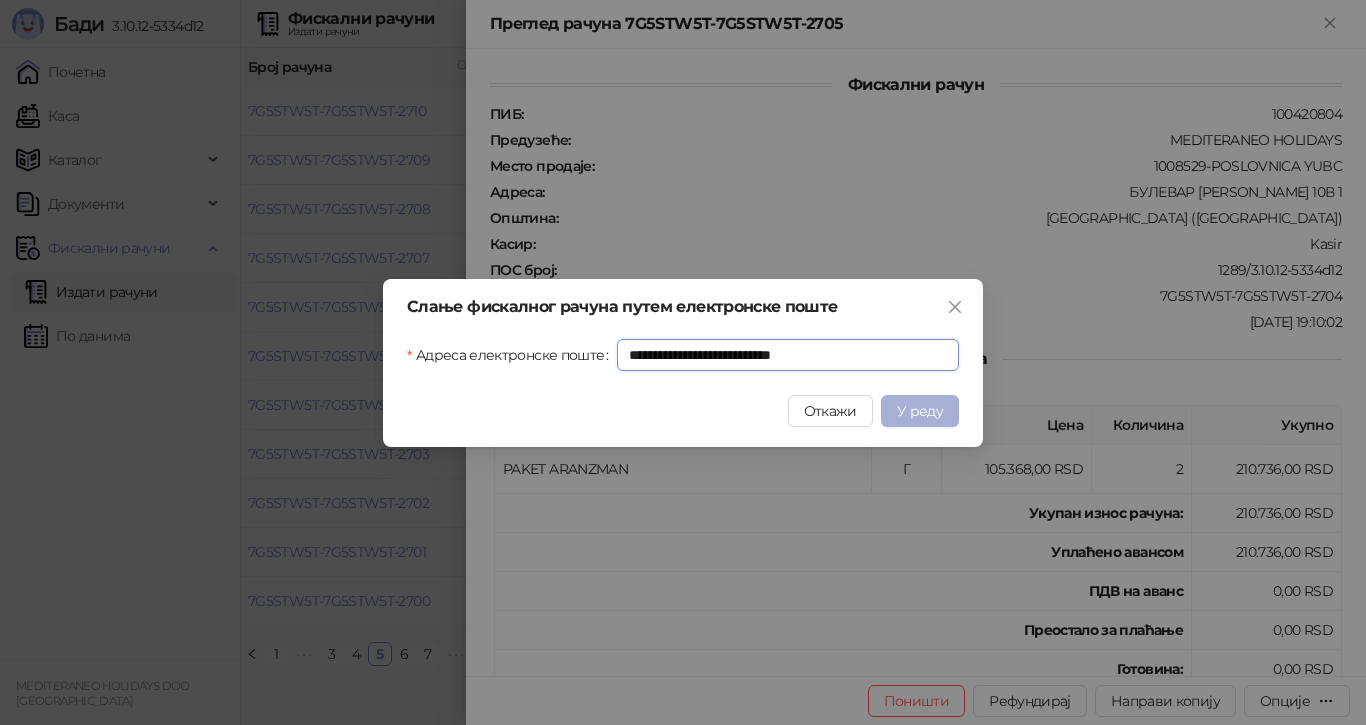 type on "**********" 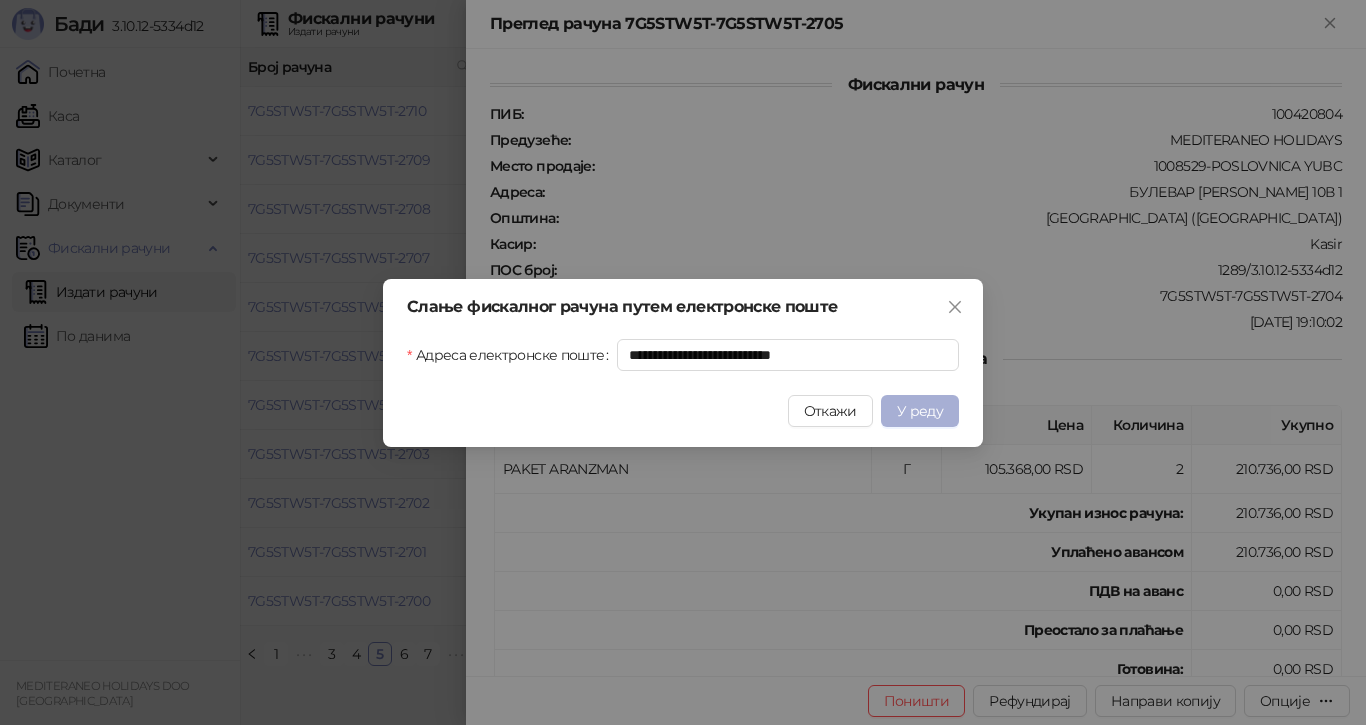 drag, startPoint x: 906, startPoint y: 404, endPoint x: 911, endPoint y: 416, distance: 13 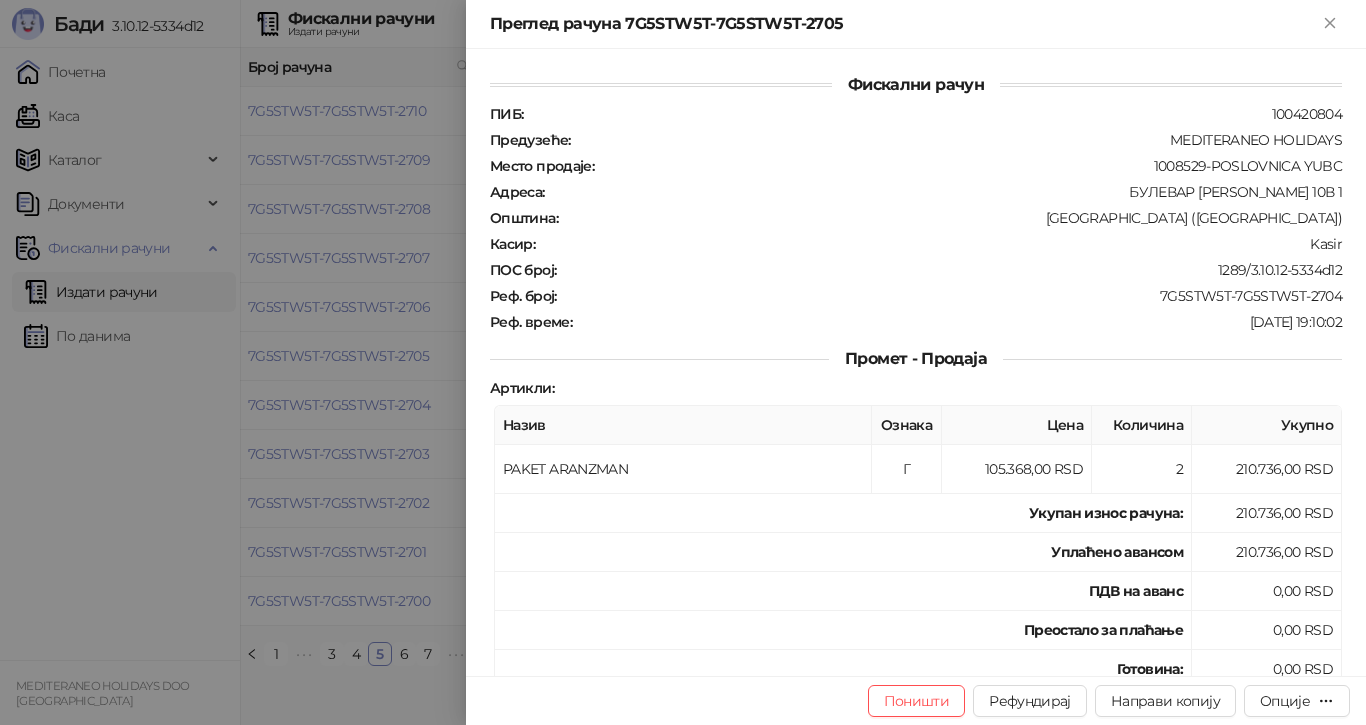 click at bounding box center [683, 362] 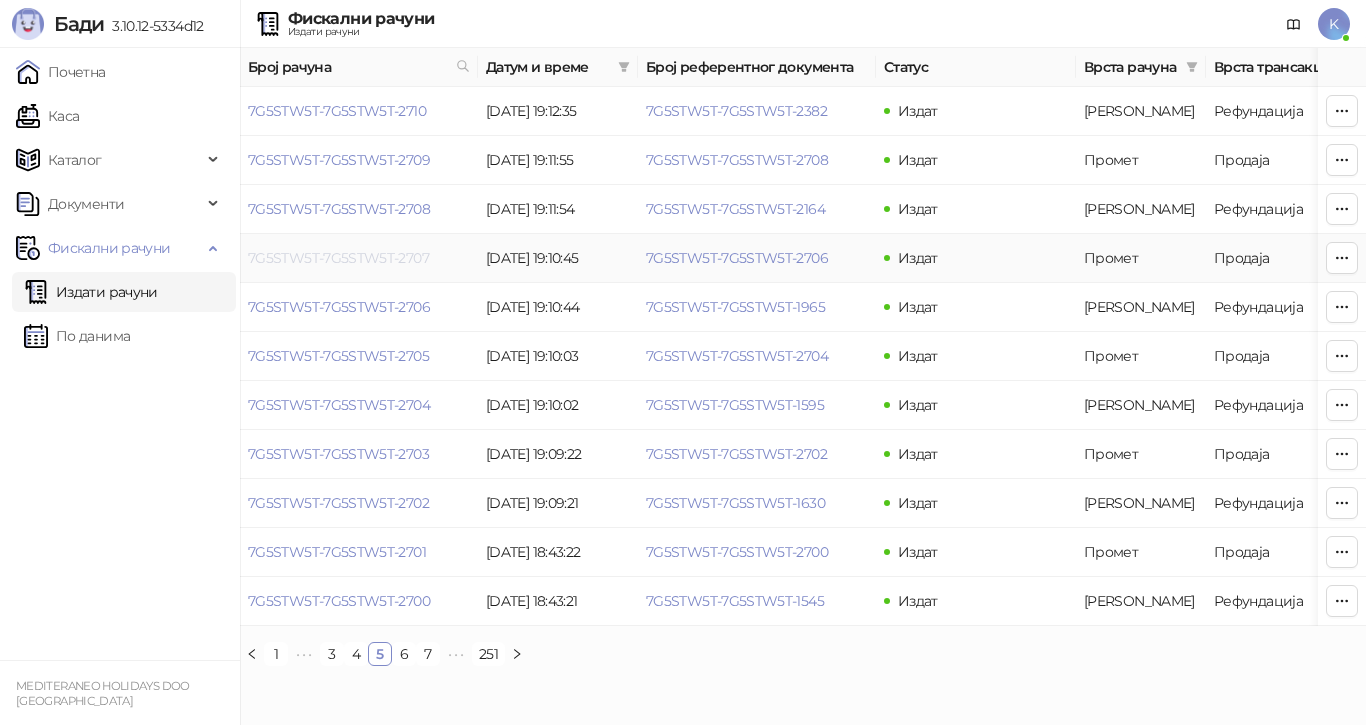 click on "7G5STW5T-7G5STW5T-2707" at bounding box center [338, 258] 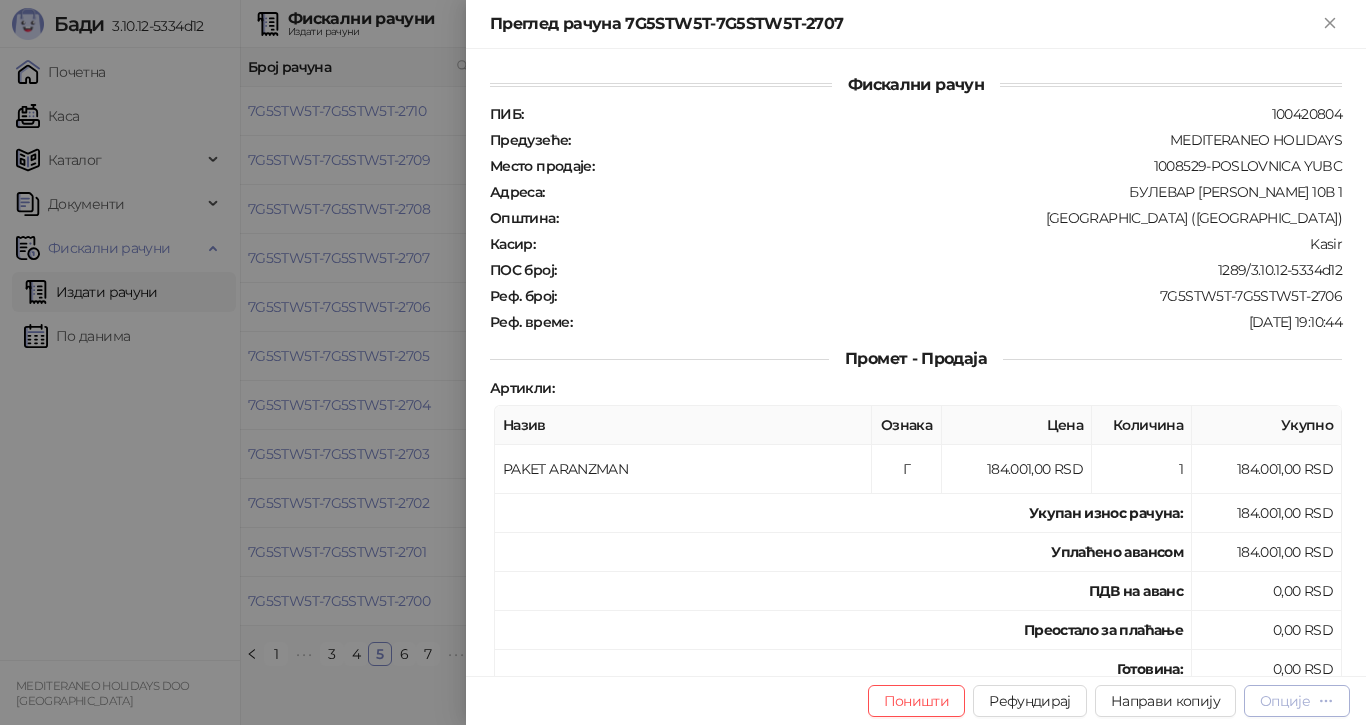 click on "Опције" at bounding box center (1285, 701) 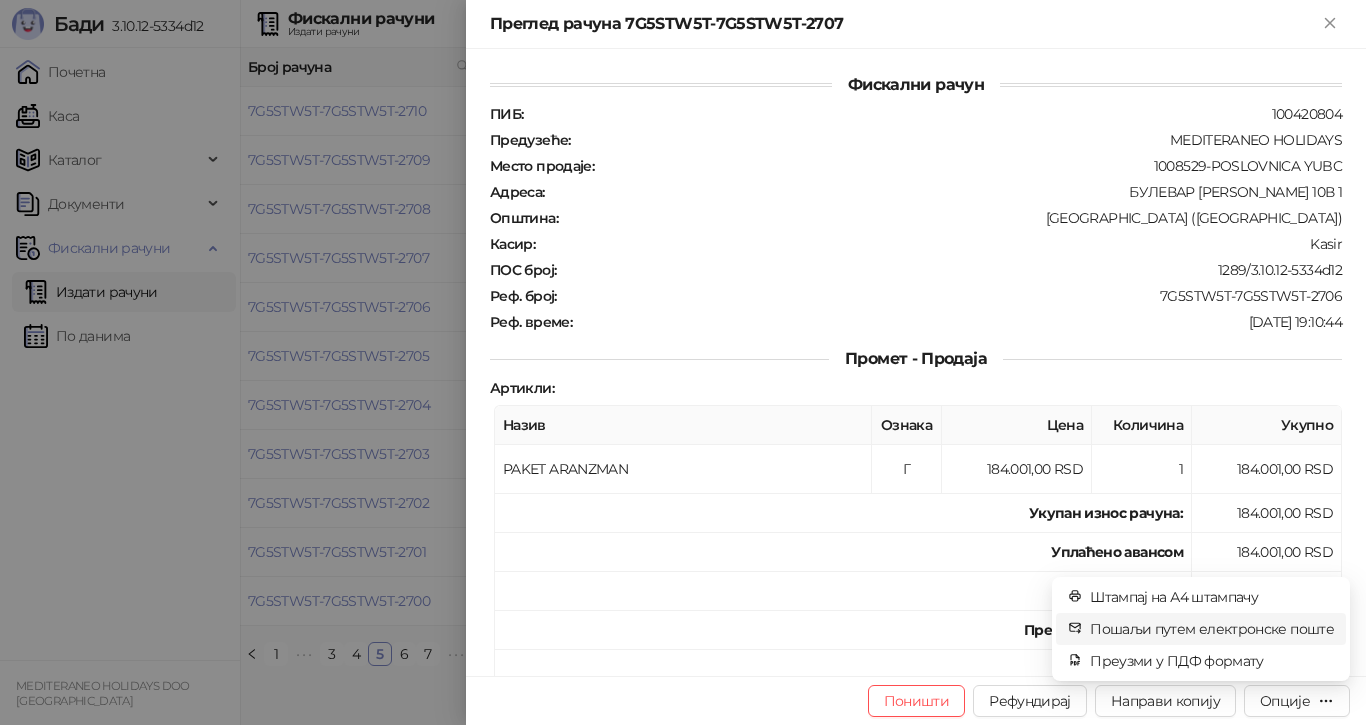 click on "Пошаљи путем електронске поште" at bounding box center [1212, 629] 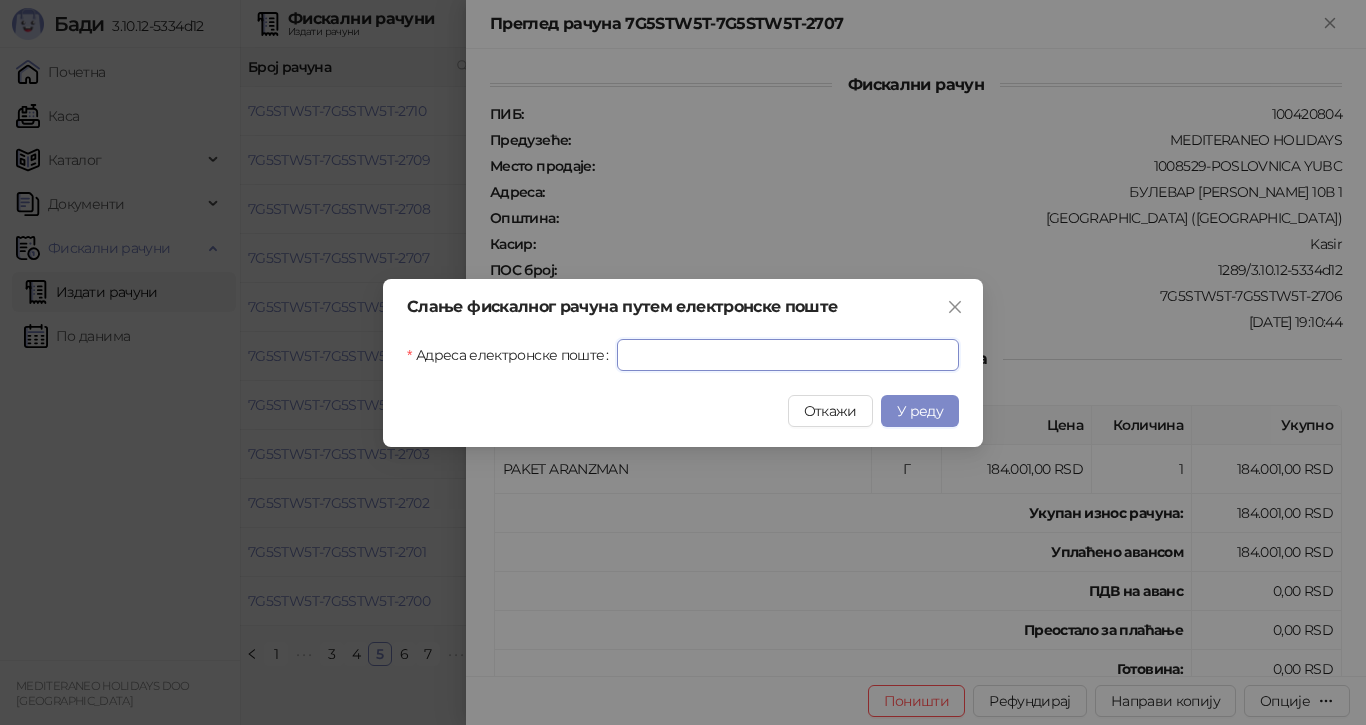 click on "Адреса електронске поште" at bounding box center [788, 355] 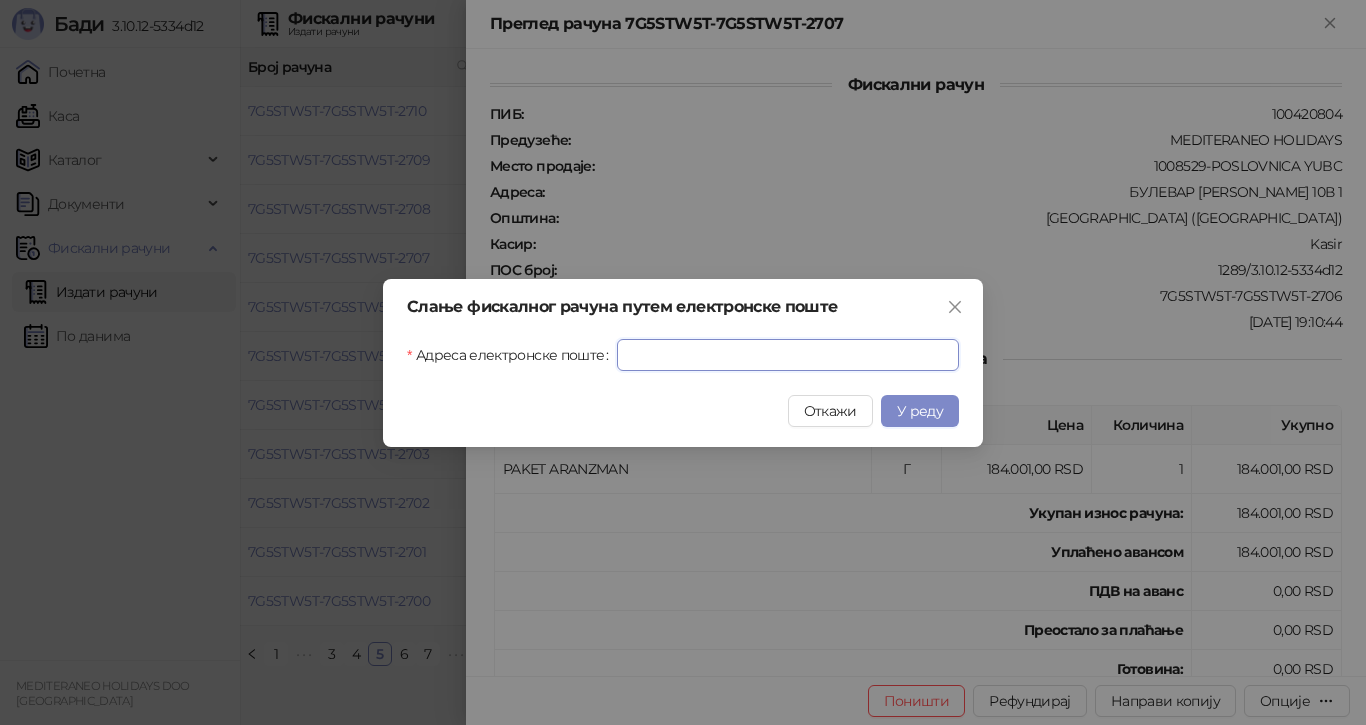 paste on "**********" 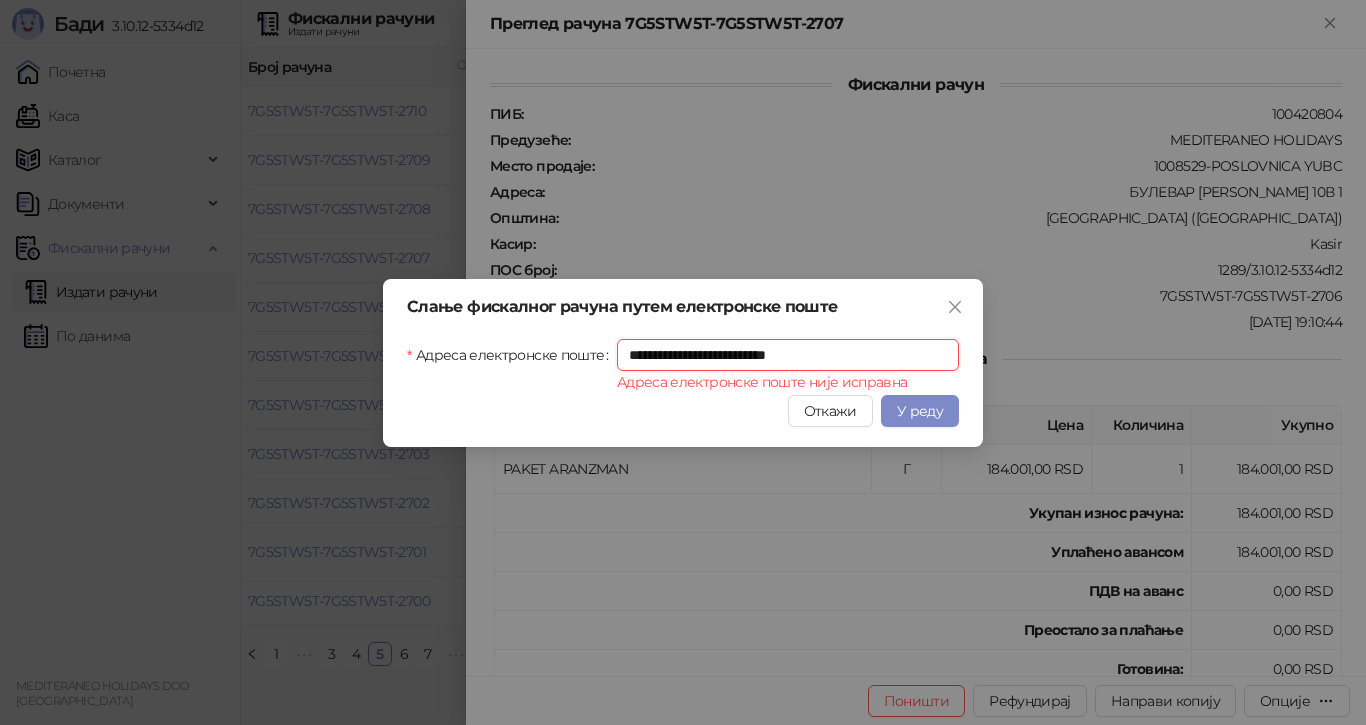 click on "**********" at bounding box center (788, 355) 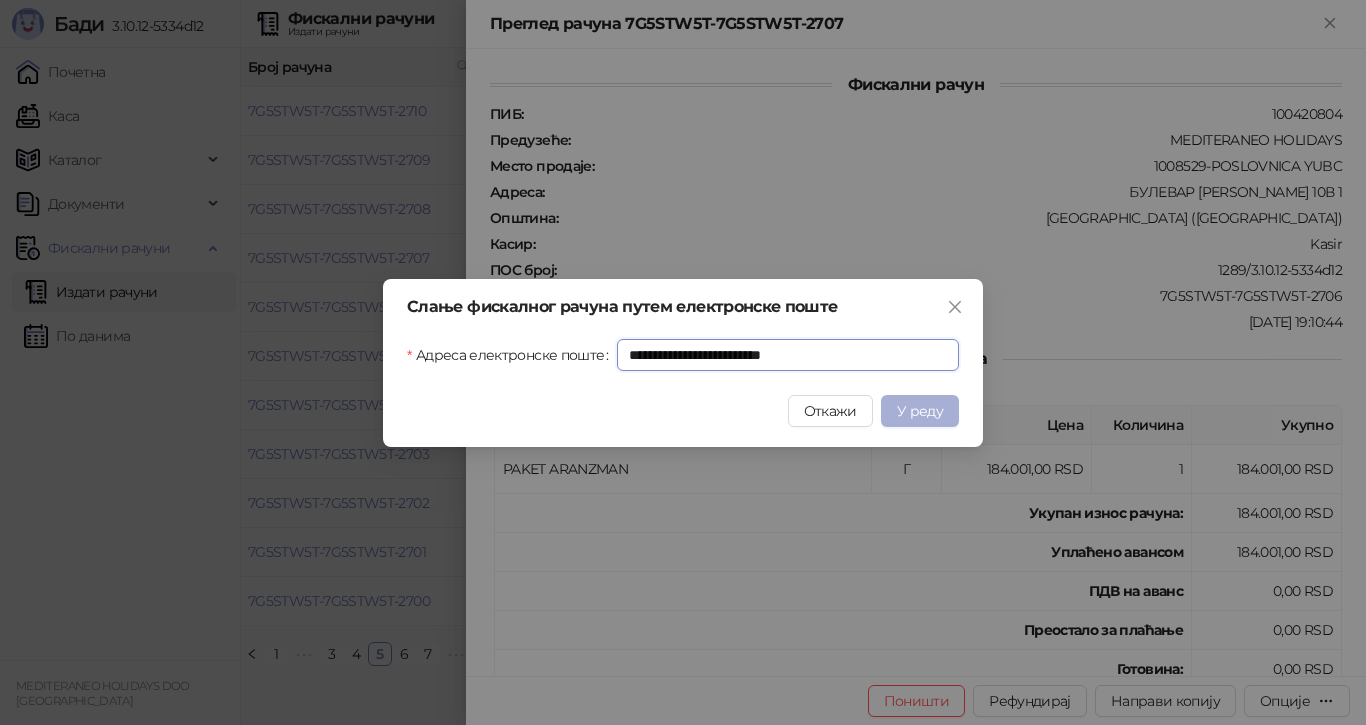 type on "**********" 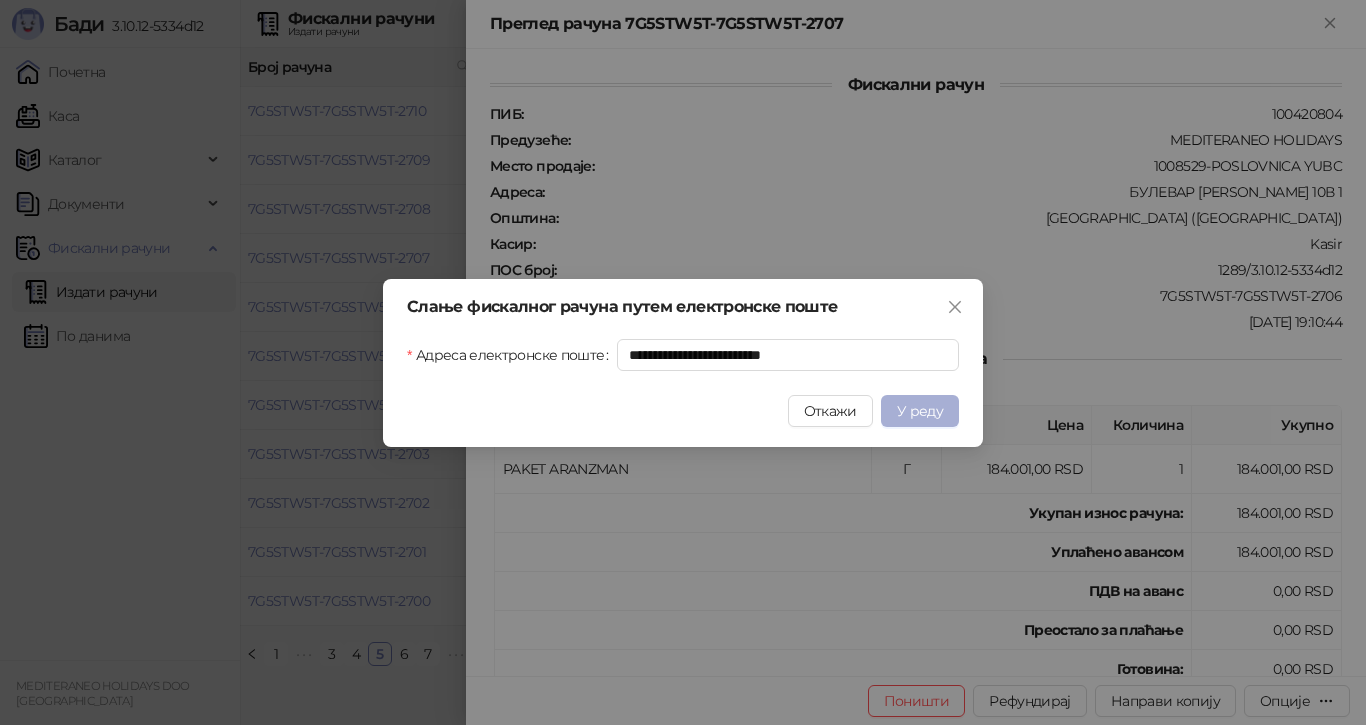 click on "У реду" at bounding box center (920, 411) 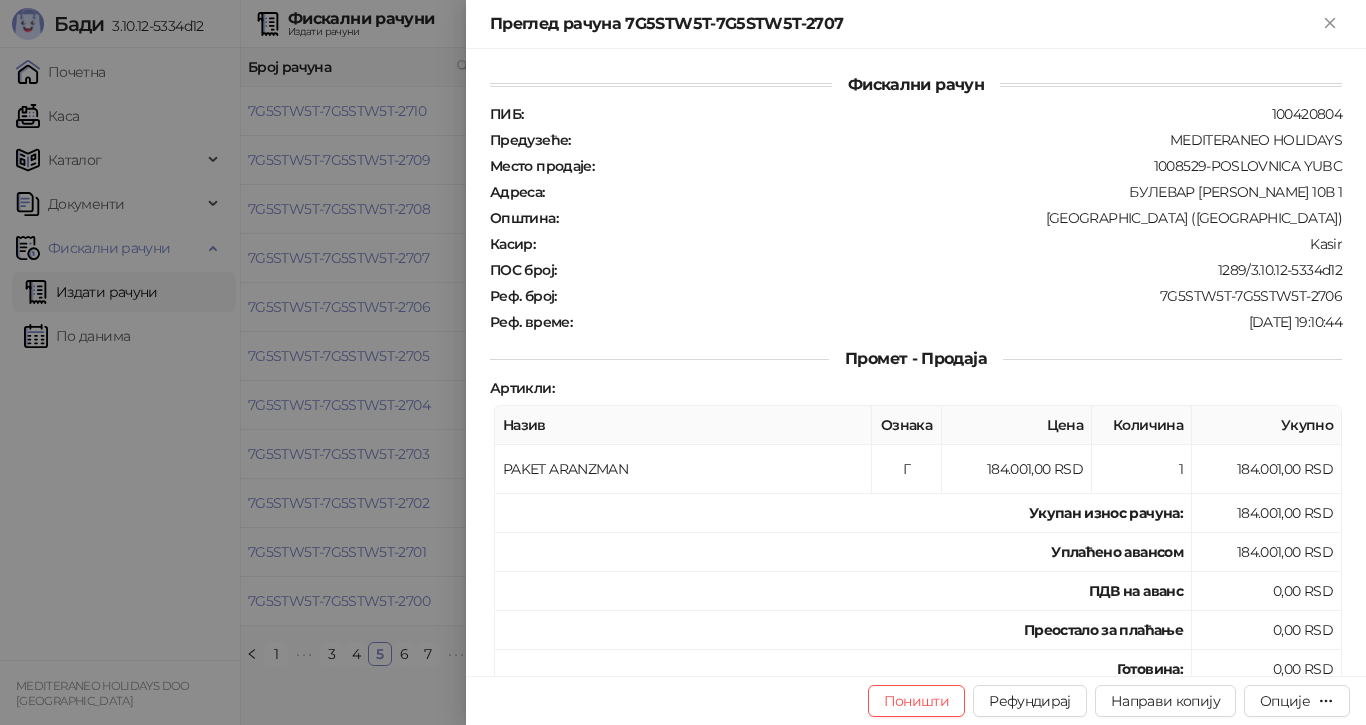 click at bounding box center [683, 362] 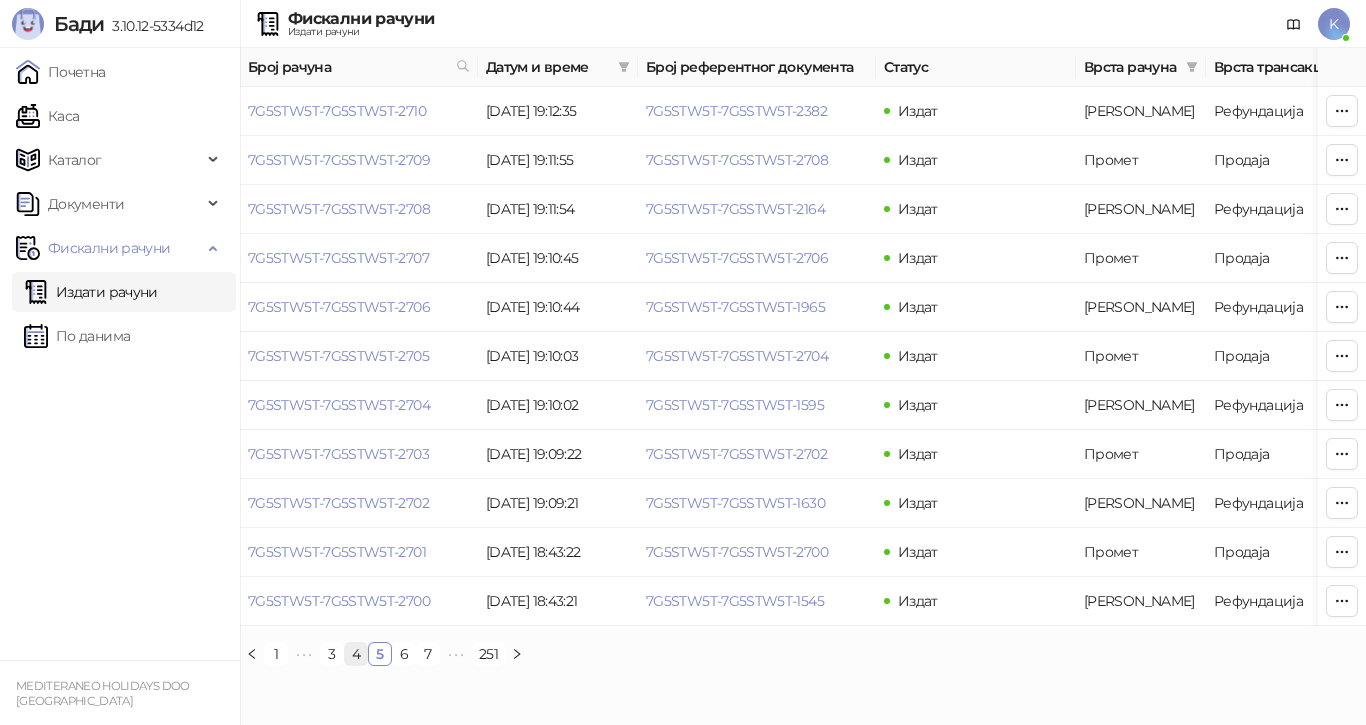 click on "4" at bounding box center [356, 654] 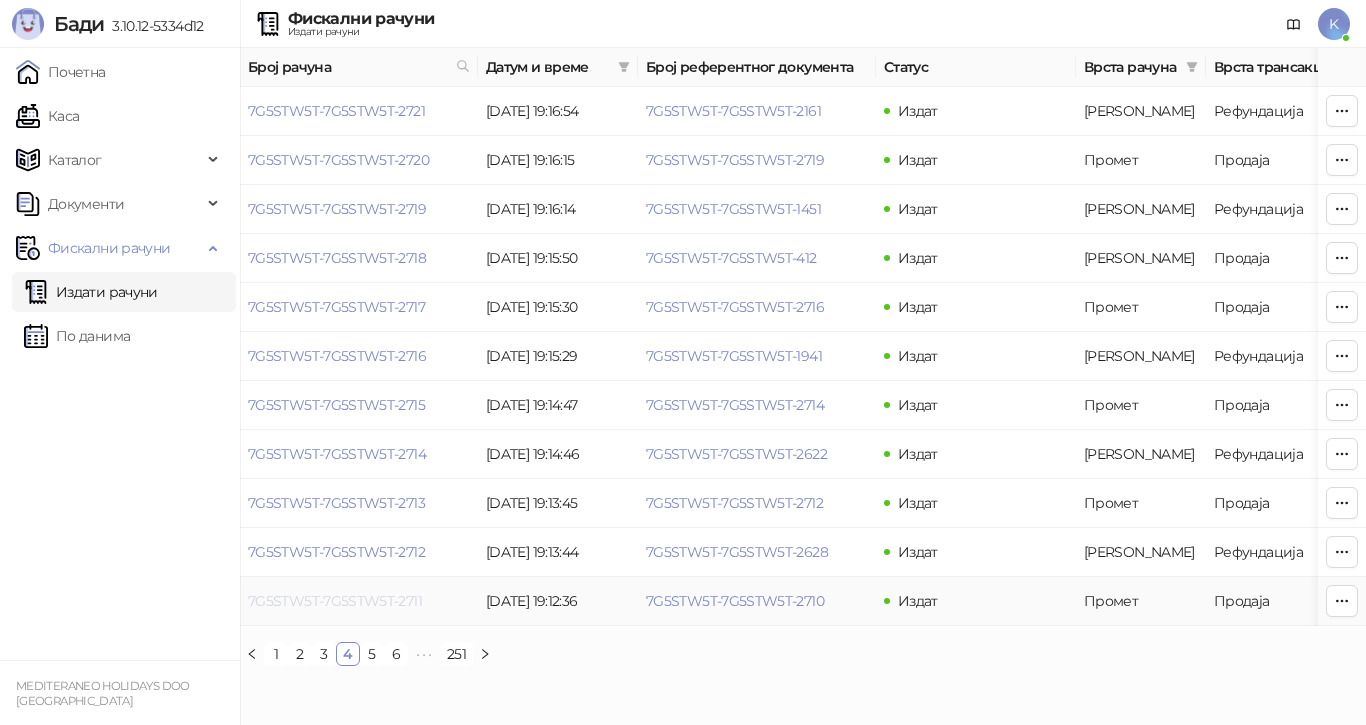 click on "7G5STW5T-7G5STW5T-2711" at bounding box center (335, 601) 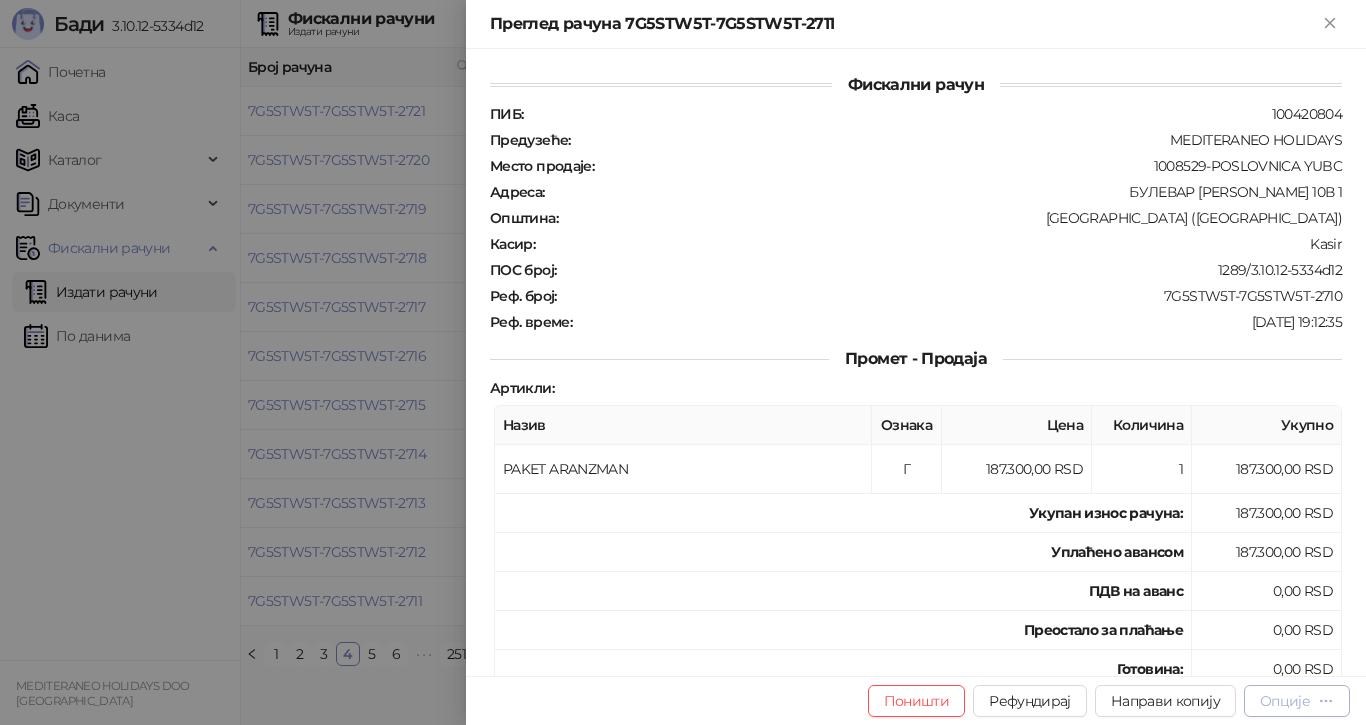 click on "Опције" at bounding box center (1285, 701) 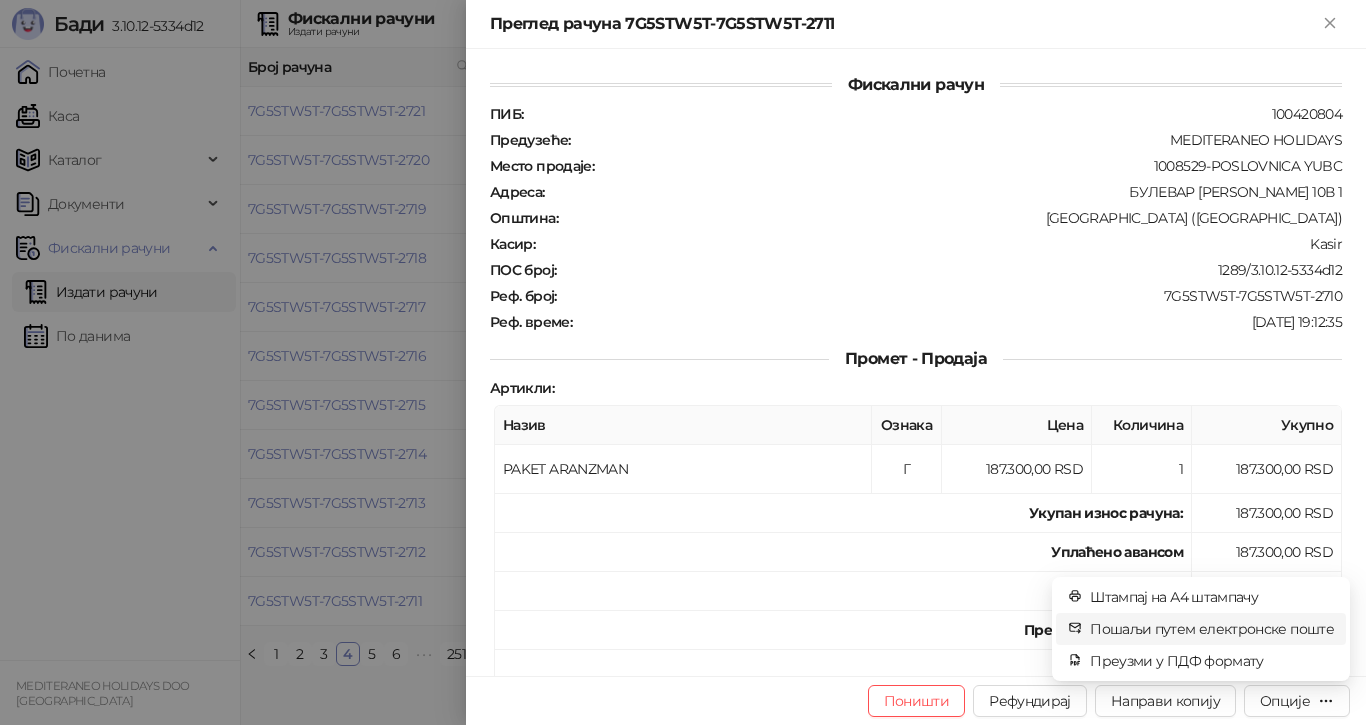 click on "Пошаљи путем електронске поште" at bounding box center [1212, 629] 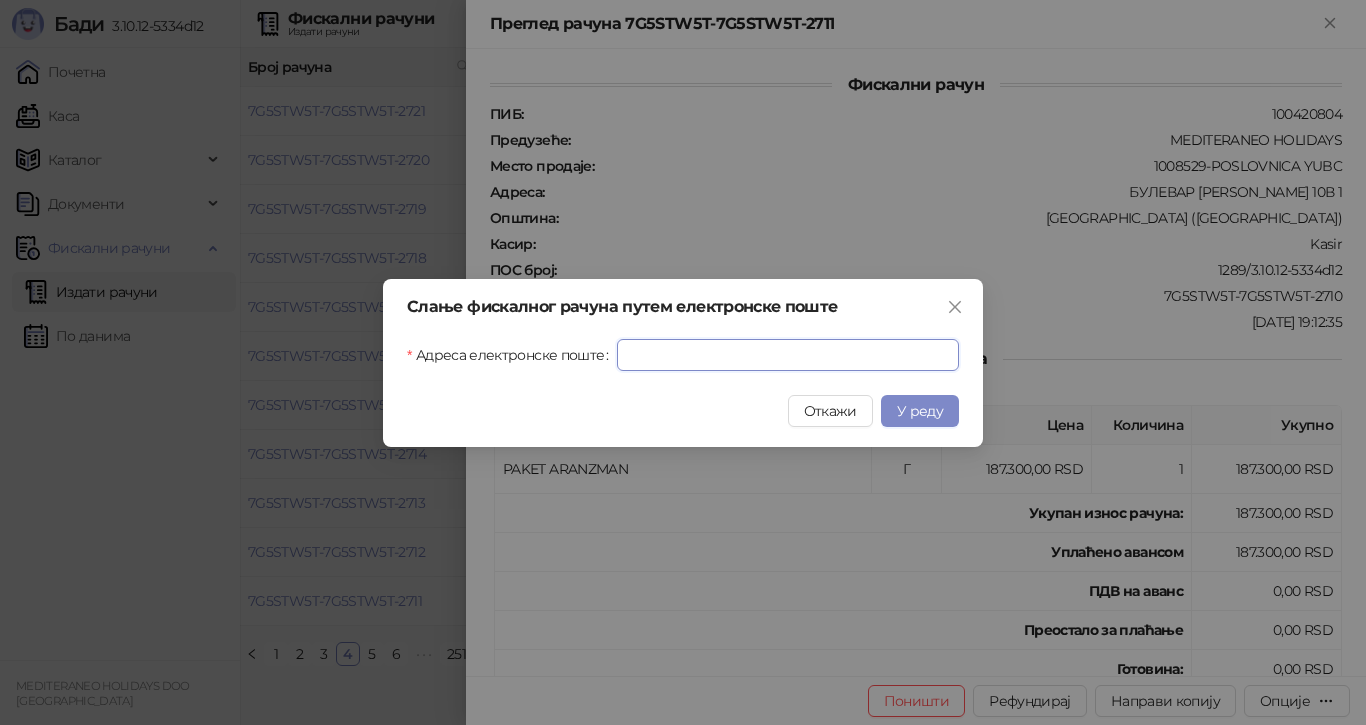 click on "Адреса електронске поште" at bounding box center (788, 355) 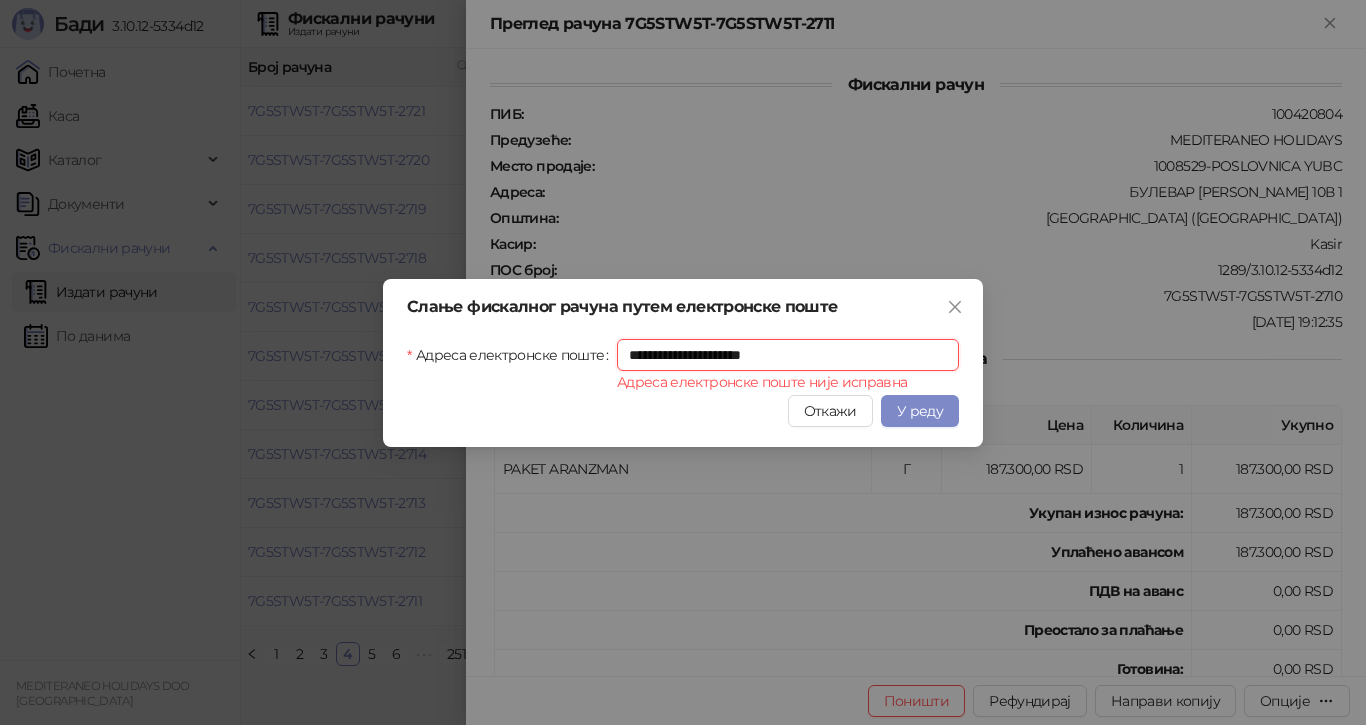 click on "**********" at bounding box center [788, 355] 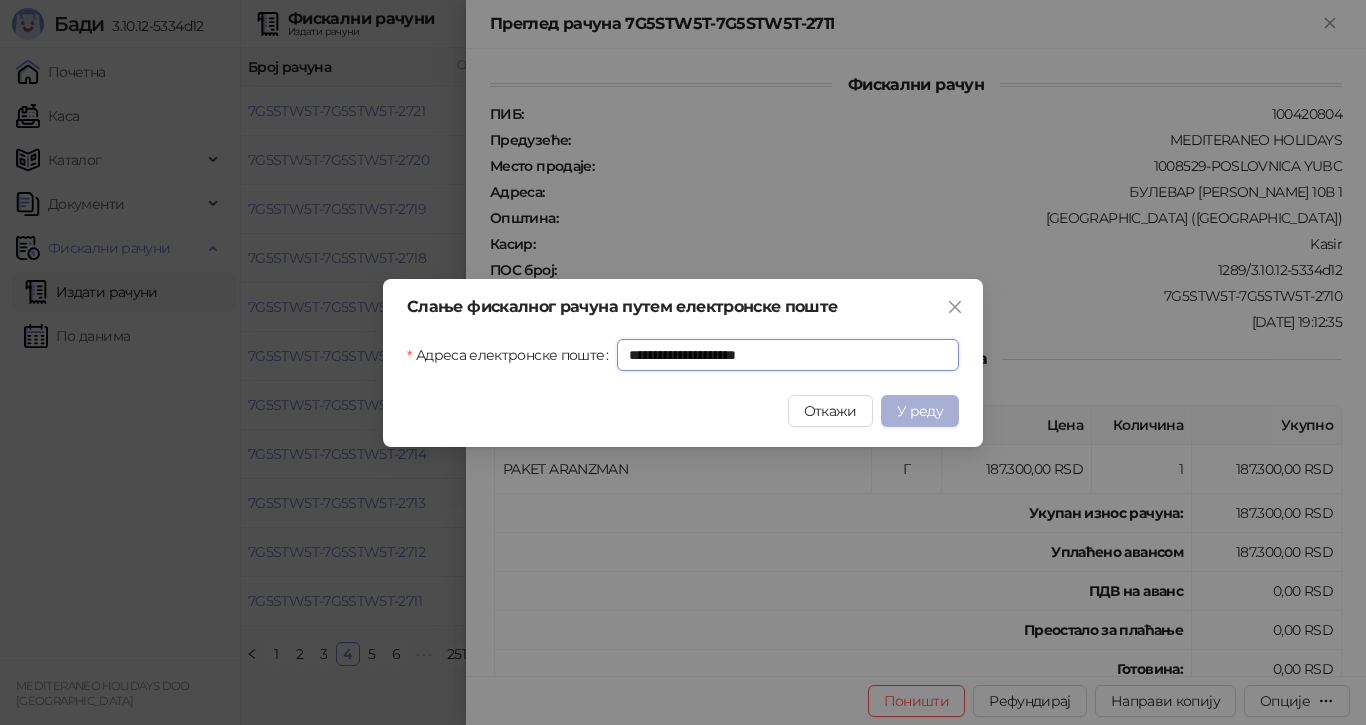 type on "**********" 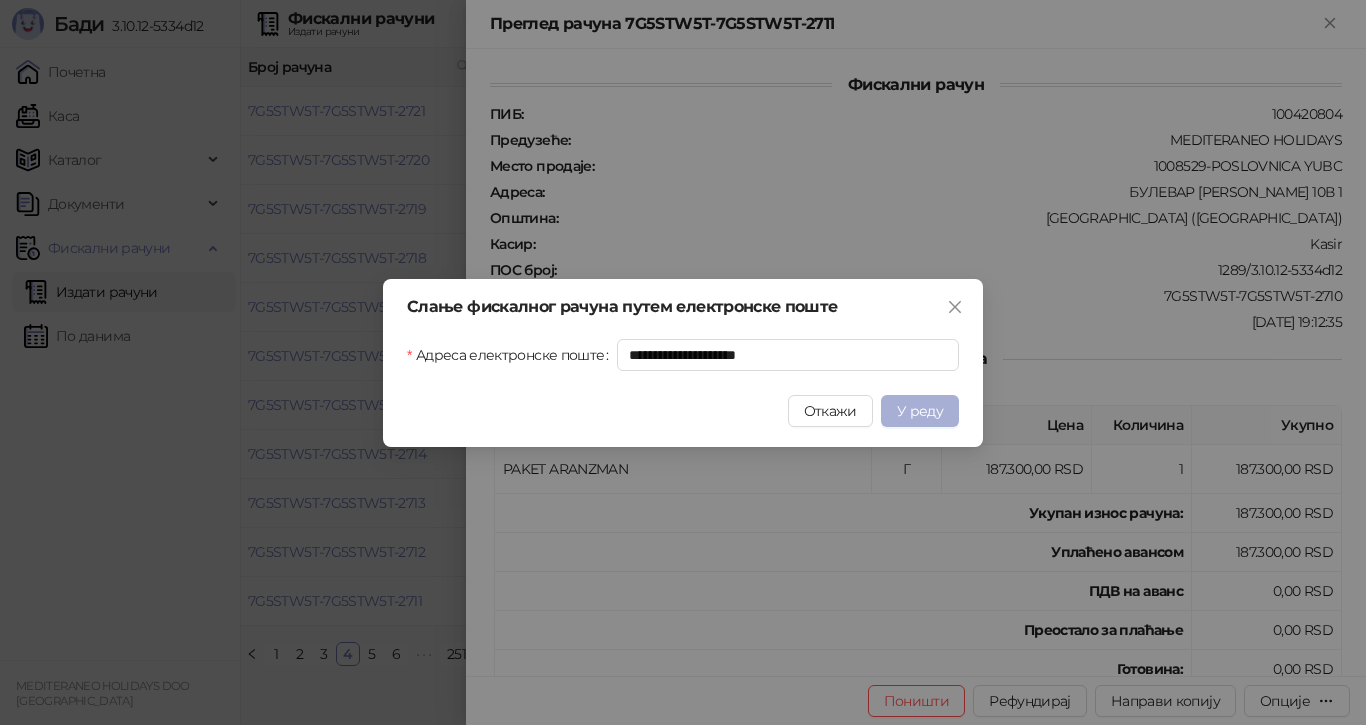 click on "У реду" at bounding box center (920, 411) 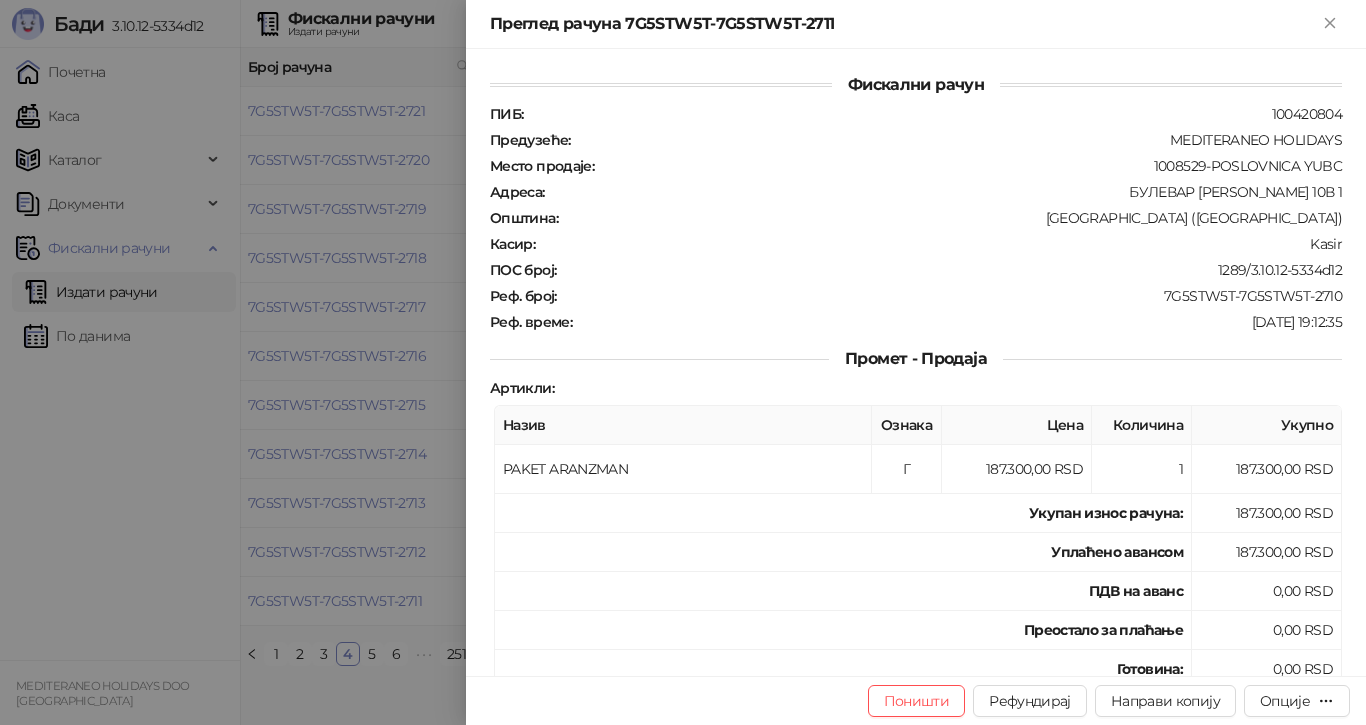 click at bounding box center (683, 362) 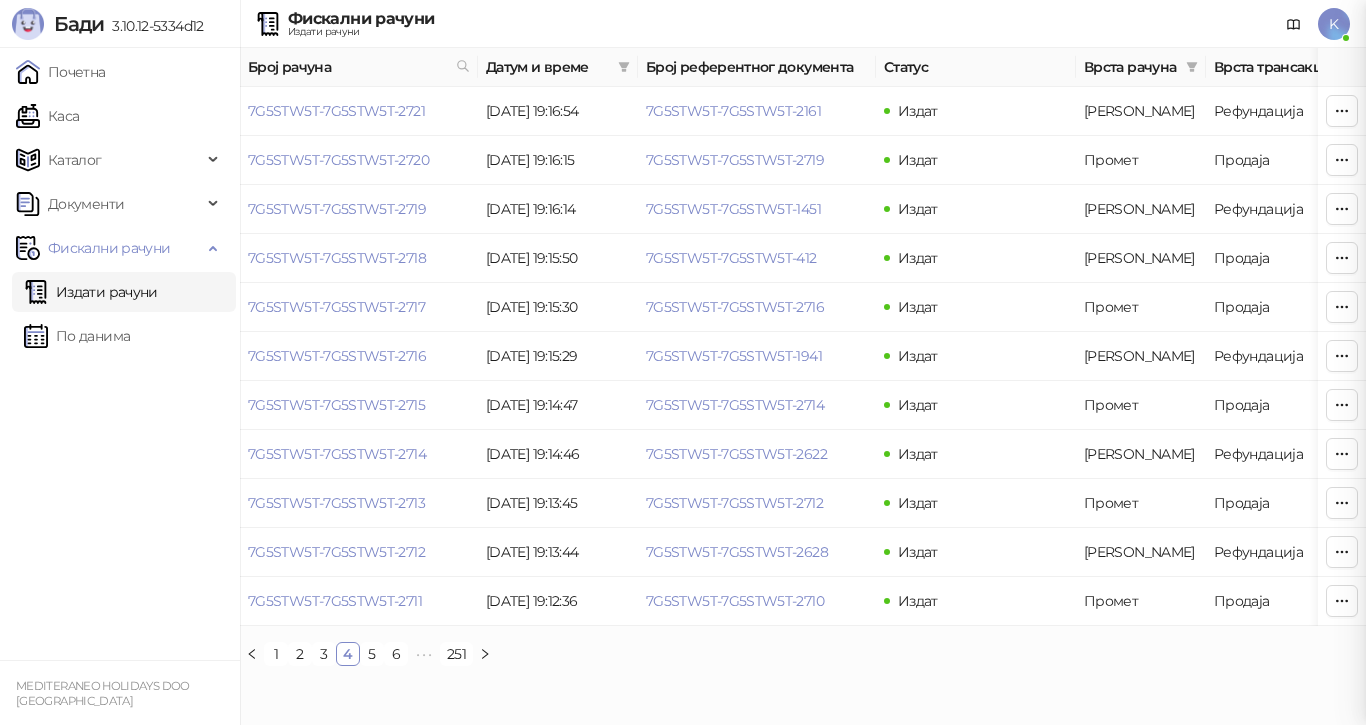 click on "7G5STW5T-7G5STW5T-2713" at bounding box center (336, 503) 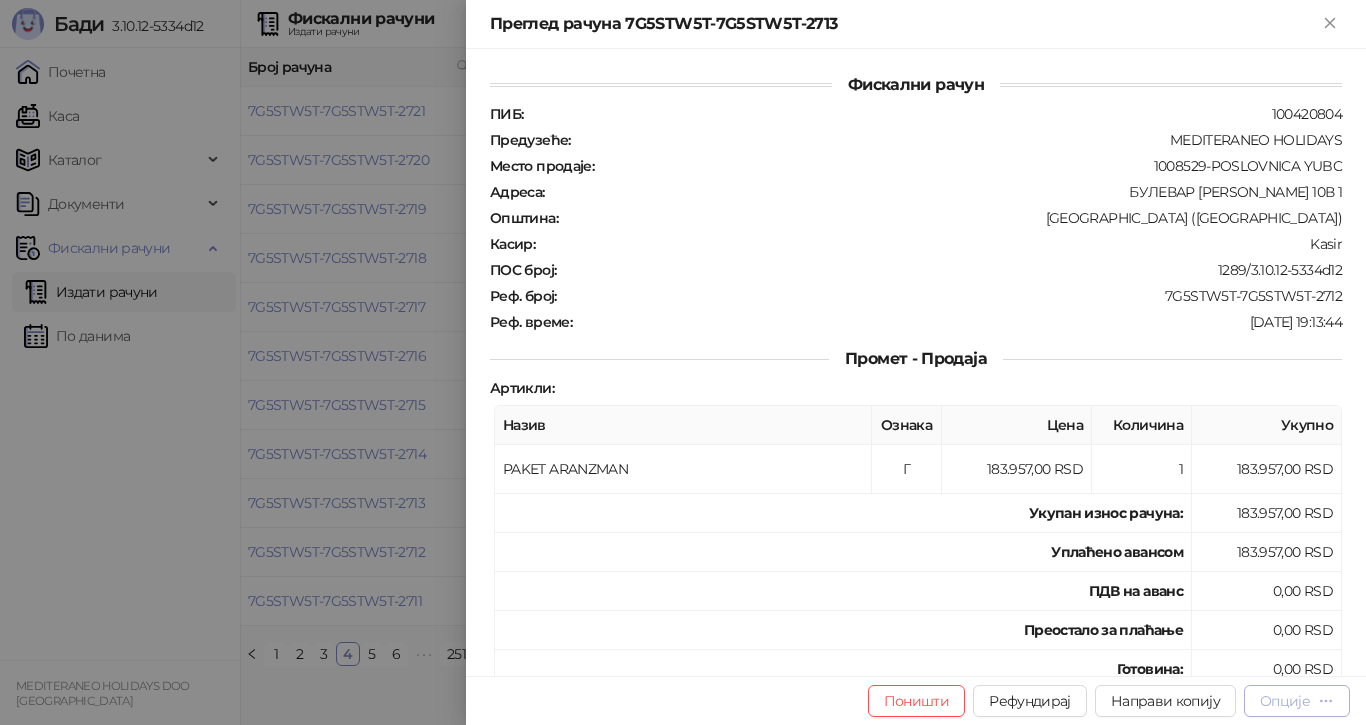 click on "Опције" at bounding box center [1285, 701] 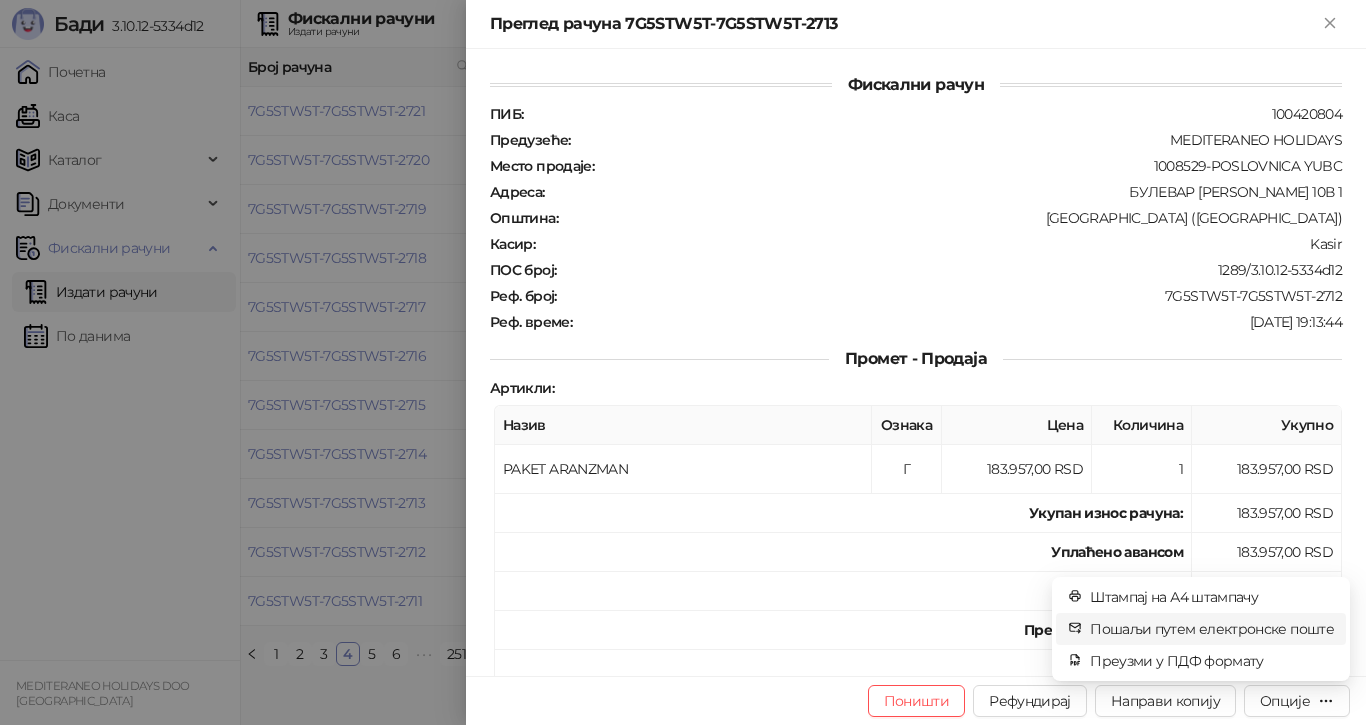 click on "Пошаљи путем електронске поште" at bounding box center [1212, 629] 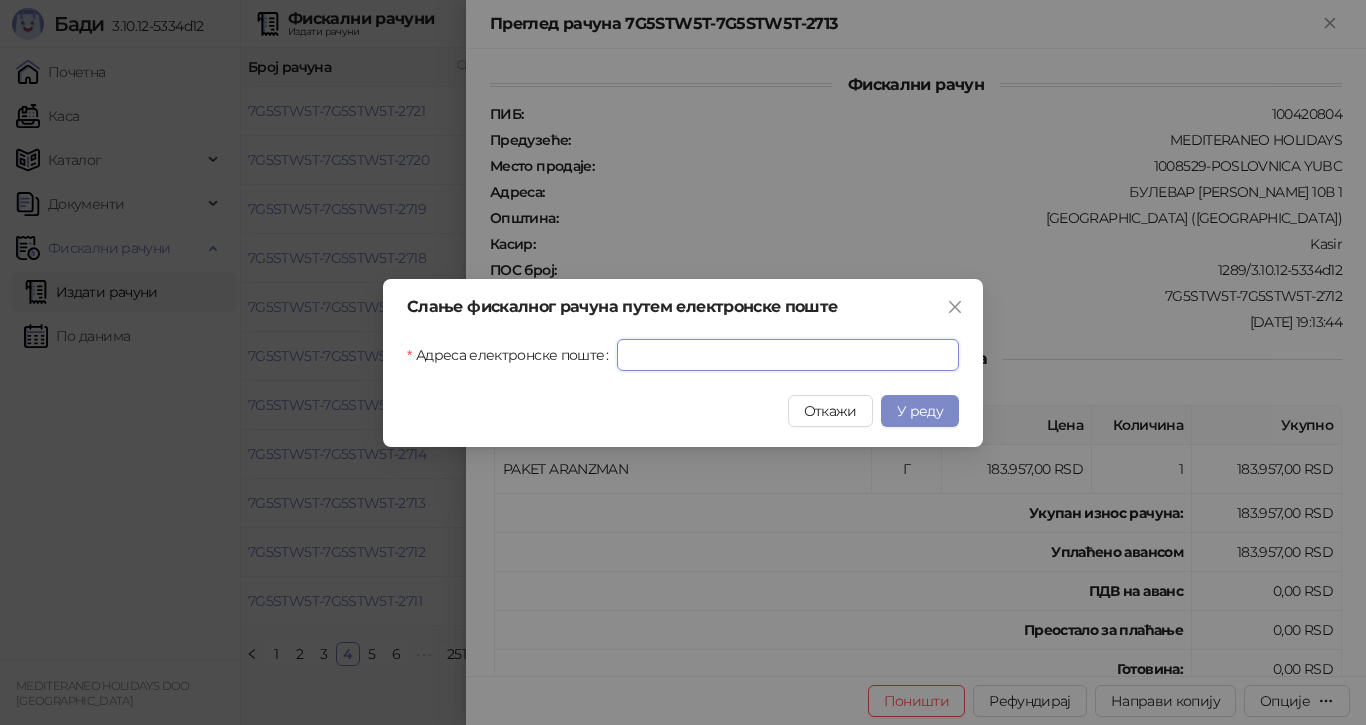 click on "Адреса електронске поште" at bounding box center (788, 355) 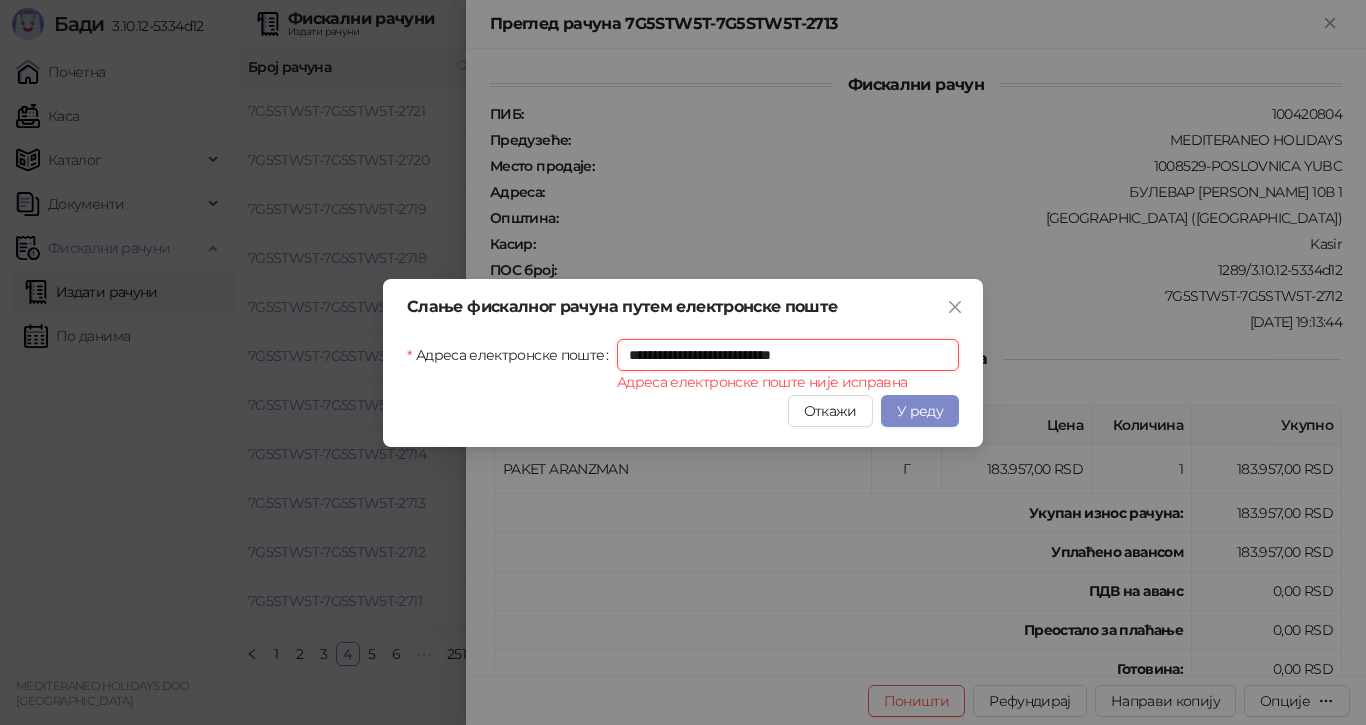 click on "**********" at bounding box center (788, 355) 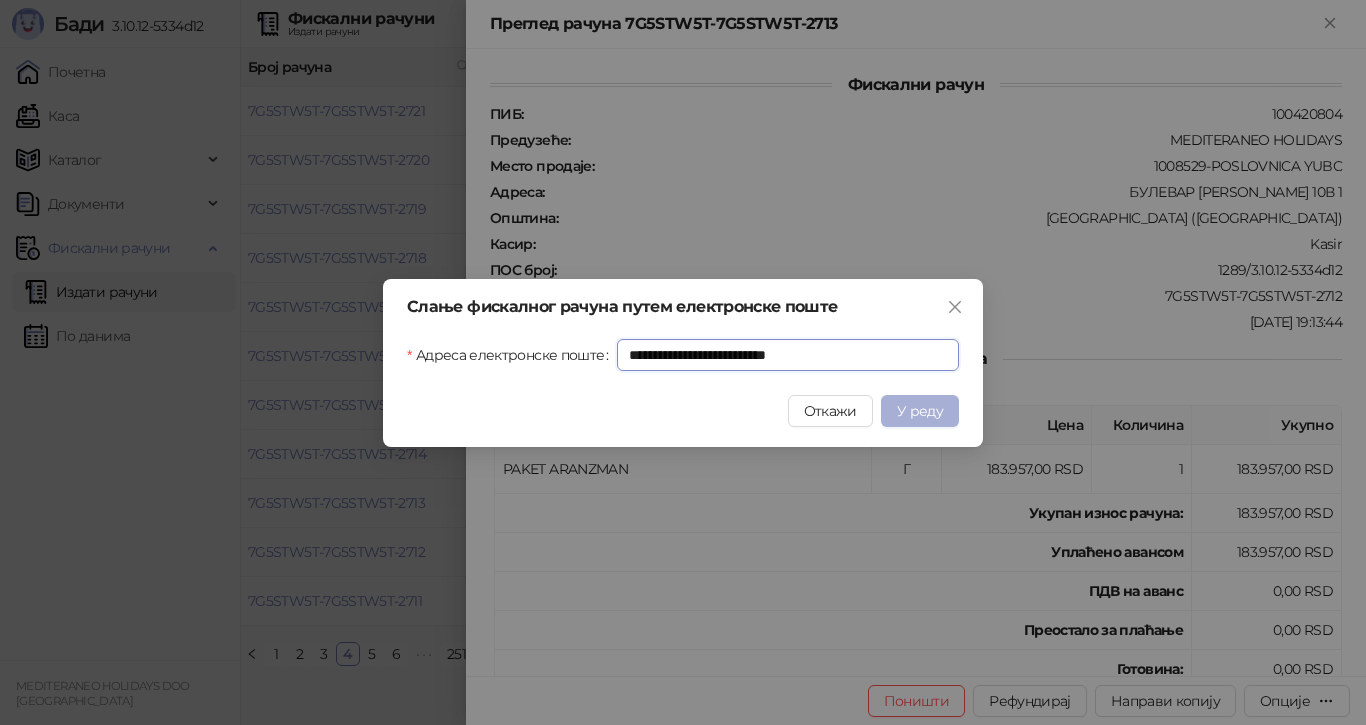 type on "**********" 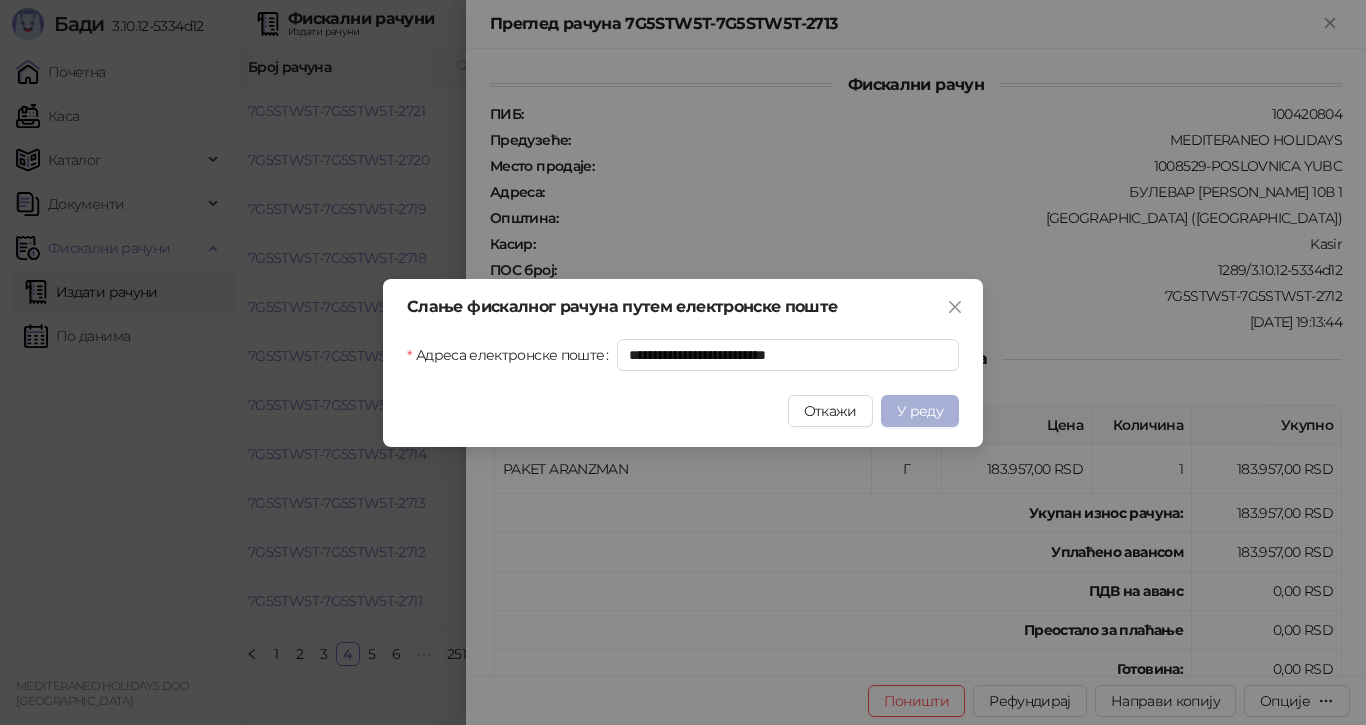 click on "У реду" at bounding box center [920, 411] 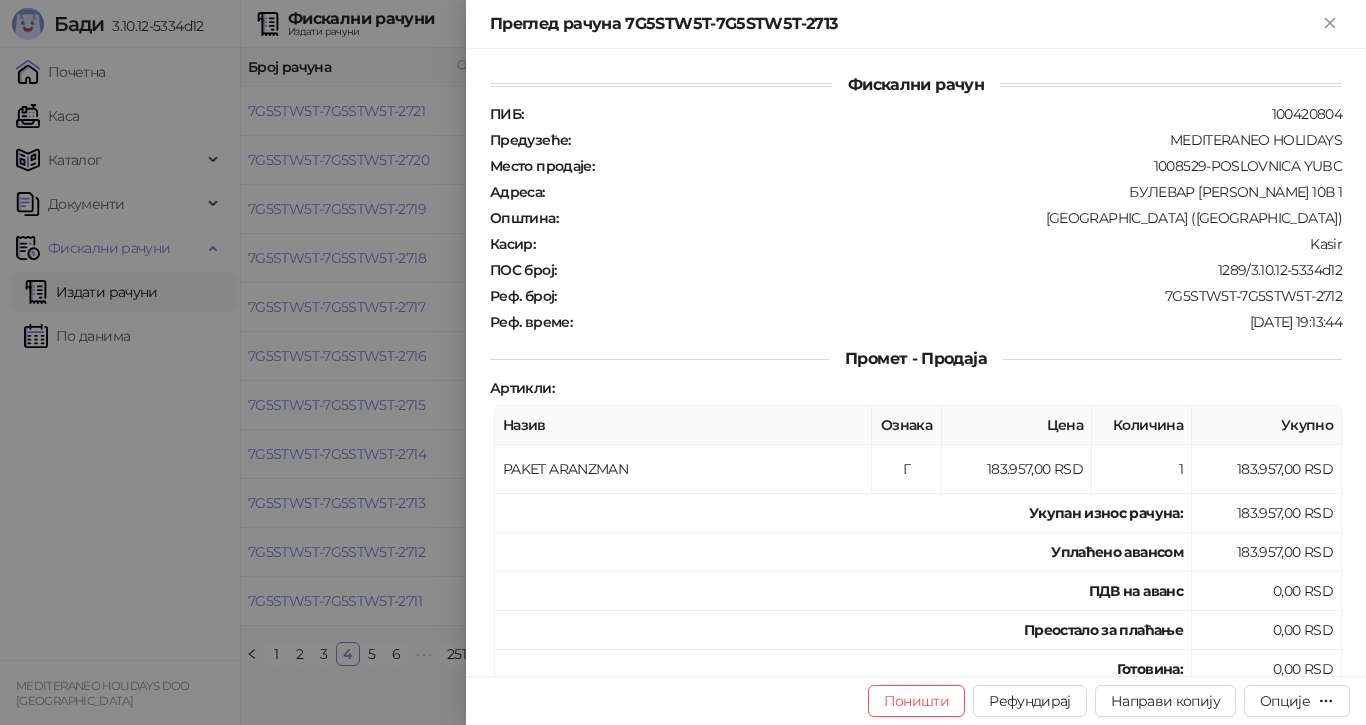click at bounding box center (683, 362) 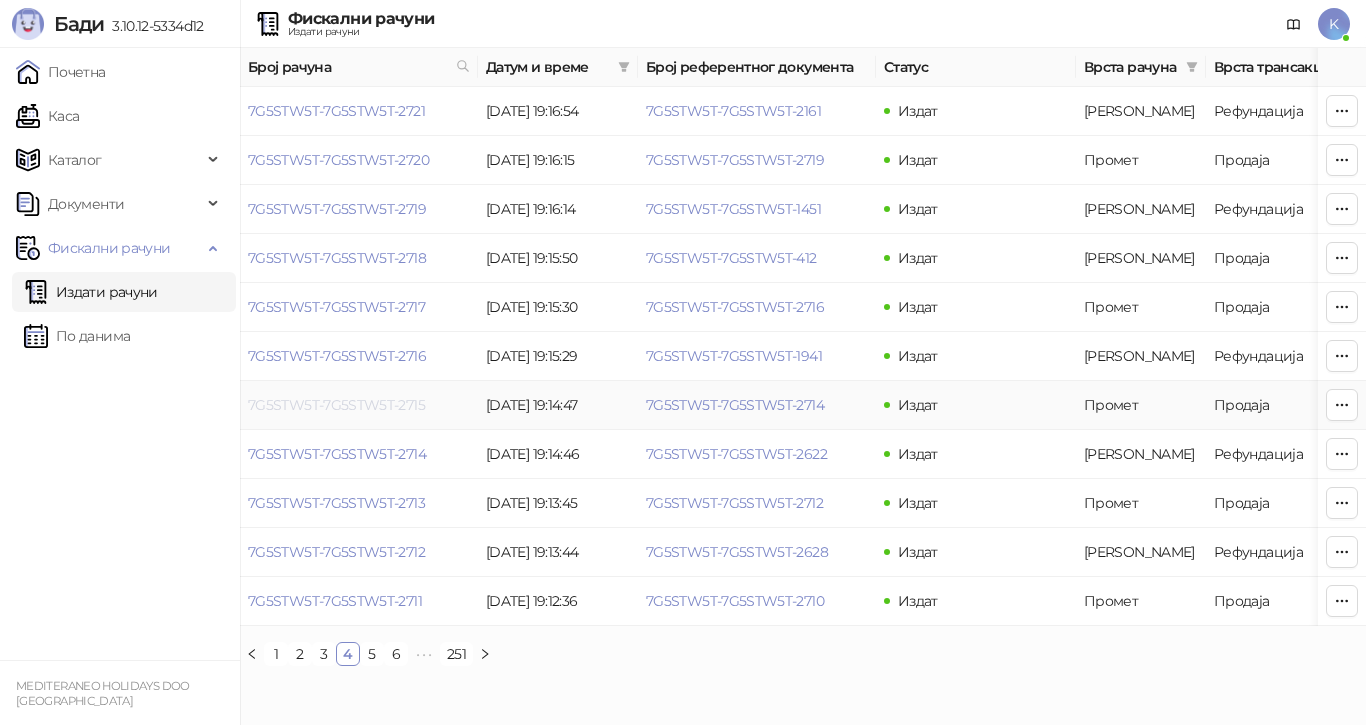 click on "7G5STW5T-7G5STW5T-2715" at bounding box center [336, 405] 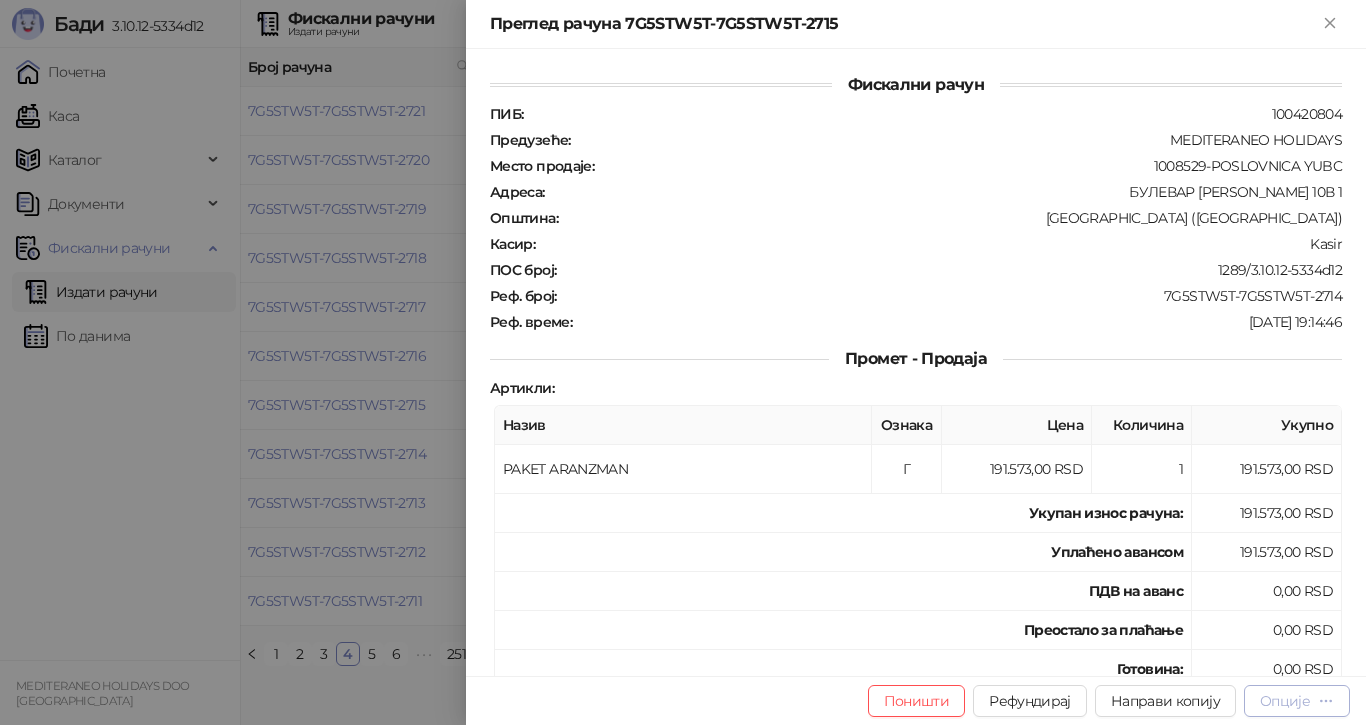 click on "Опције" at bounding box center (1285, 701) 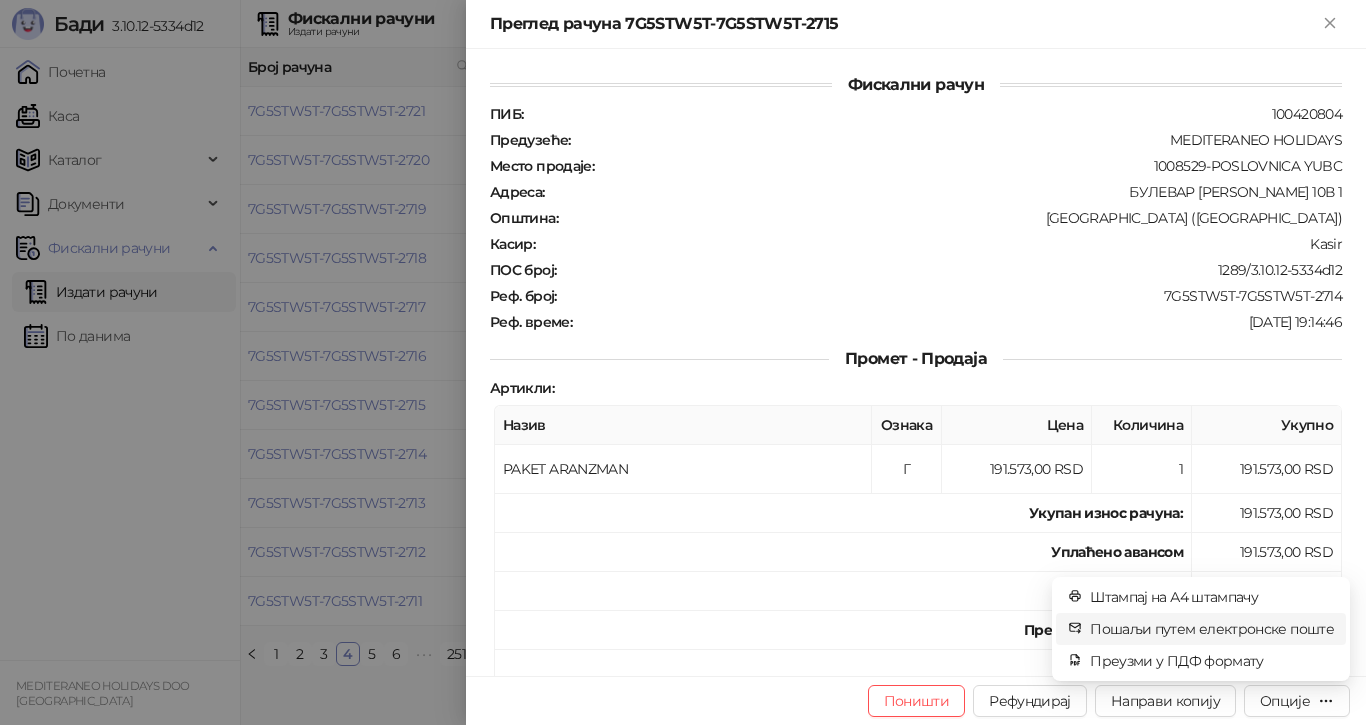 click on "Пошаљи путем електронске поште" at bounding box center (1212, 629) 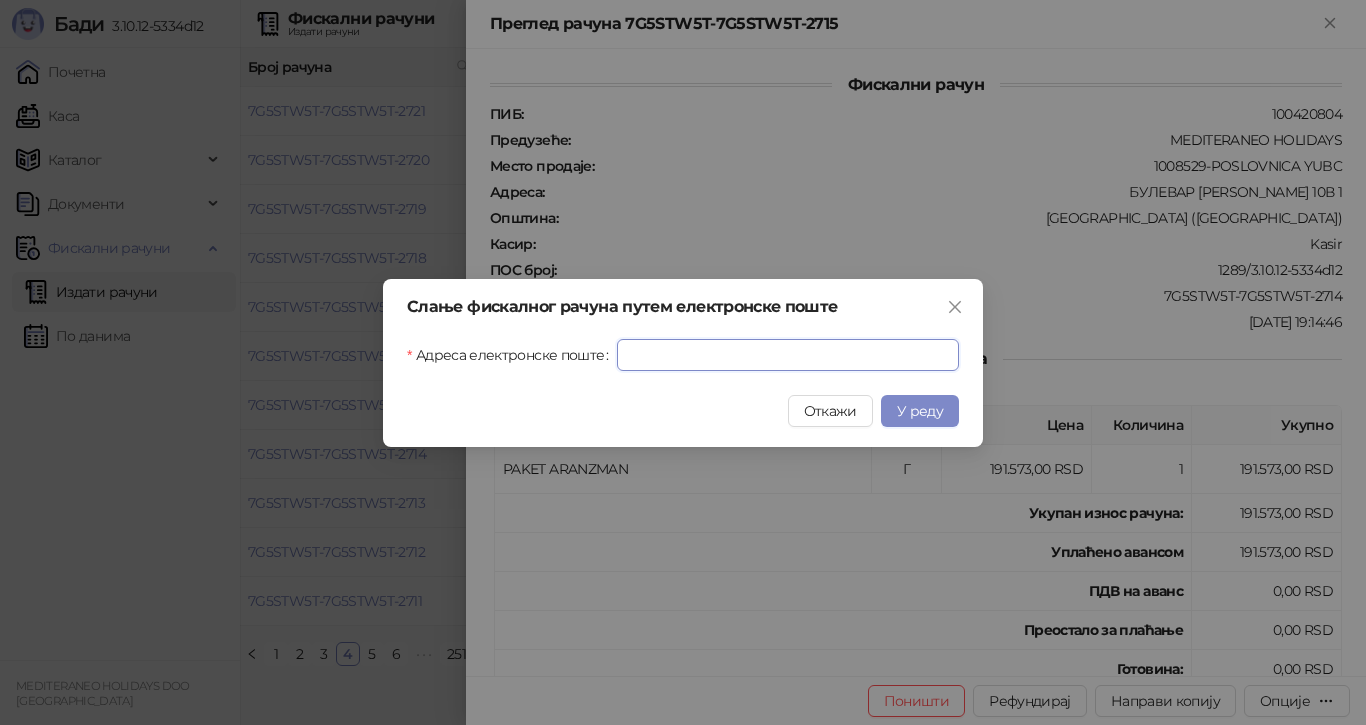 drag, startPoint x: 646, startPoint y: 362, endPoint x: 655, endPoint y: 356, distance: 10.816654 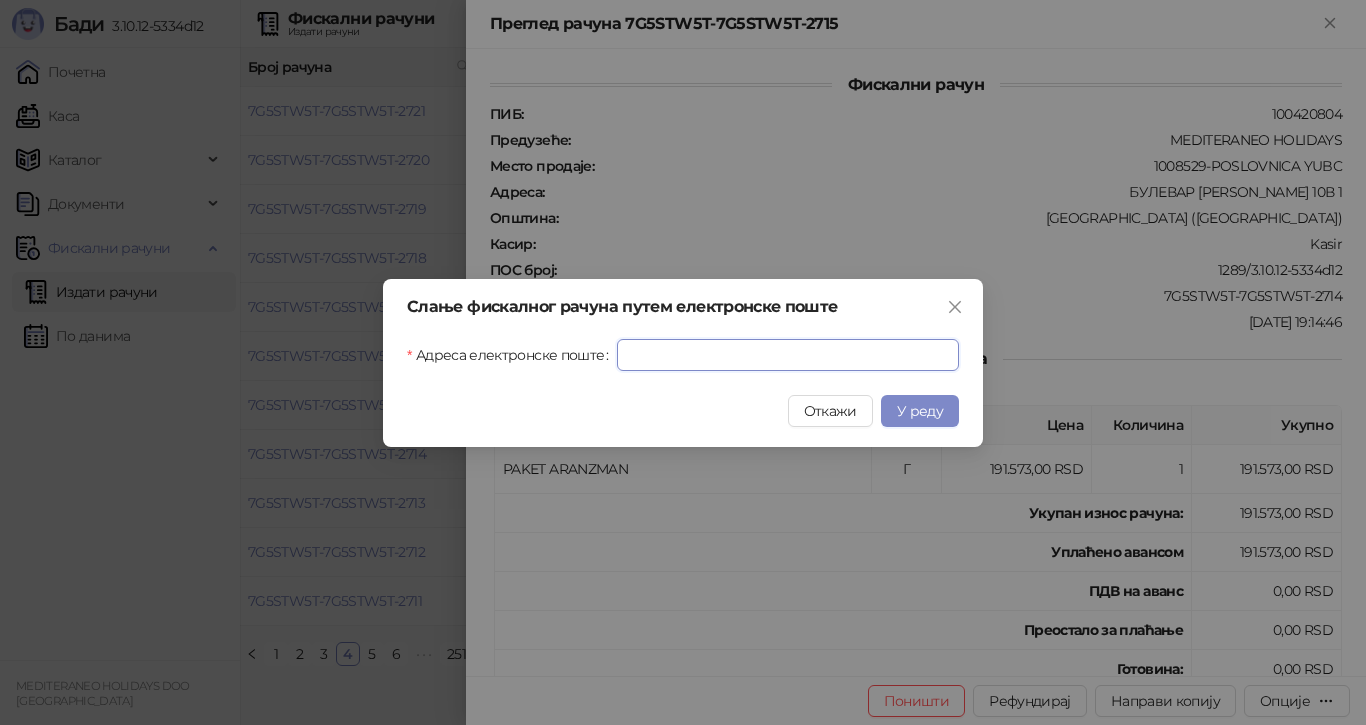 paste on "**********" 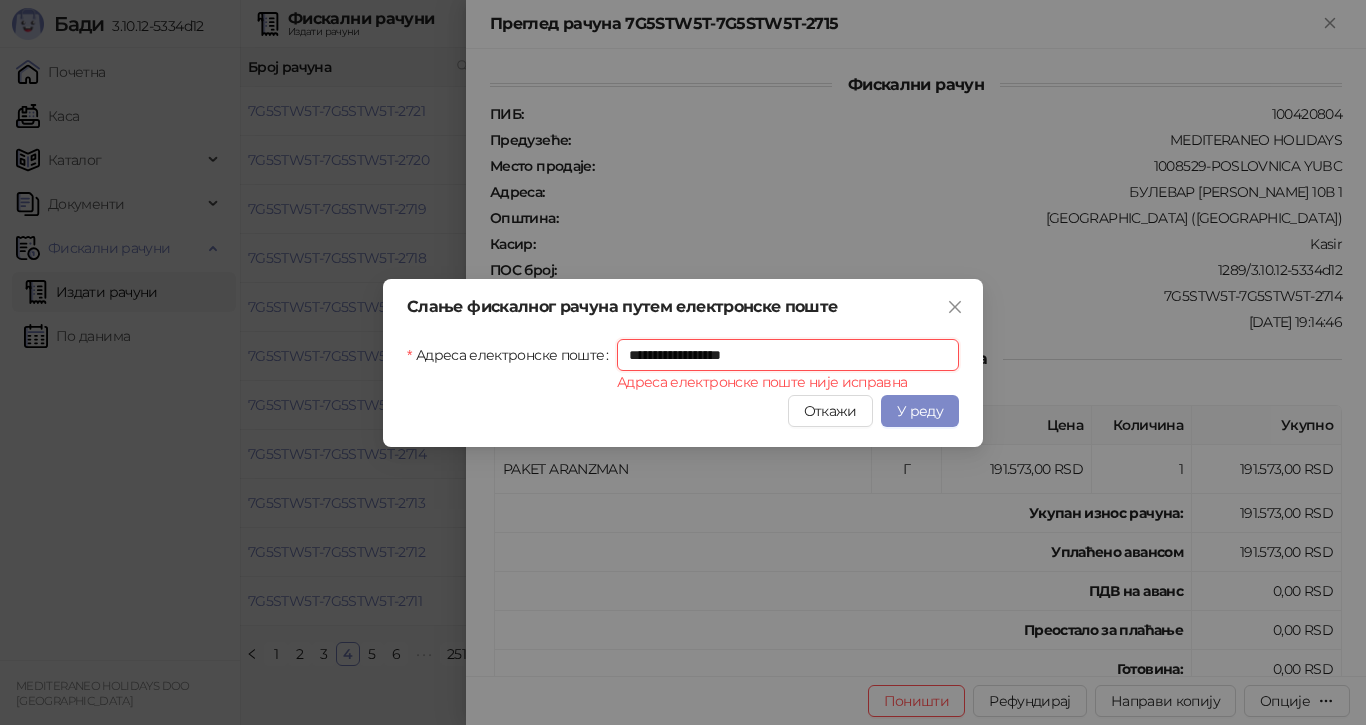 click on "**********" at bounding box center (788, 355) 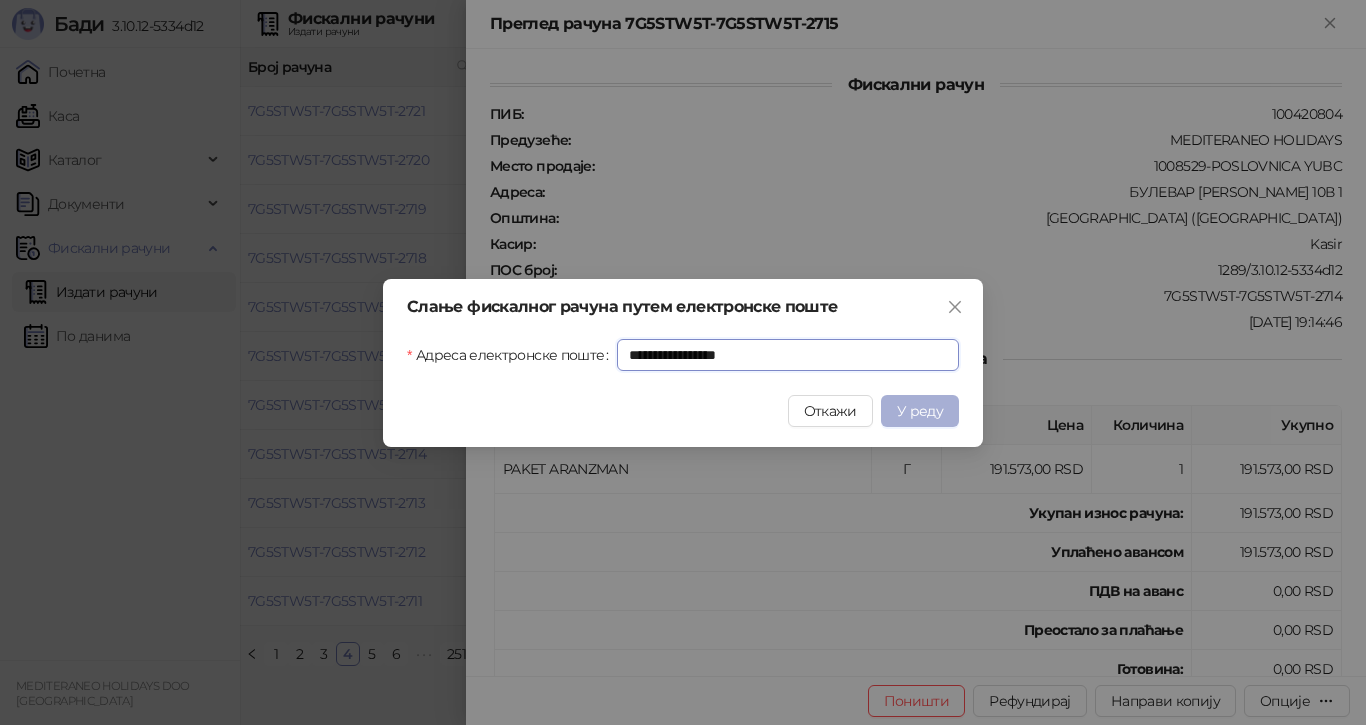 type on "**********" 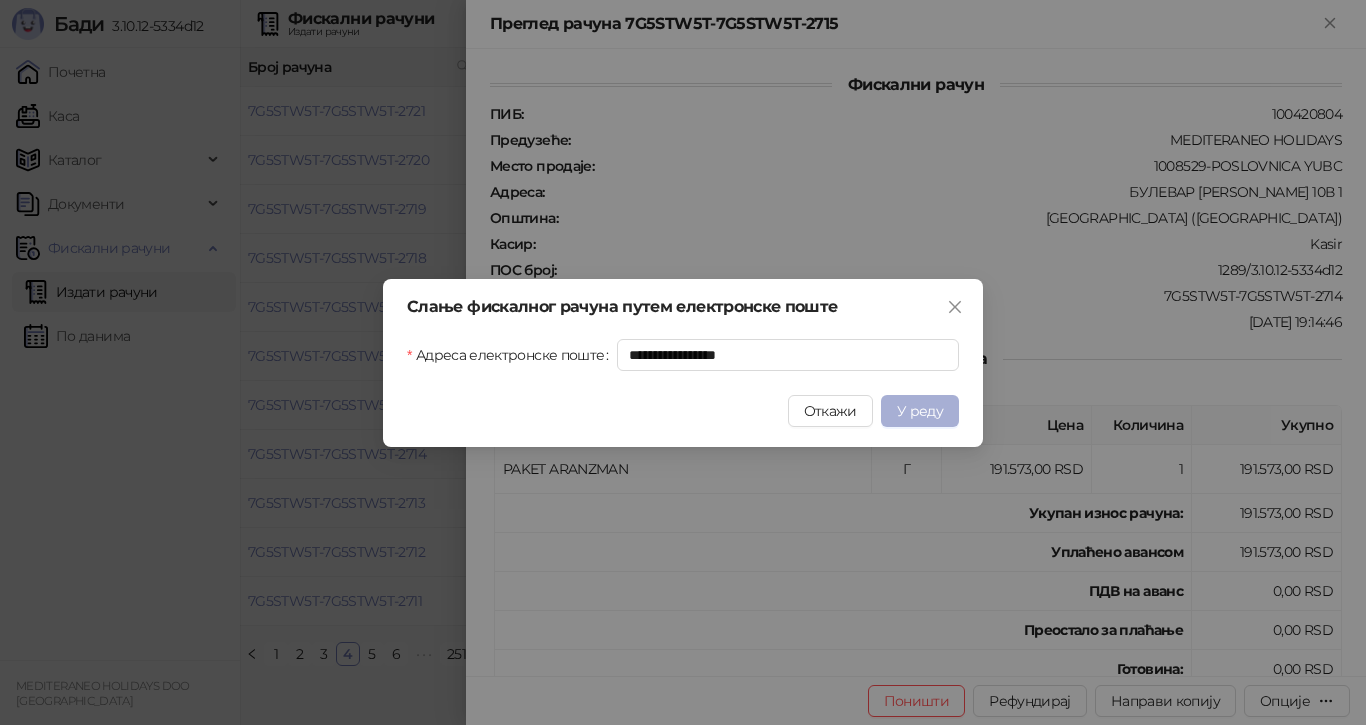 click on "У реду" at bounding box center [920, 411] 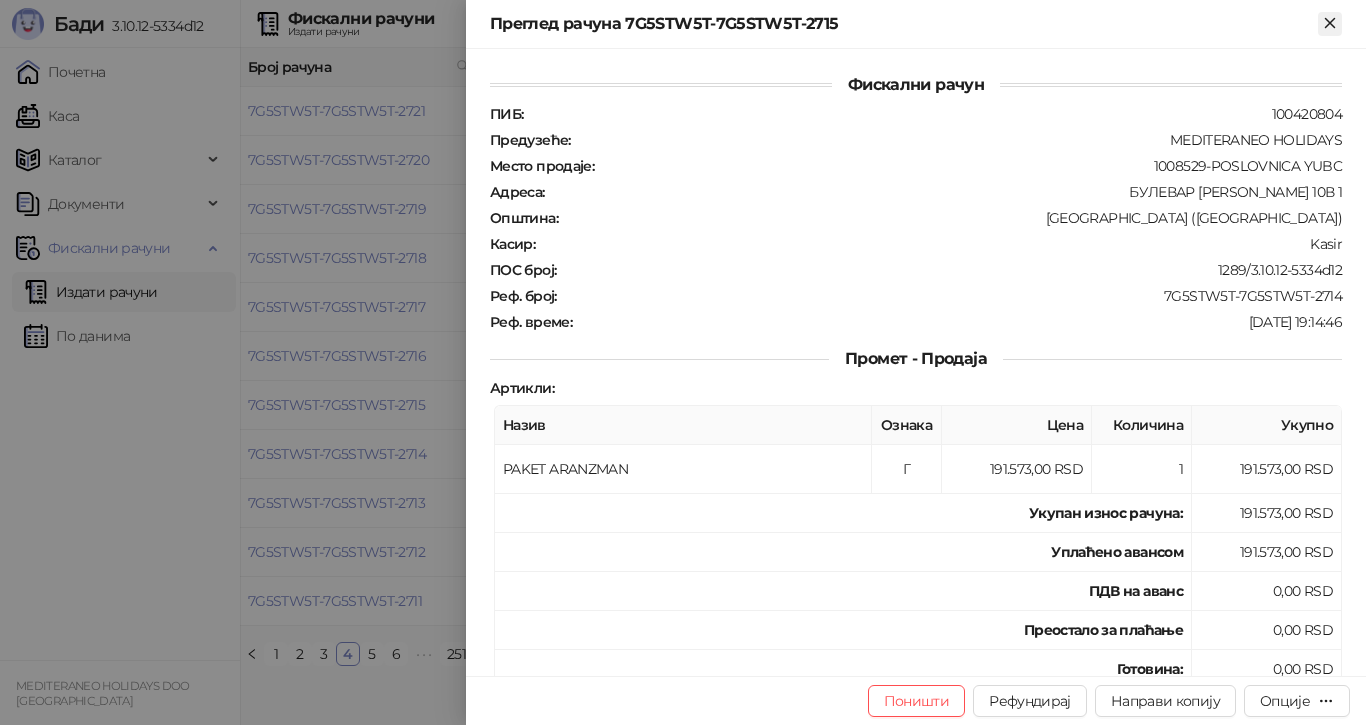 click 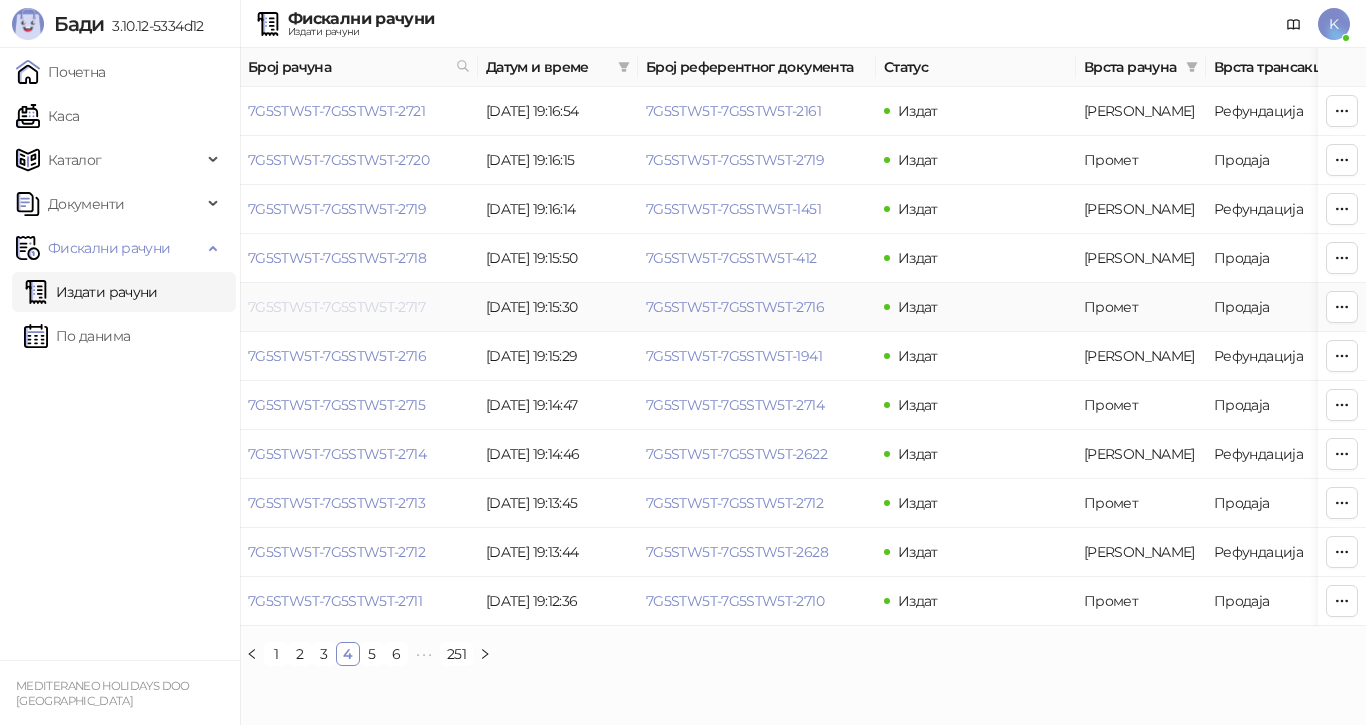 click on "7G5STW5T-7G5STW5T-2717" at bounding box center [336, 307] 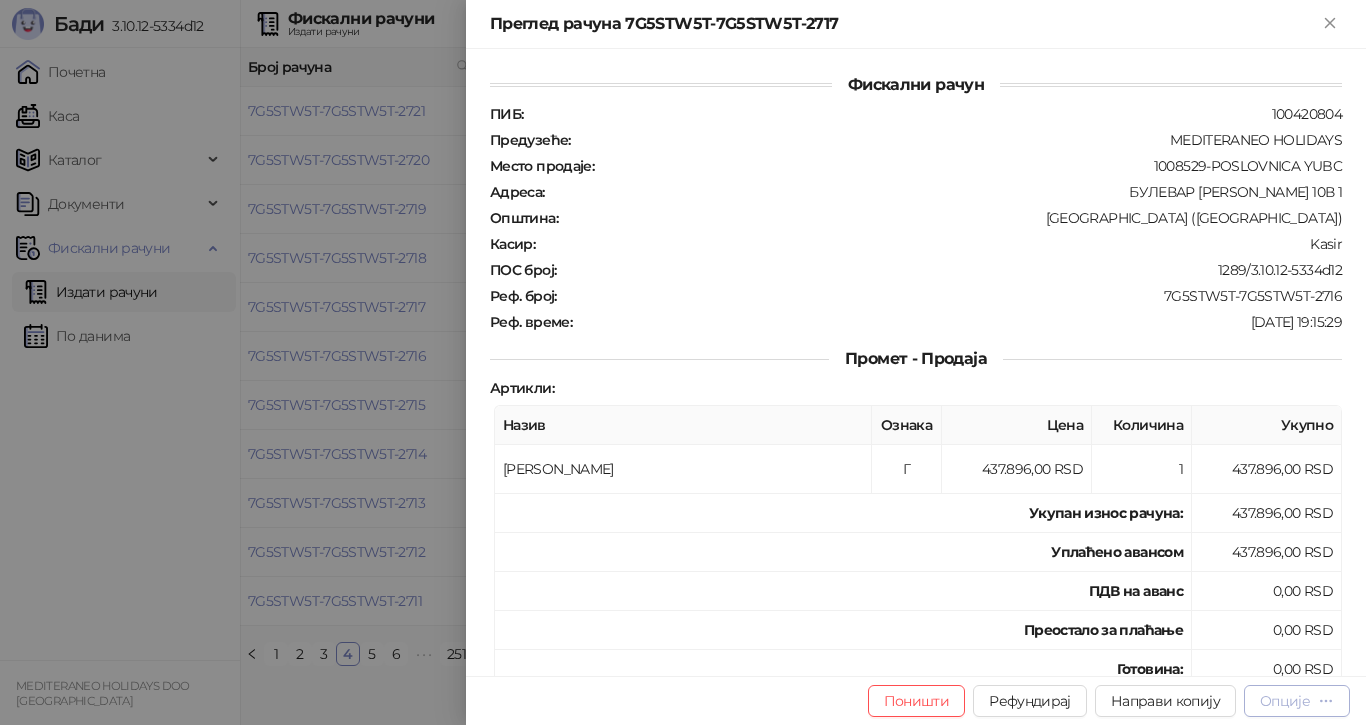 click on "Опције" at bounding box center (1285, 701) 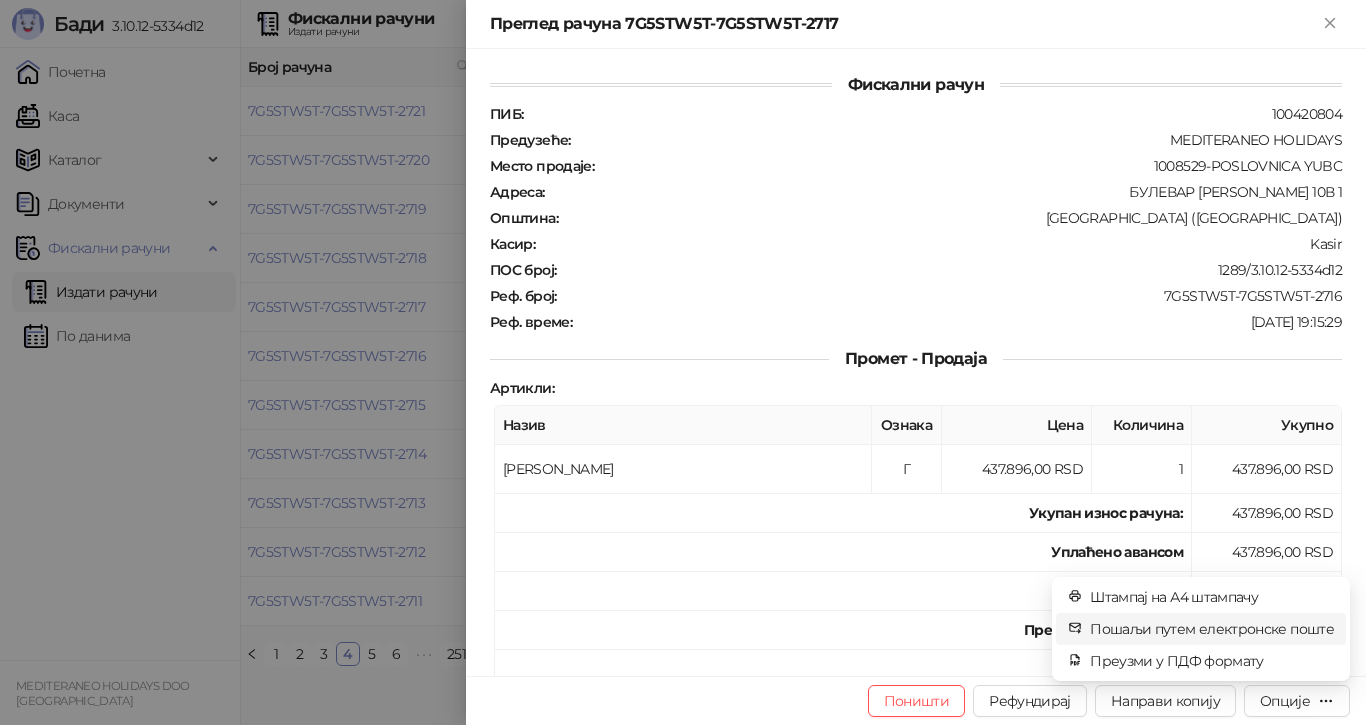 click on "Пошаљи путем електронске поште" at bounding box center (1212, 629) 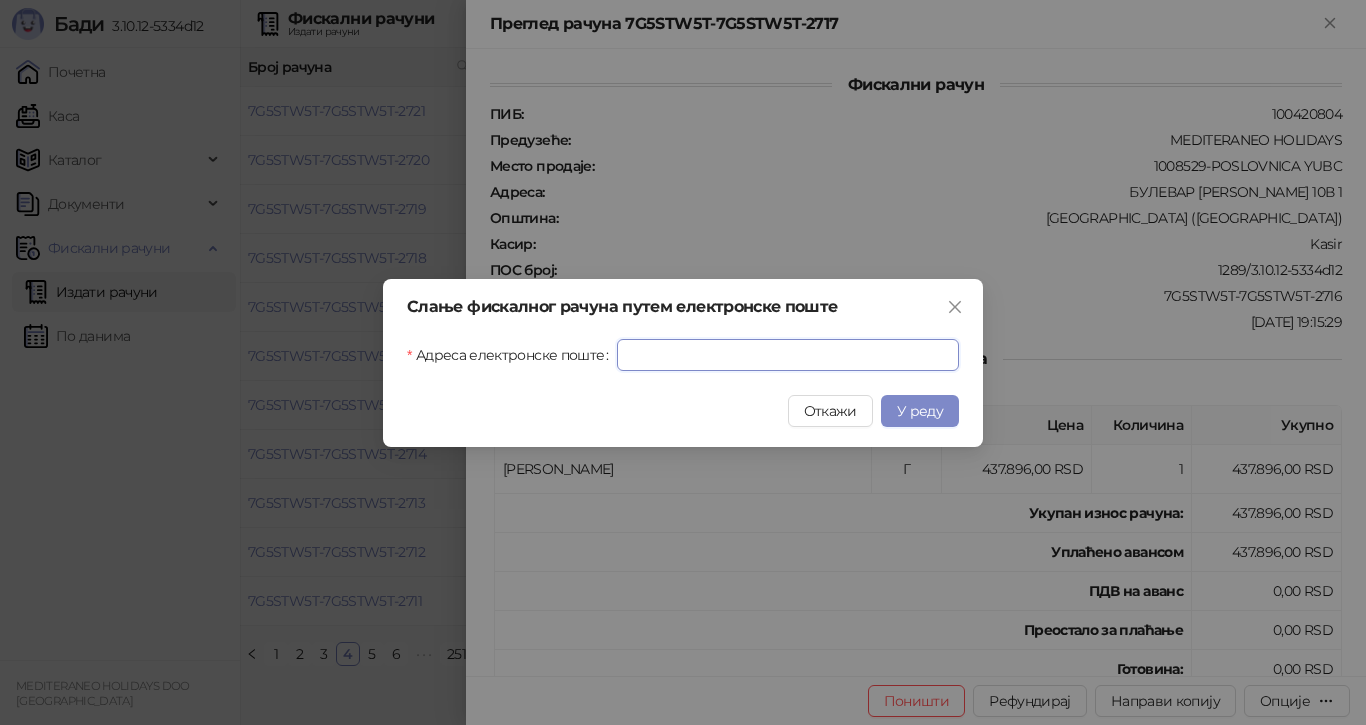 click on "Адреса електронске поште" at bounding box center (788, 355) 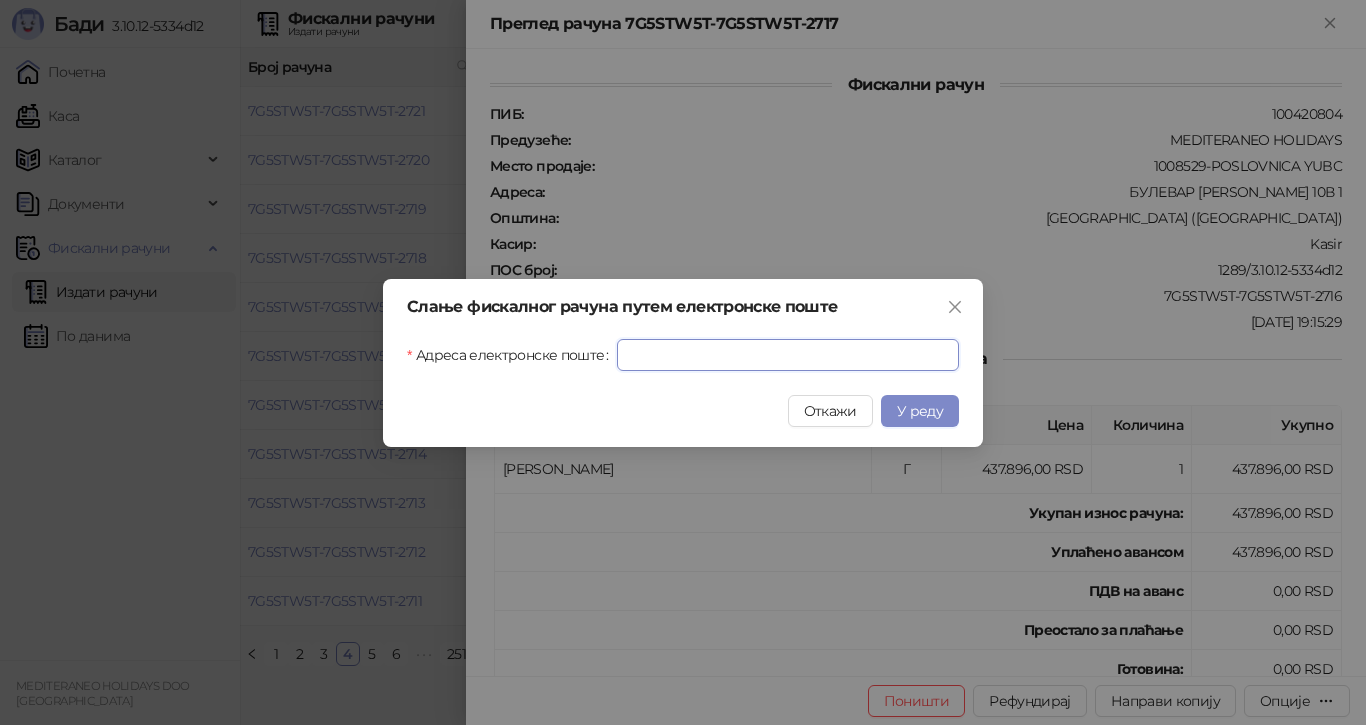 paste on "**********" 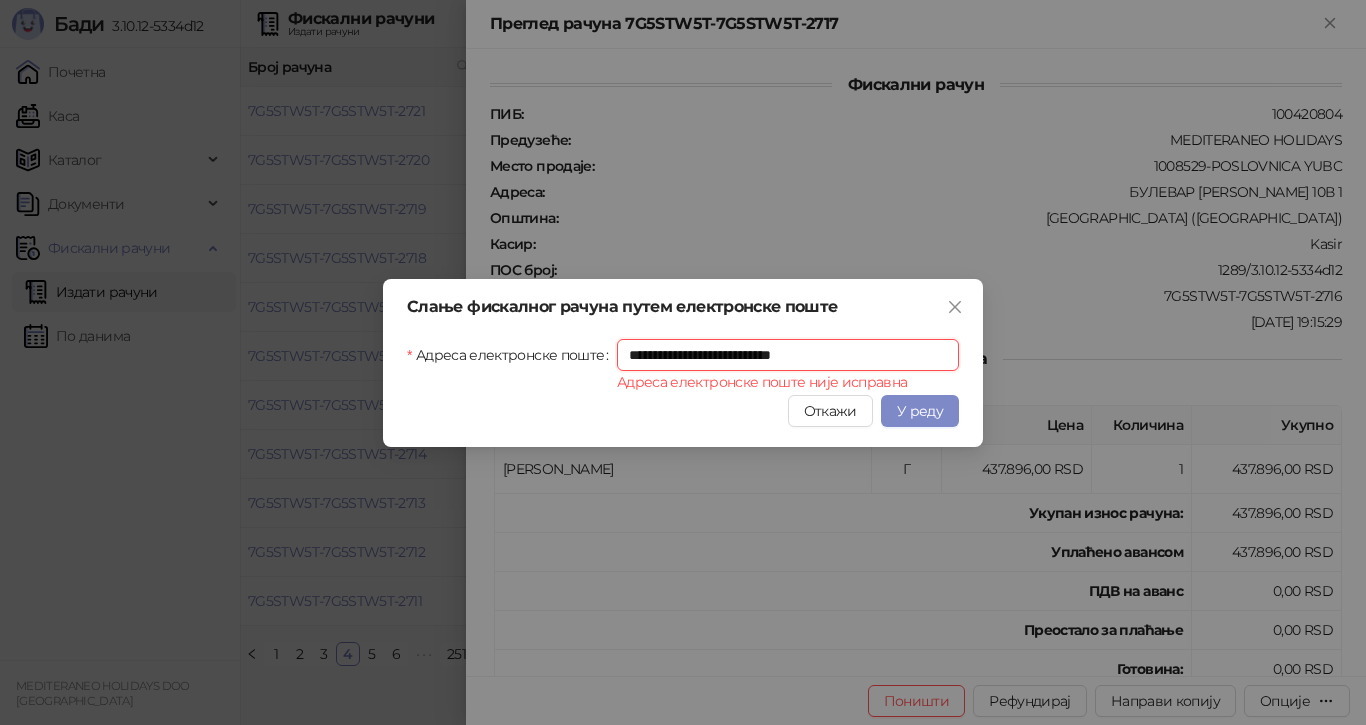 click on "**********" at bounding box center [788, 355] 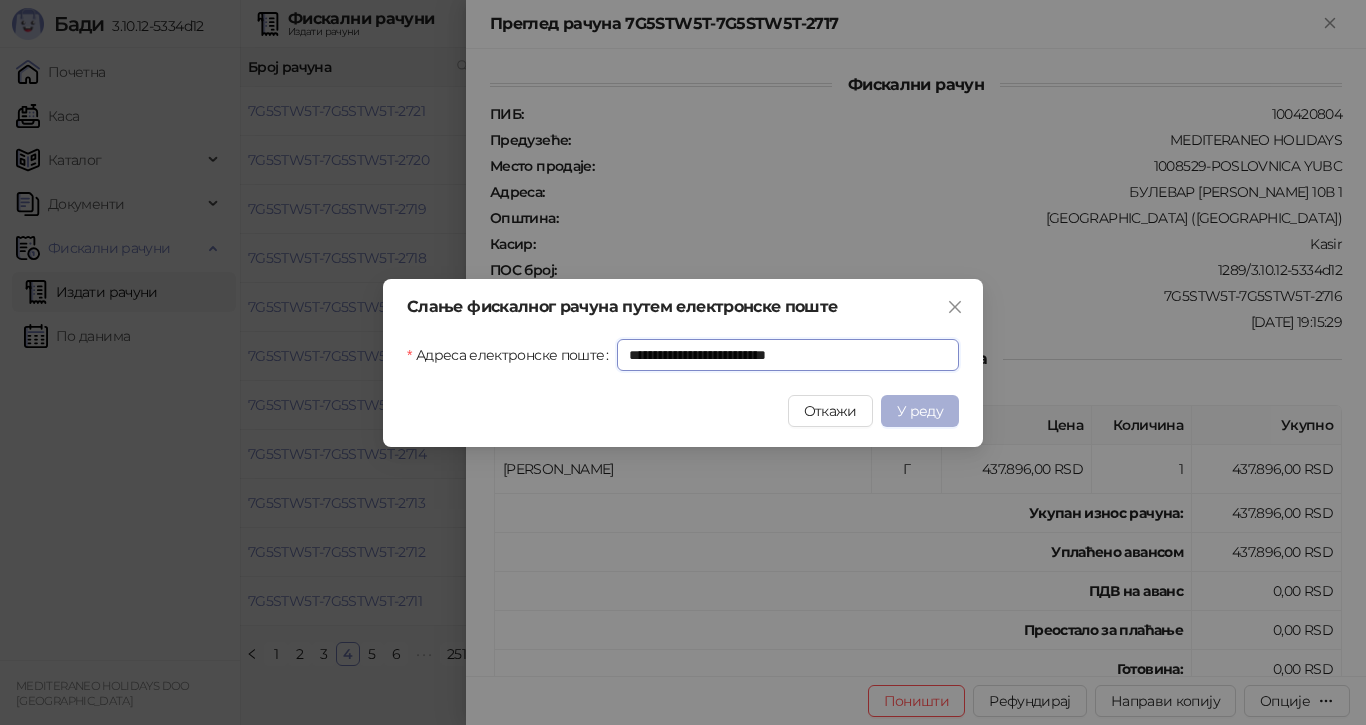 type on "**********" 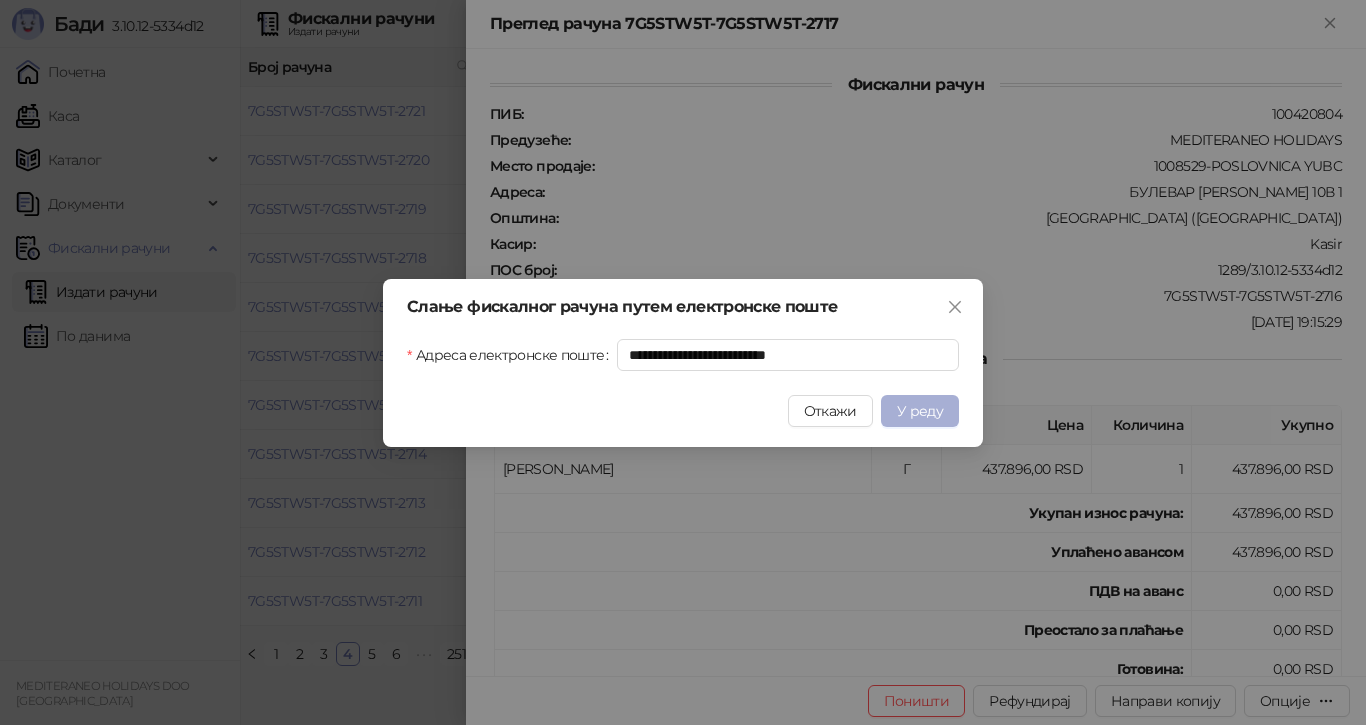 click on "У реду" at bounding box center [920, 411] 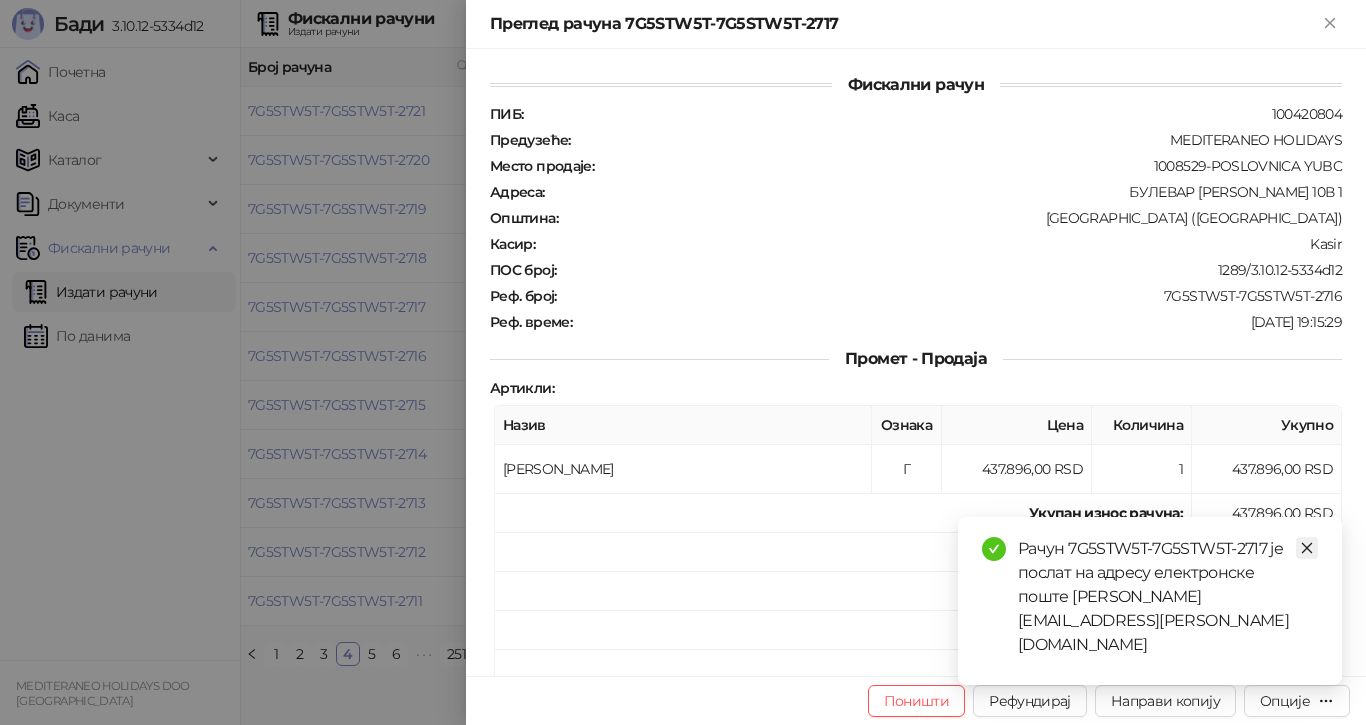 click at bounding box center (1307, 548) 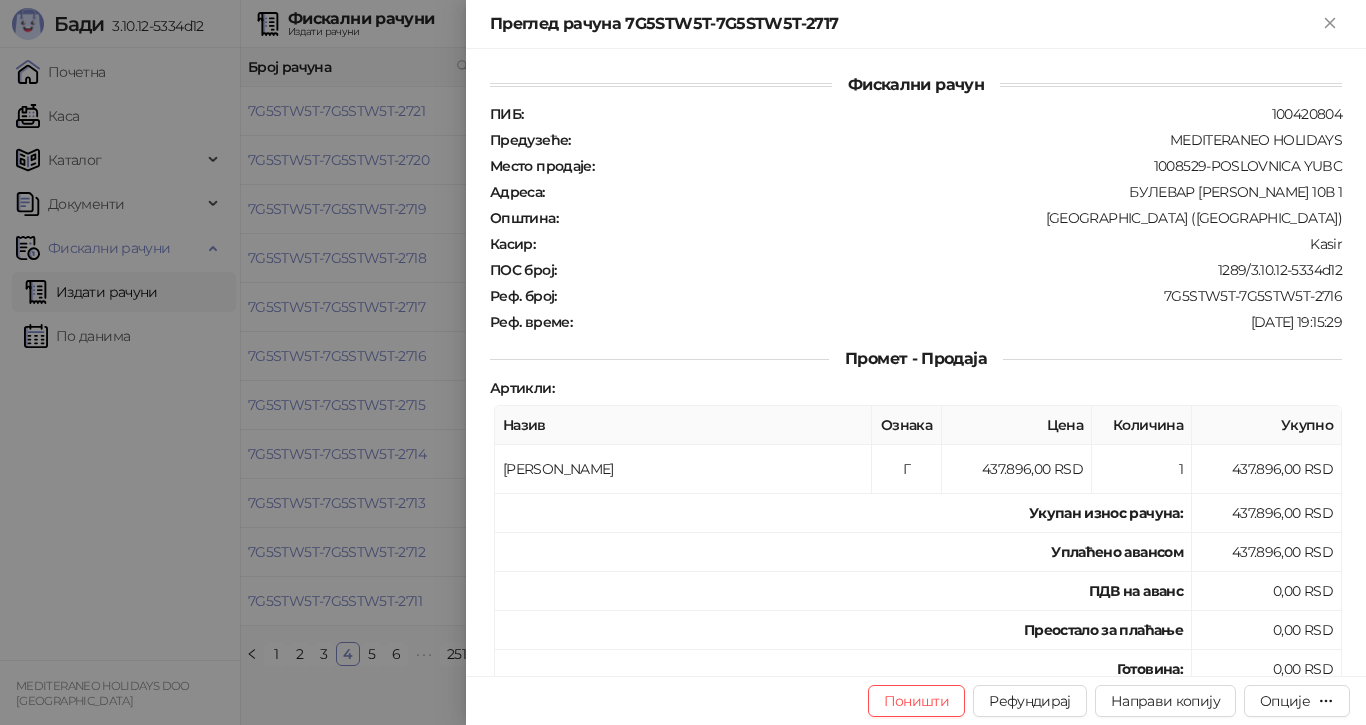 click at bounding box center [683, 362] 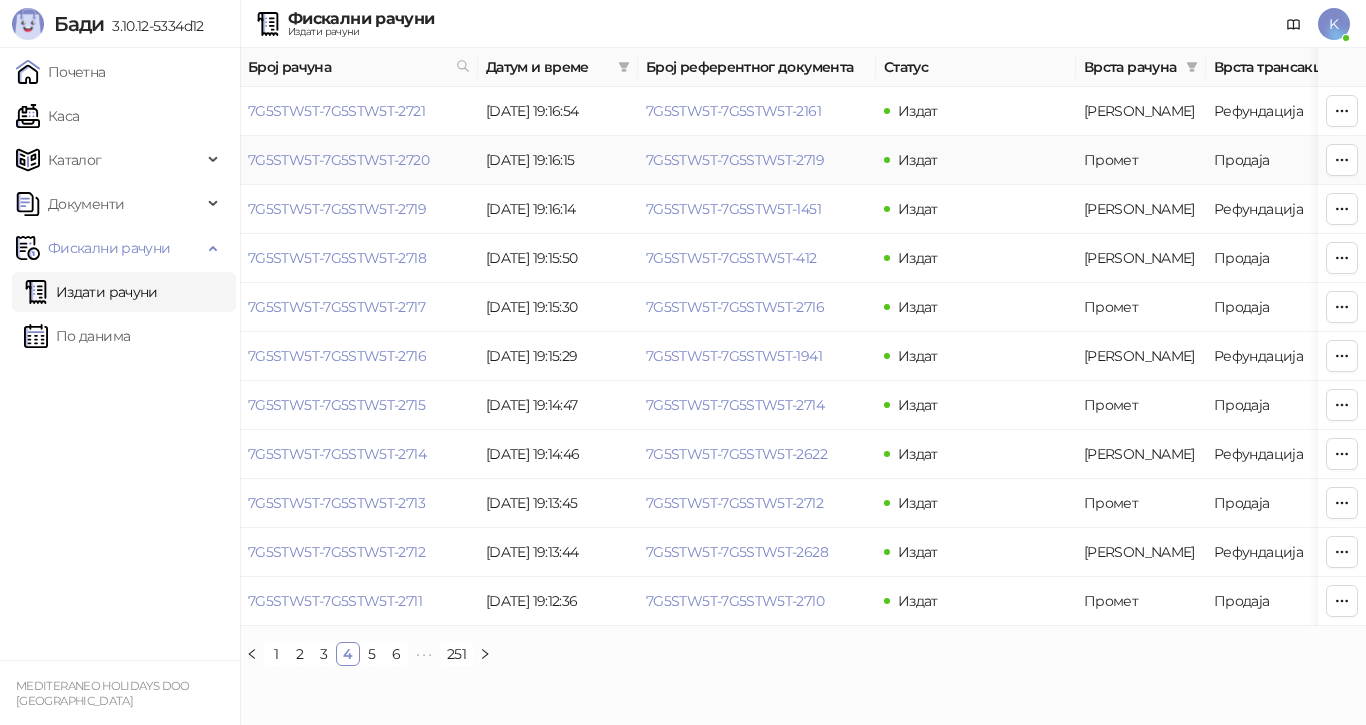 click on "7G5STW5T-7G5STW5T-2720" at bounding box center [338, 160] 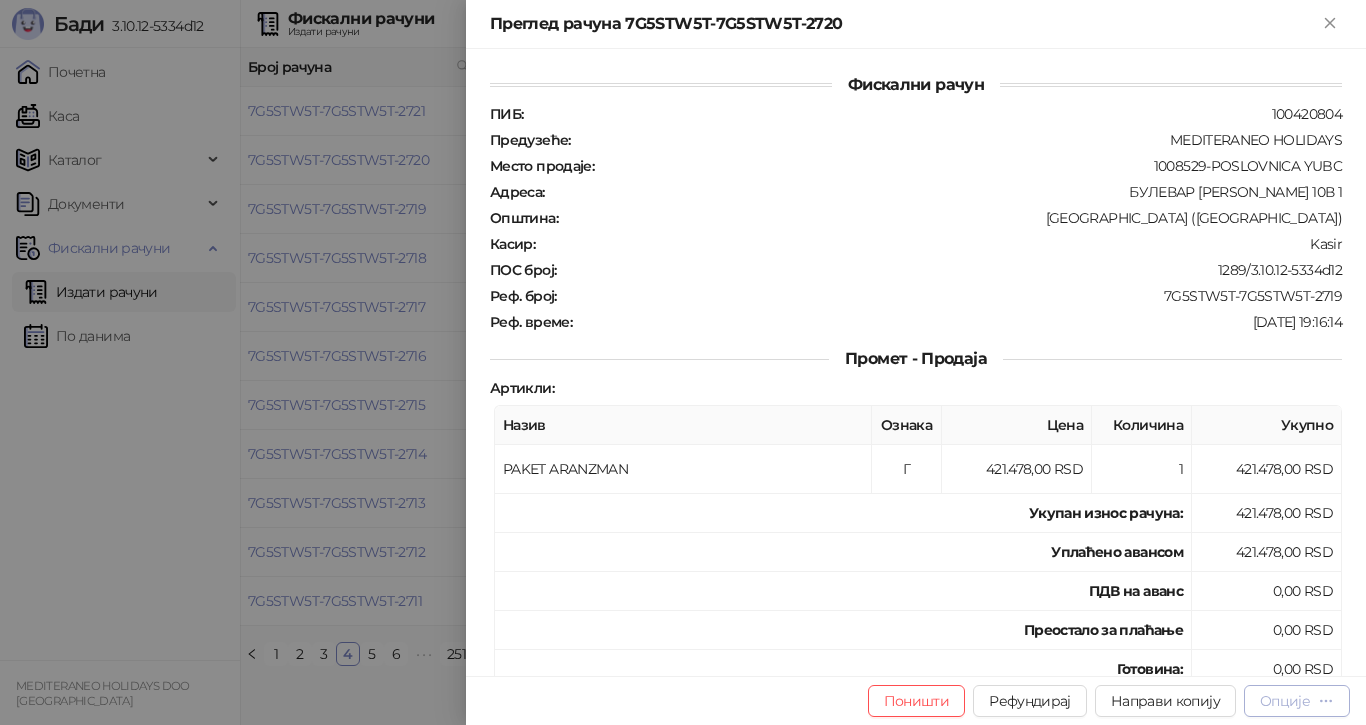 click on "Опције" at bounding box center [1285, 701] 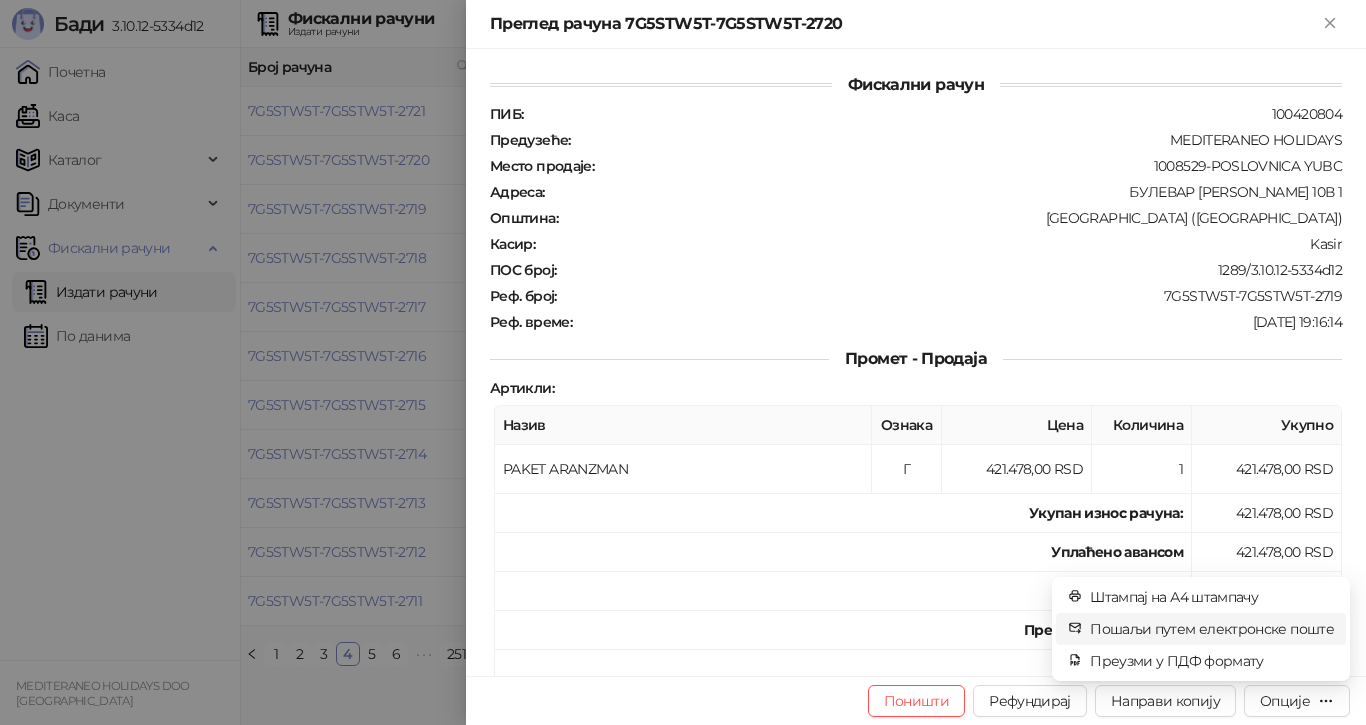 click on "Пошаљи путем електронске поште" at bounding box center [1212, 629] 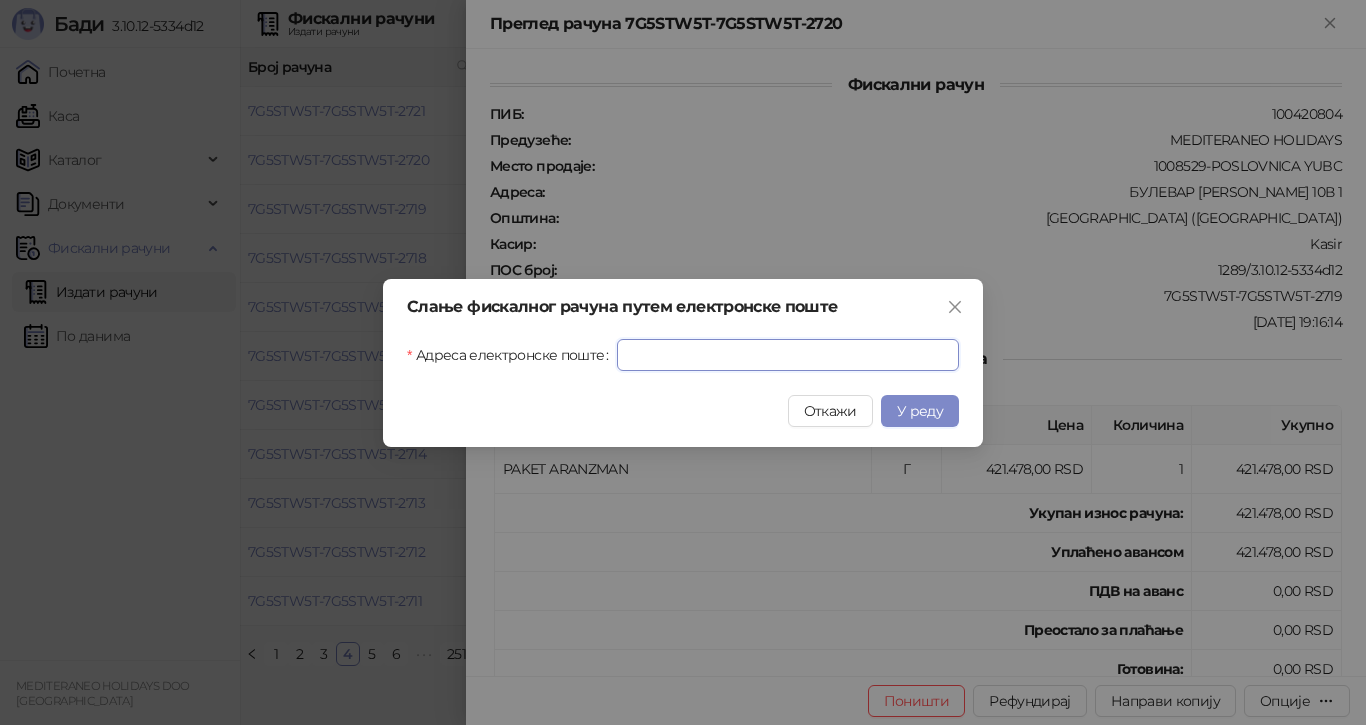 click on "Адреса електронске поште" at bounding box center [788, 355] 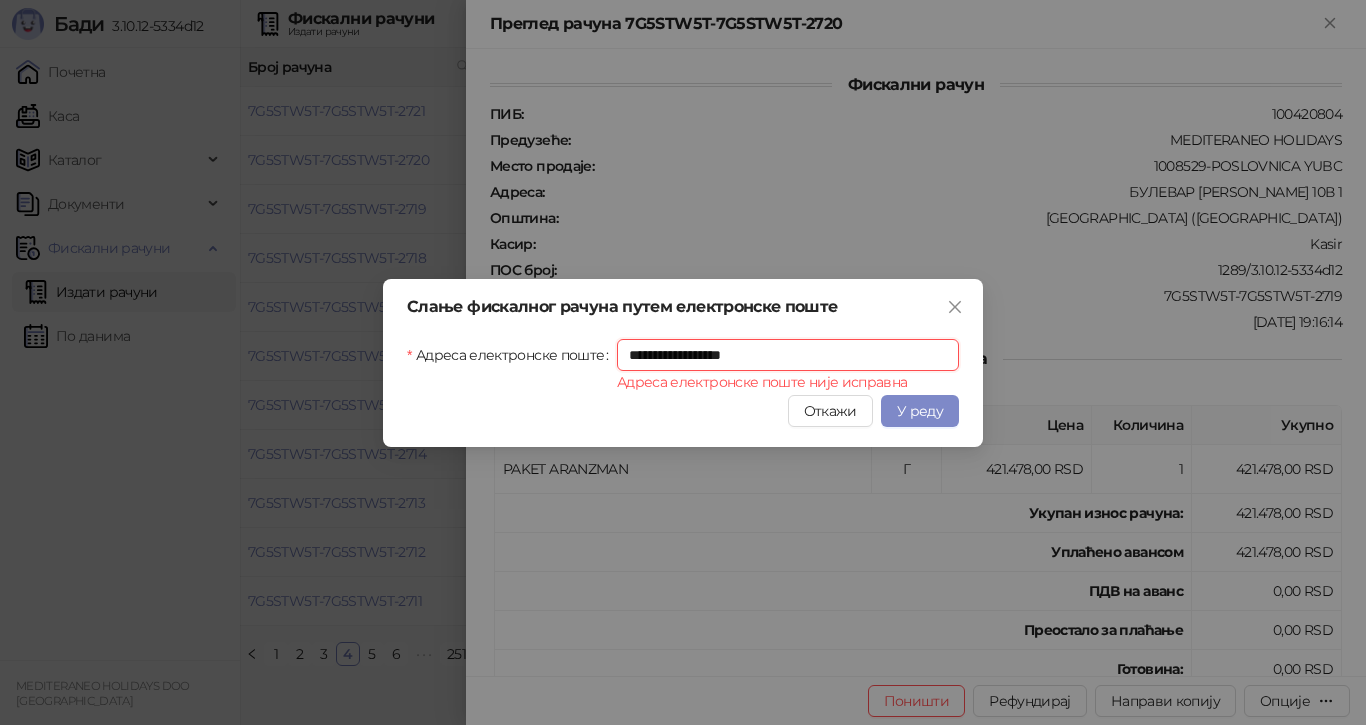 click on "**********" at bounding box center [788, 355] 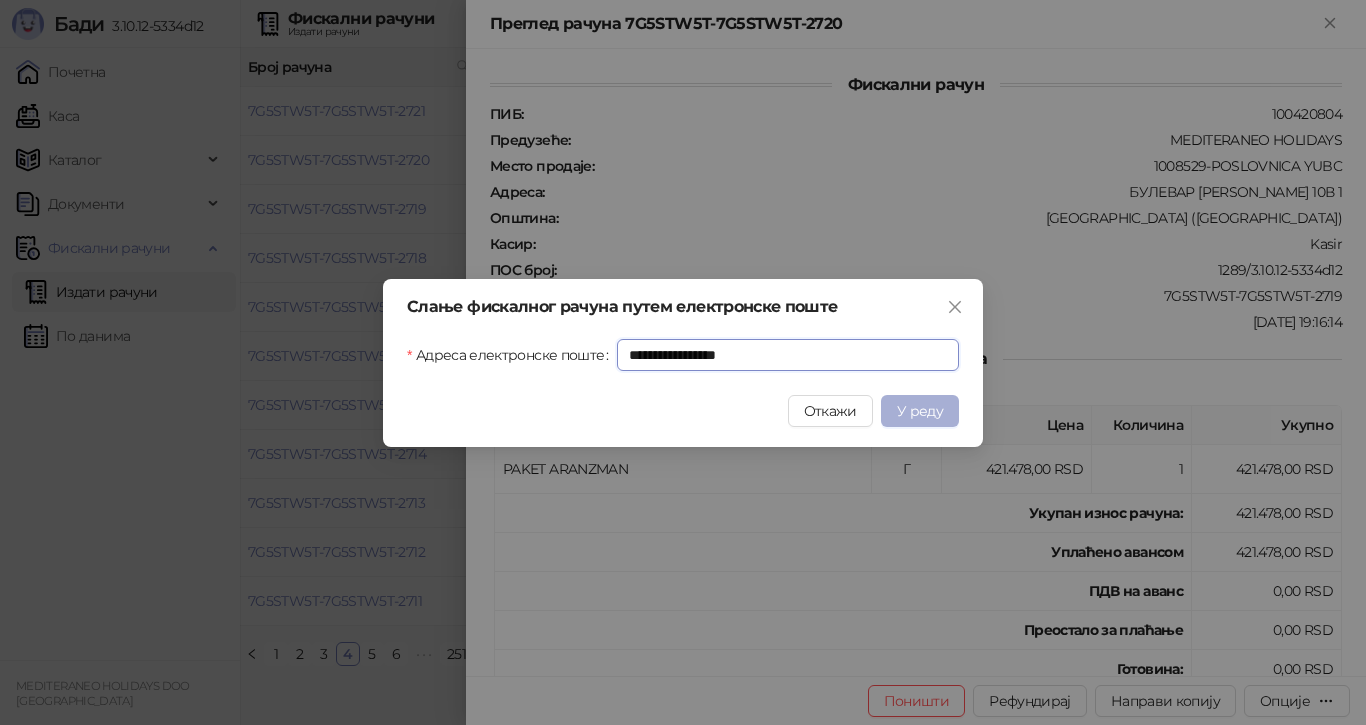 type on "**********" 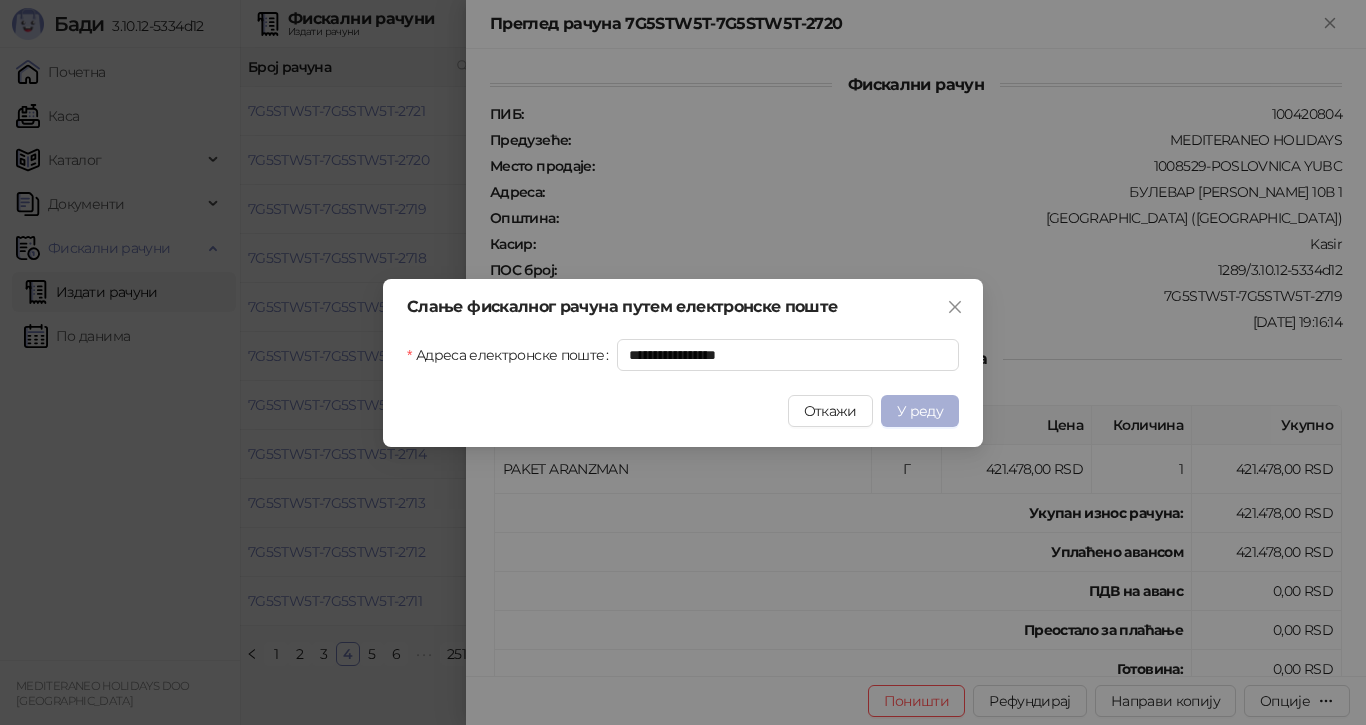 click on "У реду" at bounding box center [920, 411] 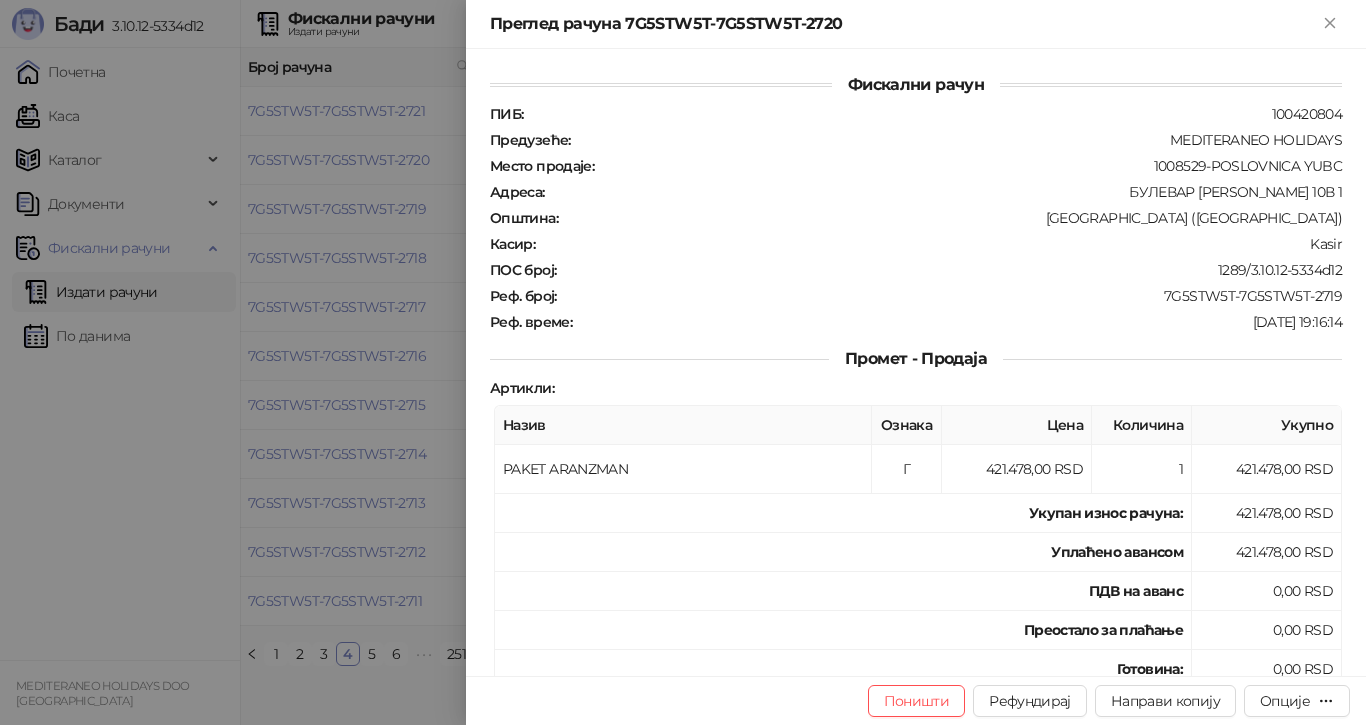 click at bounding box center [683, 362] 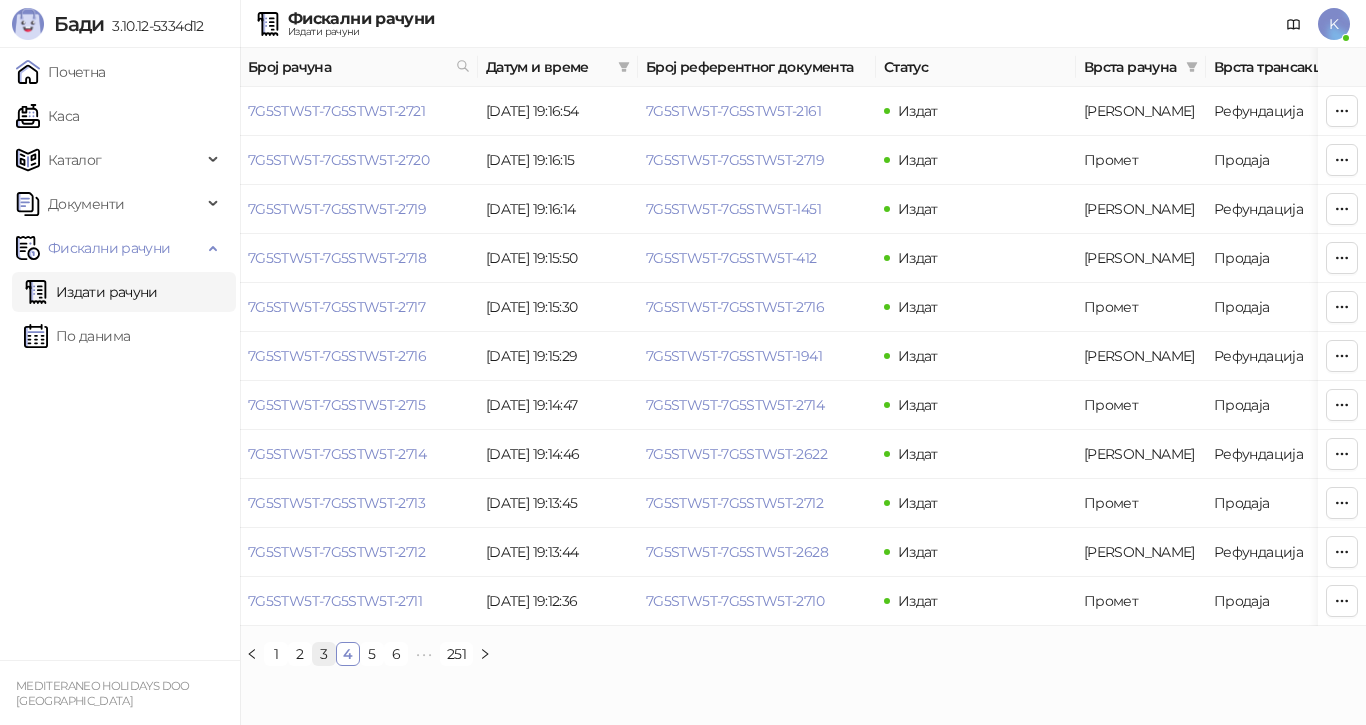 click on "3" at bounding box center (324, 654) 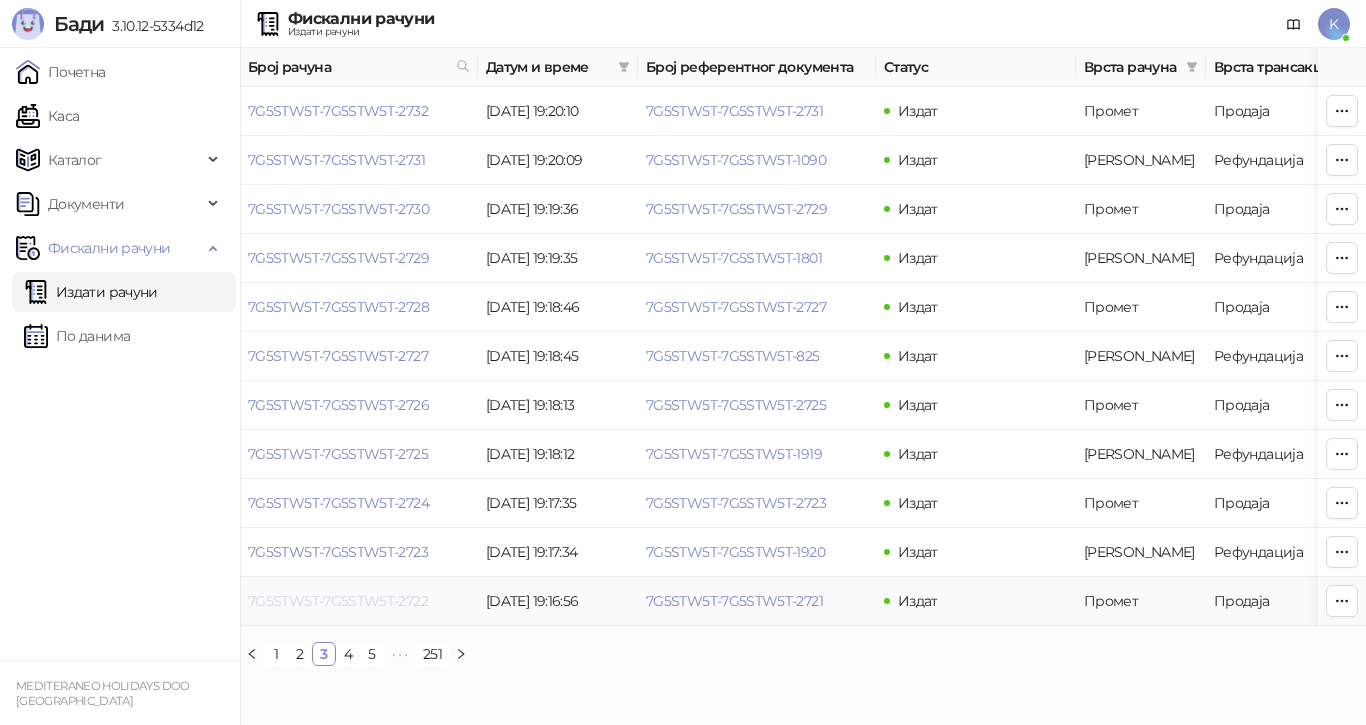 click on "7G5STW5T-7G5STW5T-2722" at bounding box center (338, 601) 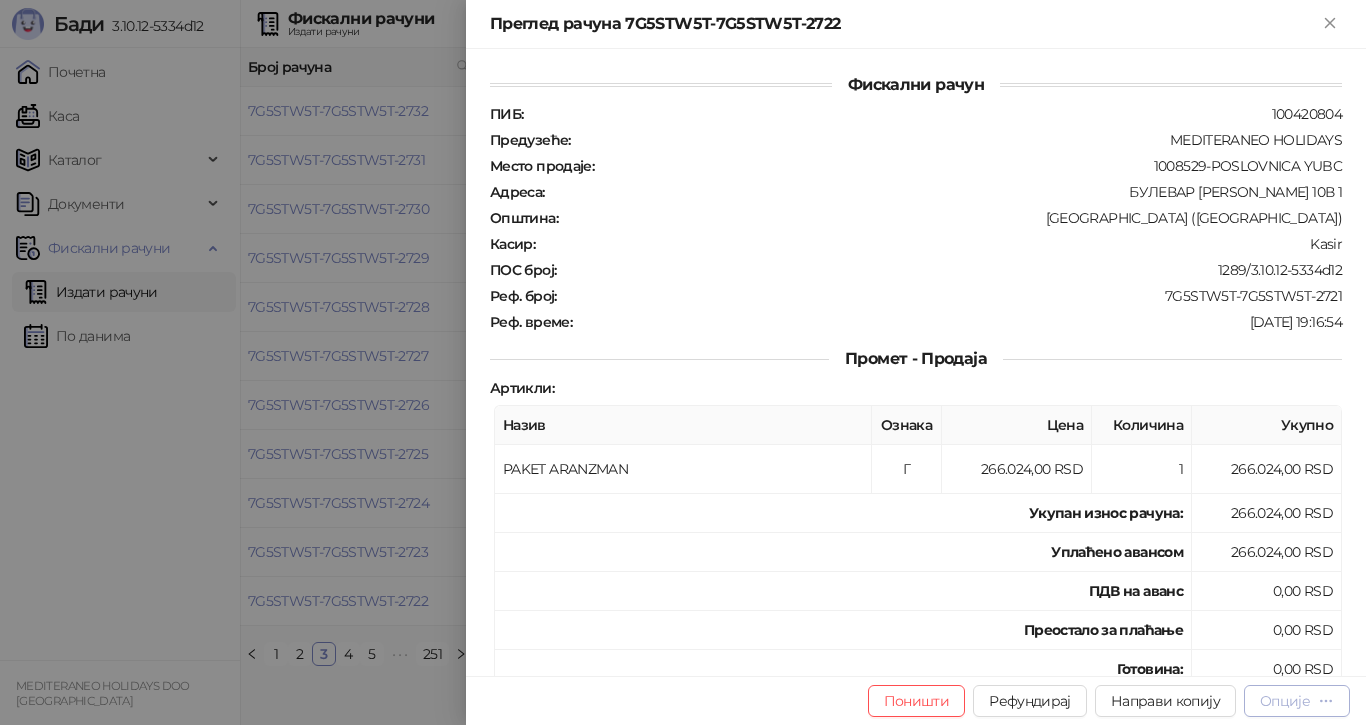 click on "Опције" at bounding box center [1285, 701] 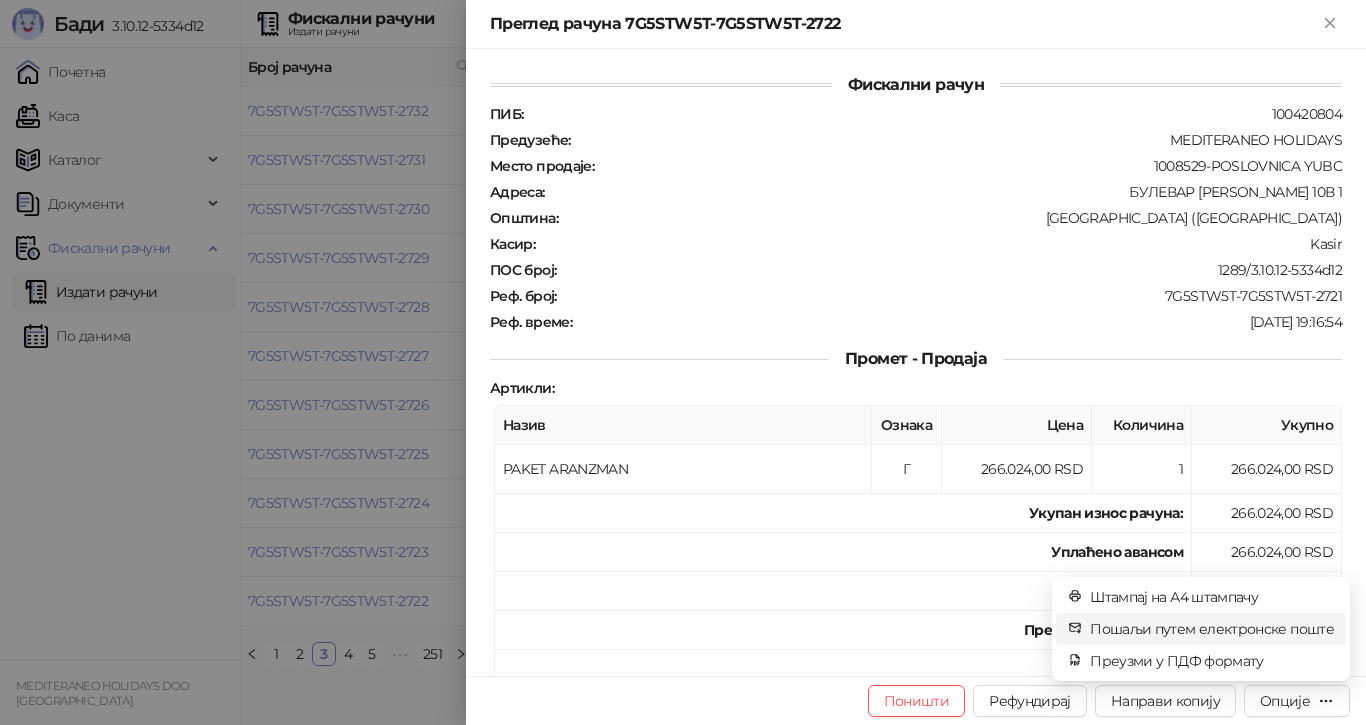 click on "Пошаљи путем електронске поште" at bounding box center [1212, 629] 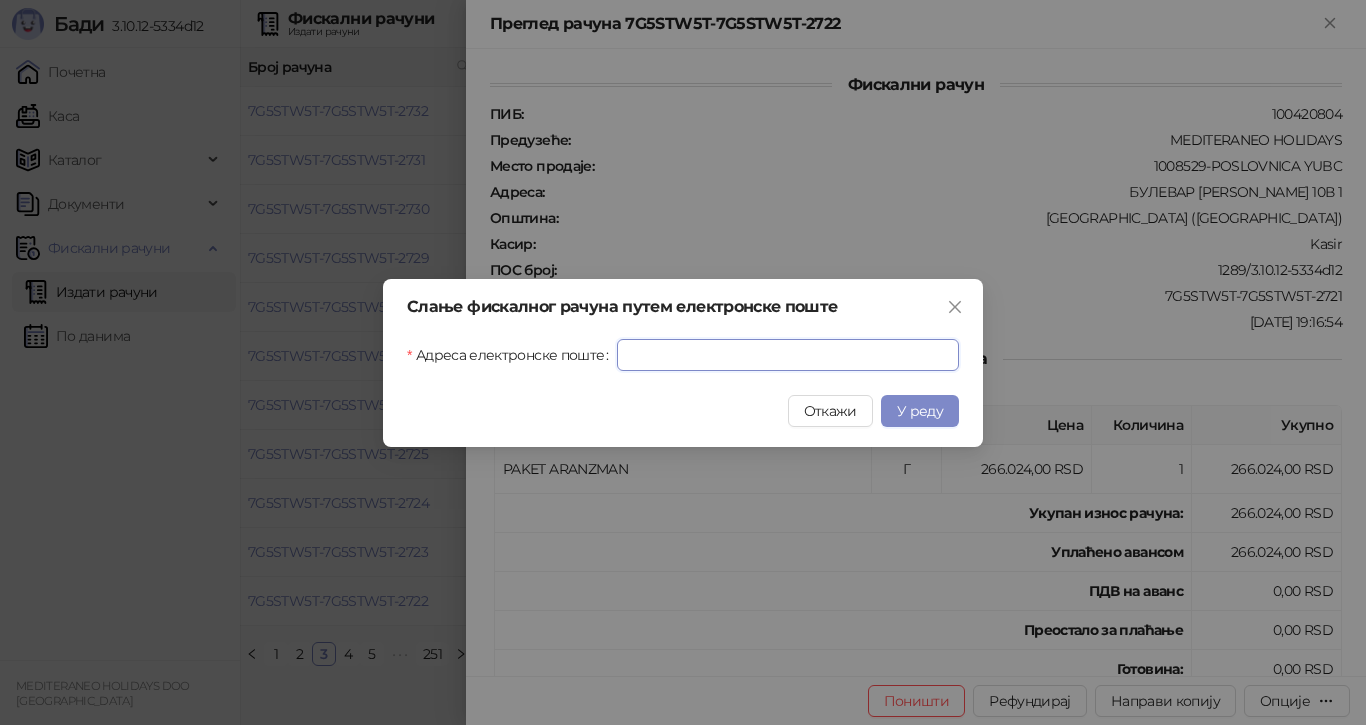 click on "Адреса електронске поште" at bounding box center (788, 355) 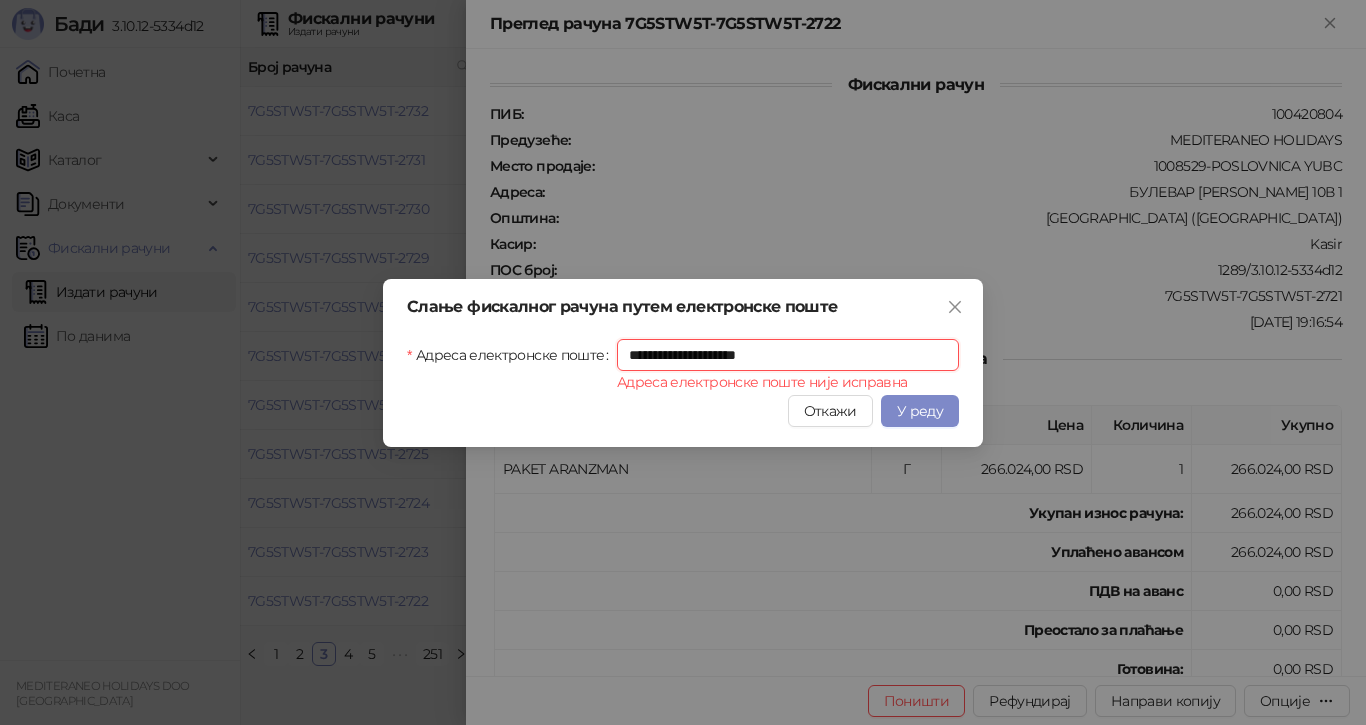 click on "**********" at bounding box center (788, 355) 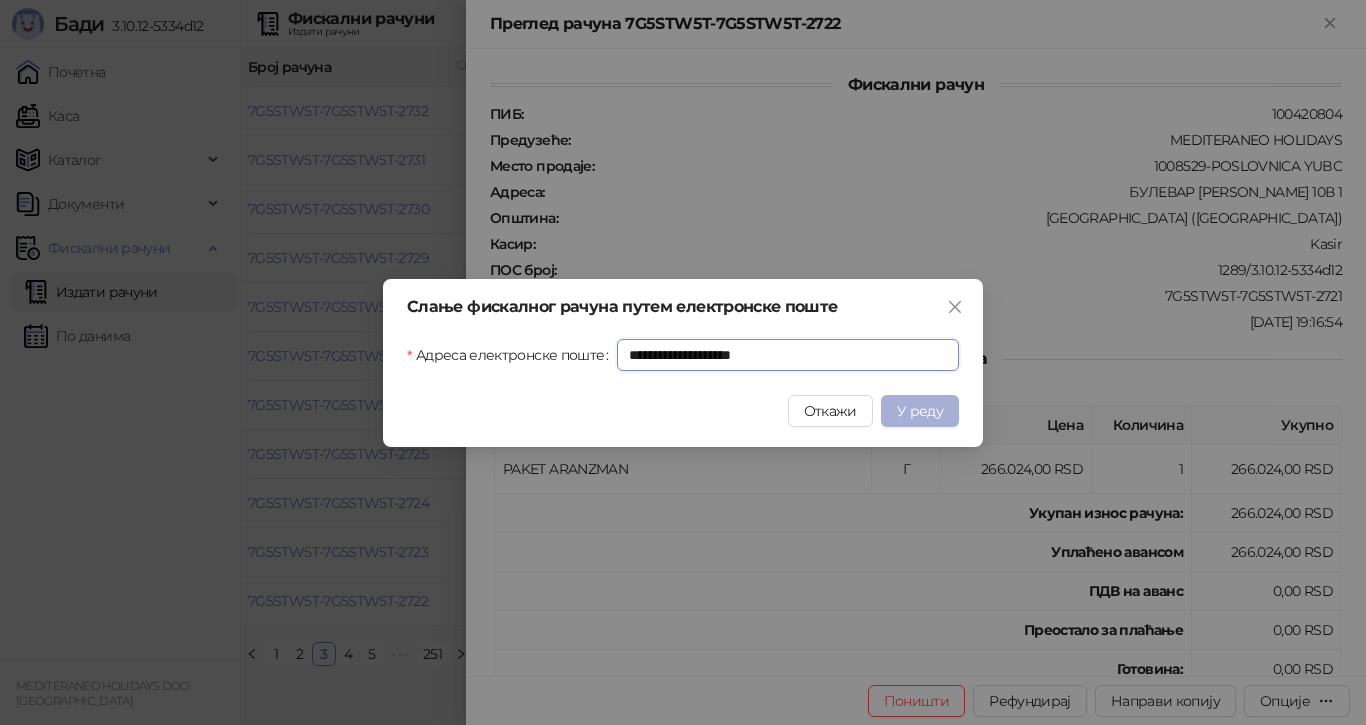 type on "**********" 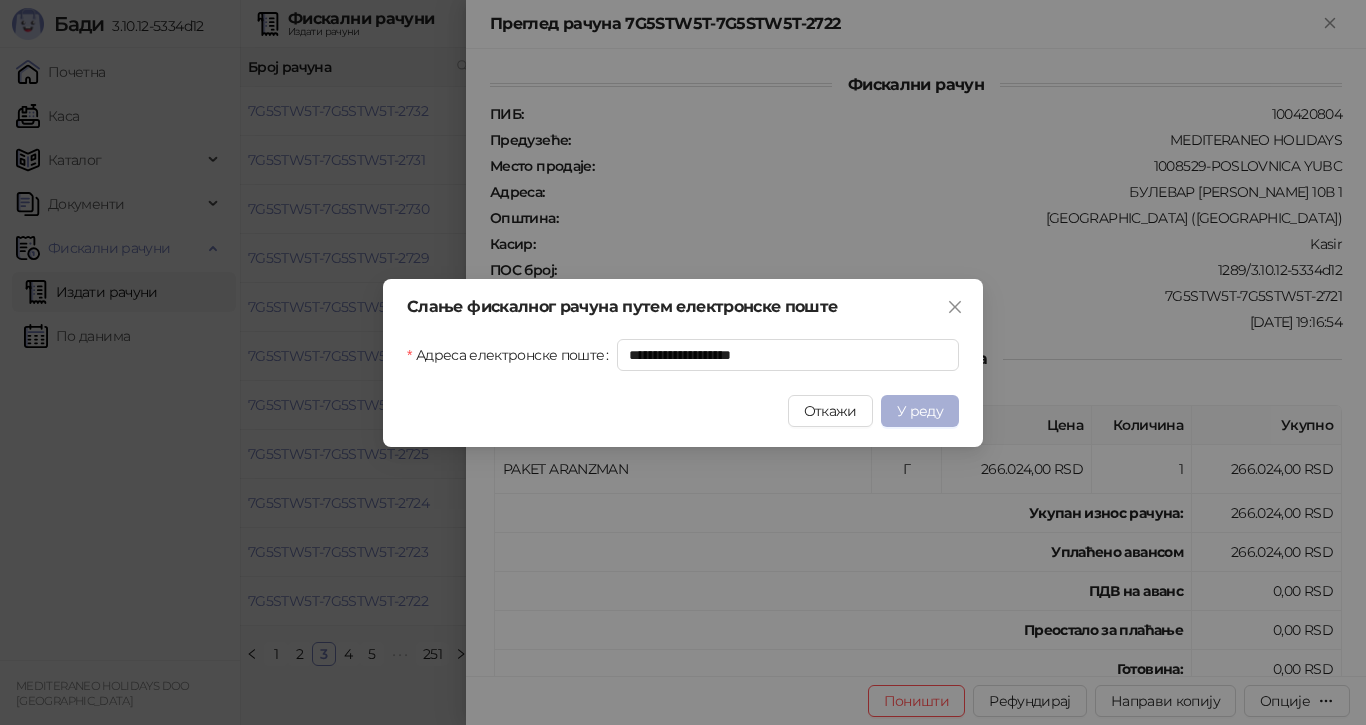 click on "У реду" at bounding box center [920, 411] 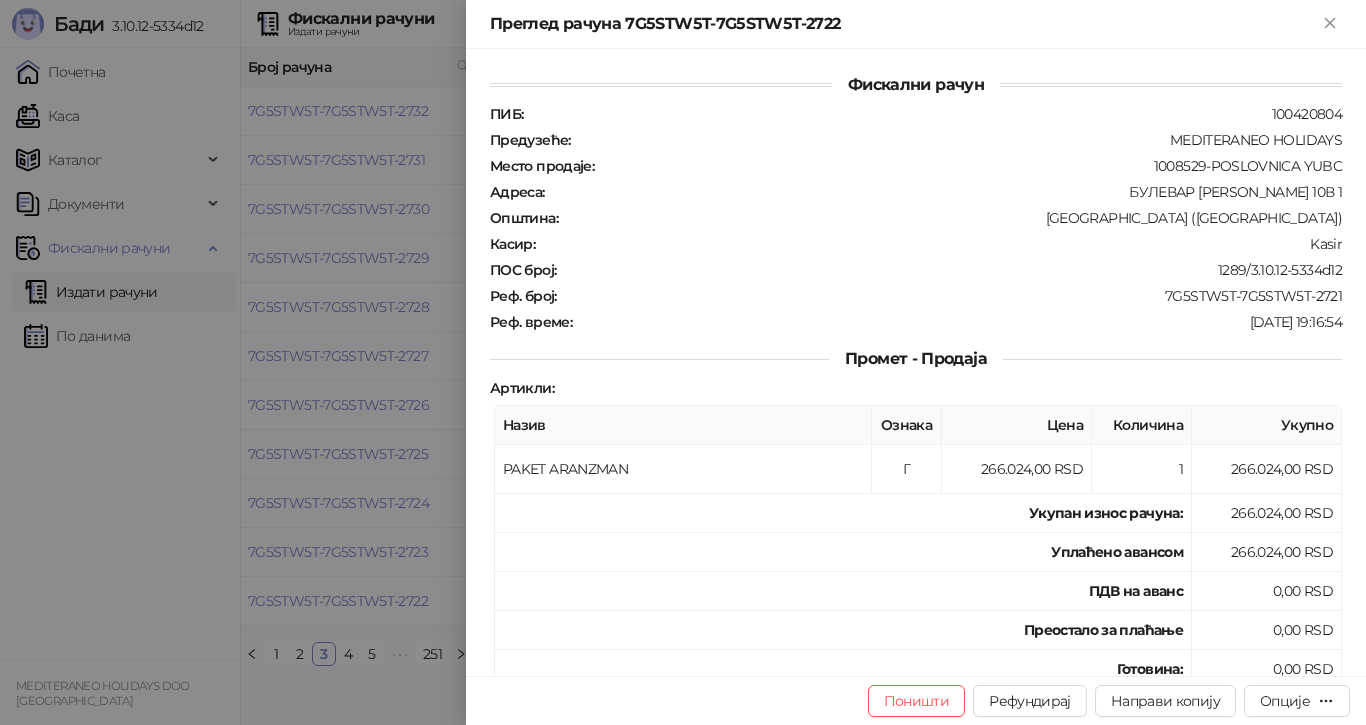 click at bounding box center [683, 362] 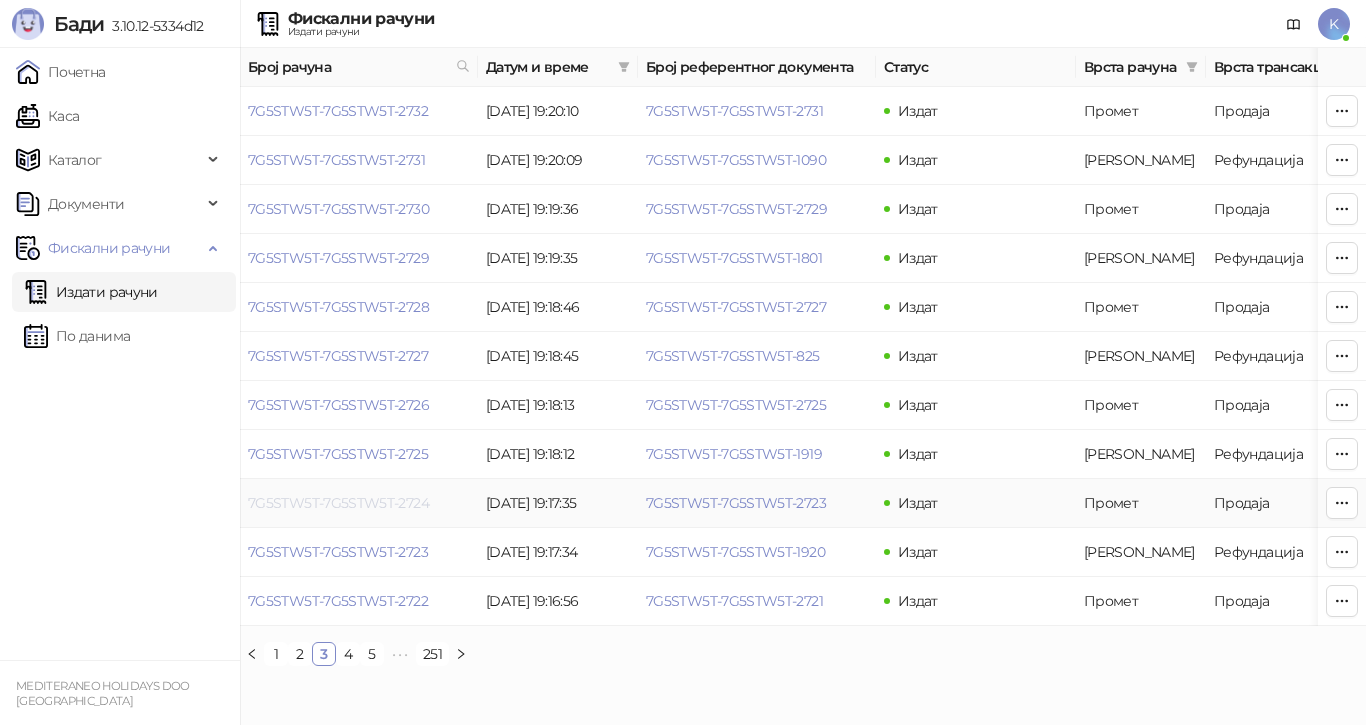 click on "7G5STW5T-7G5STW5T-2724" at bounding box center [338, 503] 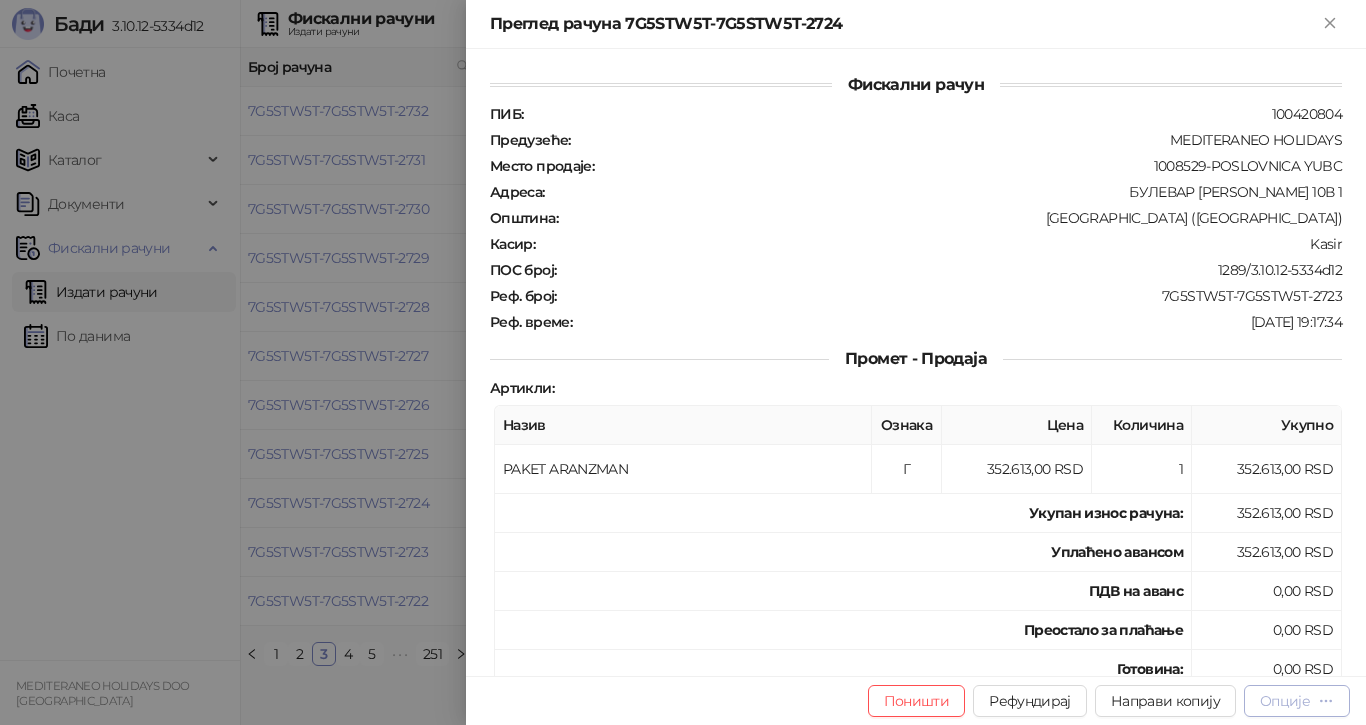click on "Опције" at bounding box center [1285, 701] 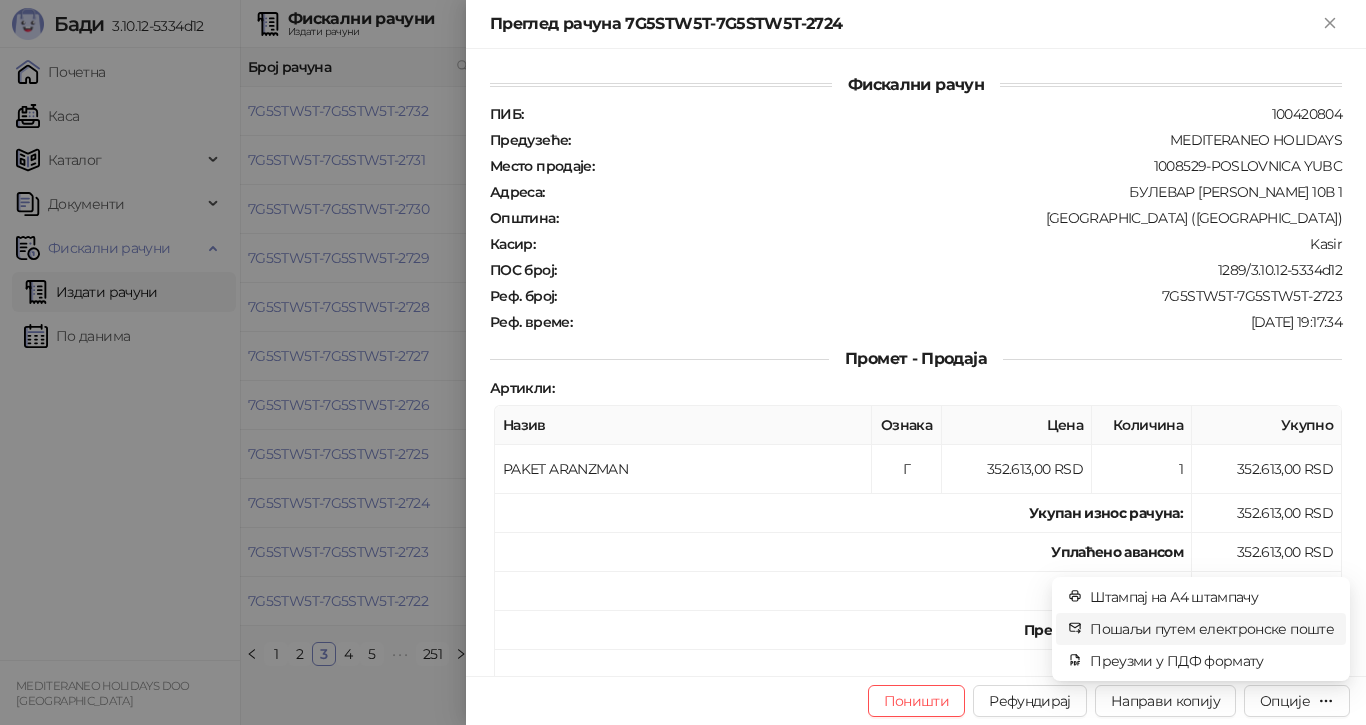 click on "Пошаљи путем електронске поште" at bounding box center (1212, 629) 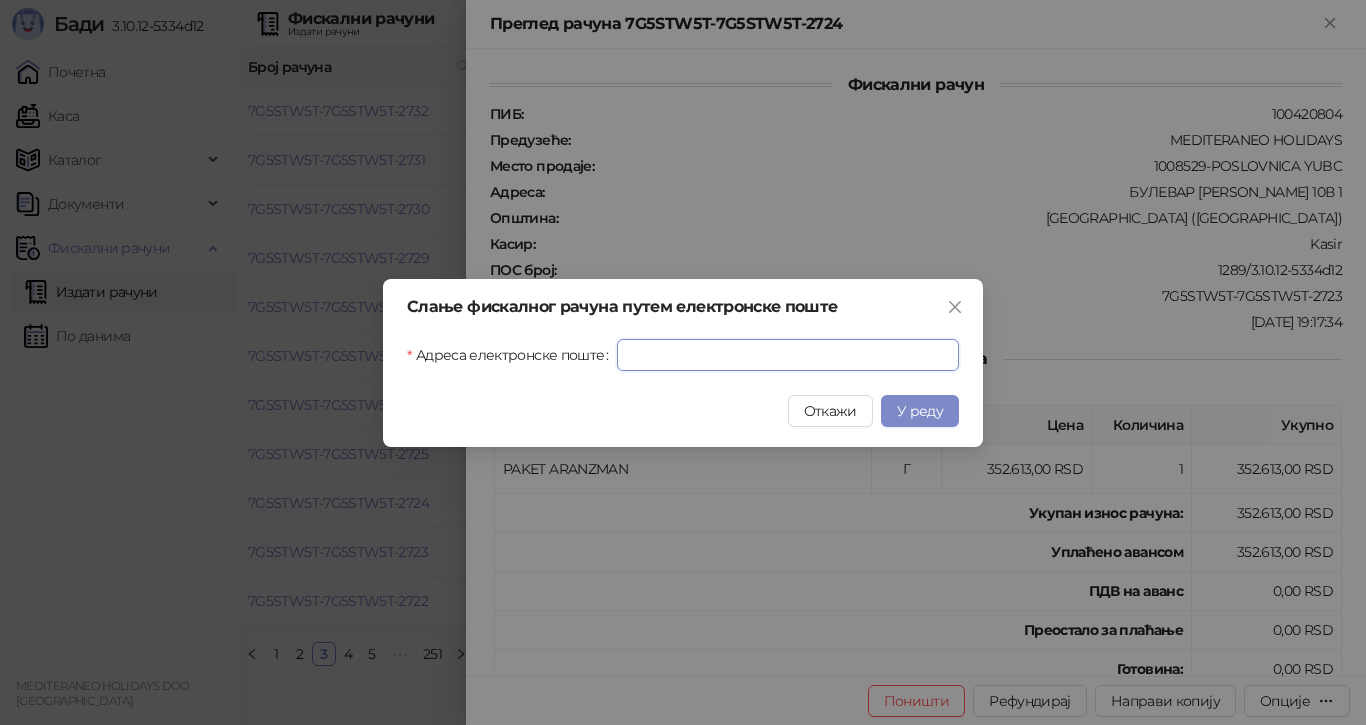 click on "Адреса електронске поште" at bounding box center (788, 355) 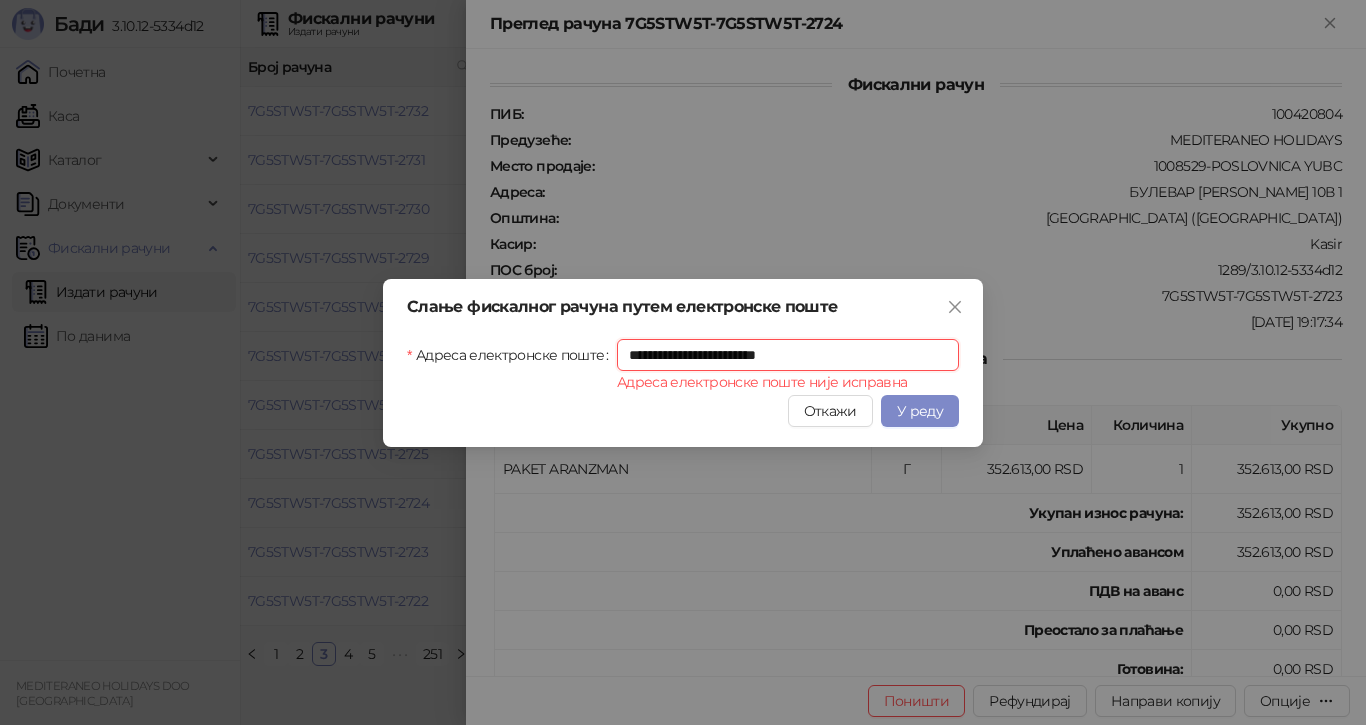 click on "**********" at bounding box center [788, 355] 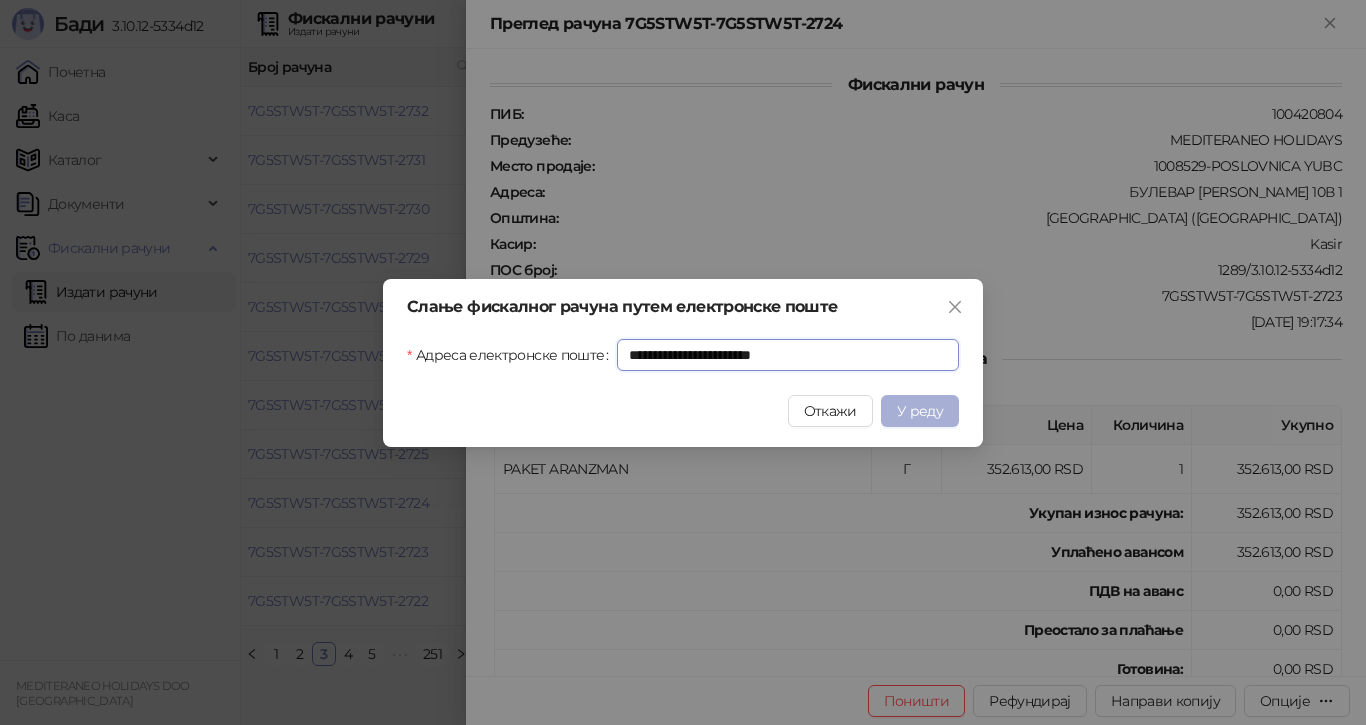 type on "**********" 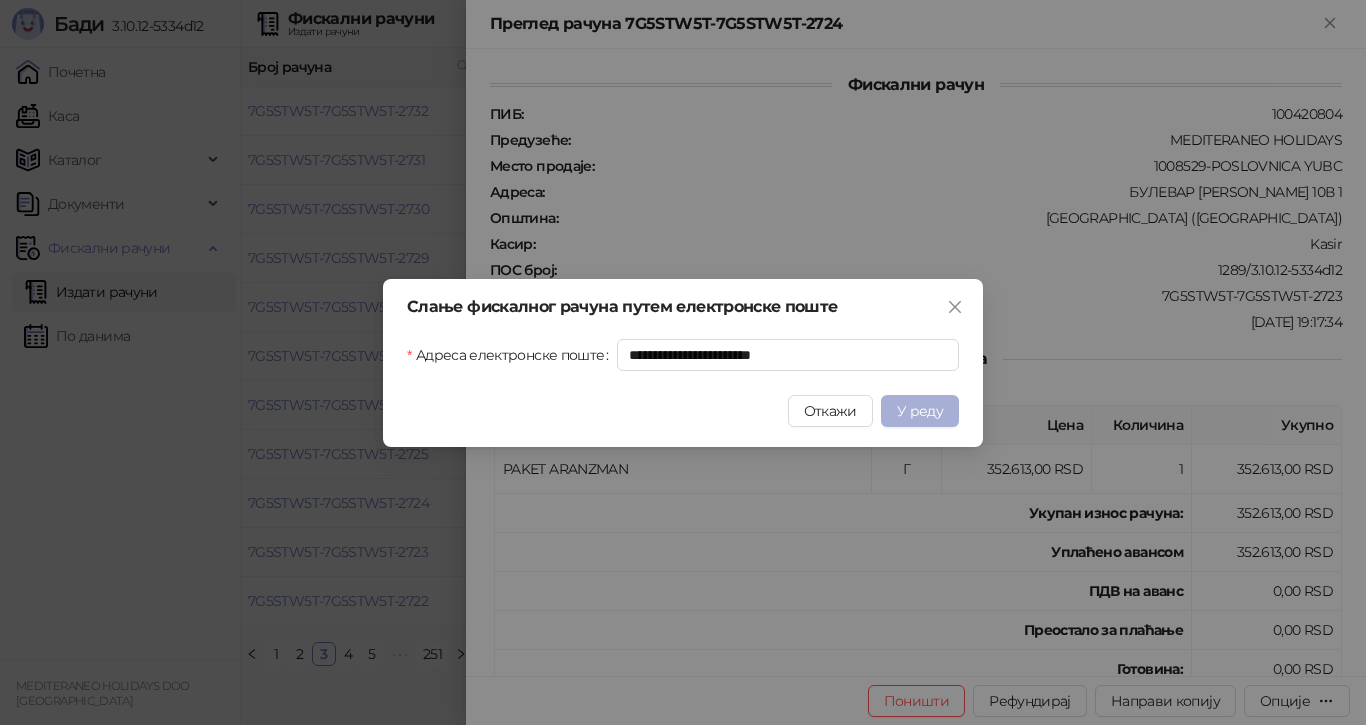 click on "У реду" at bounding box center [920, 411] 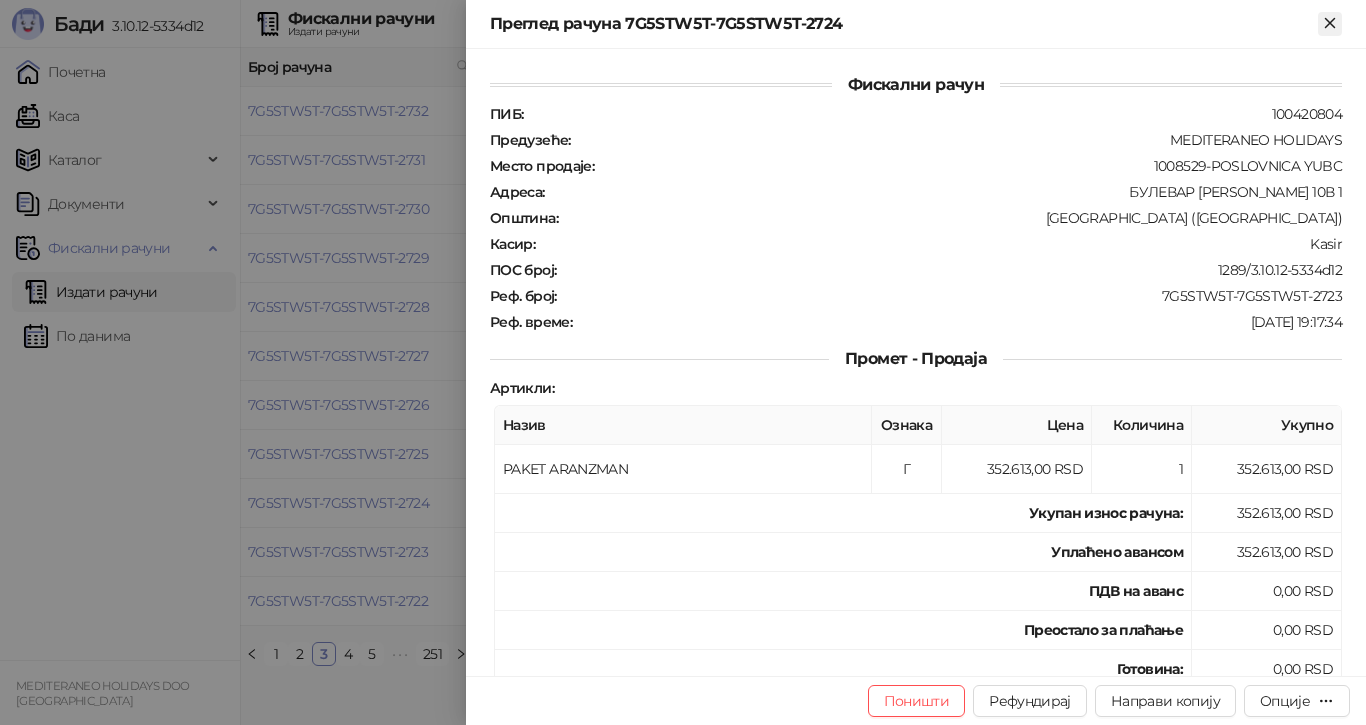 click 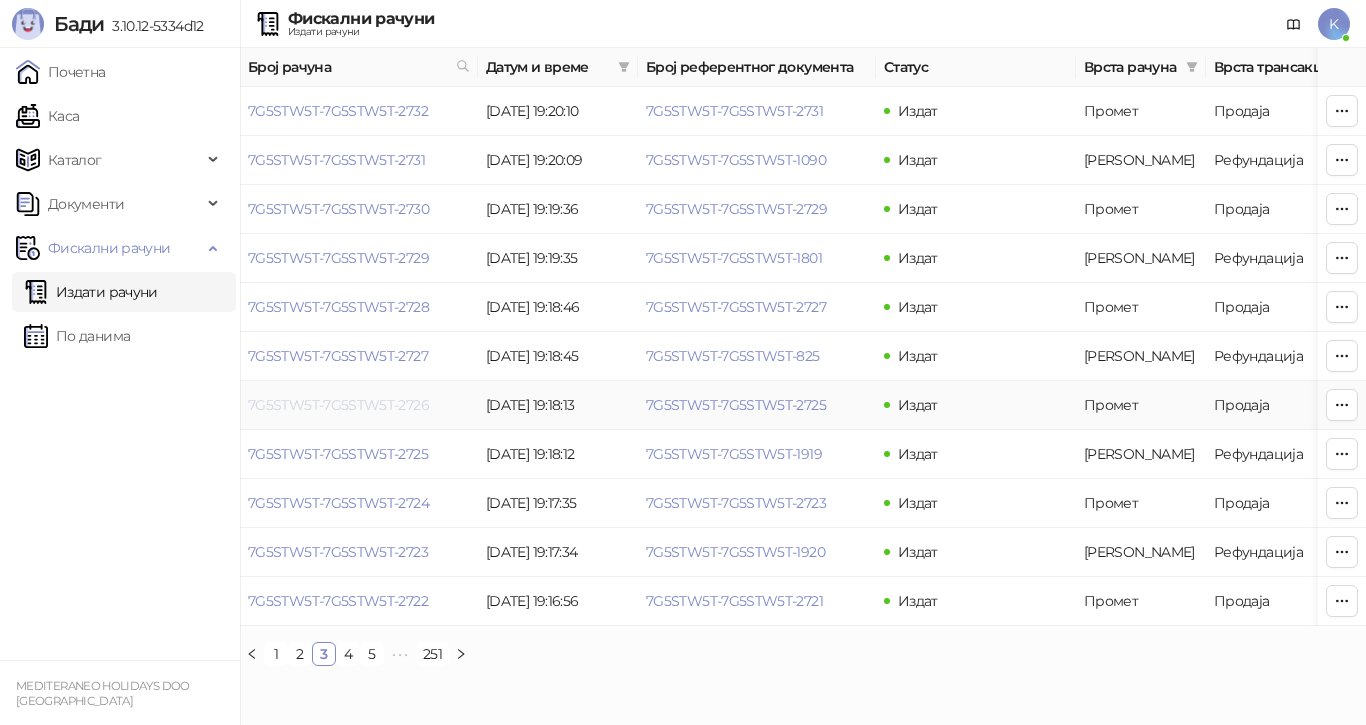 click on "7G5STW5T-7G5STW5T-2726" at bounding box center (338, 405) 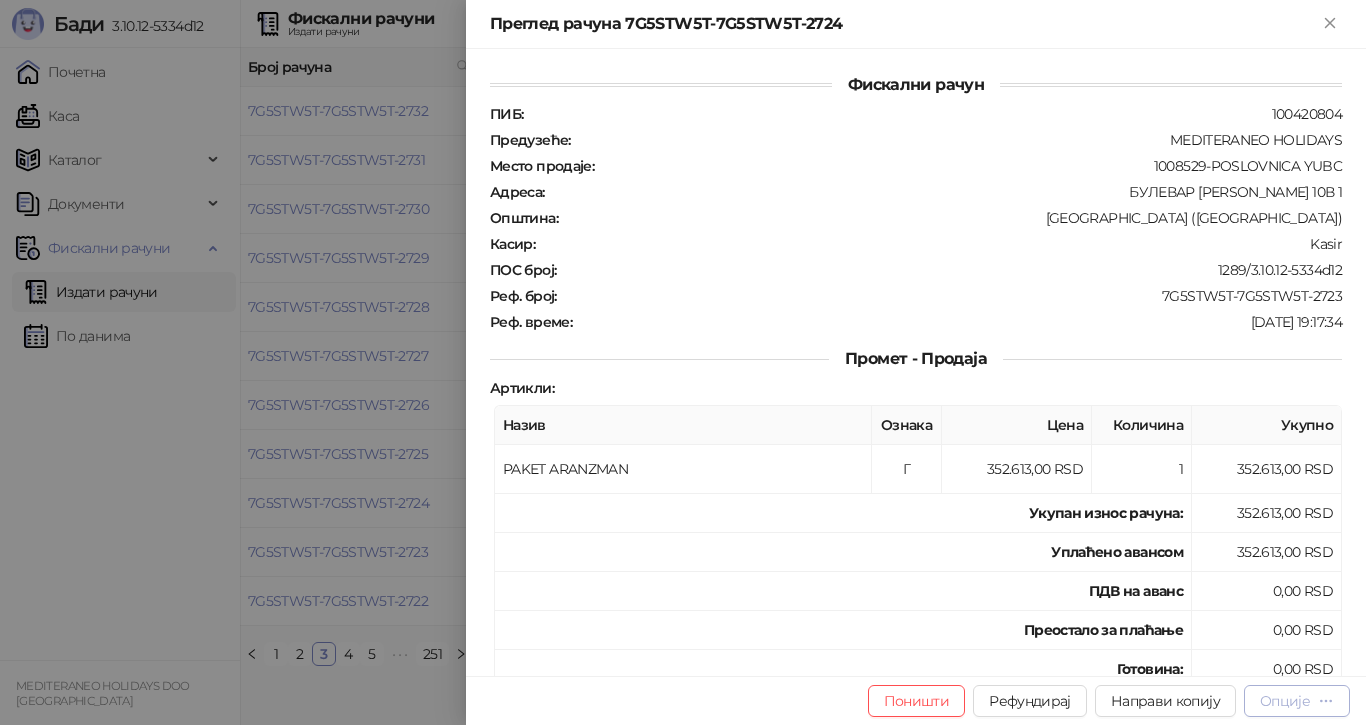 click on "Опције" at bounding box center (1285, 701) 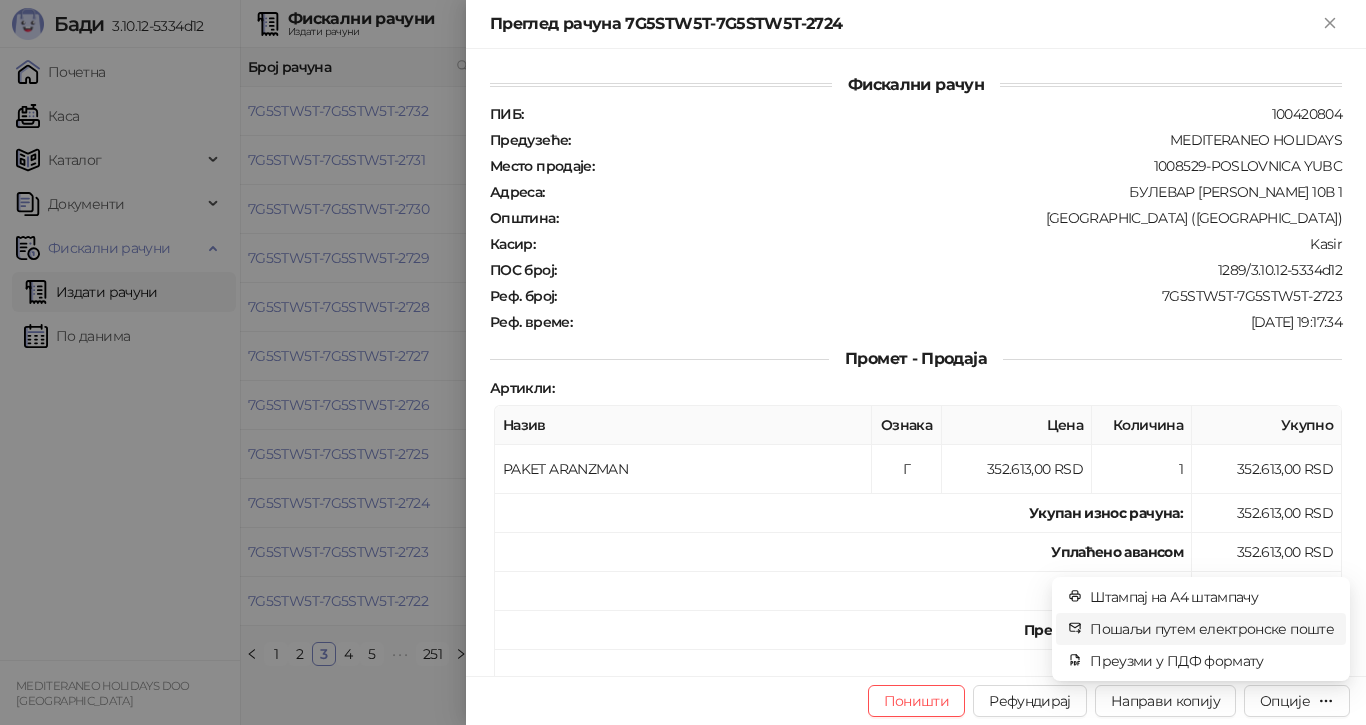 click on "Пошаљи путем електронске поште" at bounding box center (1212, 629) 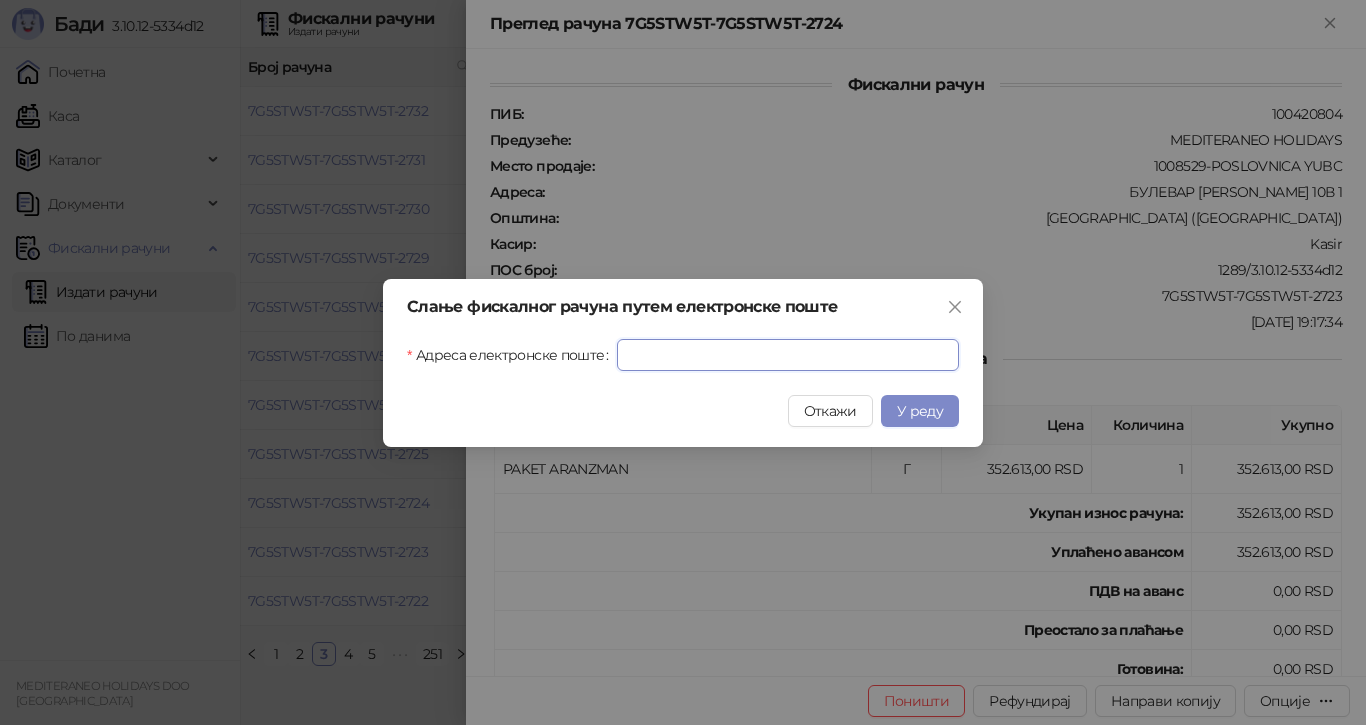 click on "Адреса електронске поште" at bounding box center [788, 355] 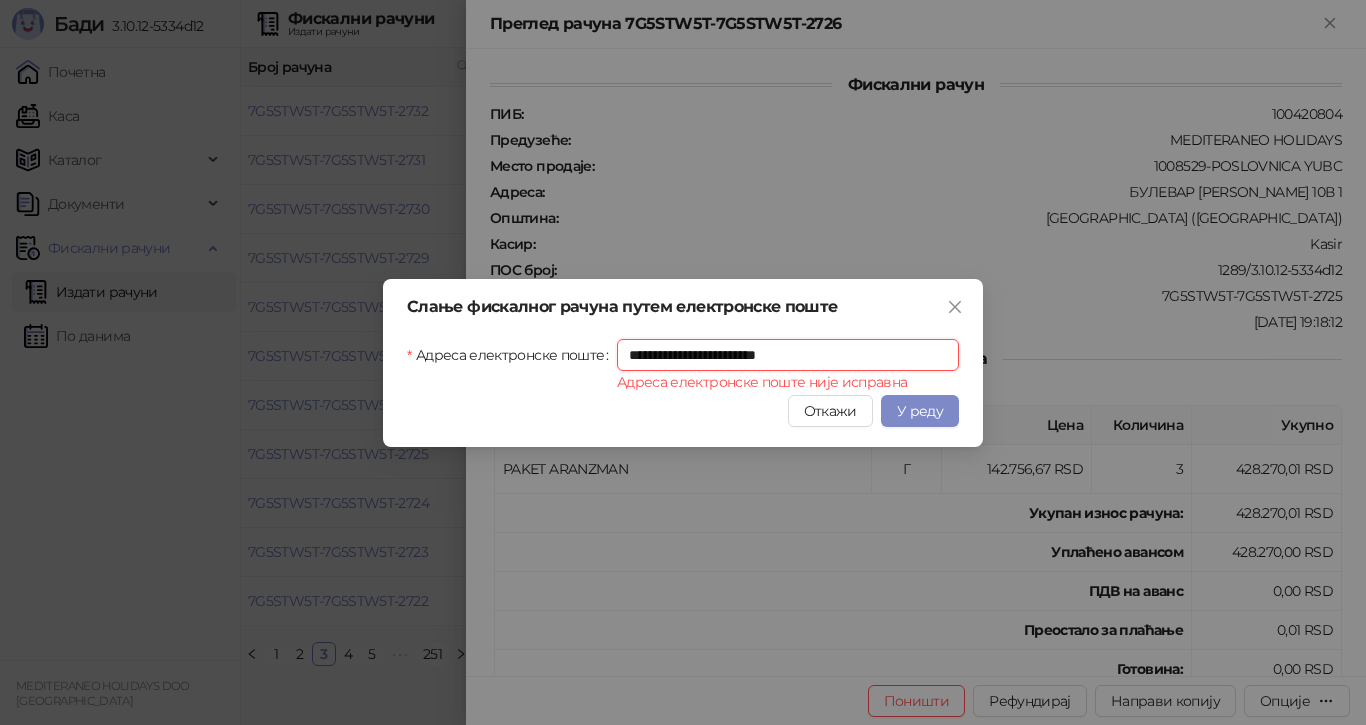click on "**********" at bounding box center (788, 355) 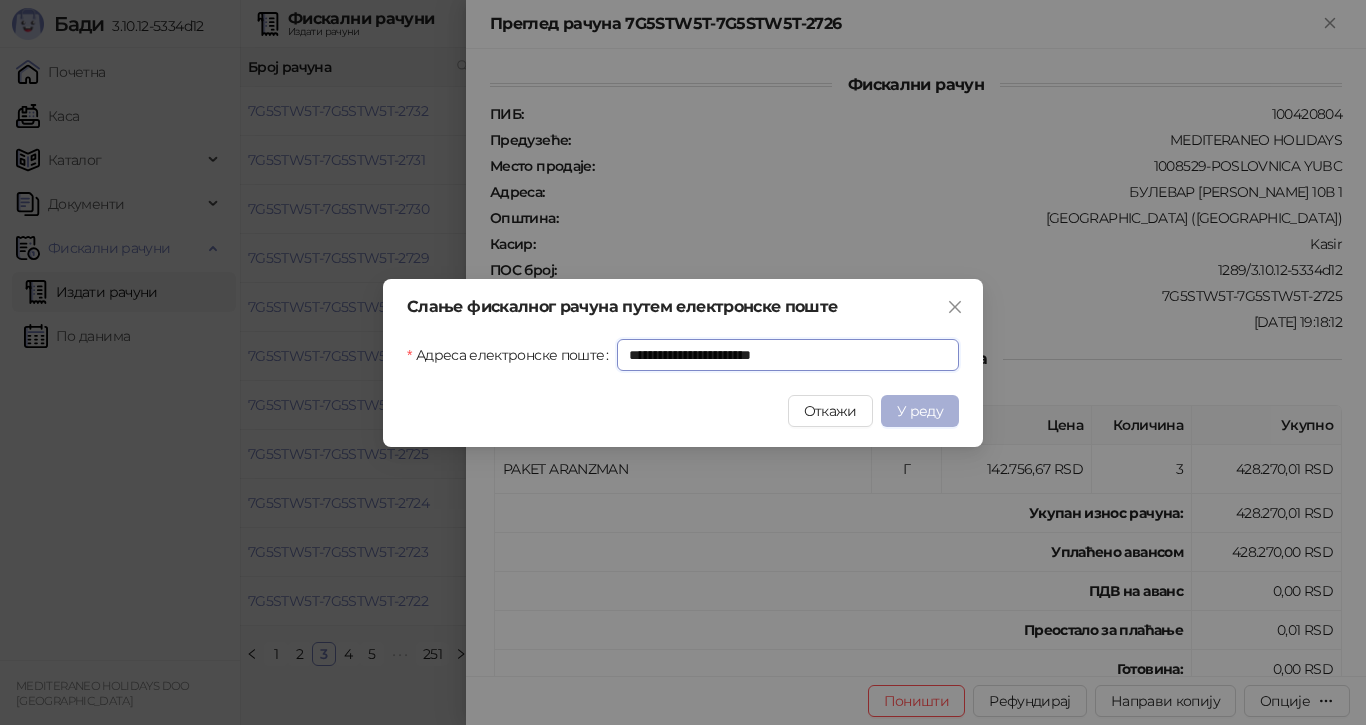 type on "**********" 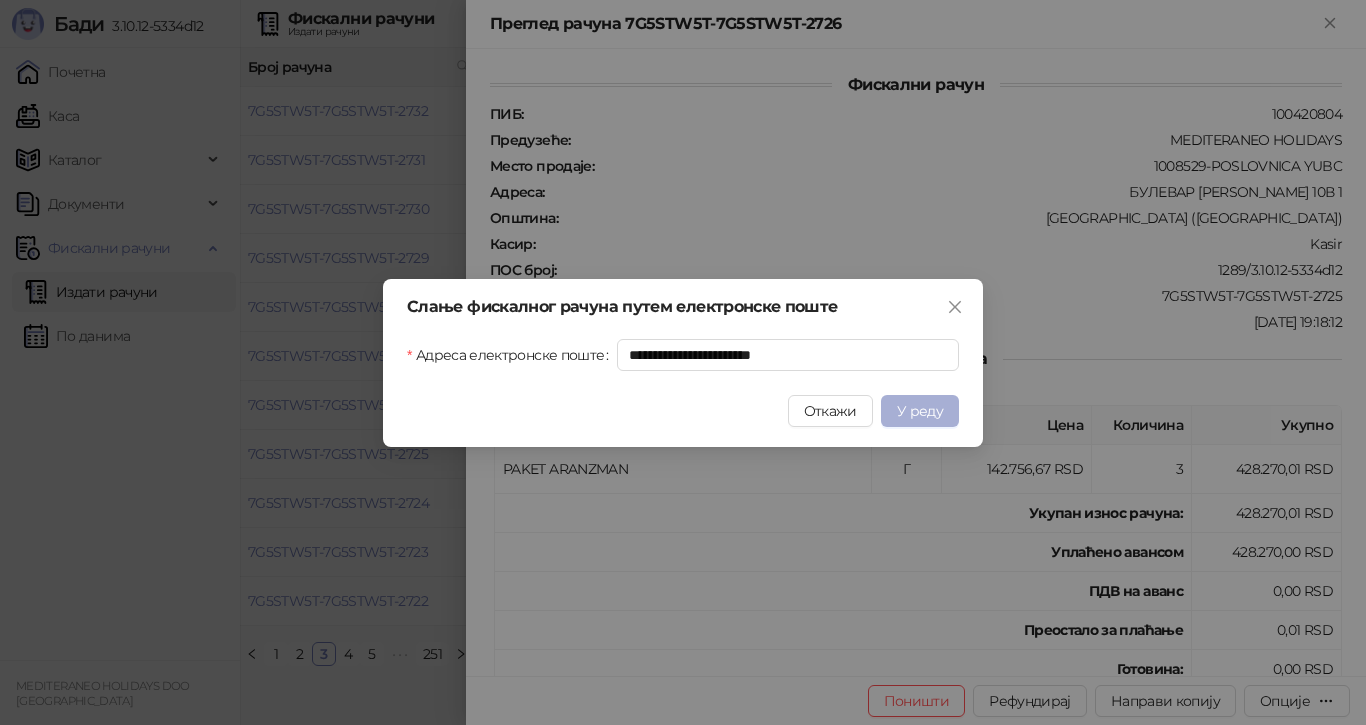 click on "У реду" at bounding box center [920, 411] 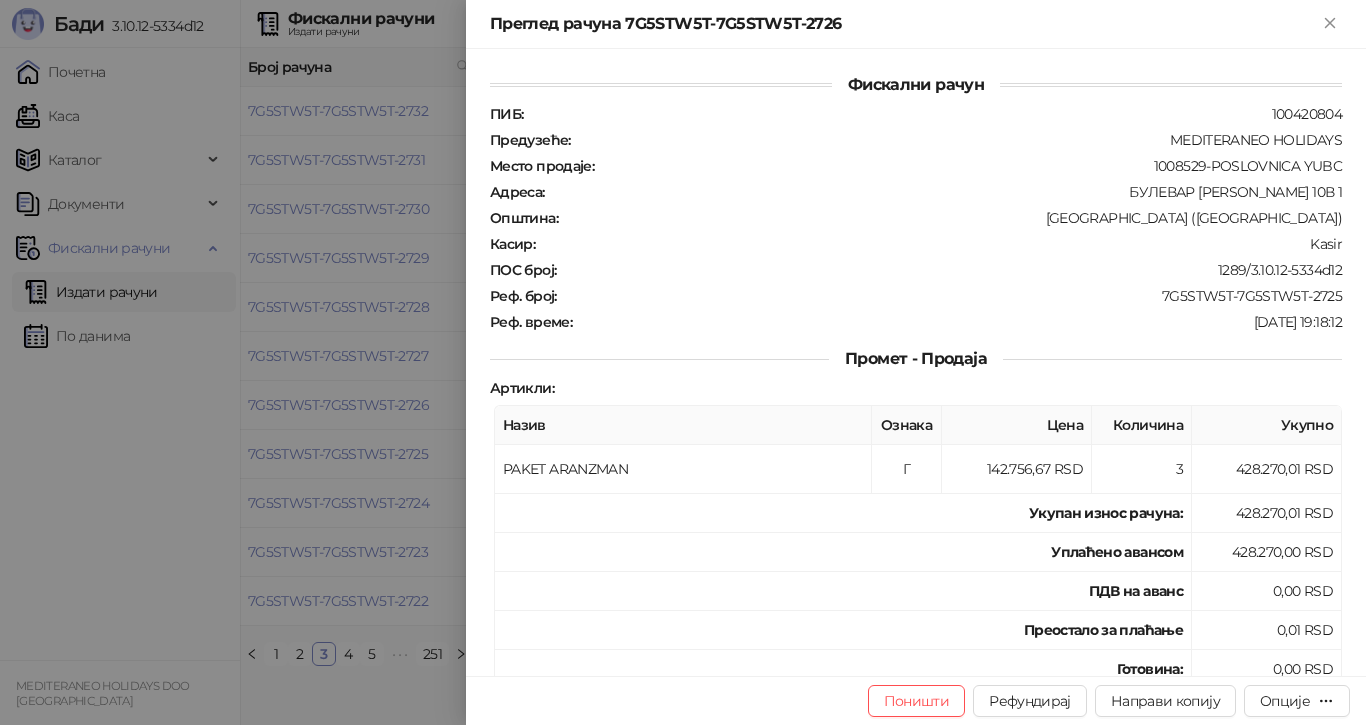 click at bounding box center [683, 362] 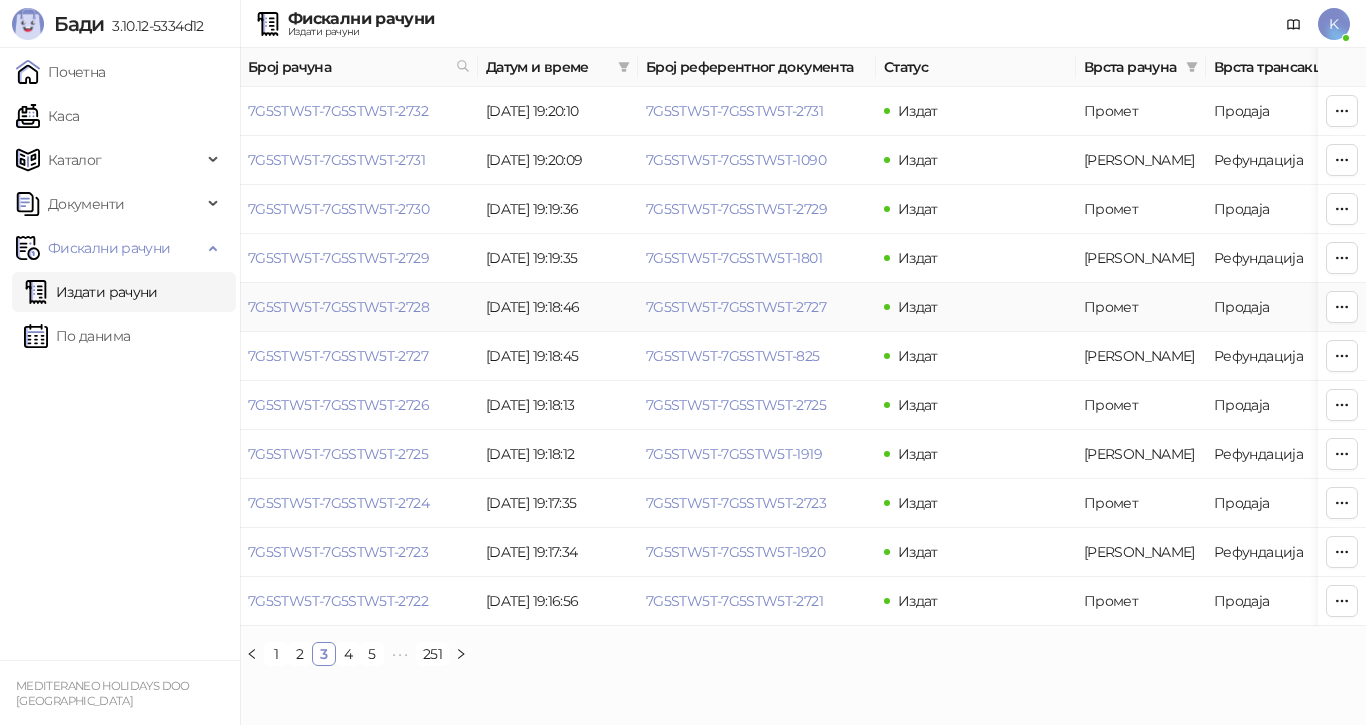 click on "7G5STW5T-7G5STW5T-2728" at bounding box center [338, 307] 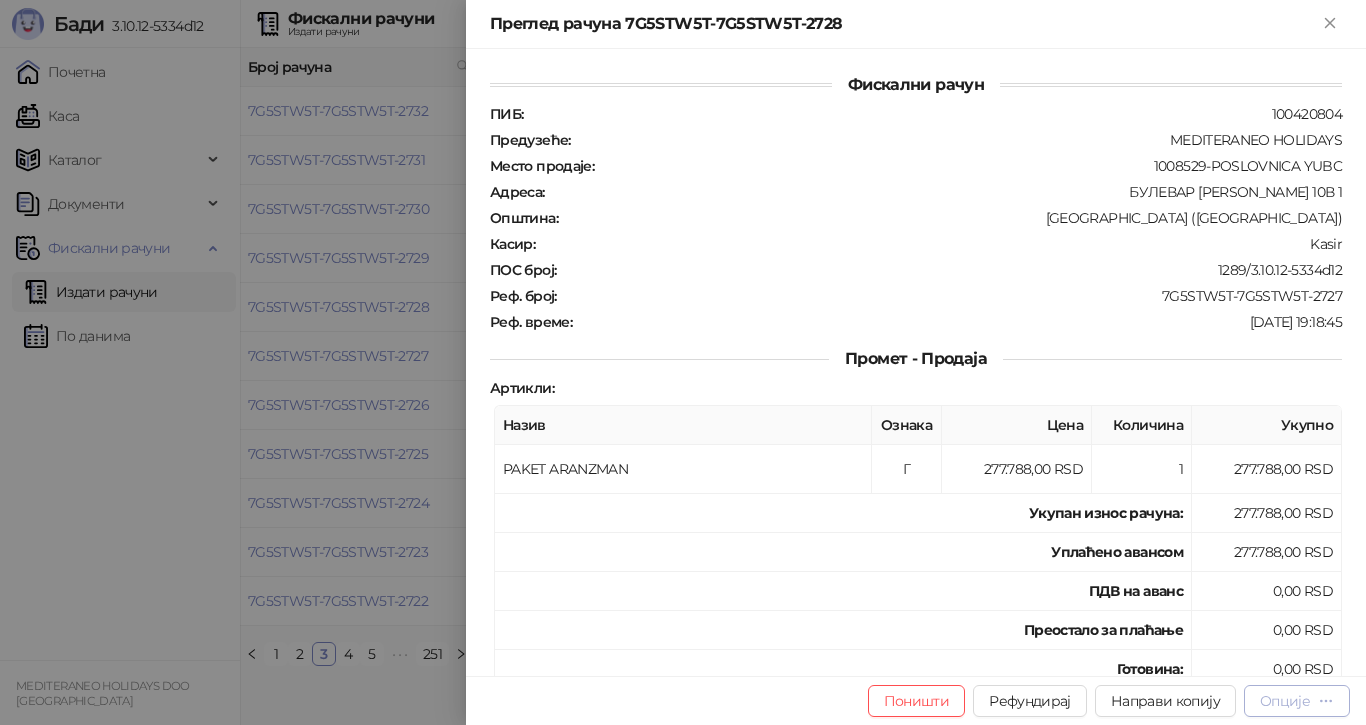 click on "Опције" at bounding box center [1285, 701] 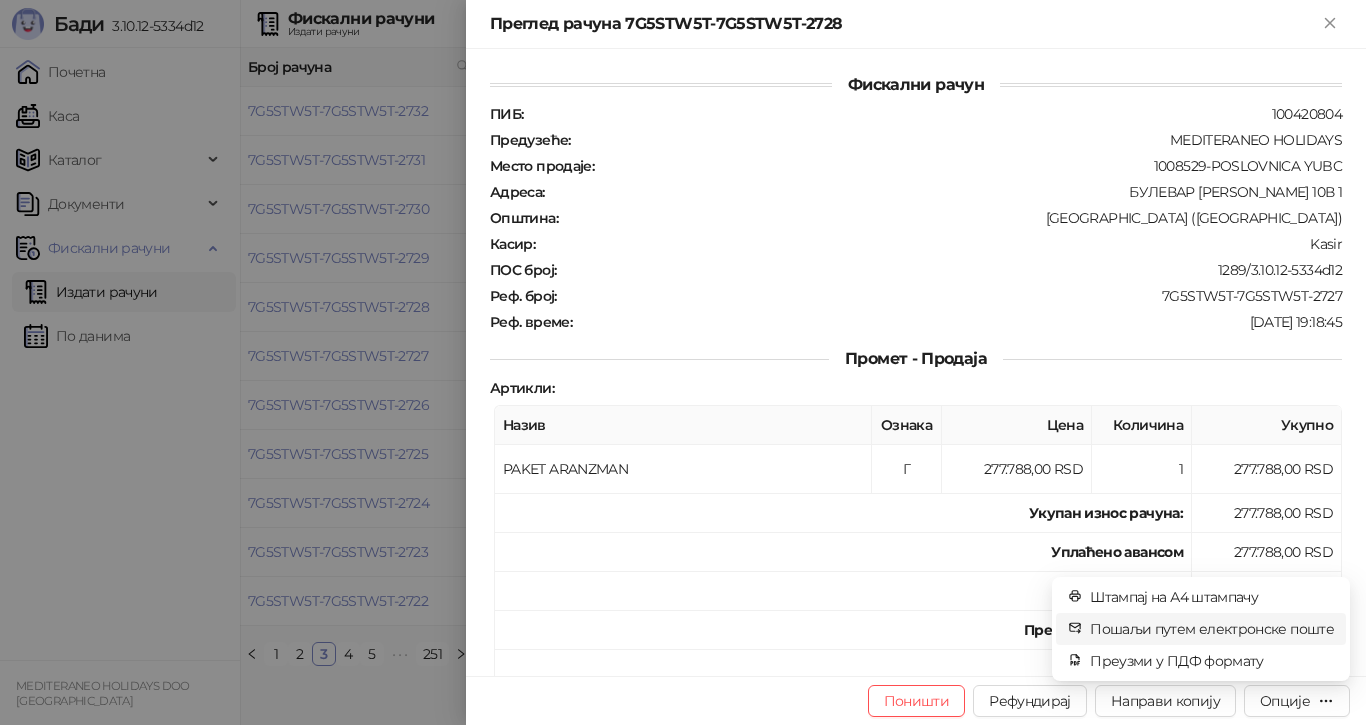 click on "Пошаљи путем електронске поште" at bounding box center (1212, 629) 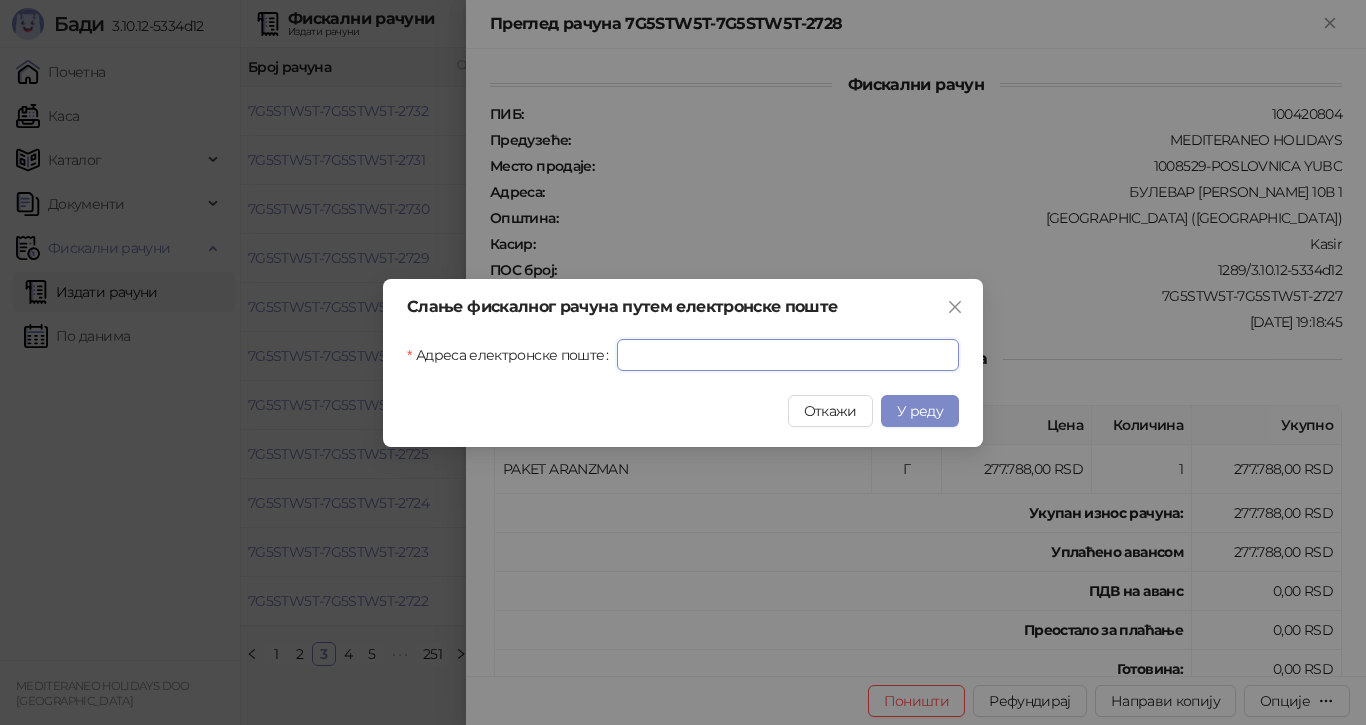 click on "Адреса електронске поште" at bounding box center (788, 355) 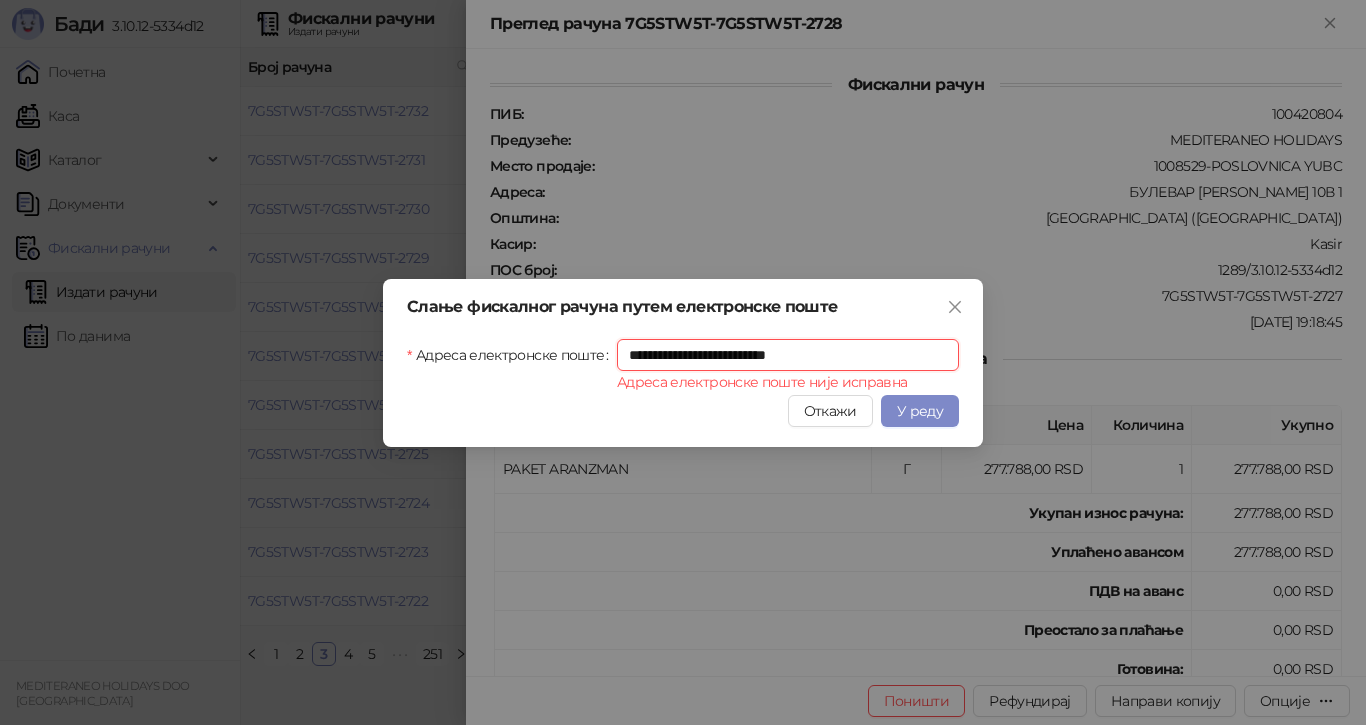 click on "**********" at bounding box center (788, 355) 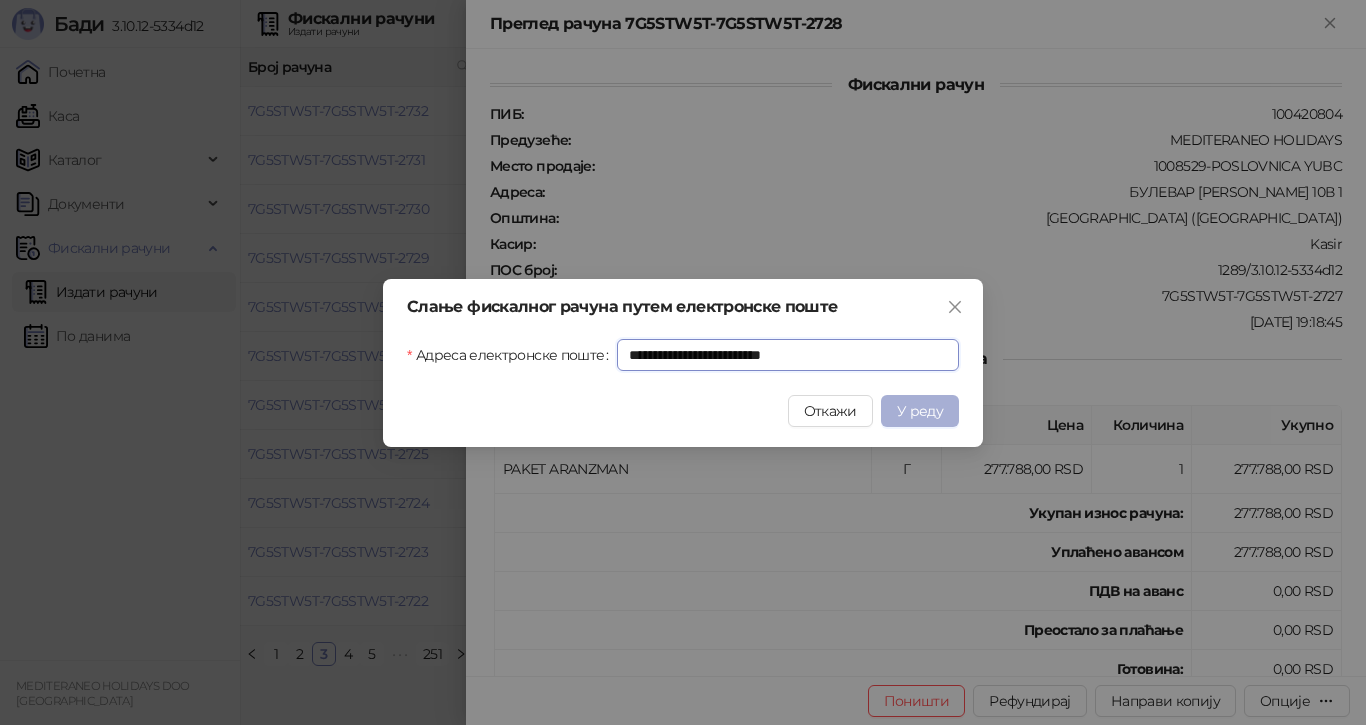 type on "**********" 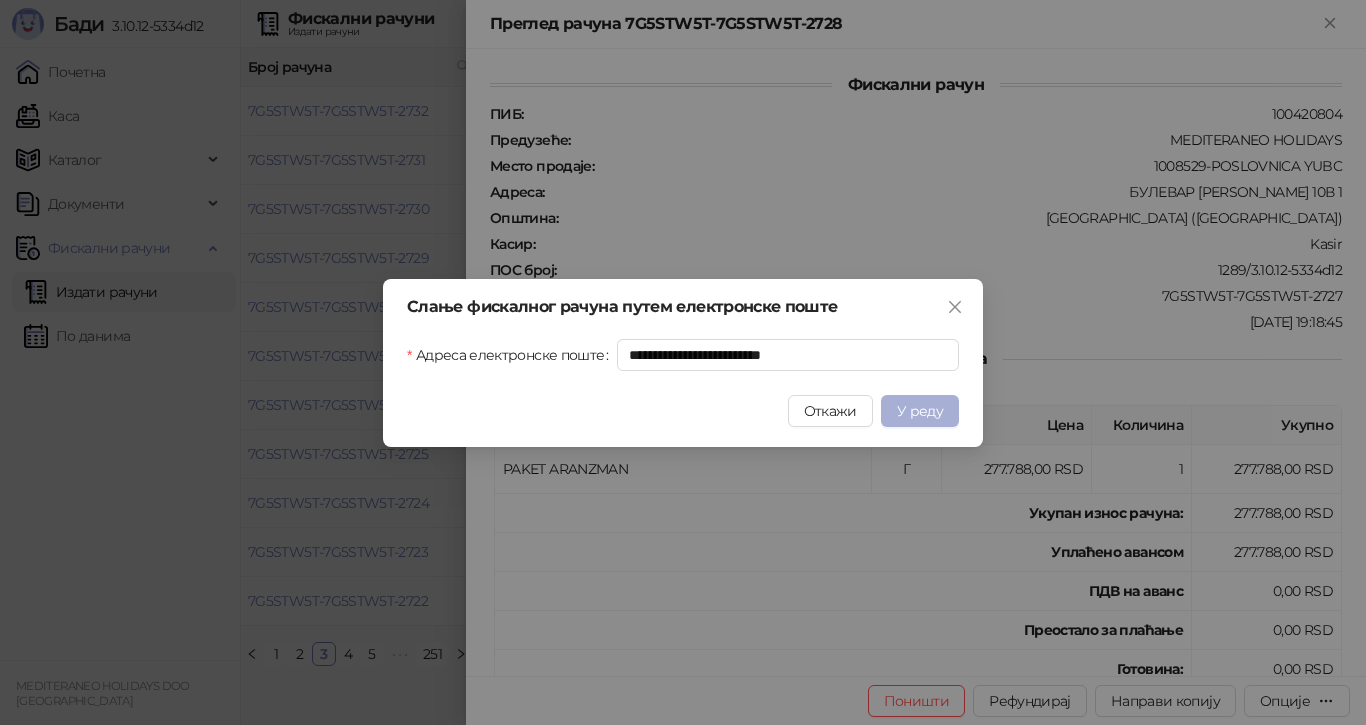 click on "У реду" at bounding box center (920, 411) 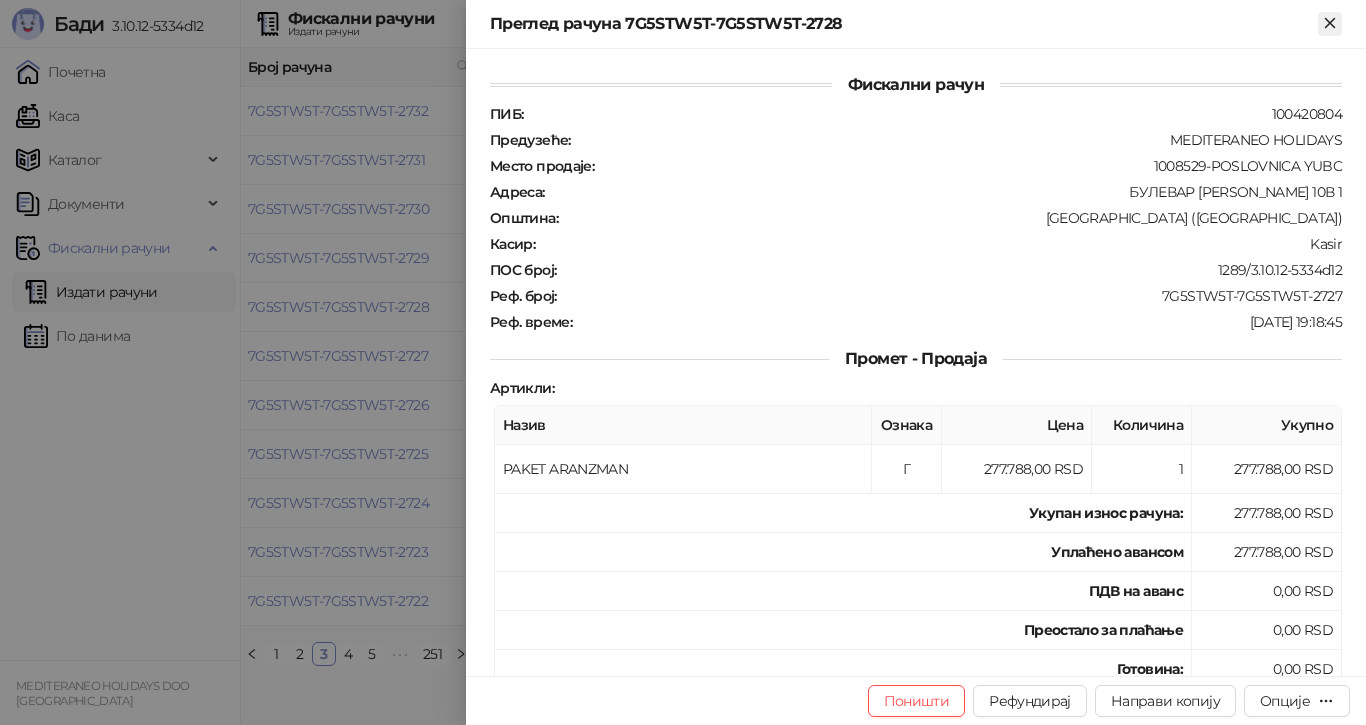 click 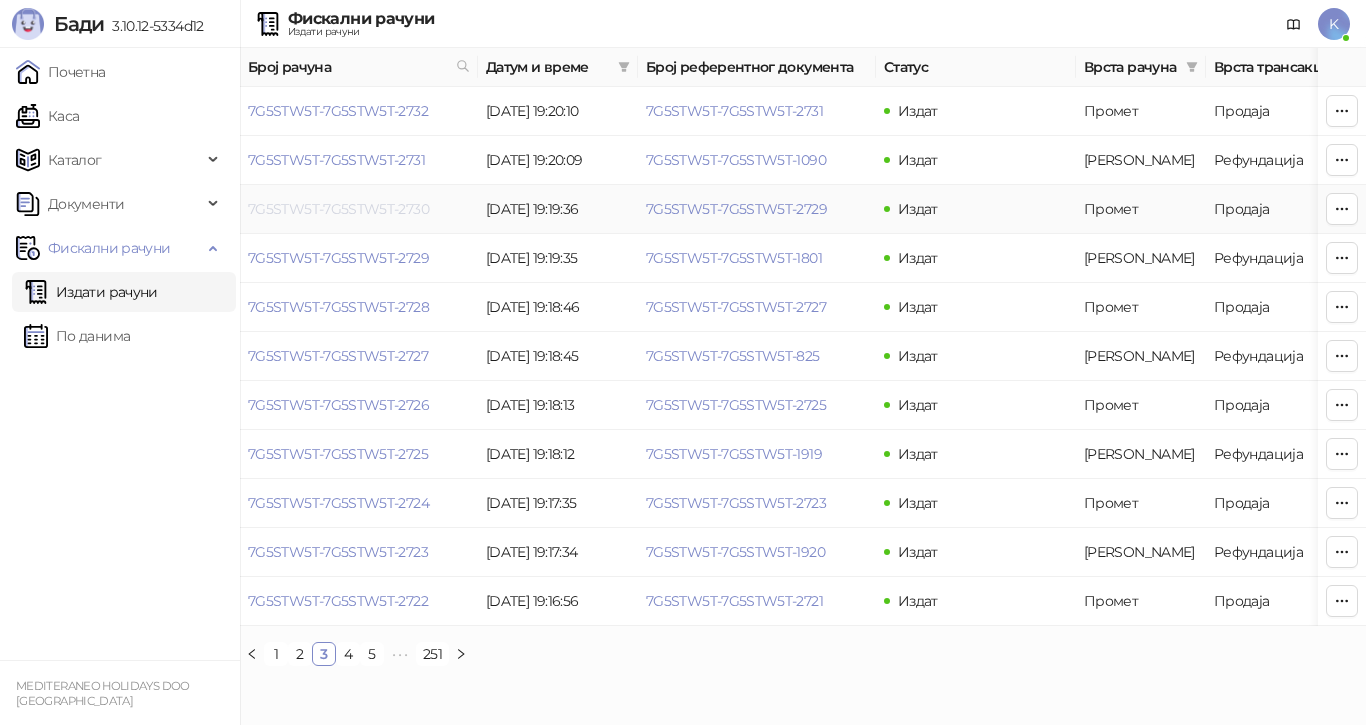 click on "7G5STW5T-7G5STW5T-2730" at bounding box center (338, 209) 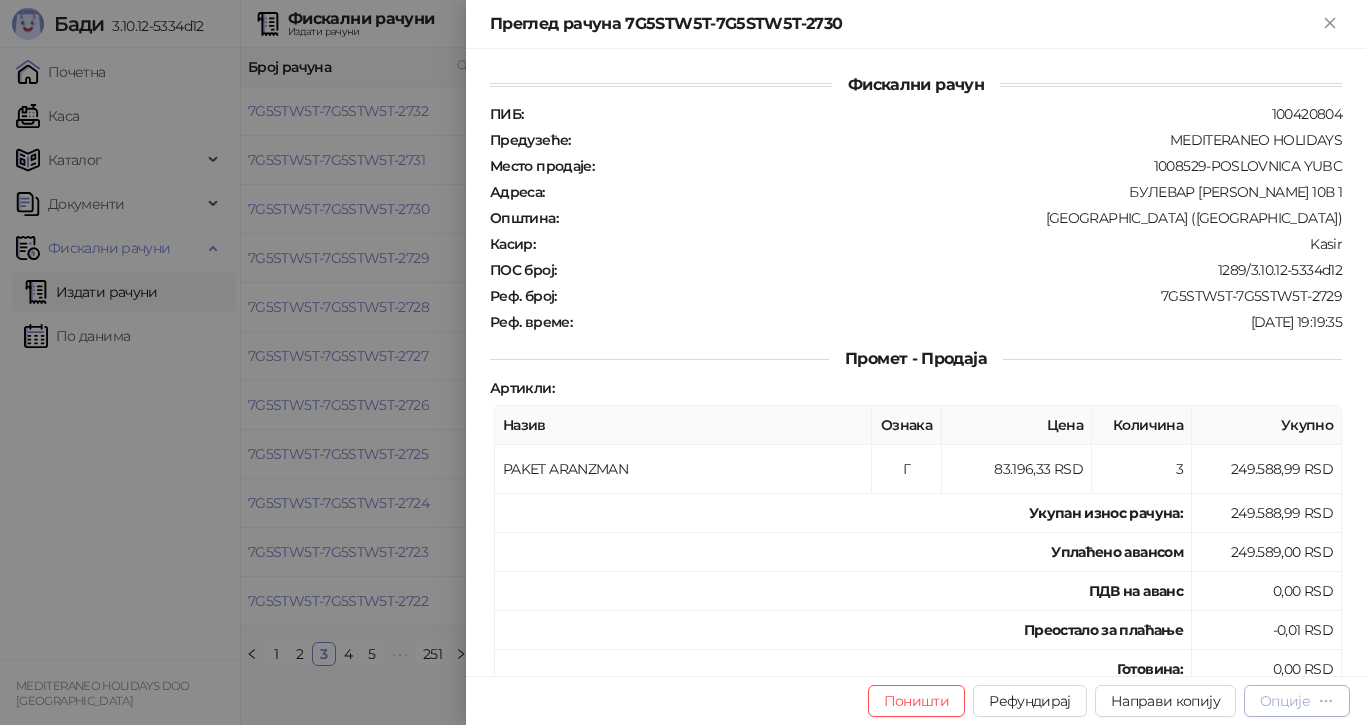 click on "Опције" at bounding box center [1285, 701] 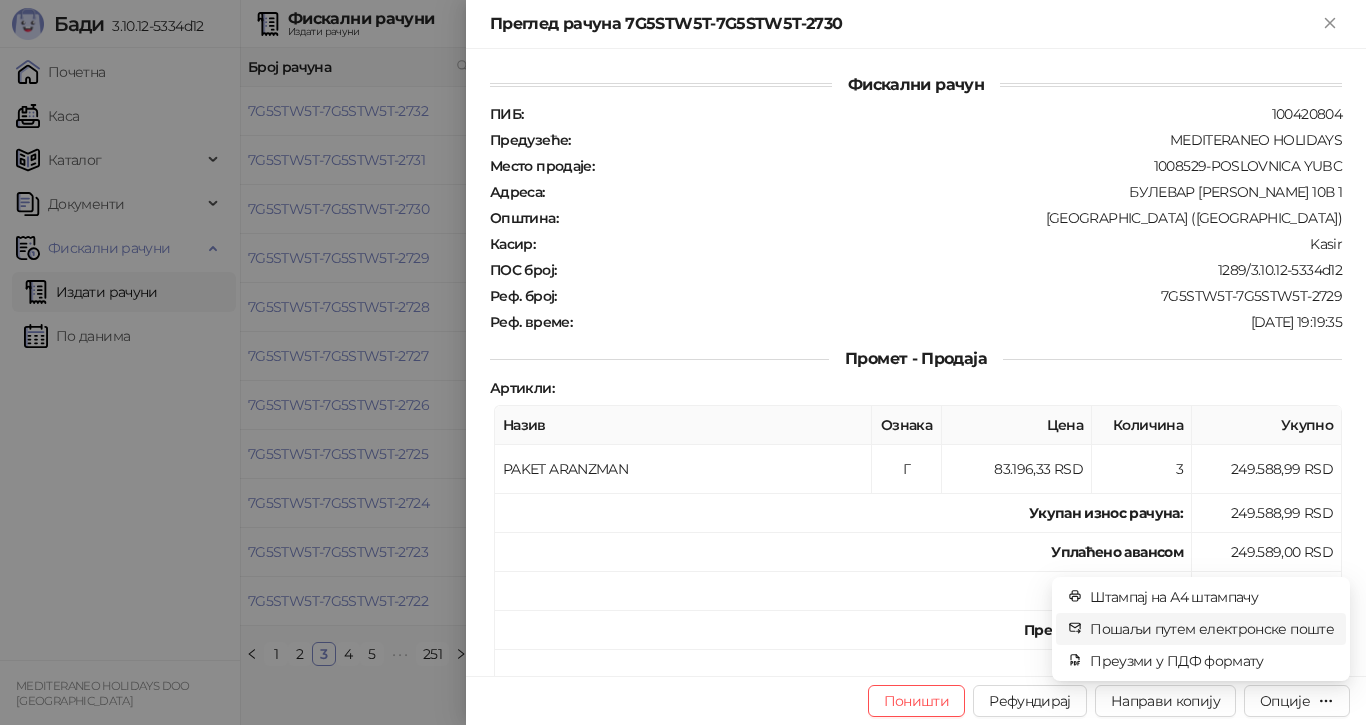 click on "Пошаљи путем електронске поште" at bounding box center (1212, 629) 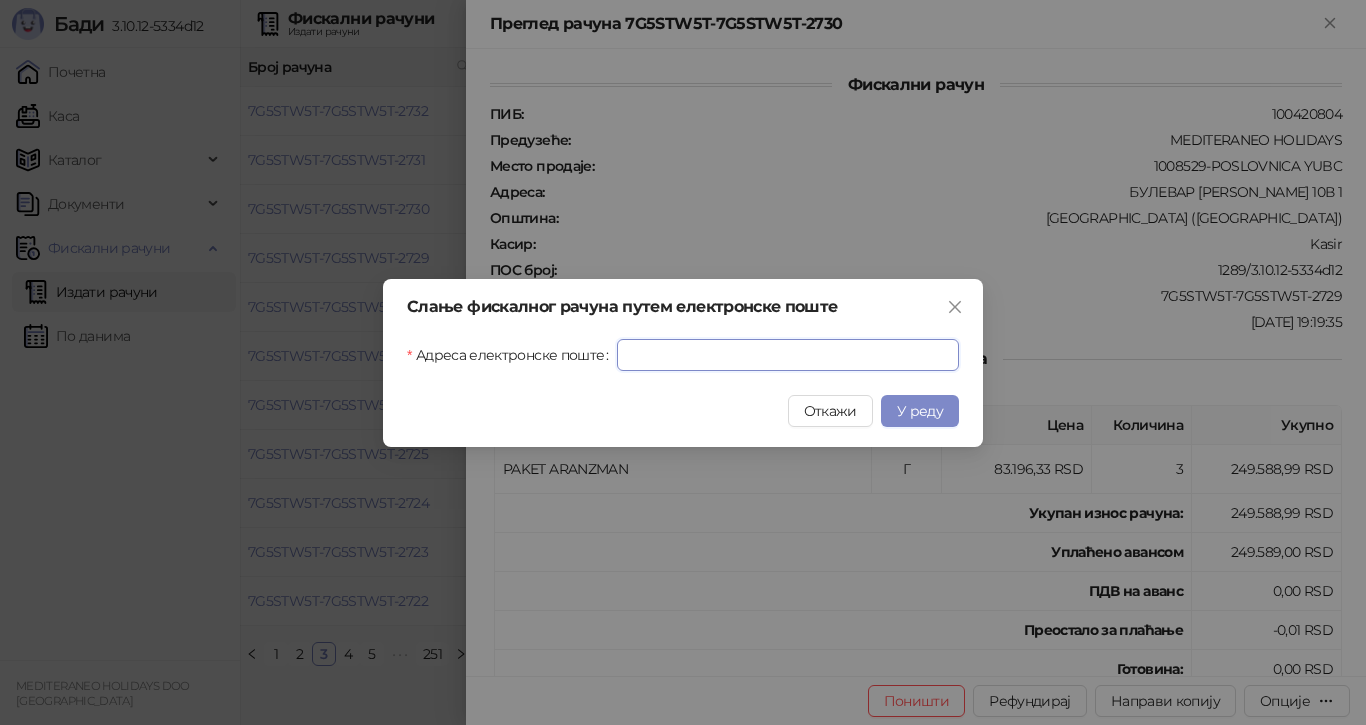 click on "Адреса електронске поште" at bounding box center (788, 355) 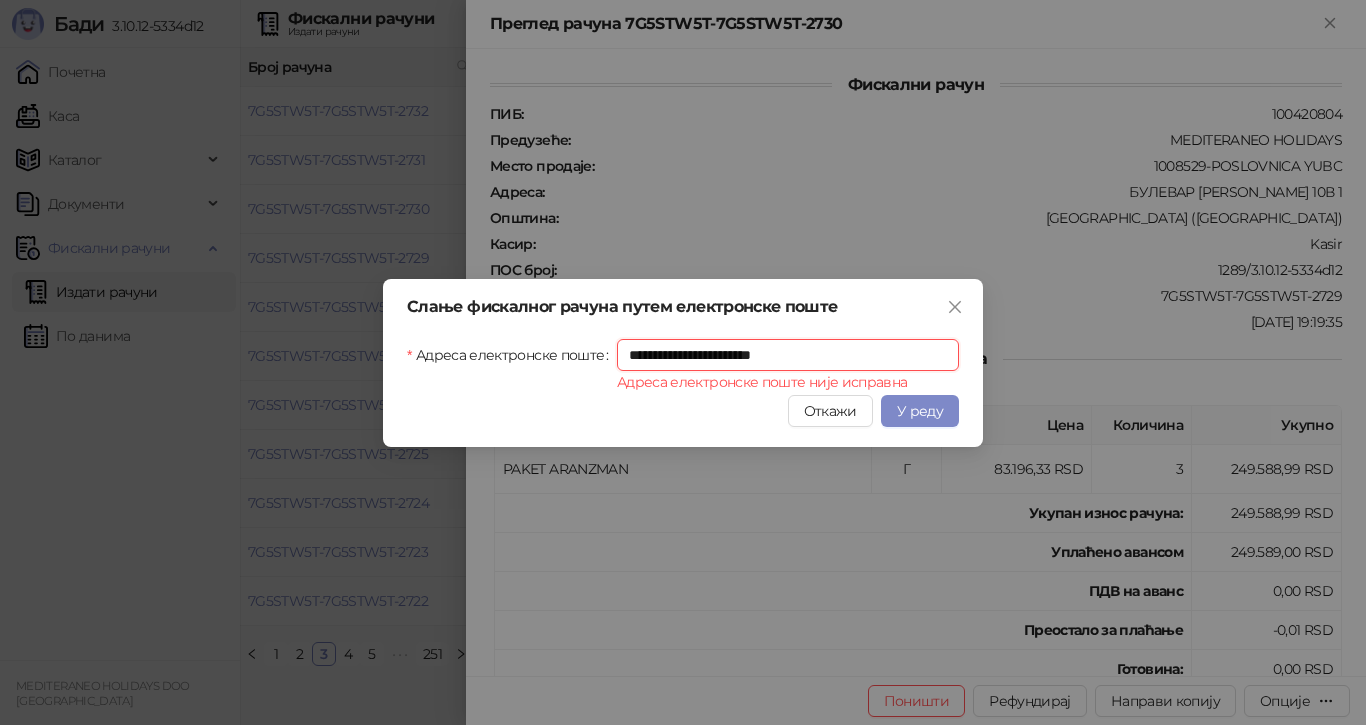 click on "**********" at bounding box center (788, 355) 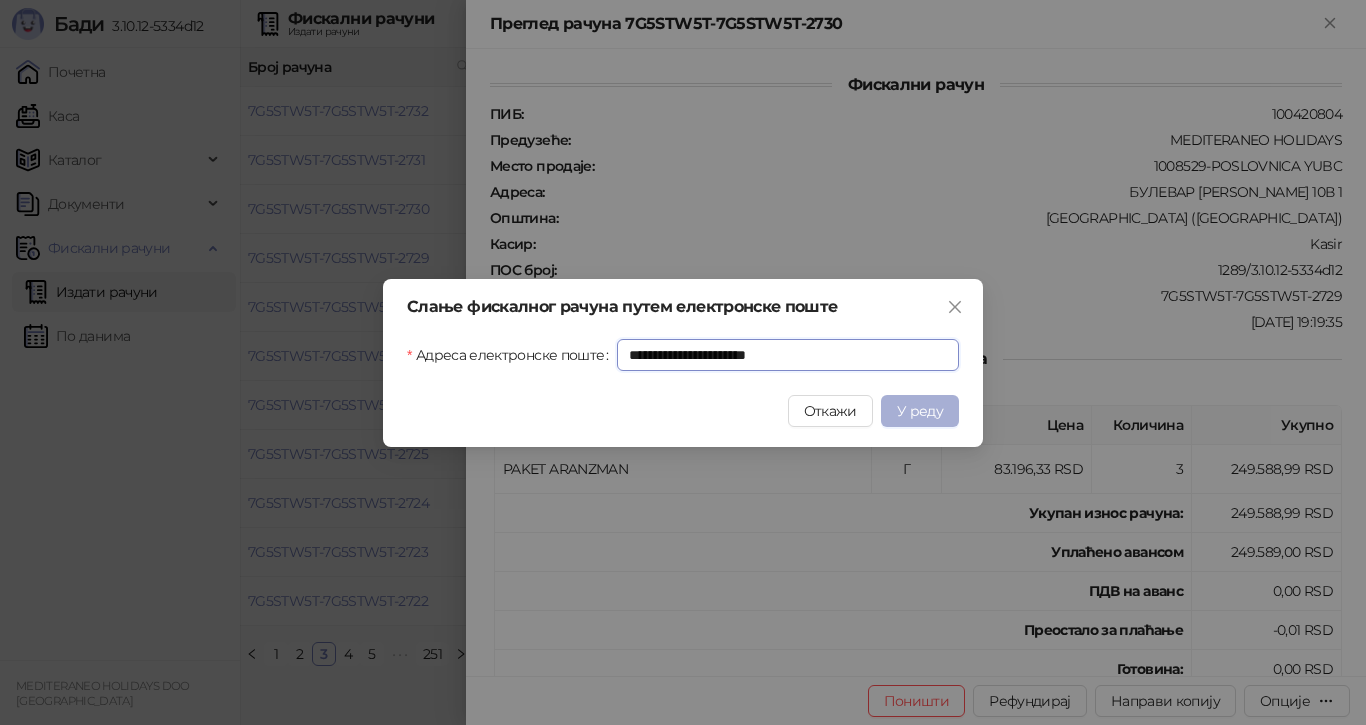 type on "**********" 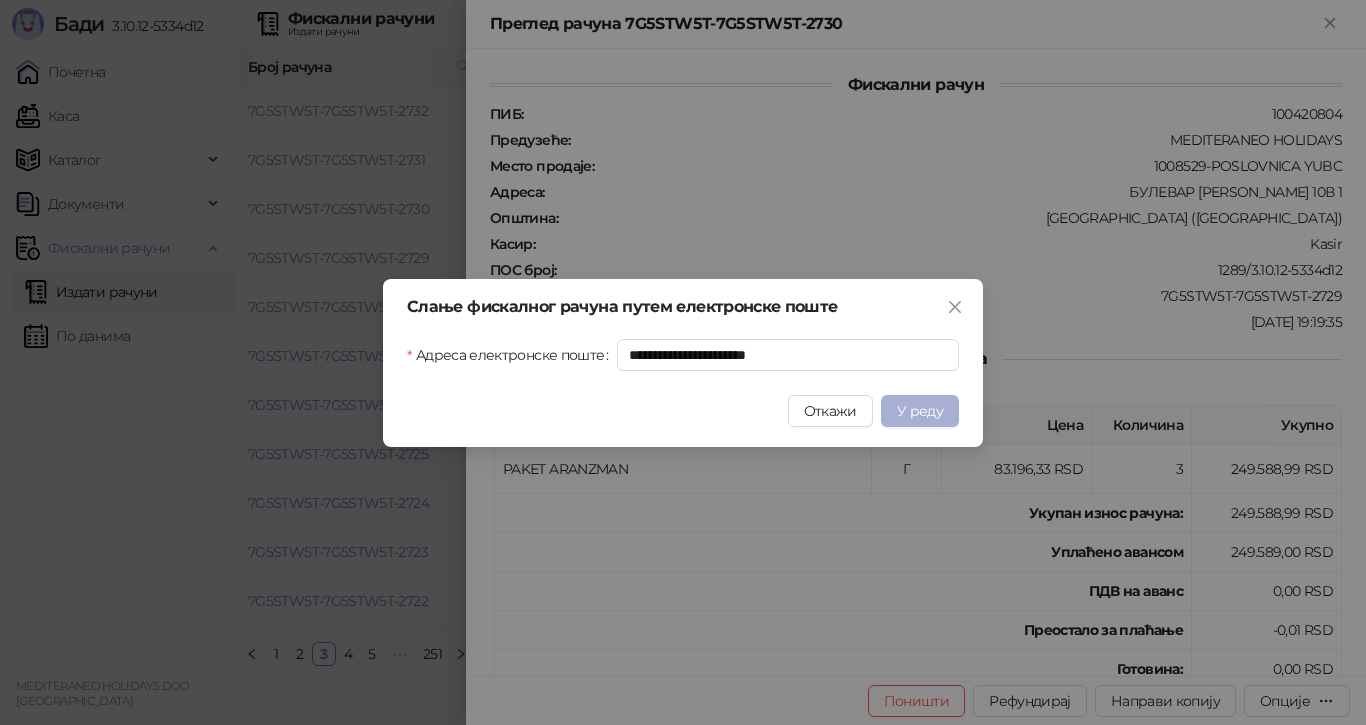 click on "У реду" at bounding box center [920, 411] 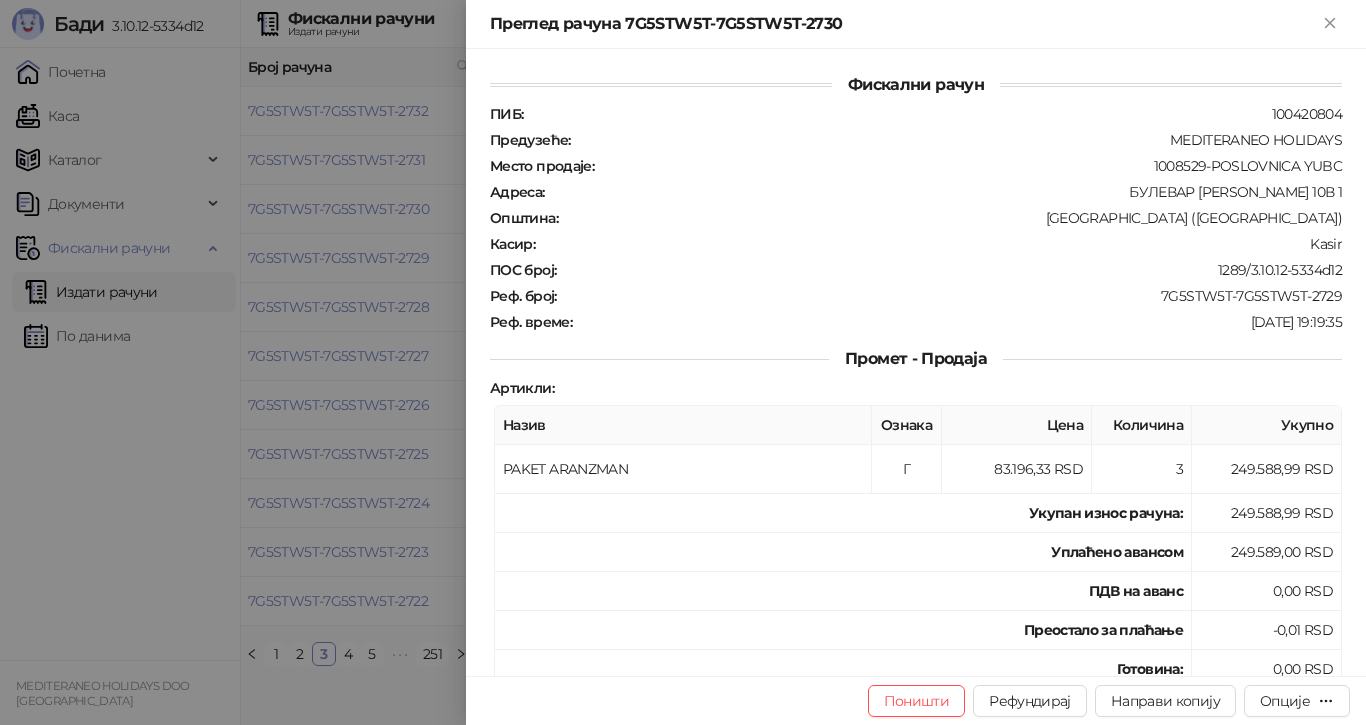 click at bounding box center [683, 362] 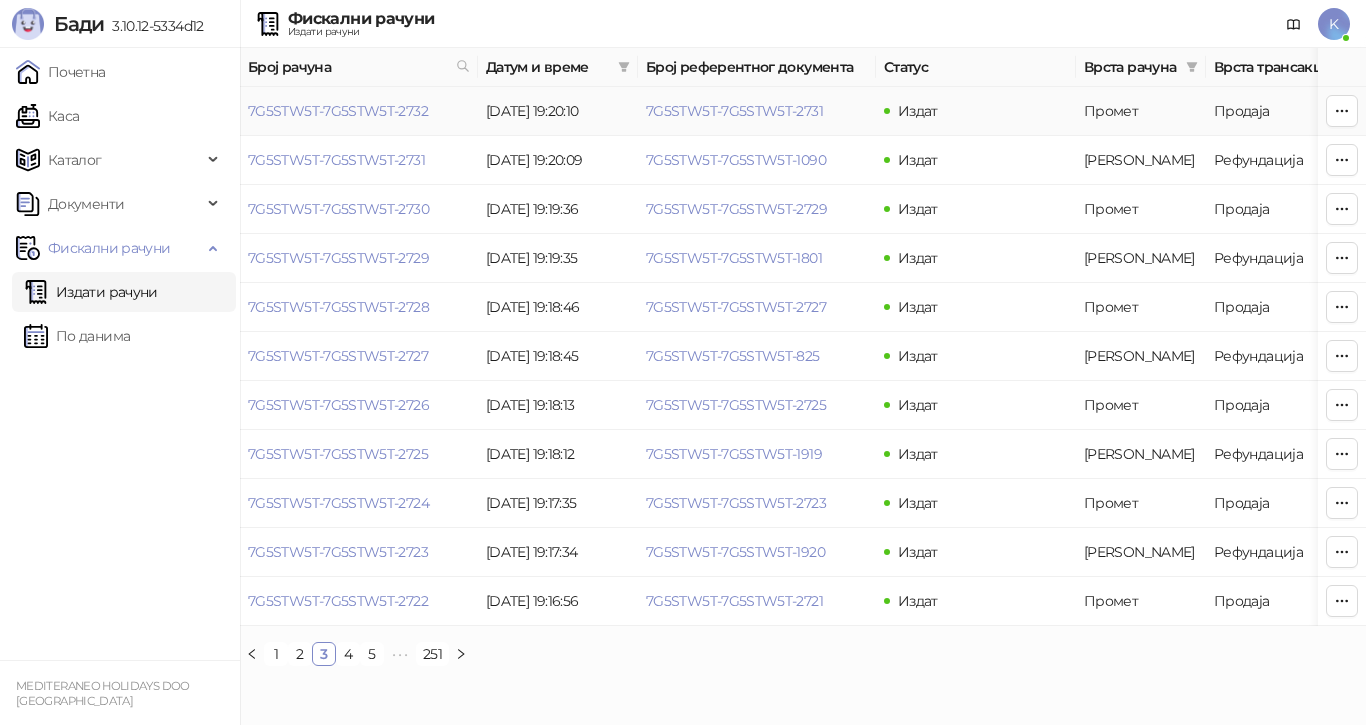 click on "7G5STW5T-7G5STW5T-2732" at bounding box center (338, 111) 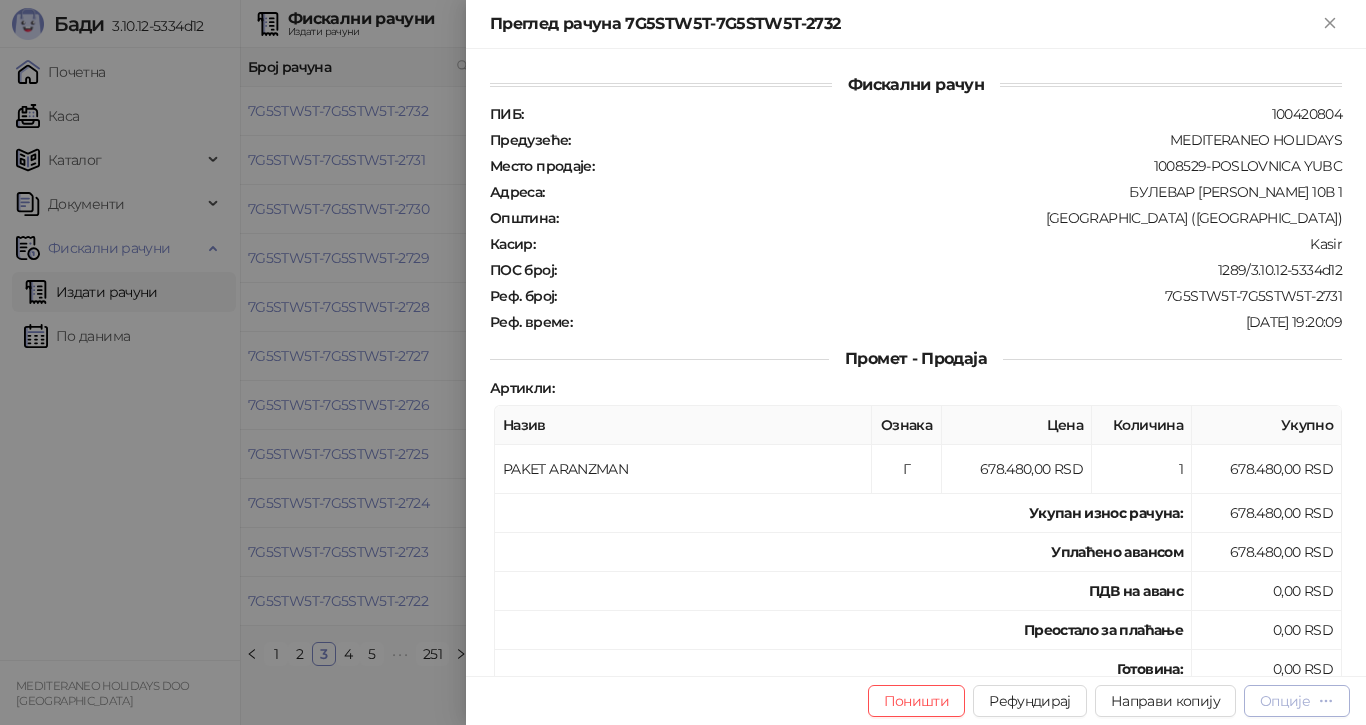 click on "Опције" at bounding box center [1285, 701] 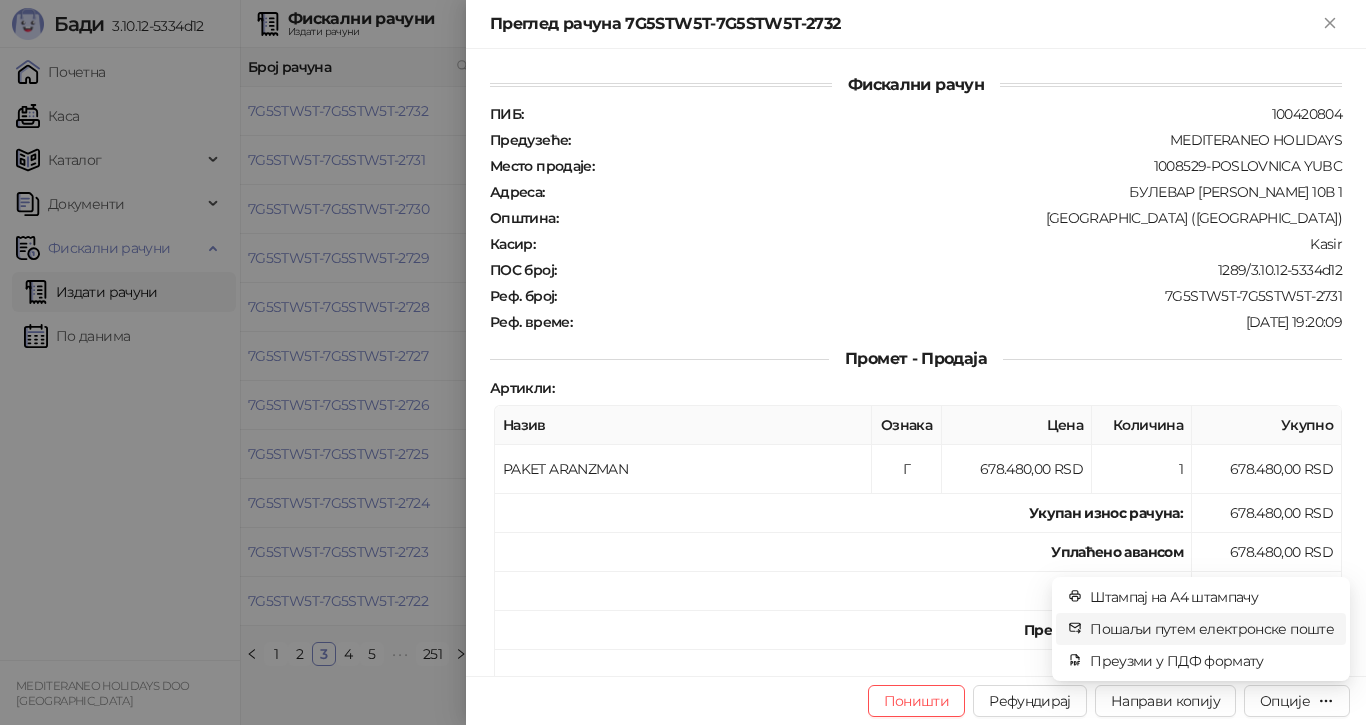click on "Пошаљи путем електронске поште" at bounding box center (1212, 629) 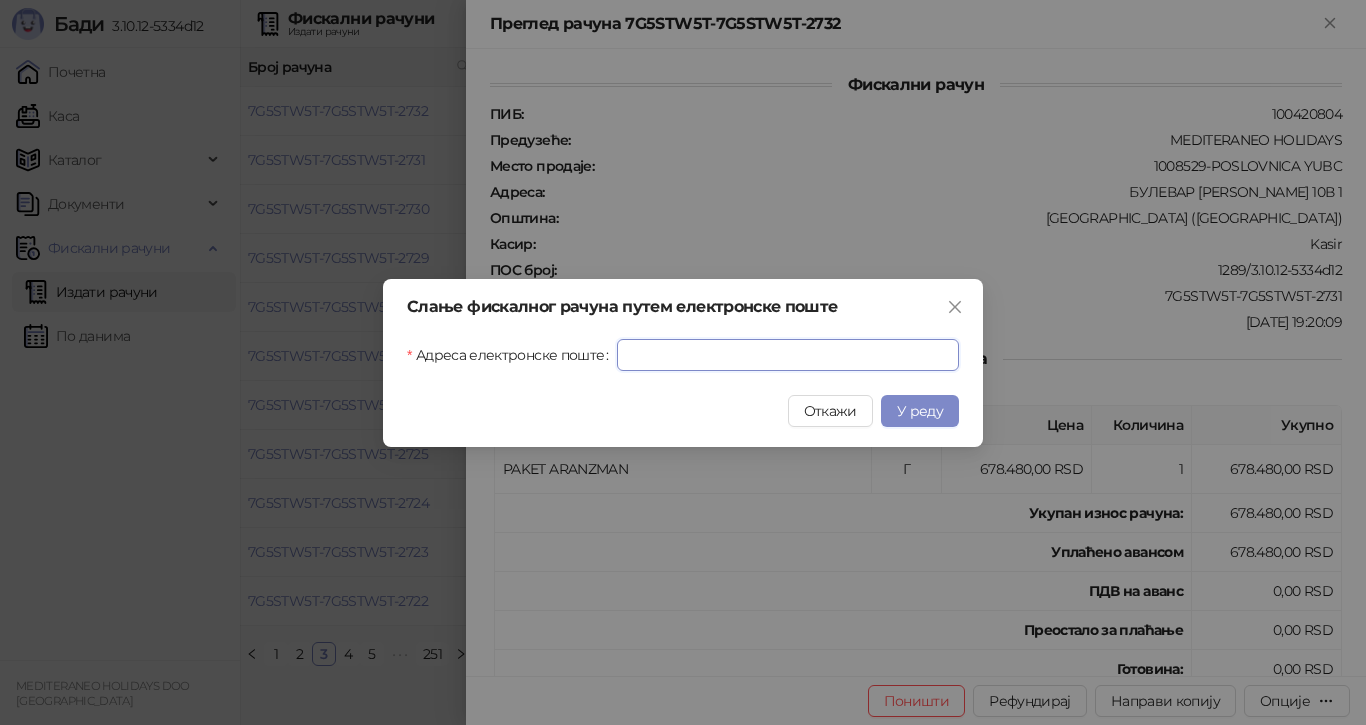 click on "Адреса електронске поште" at bounding box center (788, 355) 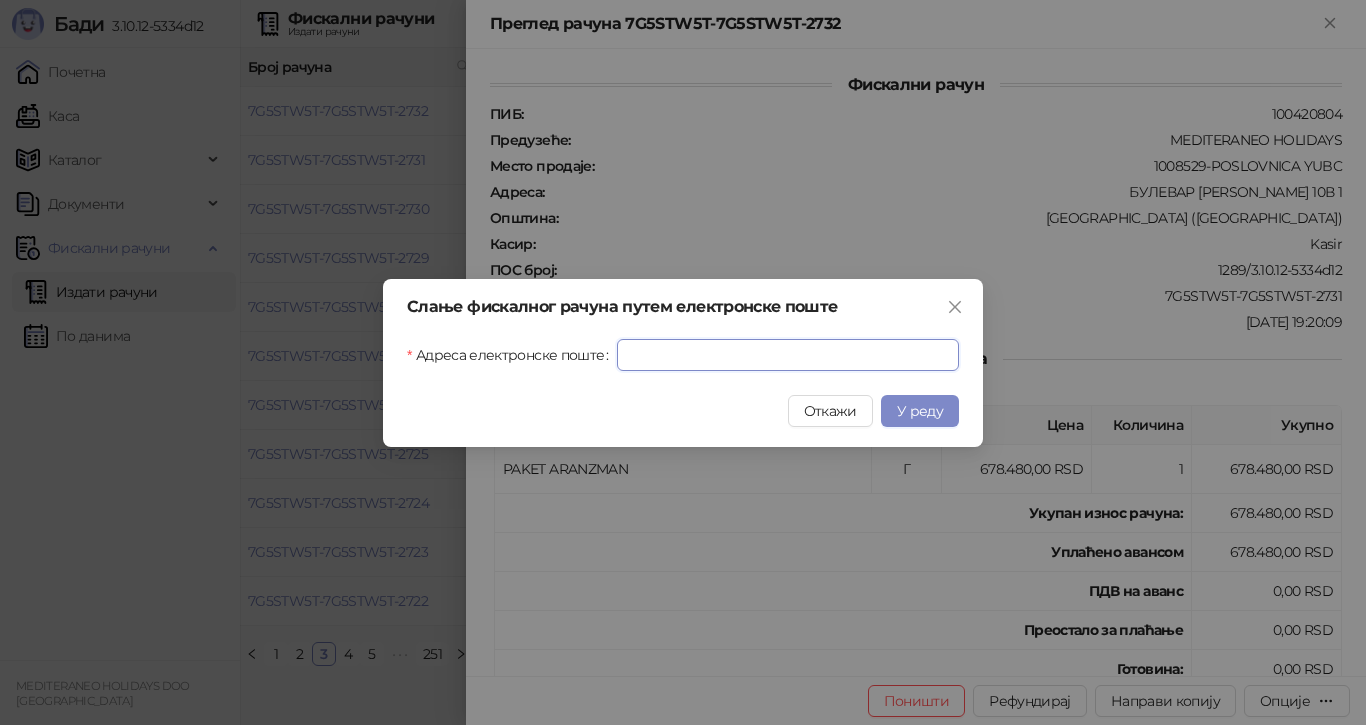 paste on "**********" 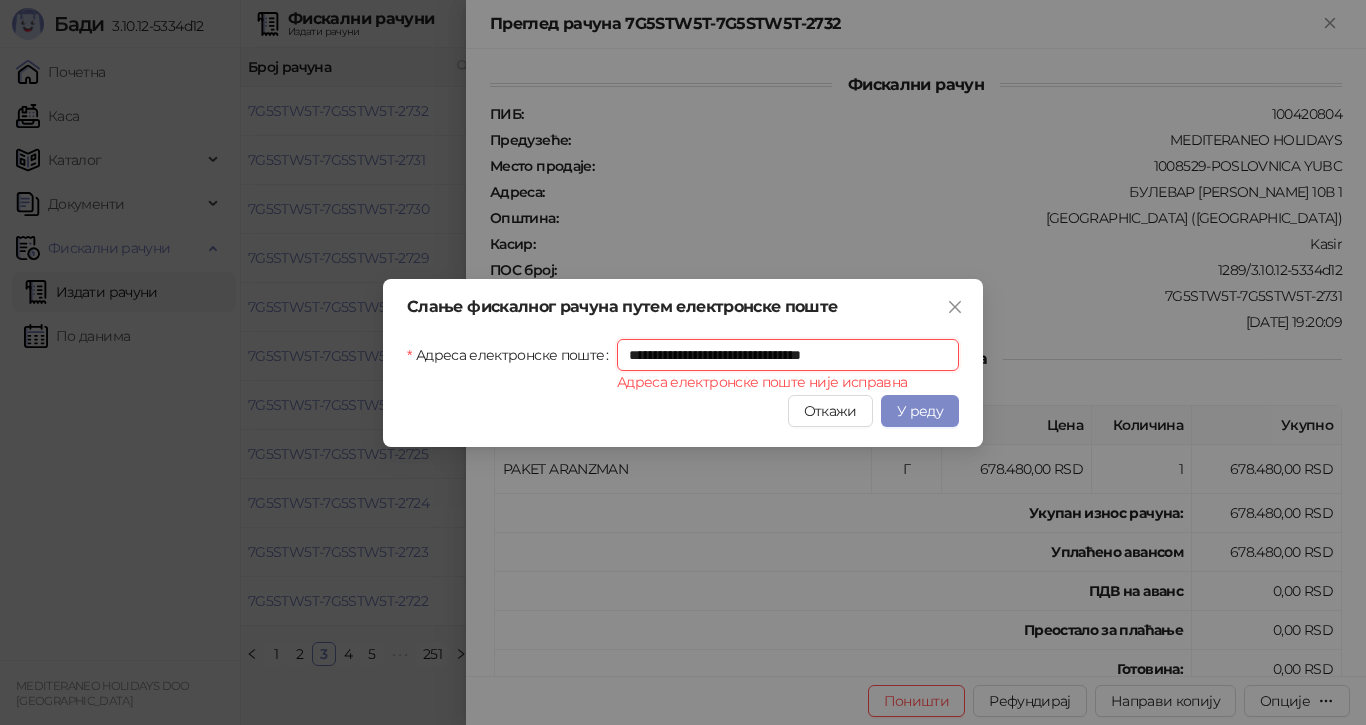 drag, startPoint x: 628, startPoint y: 355, endPoint x: 634, endPoint y: 366, distance: 12.529964 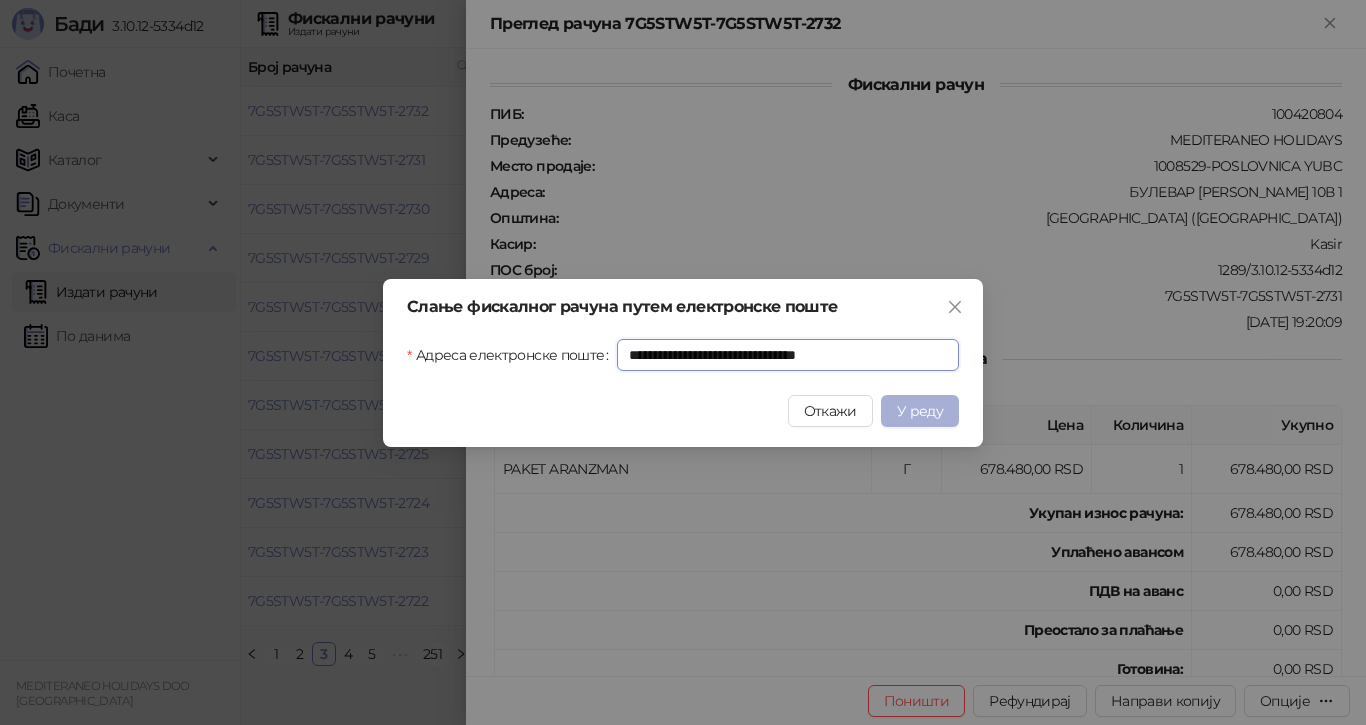 type on "**********" 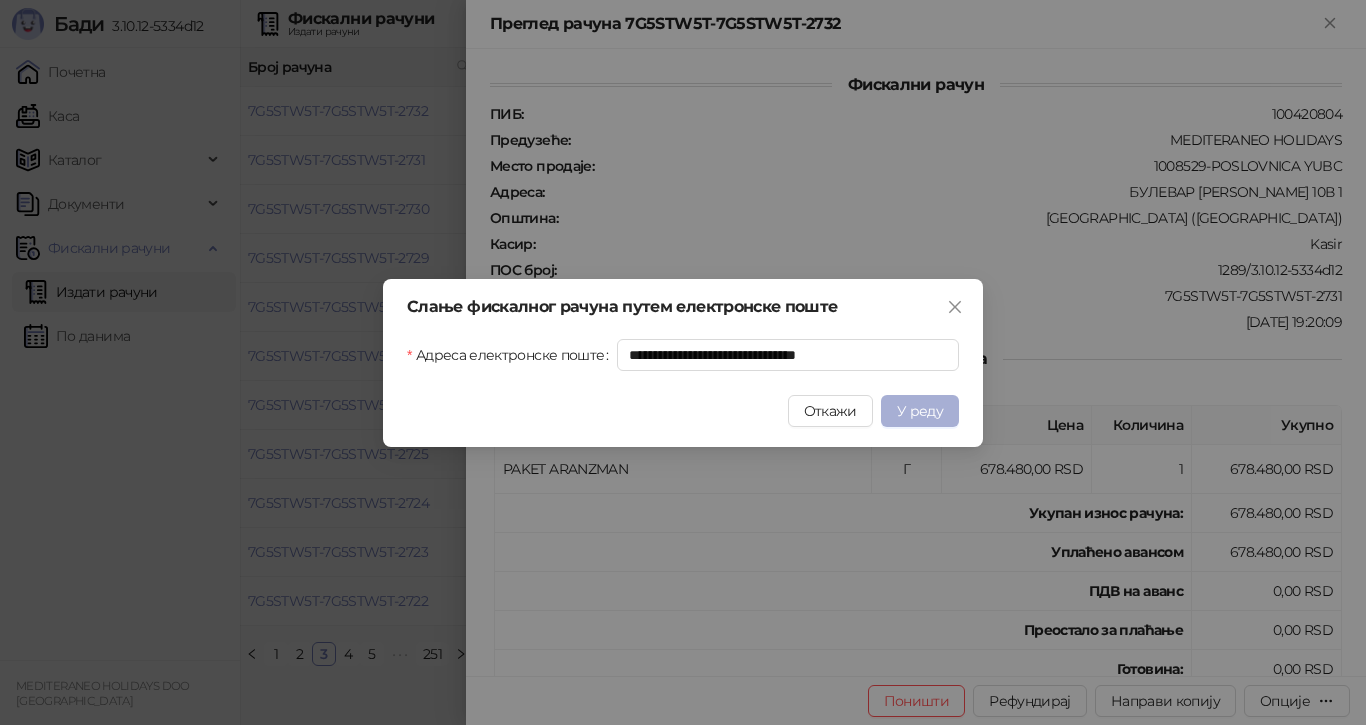 click on "У реду" at bounding box center [920, 411] 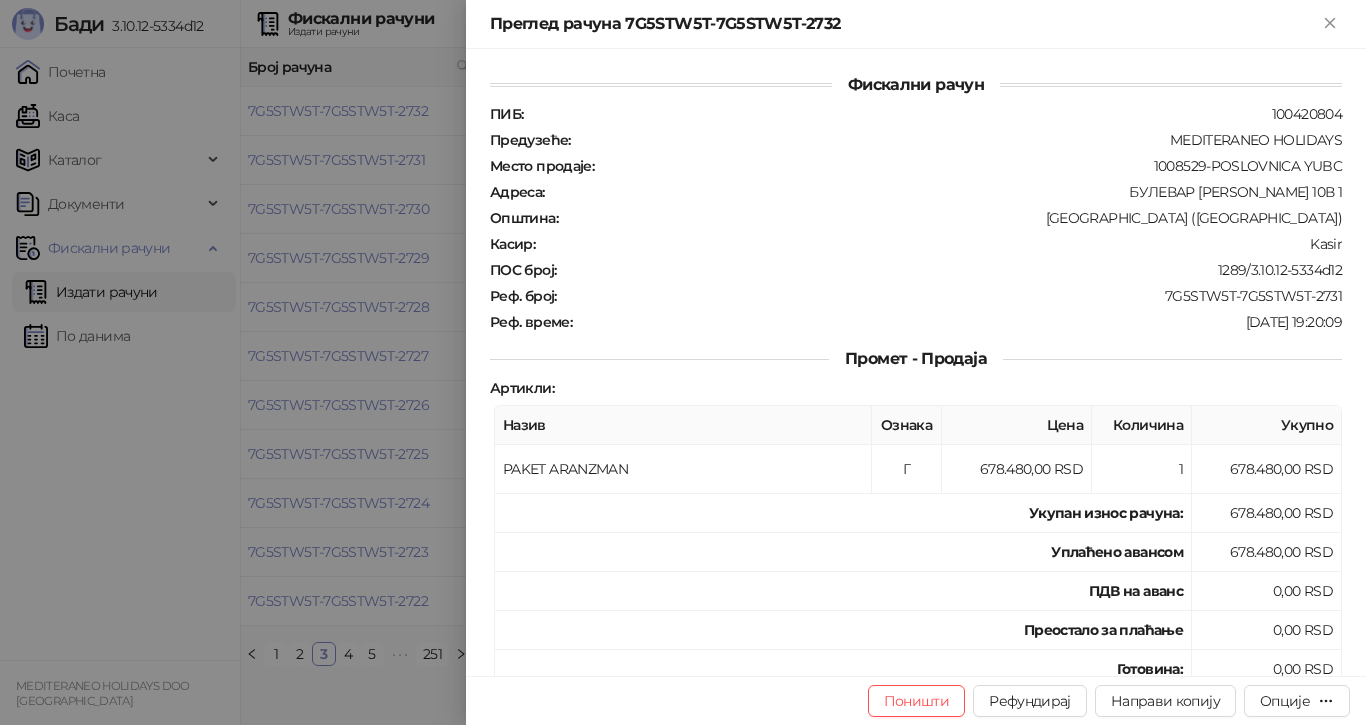 click at bounding box center [683, 362] 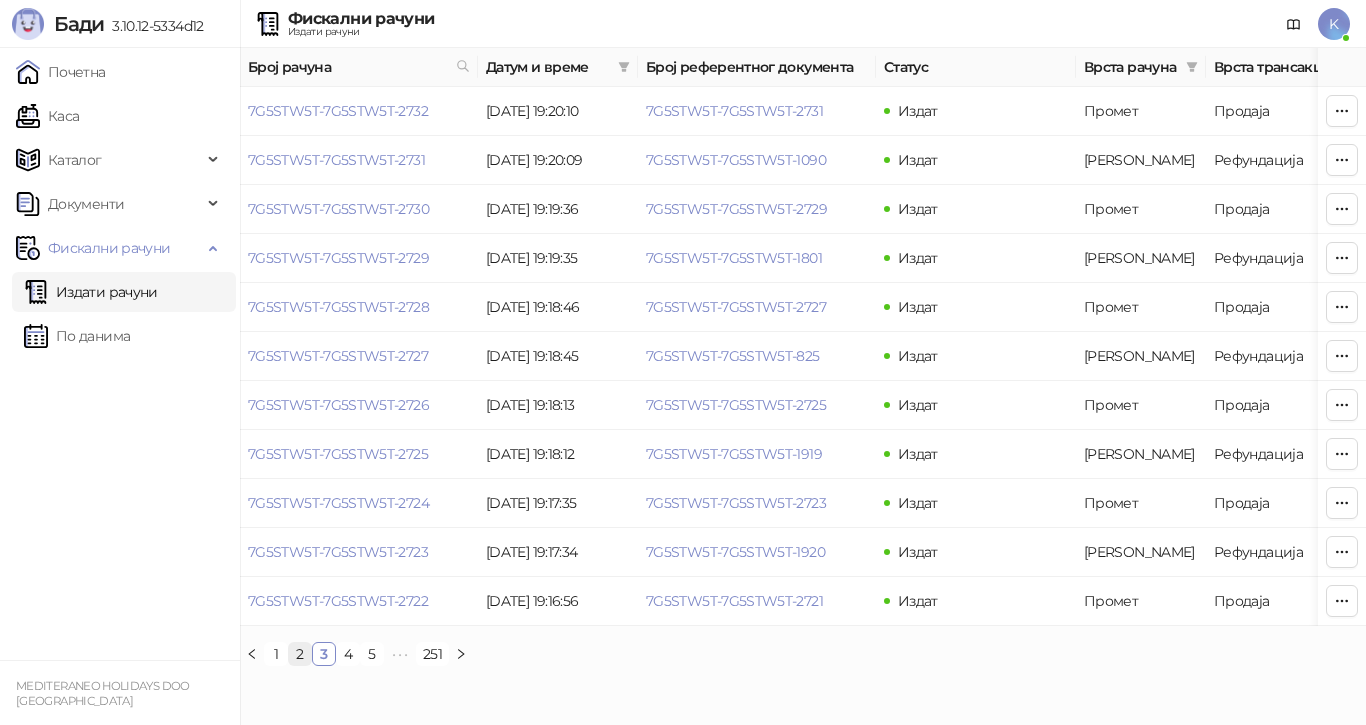 click on "2" at bounding box center (300, 654) 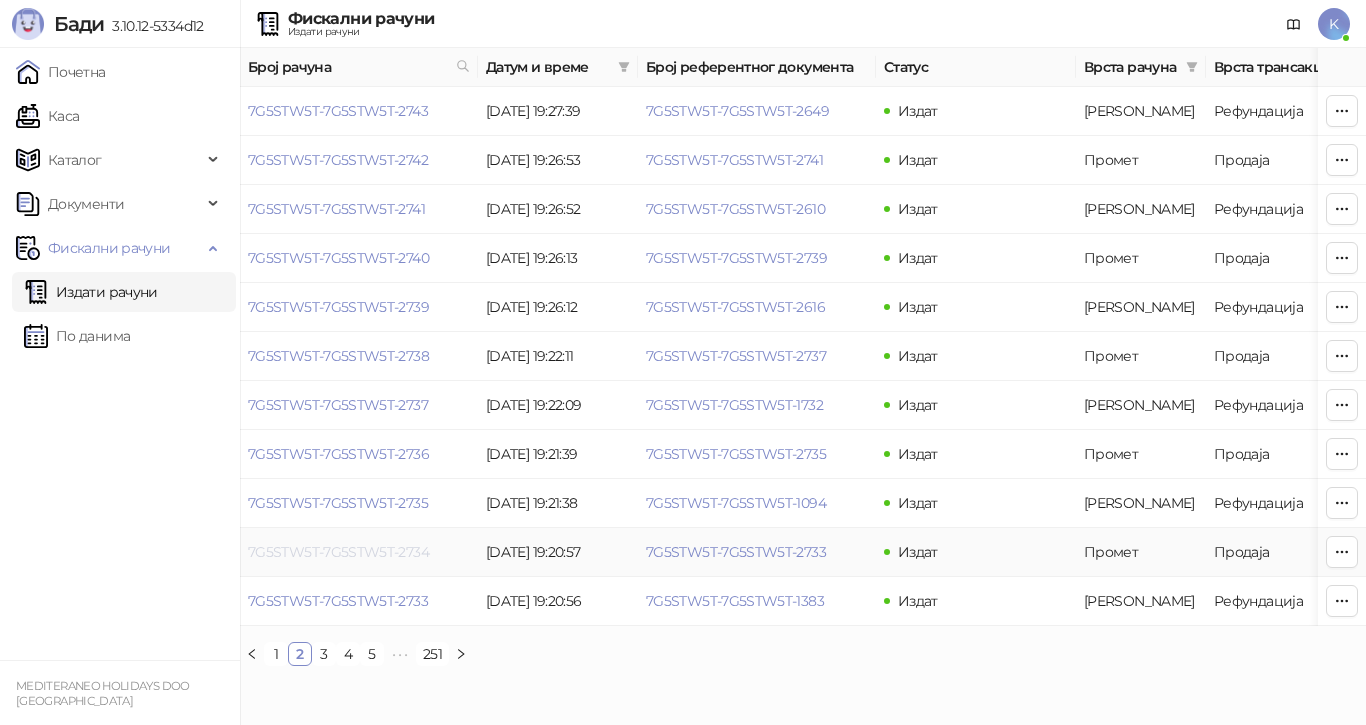 click on "7G5STW5T-7G5STW5T-2734" at bounding box center [338, 552] 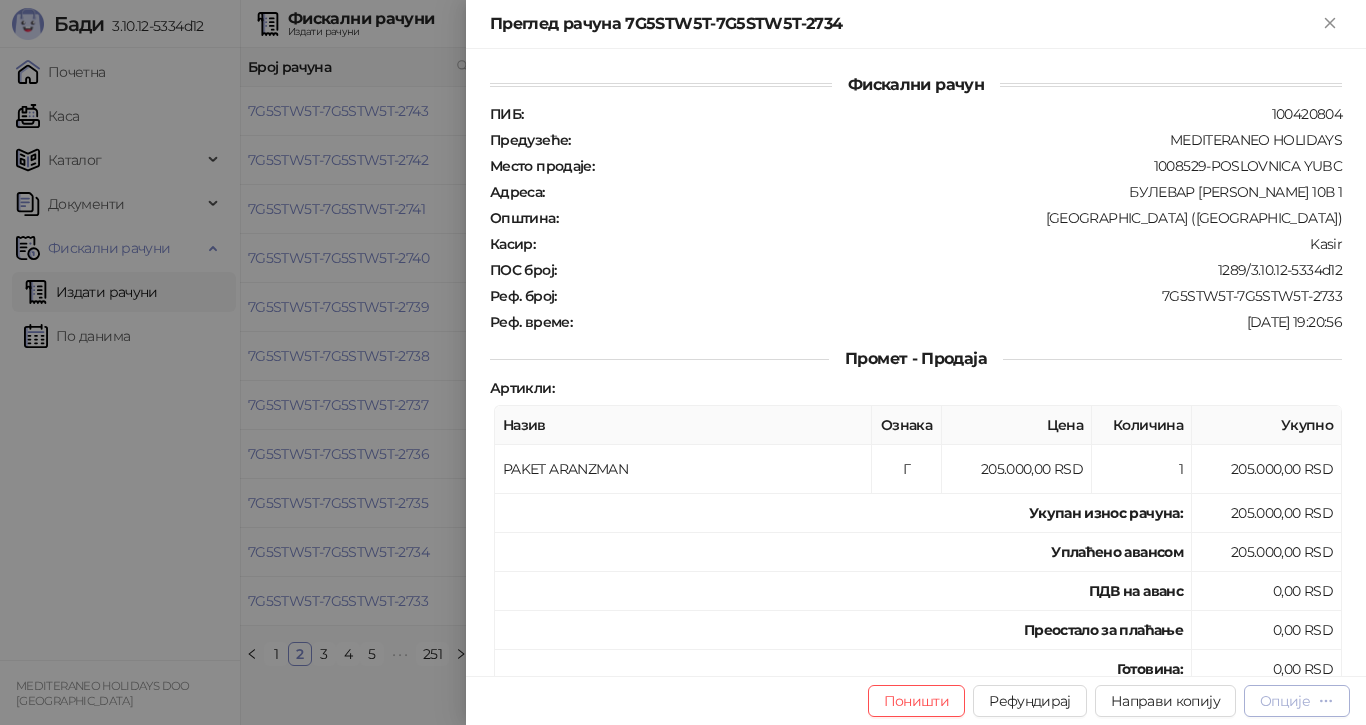 click on "Опције" at bounding box center (1285, 701) 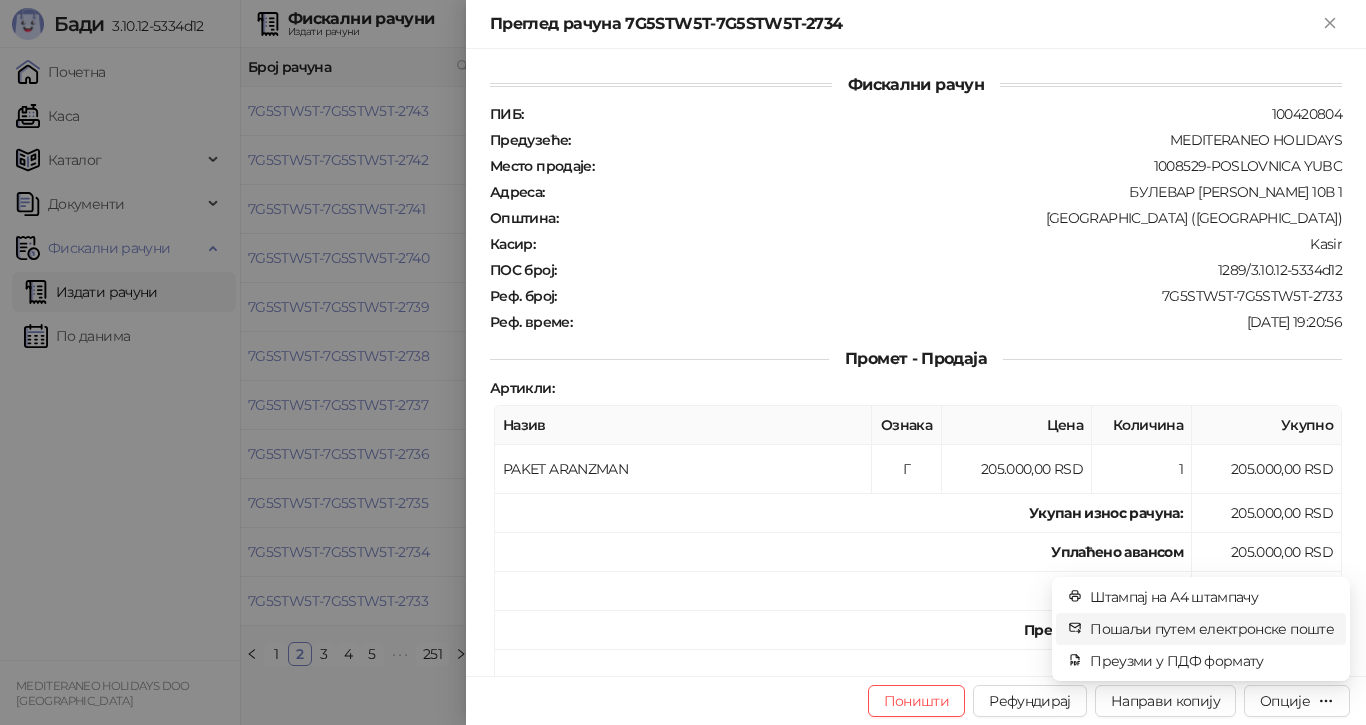 click on "Пошаљи путем електронске поште" at bounding box center [1212, 629] 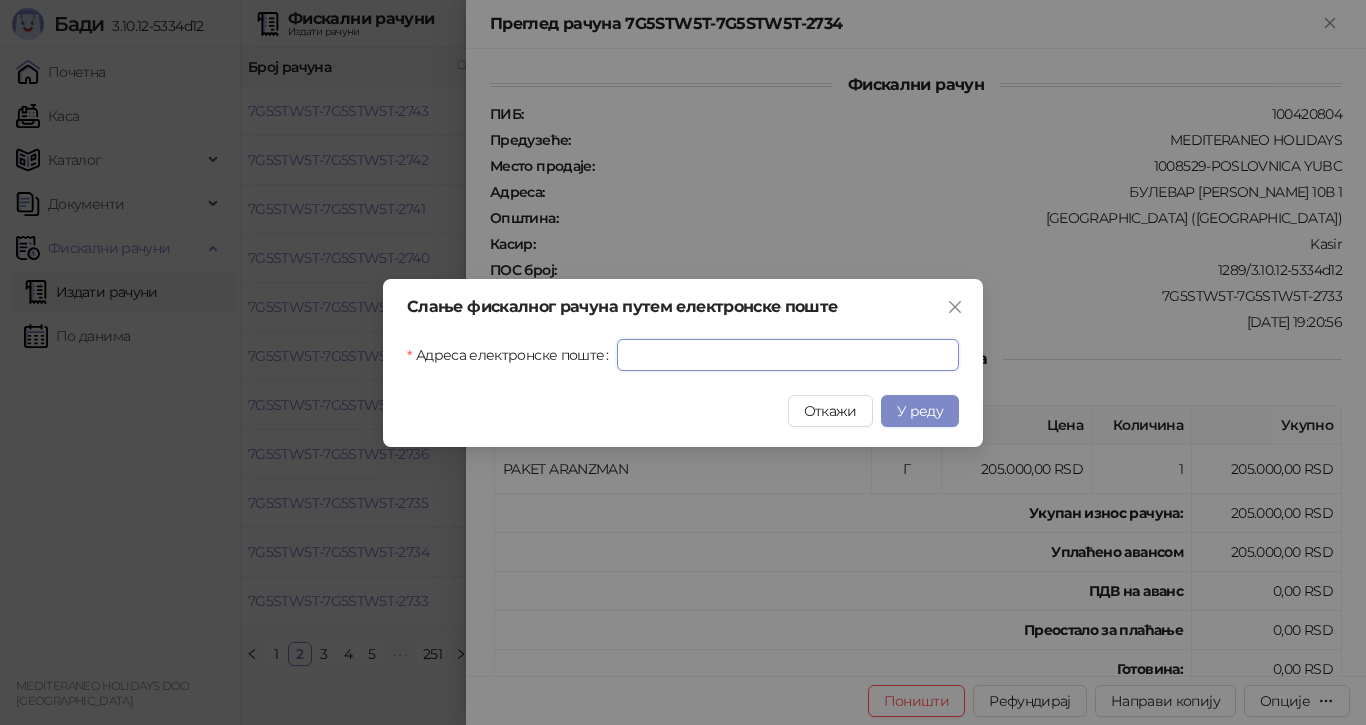 click on "Адреса електронске поште" at bounding box center [788, 355] 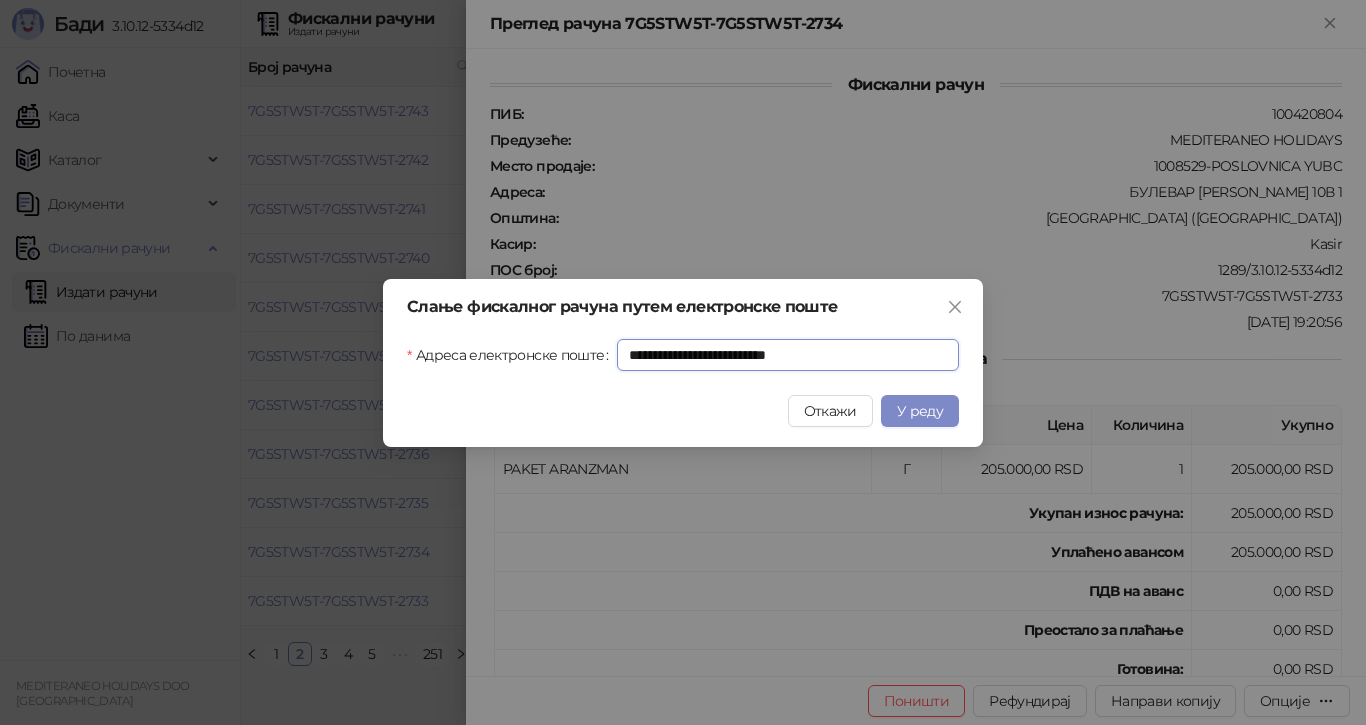 click on "**********" at bounding box center [788, 355] 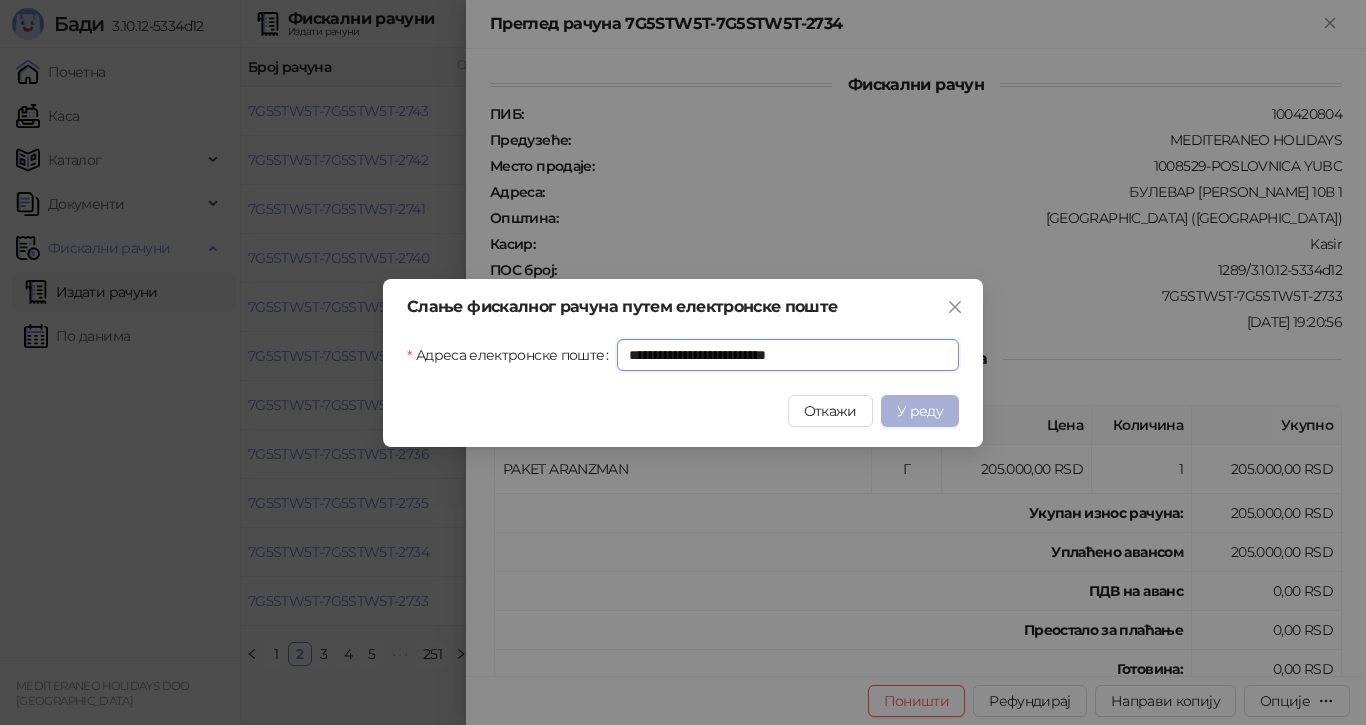 type on "**********" 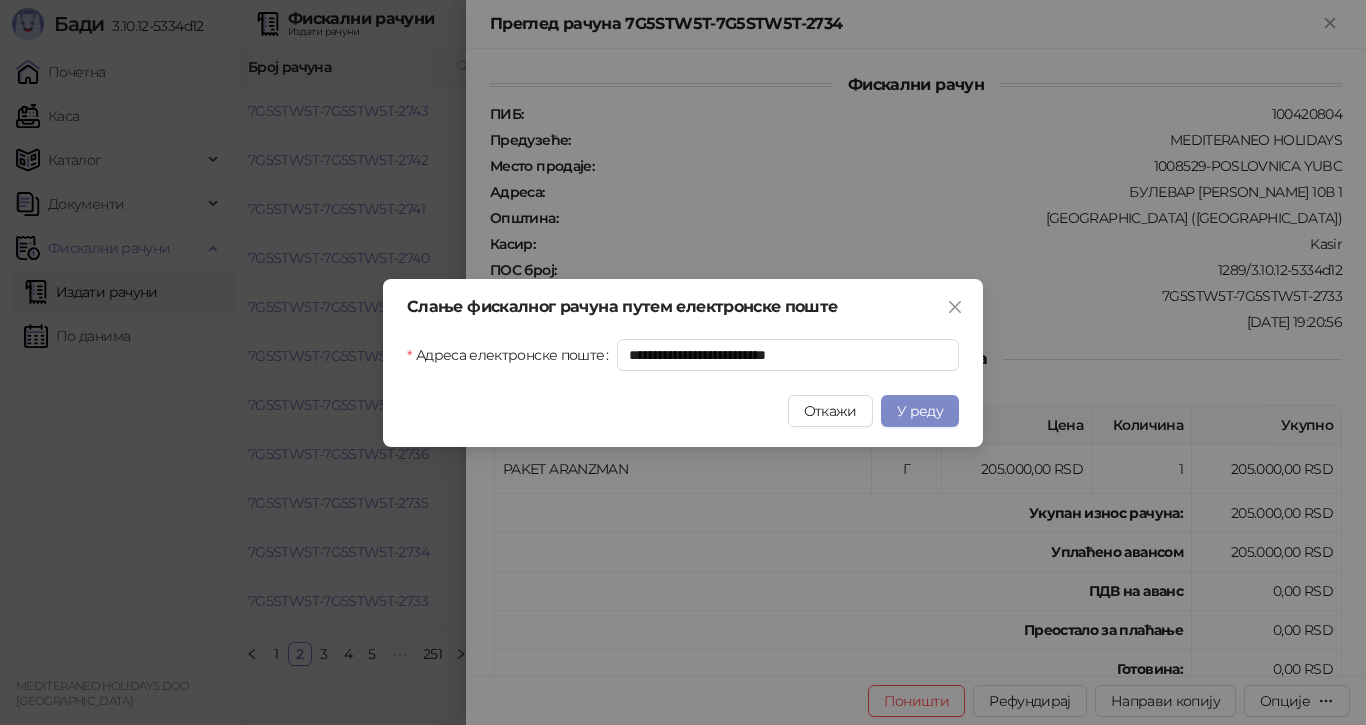 click on "У реду" at bounding box center (920, 411) 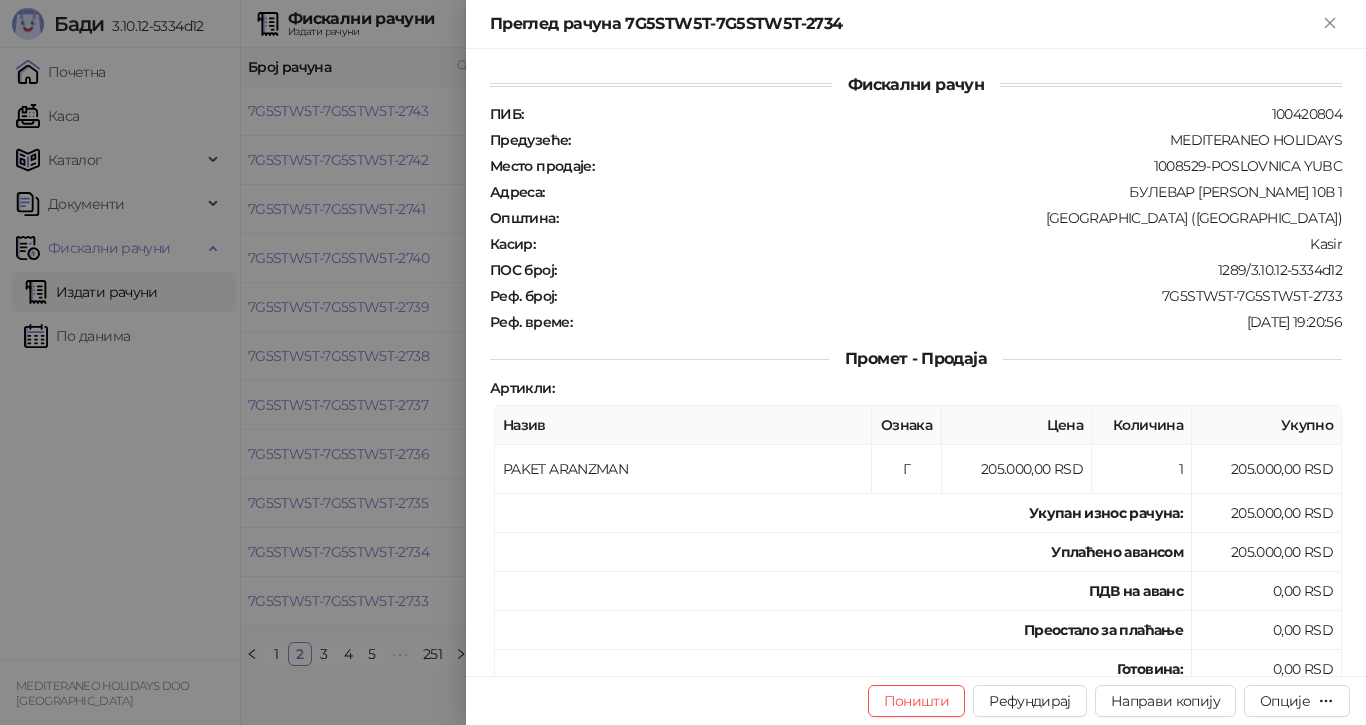 click at bounding box center (683, 362) 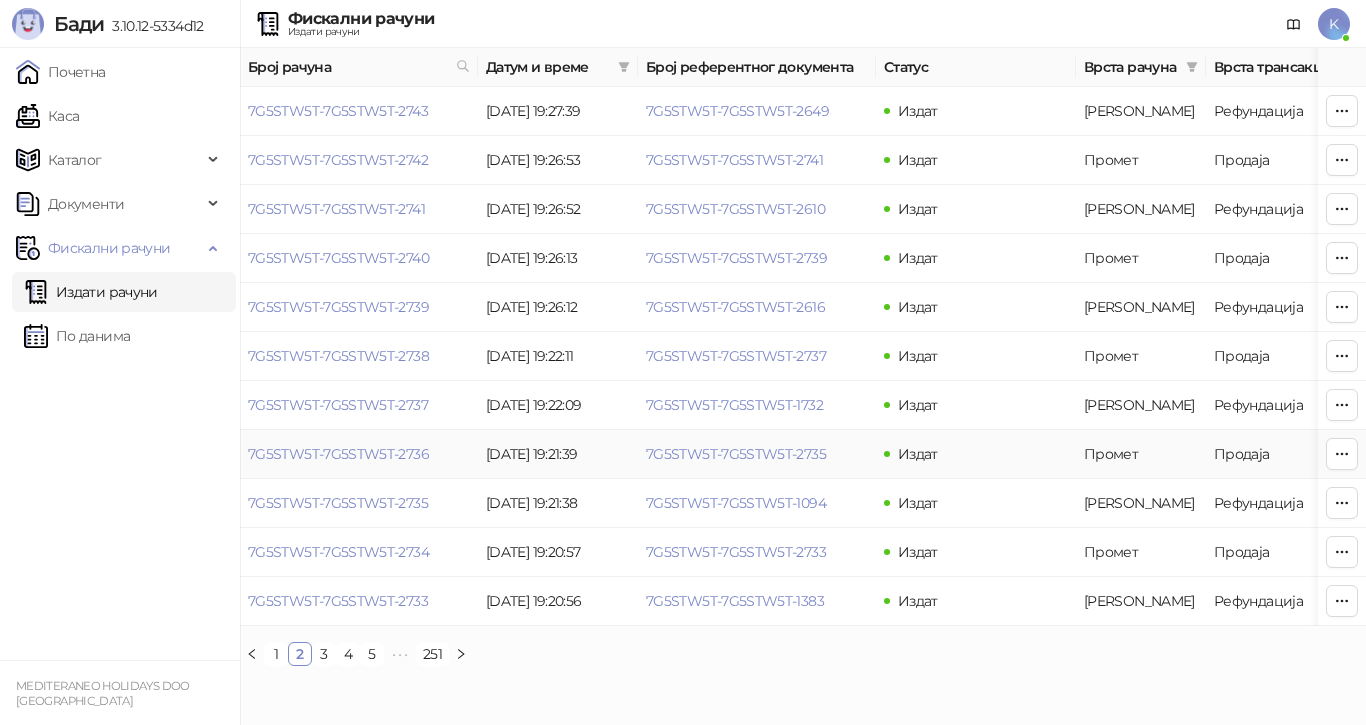 click on "7G5STW5T-7G5STW5T-2736" at bounding box center (338, 454) 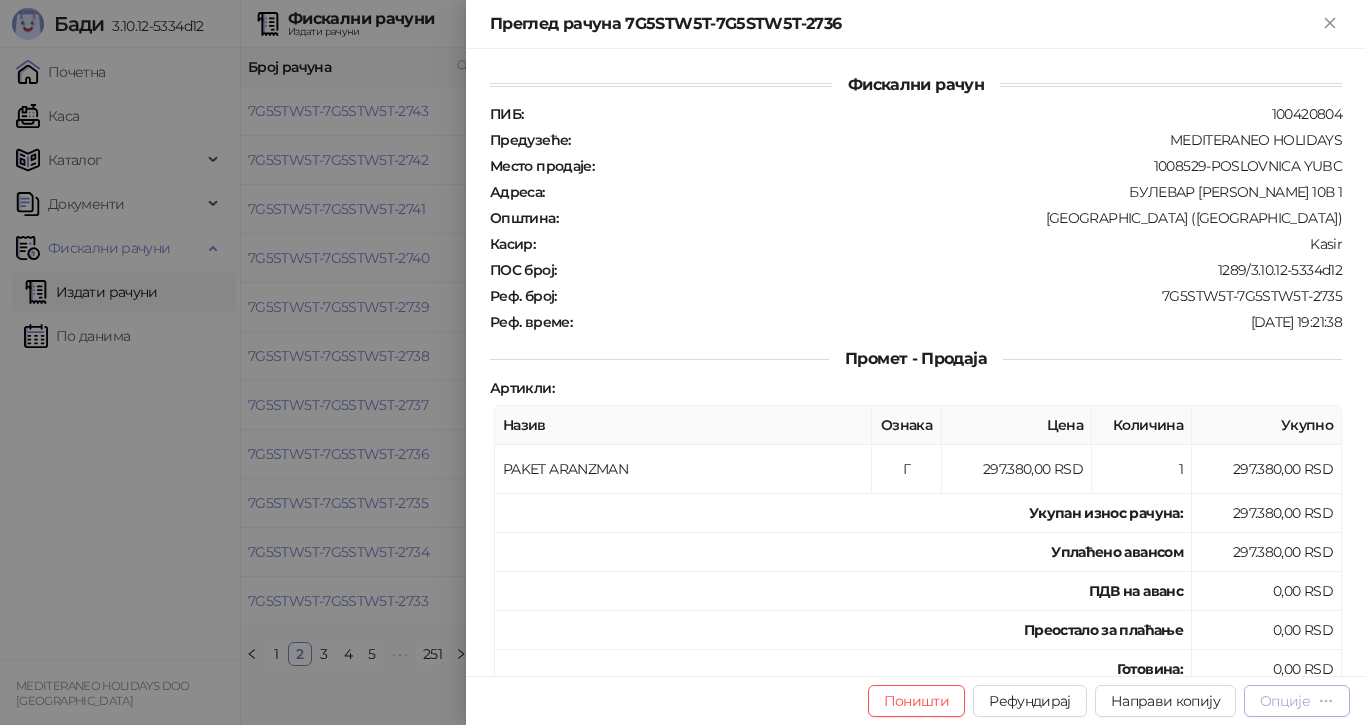 click on "Опције" at bounding box center [1285, 701] 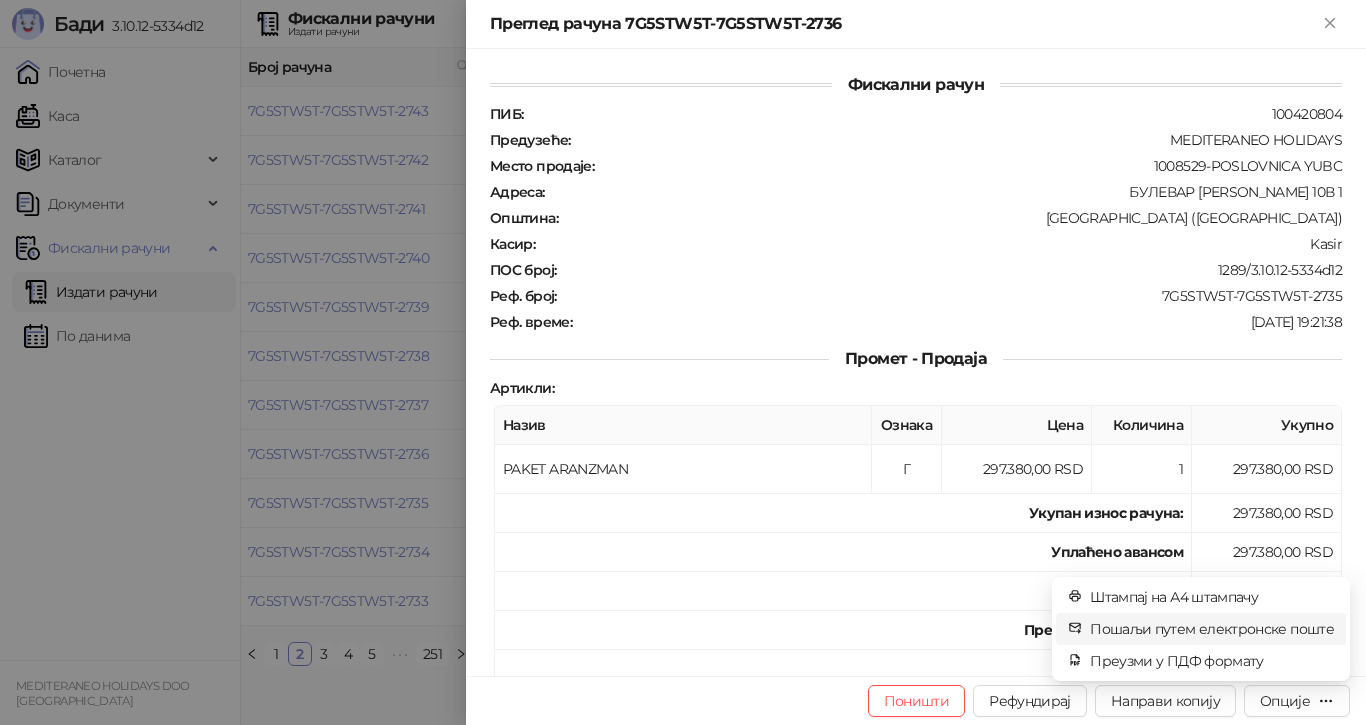 click on "Пошаљи путем електронске поште" at bounding box center [1212, 629] 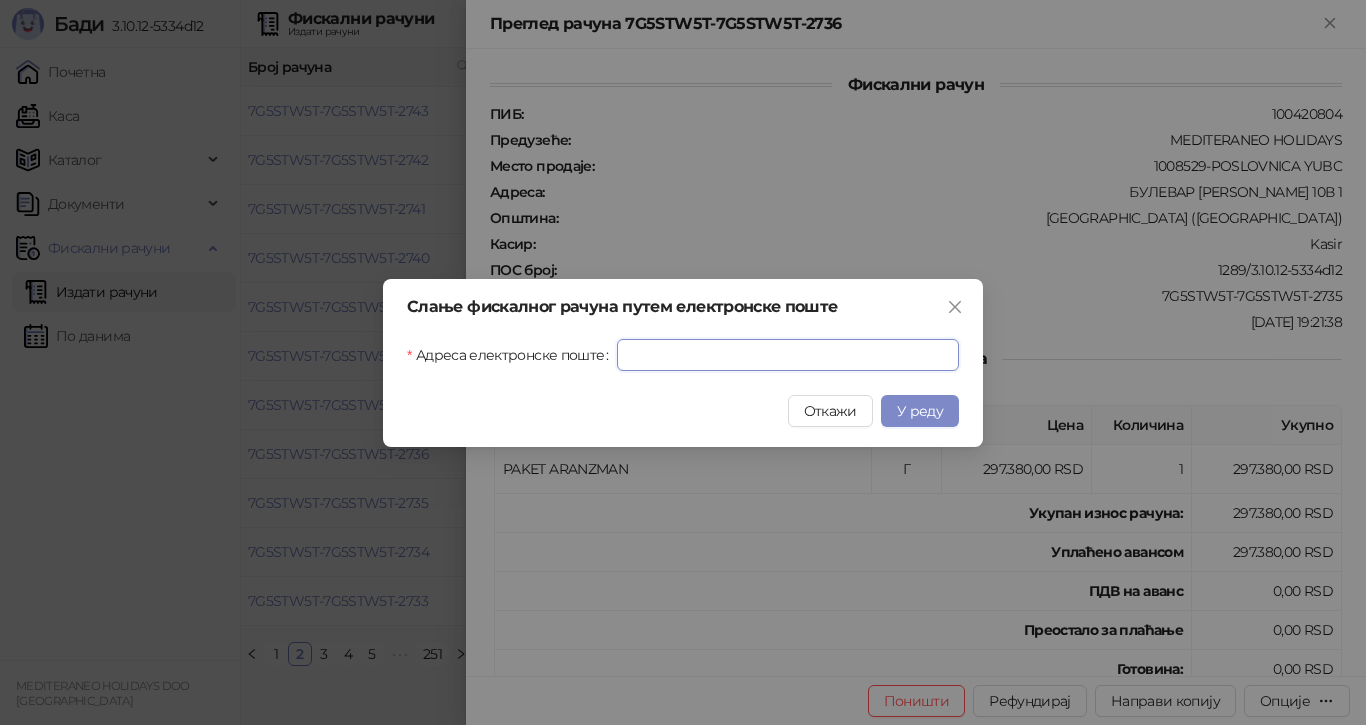 click on "Адреса електронске поште" at bounding box center [788, 355] 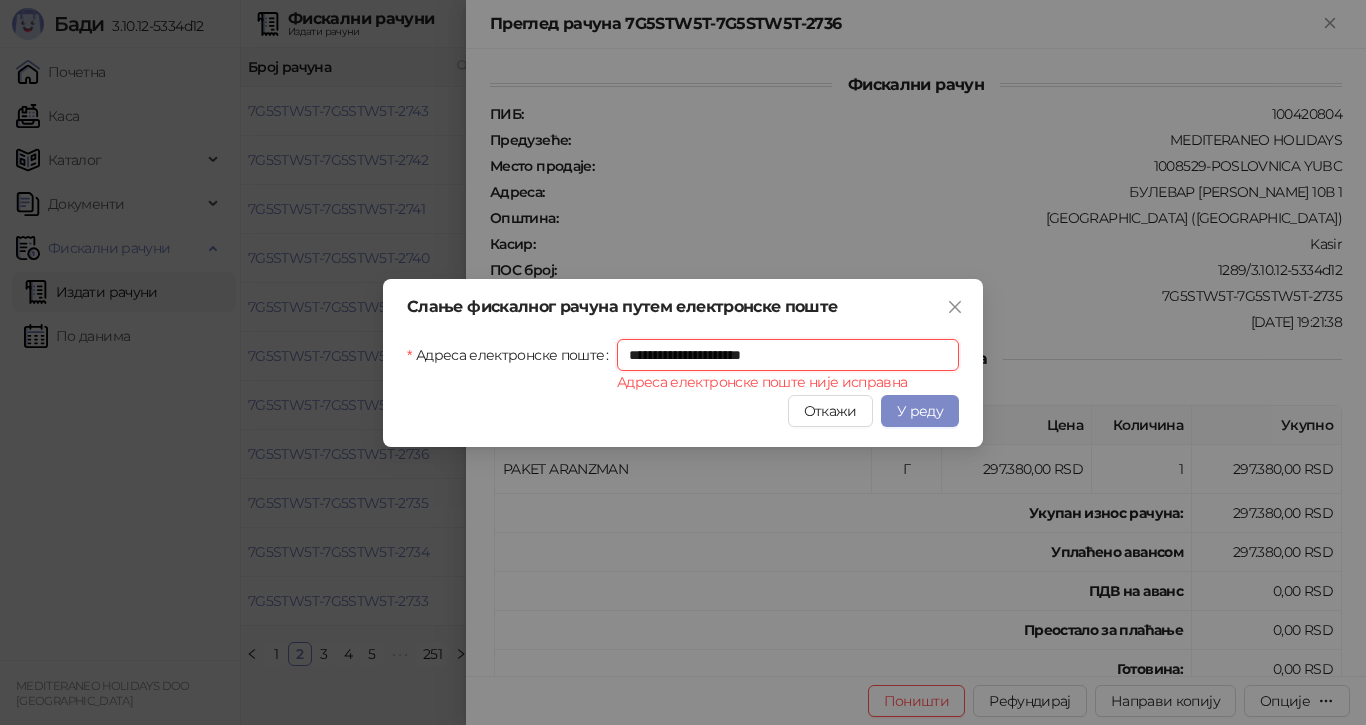 click on "**********" at bounding box center (788, 355) 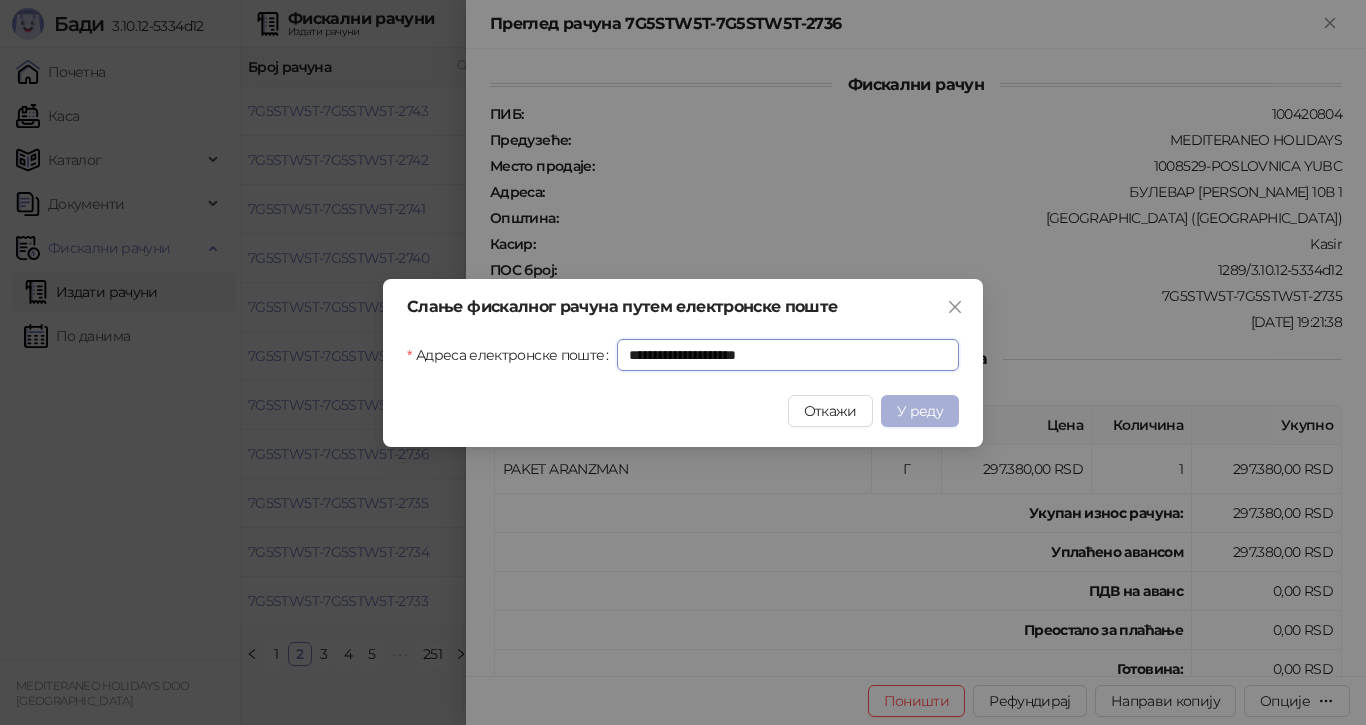 type on "**********" 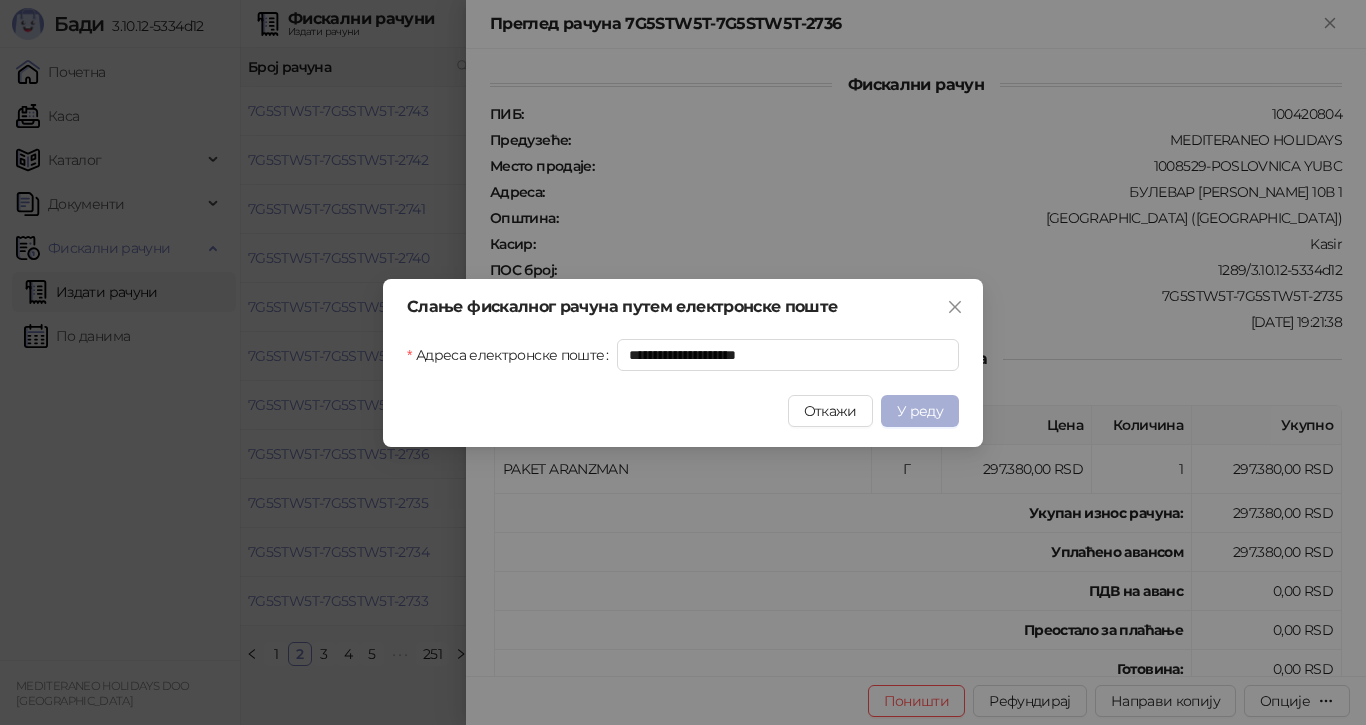 click on "У реду" at bounding box center [920, 411] 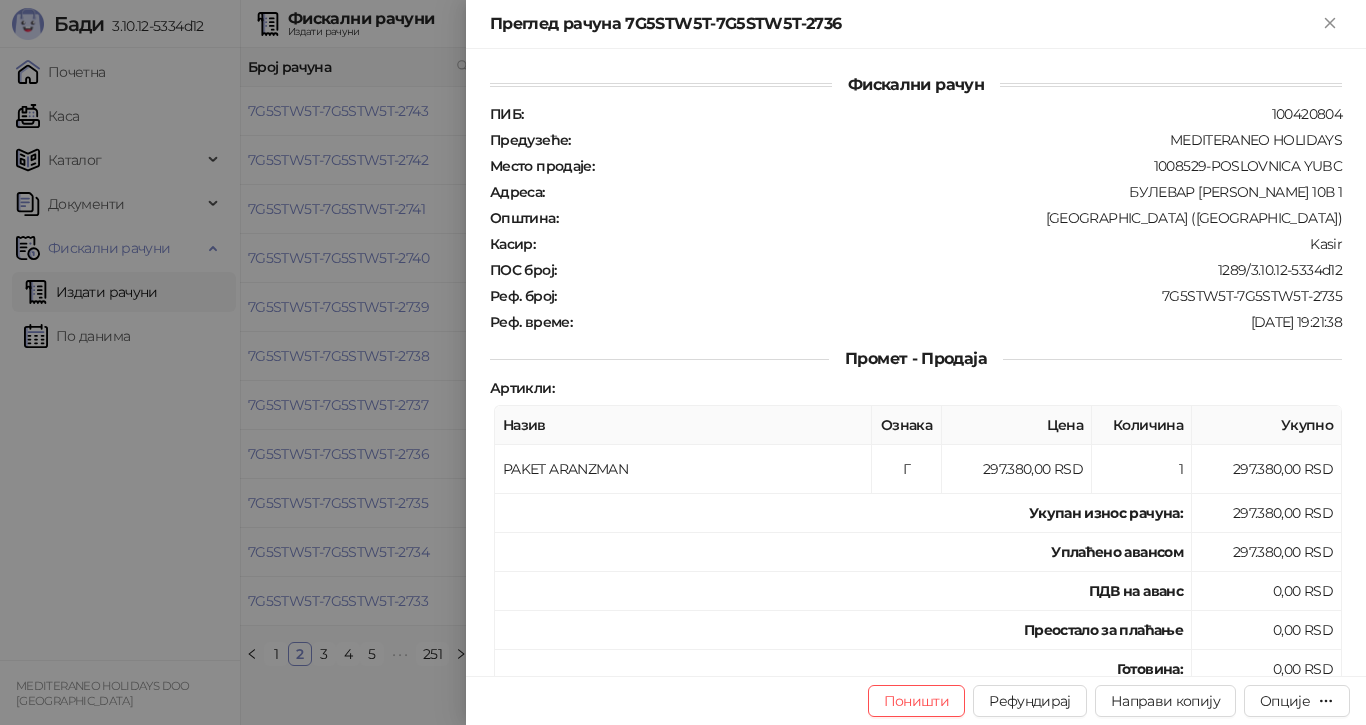 click at bounding box center [683, 362] 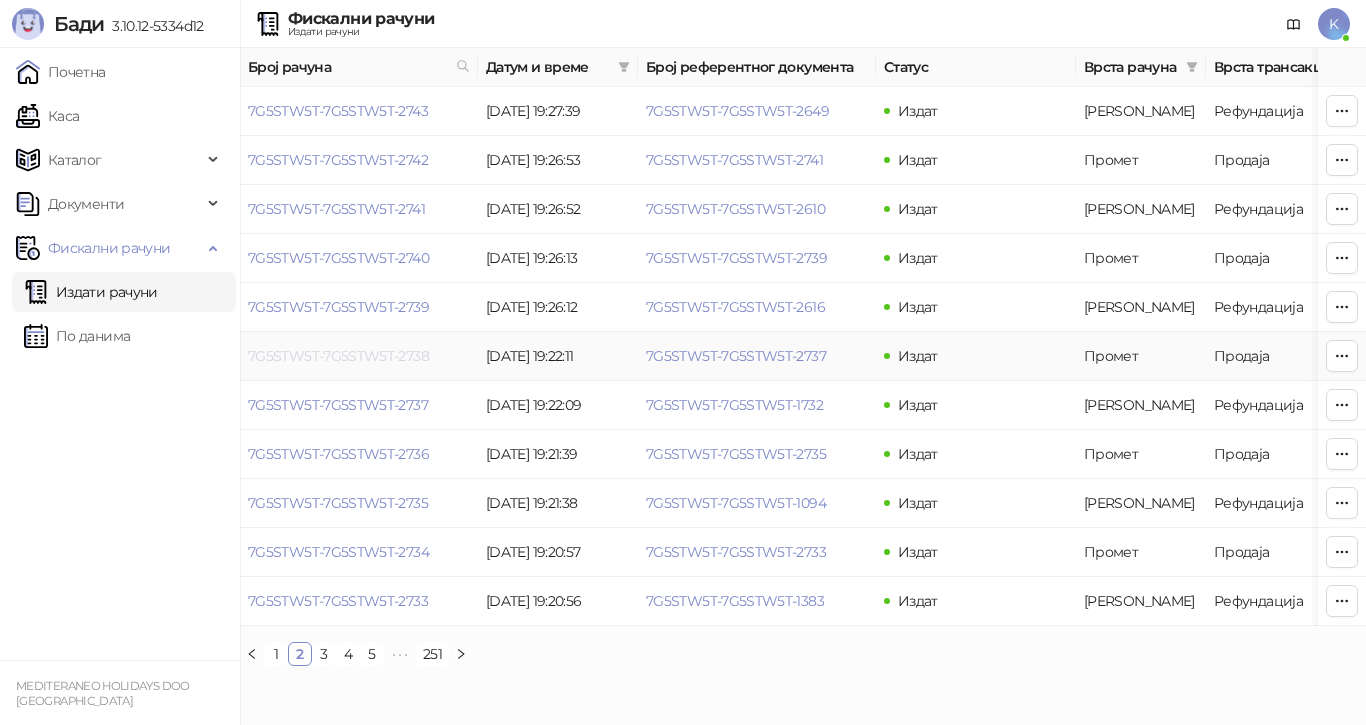 click on "7G5STW5T-7G5STW5T-2738" at bounding box center [338, 356] 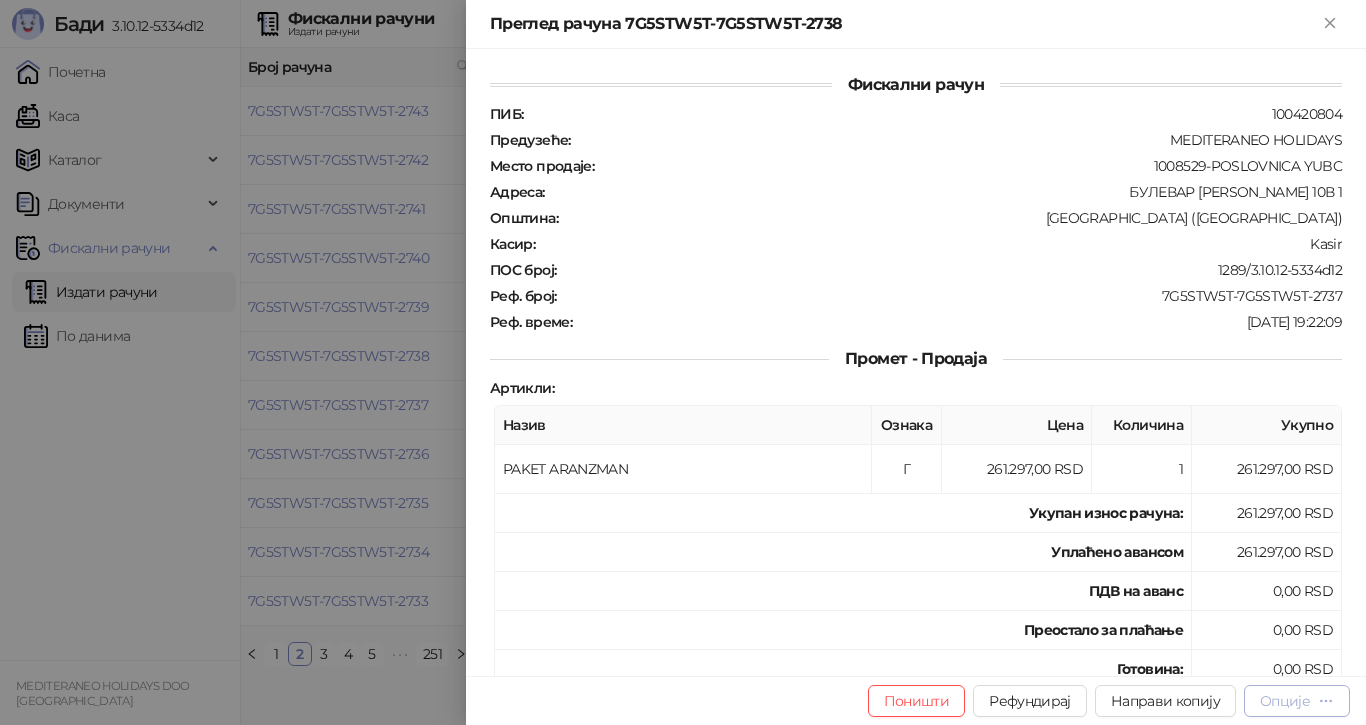 click on "Опције" at bounding box center (1285, 701) 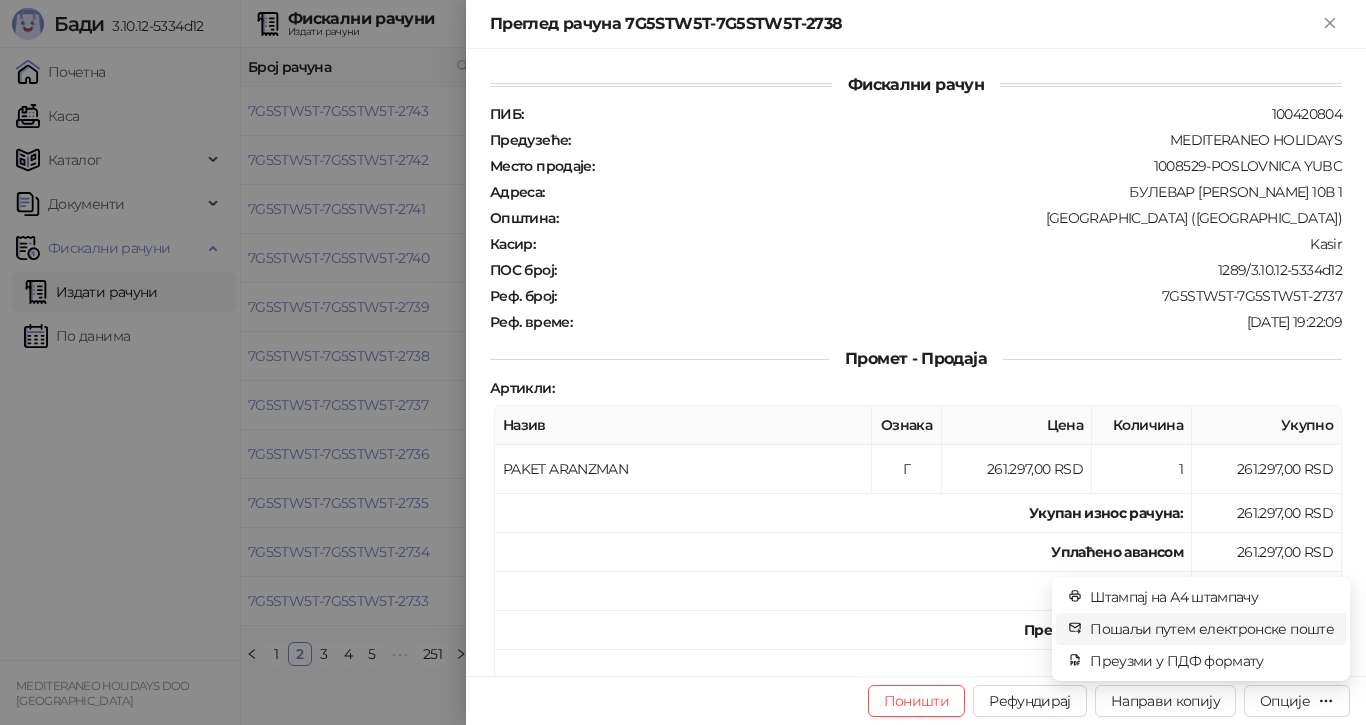 click on "Пошаљи путем електронске поште" at bounding box center [1212, 629] 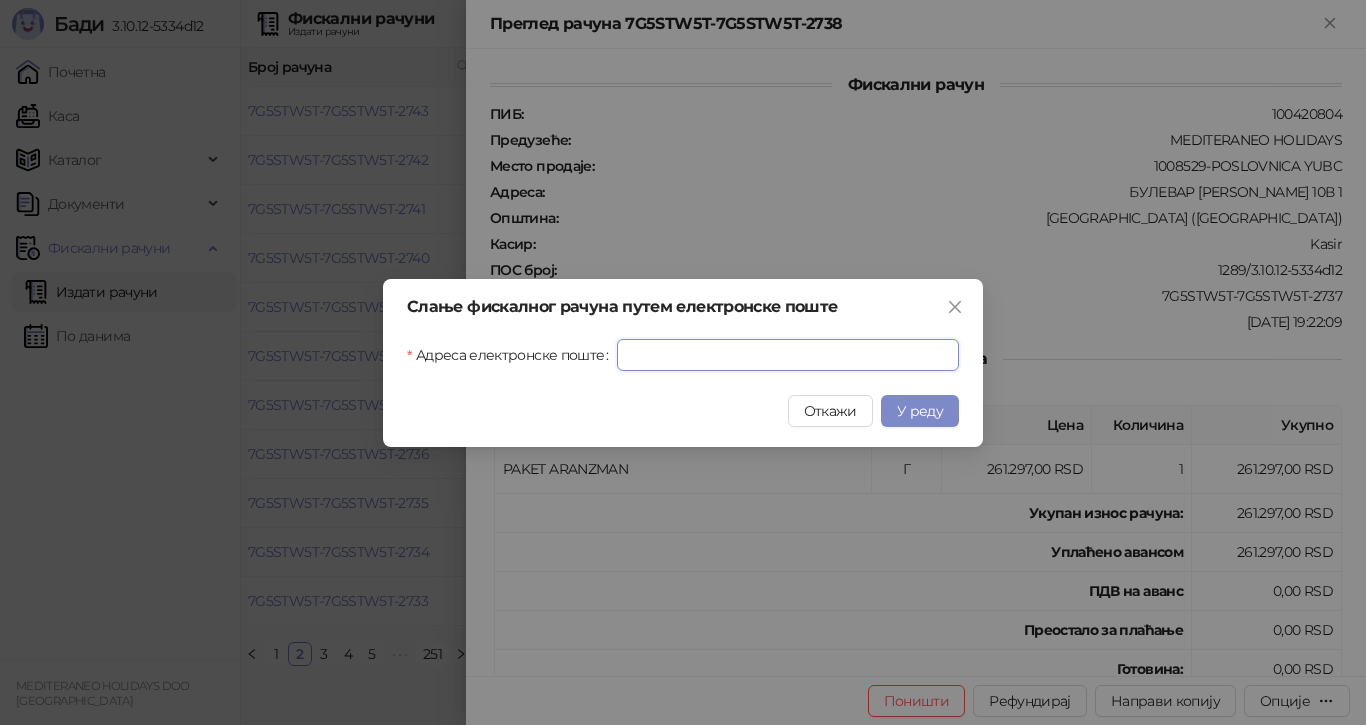 drag, startPoint x: 622, startPoint y: 355, endPoint x: 653, endPoint y: 355, distance: 31 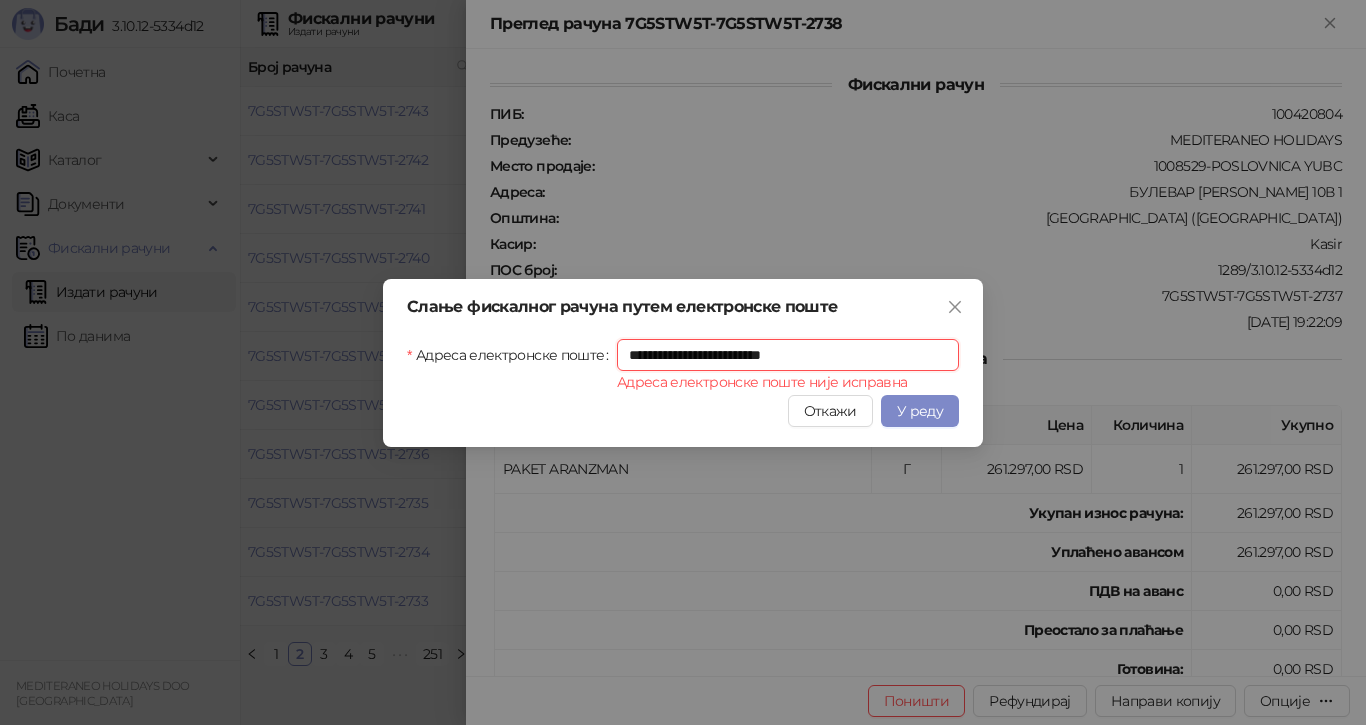 click on "**********" at bounding box center (788, 355) 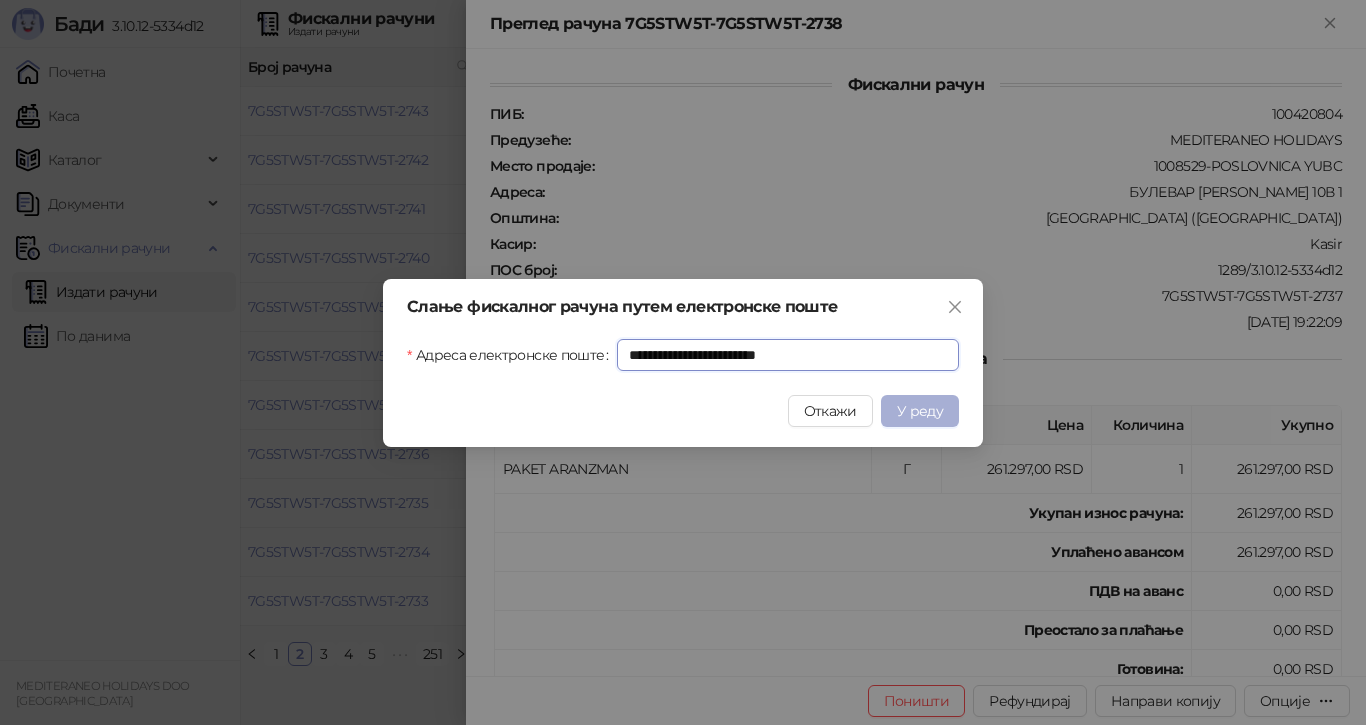 type on "**********" 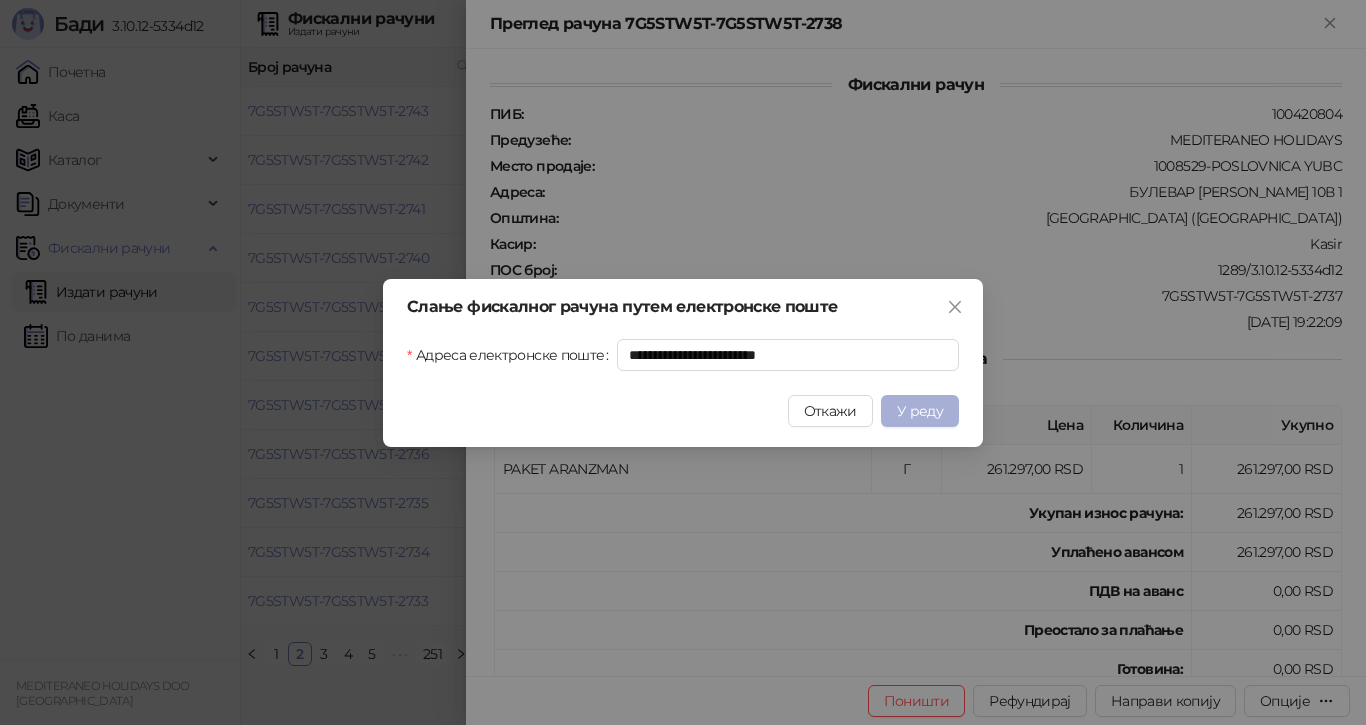 click on "У реду" at bounding box center (920, 411) 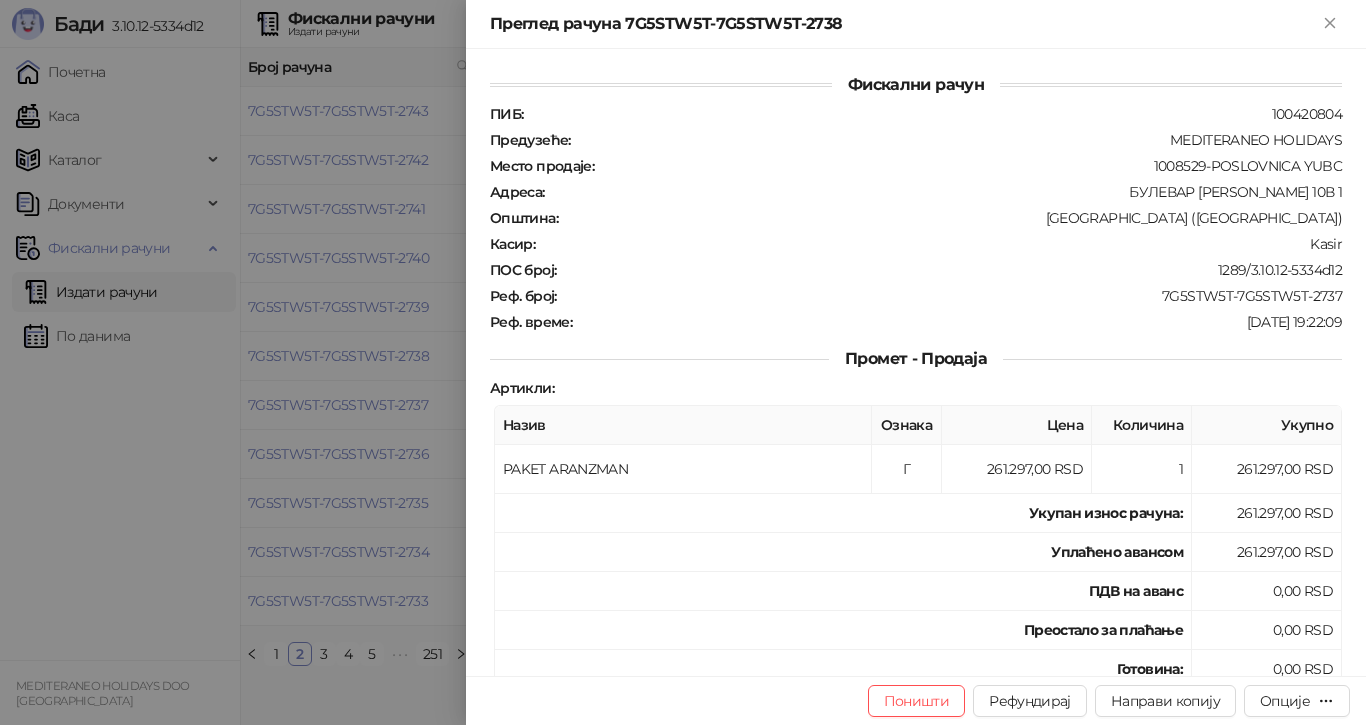 click at bounding box center [683, 362] 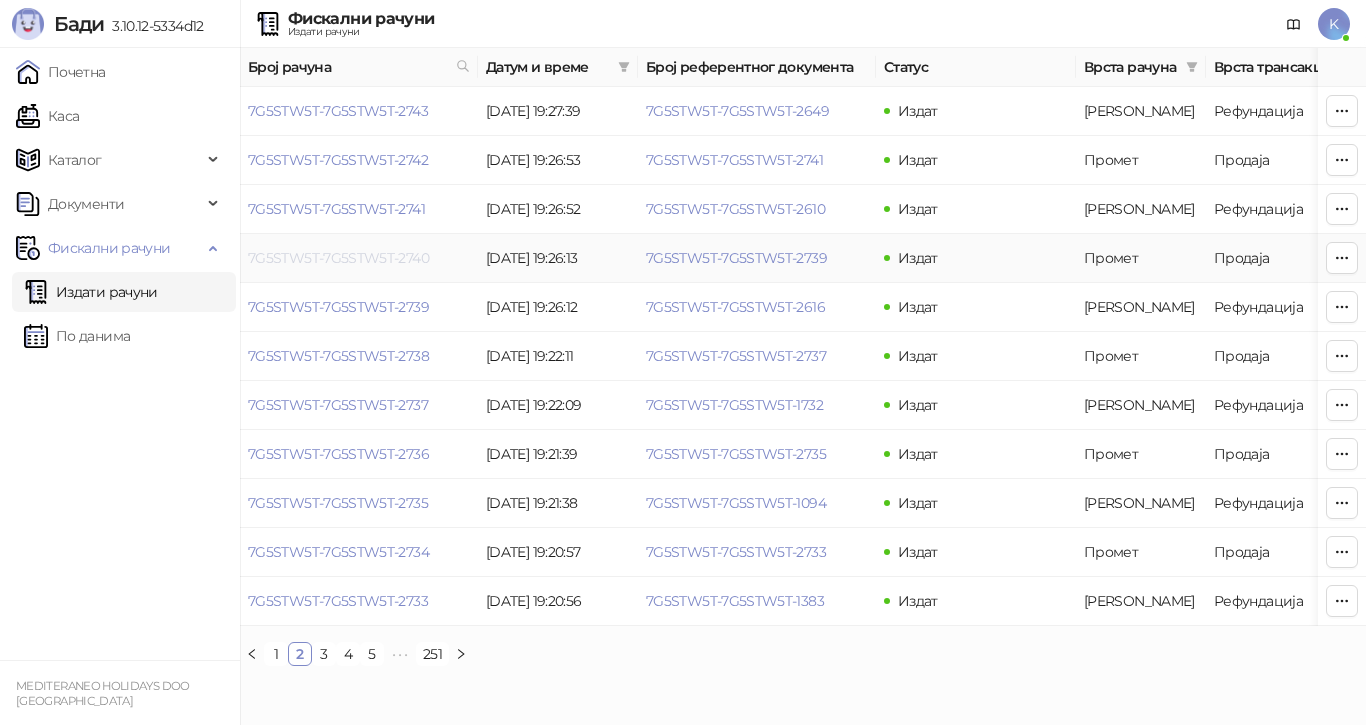 click on "7G5STW5T-7G5STW5T-2740" at bounding box center (338, 258) 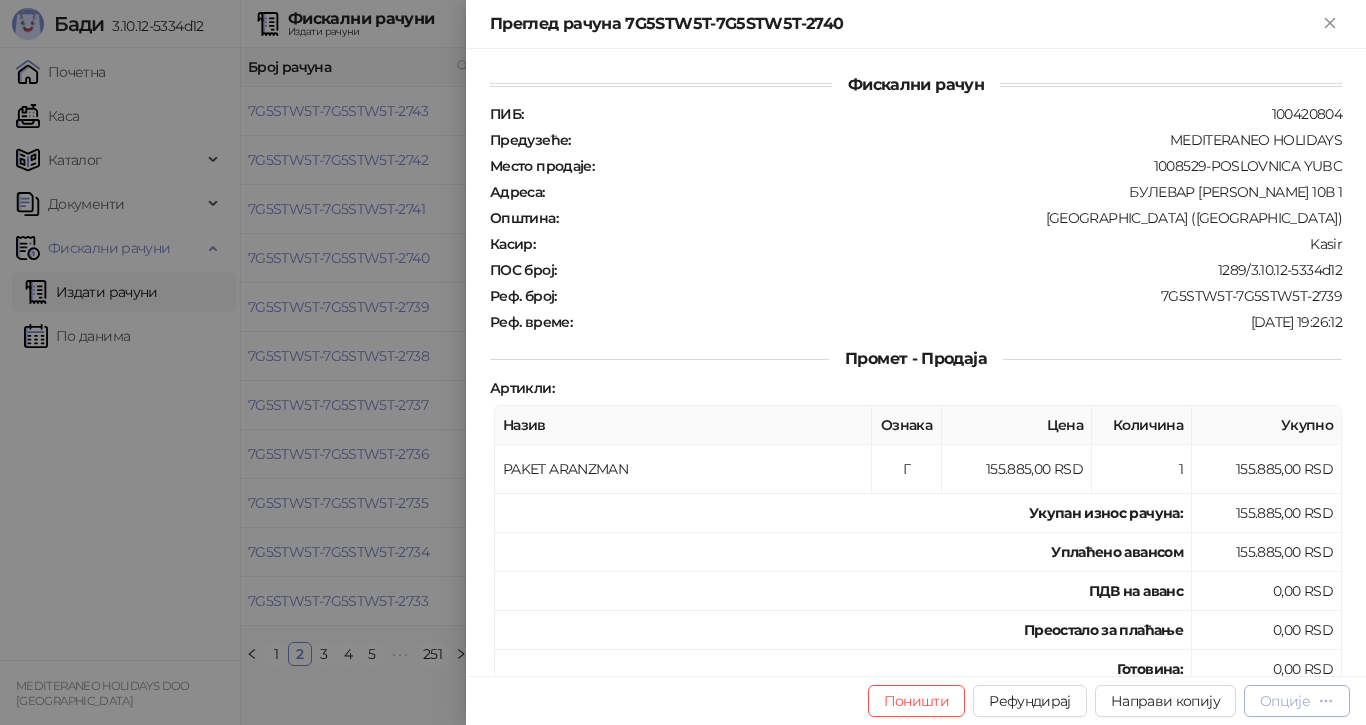 click on "Опције" at bounding box center (1285, 701) 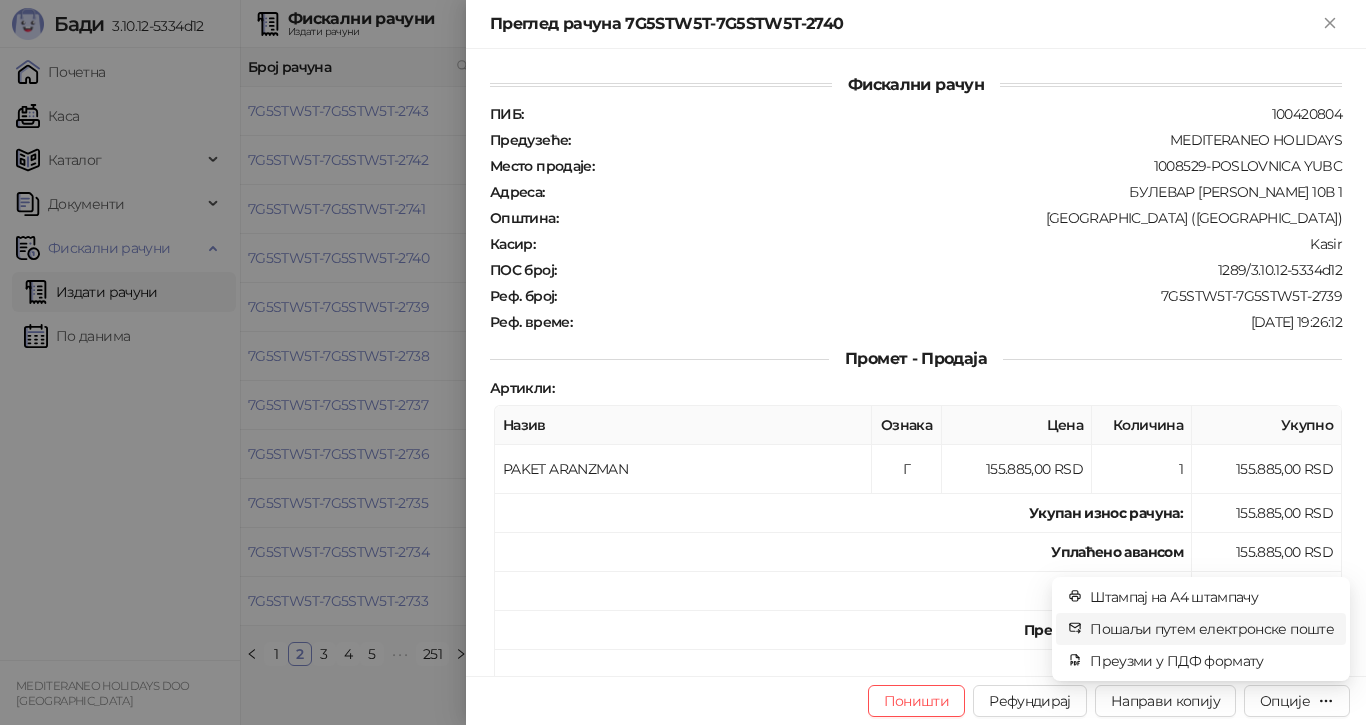 click on "Пошаљи путем електронске поште" at bounding box center (1212, 629) 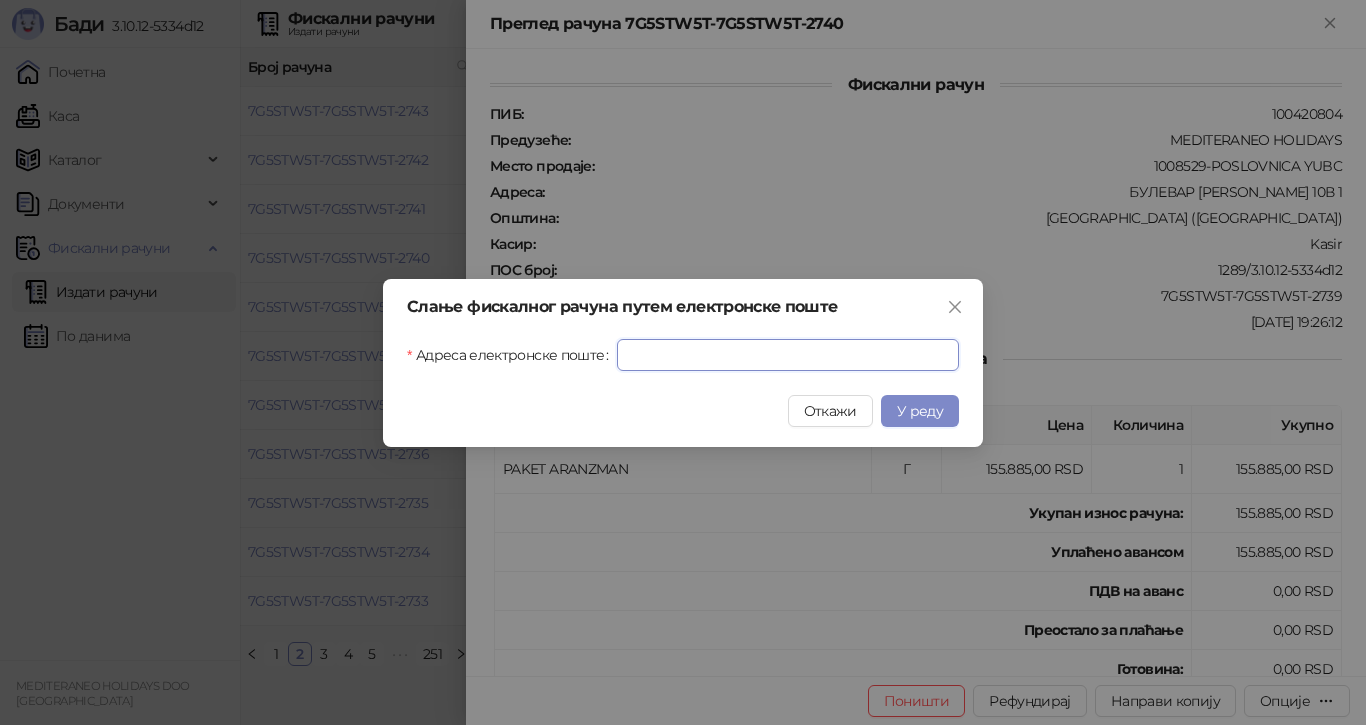 click on "Адреса електронске поште" at bounding box center [788, 355] 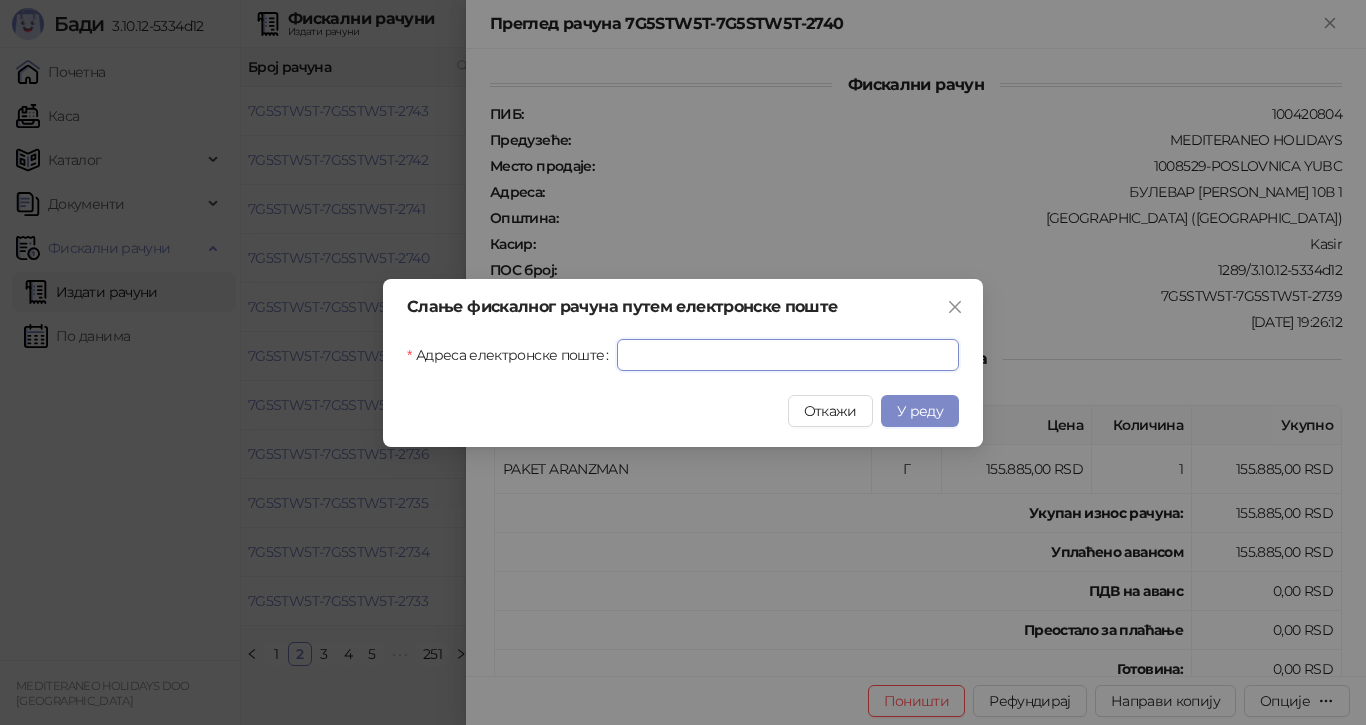 paste on "**********" 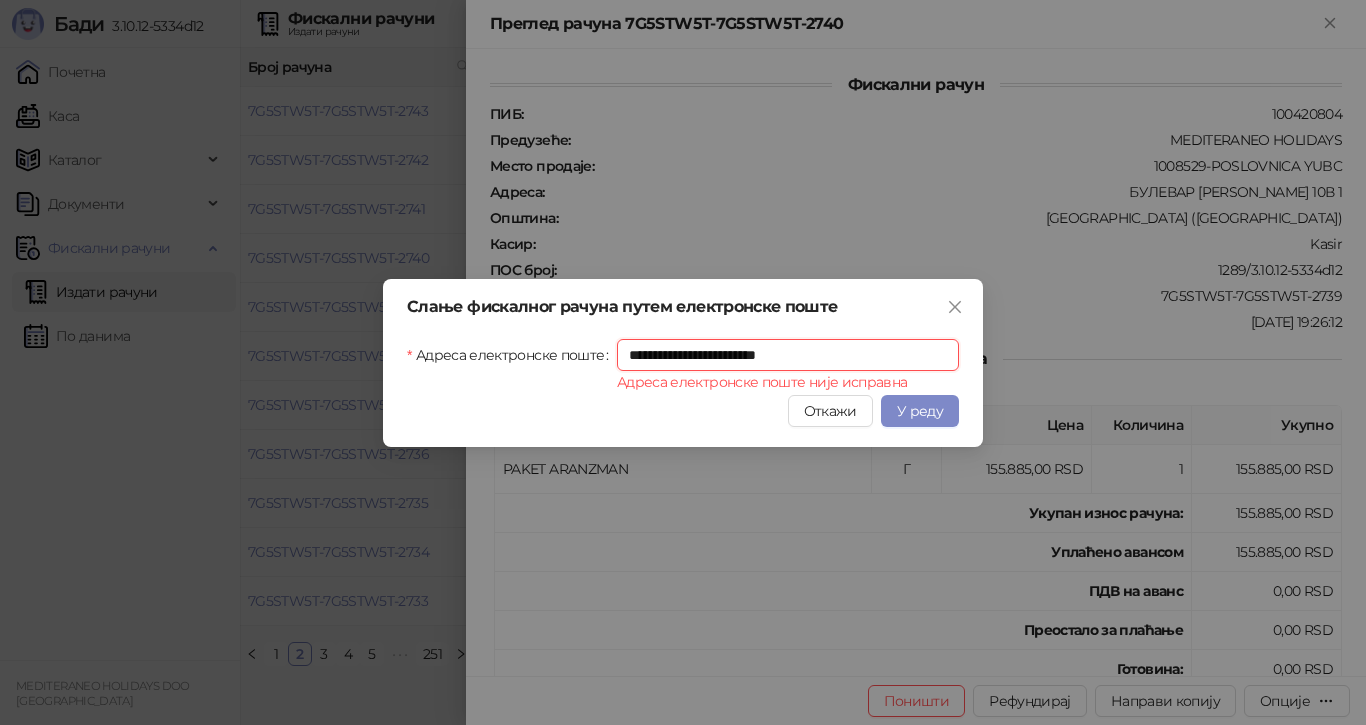 click on "**********" at bounding box center (788, 355) 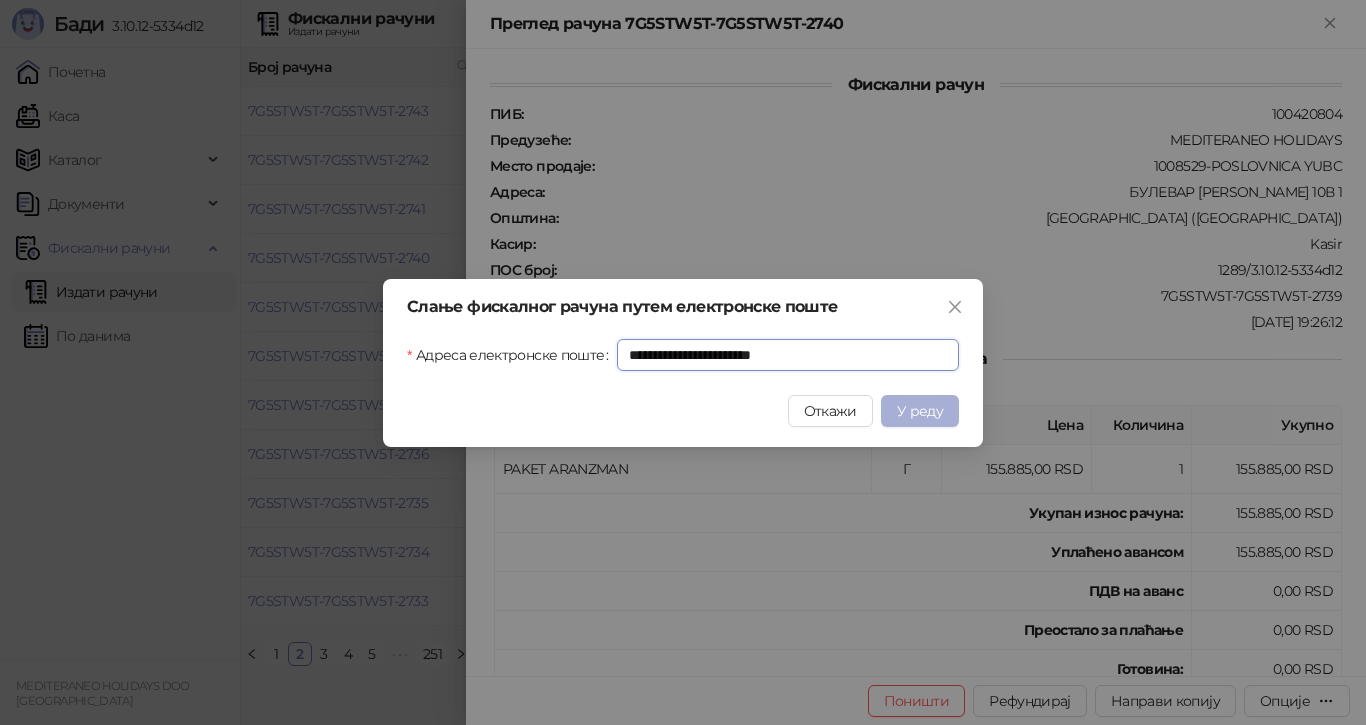 type on "**********" 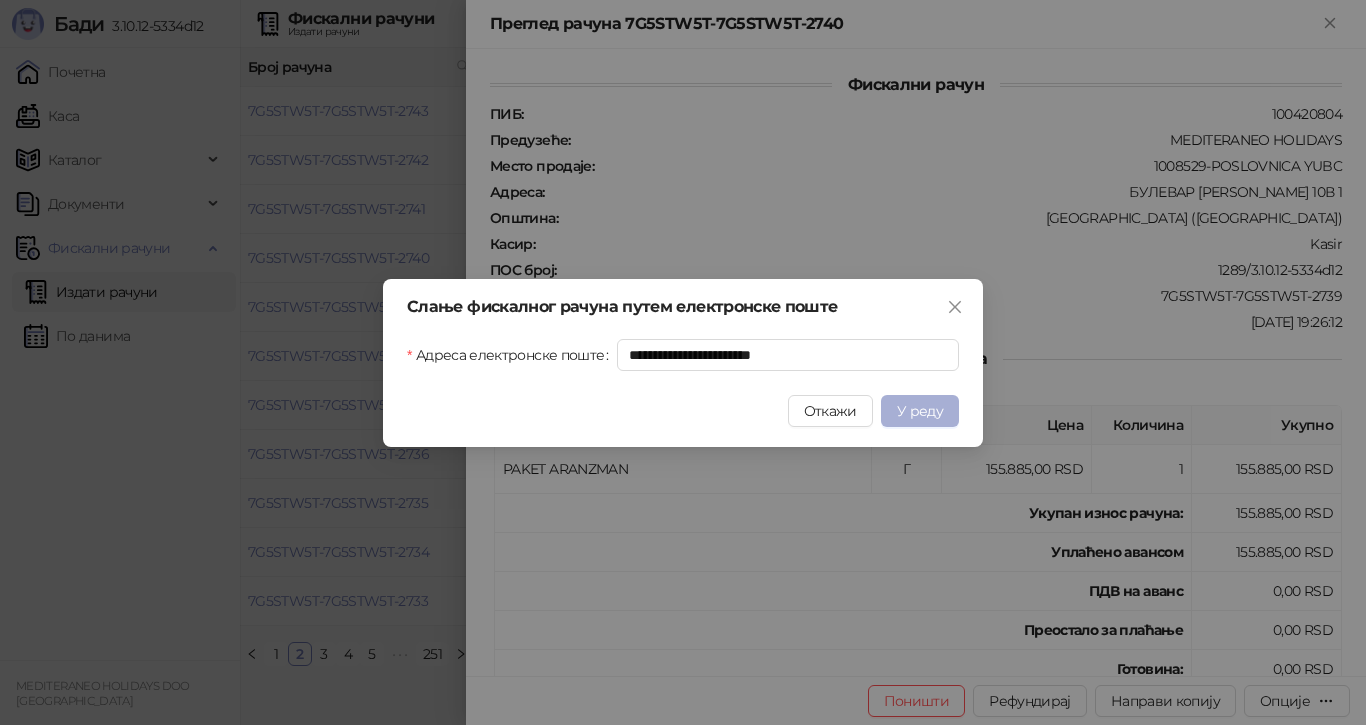 click on "У реду" at bounding box center (920, 411) 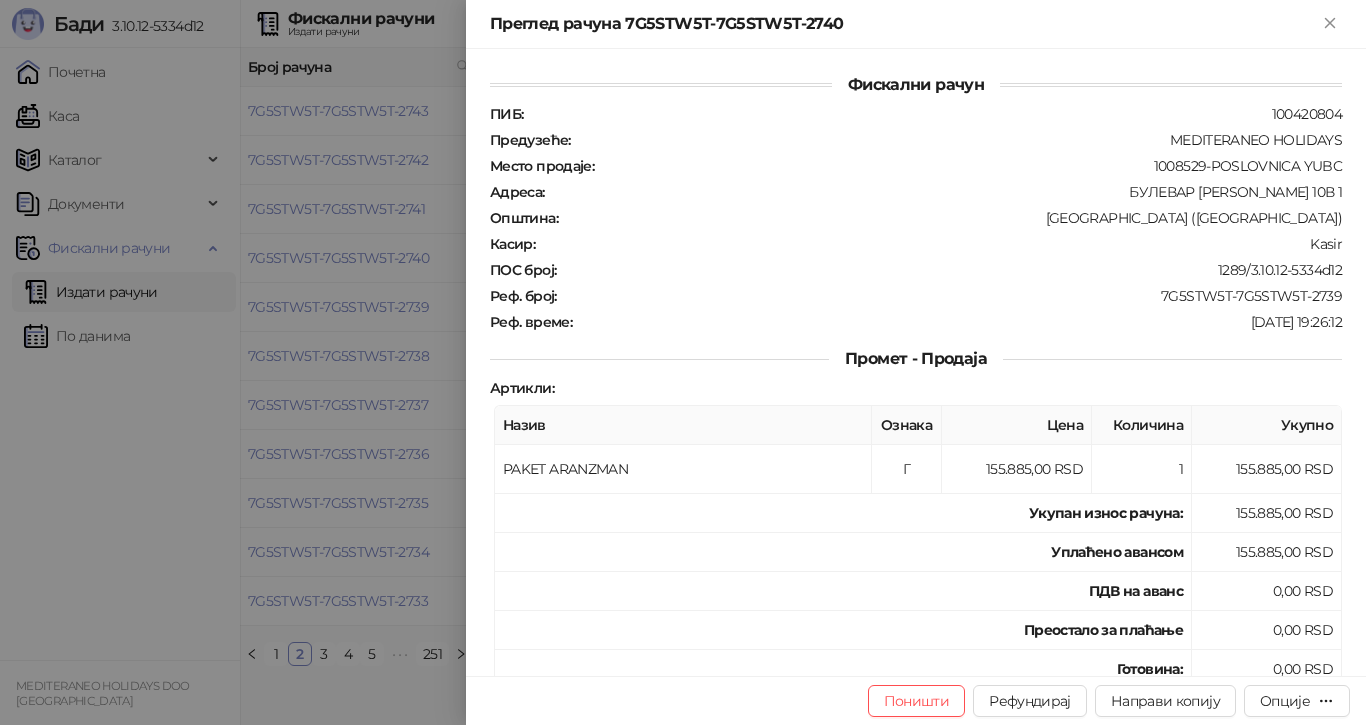 click at bounding box center [683, 362] 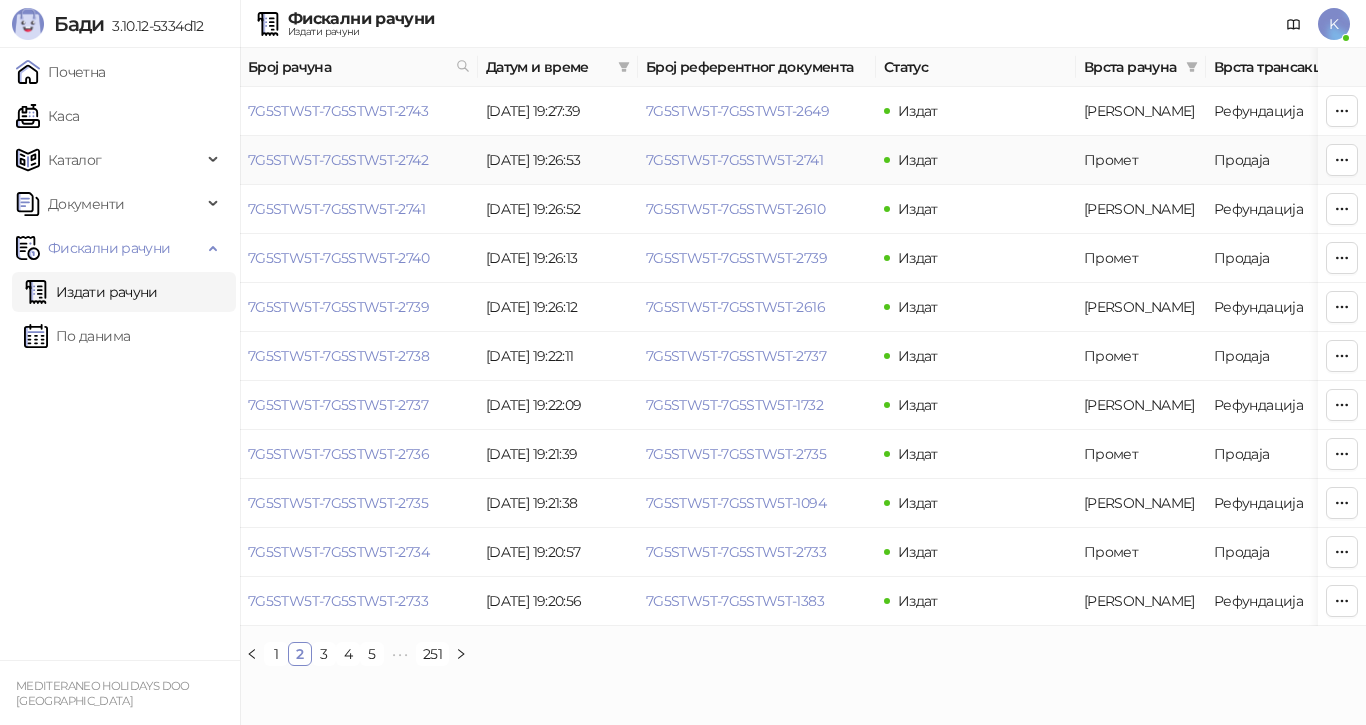 click on "7G5STW5T-7G5STW5T-2742" at bounding box center (338, 160) 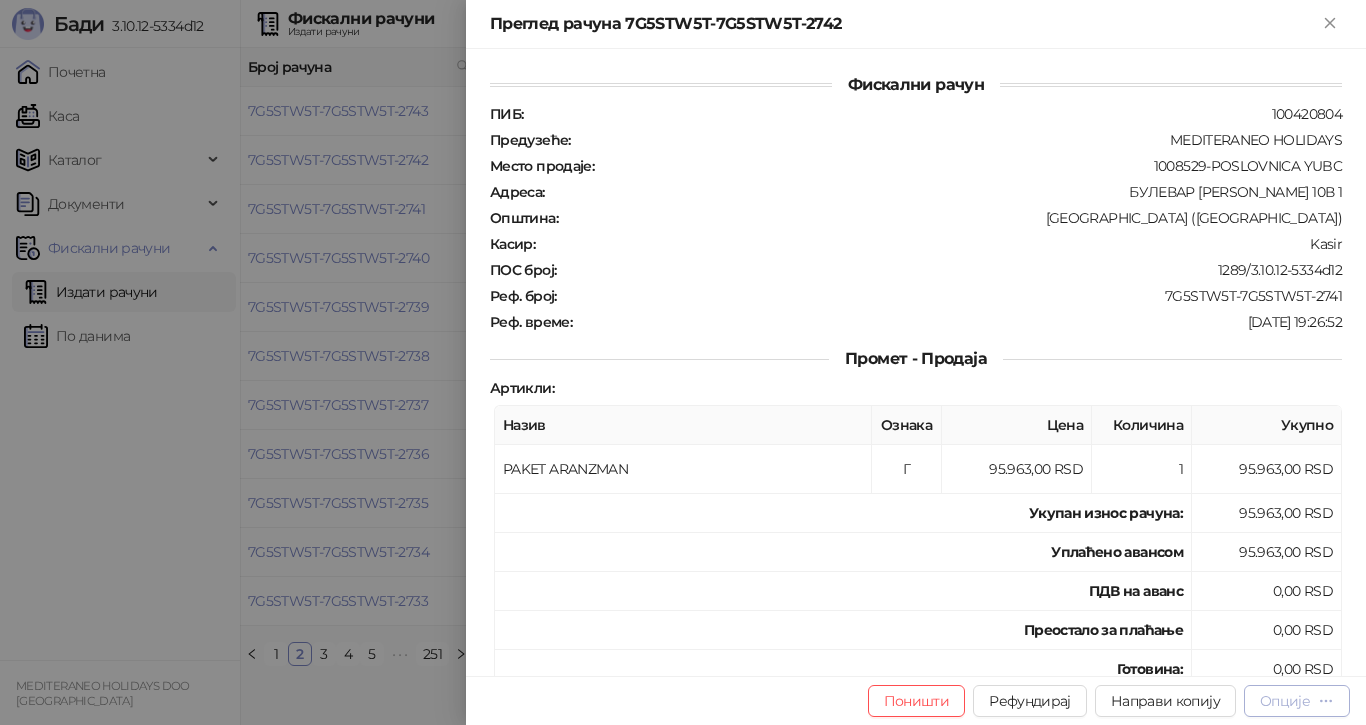 click on "Опције" at bounding box center [1285, 701] 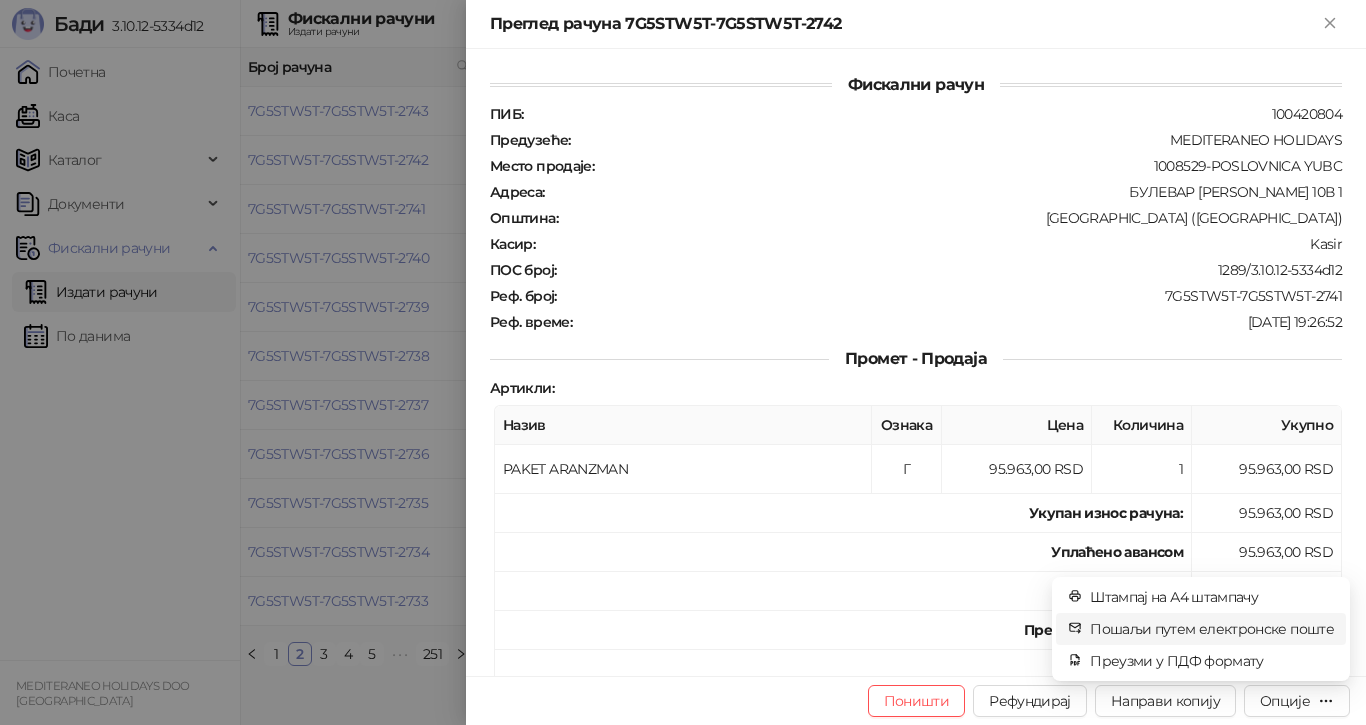 click on "Пошаљи путем електронске поште" at bounding box center [1212, 629] 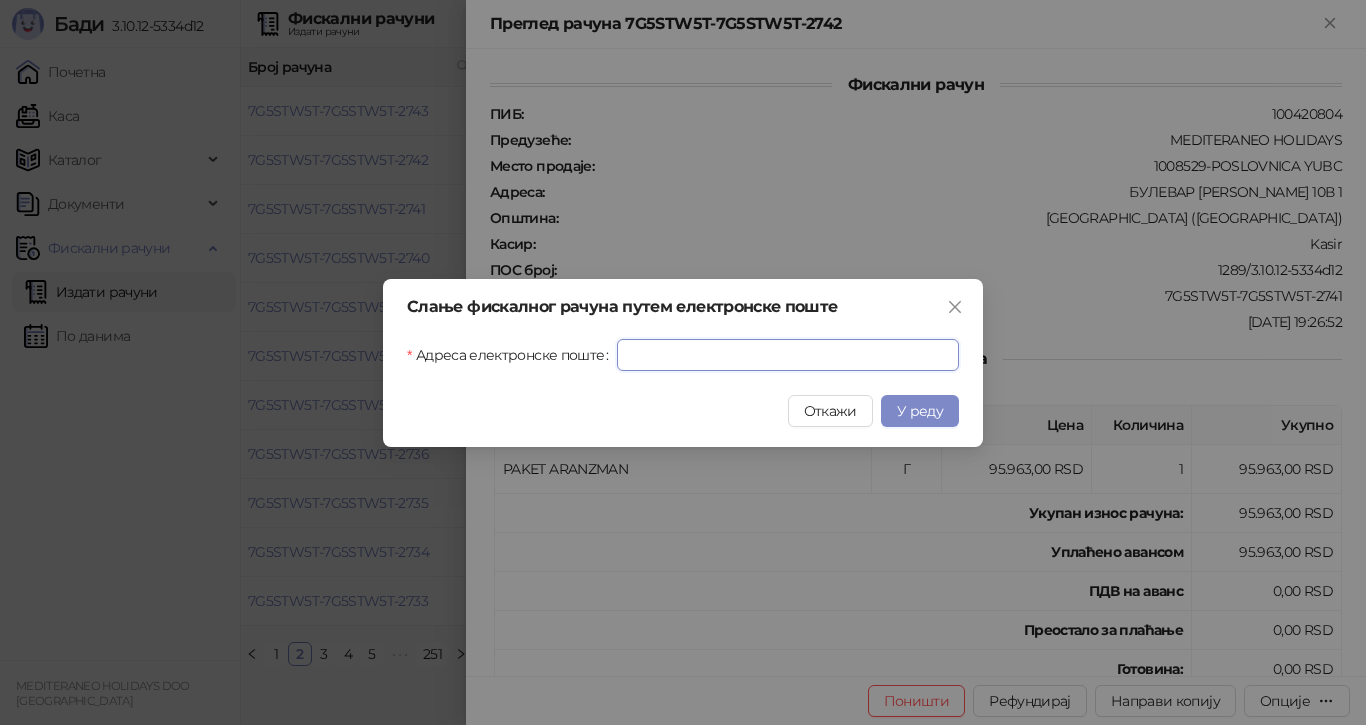 click on "Адреса електронске поште" at bounding box center (788, 355) 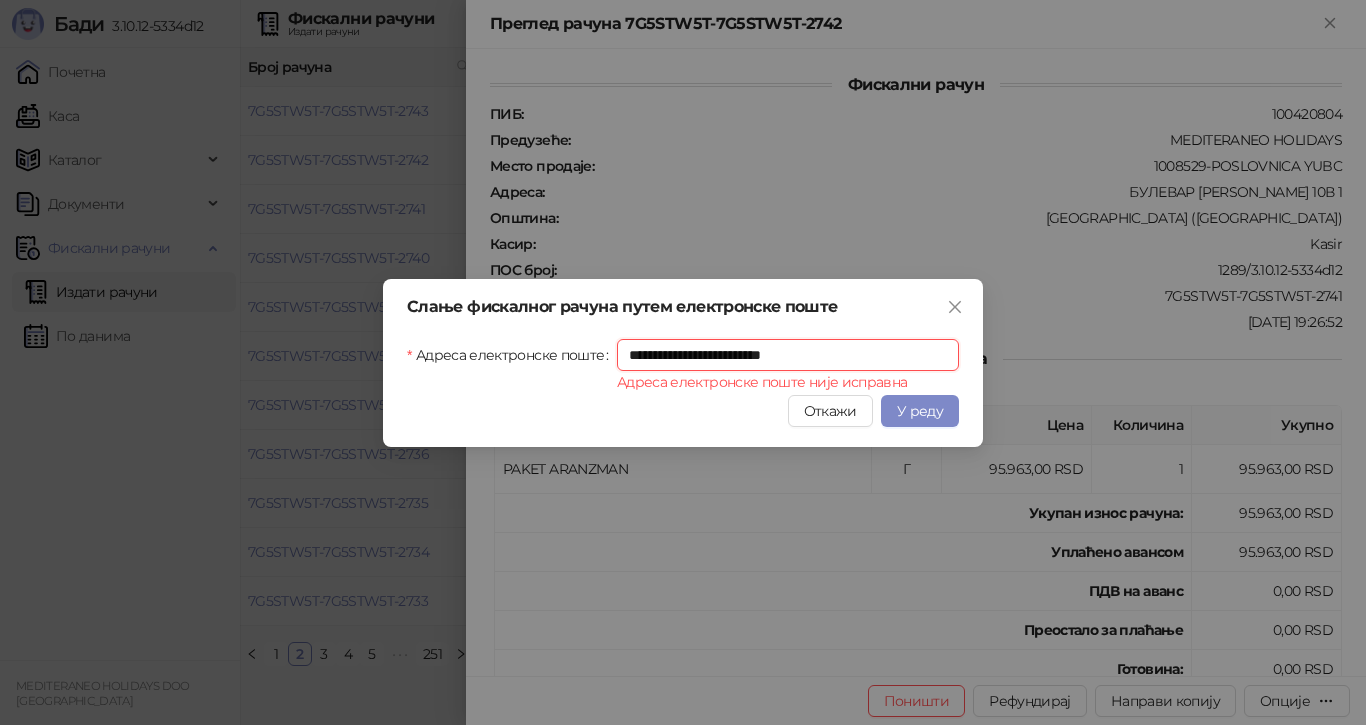 click on "**********" at bounding box center (788, 355) 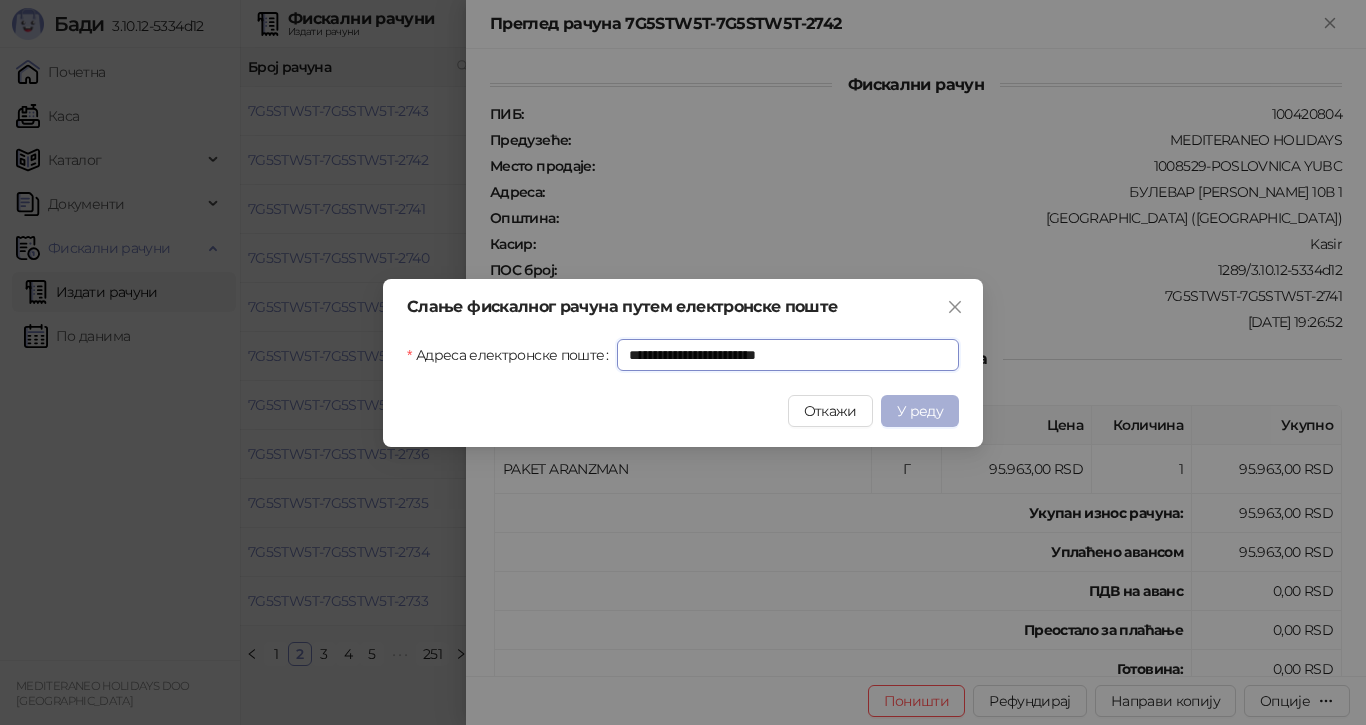 type on "**********" 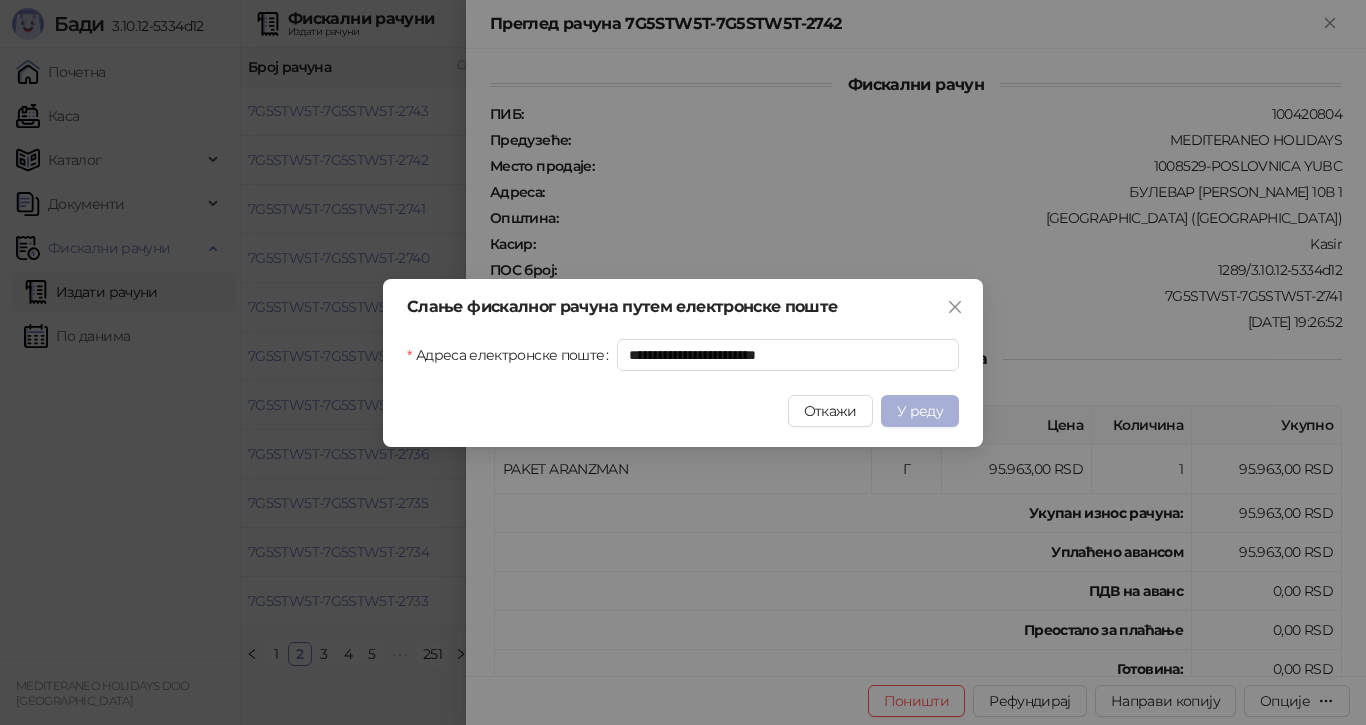 click on "У реду" at bounding box center (920, 411) 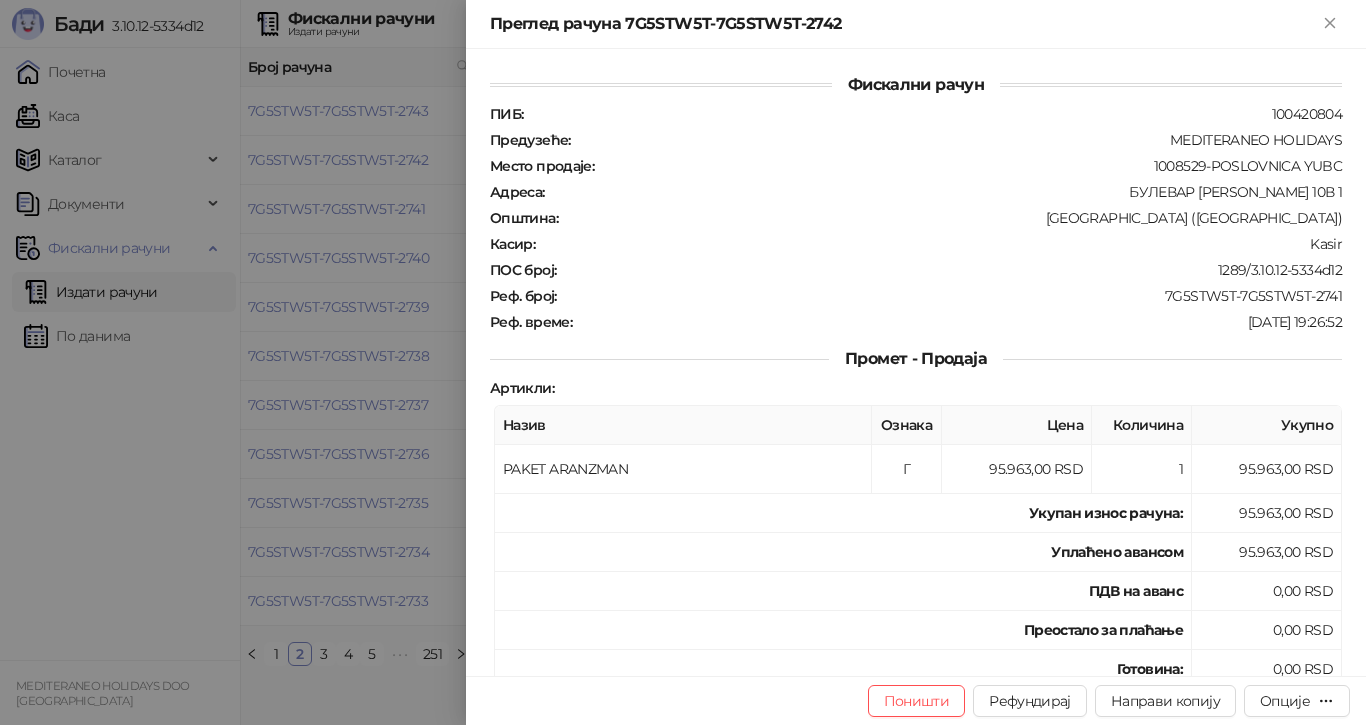 click at bounding box center (683, 362) 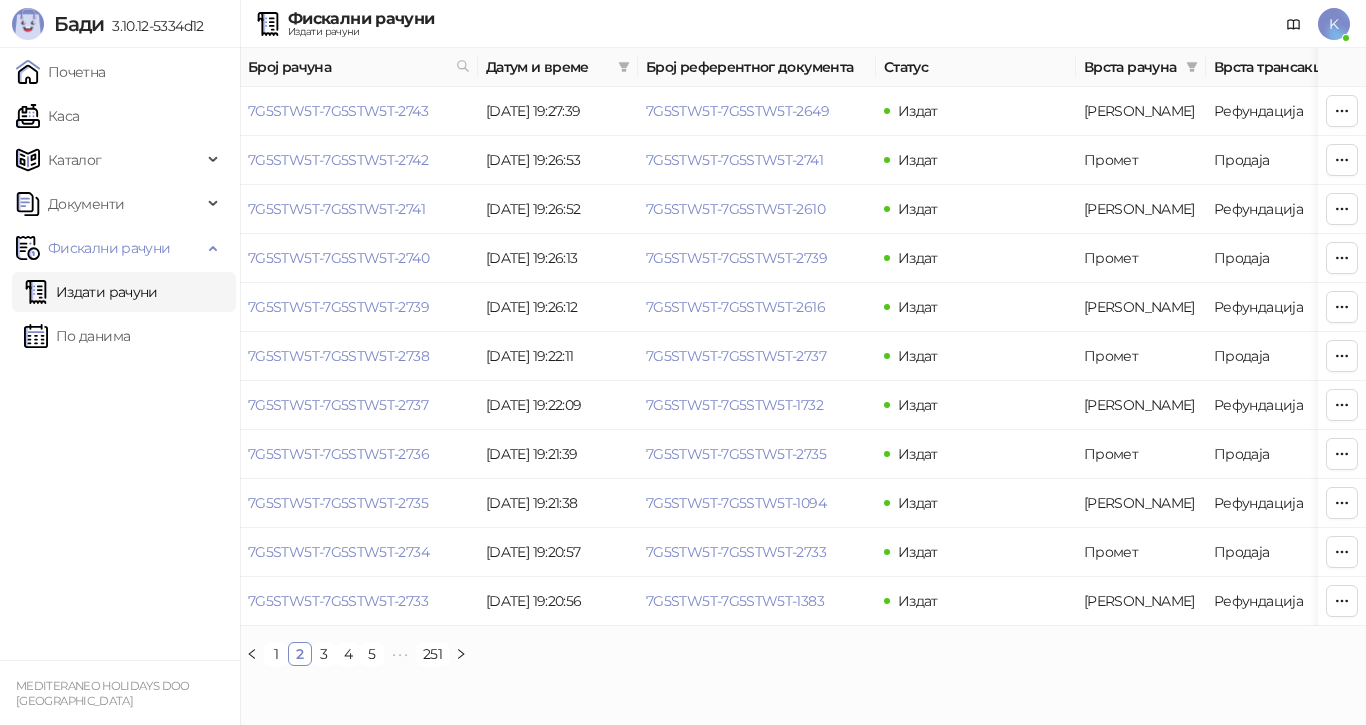 click on "1" at bounding box center [276, 654] 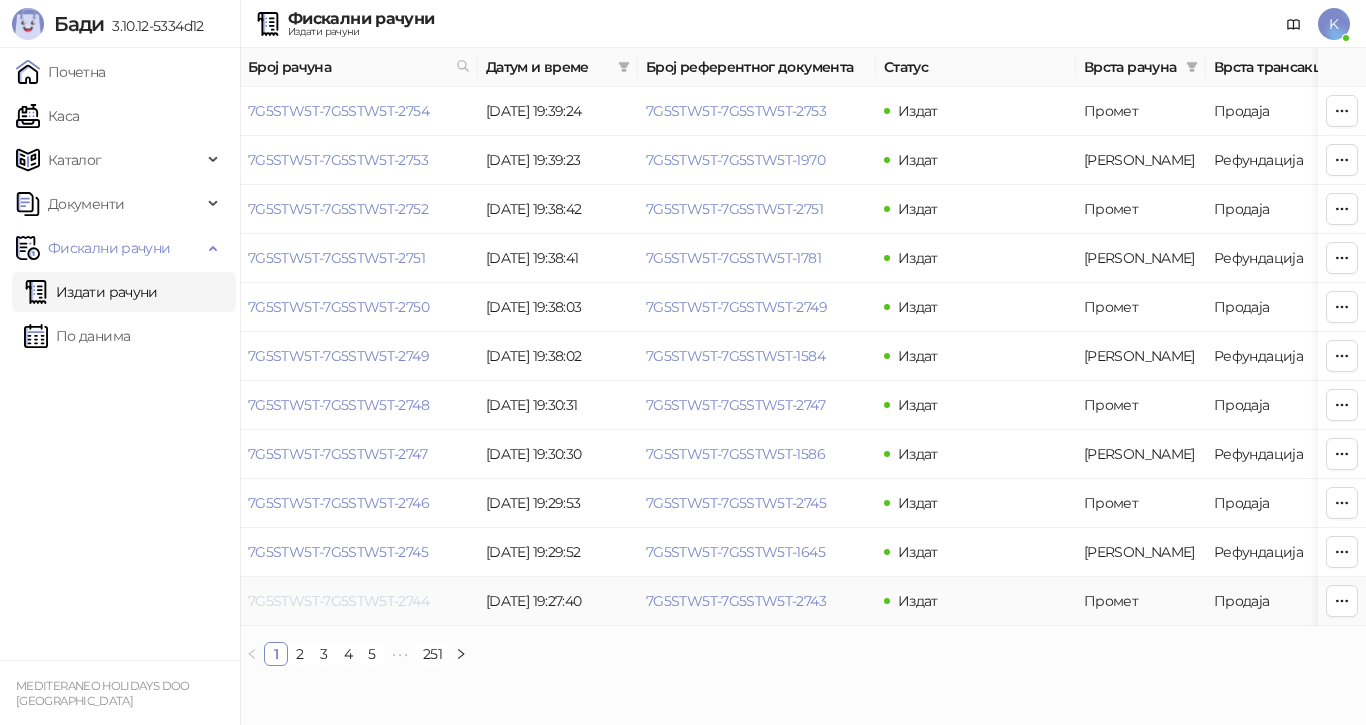 click on "7G5STW5T-7G5STW5T-2744" at bounding box center [338, 601] 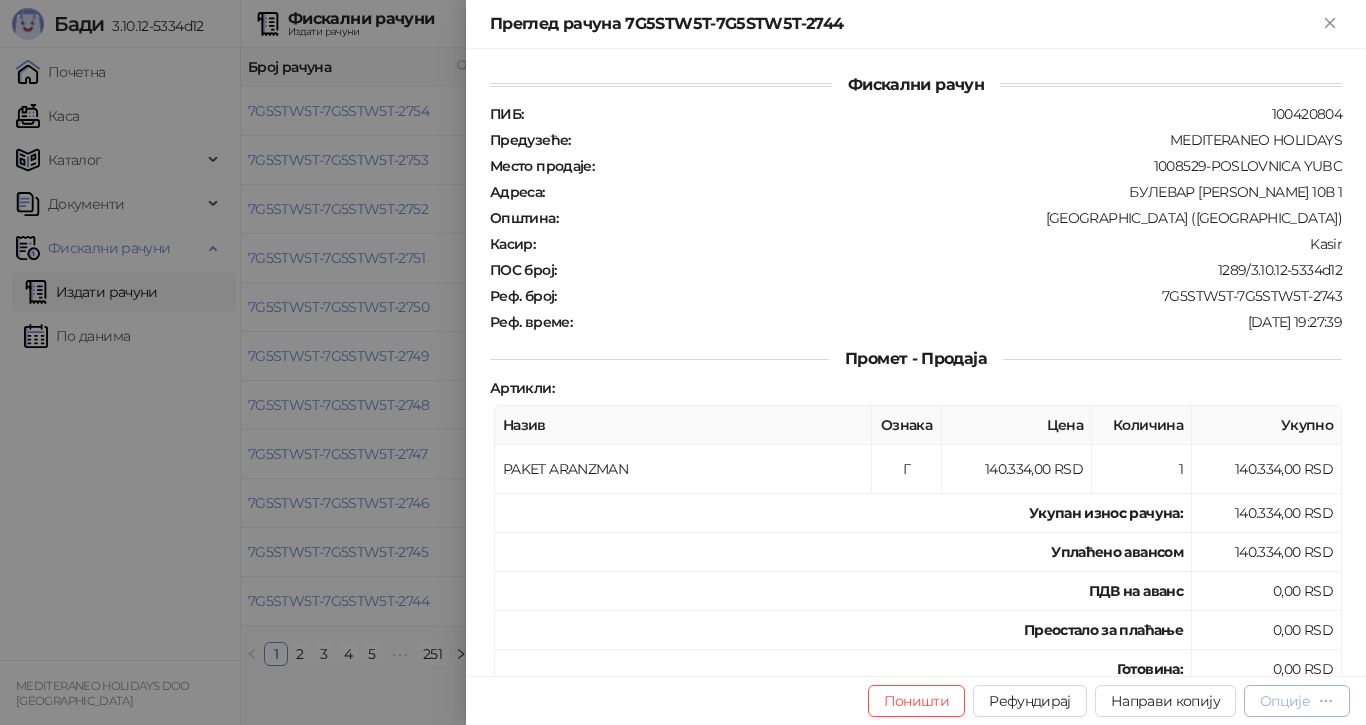 click on "Опције" at bounding box center (1285, 701) 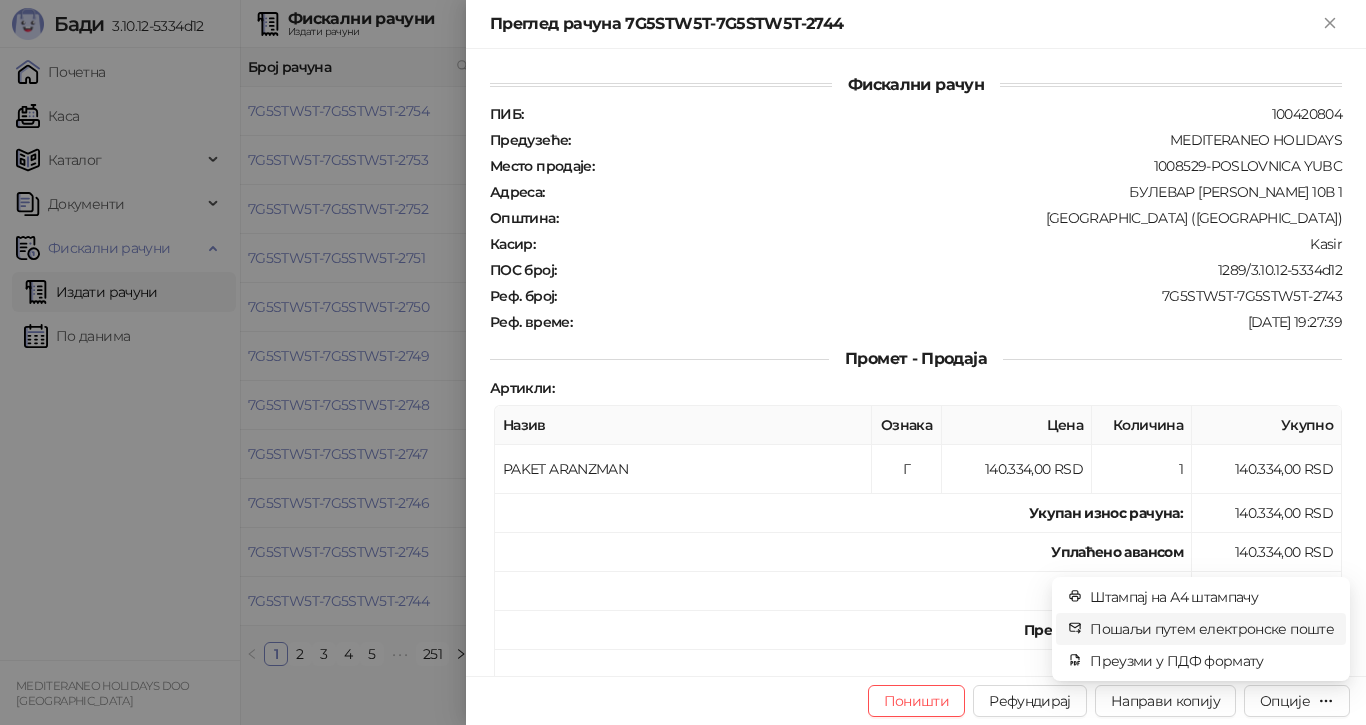 click on "Пошаљи путем електронске поште" at bounding box center (1212, 629) 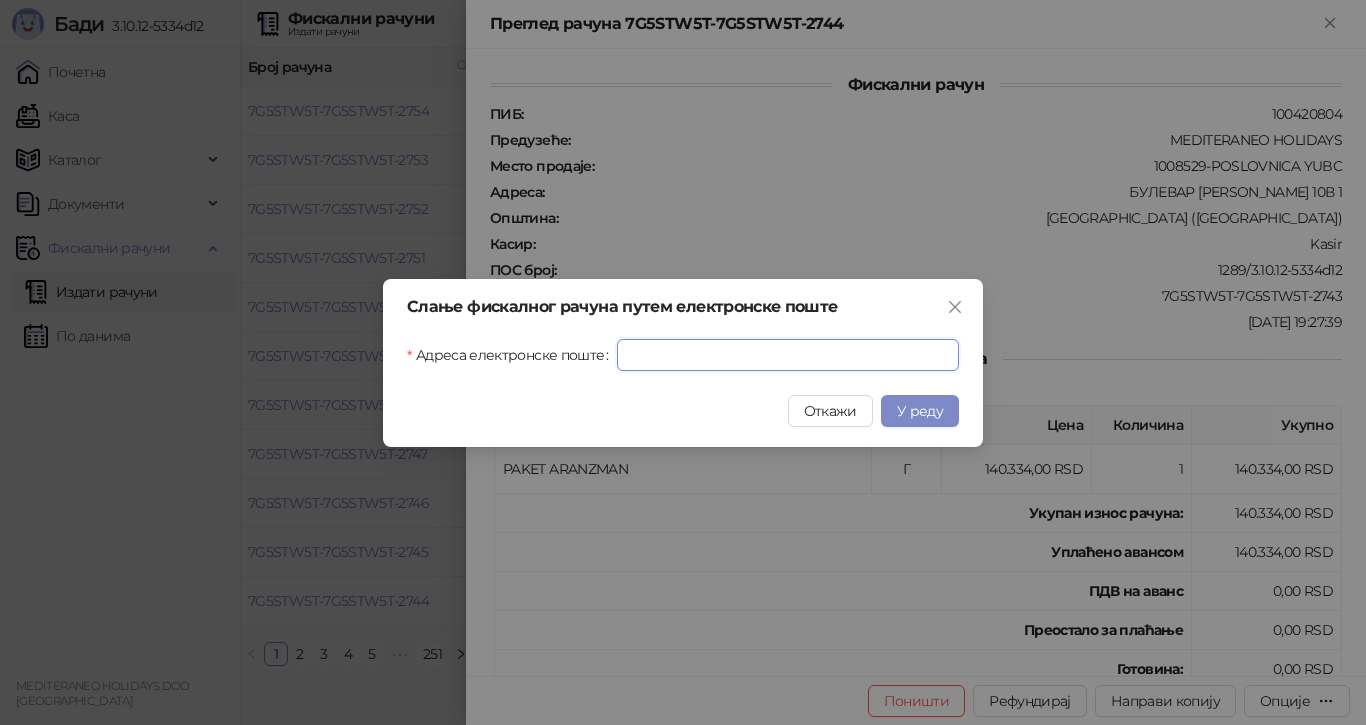 click on "Адреса електронске поште" at bounding box center [788, 355] 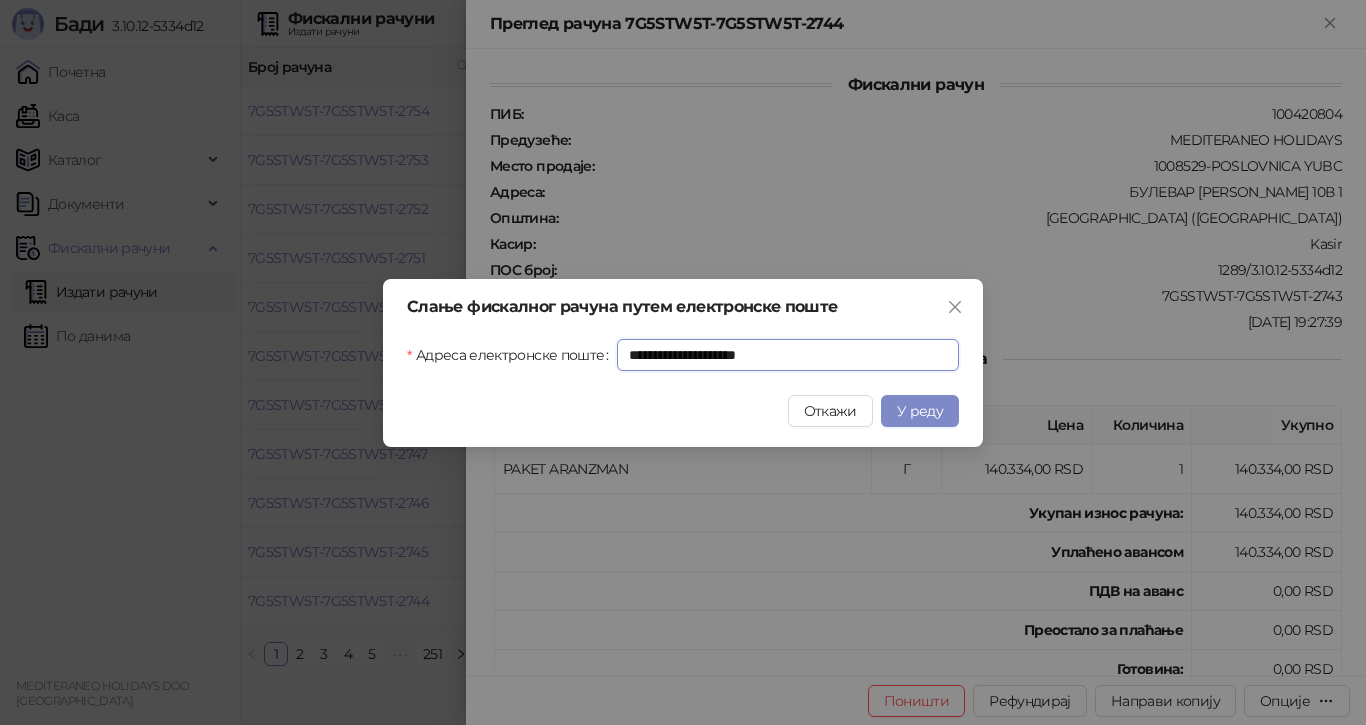 click on "**********" at bounding box center (788, 355) 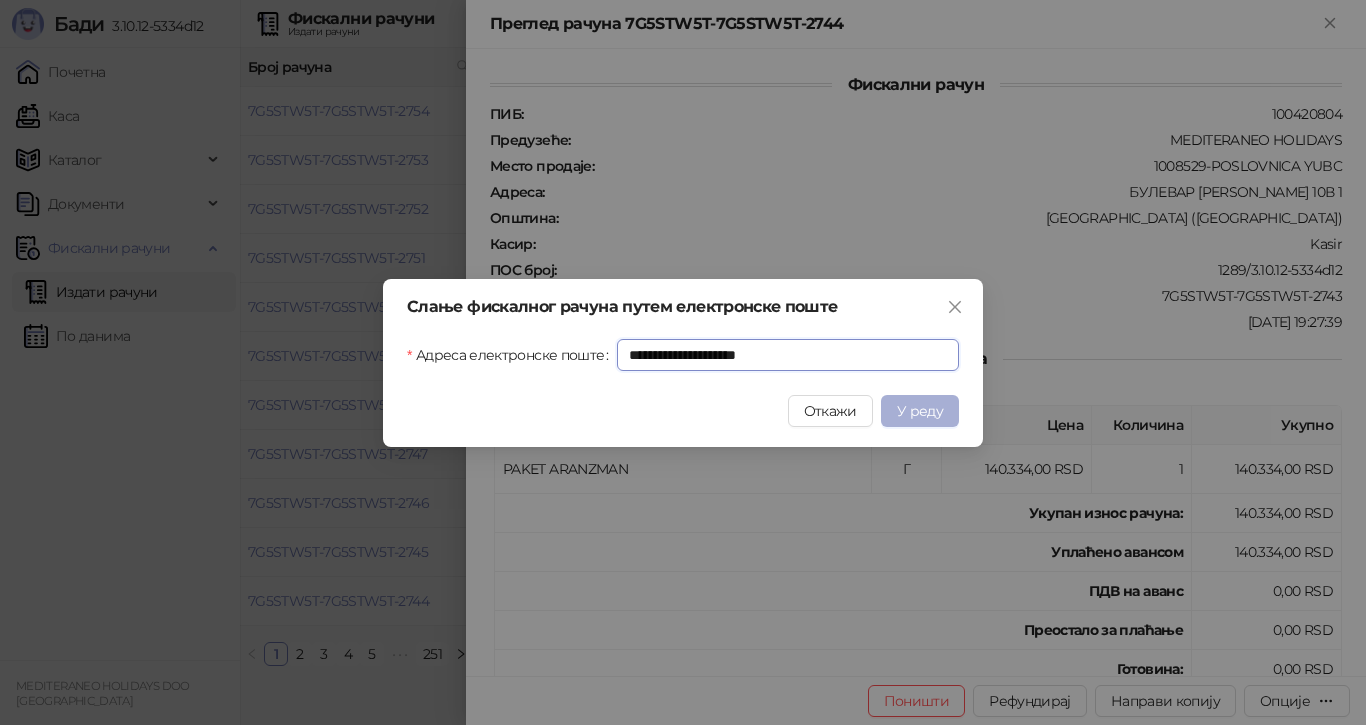 type on "**********" 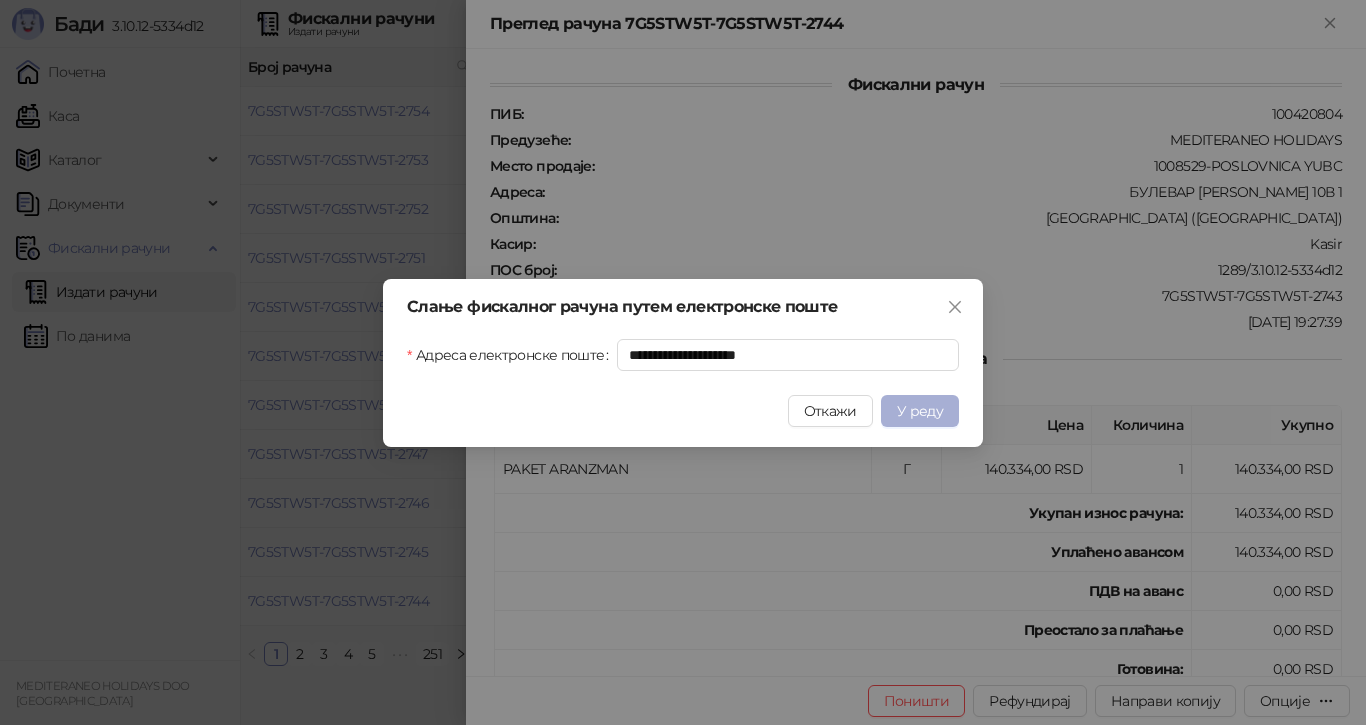 click on "У реду" at bounding box center (920, 411) 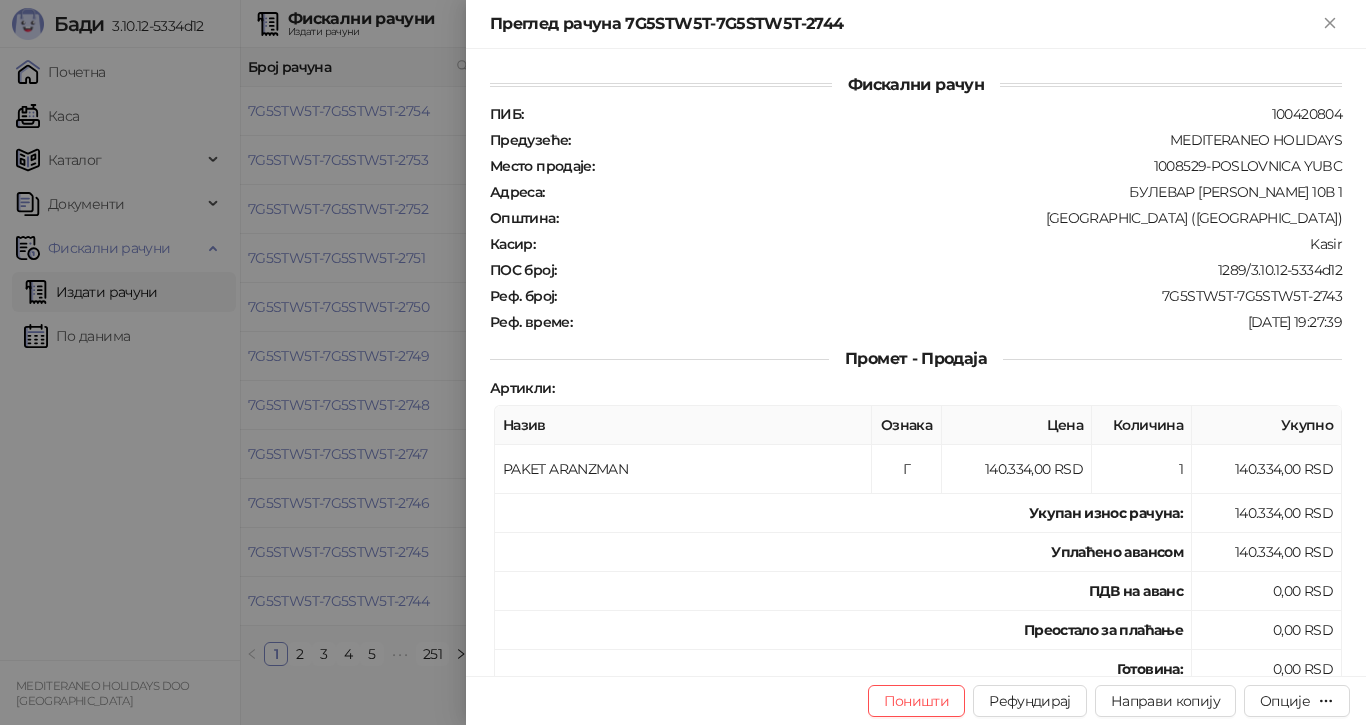 click at bounding box center [683, 362] 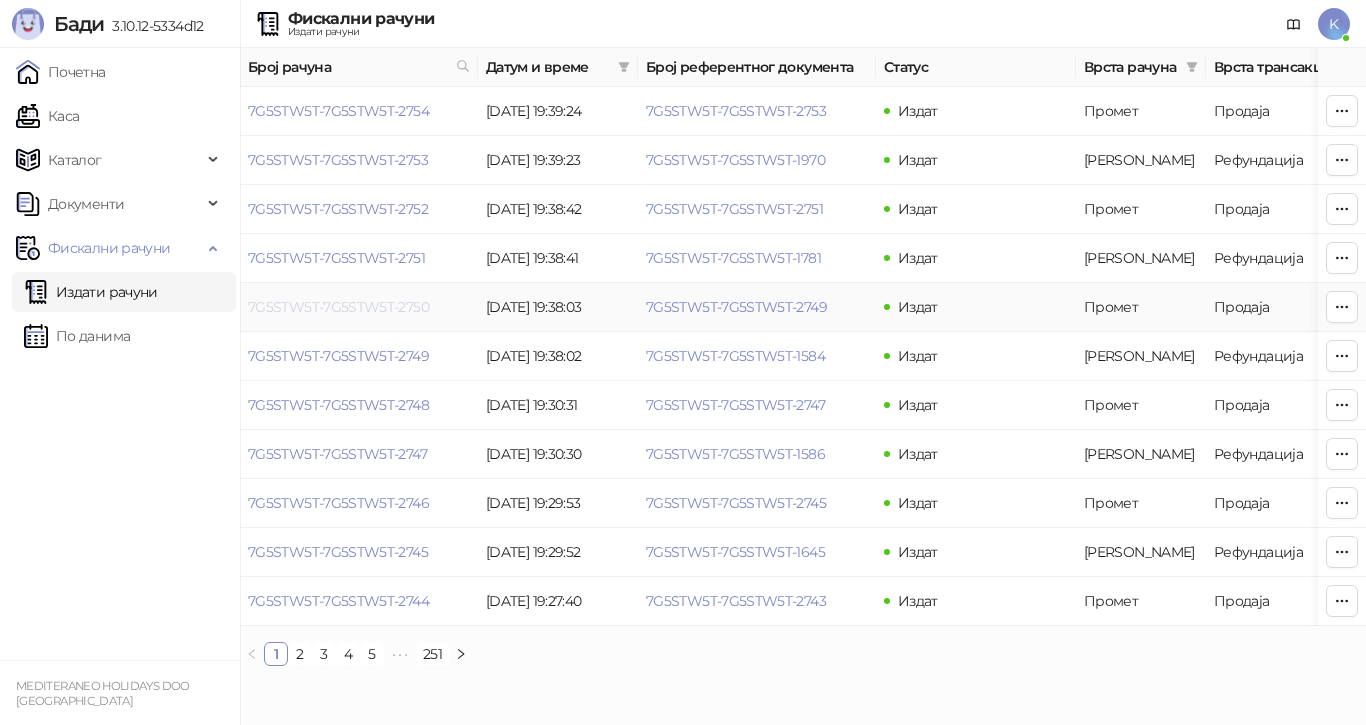 click on "7G5STW5T-7G5STW5T-2750" at bounding box center [338, 307] 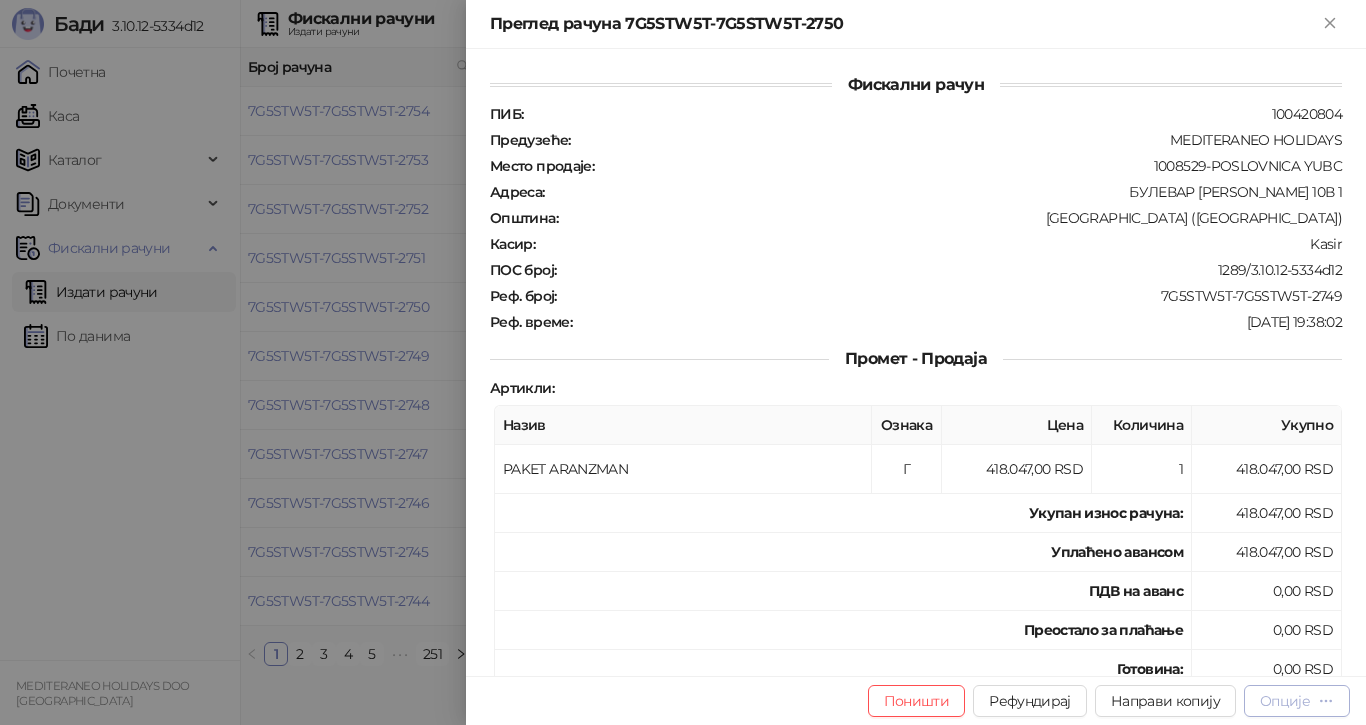 click on "Опције" at bounding box center (1285, 701) 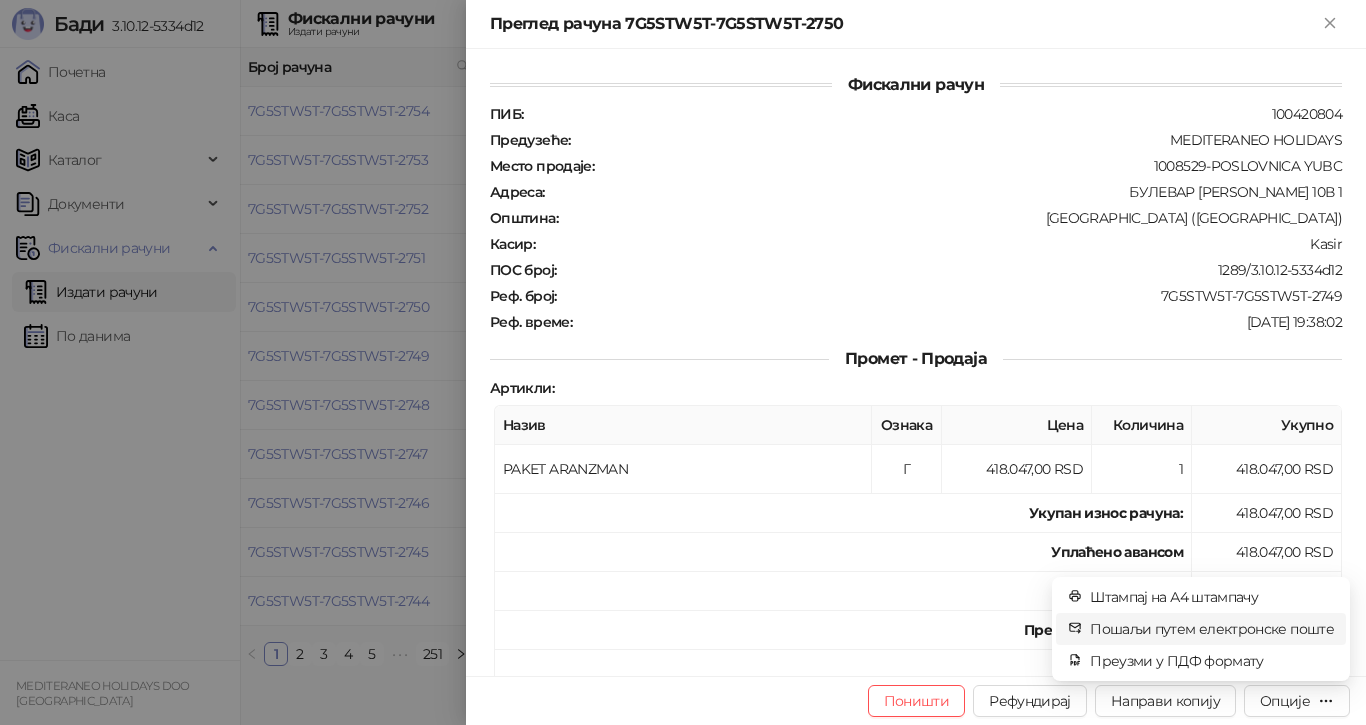 click on "Пошаљи путем електронске поште" at bounding box center (1212, 629) 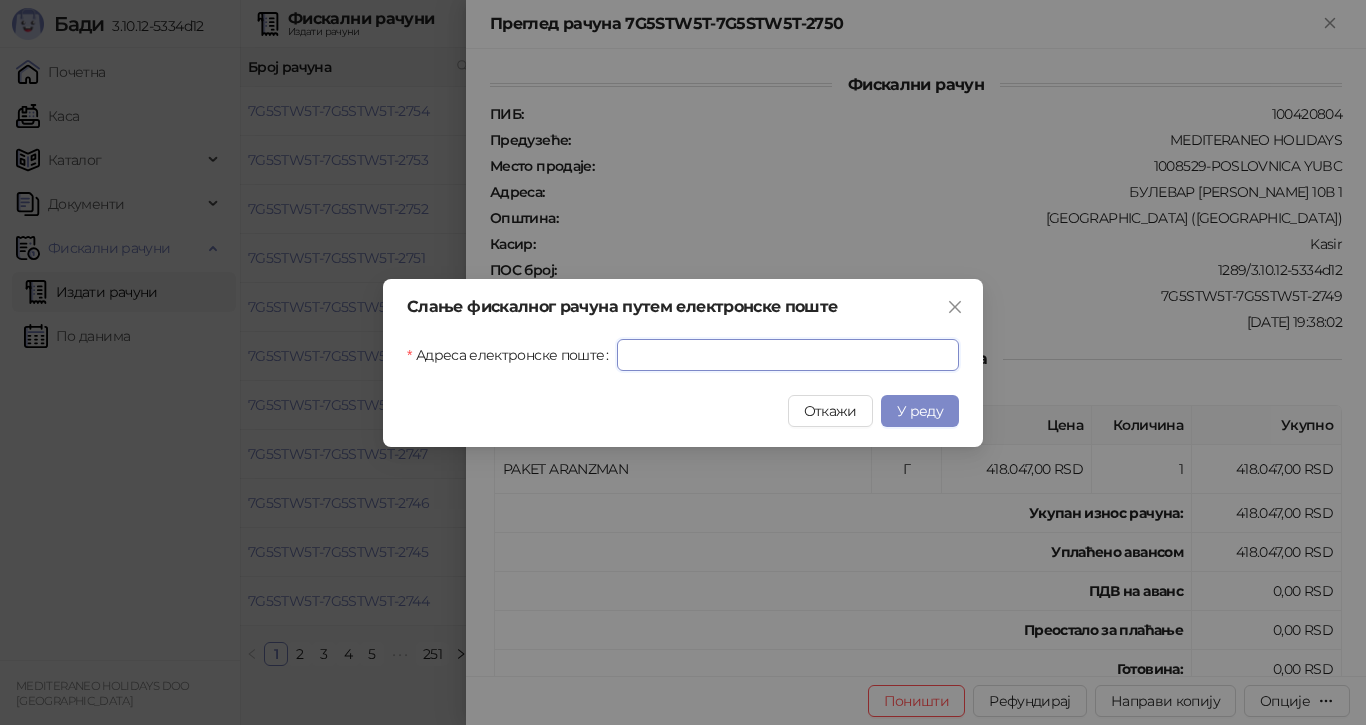 click on "Адреса електронске поште" at bounding box center [788, 355] 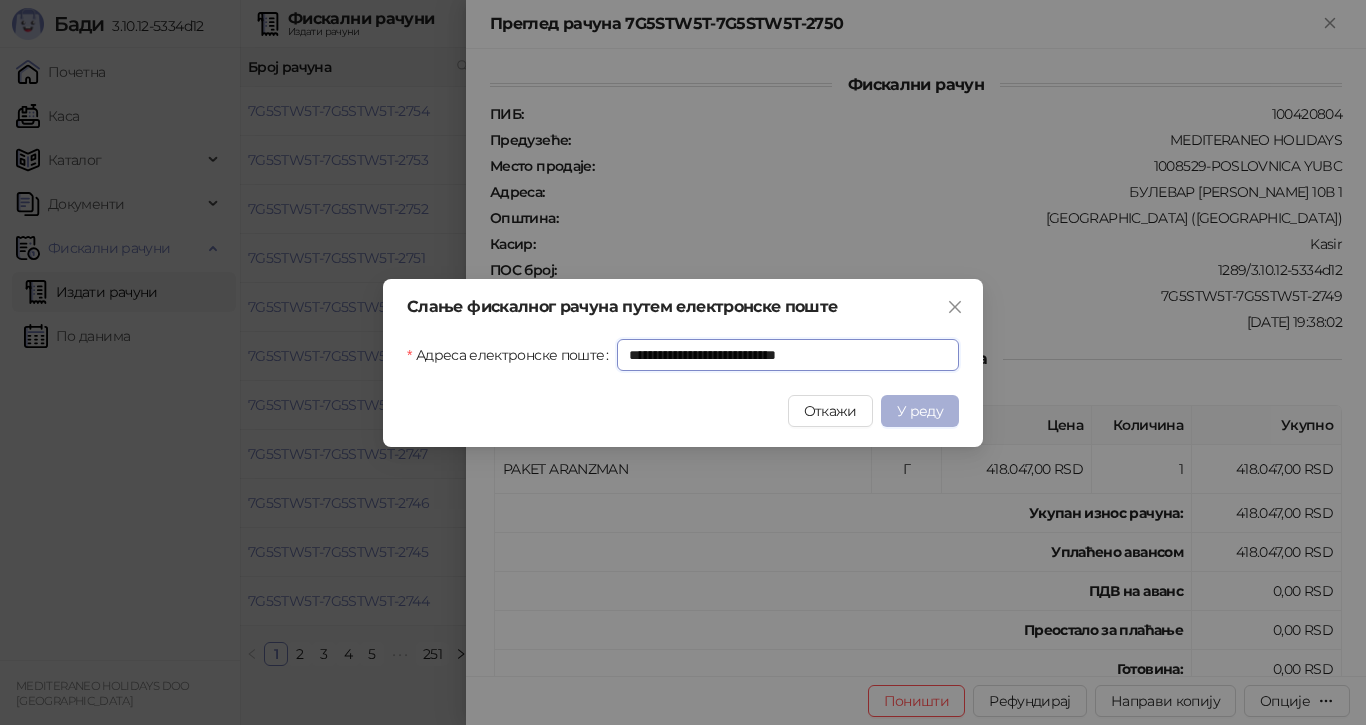 type on "**********" 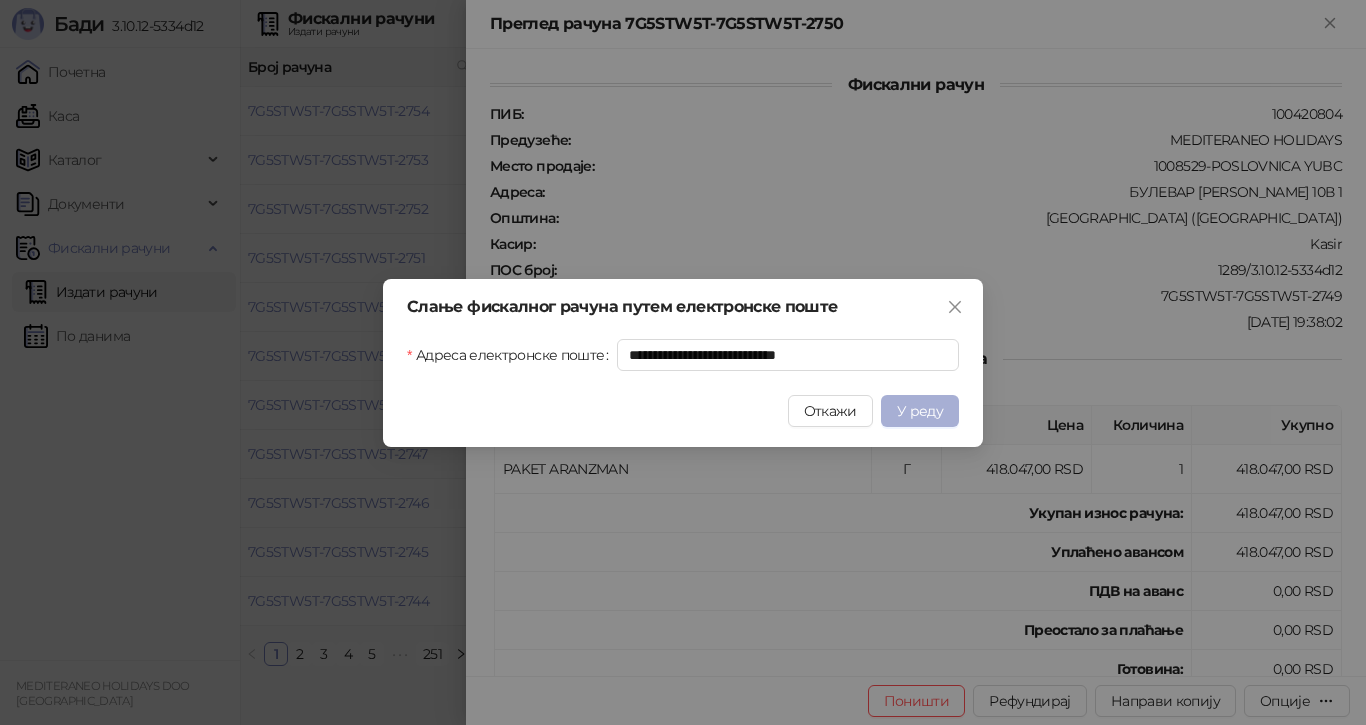 click on "У реду" at bounding box center [920, 411] 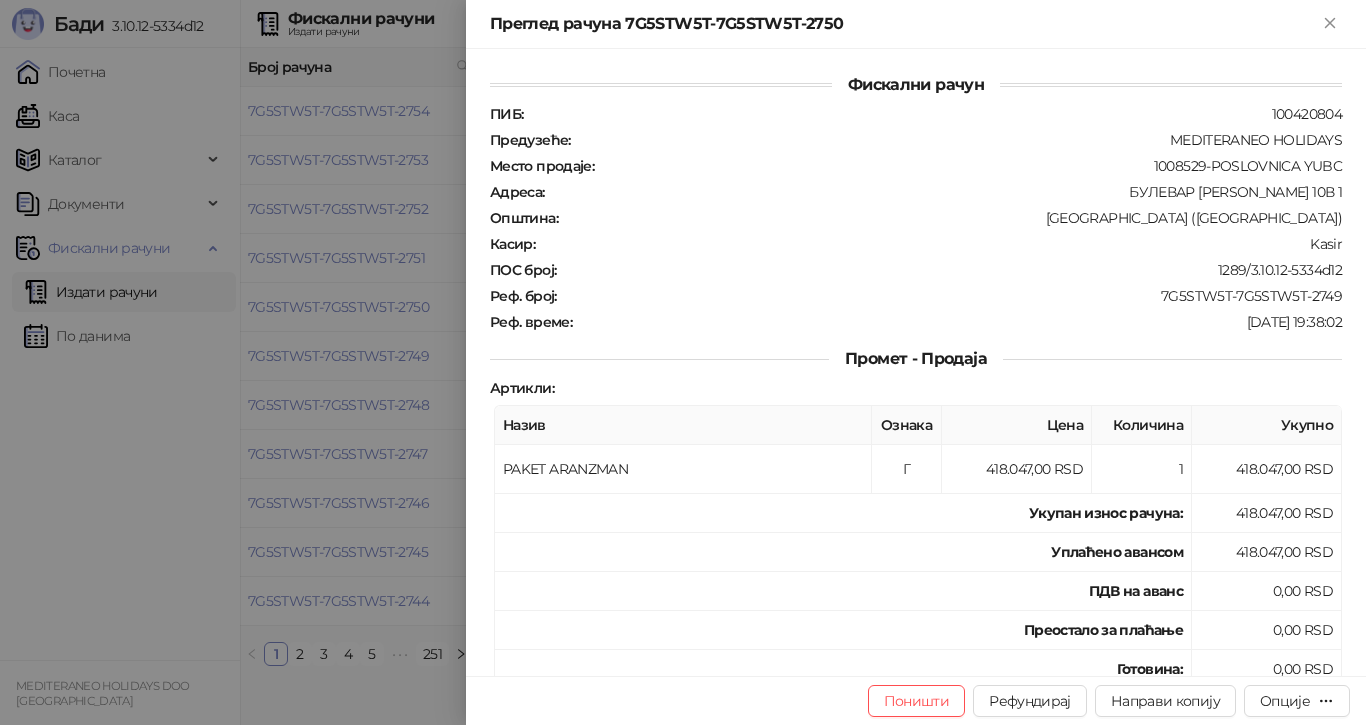 click at bounding box center [683, 362] 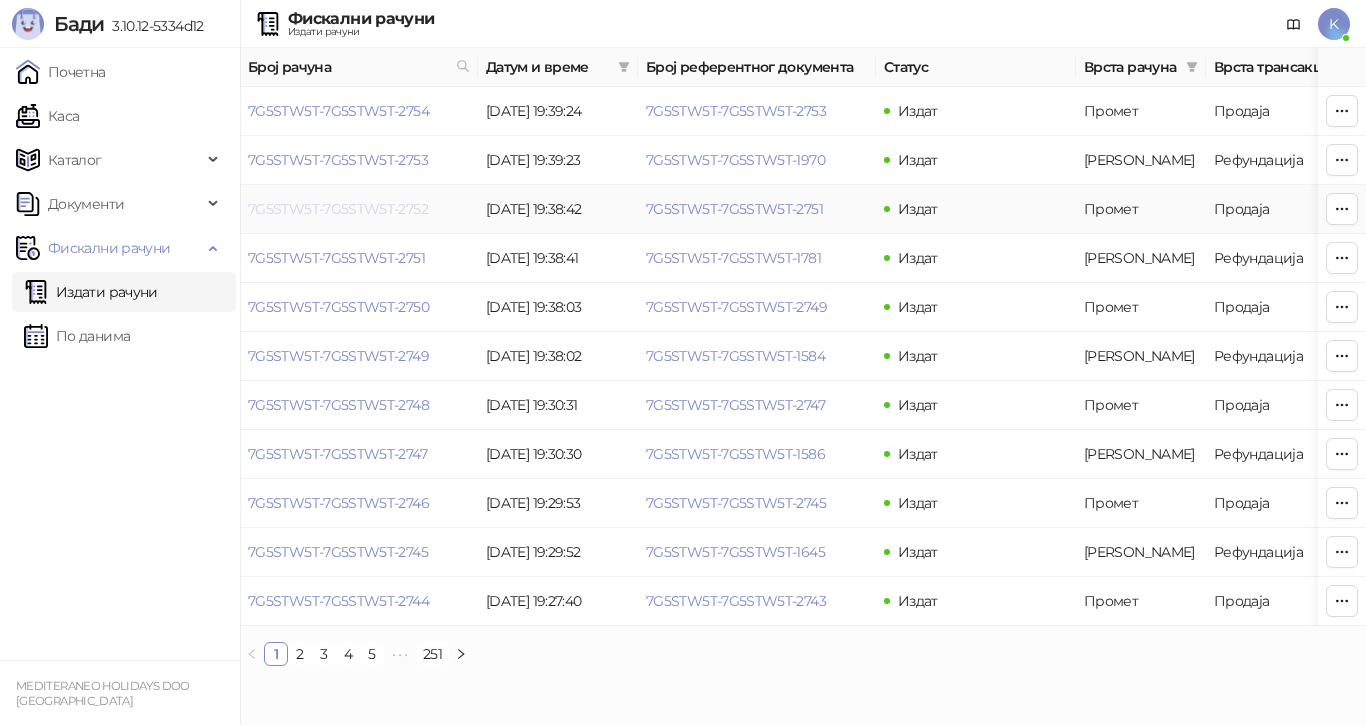 click on "7G5STW5T-7G5STW5T-2752" at bounding box center [338, 209] 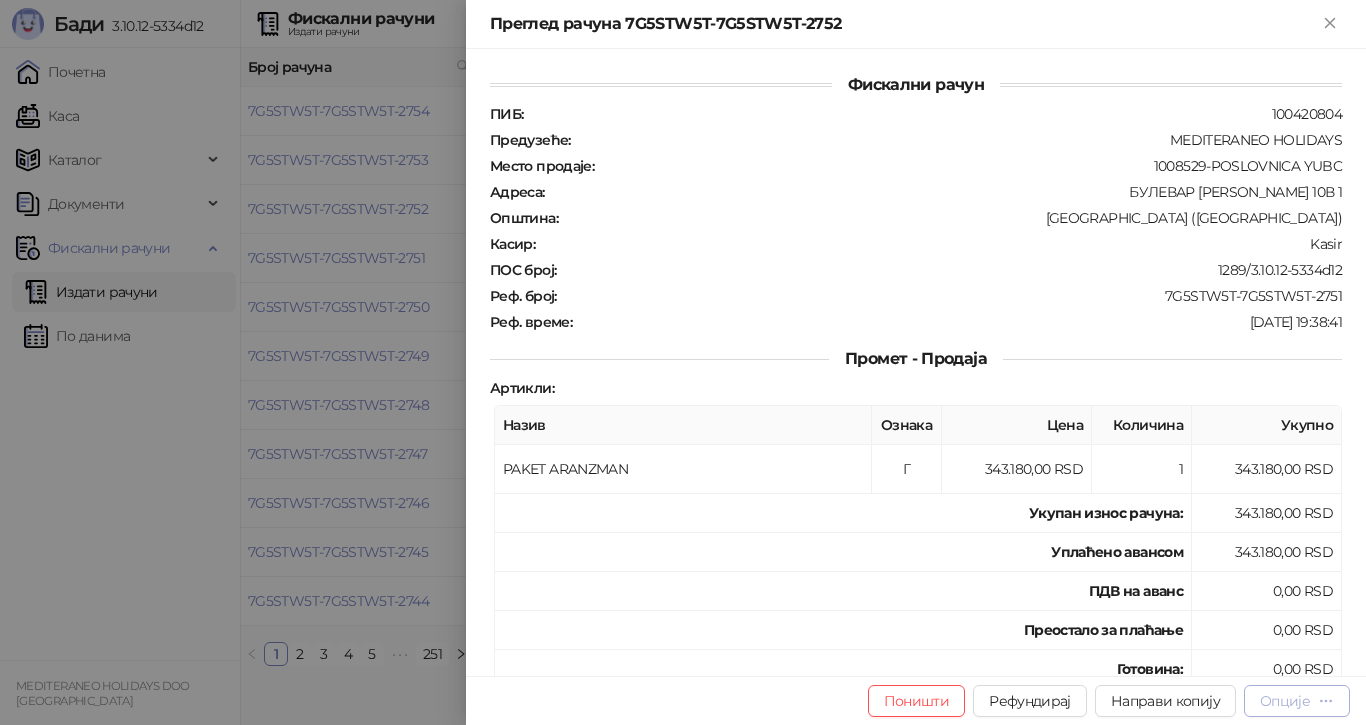 click on "Опције" at bounding box center [1285, 701] 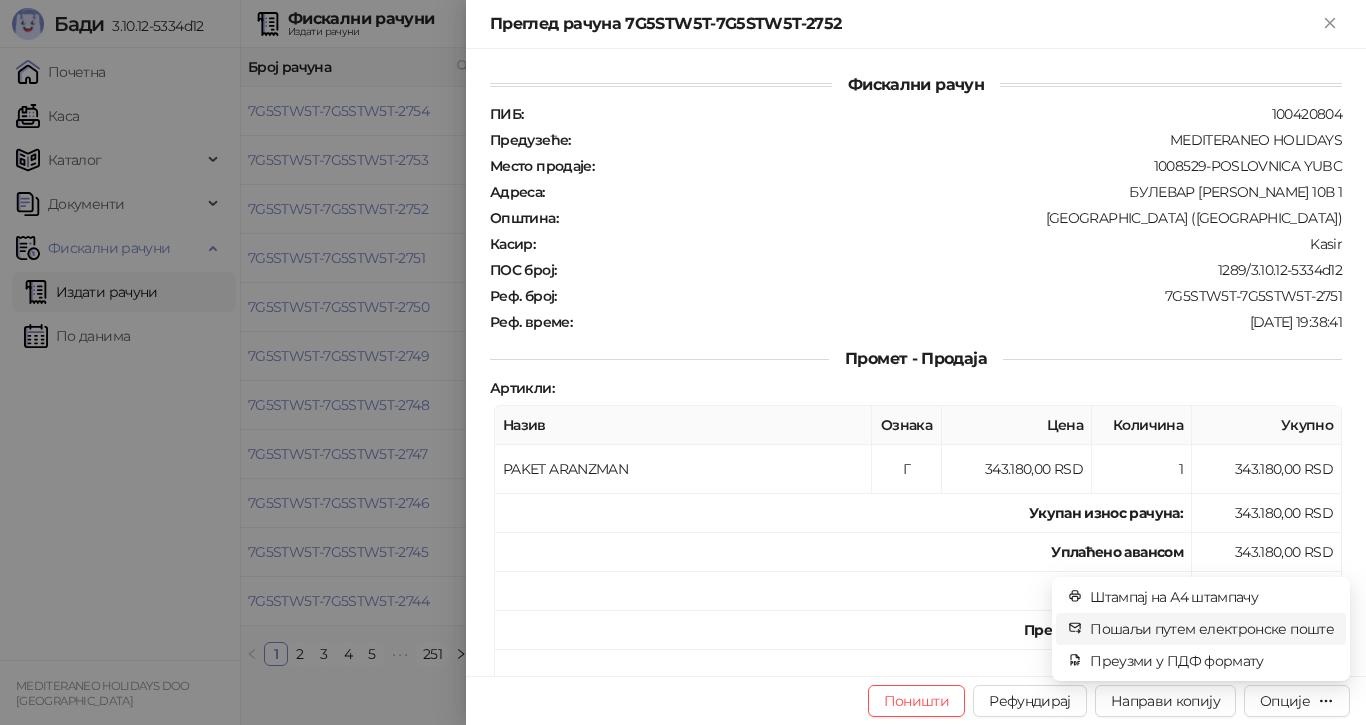 click on "Пошаљи путем електронске поште" at bounding box center [1212, 629] 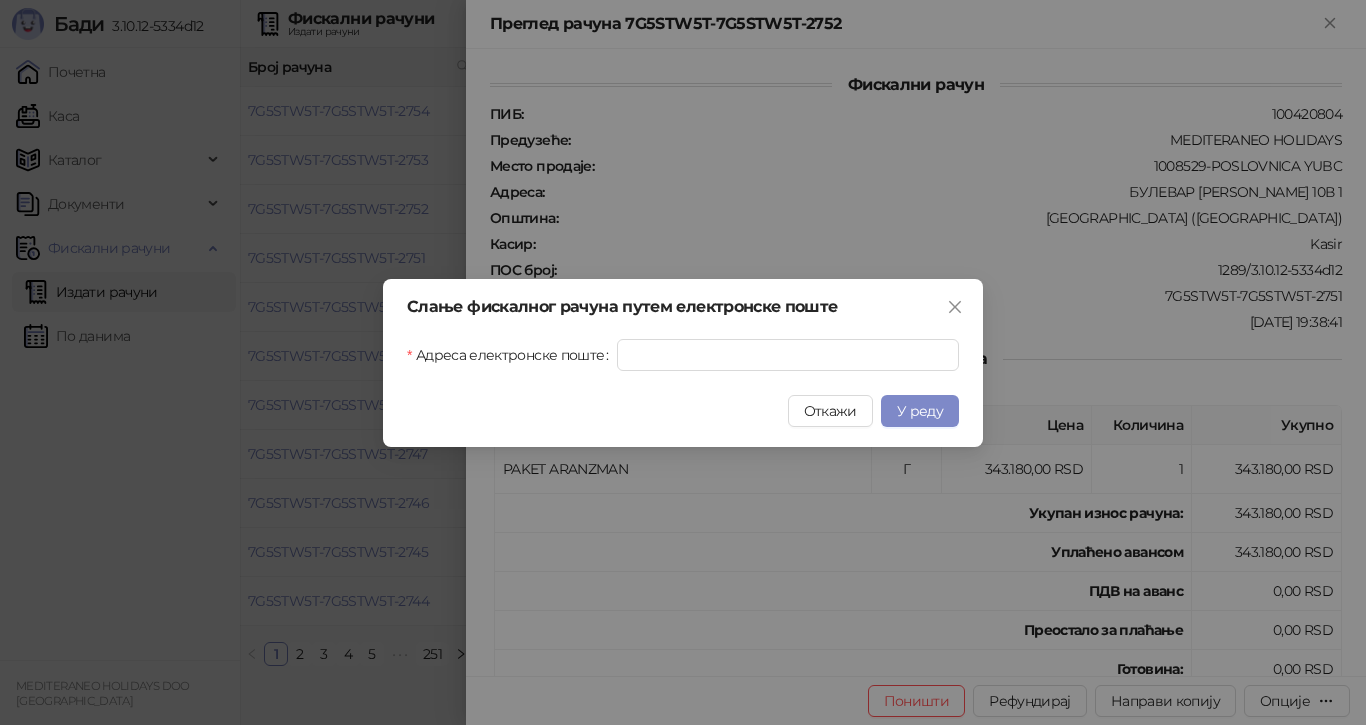 click on "Адреса електронске поште" at bounding box center (512, 355) 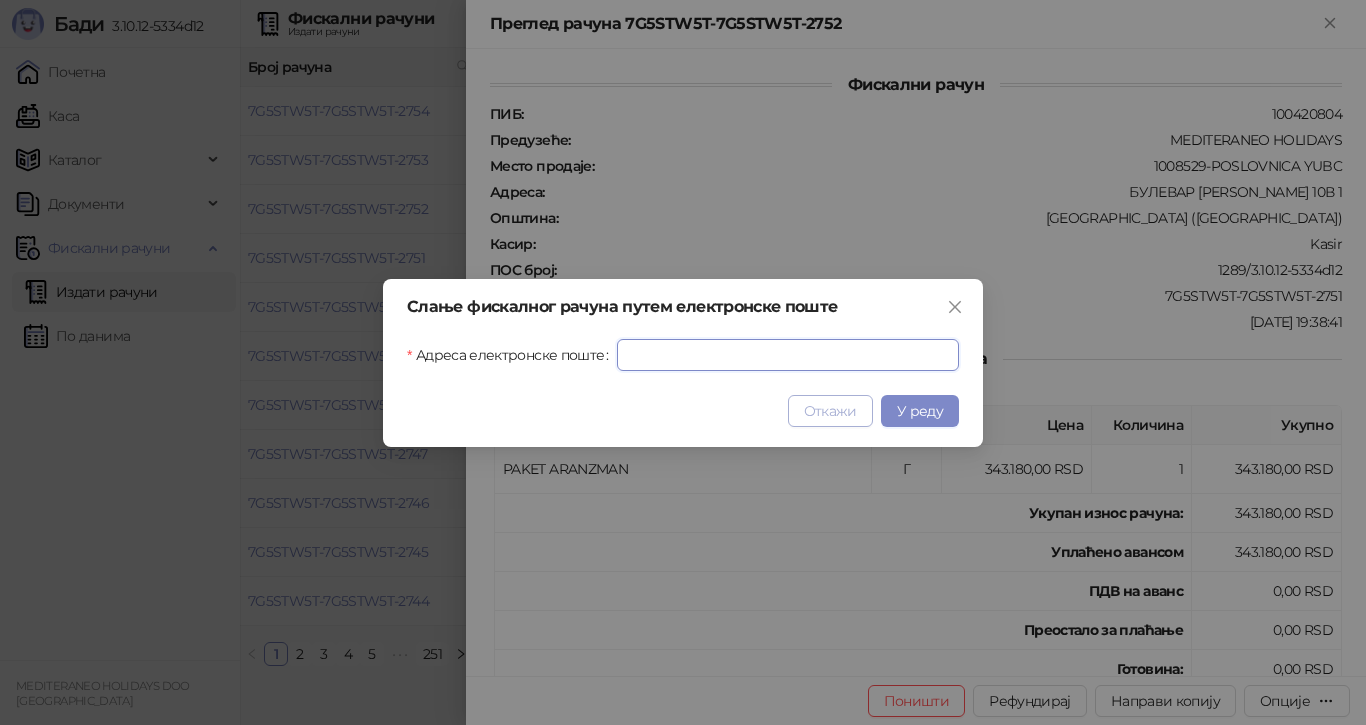 paste on "**********" 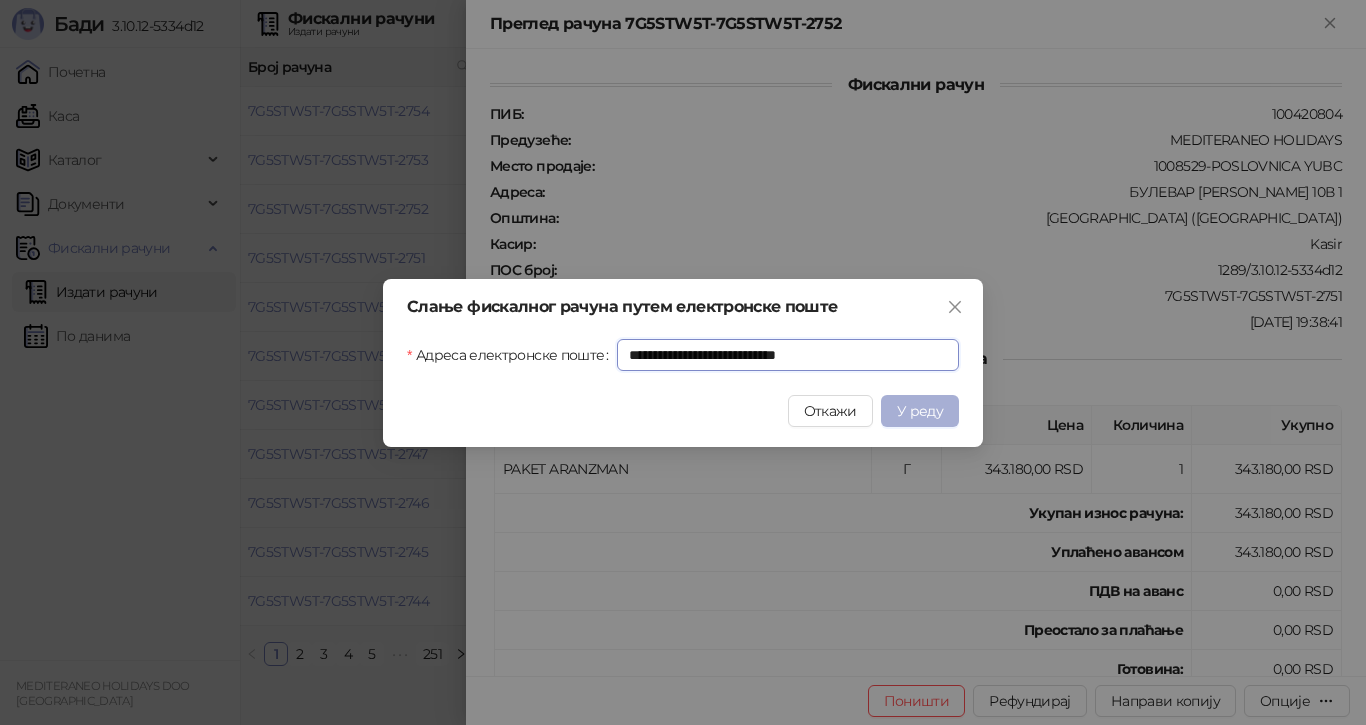 type on "**********" 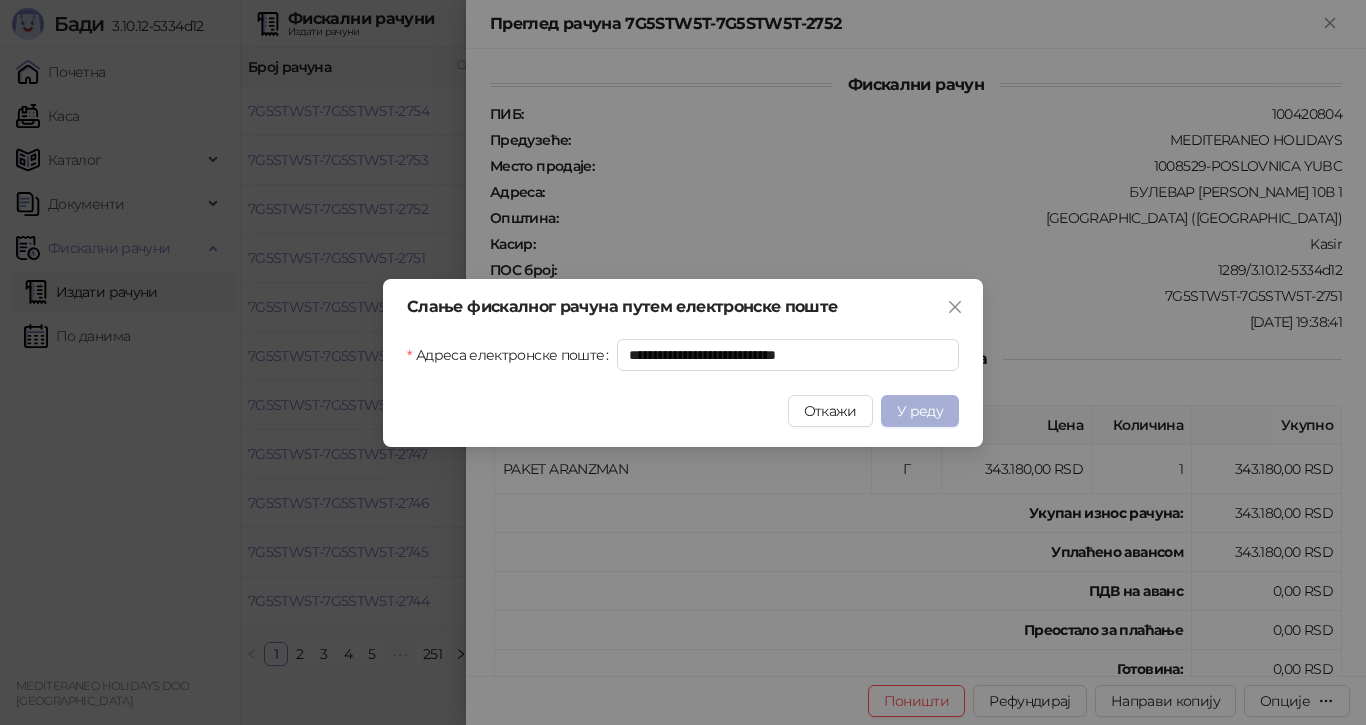 click on "У реду" at bounding box center (920, 411) 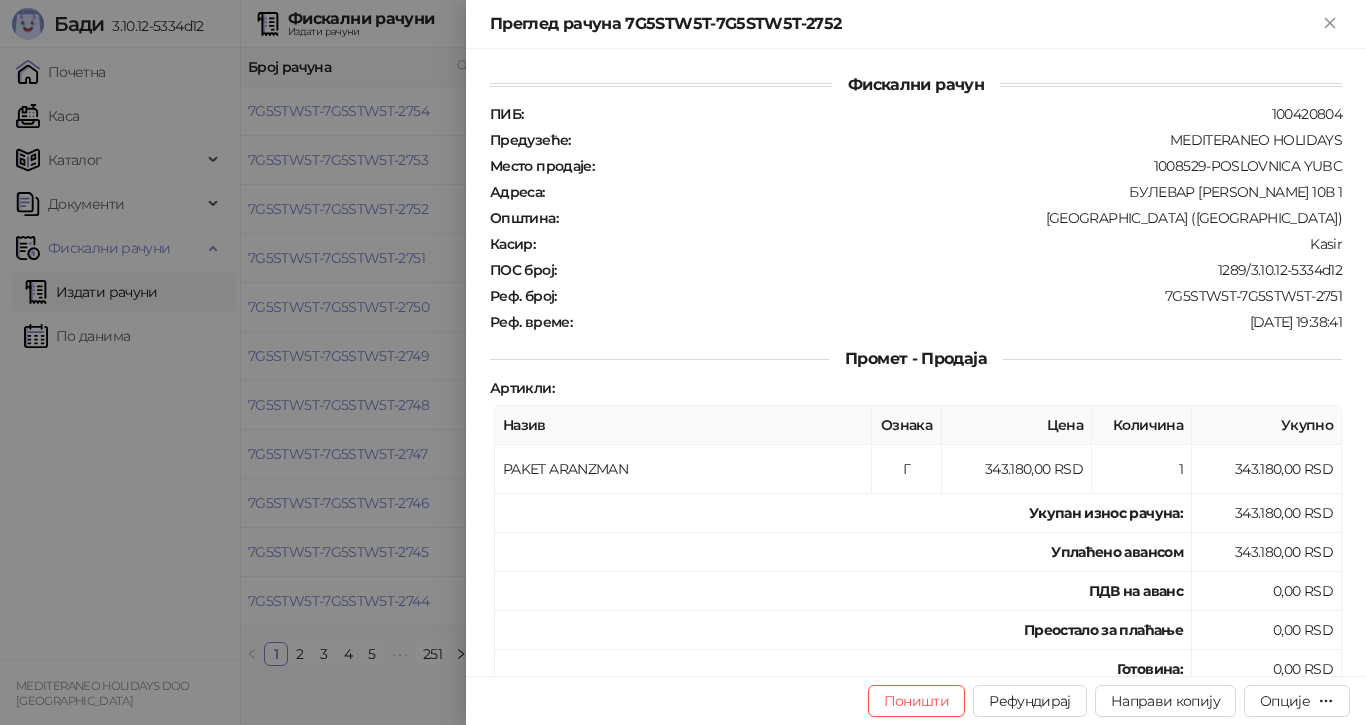 click at bounding box center [683, 362] 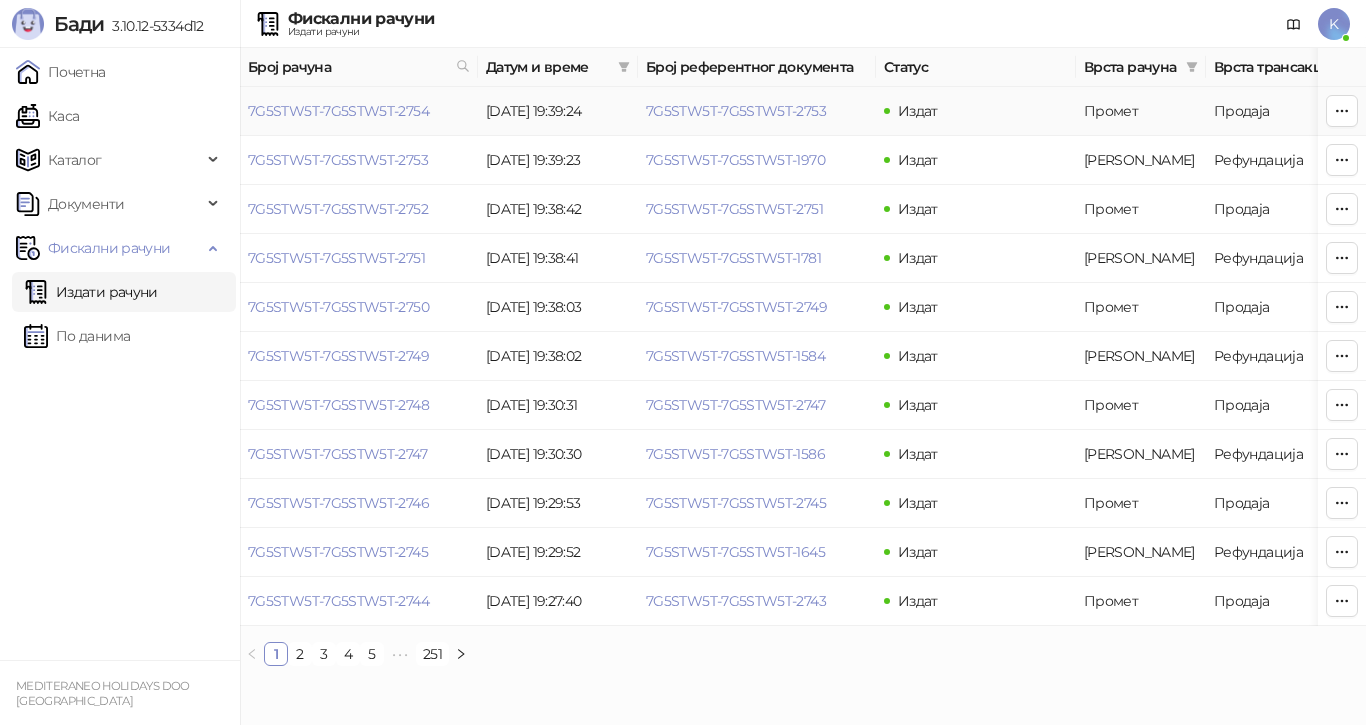 click on "7G5STW5T-7G5STW5T-2754" at bounding box center (338, 111) 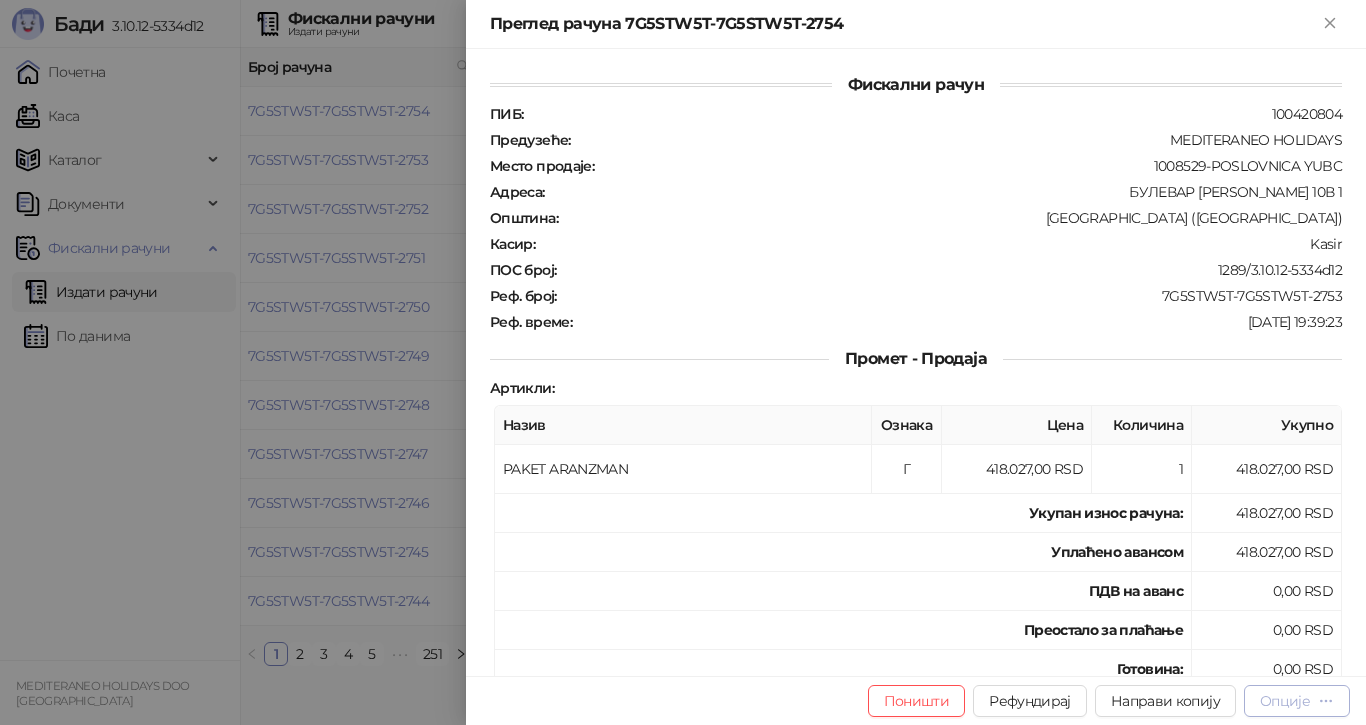 click on "Опције" at bounding box center (1285, 701) 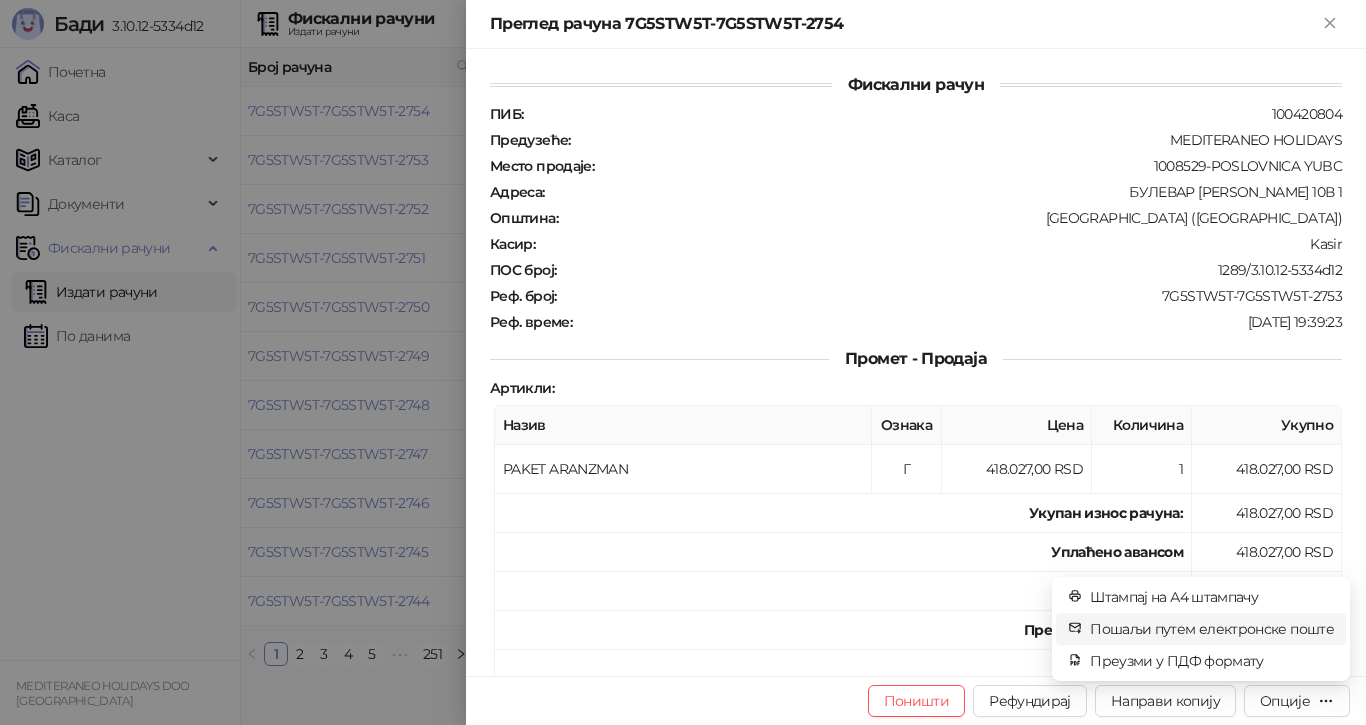click on "Пошаљи путем електронске поште" at bounding box center (1212, 629) 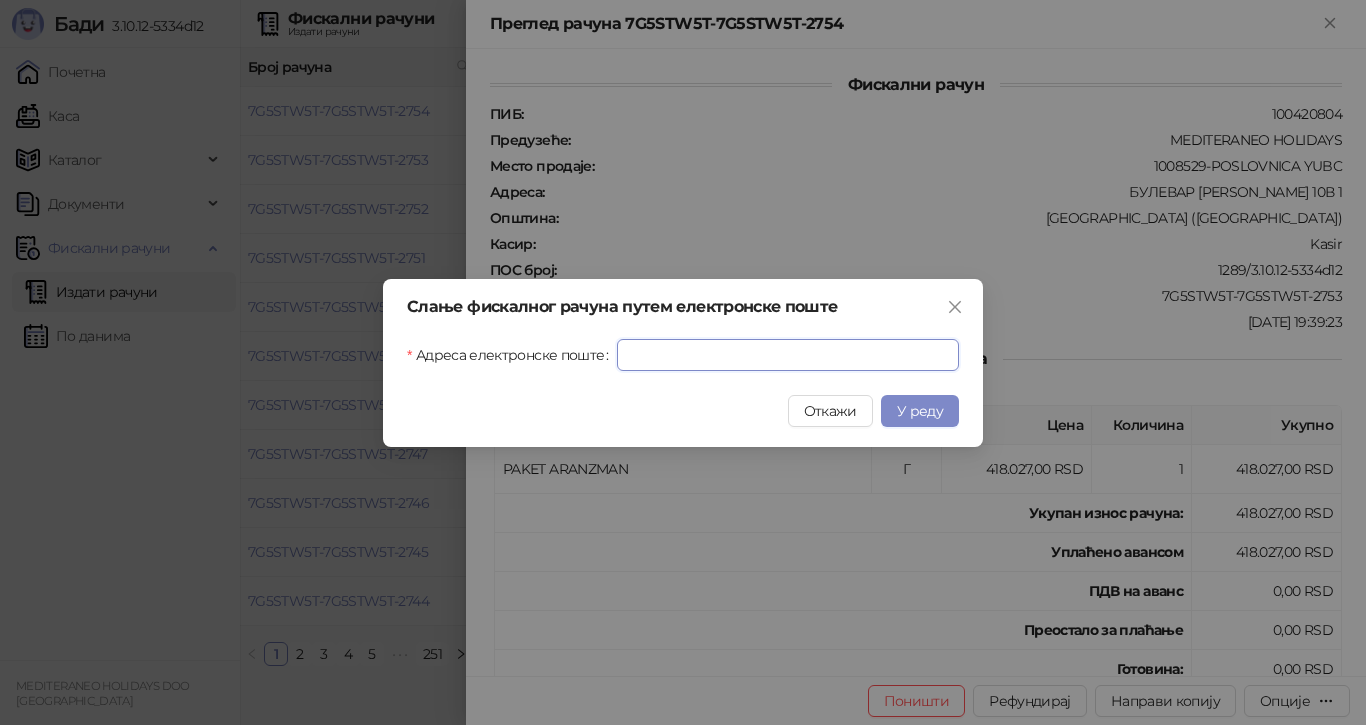 click on "Адреса електронске поште" at bounding box center [788, 355] 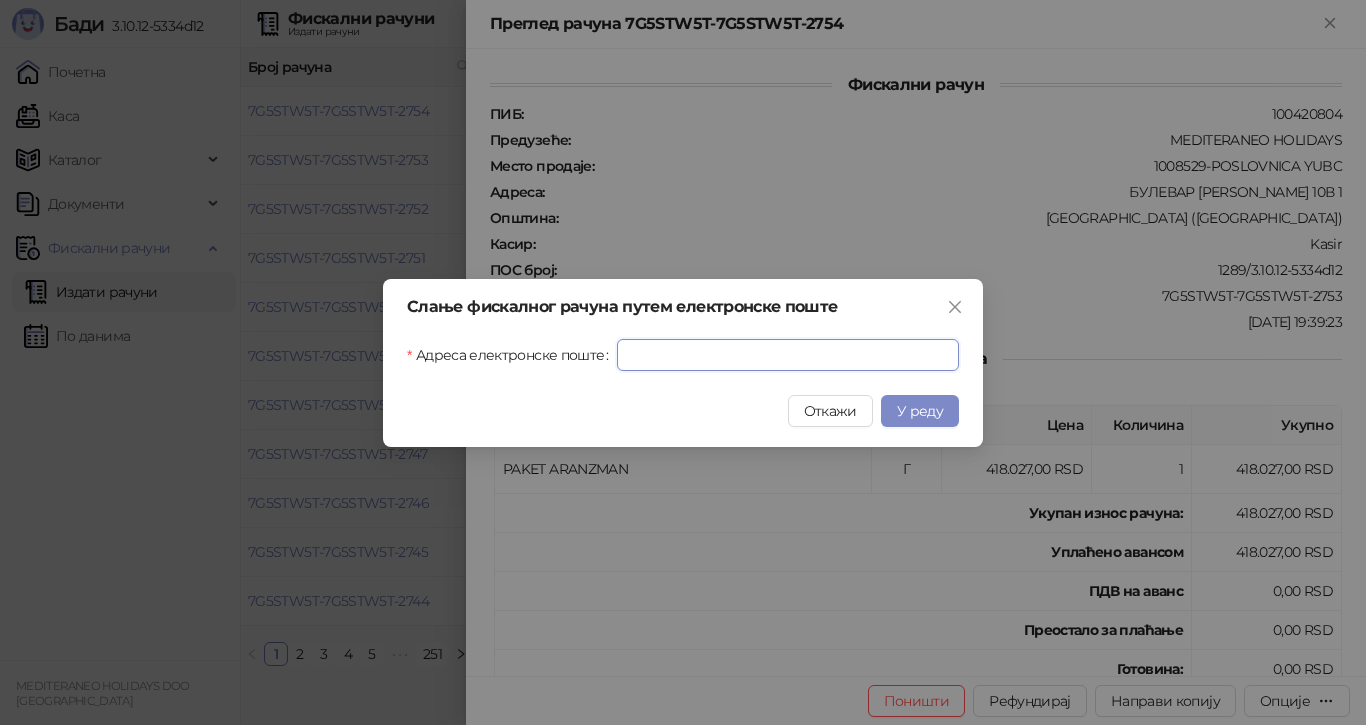 paste on "**********" 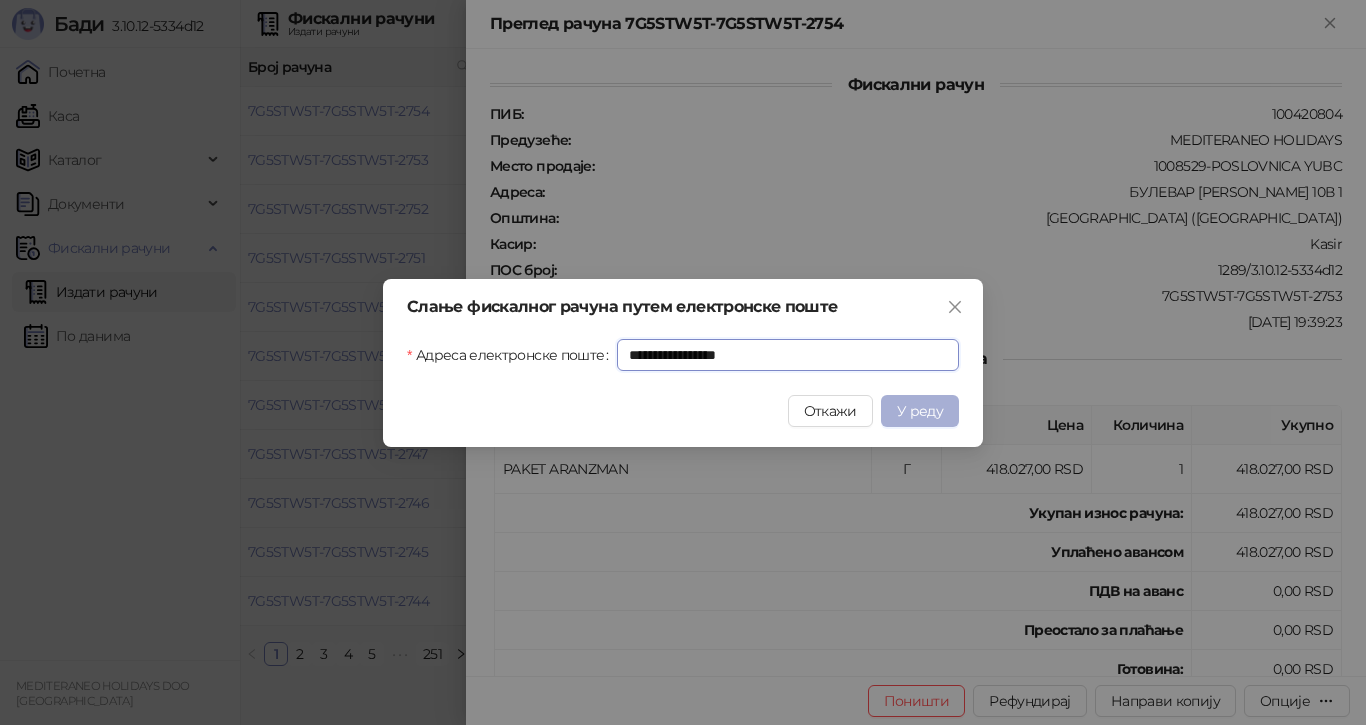 type on "**********" 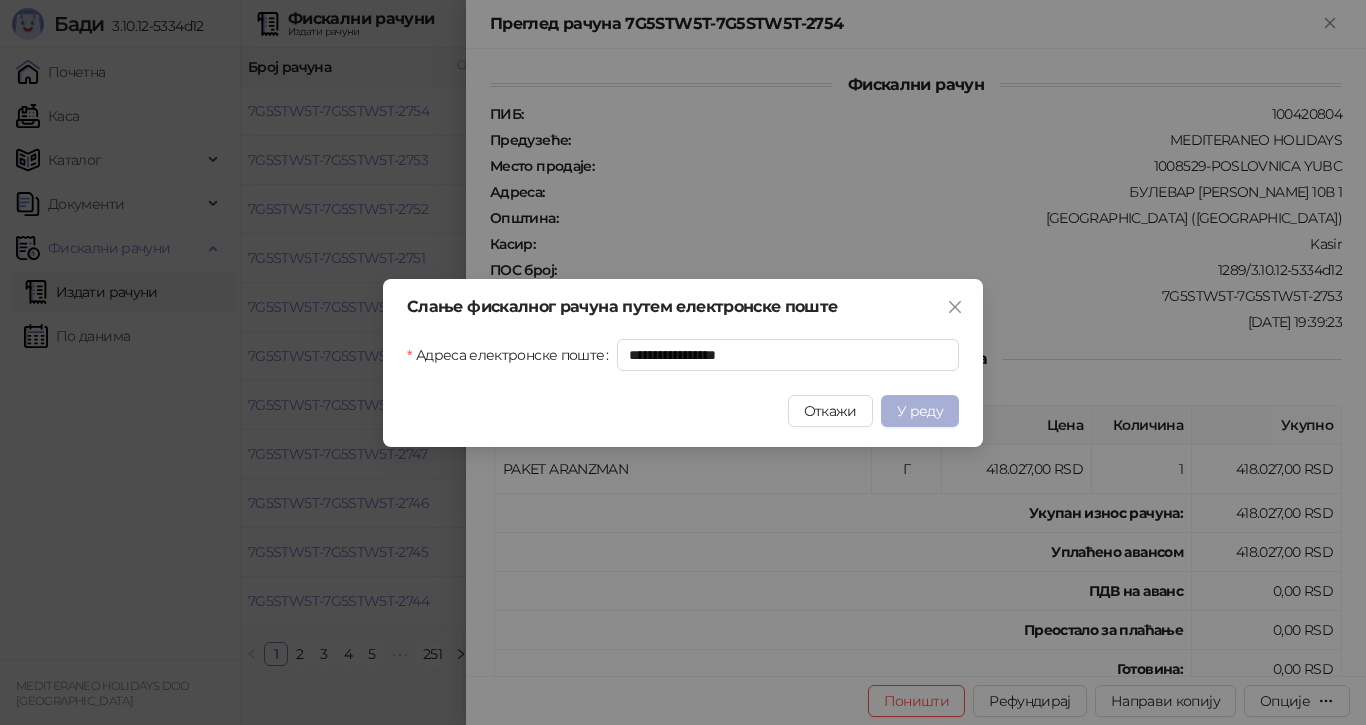 click on "У реду" at bounding box center [920, 411] 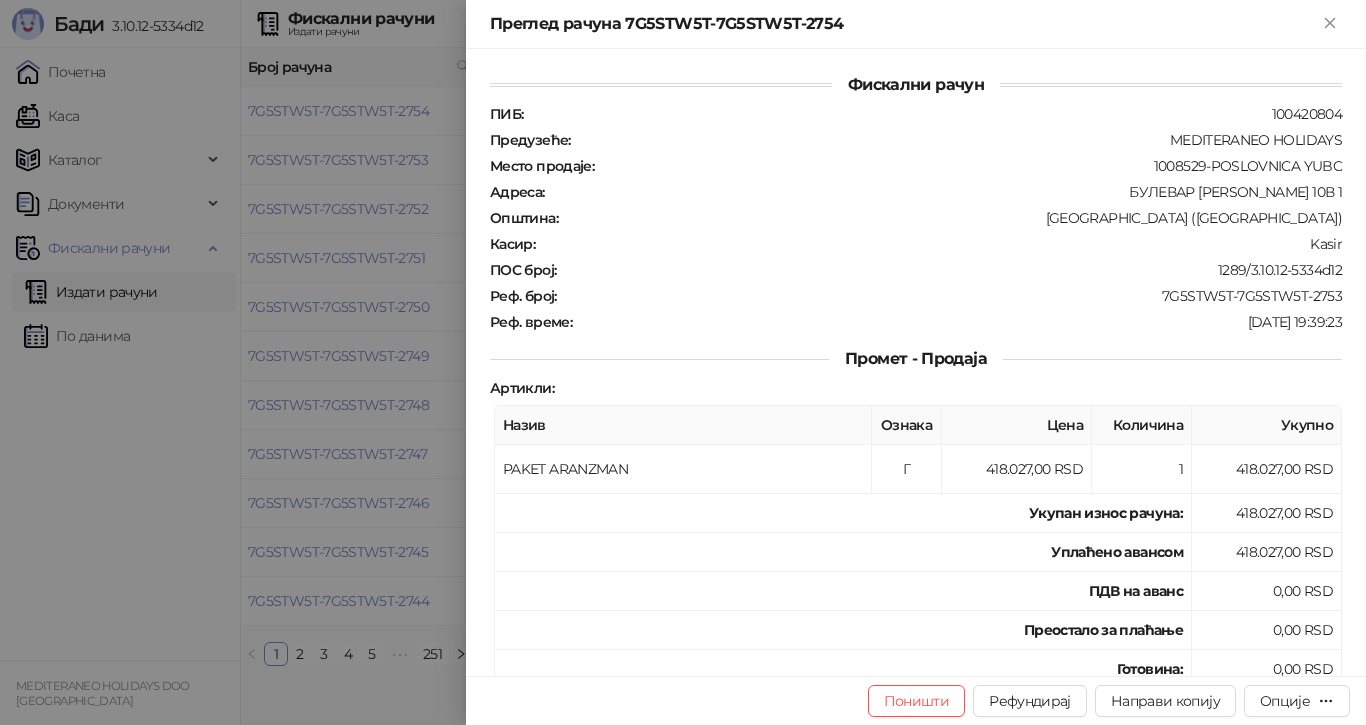 click at bounding box center (683, 362) 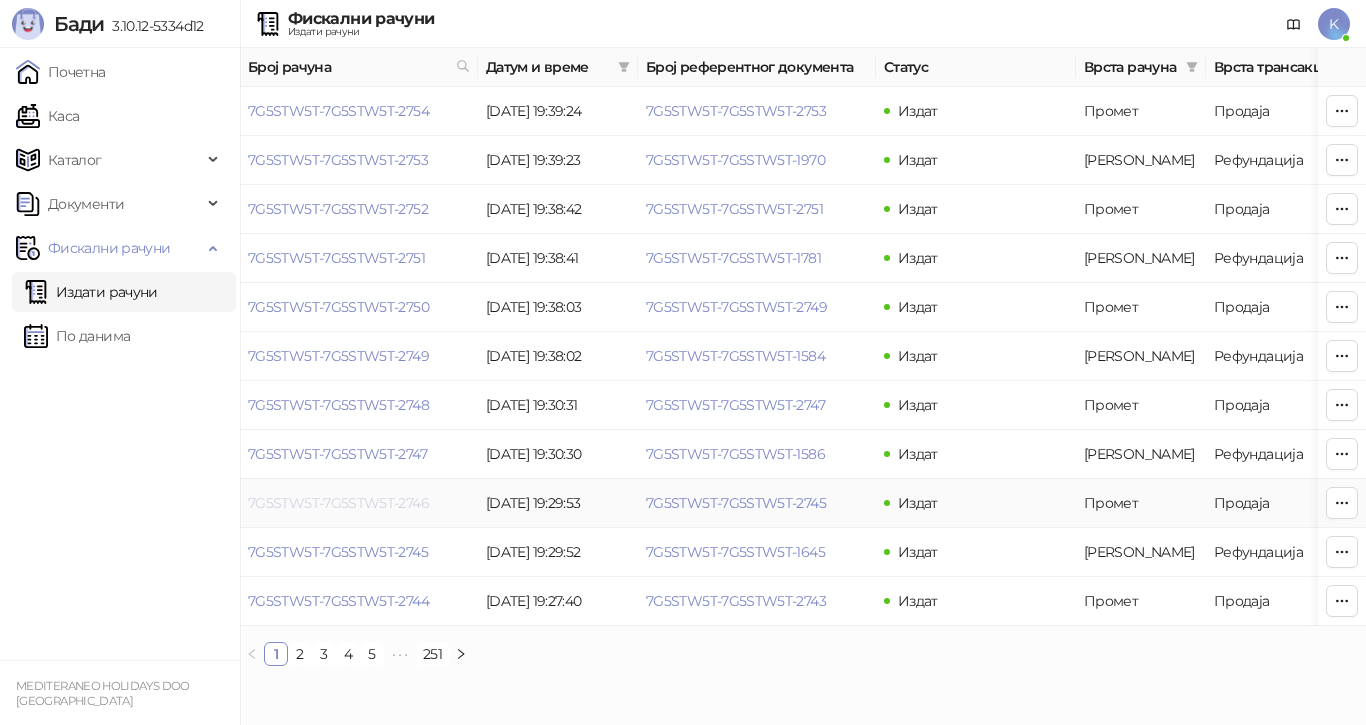 click on "7G5STW5T-7G5STW5T-2746" at bounding box center [338, 503] 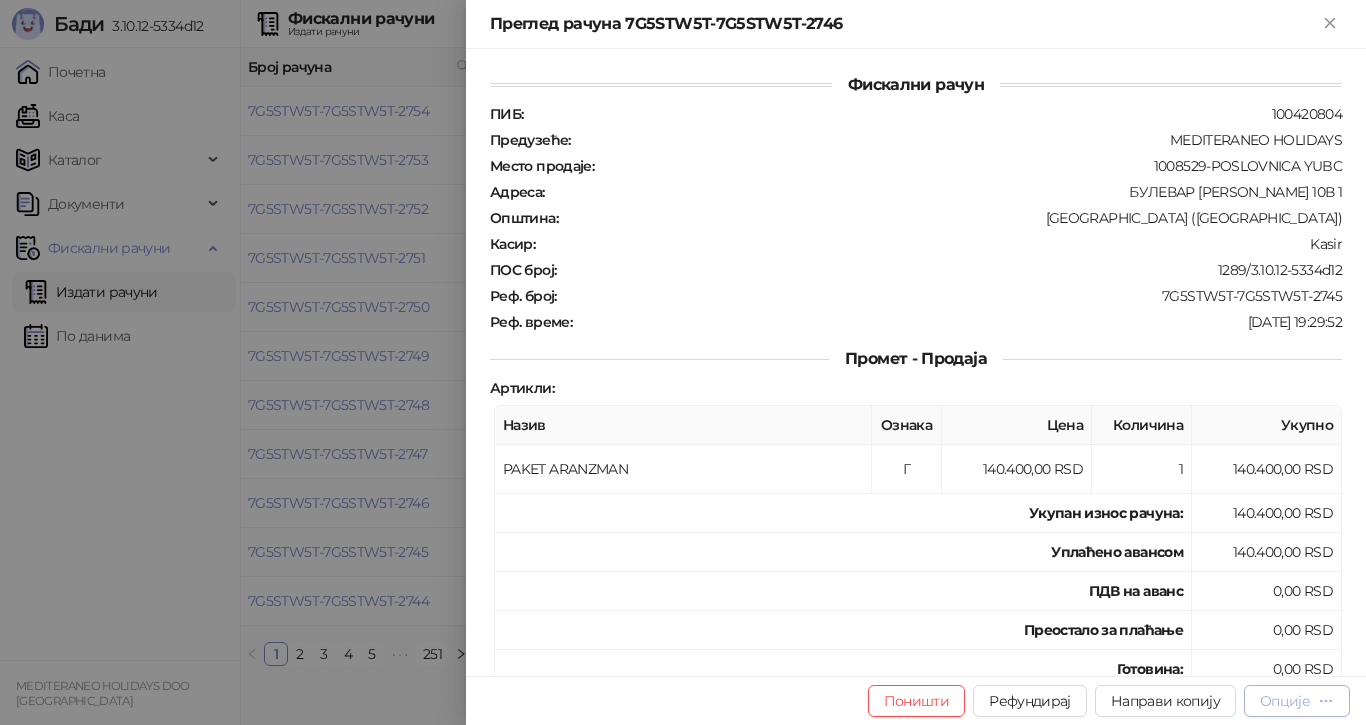 click on "Опције" at bounding box center [1297, 700] 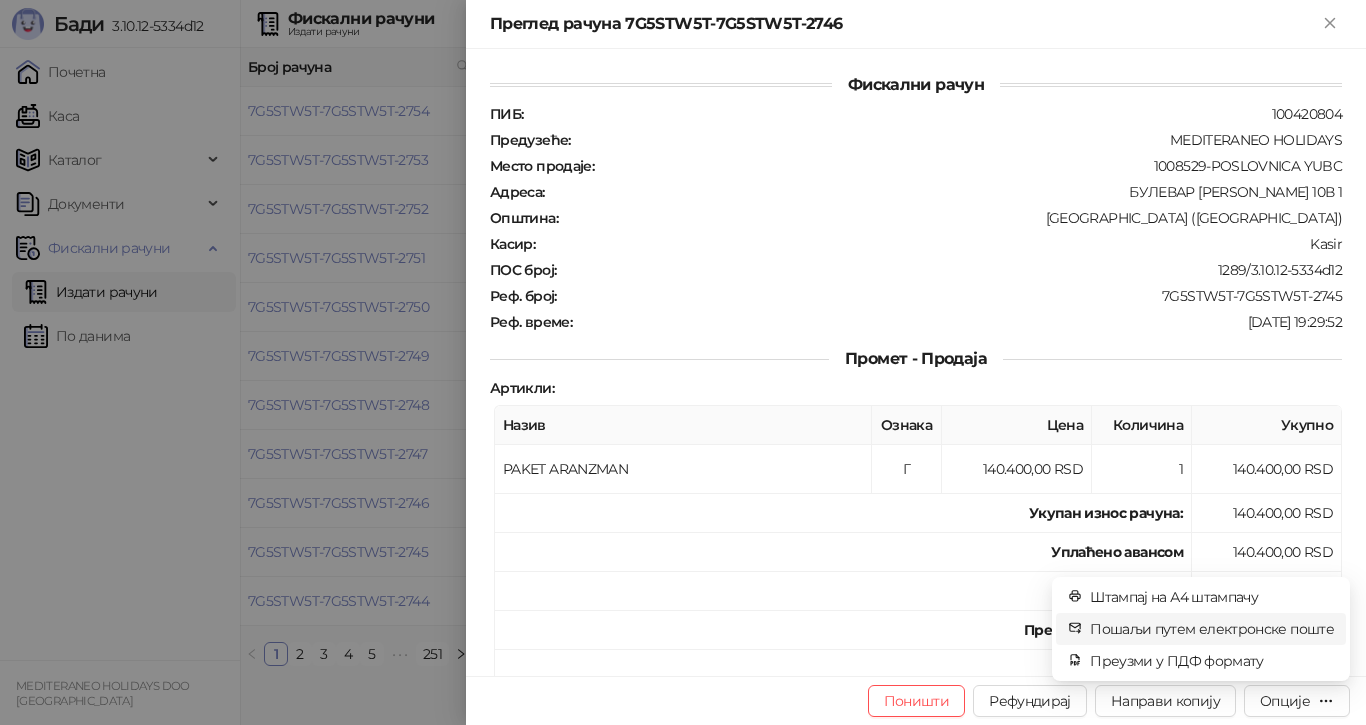 click on "Пошаљи путем електронске поште" at bounding box center [1212, 629] 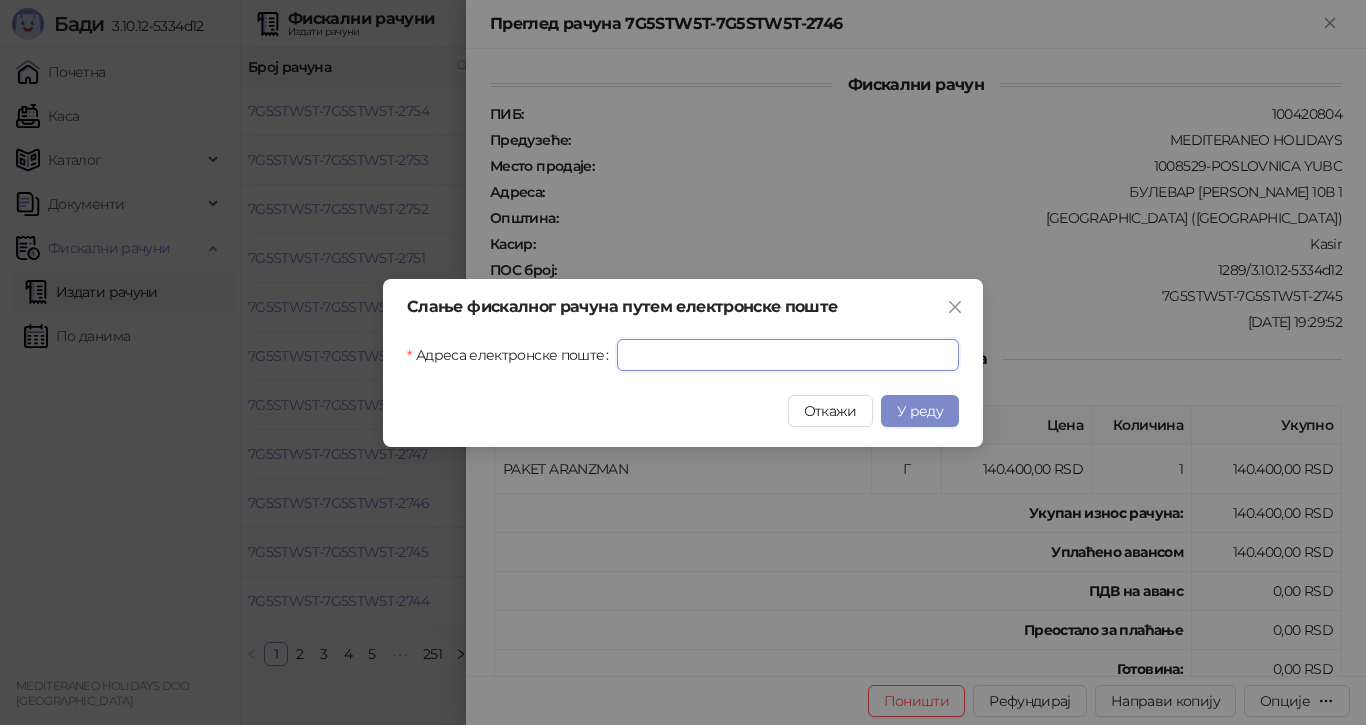 click on "Адреса електронске поште" at bounding box center [788, 355] 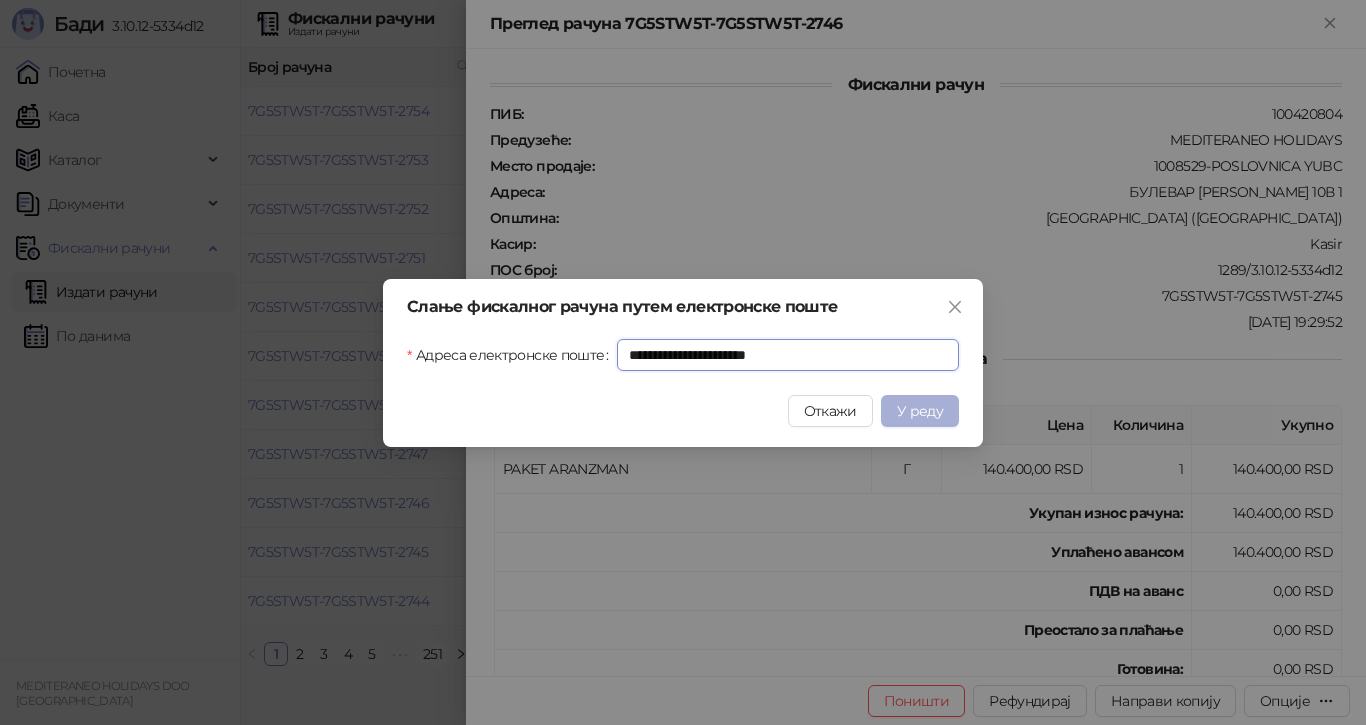 type on "**********" 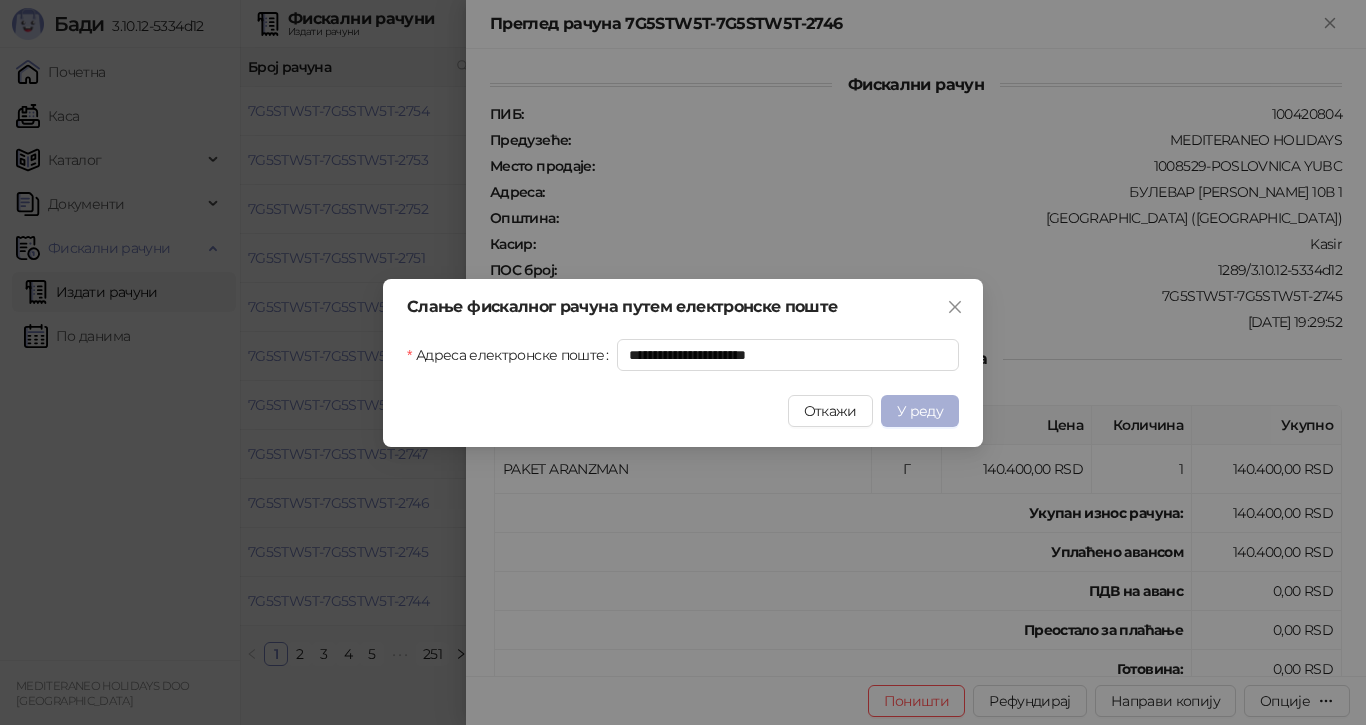 click on "У реду" at bounding box center [920, 411] 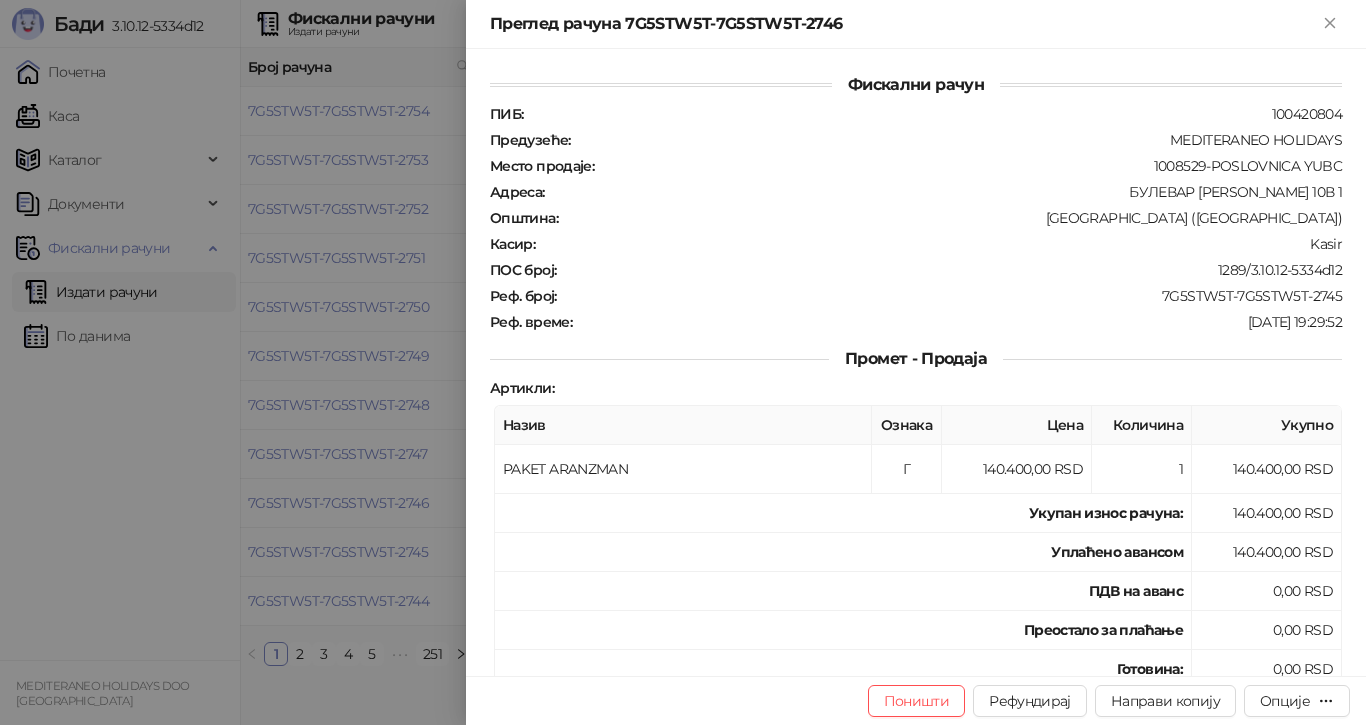 click at bounding box center [683, 362] 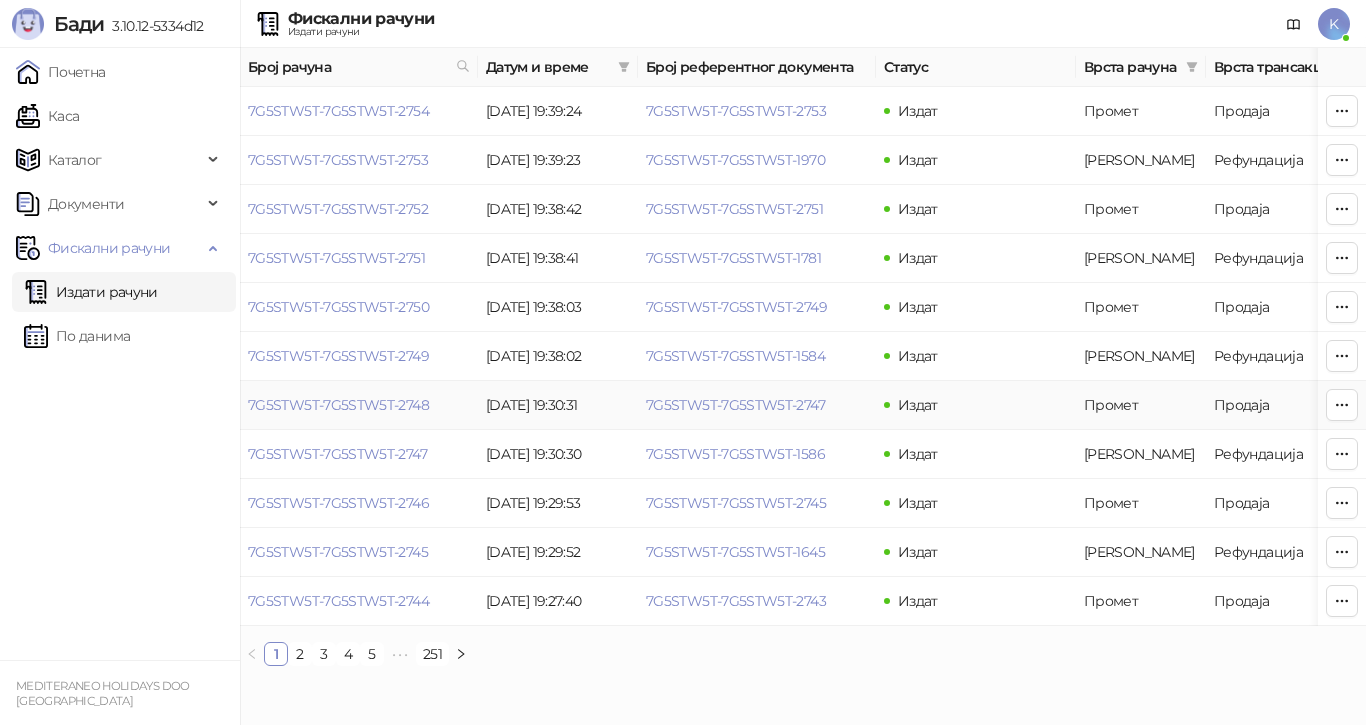 click on "7G5STW5T-7G5STW5T-2748" at bounding box center (338, 405) 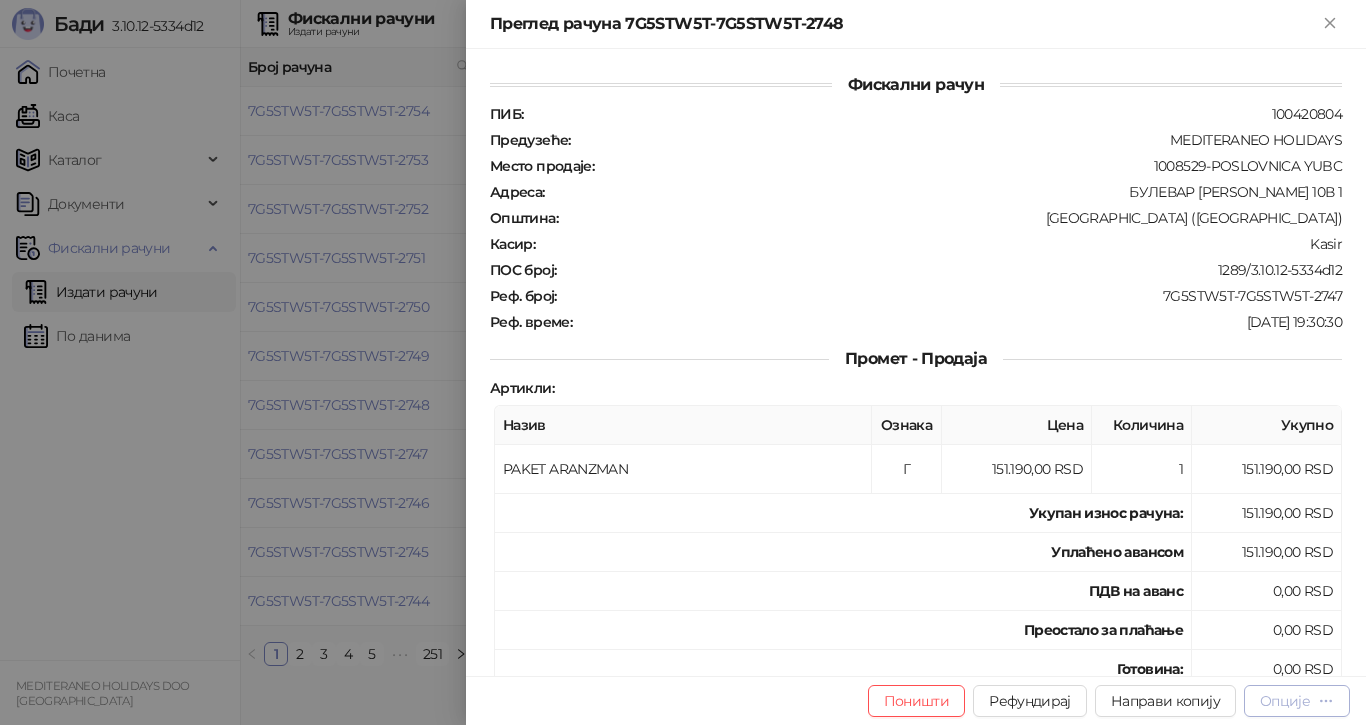 click on "Опције" at bounding box center [1285, 701] 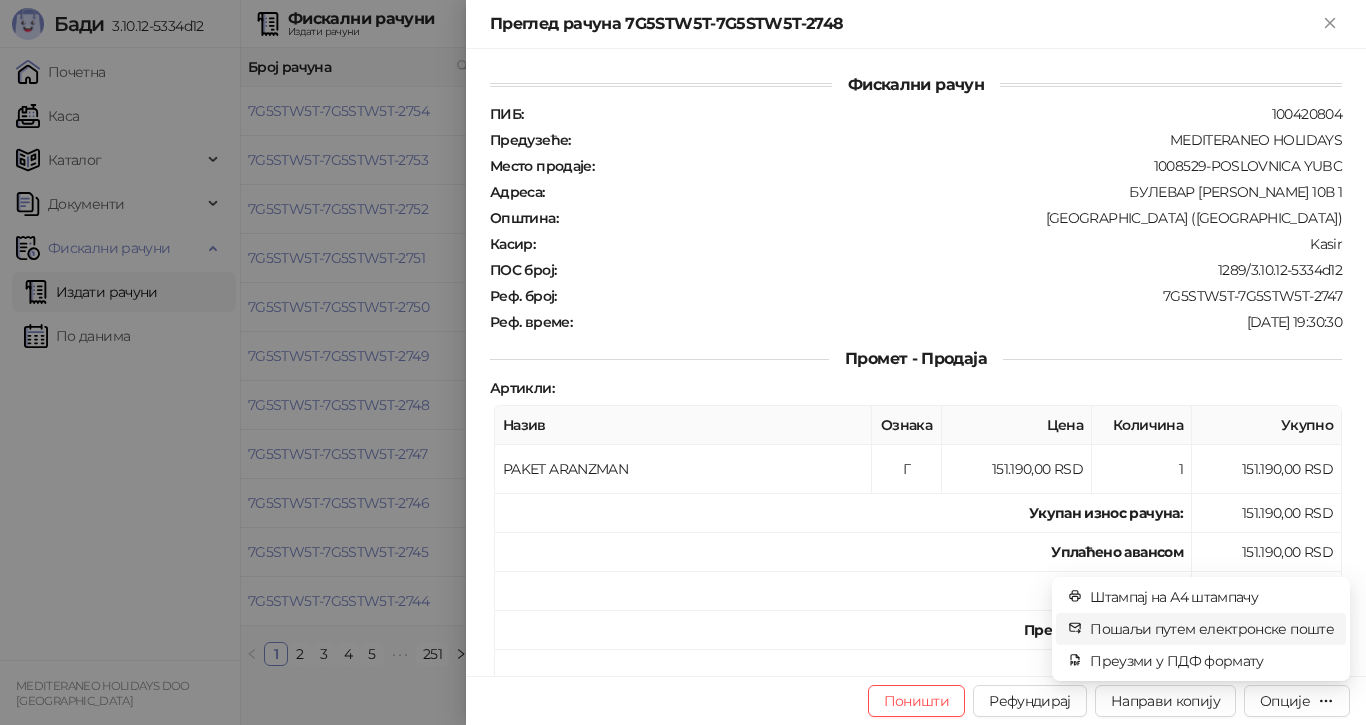 click on "Пошаљи путем електронске поште" at bounding box center (1212, 629) 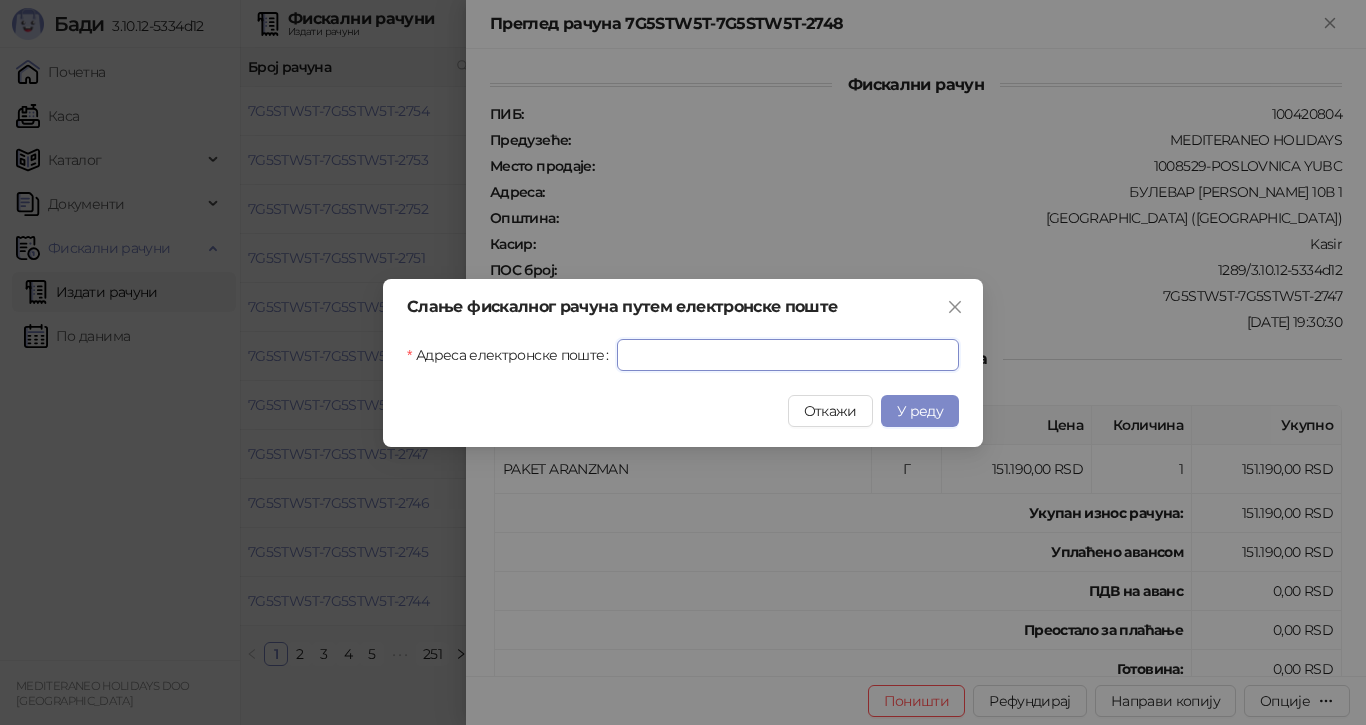 click on "Адреса електронске поште" at bounding box center [788, 355] 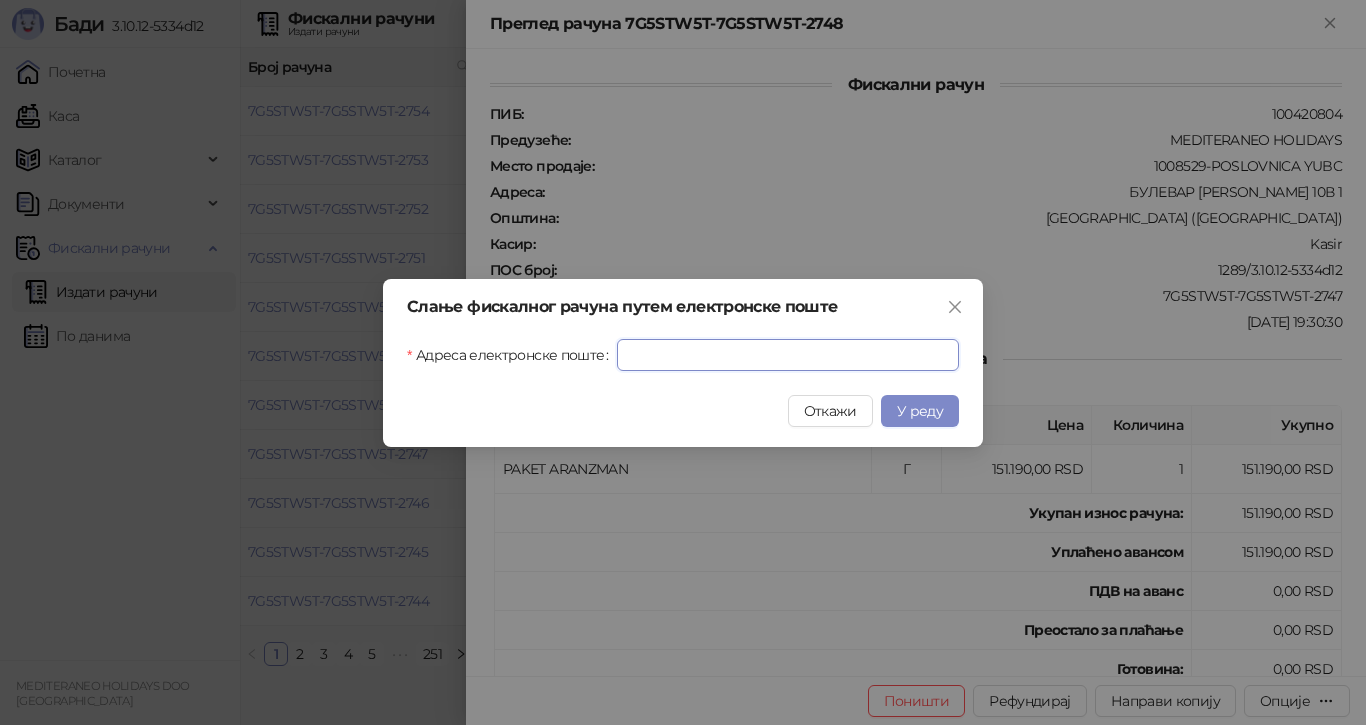paste on "**********" 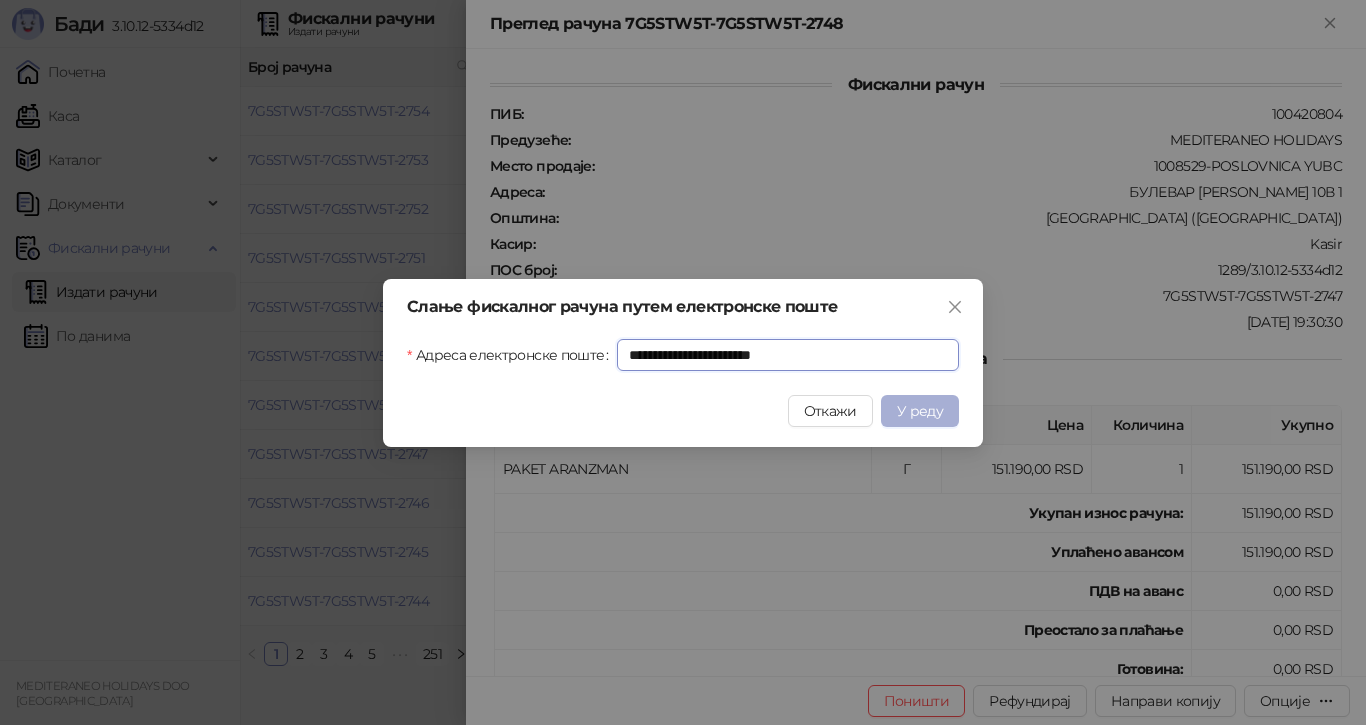 type on "**********" 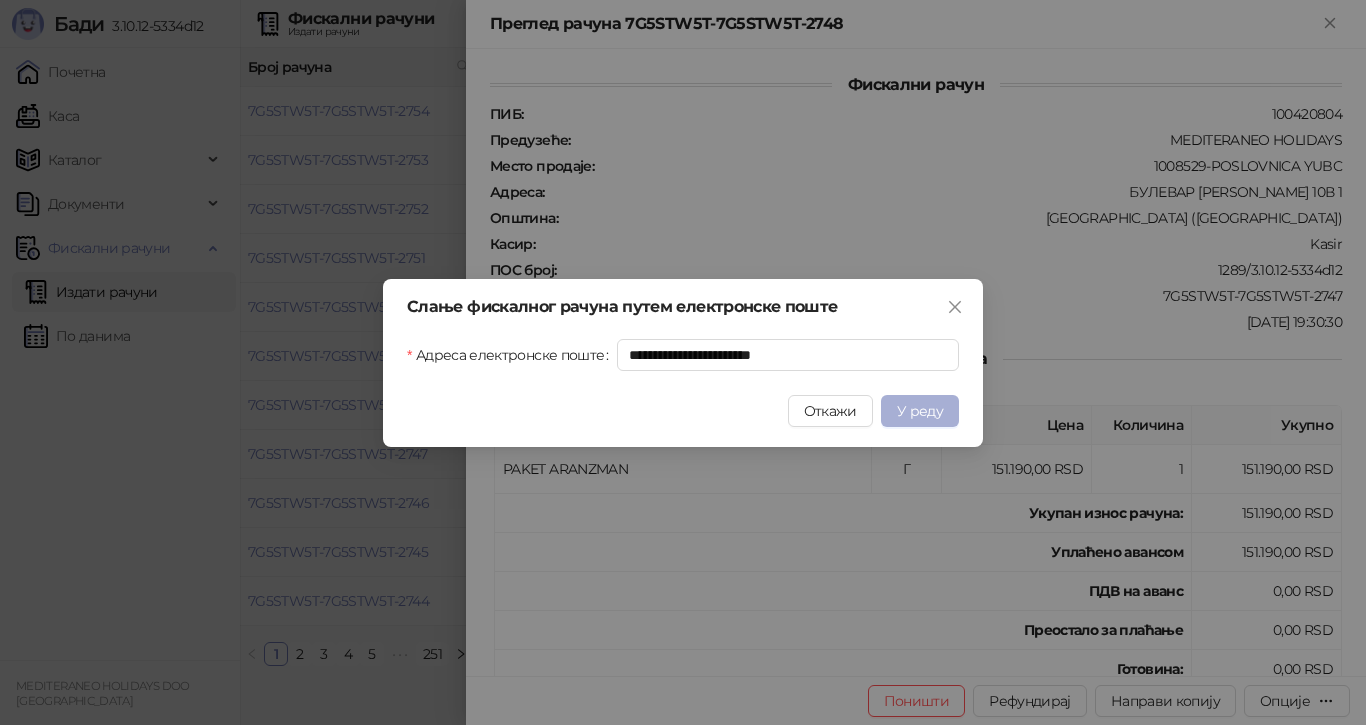 click on "У реду" at bounding box center [920, 411] 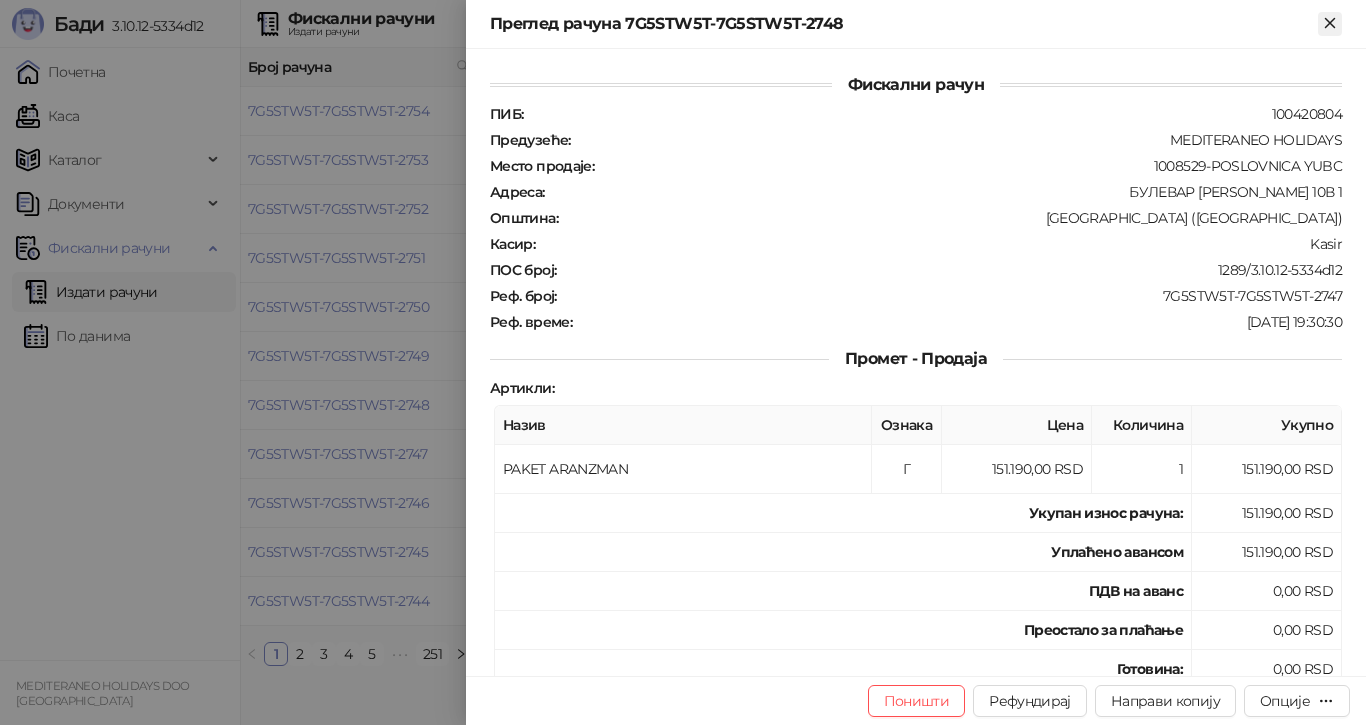 click 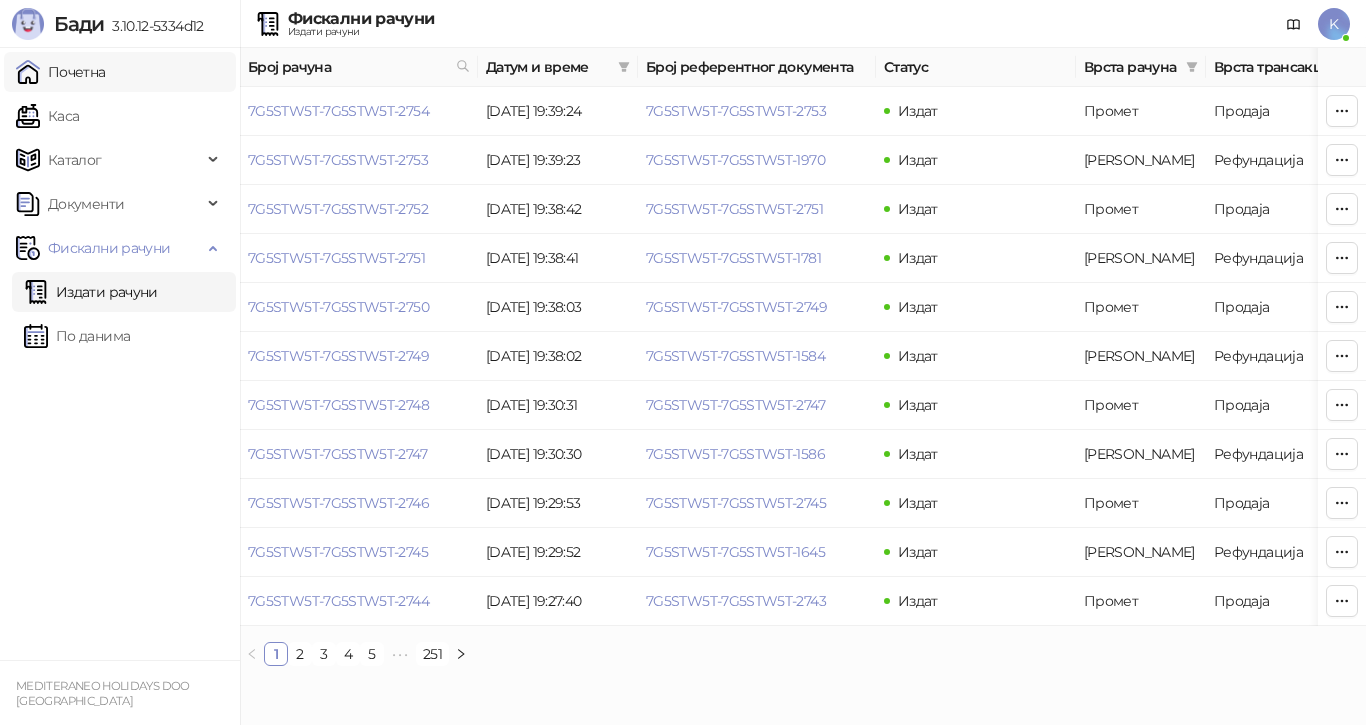 click on "Почетна" at bounding box center (61, 72) 